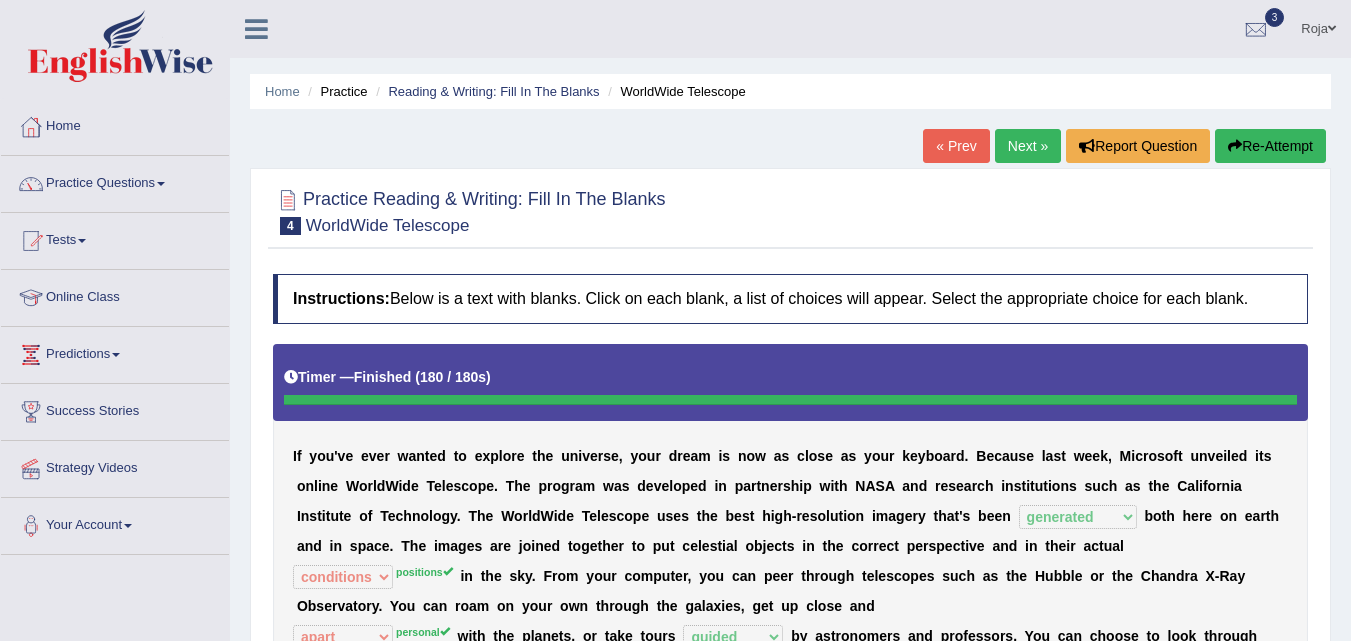 select on "generated" 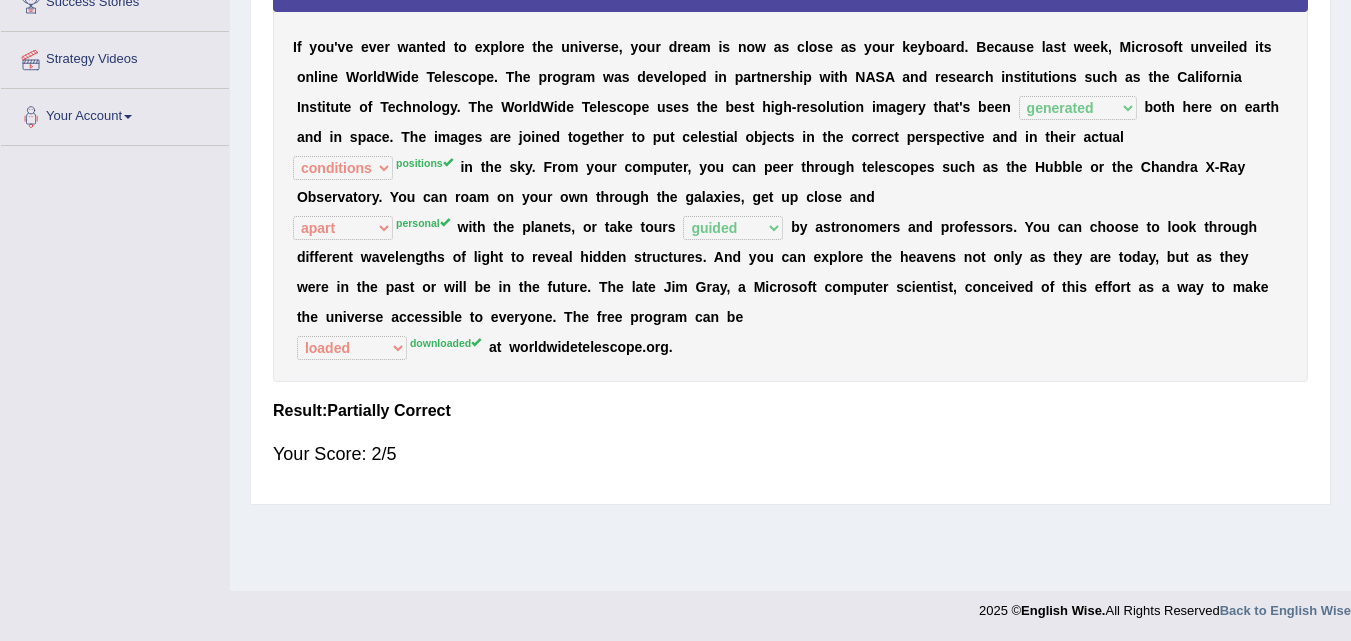 scroll, scrollTop: 0, scrollLeft: 0, axis: both 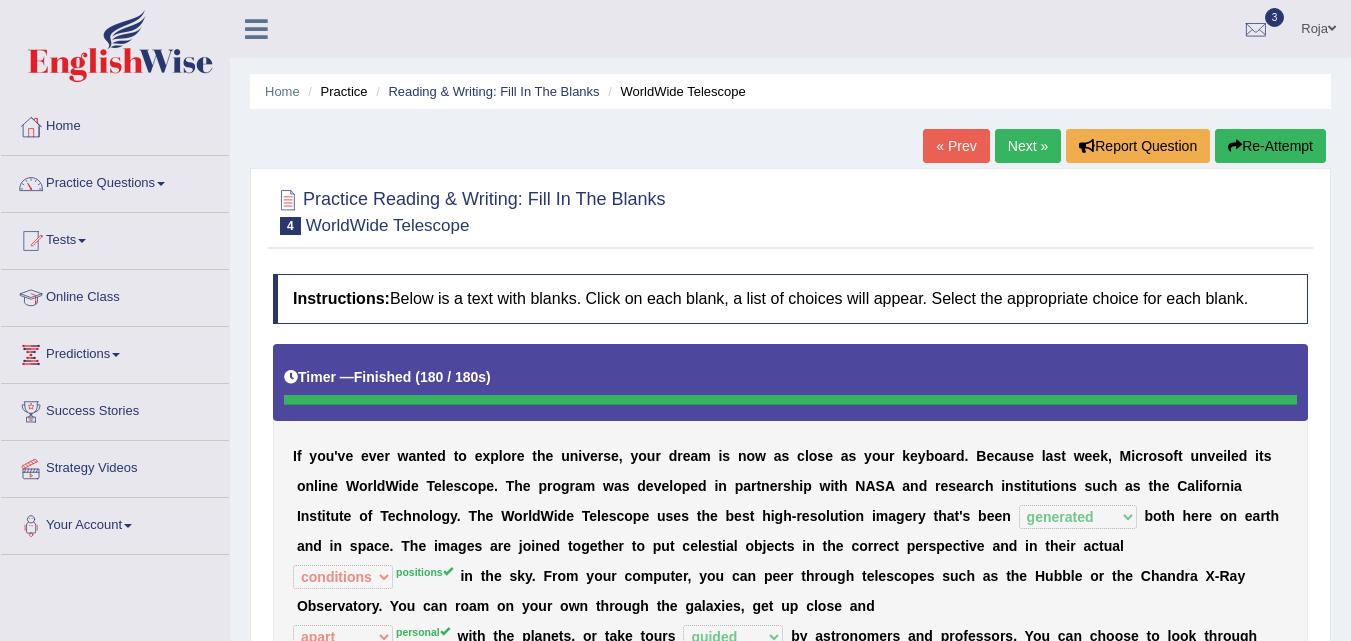 click on "Next »" at bounding box center (1028, 146) 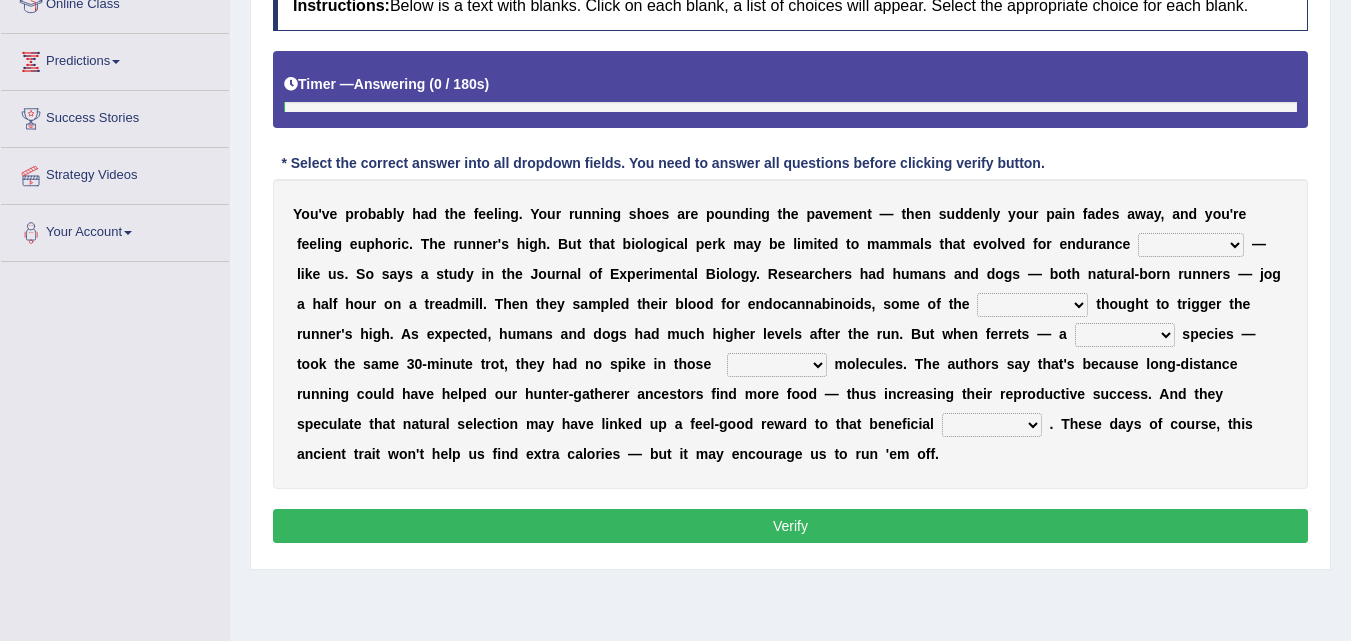 scroll, scrollTop: 0, scrollLeft: 0, axis: both 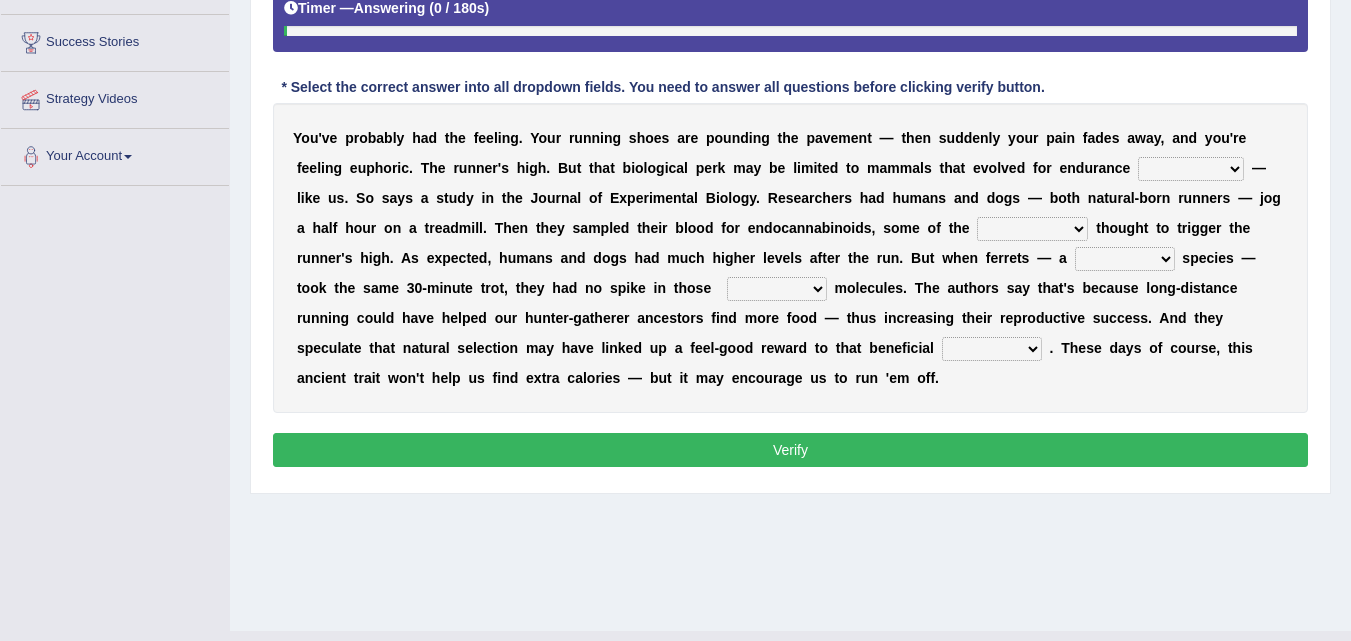 click on "Toggle navigation
Home
Practice Questions   Speaking Practice Read Aloud
Repeat Sentence
Describe Image
Re-tell Lecture
Answer Short Question
Summarize Group Discussion
Respond To A Situation
Writing Practice  Summarize Written Text
Write Essay
Reading Practice  Reading & Writing: Fill In The Blanks
Choose Multiple Answers
Re-order Paragraphs
Fill In The Blanks
Choose Single Answer
Listening Practice  Summarize Spoken Text
Highlight Incorrect Words
Highlight Correct Summary
Select Missing Word
Choose Single Answer
Choose Multiple Answers
Fill In The Blanks
Write From Dictation
Pronunciation
Tests
Take Mock Test" at bounding box center [675, -49] 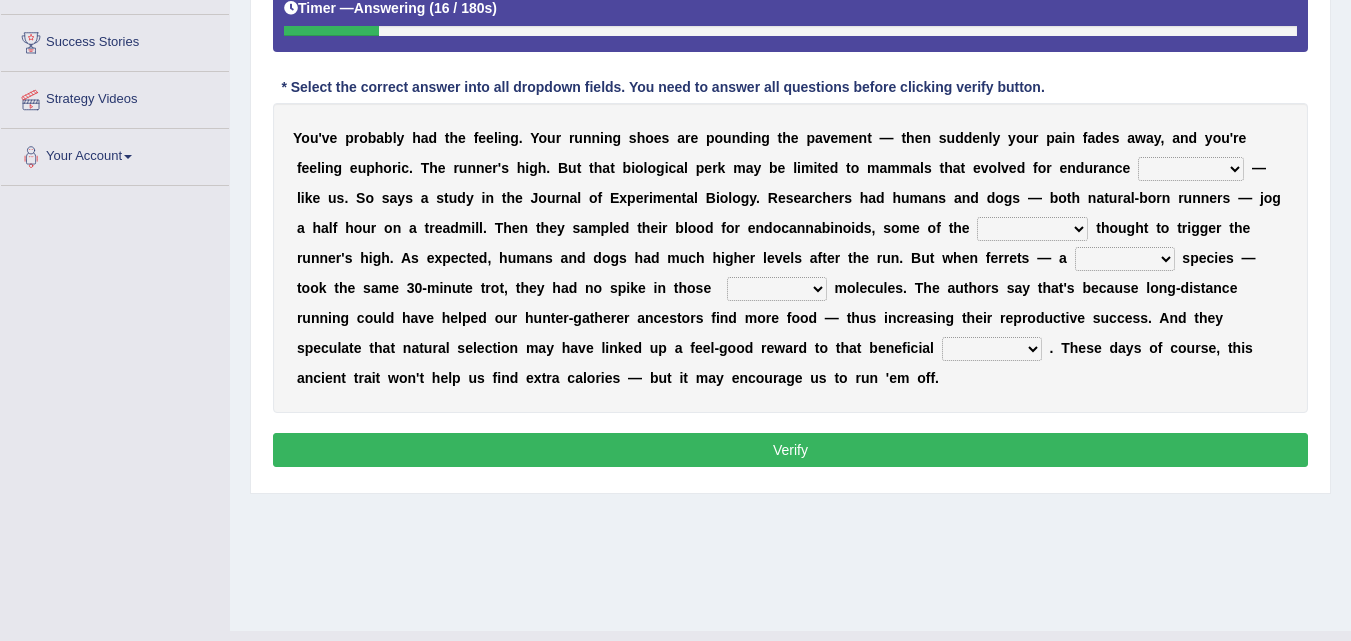 click on "dykes personalize classifies exercise" at bounding box center [1191, 169] 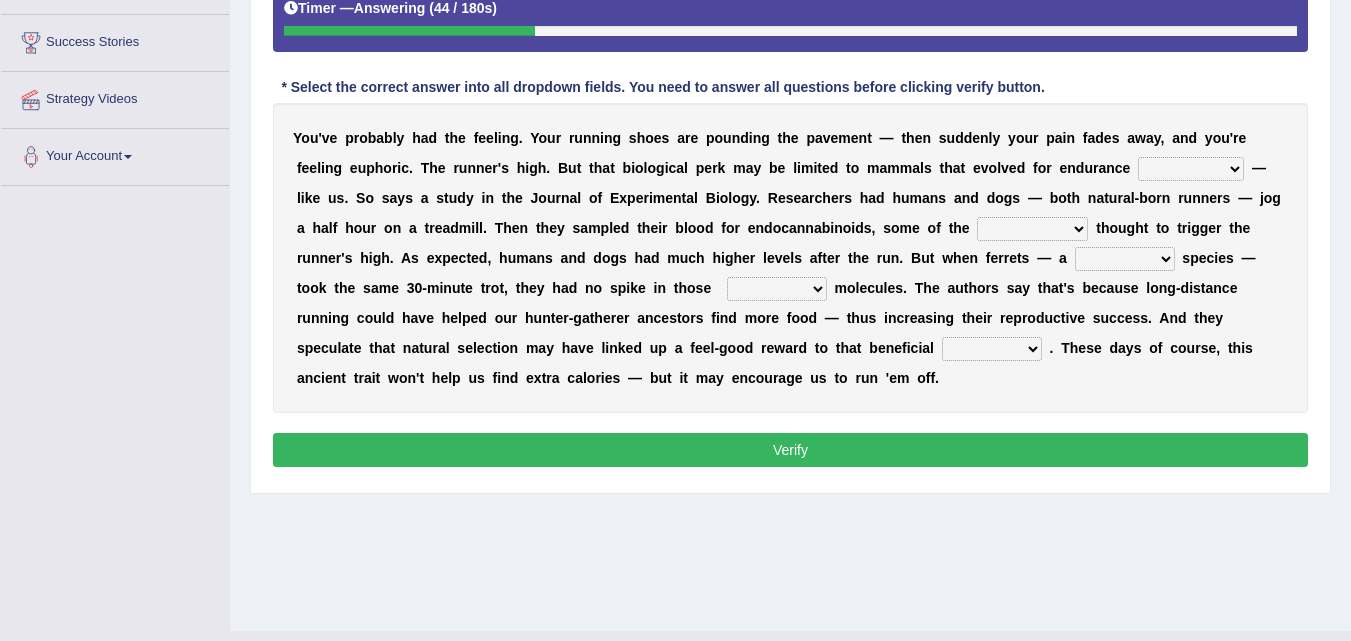 select on "exercise" 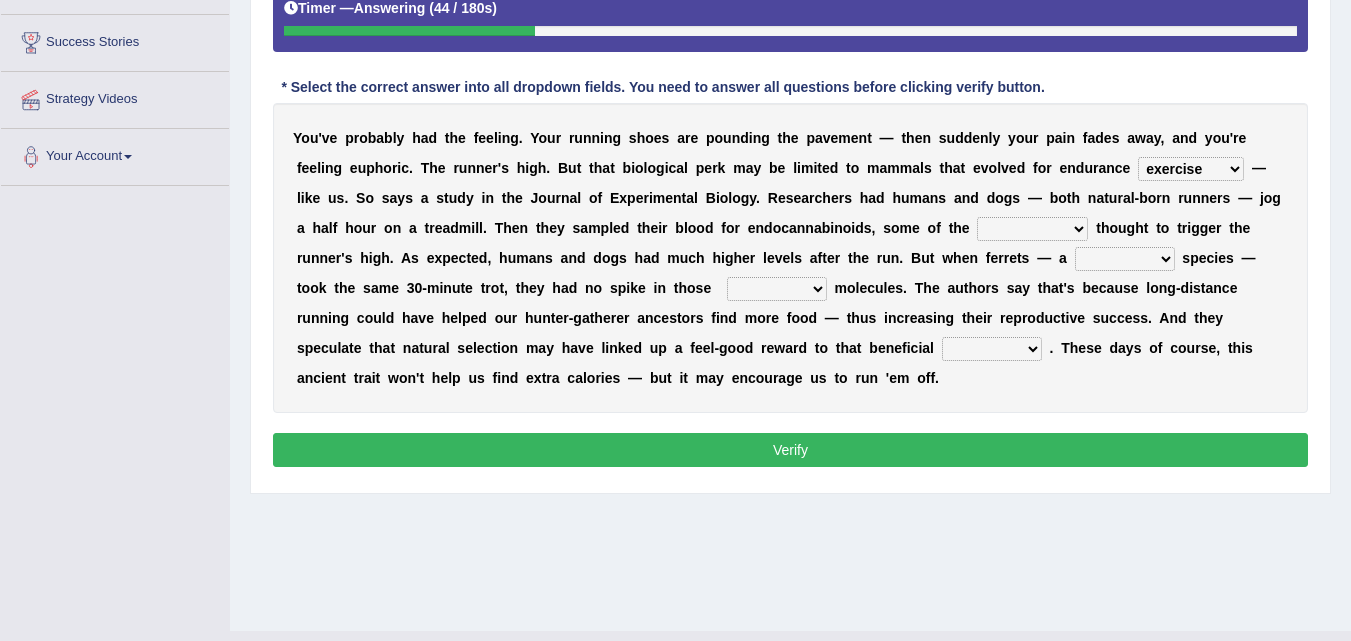 click on "dykes personalize classifies exercise" at bounding box center [1191, 169] 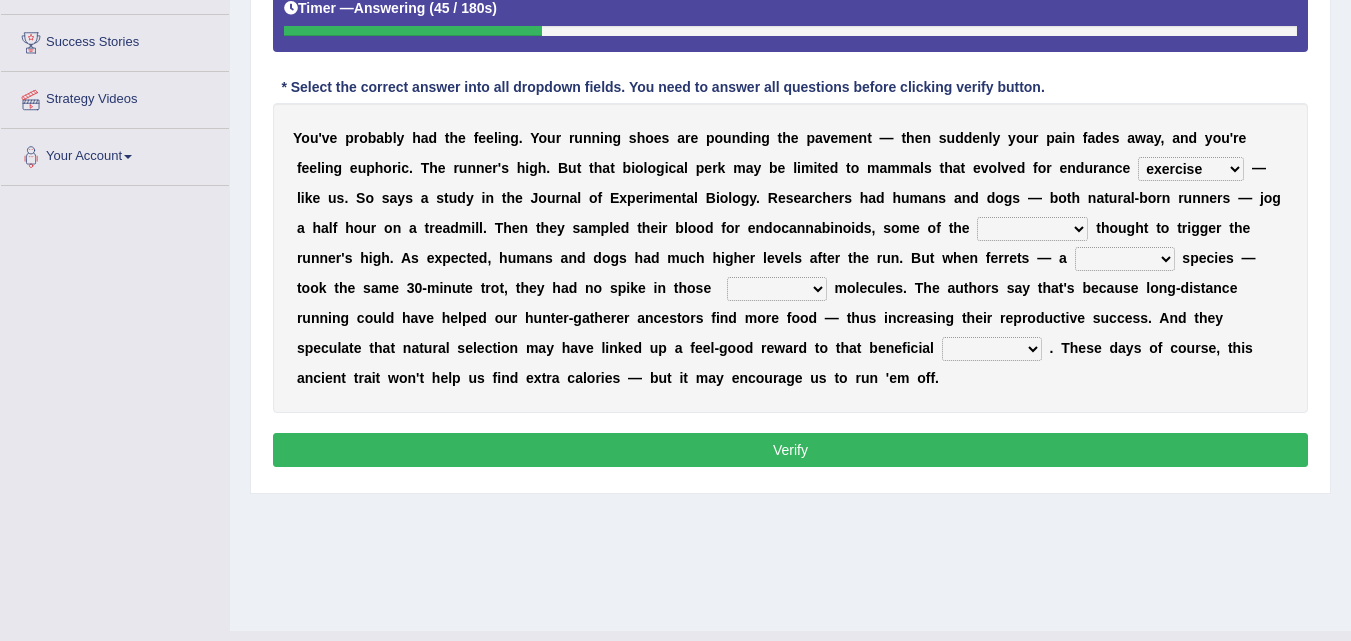 click on "Y o u ' v e    p r o b a b l y    h a d    t h e    f e e l i n g .    Y o u r    r u n n i n g    s h o e s    a r e    p o u n d i n g    t h e    p a v e m e n t    —    t h e n    s u d d e n l y    y o u r    p a i n    f a d e s    a w a y ,    a n d    y o u ' r e    f e e l i n g    e u p h o r i c .    T h e    r u n n e r ' s    h i g h .    B u t    t h a t    b i o l o g i c a l    p e r k    m a y    b e    l i m i t e d    t o    m a m m a l s    t h a t    e v o l v e d    f o r    e n d u r a n c e    dykes personalize classifies exercise    —    l i k e    u s .    S o    s a y s    a    s t u d y    i n    t h e    J o u r n a l    o f    E x p e r i m e n t a l    B i o l o g y .    R e s e a r c h e r s    h a d    h u m a n s    a n d    d o g s    —    b o t h    n a t u r a l - b o r n    r u n n e r s    —    j o g    a    h a l f    h o u r    o n    a    t r e a d m i l l .    T h e n    t h e y    s a m" at bounding box center [790, 258] 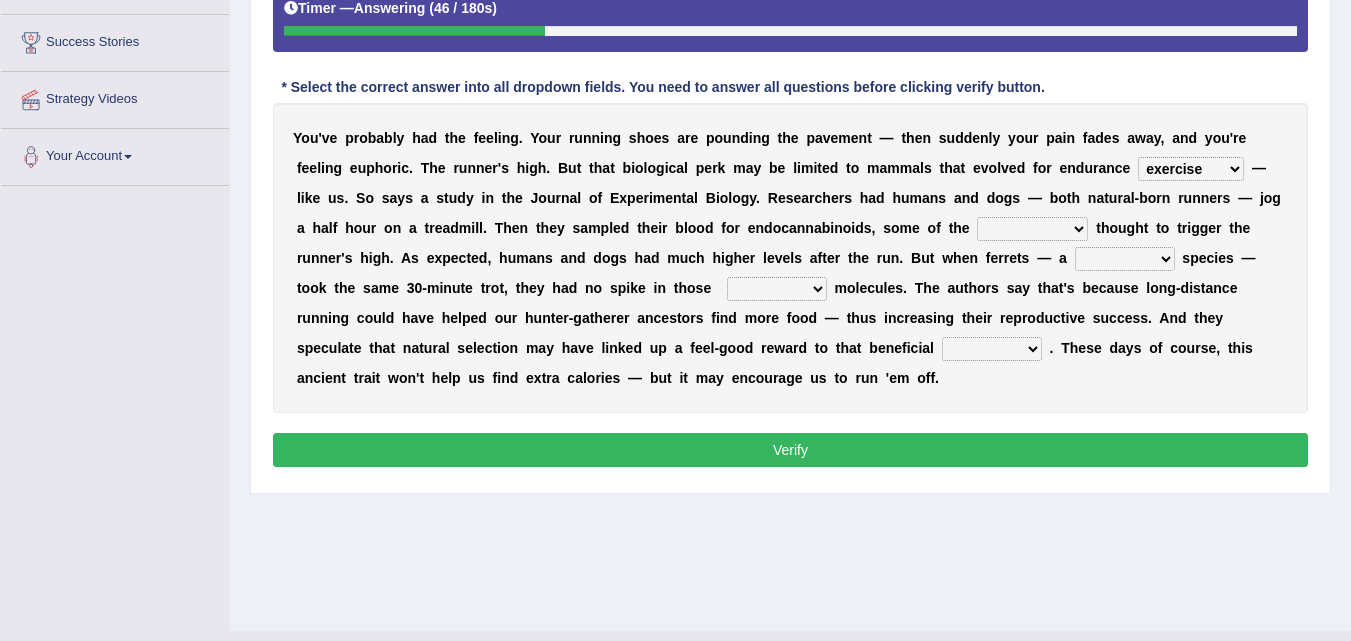 click on "Y o u ' v e    p r o b a b l y    h a d    t h e    f e e l i n g .    Y o u r    r u n n i n g    s h o e s    a r e    p o u n d i n g    t h e    p a v e m e n t    —    t h e n    s u d d e n l y    y o u r    p a i n    f a d e s    a w a y ,    a n d    y o u ' r e    f e e l i n g    e u p h o r i c .    T h e    r u n n e r ' s    h i g h .    B u t    t h a t    b i o l o g i c a l    p e r k    m a y    b e    l i m i t e d    t o    m a m m a l s    t h a t    e v o l v e d    f o r    e n d u r a n c e    dykes personalize classifies exercise    —    l i k e    u s .    S o    s a y s    a    s t u d y    i n    t h e    J o u r n a l    o f    E x p e r i m e n t a l    B i o l o g y .    R e s e a r c h e r s    h a d    h u m a n s    a n d    d o g s    —    b o t h    n a t u r a l - b o r n    r u n n e r s    —    j o g    a    h a l f    h o u r    o n    a    t r e a d m i l l .    T h e n    t h e y    s a m" at bounding box center [790, 258] 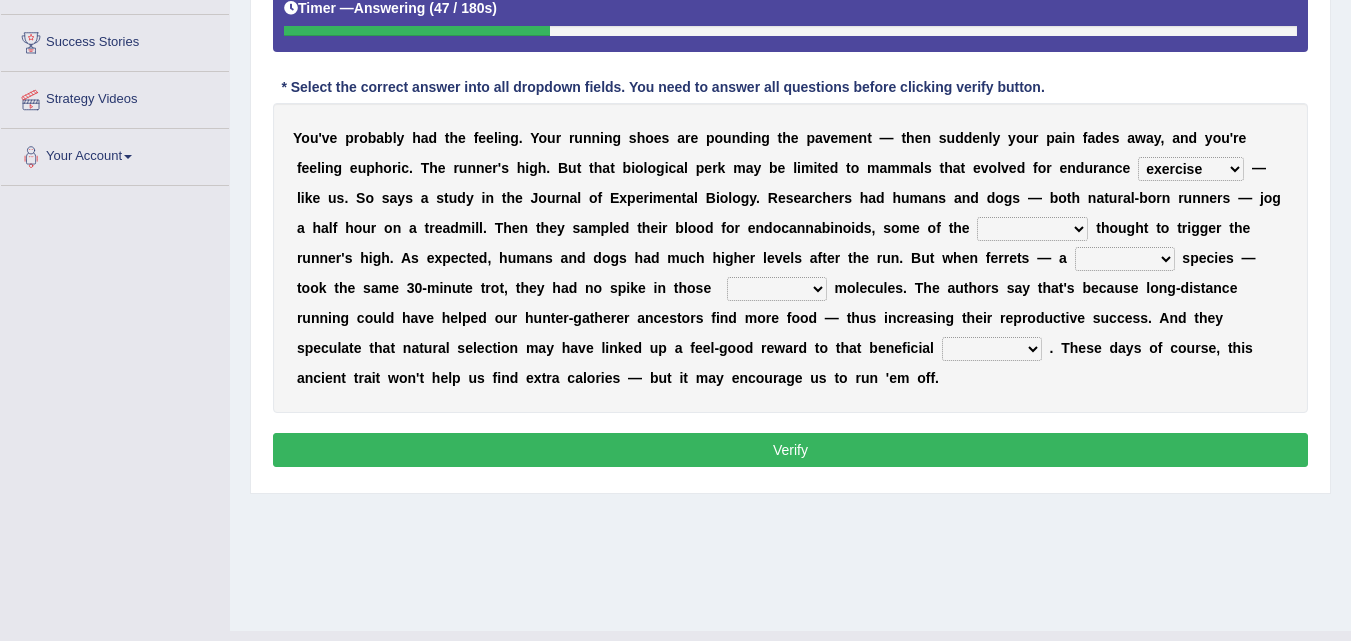 click on "dykes personalize classifies exercise" at bounding box center [1191, 169] 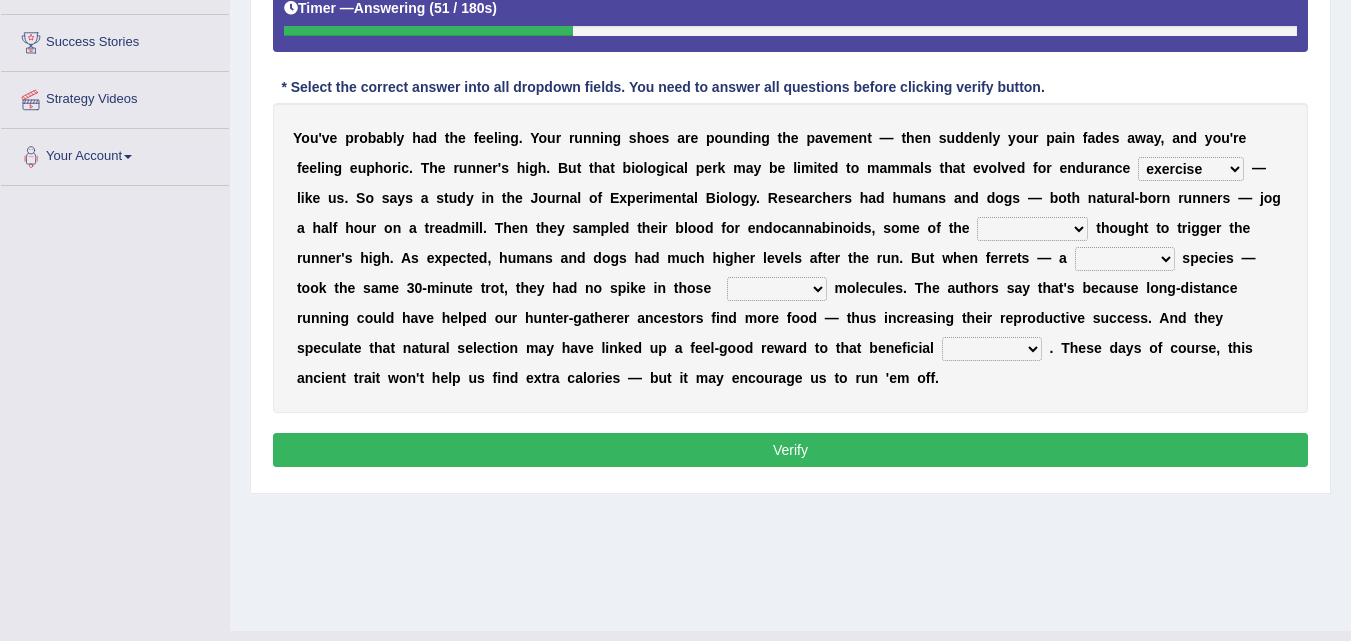 click at bounding box center [585, 198] 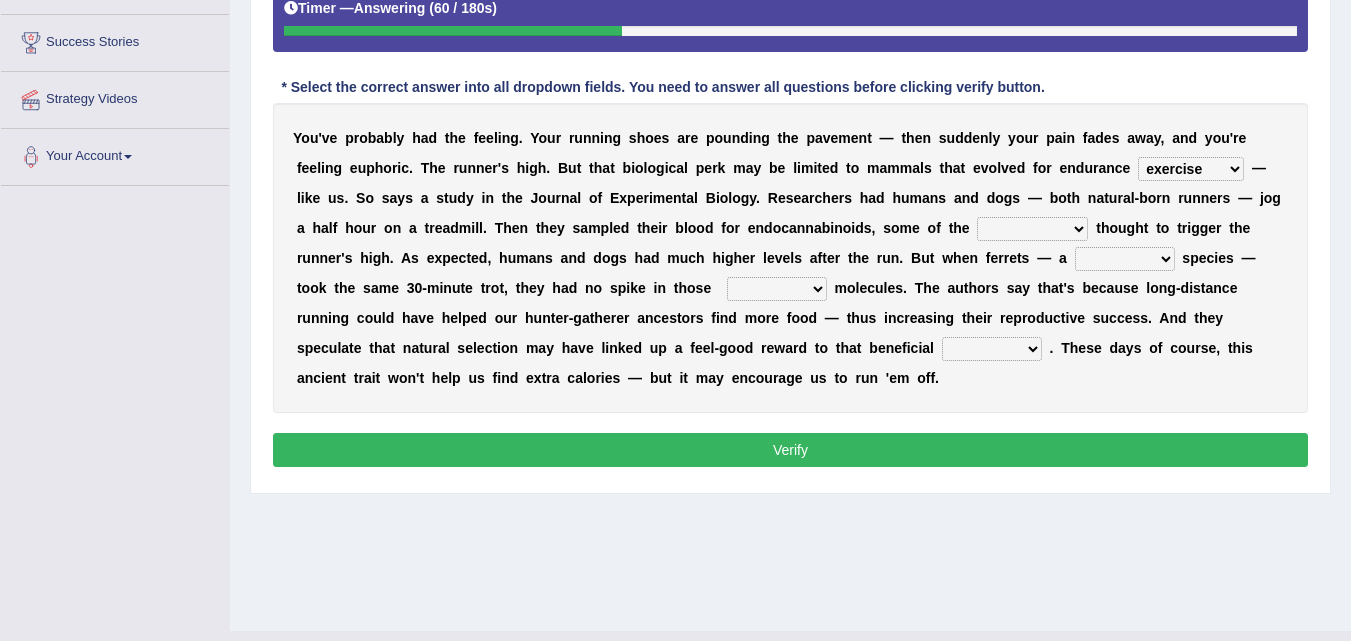 click on "almshouse turnarounds compounds foxhounds" at bounding box center (1032, 229) 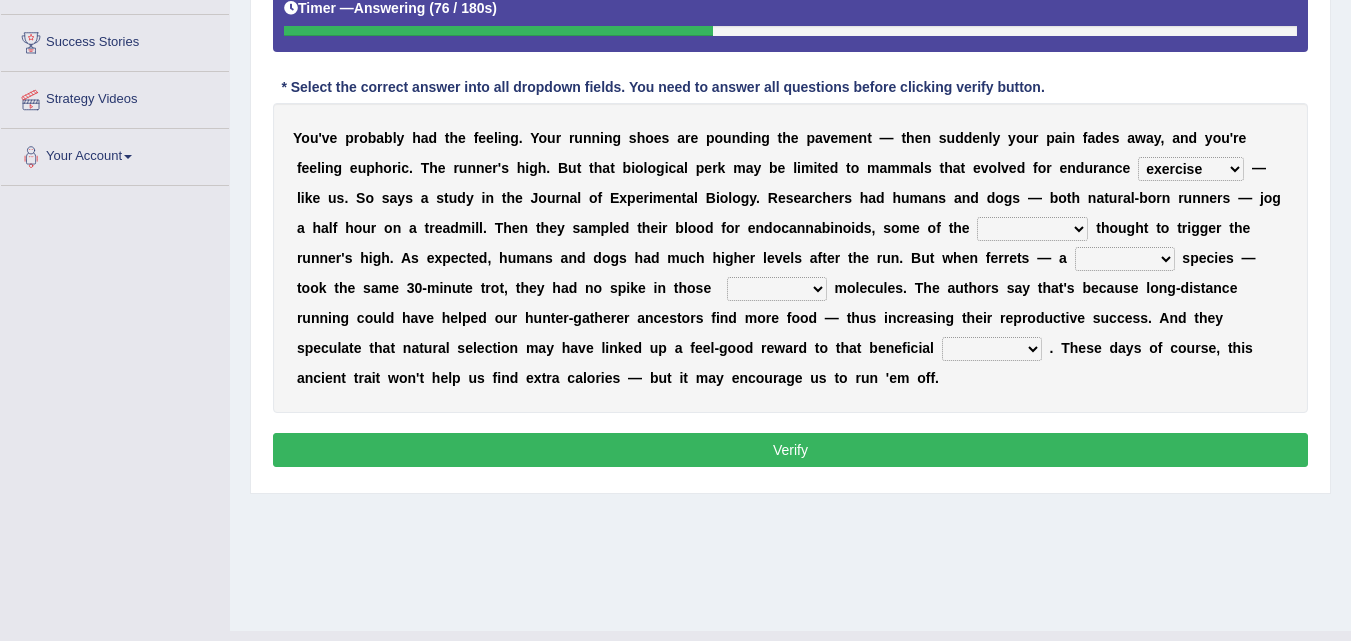 select on "turnarounds" 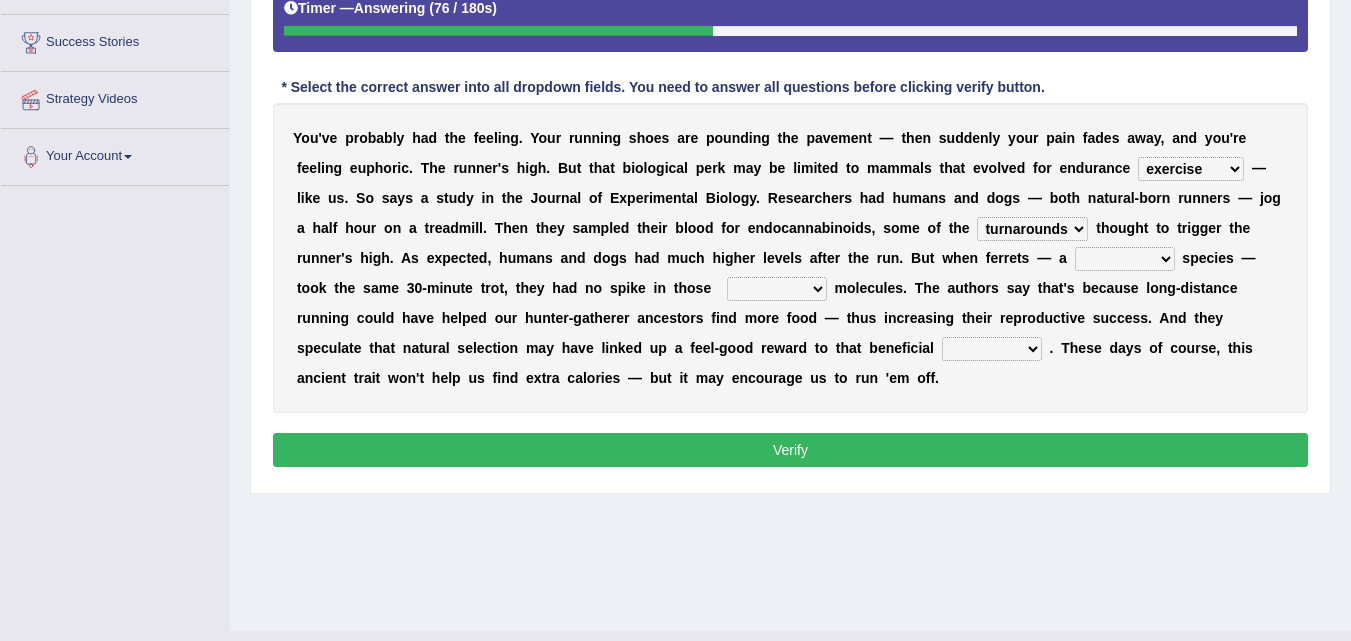 click on "almshouse turnarounds compounds foxhounds" at bounding box center (1032, 229) 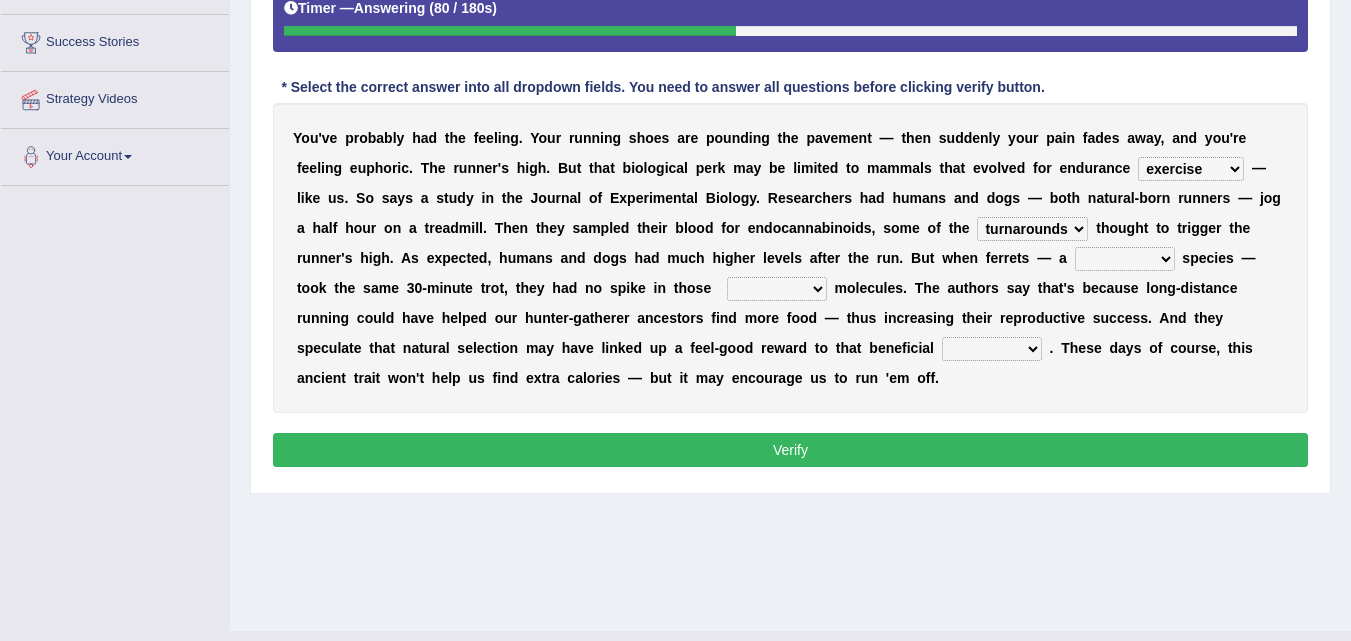 click on "excellency merely faerie sedentary" at bounding box center (1125, 259) 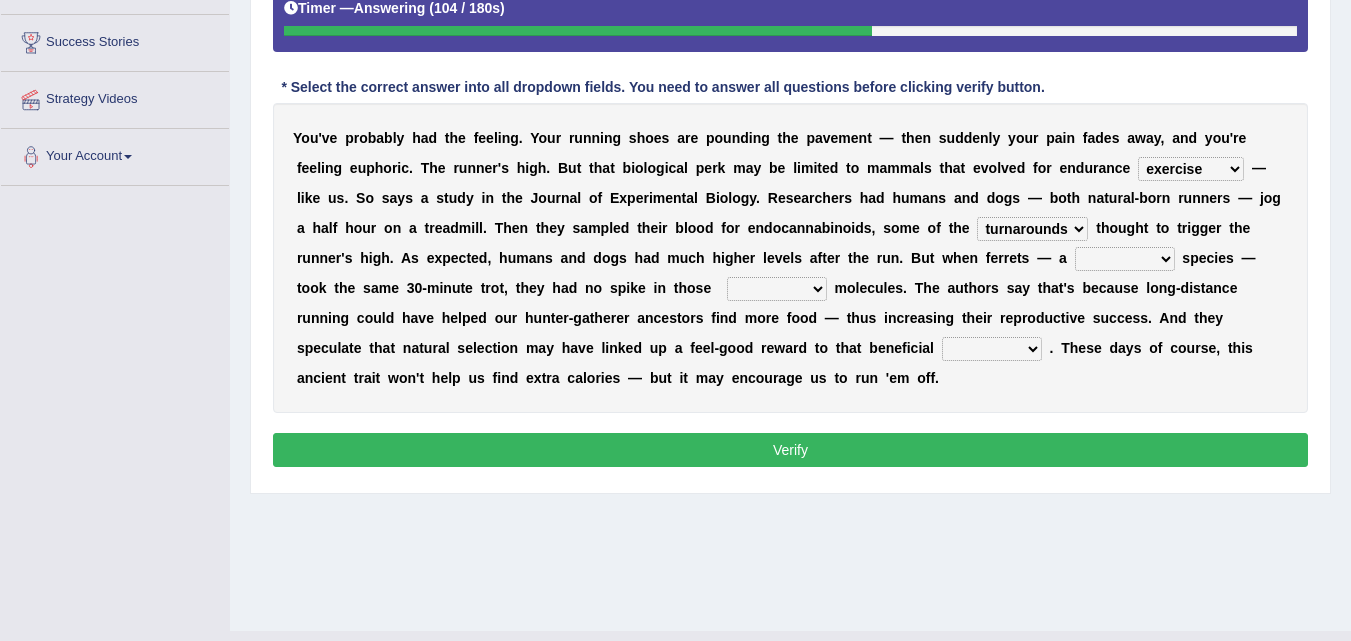 select on "merely" 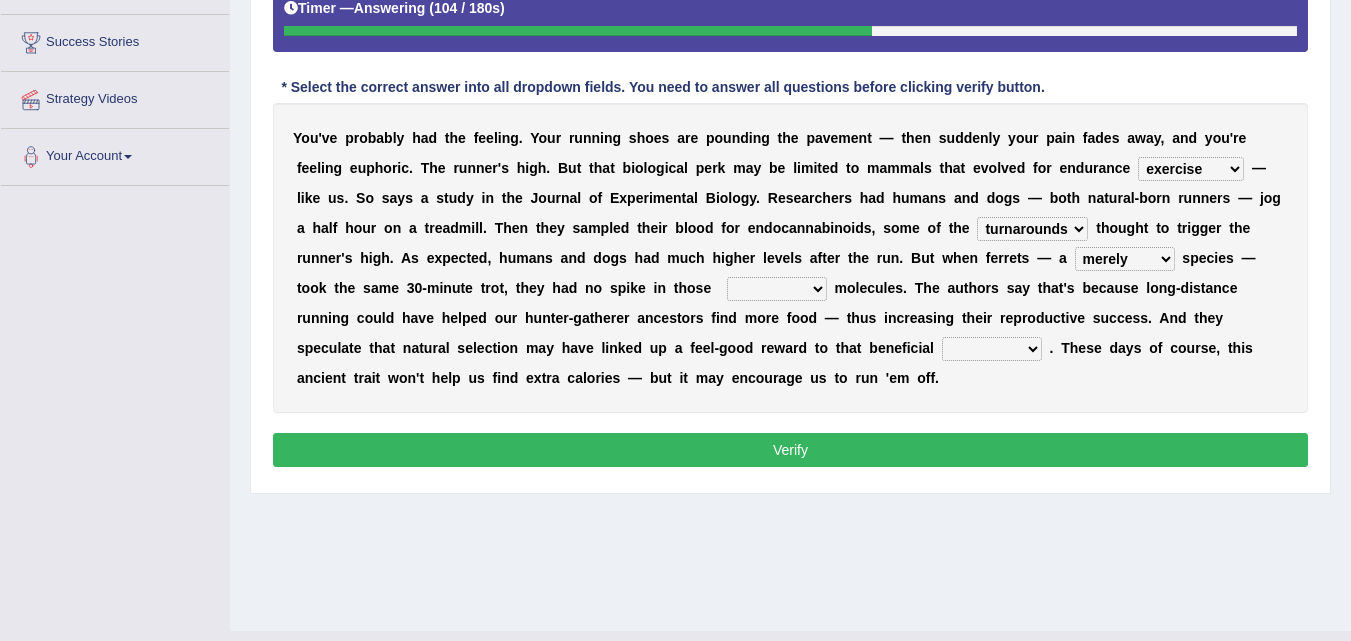 click on "excellency merely faerie sedentary" at bounding box center (1125, 259) 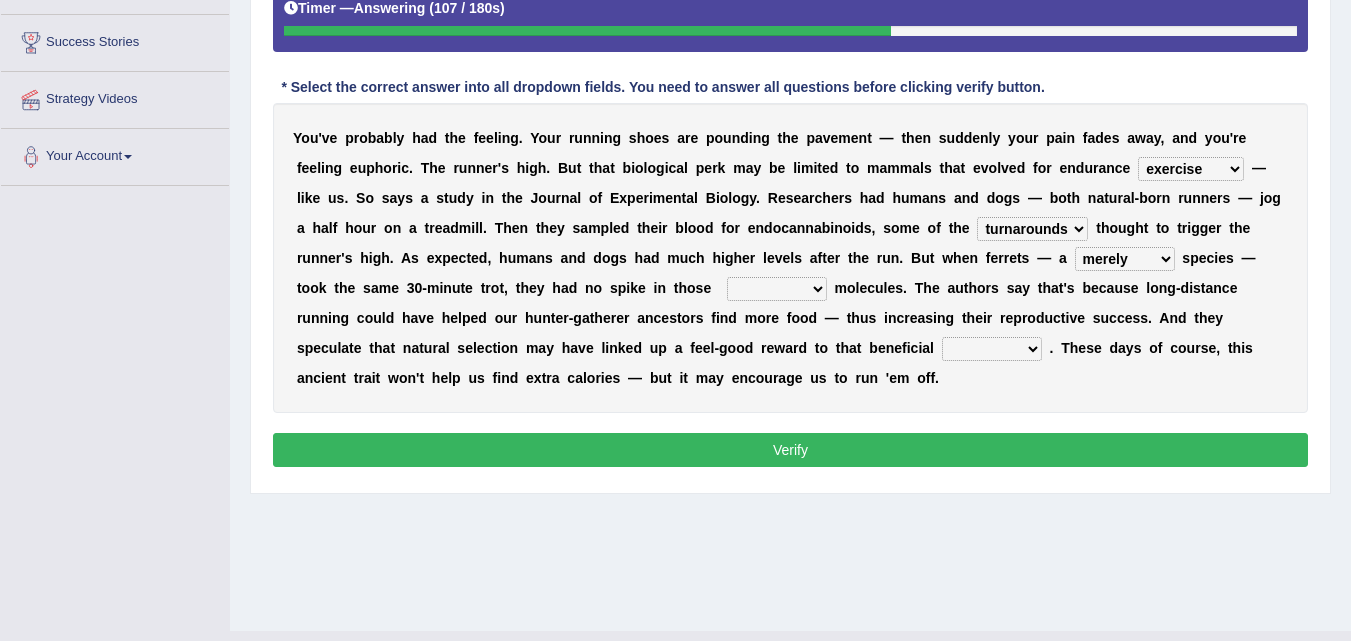 click on "groaned feel-good inchoate loaned" at bounding box center [777, 289] 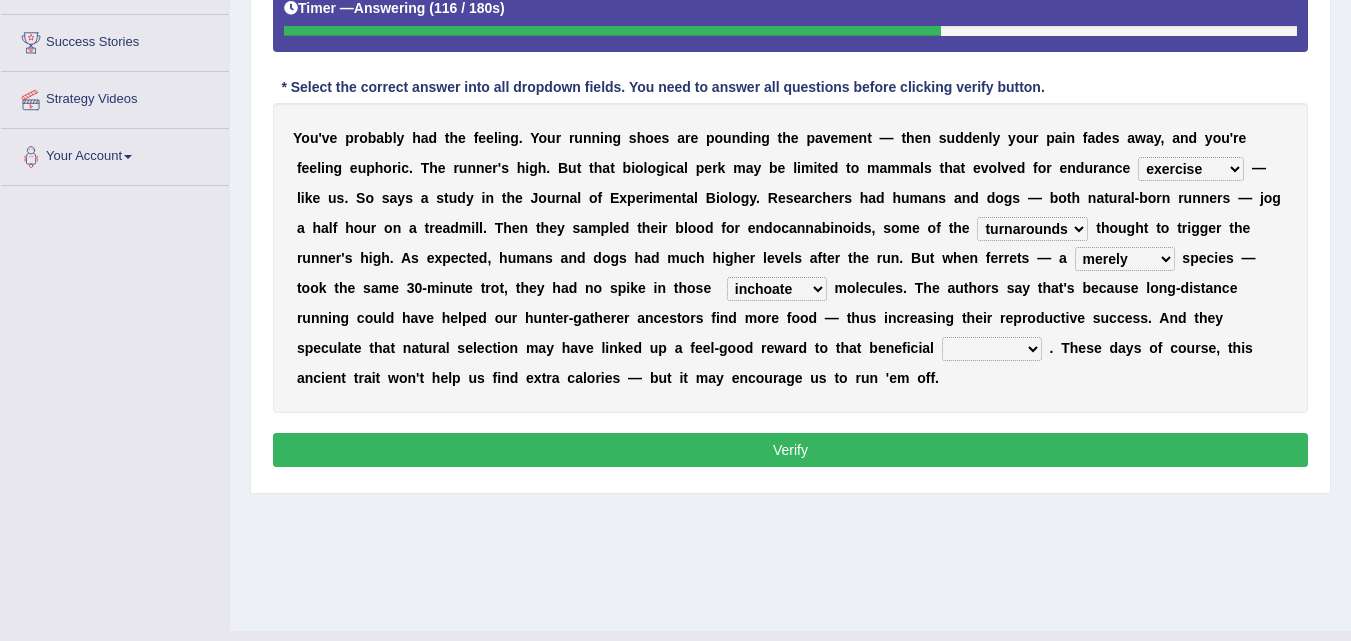 click on "groaned feel-good inchoate loaned" at bounding box center [777, 289] 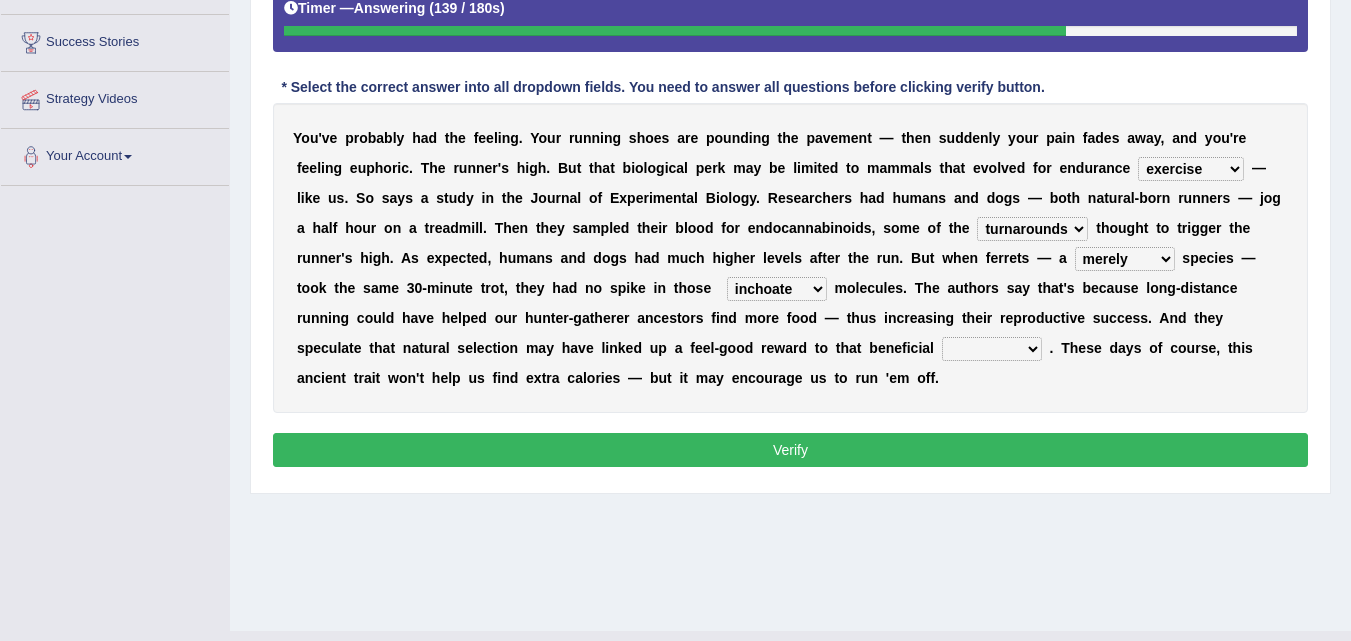 click on "groaned feel-good inchoate loaned" at bounding box center (777, 289) 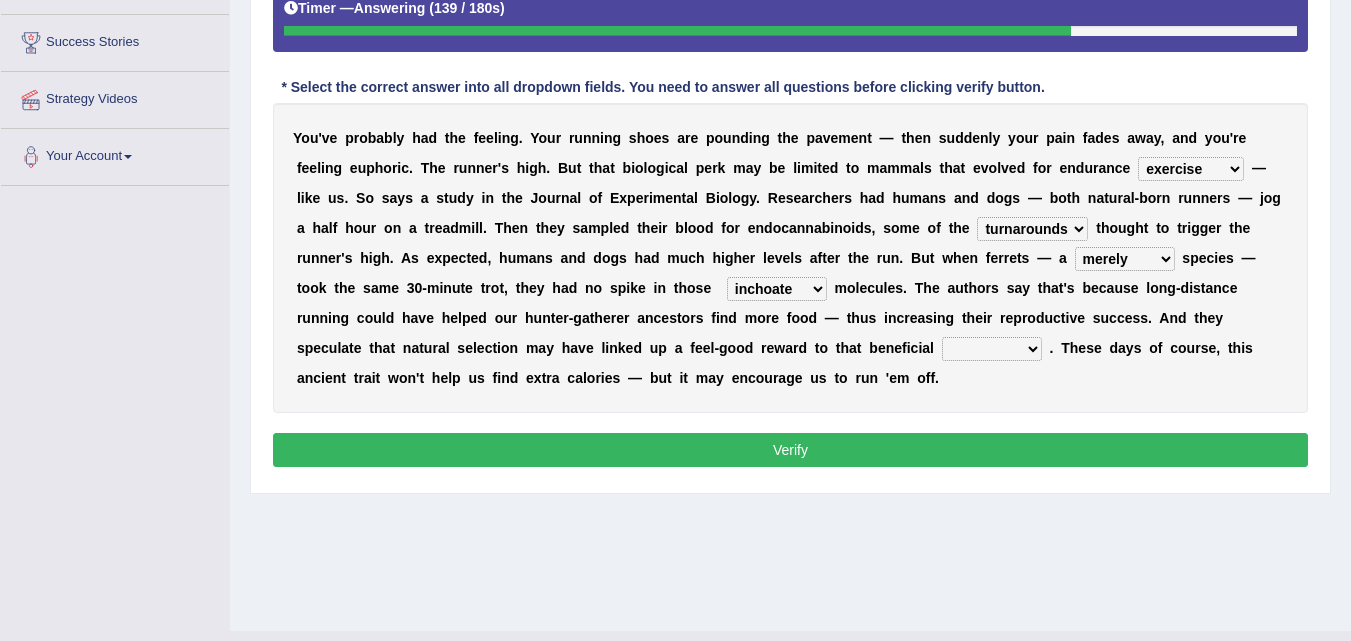 select on "feel-good" 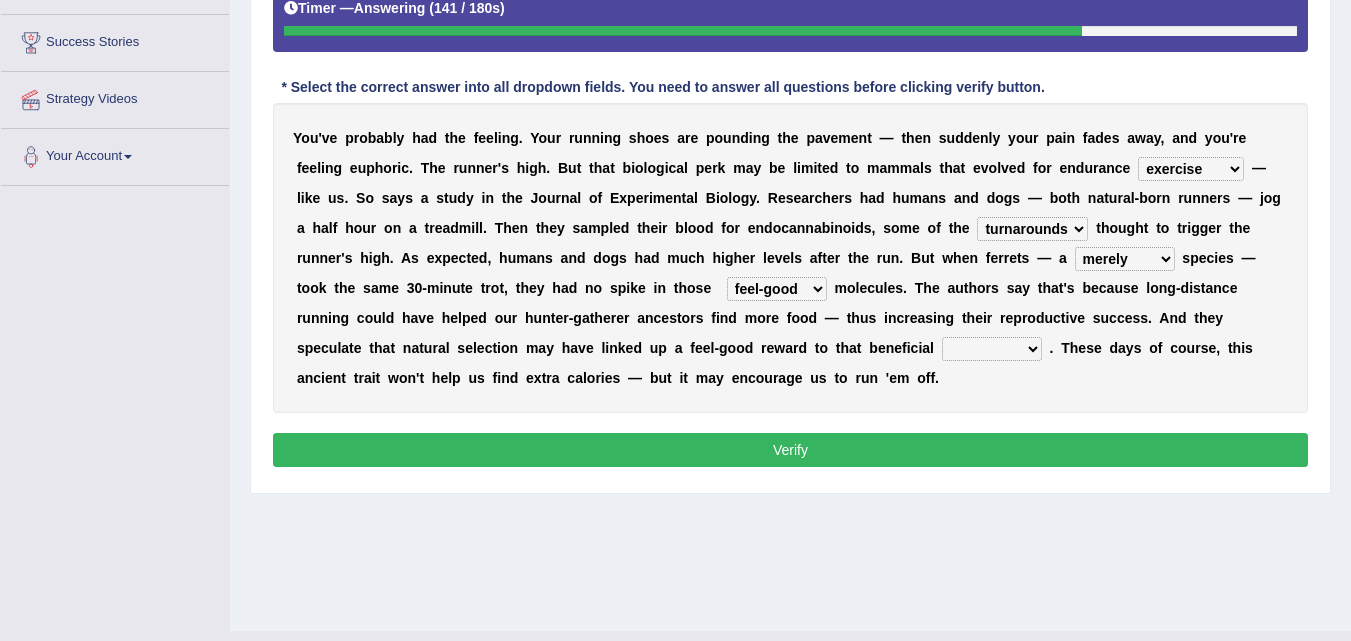 click on "wager exchanger behavior regulator" at bounding box center [992, 349] 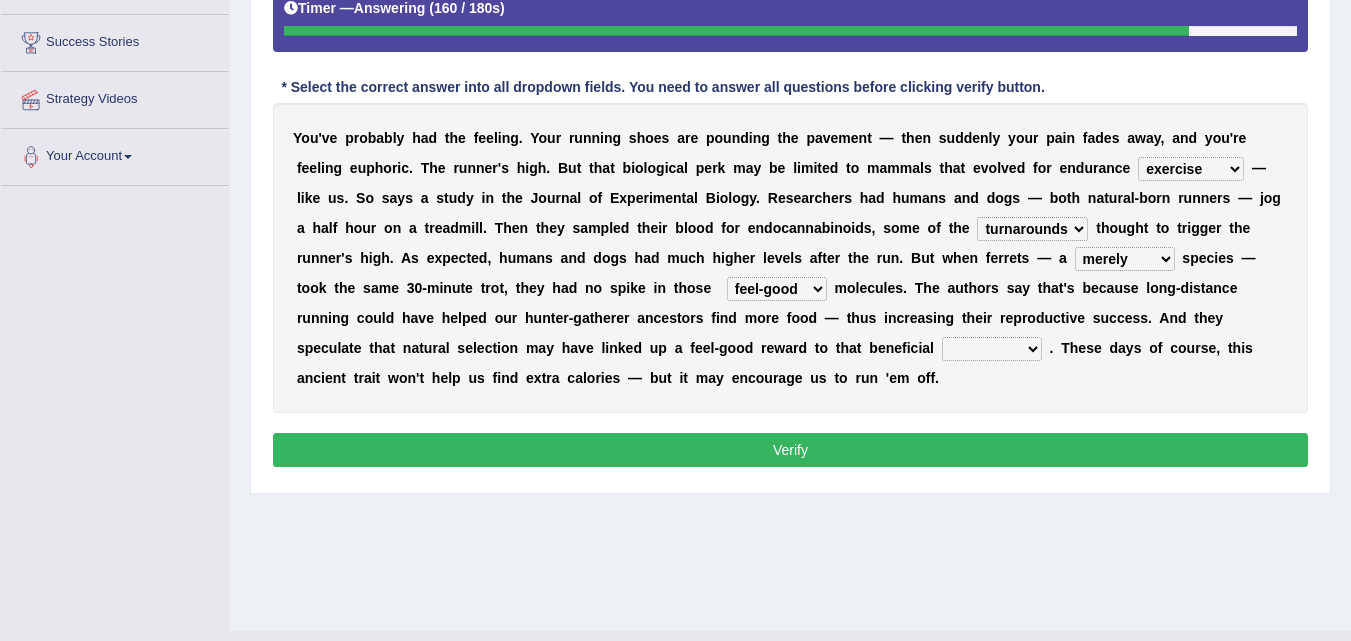 select on "behavior" 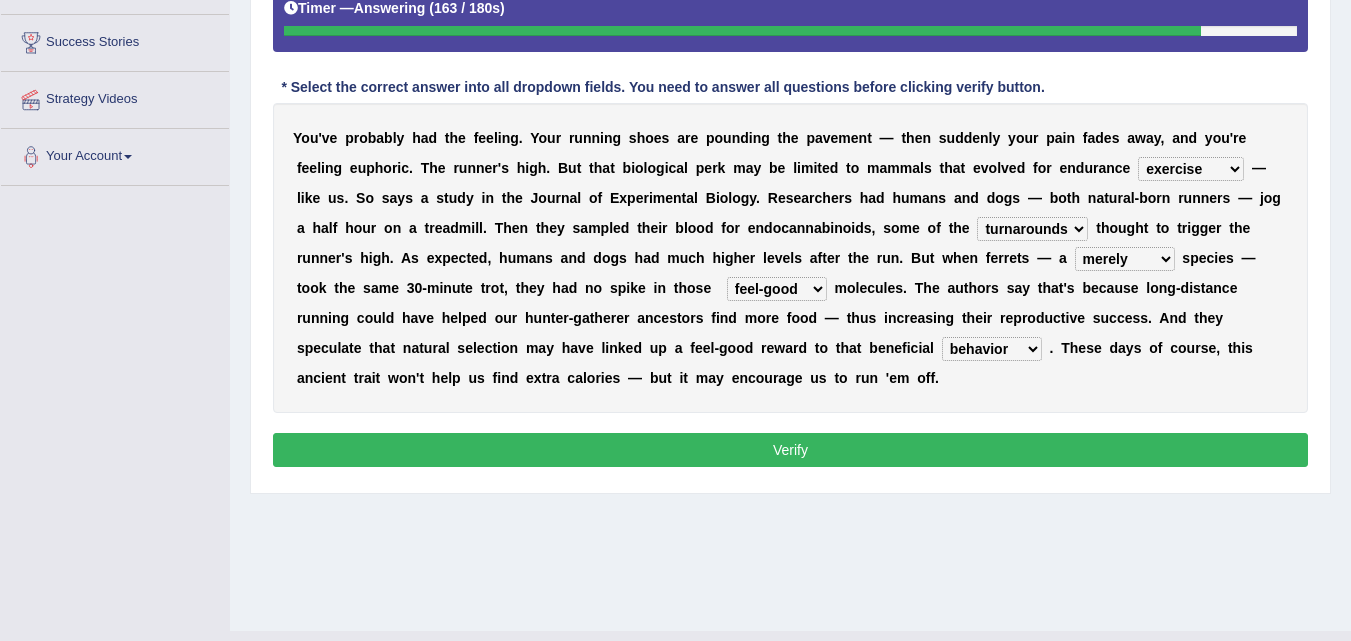 click on "dykes personalize classifies exercise" at bounding box center [1191, 169] 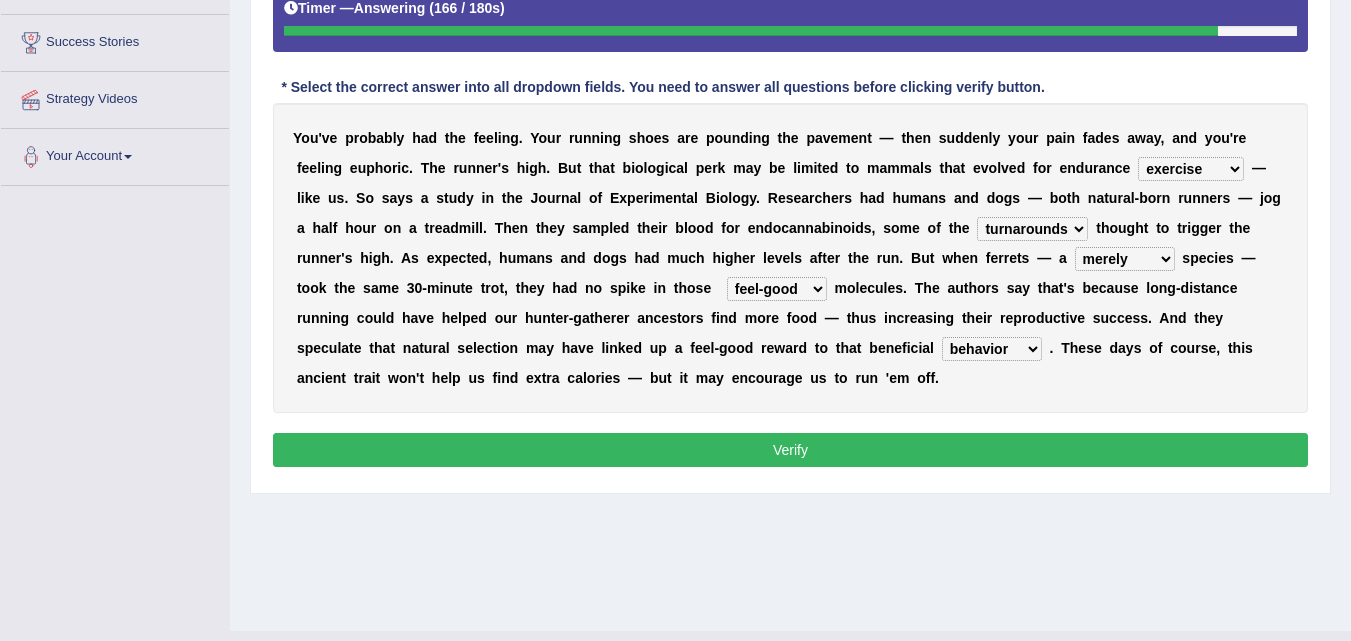 click on "dykes personalize classifies exercise" at bounding box center [1191, 169] 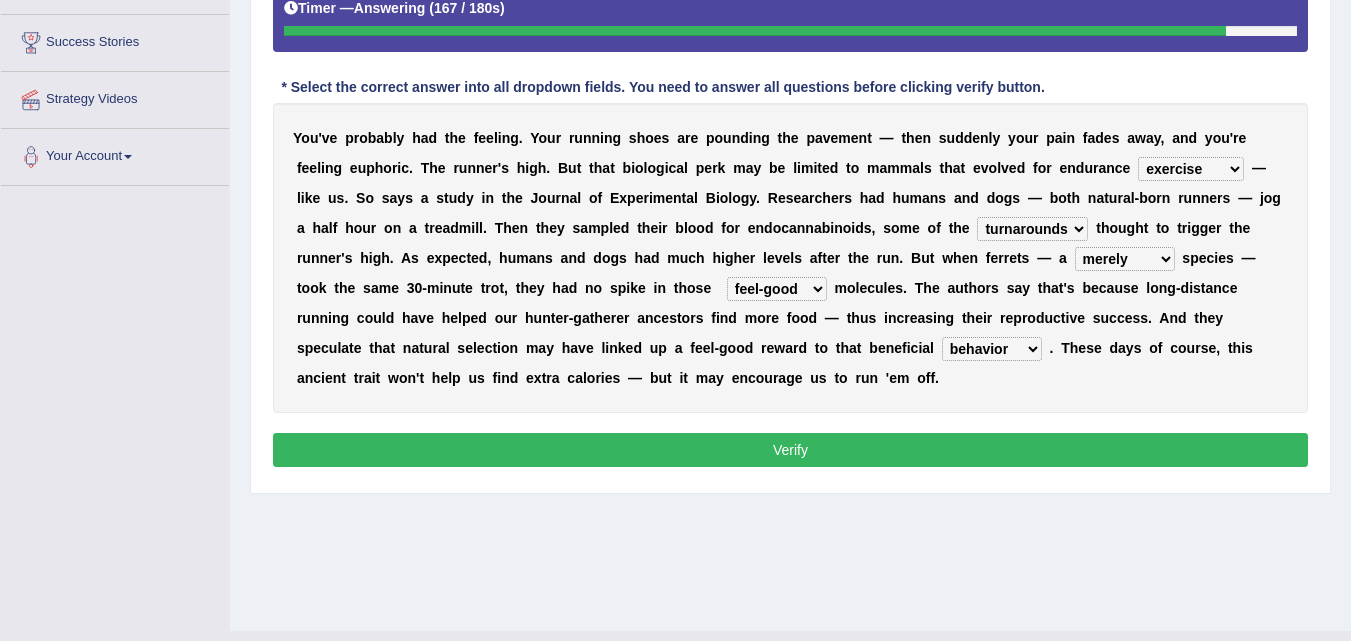 click on "almshouse turnarounds compounds foxhounds" at bounding box center [1032, 229] 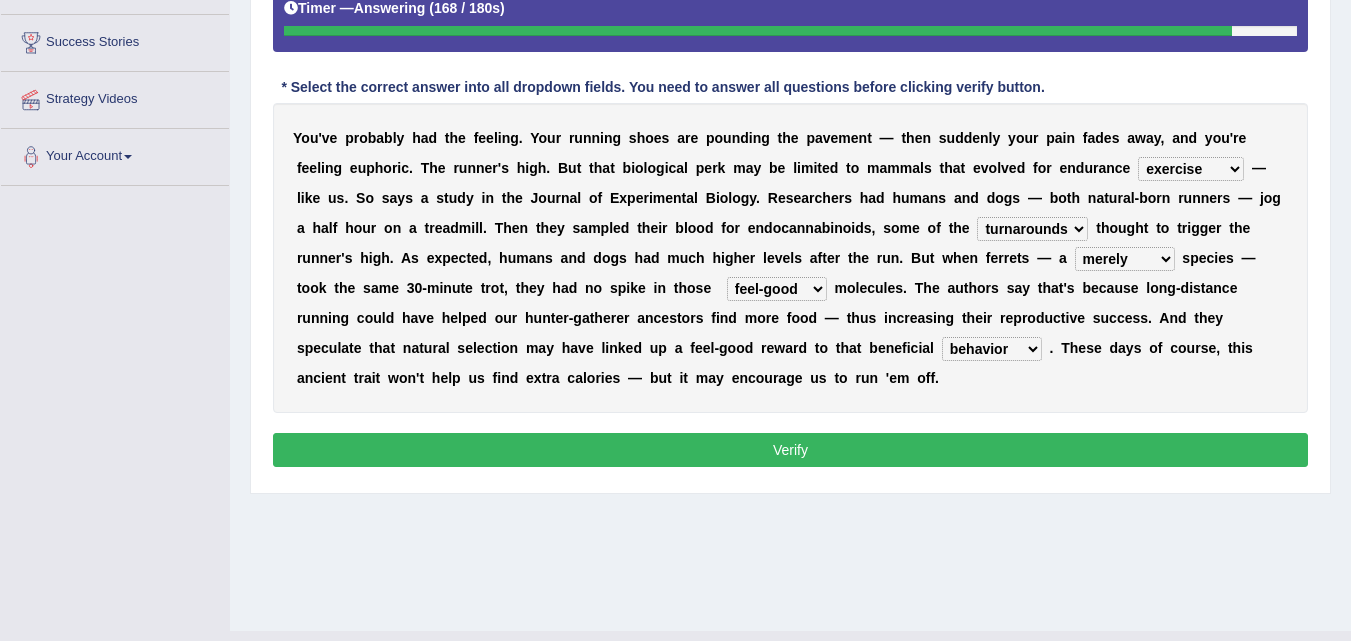 click on "almshouse turnarounds compounds foxhounds" at bounding box center [1032, 229] 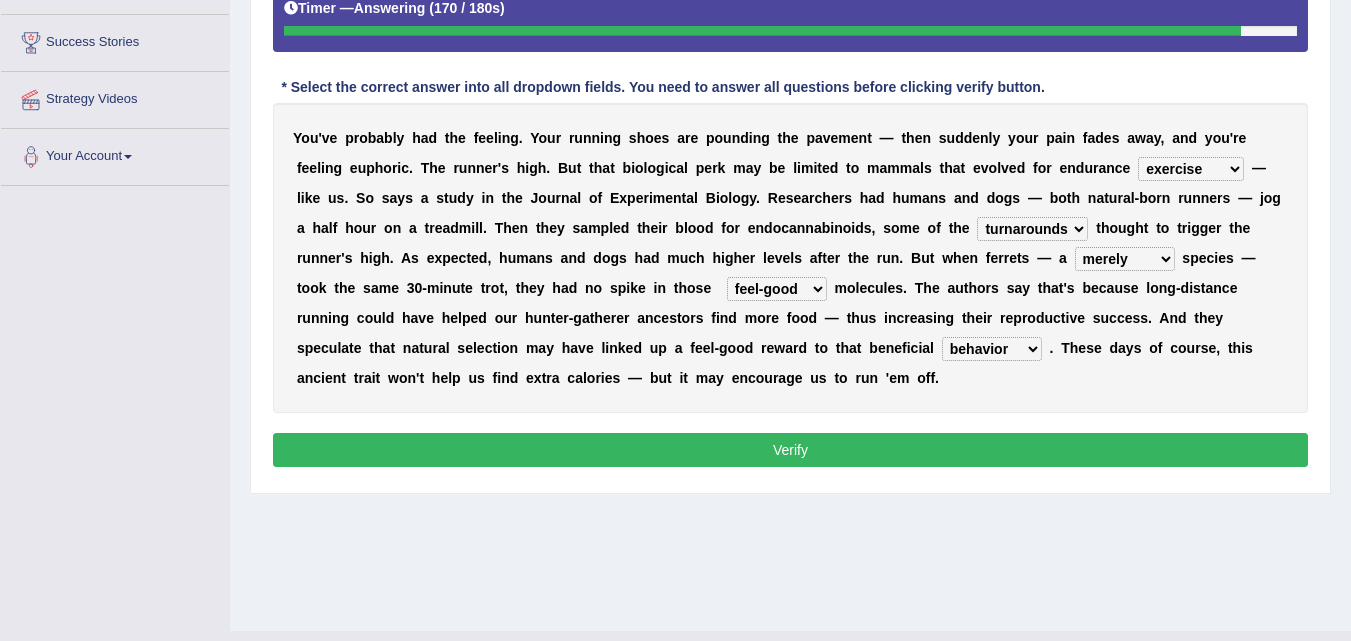 click on "excellency merely faerie sedentary" at bounding box center (1125, 259) 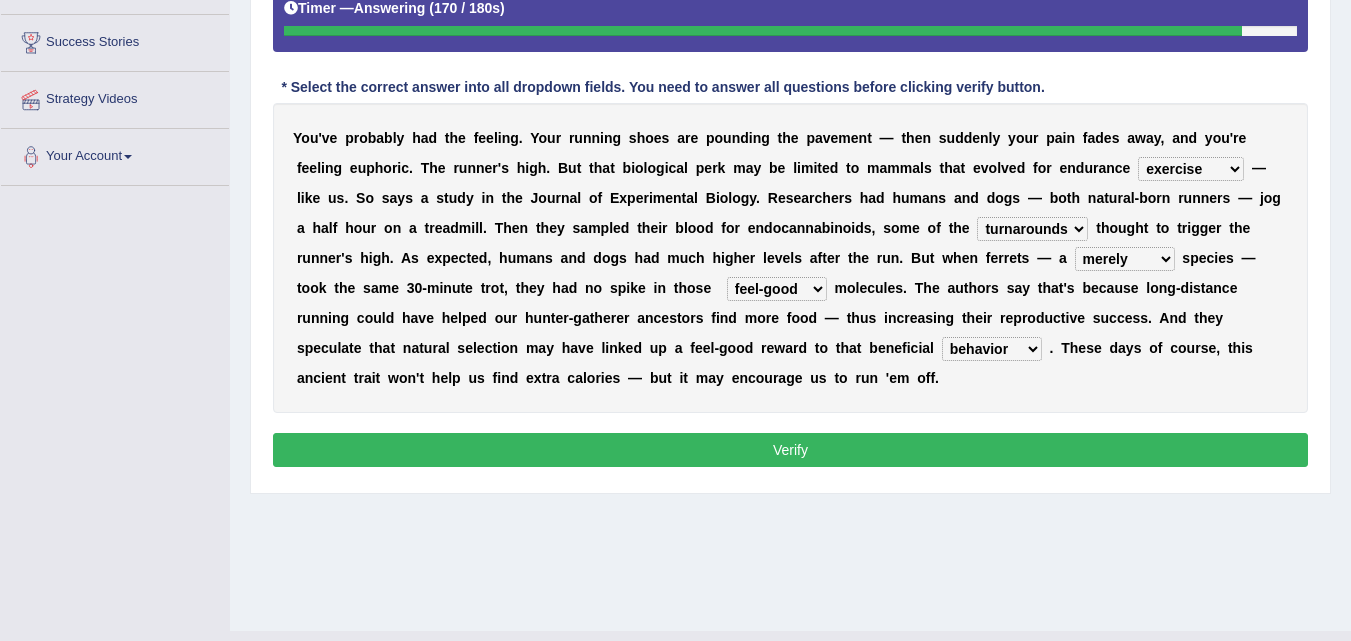 click on "excellency merely faerie sedentary" at bounding box center (1125, 259) 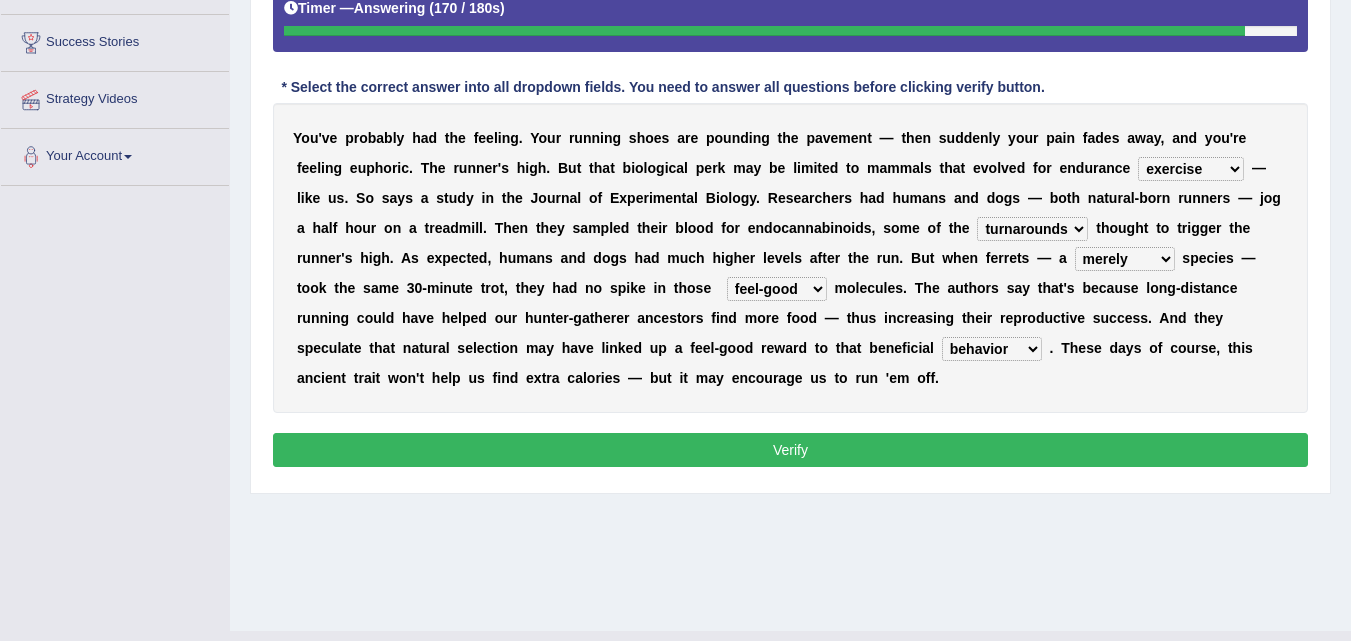 click on "excellency merely faerie sedentary" at bounding box center (1125, 259) 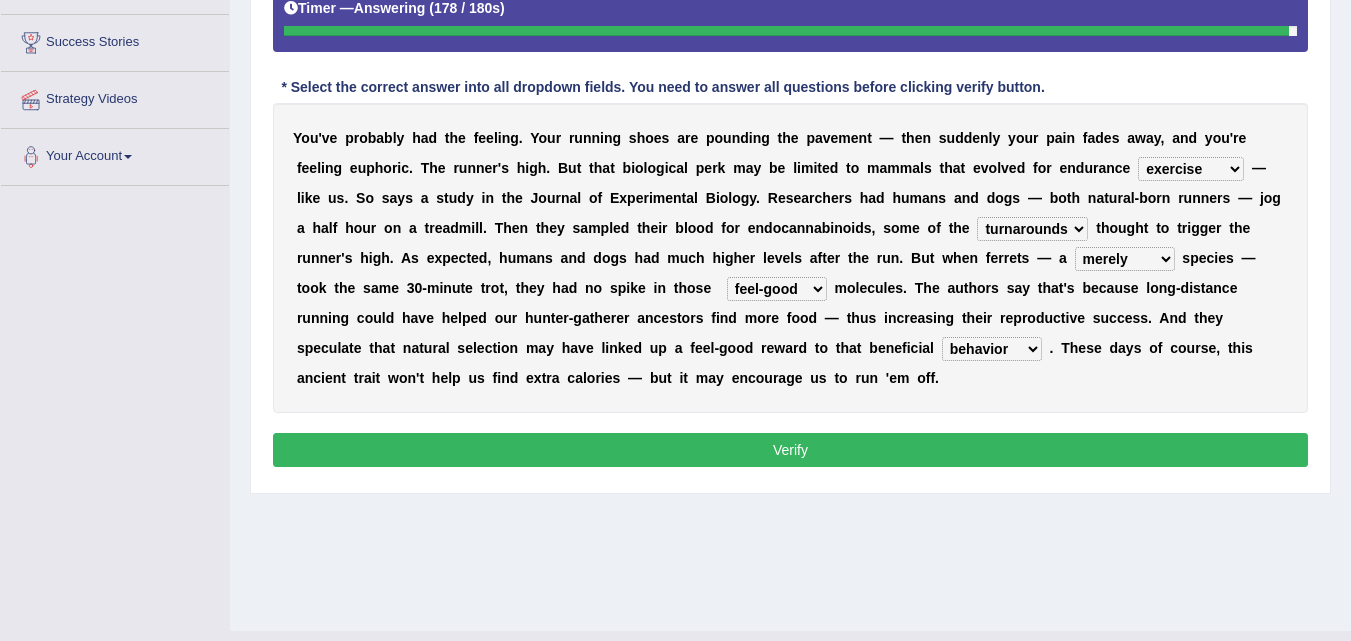click on "dykes personalize classifies exercise" at bounding box center (1191, 169) 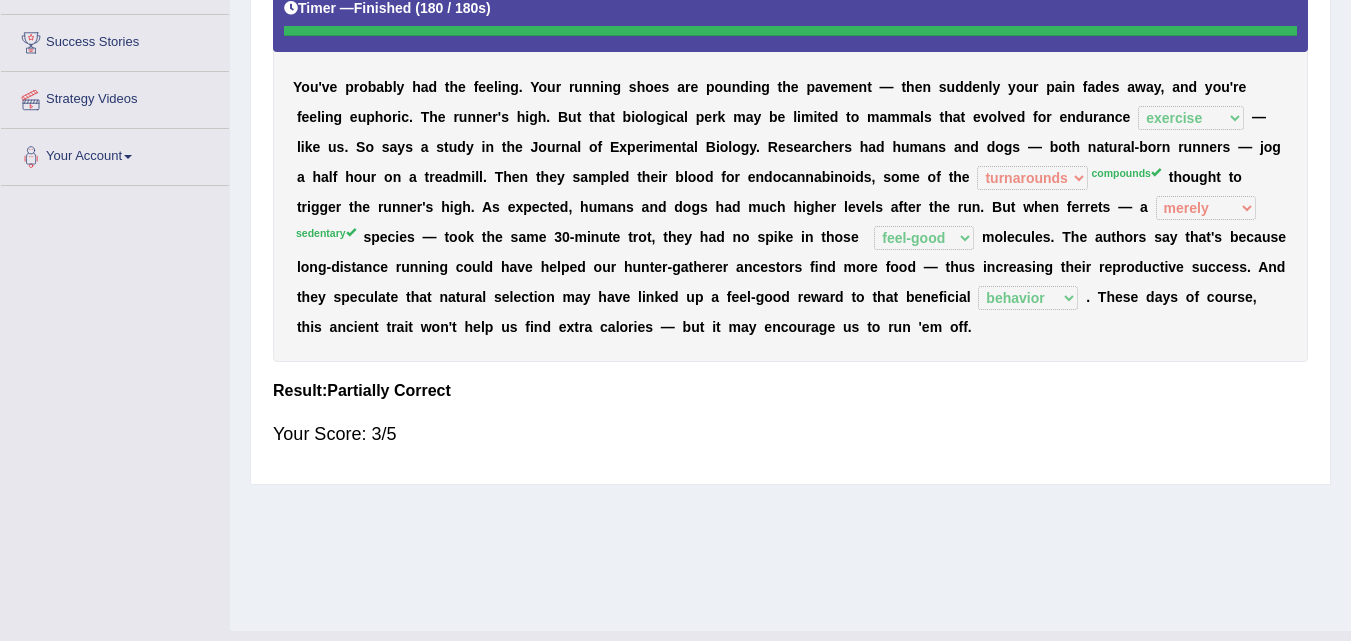 scroll, scrollTop: 0, scrollLeft: 0, axis: both 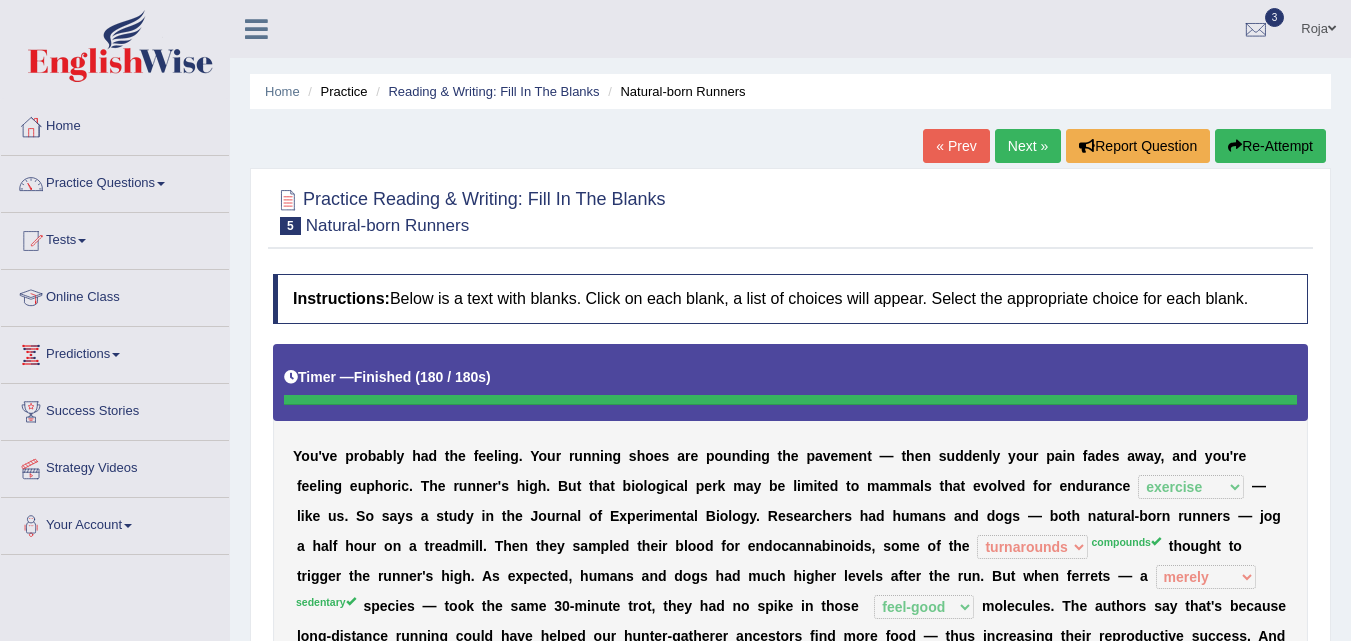 click on "Re-Attempt" at bounding box center (1270, 146) 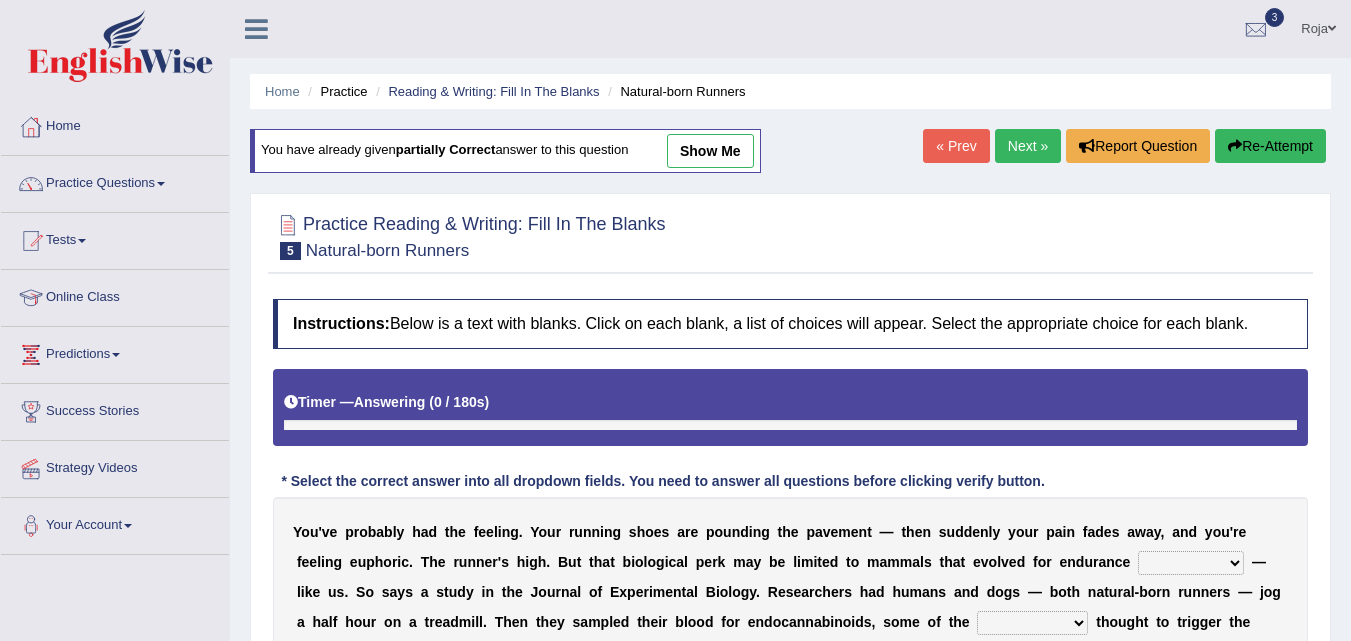 scroll, scrollTop: 409, scrollLeft: 0, axis: vertical 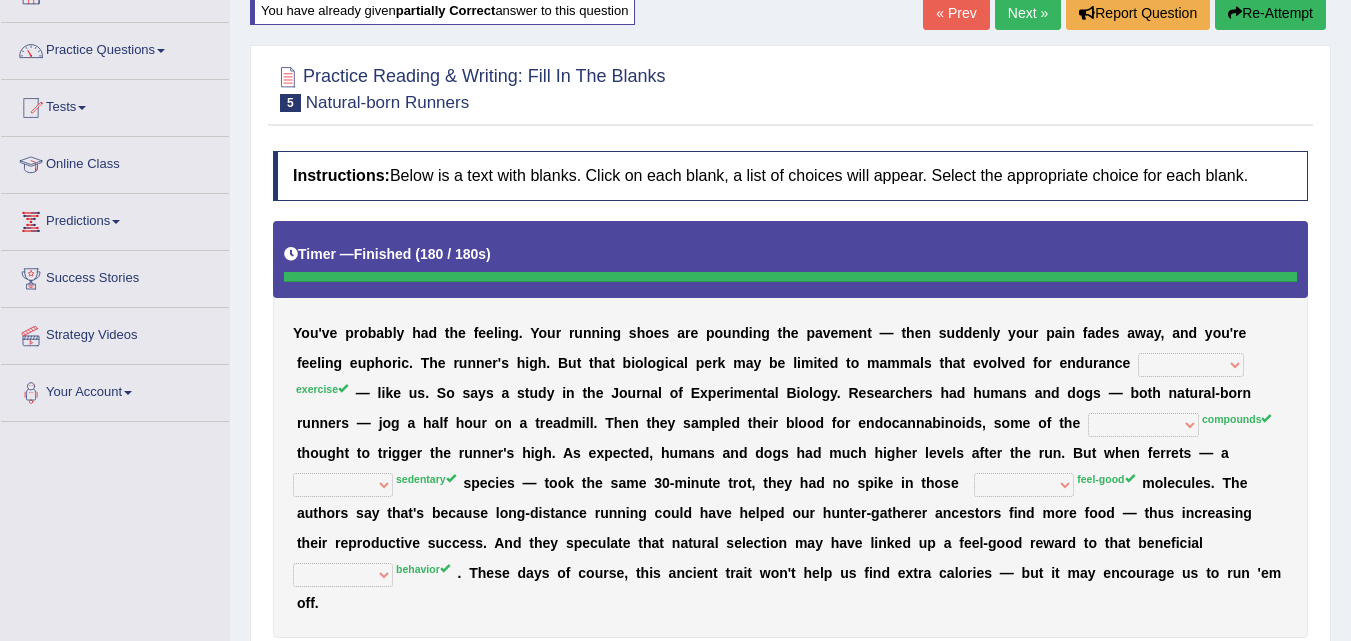 click on "Re-Attempt" at bounding box center [1270, 13] 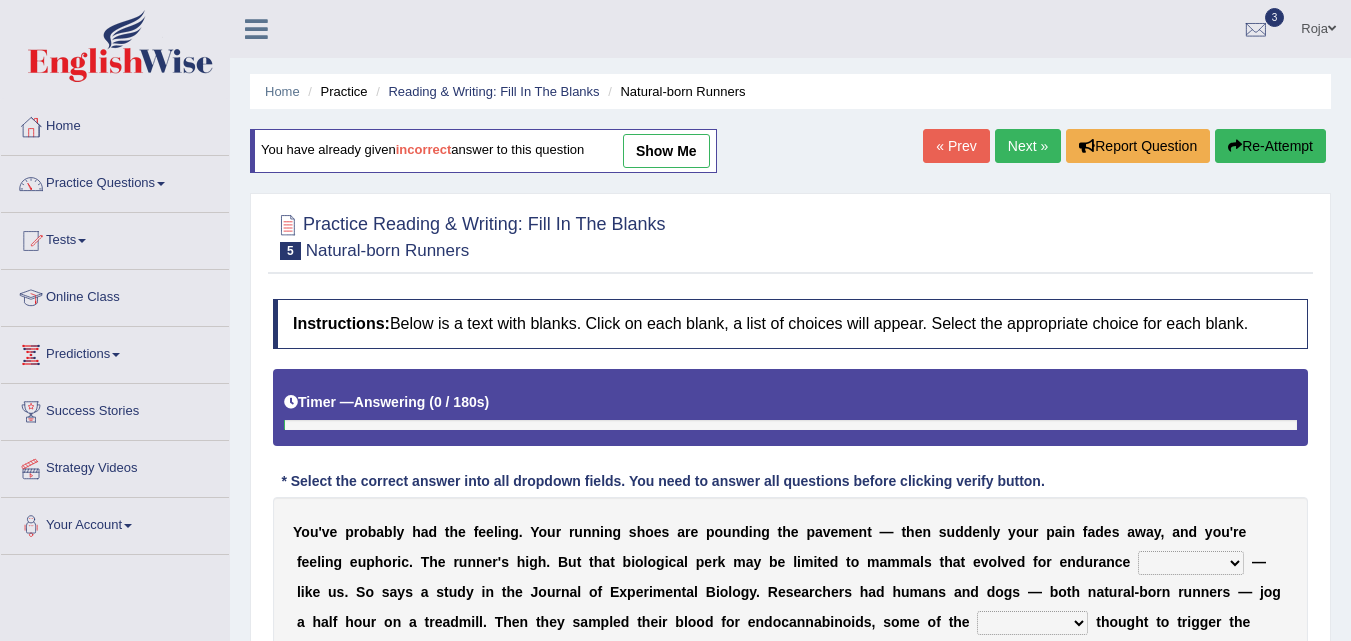 scroll, scrollTop: 133, scrollLeft: 0, axis: vertical 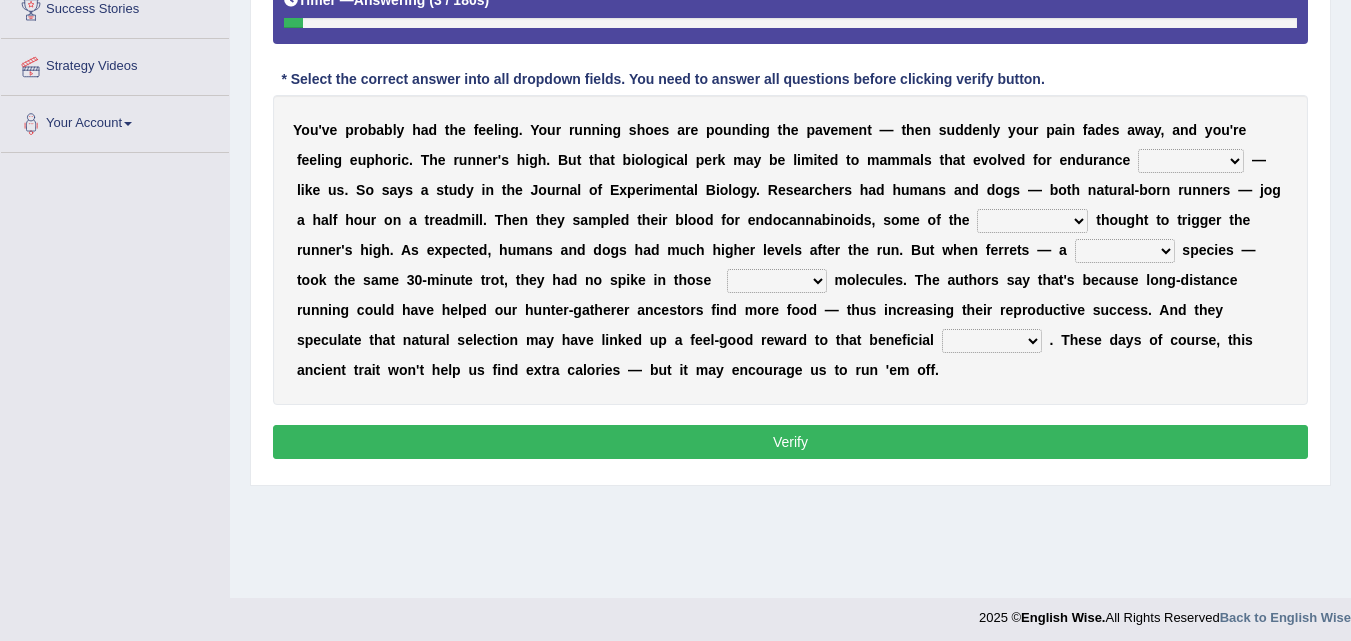 click on "dykes personalize classifies exercise" at bounding box center (1191, 161) 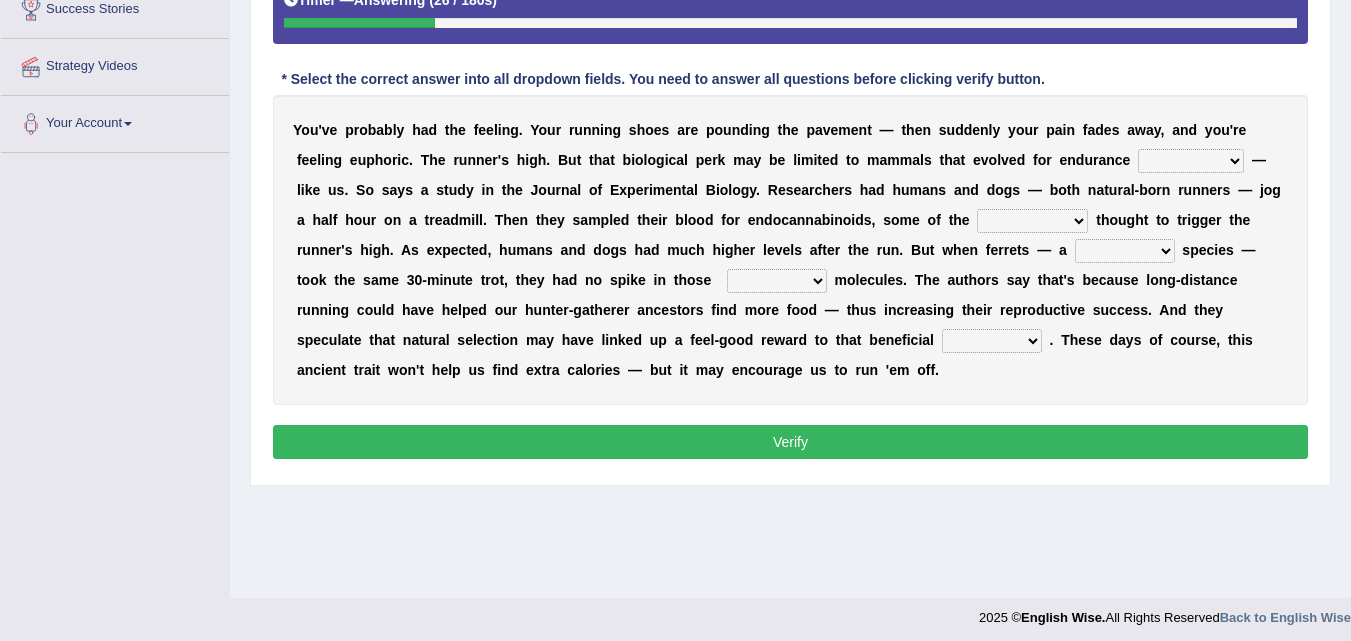 click on "dykes personalize classifies exercise" at bounding box center [1191, 161] 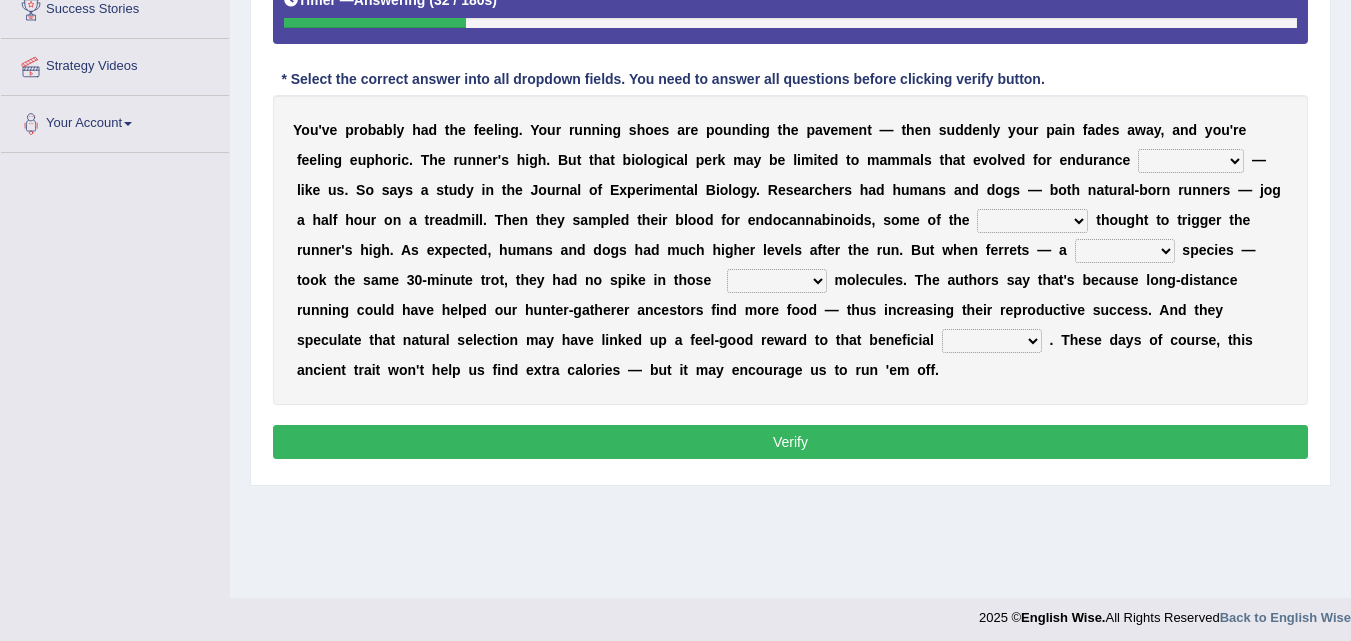select on "exercise" 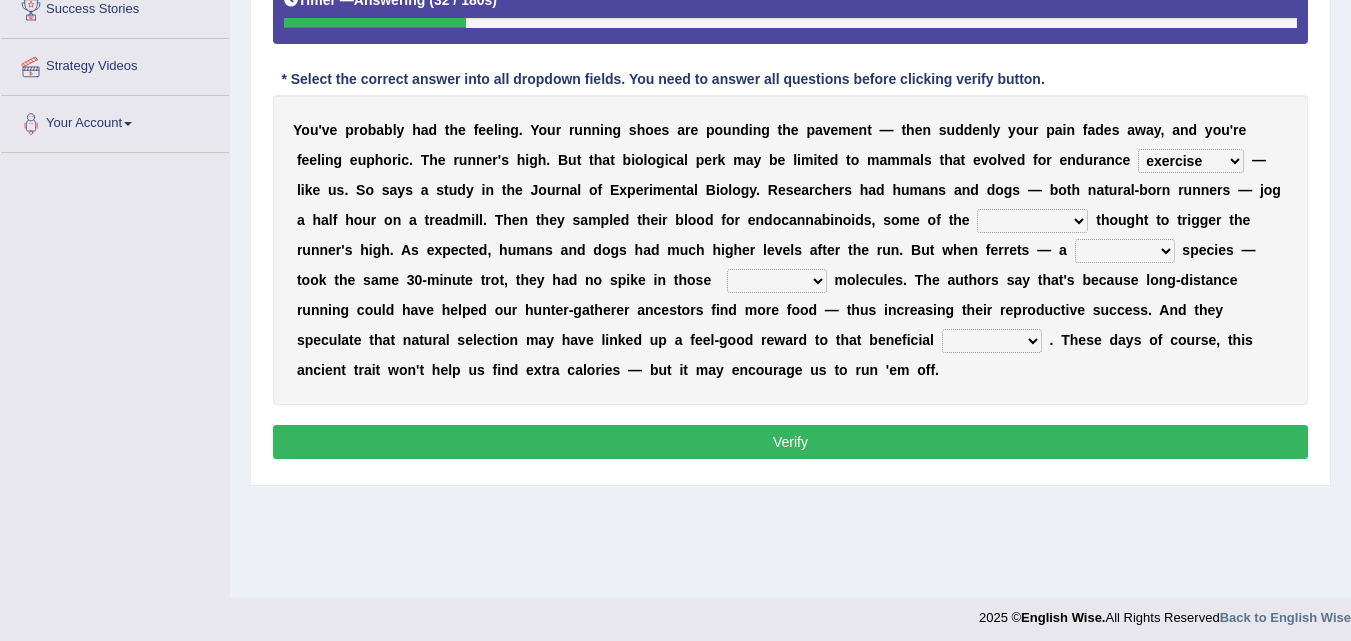 click on "dykes personalize classifies exercise" at bounding box center (1191, 161) 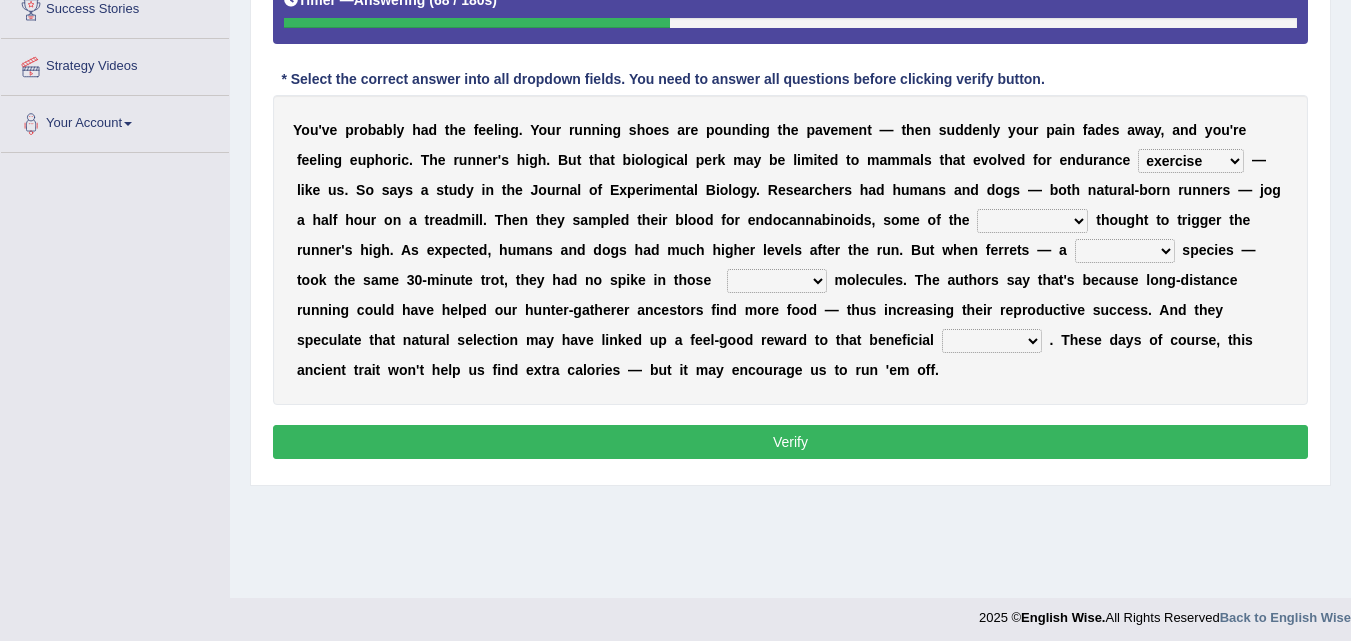 click on "almshouse turnarounds compounds foxhounds" at bounding box center [1032, 221] 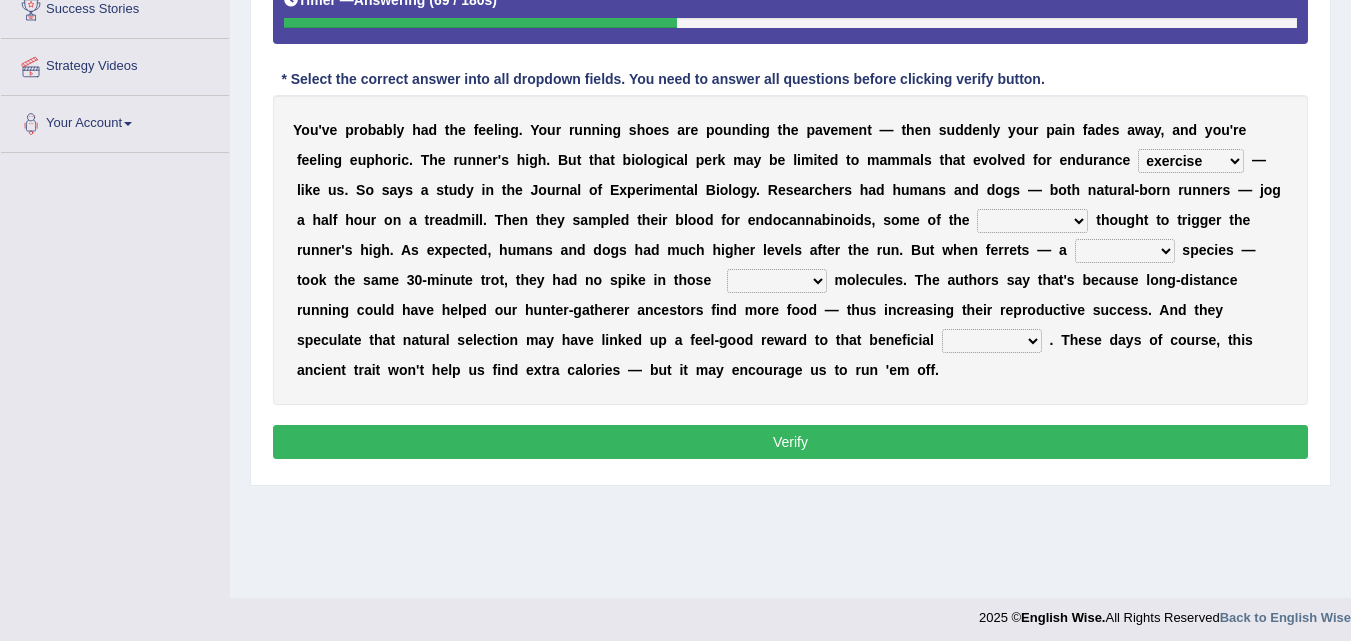 select on "compounds" 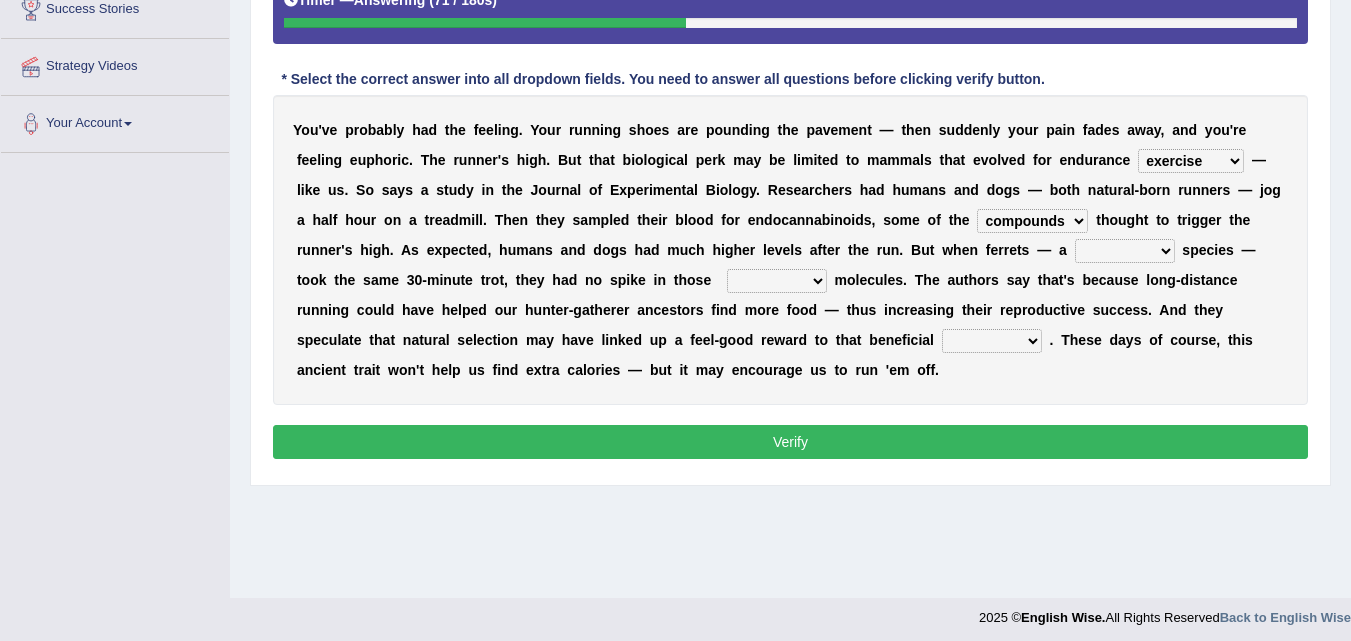 click on "almshouse turnarounds compounds foxhounds" at bounding box center [1032, 221] 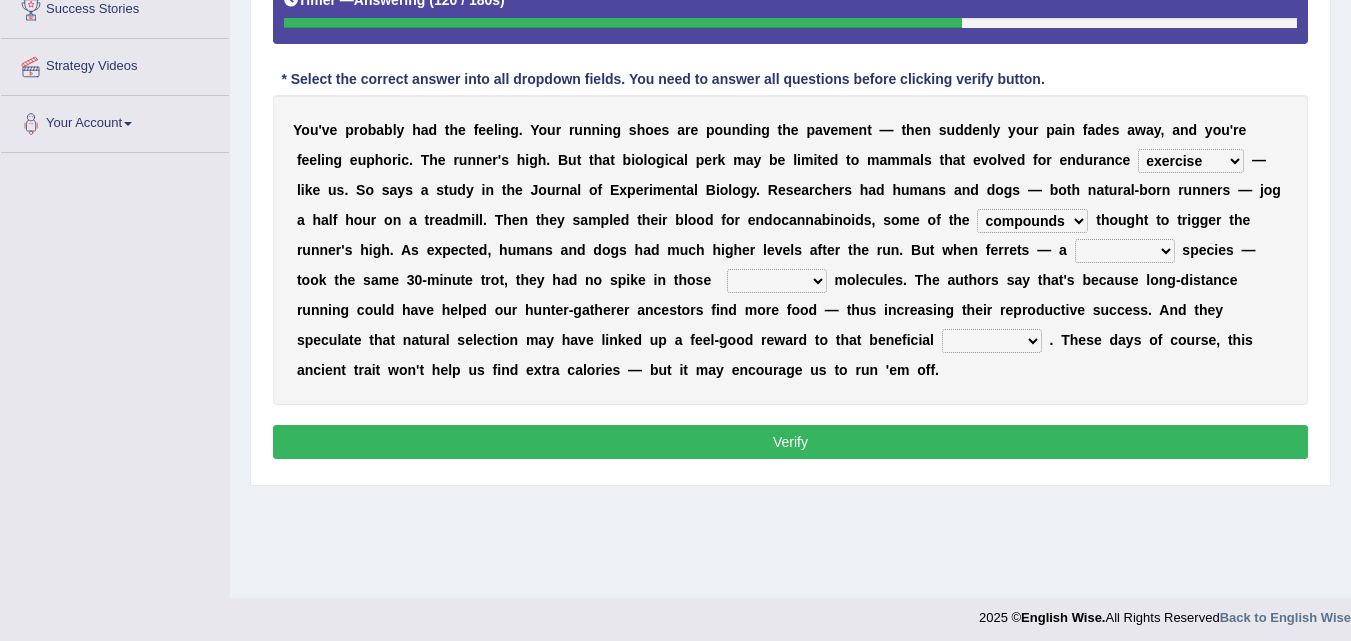 click on "excellency merely faerie sedentary" at bounding box center [1125, 251] 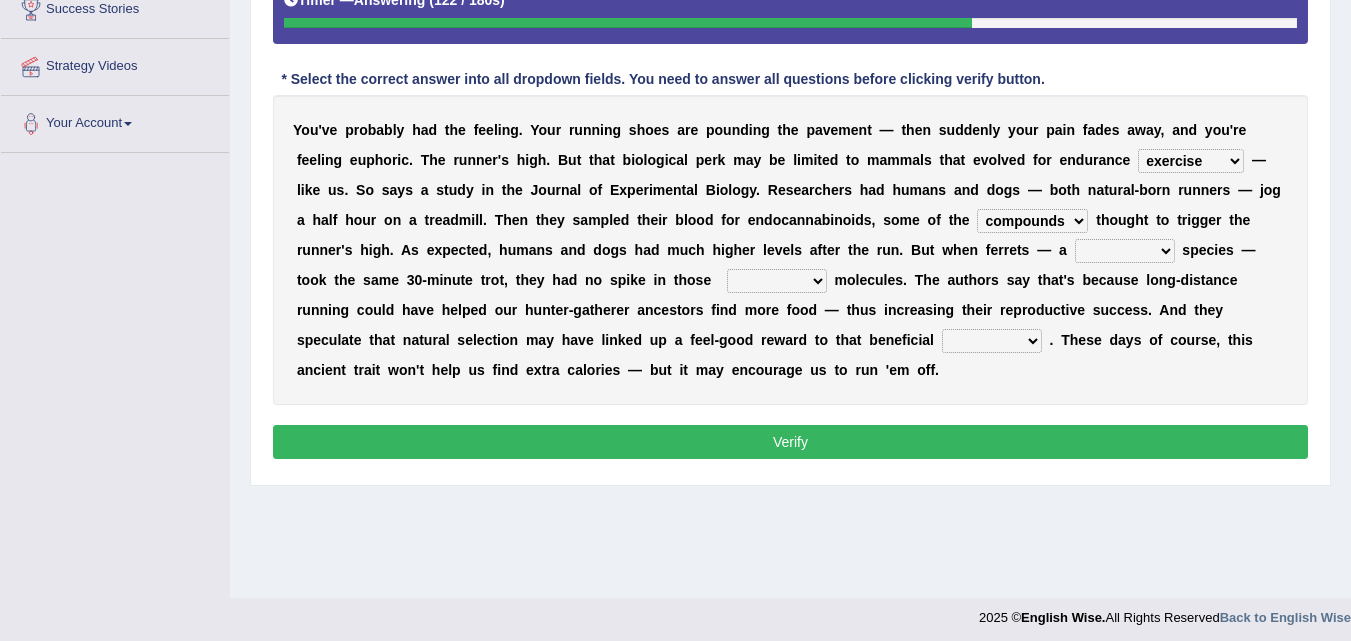 click on "almshouse turnarounds compounds foxhounds" at bounding box center [1032, 221] 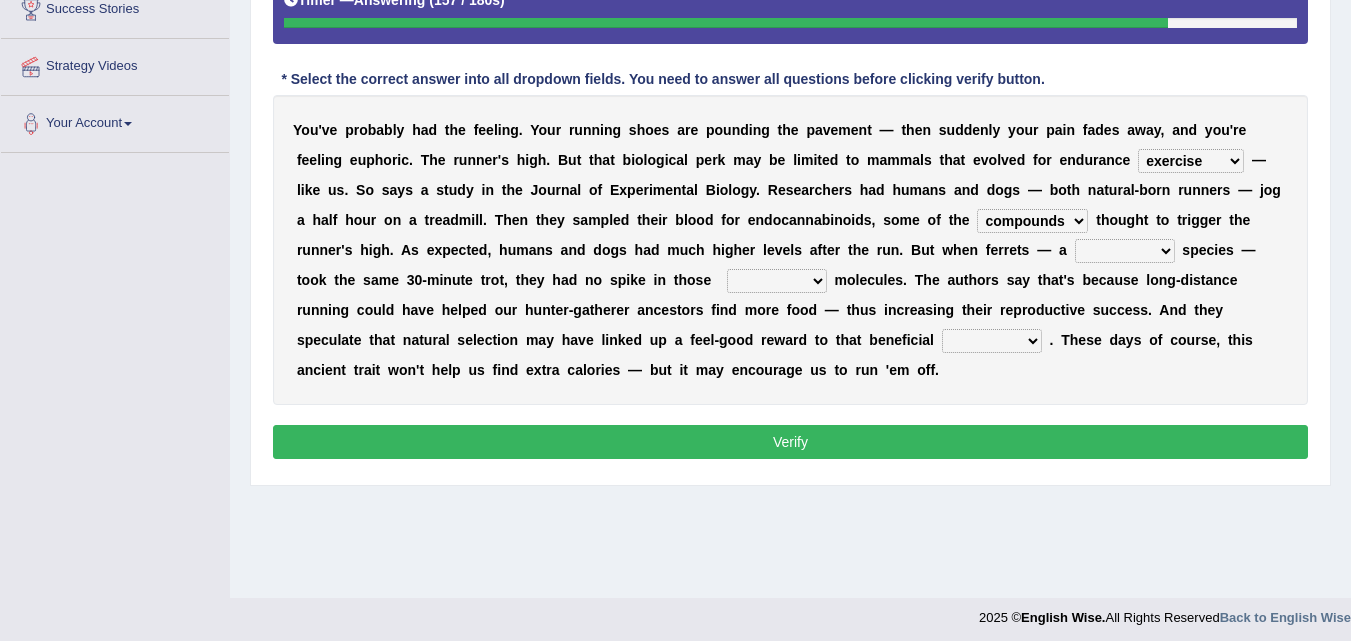 click on "excellency merely faerie sedentary" at bounding box center [1125, 251] 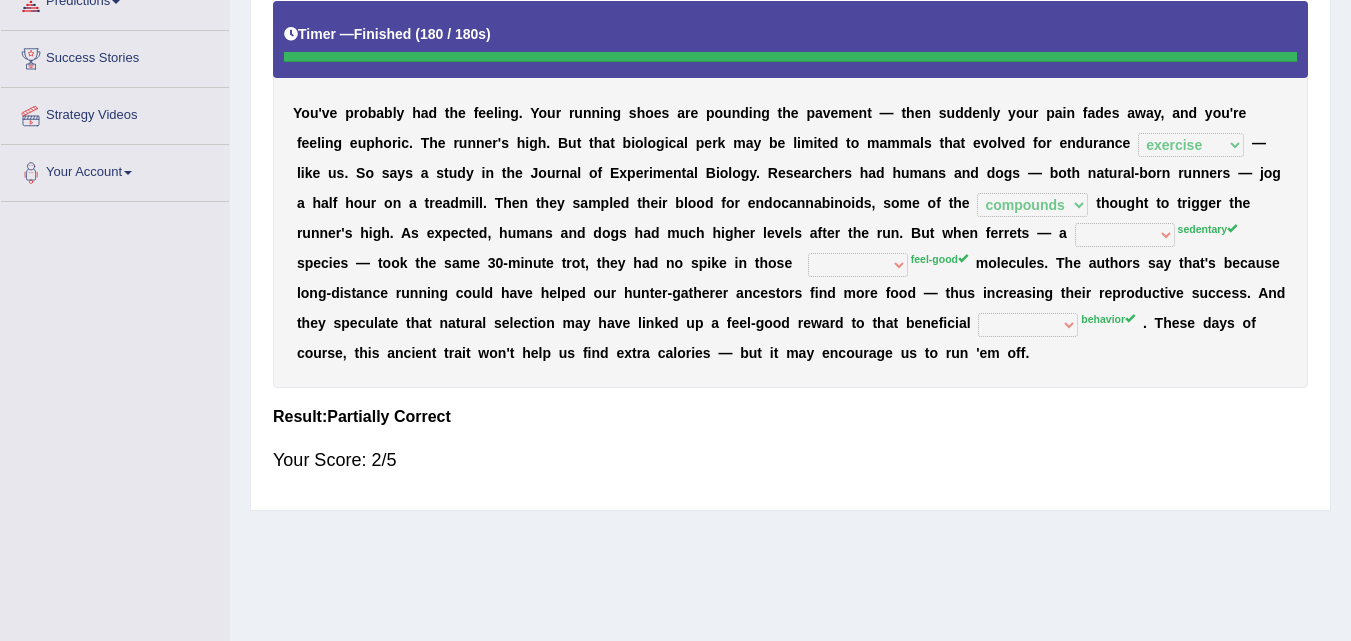 scroll, scrollTop: 351, scrollLeft: 0, axis: vertical 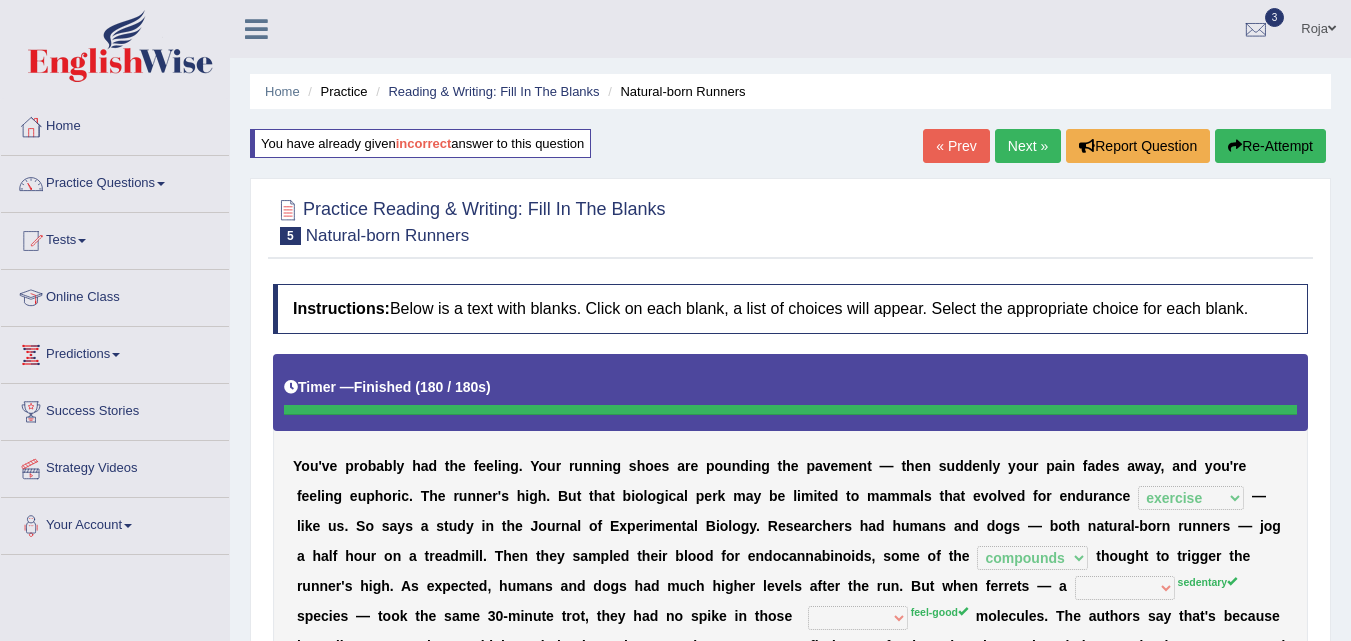 click on "Re-Attempt" at bounding box center (1270, 146) 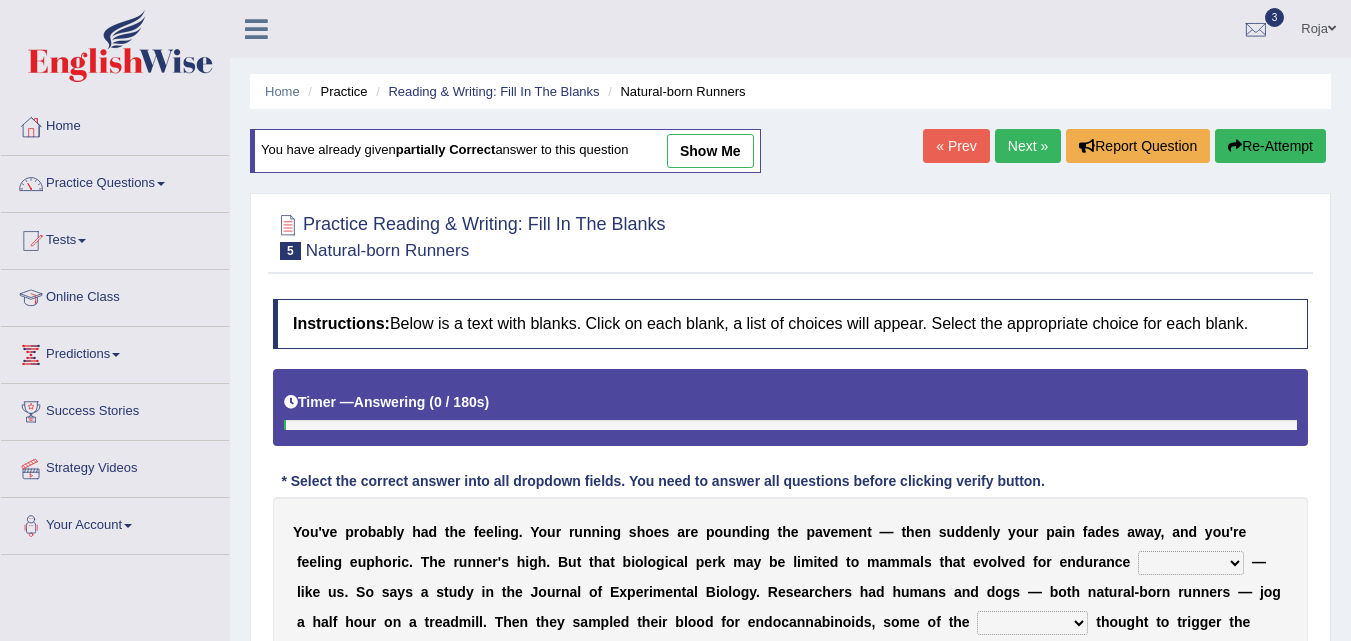 scroll, scrollTop: 0, scrollLeft: 0, axis: both 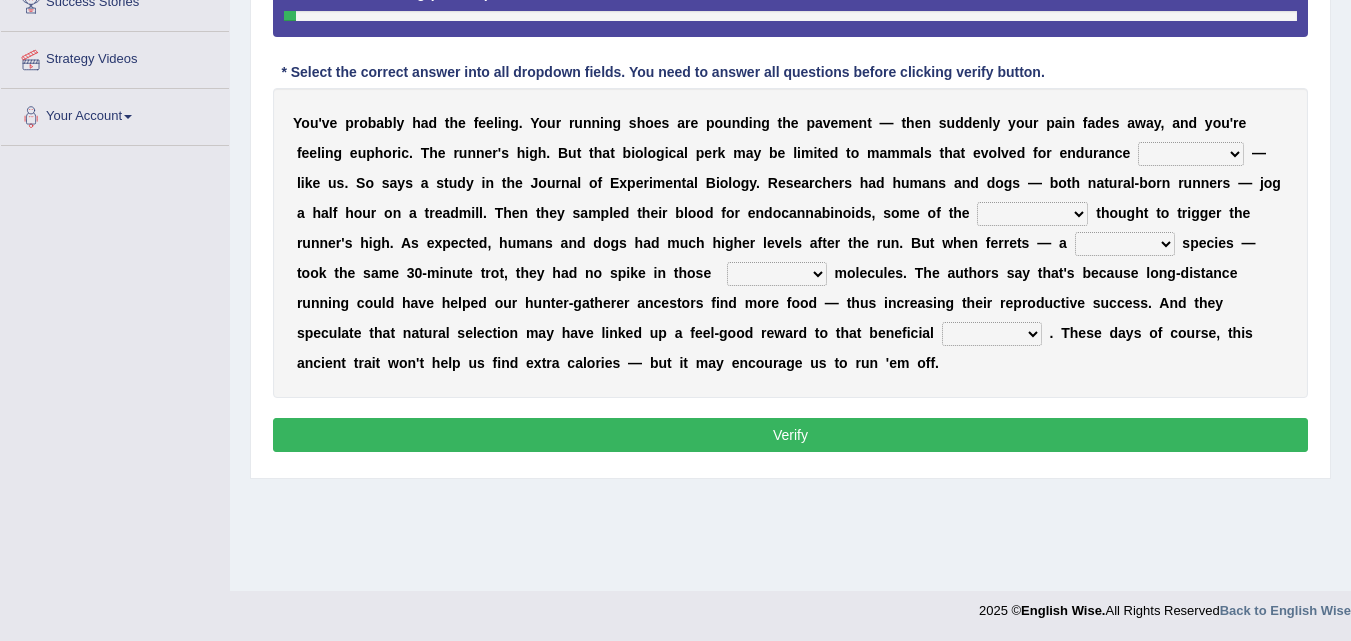 click on "dykes personalize classifies exercise" at bounding box center (1191, 154) 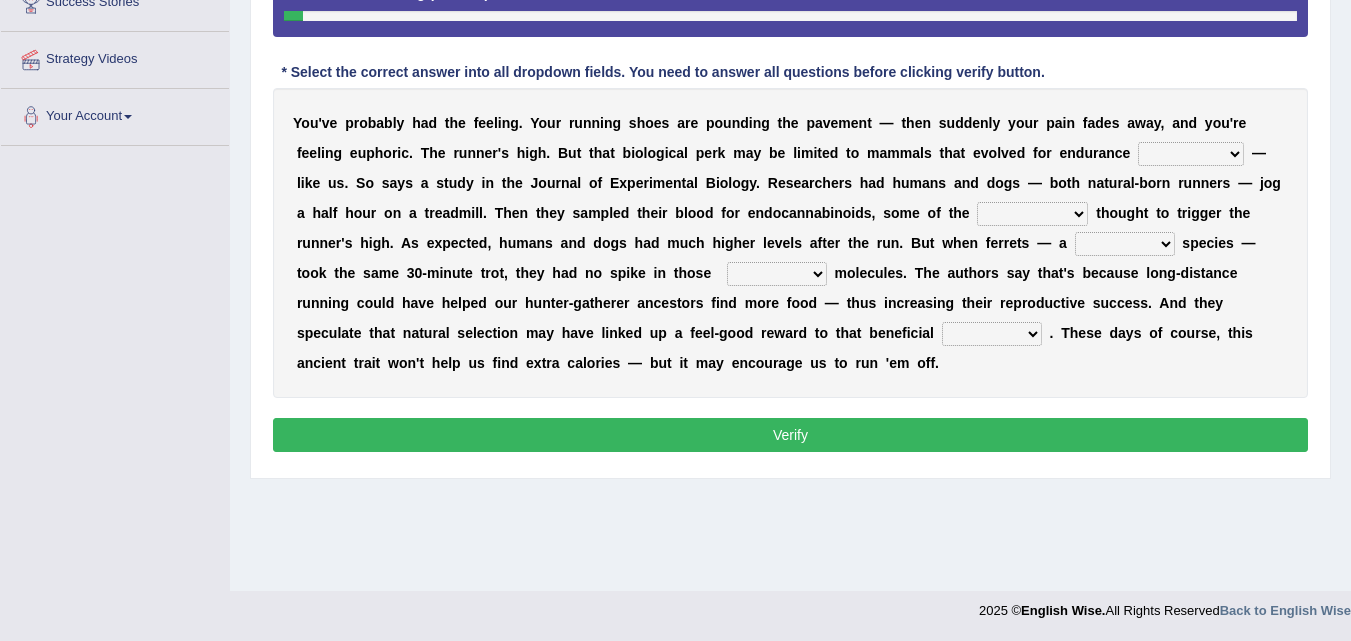 select on "exercise" 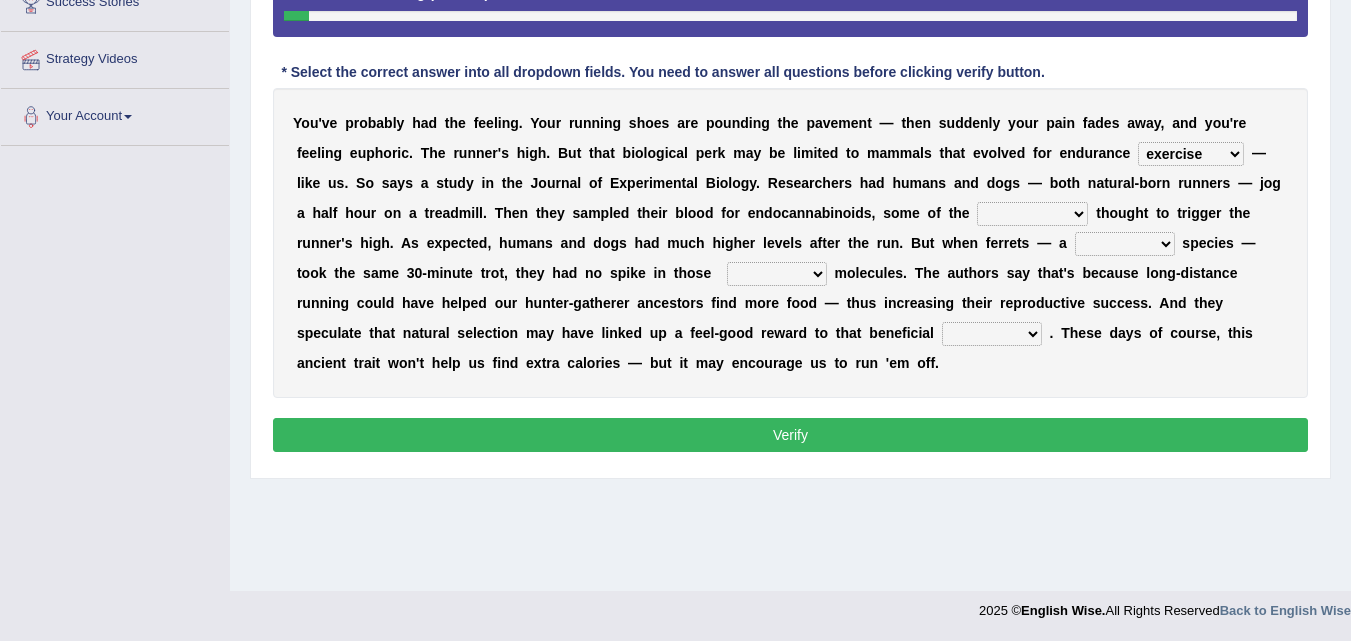 click on "almshouse turnarounds compounds foxhounds" at bounding box center [1032, 214] 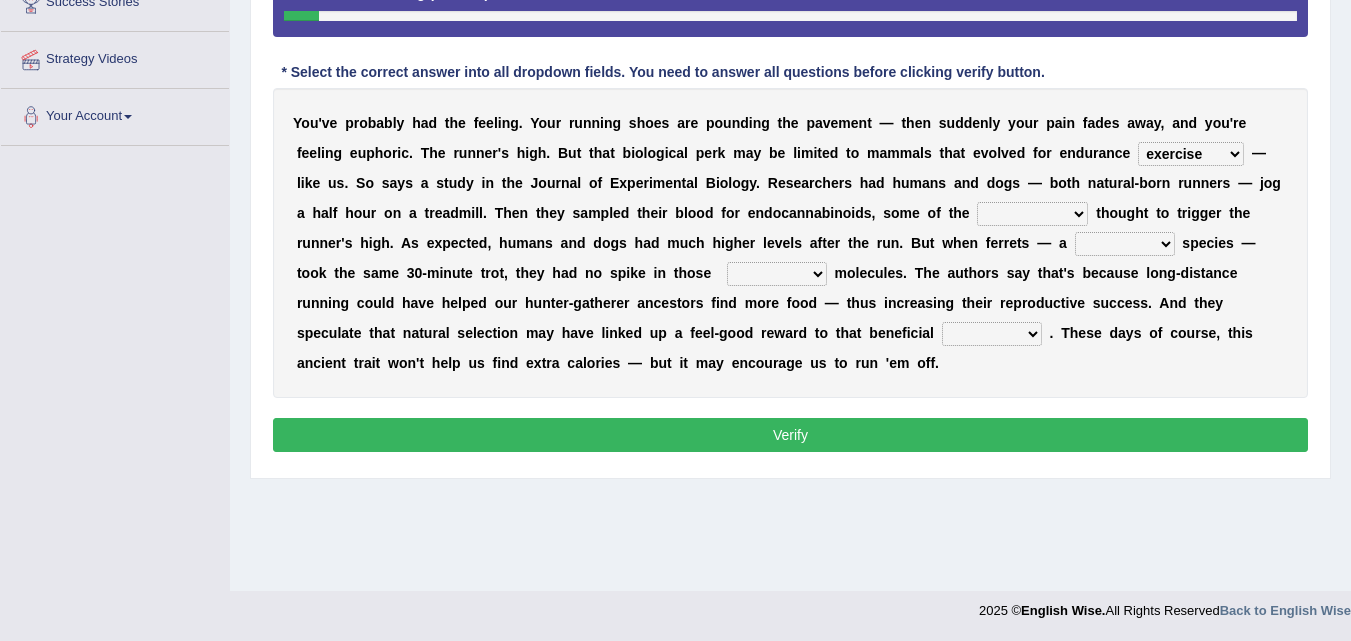 select on "compounds" 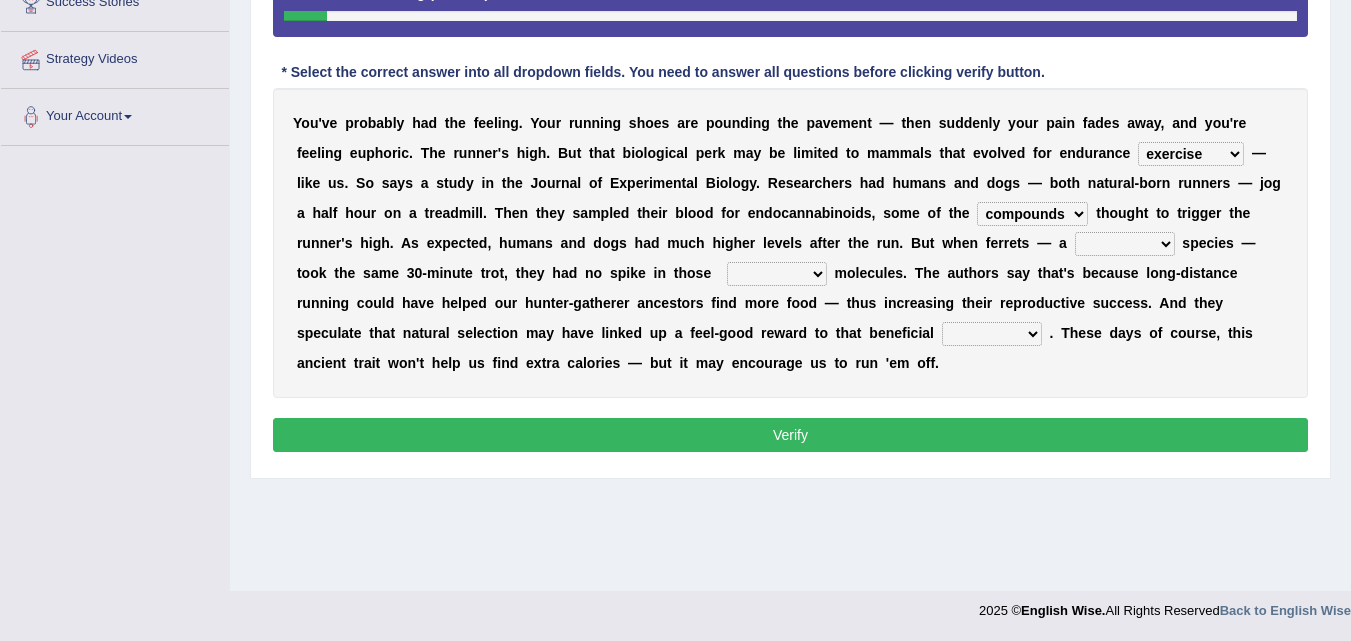 click on "excellency merely faerie sedentary" at bounding box center [1125, 244] 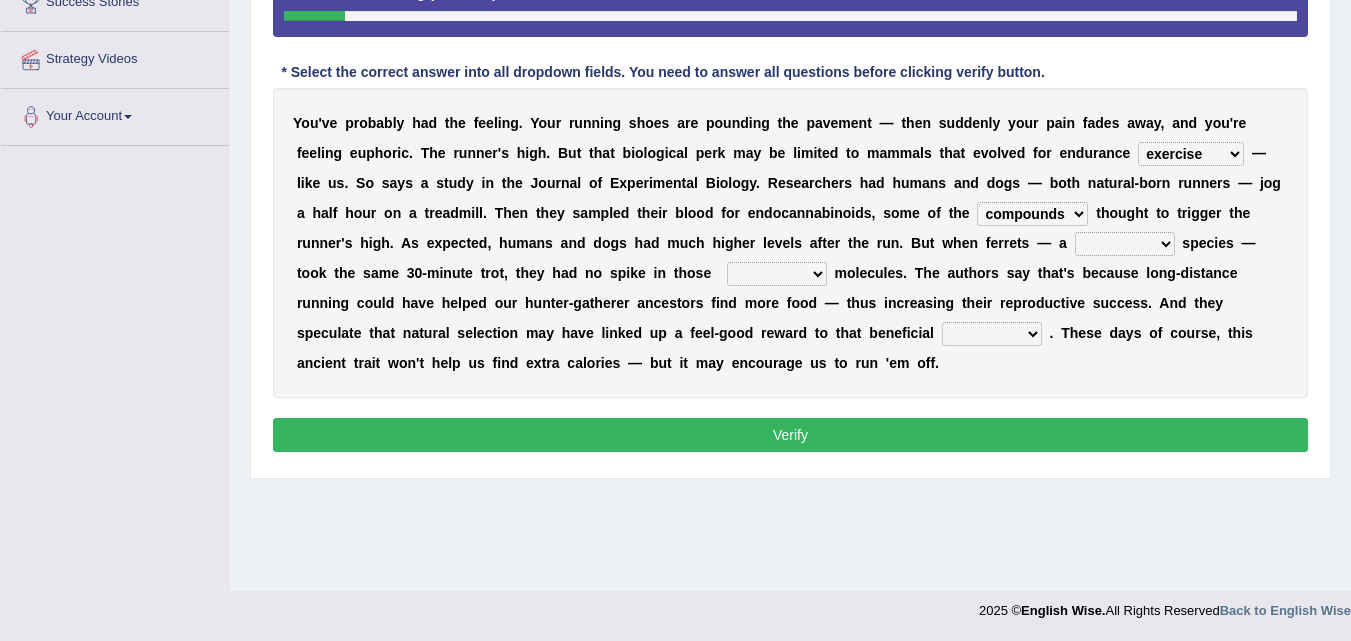 select on "sedentary" 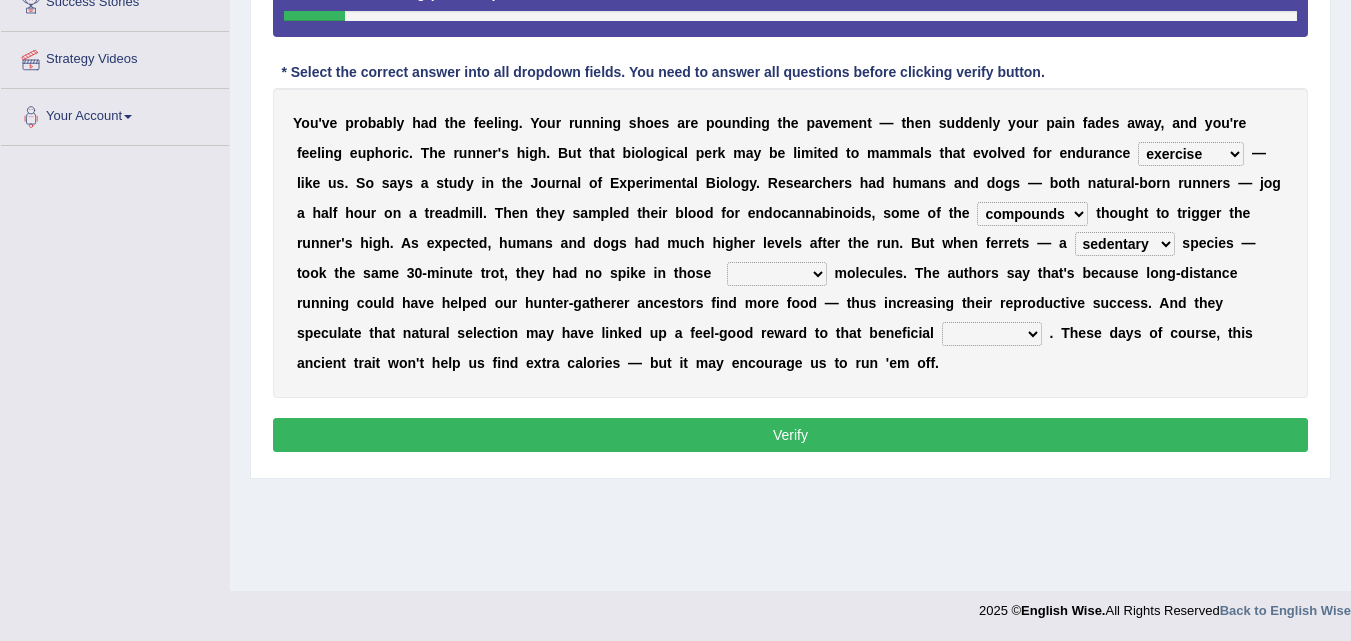 click on "excellency merely faerie sedentary" at bounding box center [1125, 244] 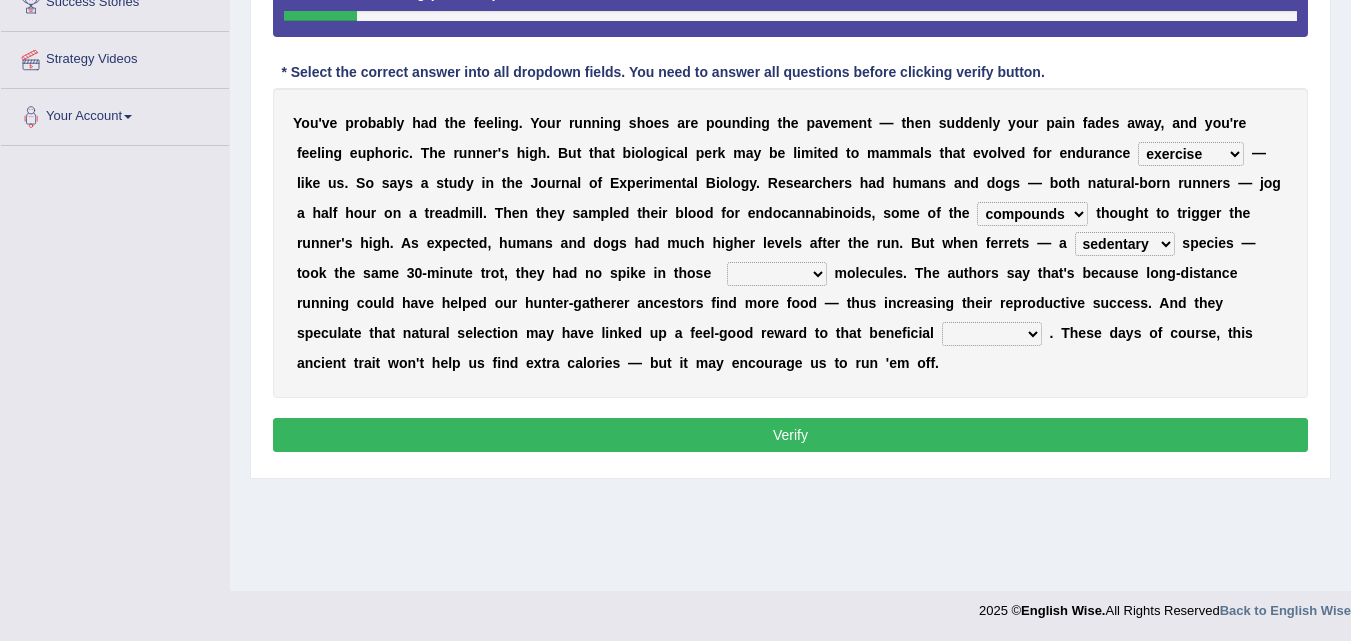 click on "groaned feel-good inchoate loaned" at bounding box center (777, 274) 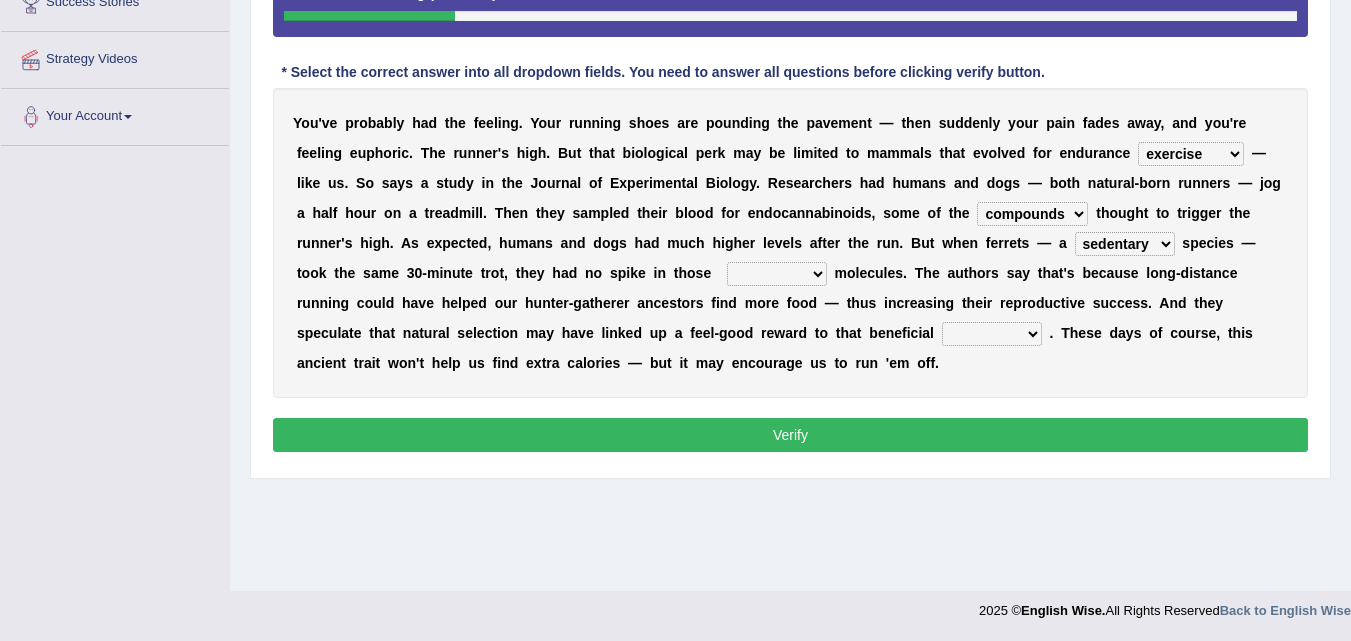 click on "groaned feel-good inchoate loaned" at bounding box center [777, 274] 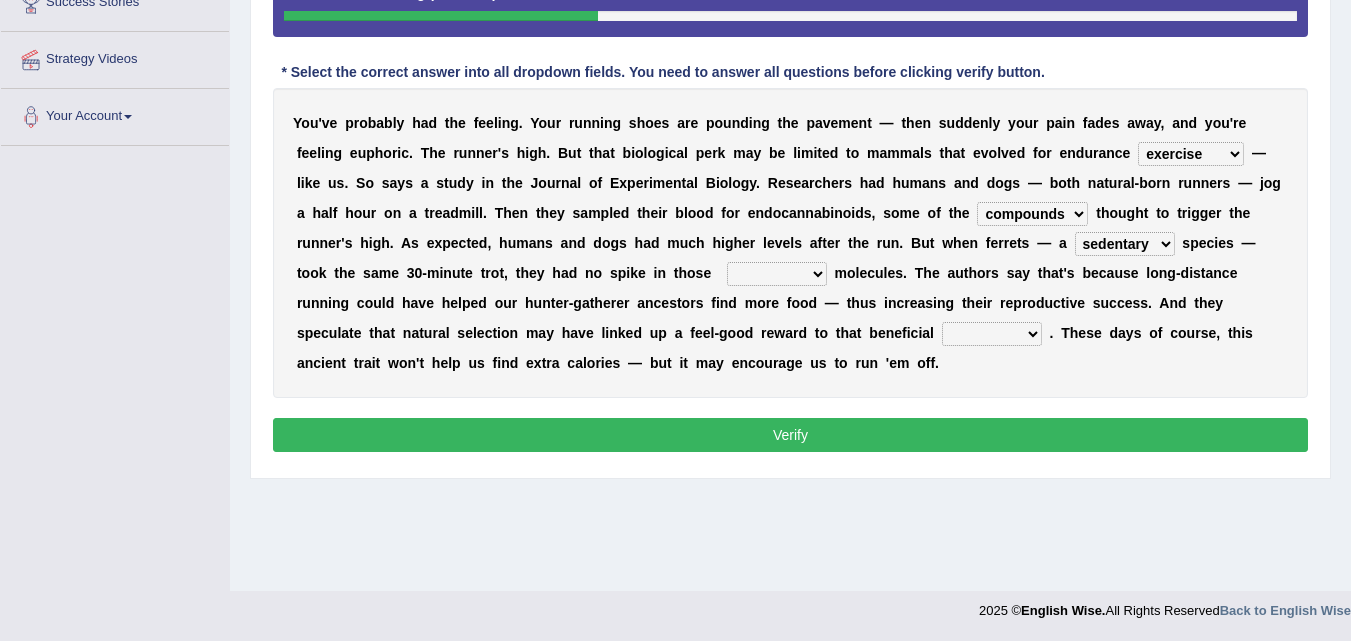 click at bounding box center (831, 273) 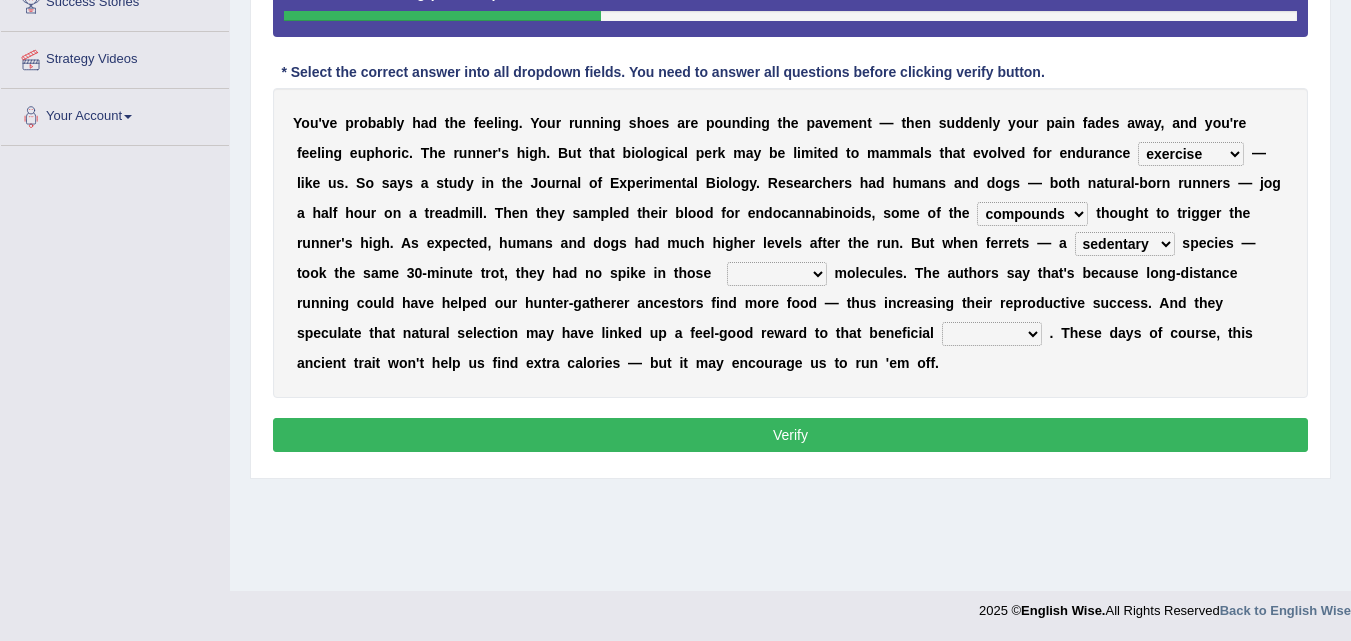 click on "groaned feel-good inchoate loaned" at bounding box center [777, 274] 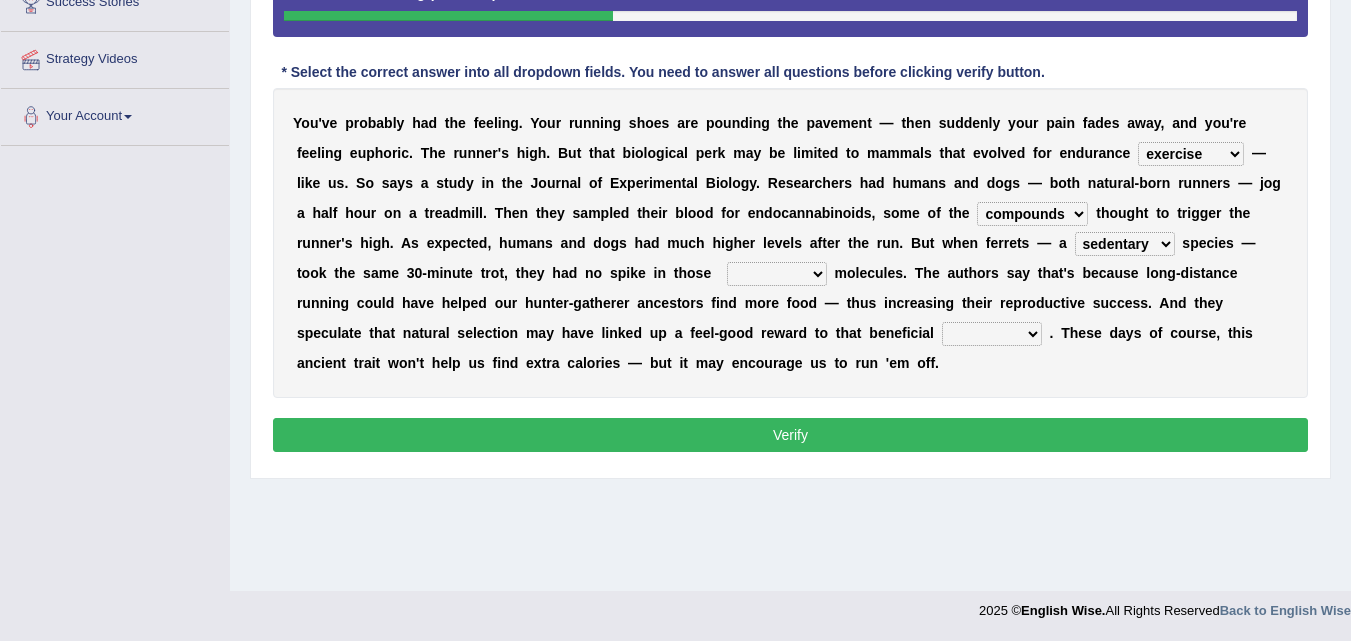 select on "feel-good" 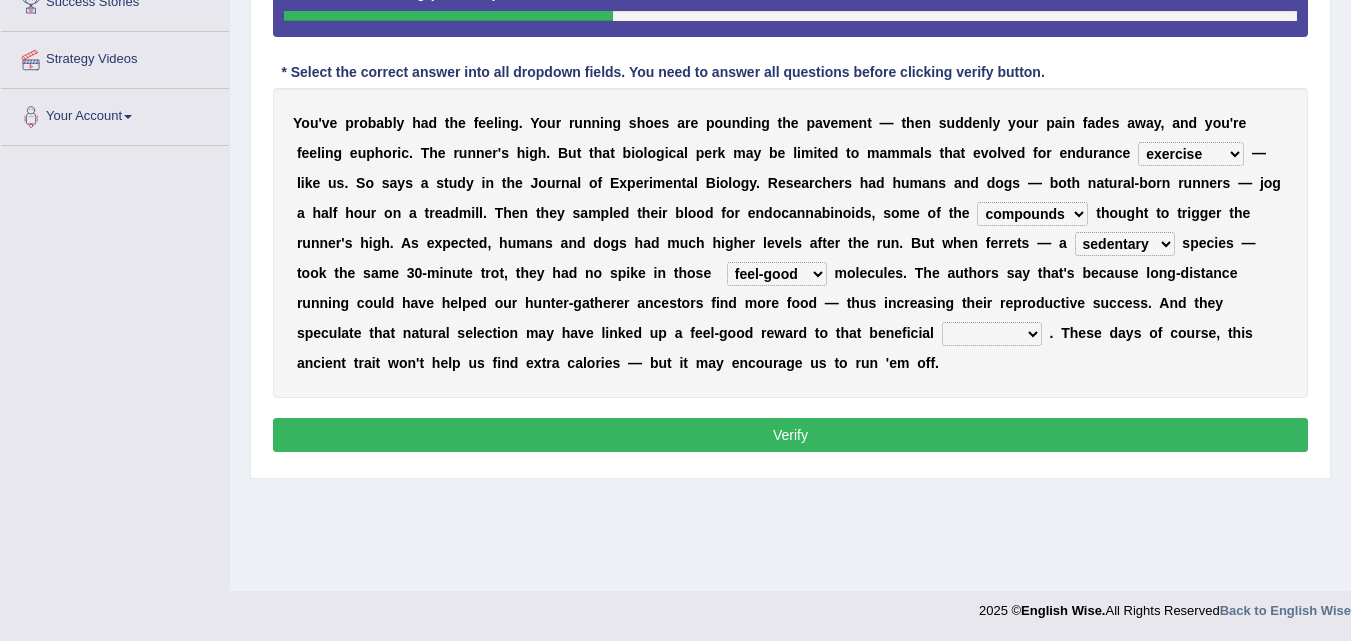 click on "groaned feel-good inchoate loaned" at bounding box center [777, 274] 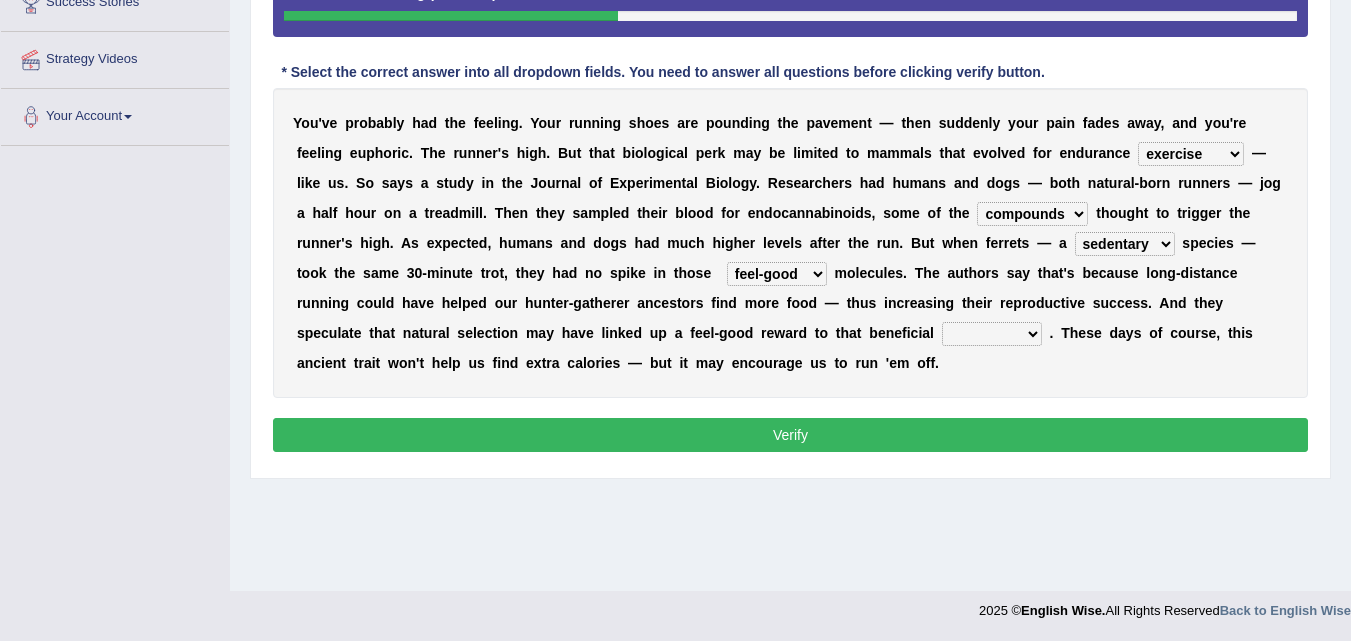 click on "wager exchanger behavior regulator" at bounding box center [992, 334] 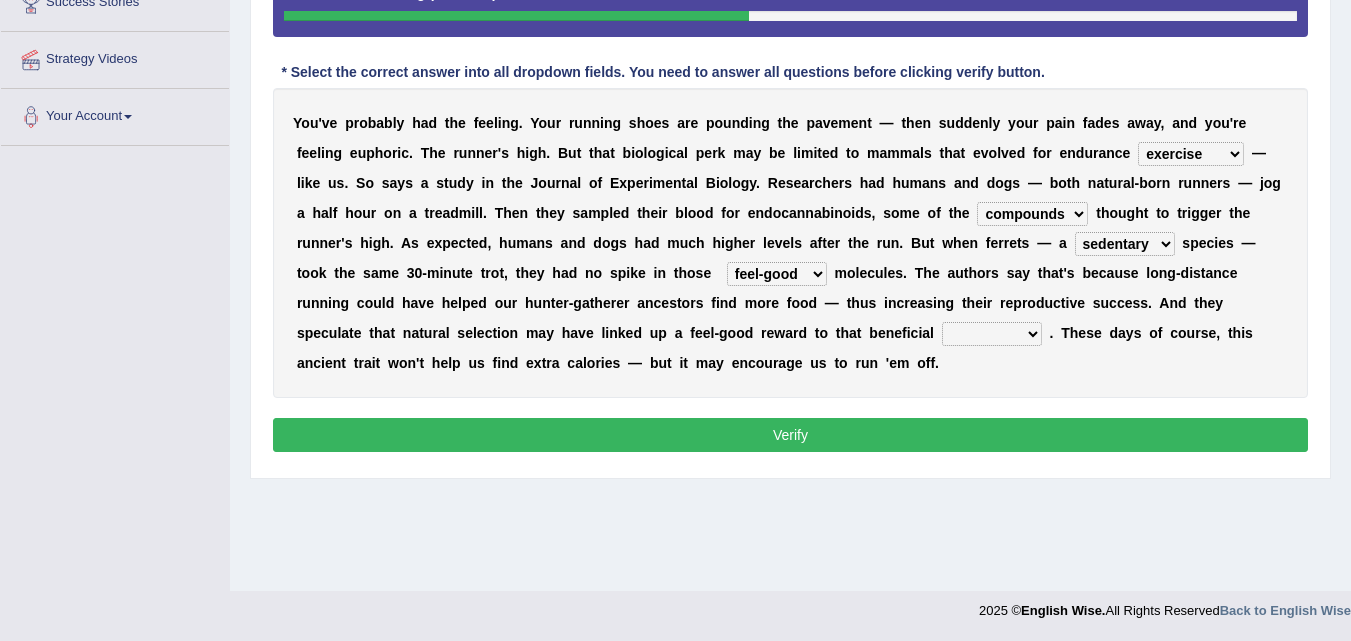 click on "Y o u ' v e    p r o b a b l y    h a d    t h e    f e e l i n g .    Y o u r    r u n n i n g    s h o e s    a r e    p o u n d i n g    t h e    p a v e m e n t    —    t h e n    s u d d e n l y    y o u r    p a i n    f a d e s    a w a y ,    a n d    y o u ' r e    f e e l i n g    e u p h o r i c .    T h e    r u n n e r ' s    h i g h .    B u t    t h a t    b i o l o g i c a l    p e r k    m a y    b e    l i m i t e d    t o    m a m m a l s    t h a t    e v o l v e d    f o r    e n d u r a n c e    dykes personalize classifies exercise    —    l i k e    u s .    S o    s a y s    a    s t u d y    i n    t h e    J o u r n a l    o f    E x p e r i m e n t a l    B i o l o g y .    R e s e a r c h e r s    h a d    h u m a n s    a n d    d o g s    —    b o t h    n a t u r a l - b o r n    r u n n e r s    —    j o g    a    h a l f    h o u r    o n    a    t r e a d m i l l .    T h e n    t h e y    s a m" at bounding box center [790, 243] 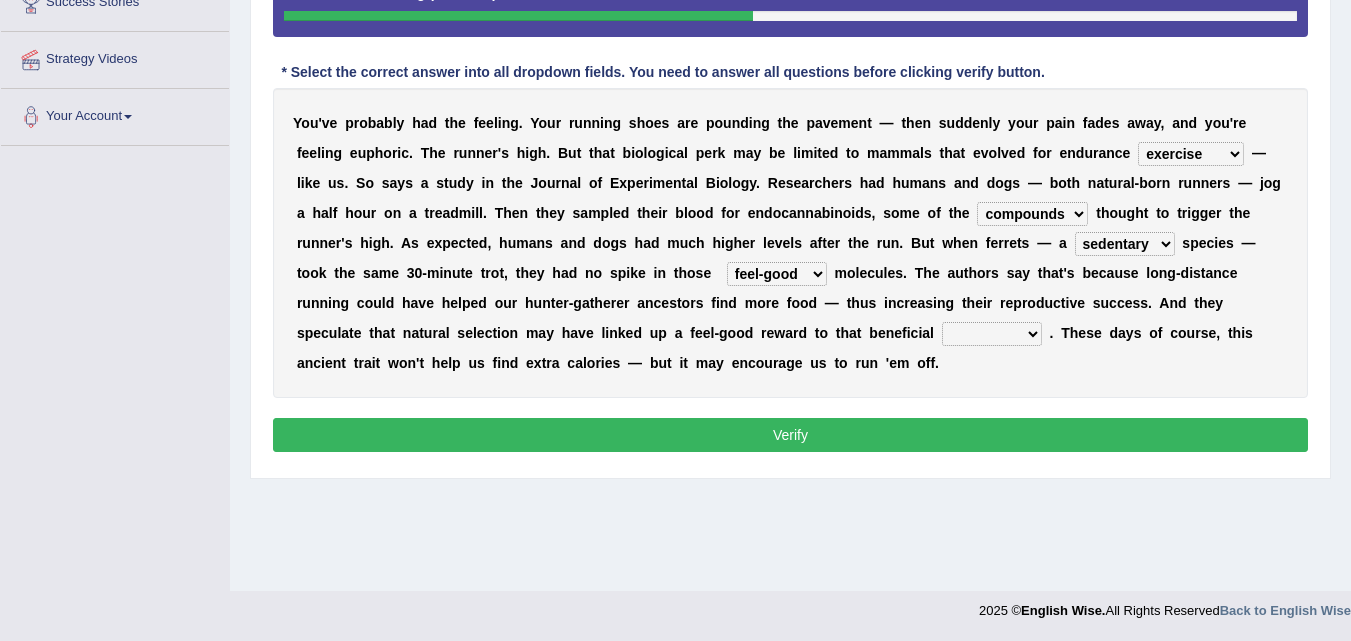 click on "wager exchanger behavior regulator" at bounding box center [992, 334] 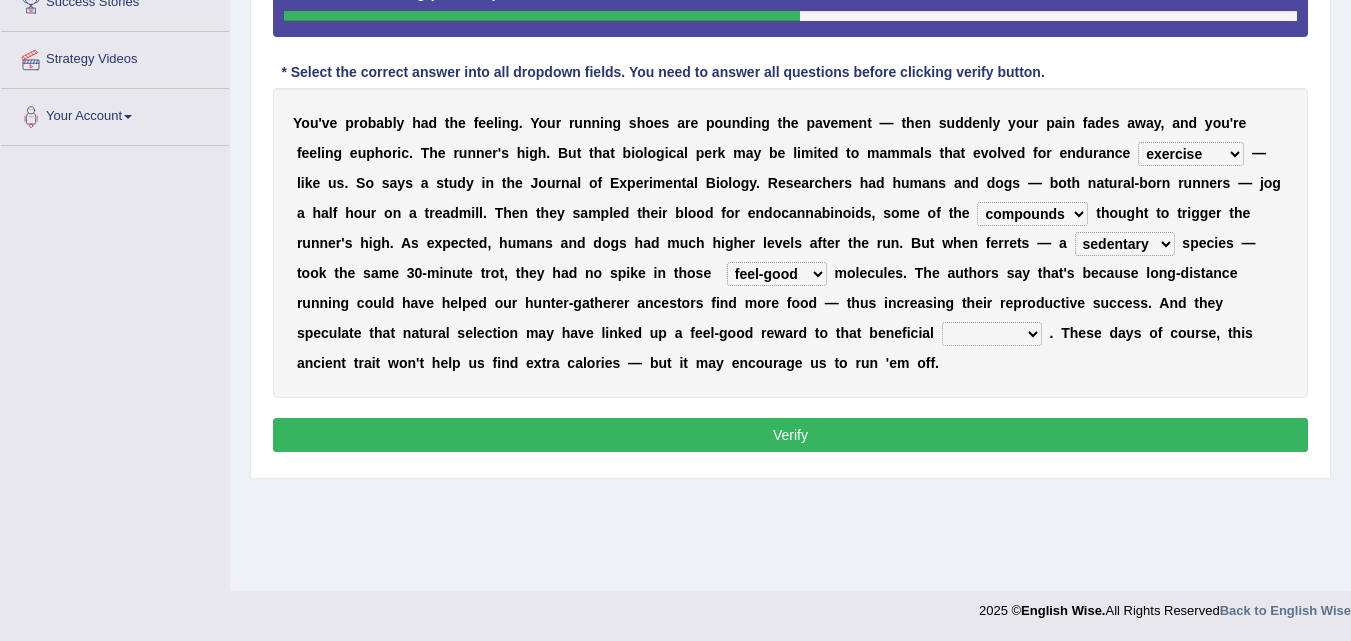 select on "behavior" 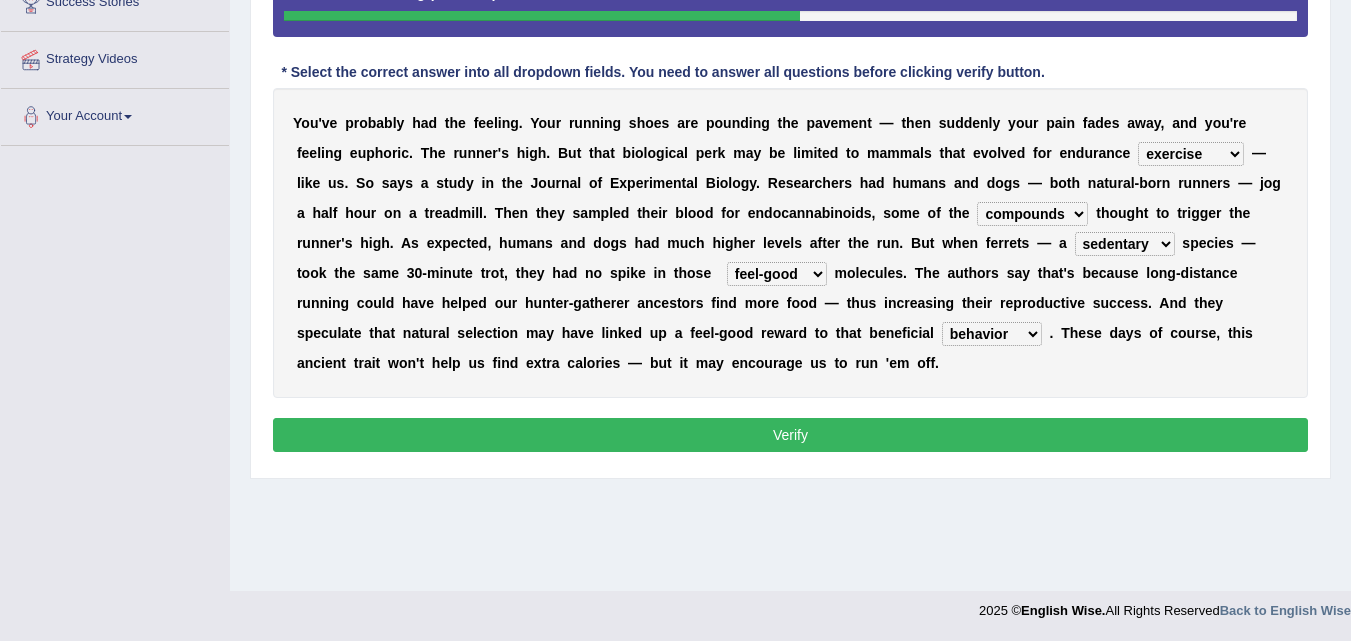 click on "wager exchanger behavior regulator" at bounding box center [992, 334] 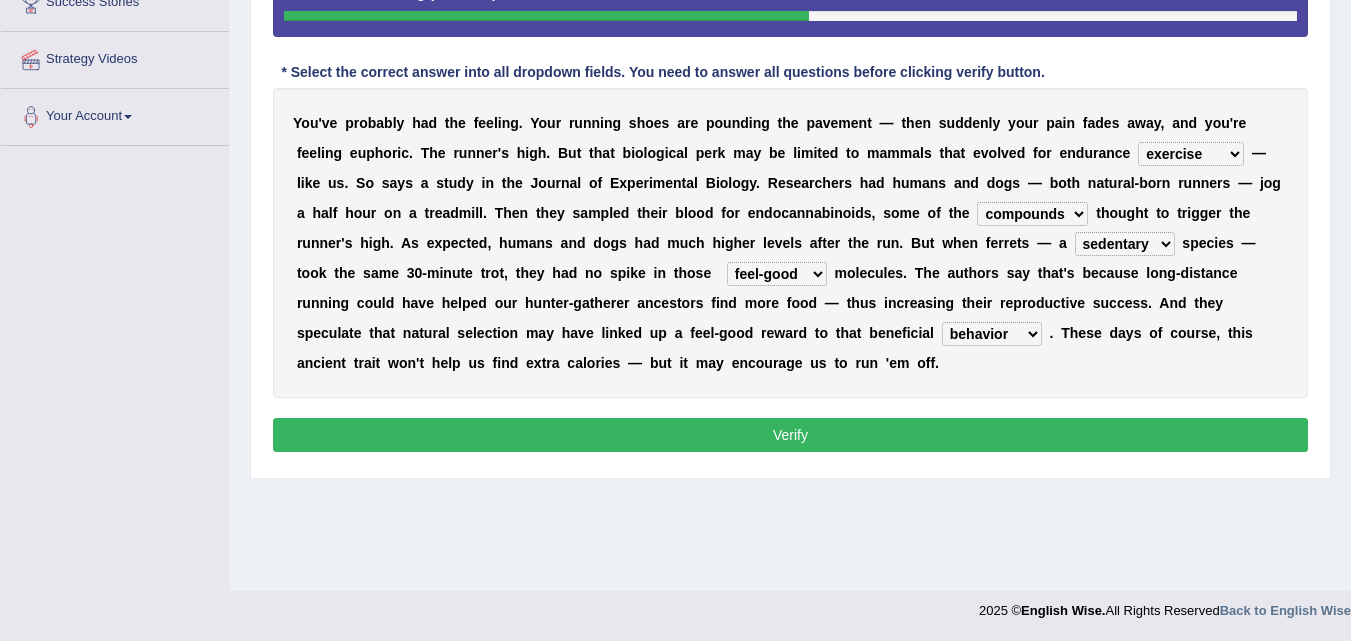 click on "Instructions:  Below is a text with blanks. Click on each blank, a list of choices will appear. Select the appropriate choice for each blank.
Timer —  Answering   ( 93 / 180s ) Skip * Select the correct answer into all dropdown fields. You need to answer all questions before clicking verify button. Y o u ' v e    p r o b a b l y    h a d    t h e    f e e l i n g .    Y o u r    r u n n i n g    s h o e s    a r e    p o u n d i n g    t h e    p a v e m e n t    —    t h e n    s u d d e n l y    y o u r    p a i n    f a d e s    a w a y ,    a n d    y o u ' r e    f e e l i n g    e u p h o r i c .    T h e    r u n n e r ' s    h i g h .    B u t    t h a t    b i o l o g i c a l    p e r k    m a y    b e    l i m i t e d    t o    m a m m a l s    t h a t    e v o l v e d    f o r    e n d u r a n c e    dykes personalize classifies exercise    —    l i k e    u s .    S o    s a y s    a    s t u d y    i n    t h e    J o u r n a l" at bounding box center [790, 174] 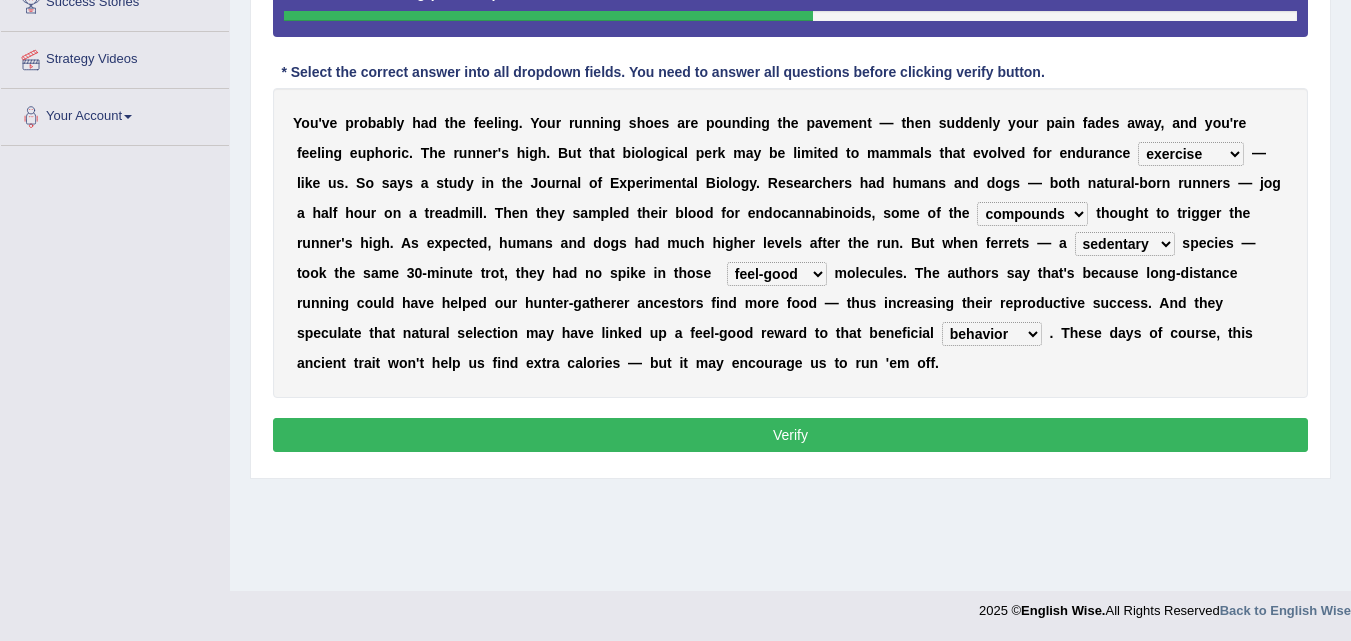 click on "Verify" at bounding box center [790, 435] 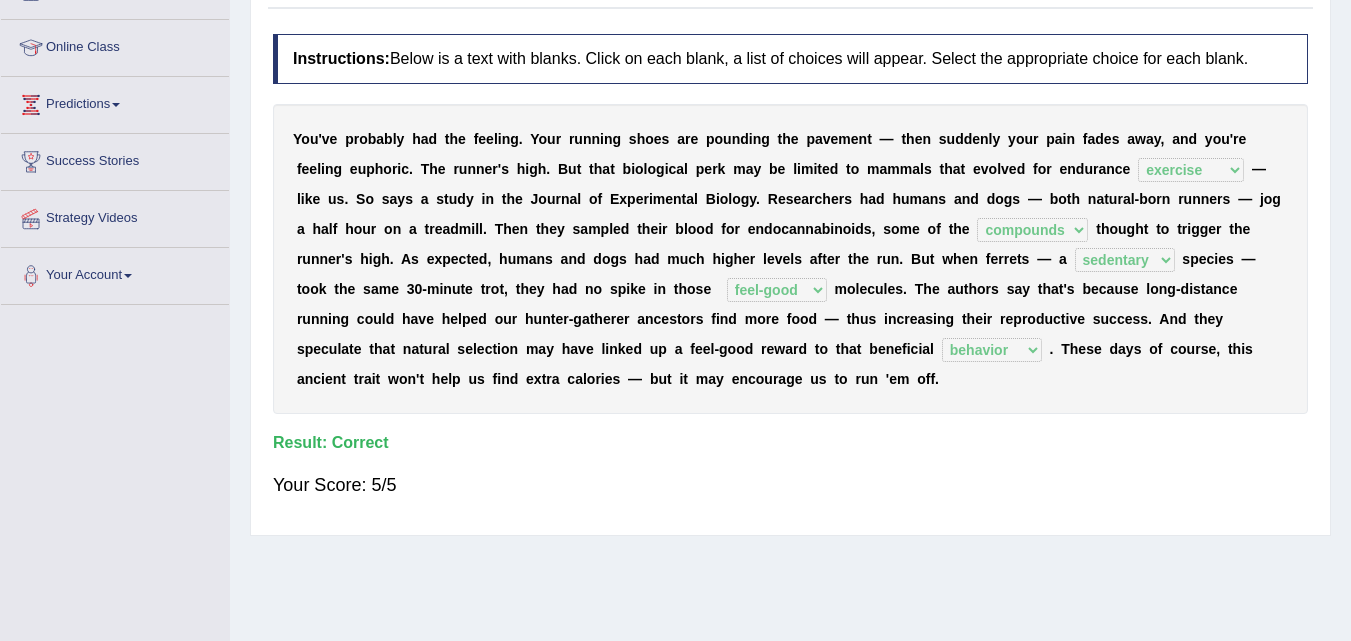 scroll, scrollTop: 253, scrollLeft: 0, axis: vertical 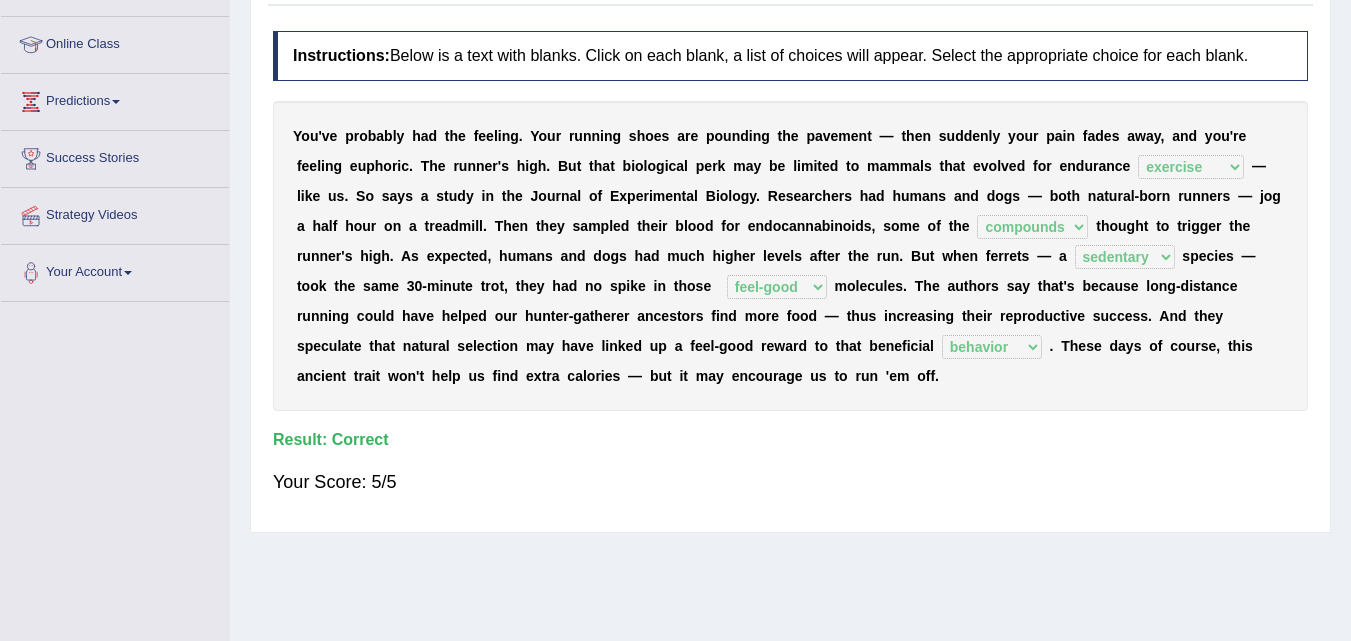 drag, startPoint x: 1346, startPoint y: 317, endPoint x: 1365, endPoint y: 323, distance: 19.924858 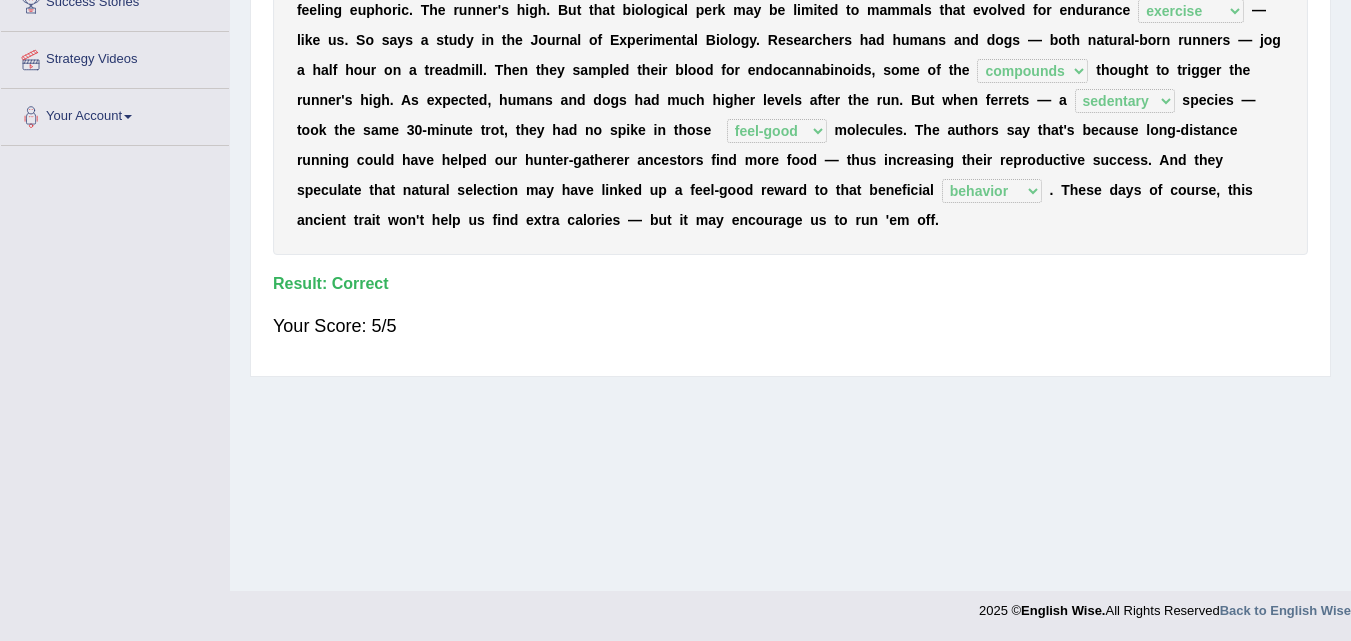 scroll, scrollTop: 0, scrollLeft: 0, axis: both 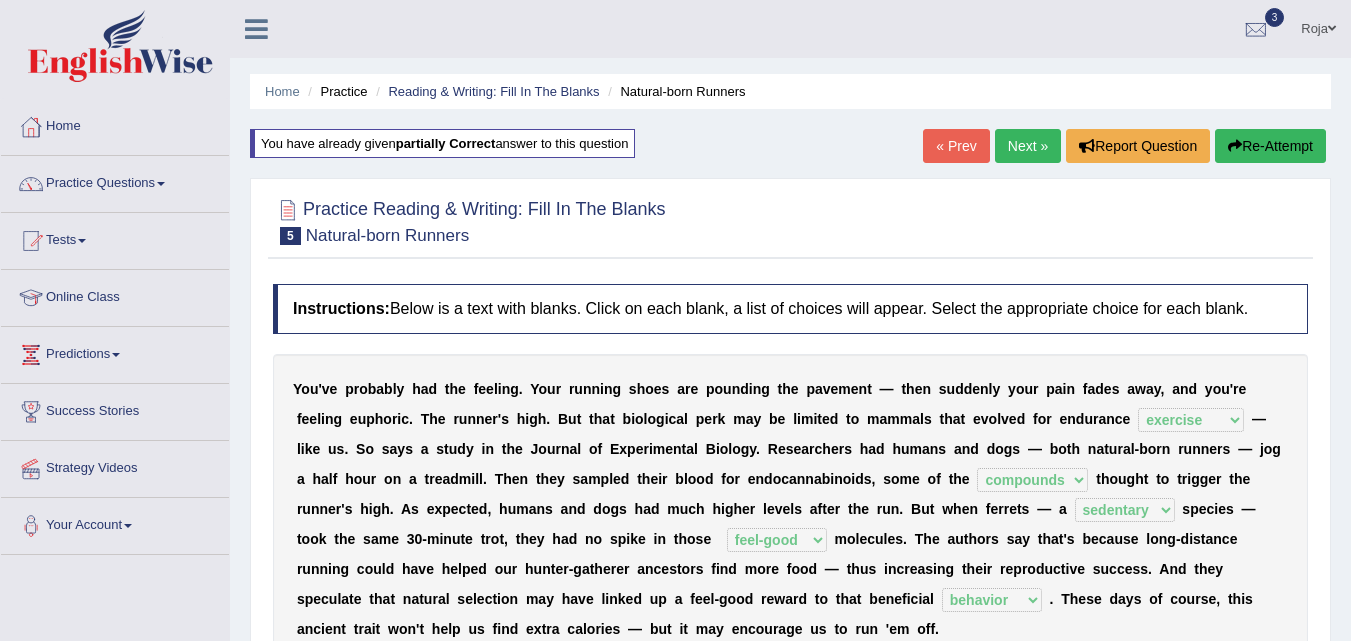 click on "Next »" at bounding box center [1028, 146] 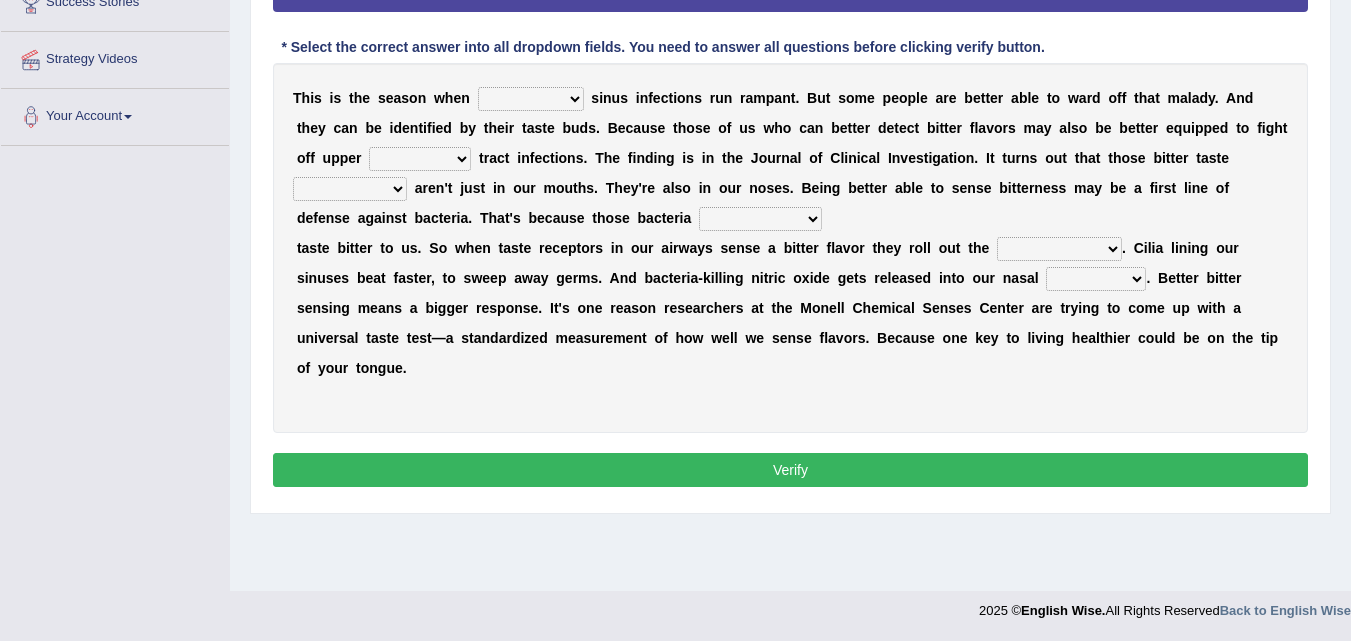 scroll, scrollTop: 409, scrollLeft: 0, axis: vertical 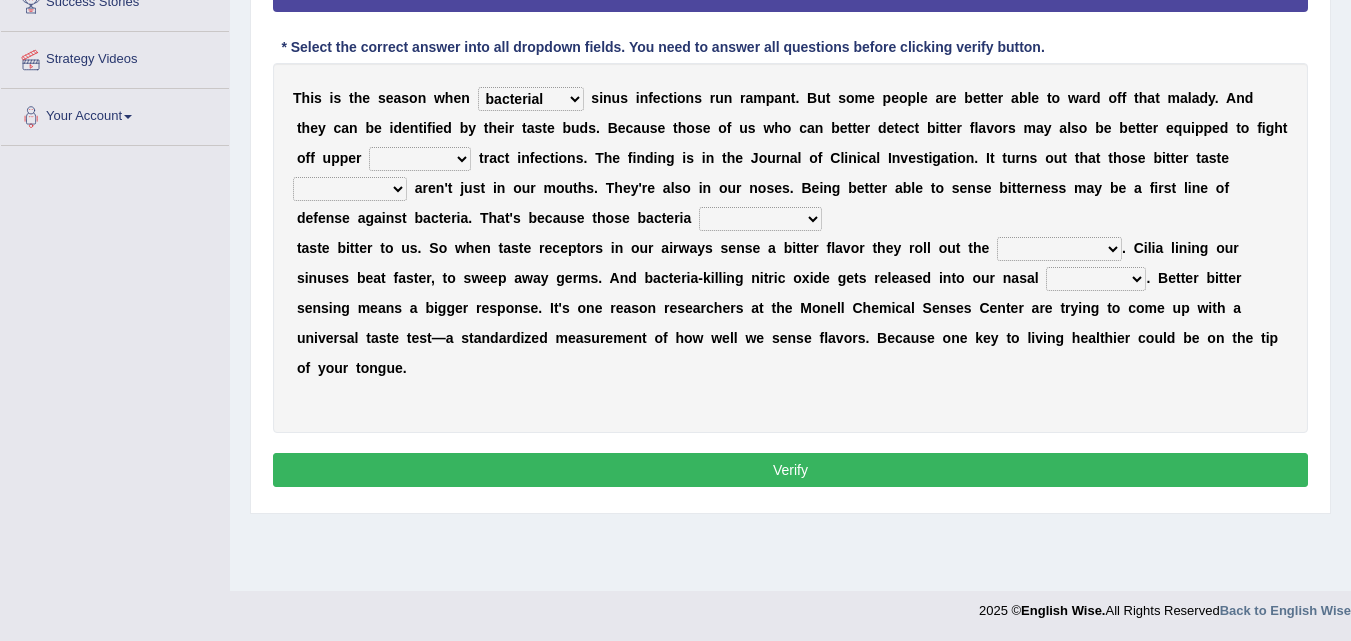 click on "conventicle atheist bacterial prissier" at bounding box center (531, 99) 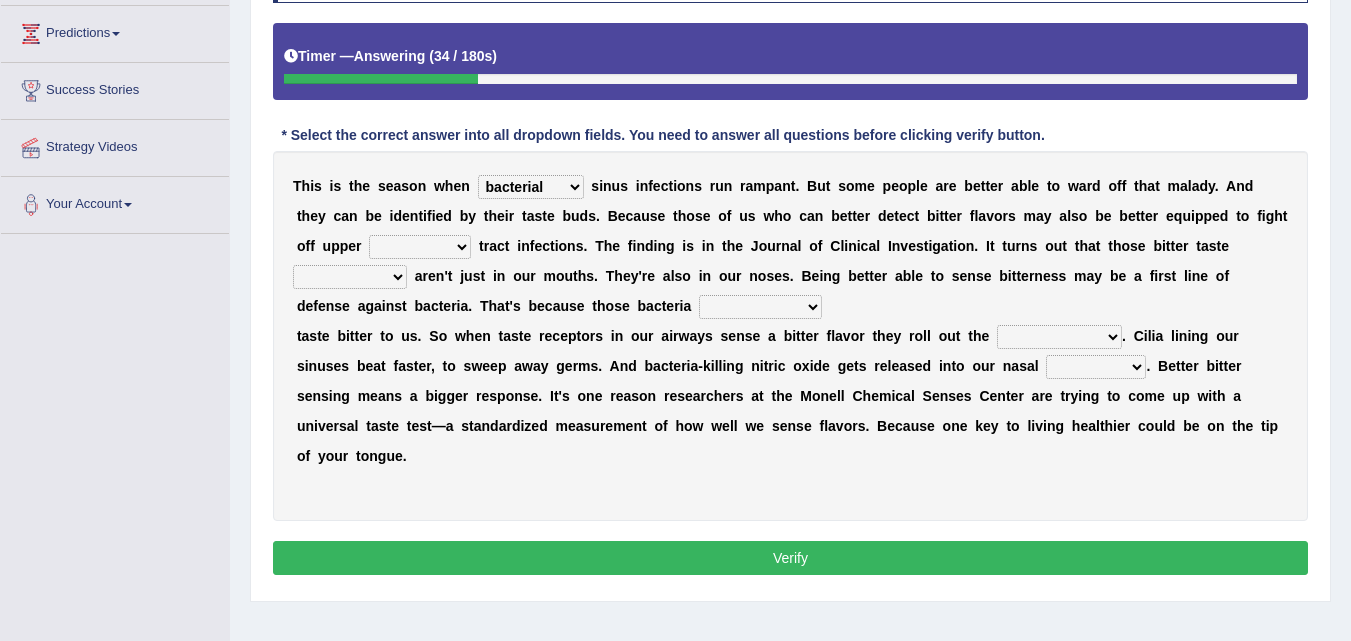 click at bounding box center (879, 186) 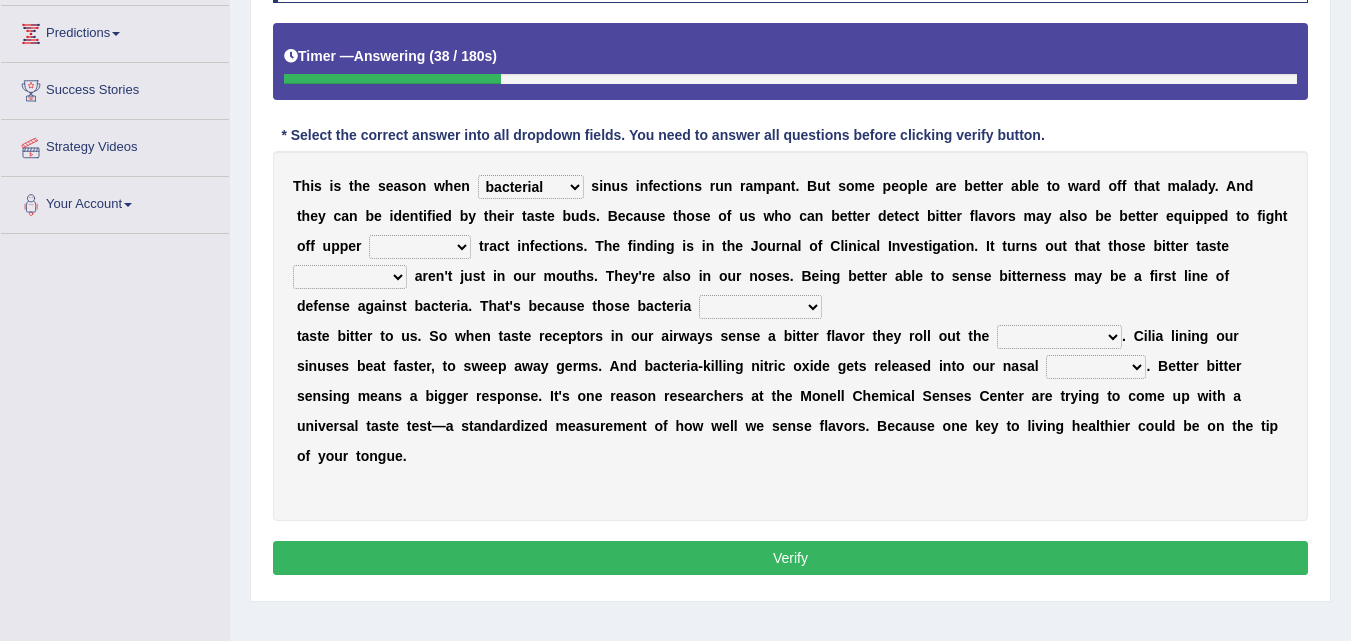 click on "T h i s    i s    t h e    s e a s o n    w h e n    conventicle atheist bacterial prissier    s i n u s    i n f e c t i o n s    r u n    r a m p a n t .    B u t    s o m e    p e o p l e    a r e    b e t t e r    a b l e    t o    w a r d    o f f    t h a t    m a l a d y .    A n d    t h e y    c a n    b e    i d e n t i f i e d    b y    t h e i r    t a s t e    b u d s .    B e c a u s e    t h o s e    o f    u s    w h o    c a n    b e t t e r    d e t e c t    b i t t e r    f l a v o r s    m a y    a l s o    b e    b e t t e r    e q u i p p e d    t o    f i g h t    o f f    u p p e r    faulty respiratory togae gawky    t r a c t    i n f e c t i o n s .    T h e    f i n d i n g    i s    i n    t h e    J o u r n a l    o f    C l i n i c a l    I n v e s t i g a t i o n .    I t    t u r n s    o u t    t h a t    t h o s e    b i t t e r    t a s t e    depressions dinners submissions receptors    a r e n ' t    j" at bounding box center (790, 336) 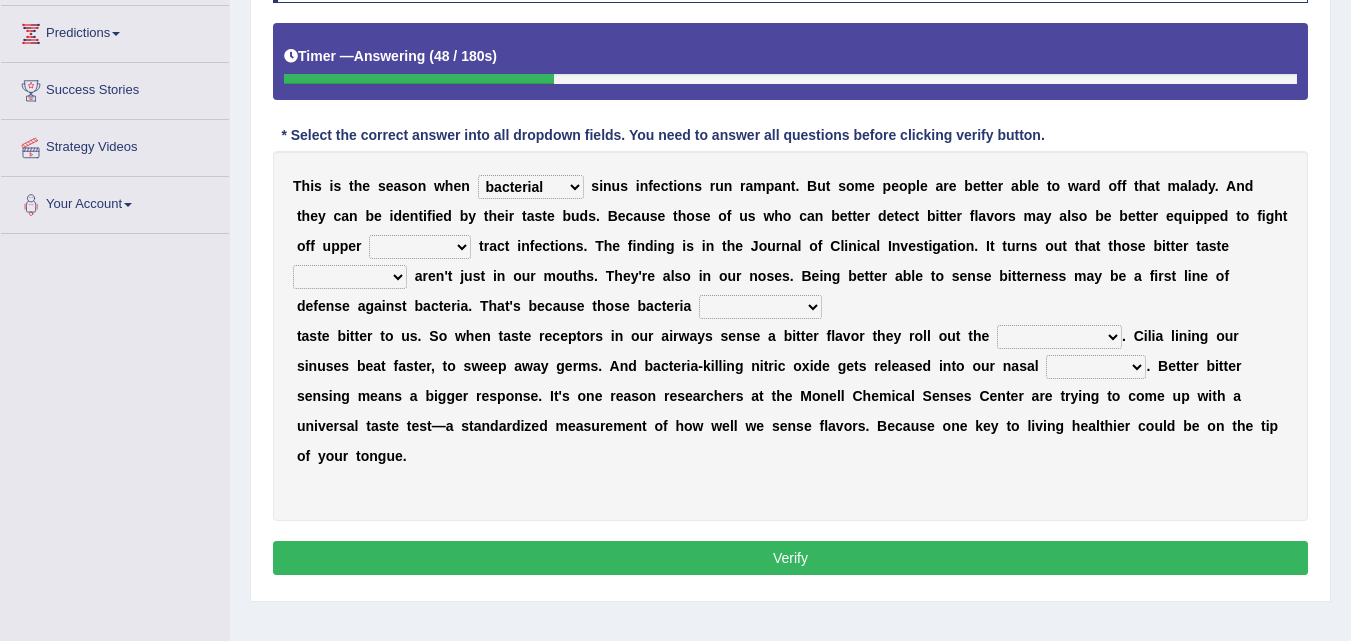 click on "conventicle atheist bacterial prissier" at bounding box center [531, 187] 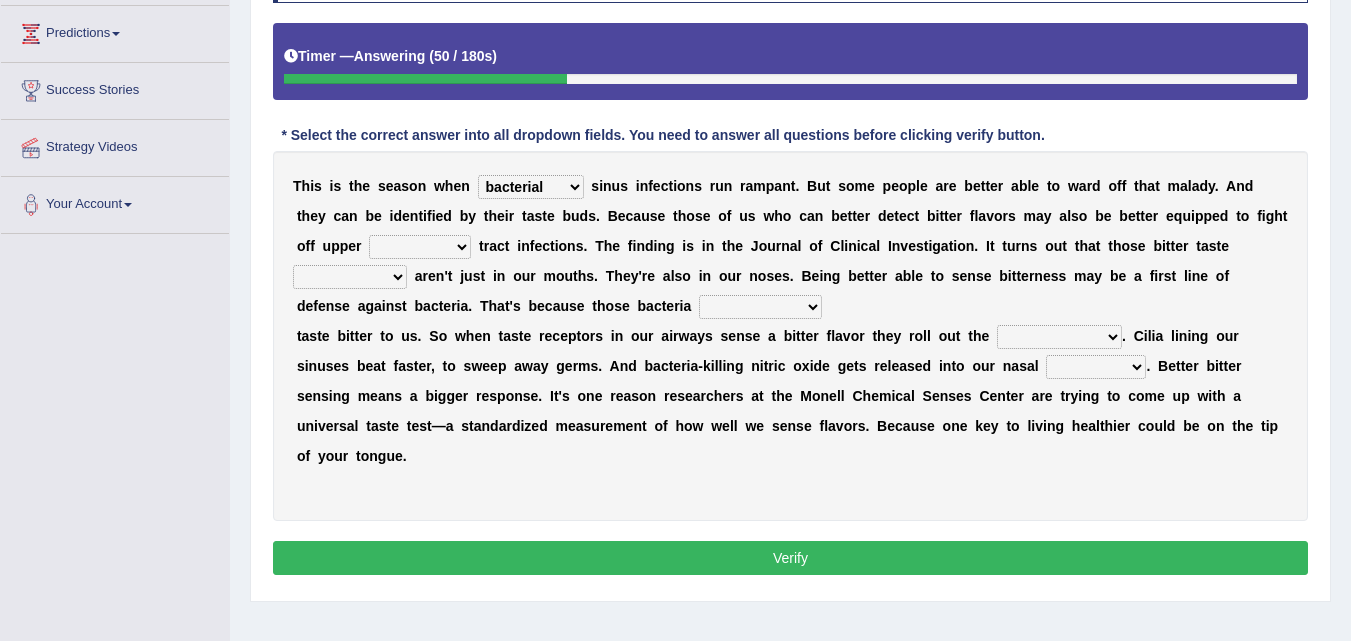 click on "conventicle atheist bacterial prissier" at bounding box center [531, 187] 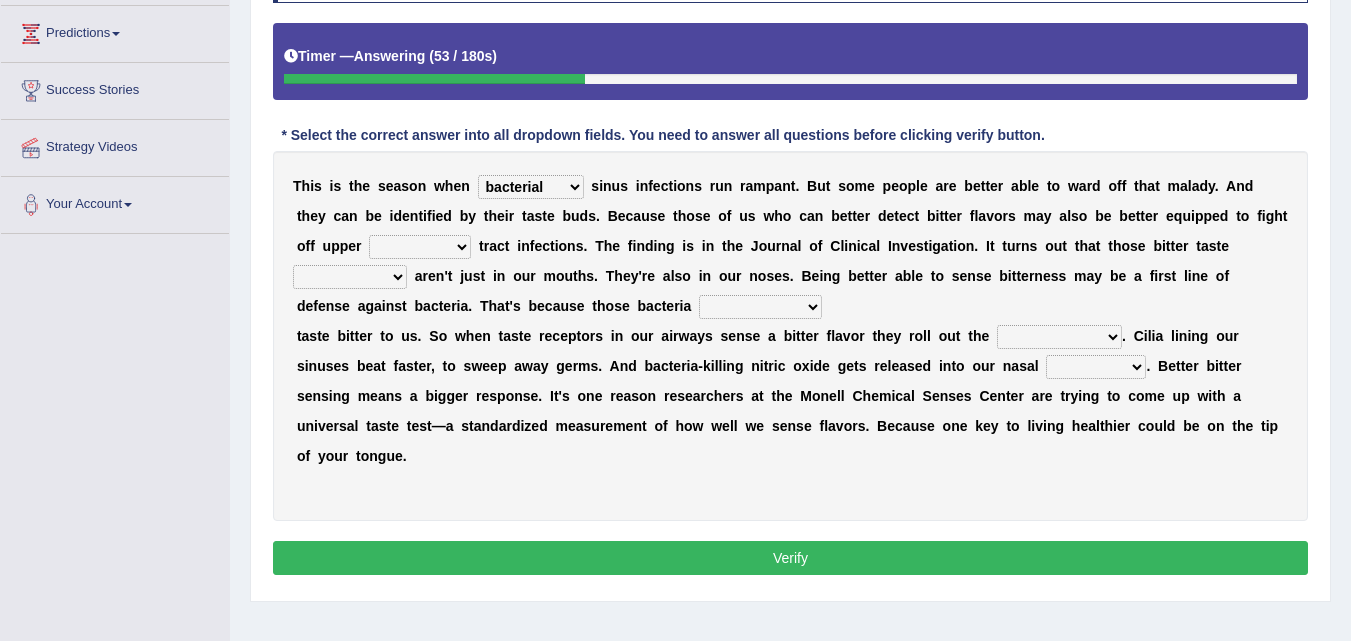 click on "faulty respiratory togae gawky" at bounding box center [420, 247] 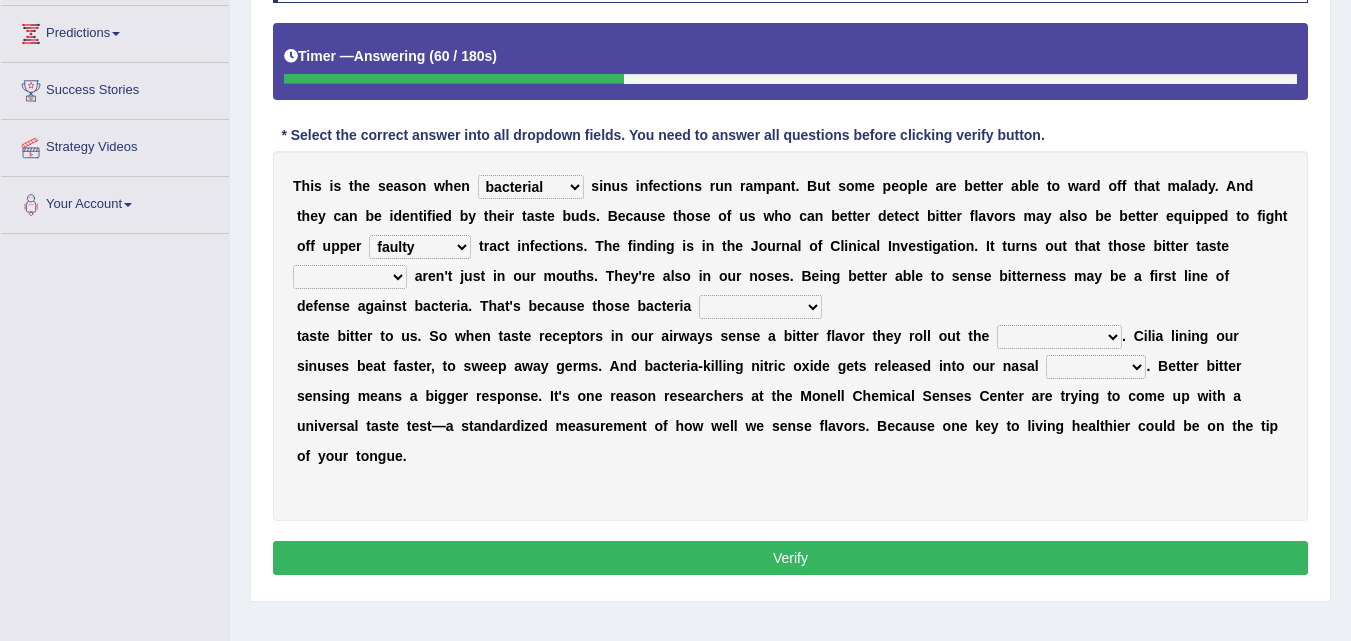 click on "faulty respiratory togae gawky" at bounding box center (420, 247) 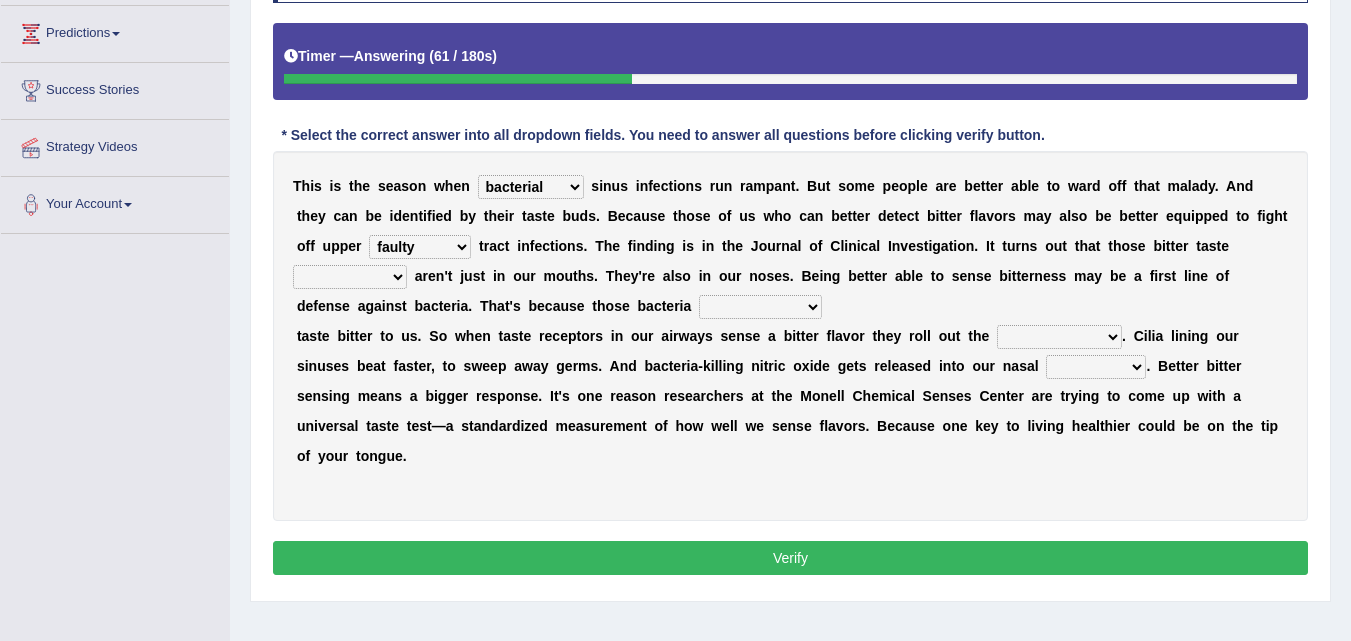 click on "faulty respiratory togae gawky" at bounding box center (420, 247) 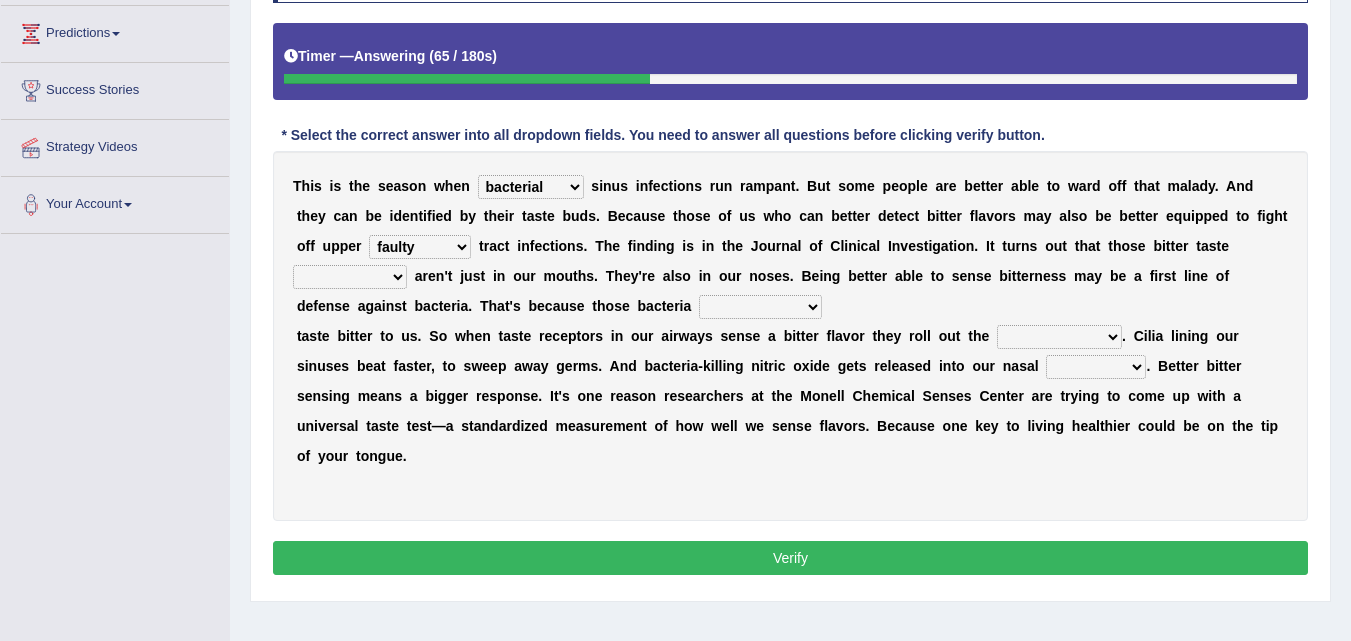 select on "respiratory" 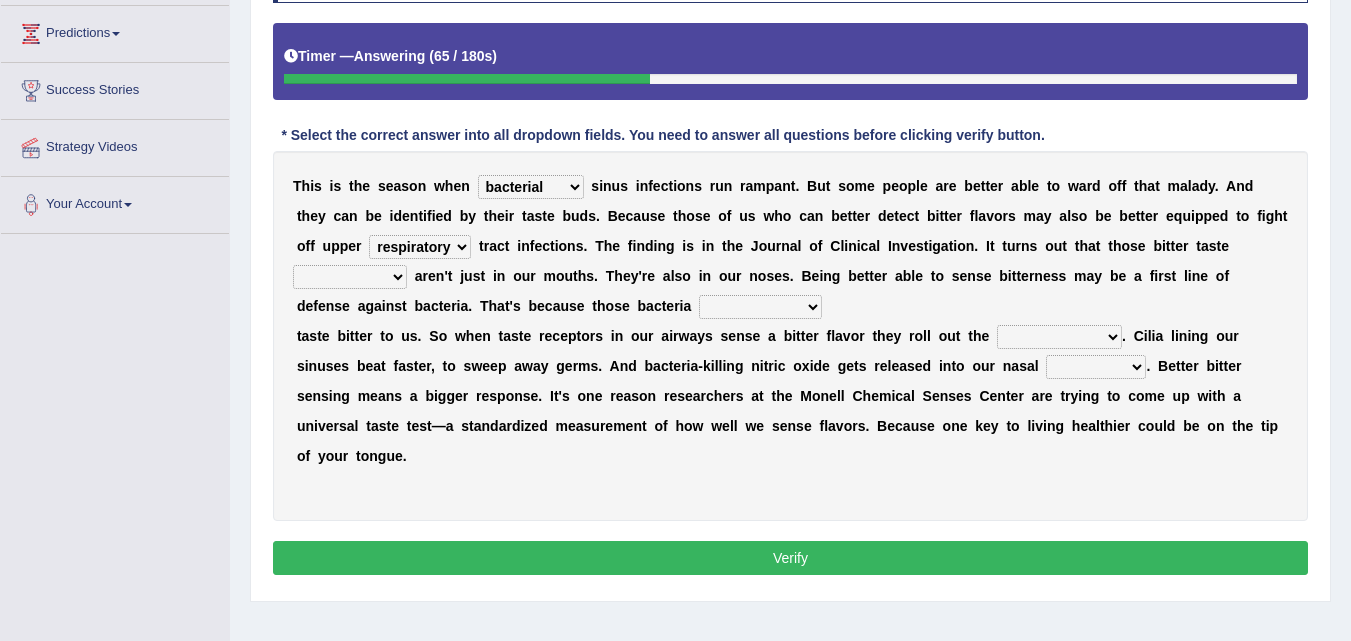 click on "faulty respiratory togae gawky" at bounding box center [420, 247] 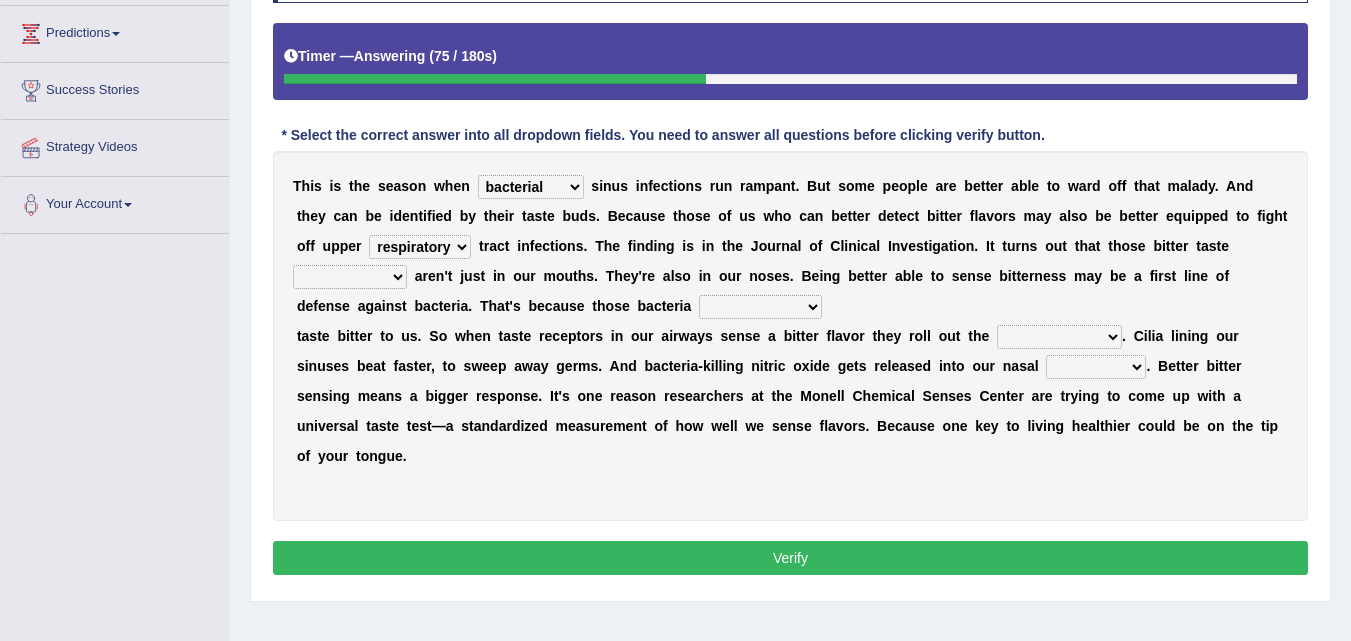 click on "depressions dinners submissions receptors" at bounding box center (350, 277) 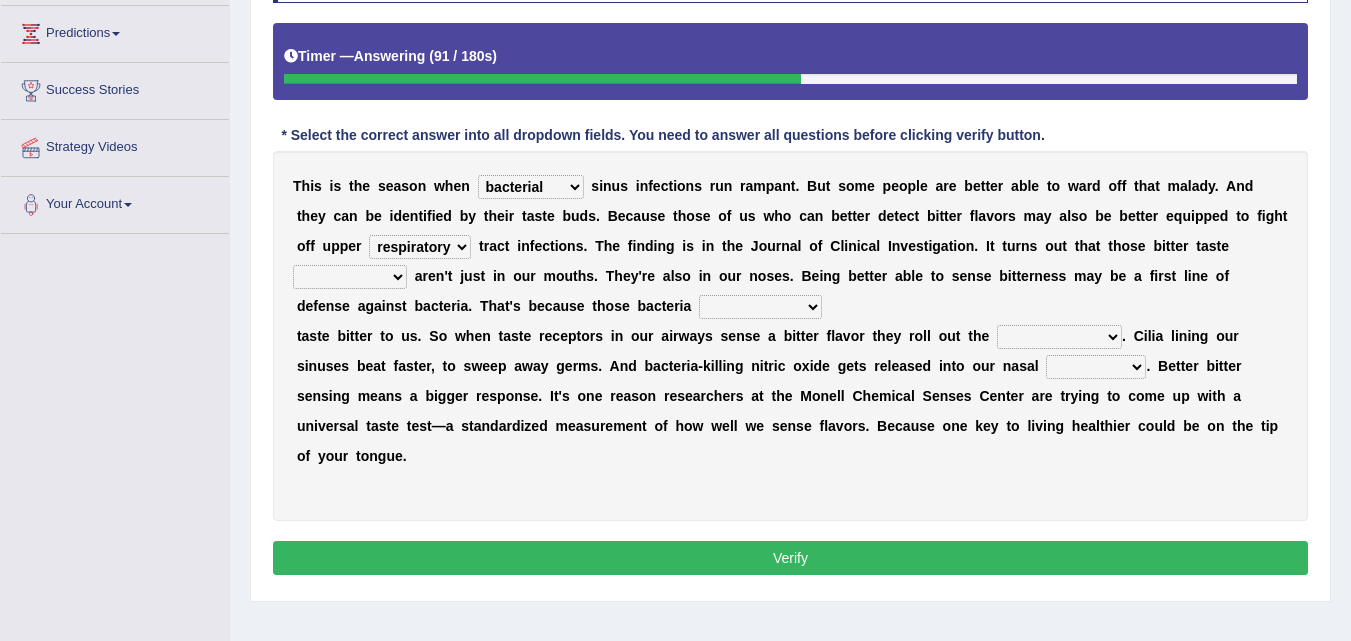 select on "receptors" 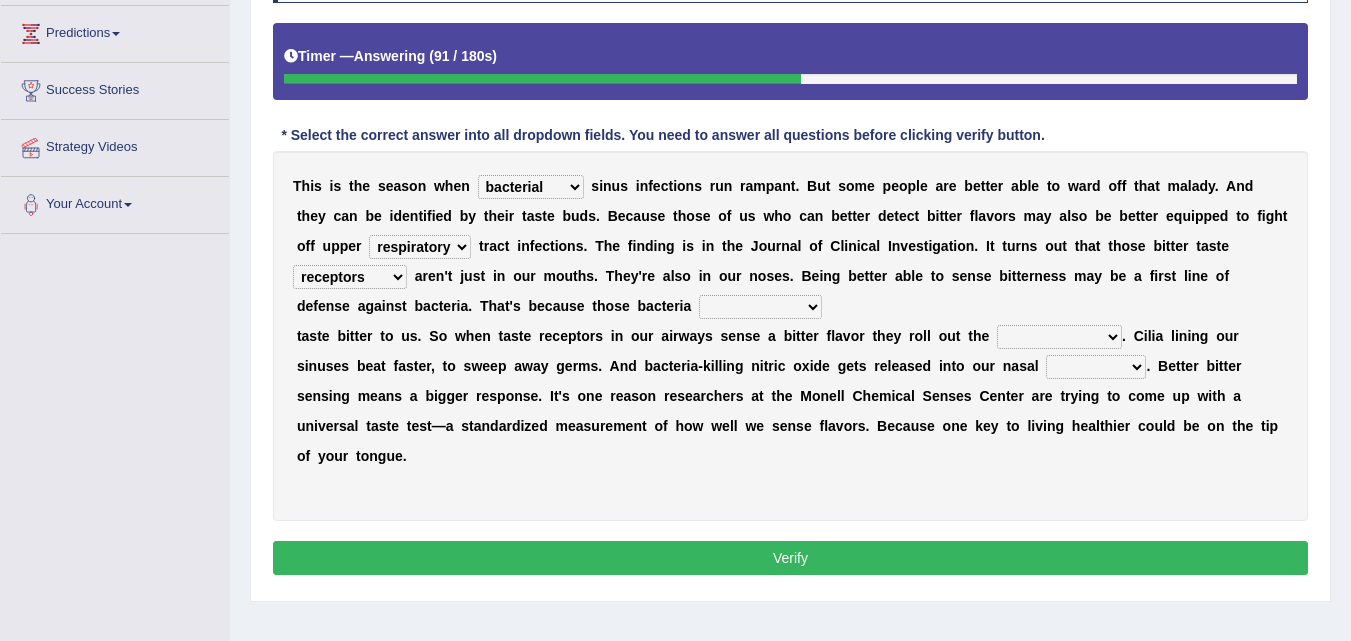 click on "depressions dinners submissions receptors" at bounding box center [350, 277] 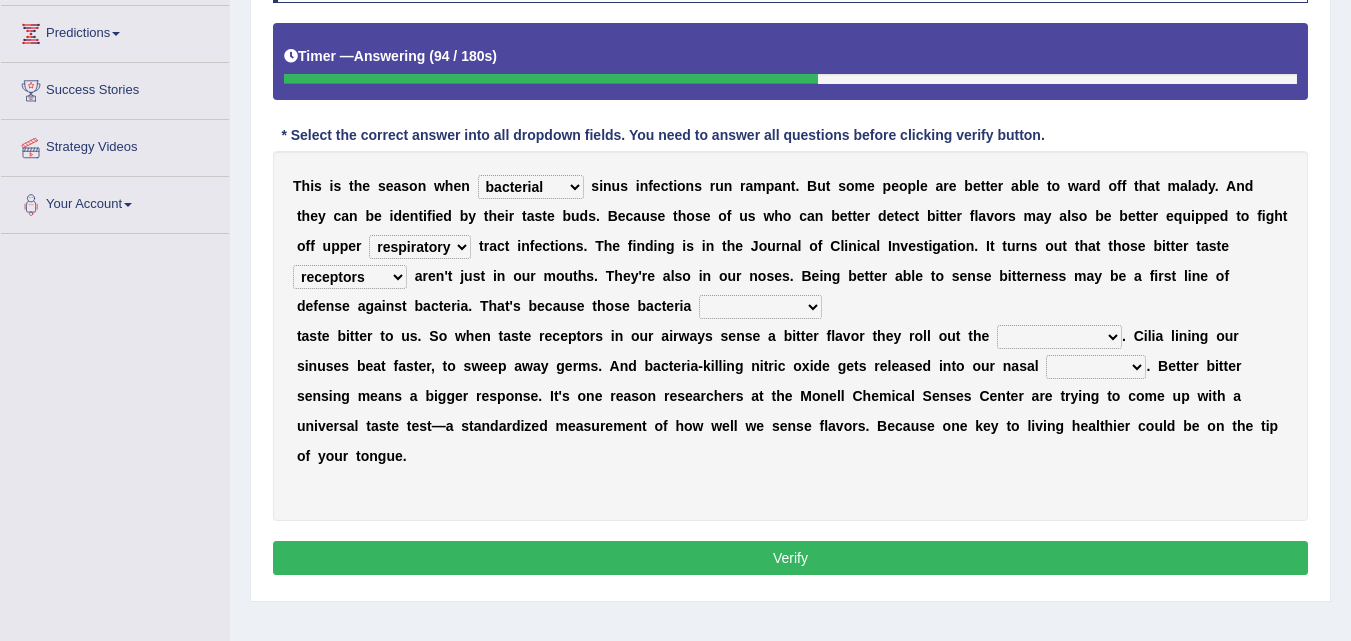click on "depressions dinners submissions receptors" at bounding box center (350, 277) 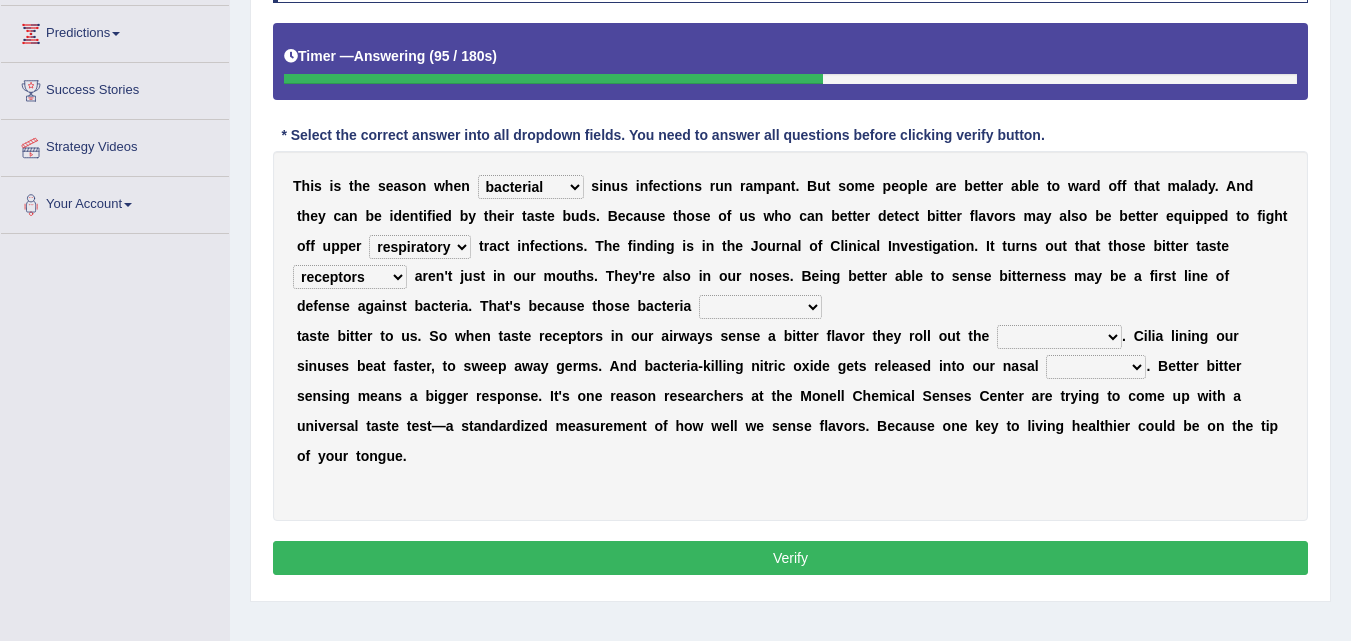 click on "depressions dinners submissions receptors" at bounding box center [350, 277] 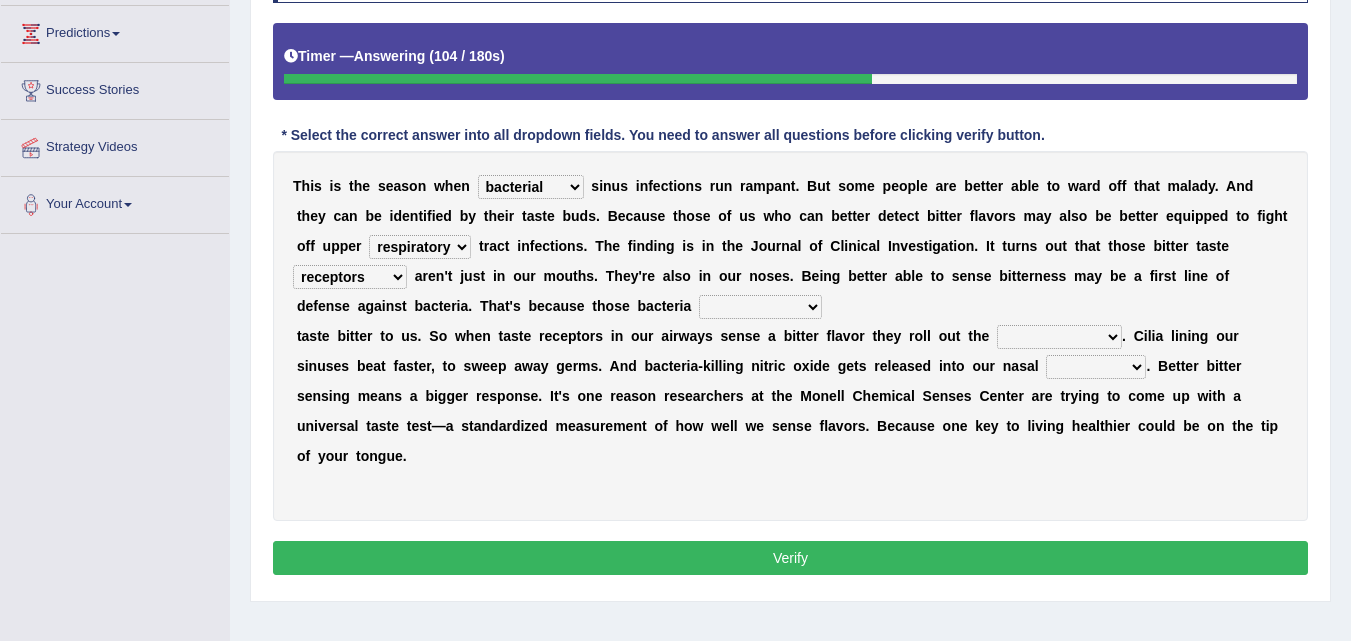click on "purposelessly actually diagonally providently" at bounding box center (760, 307) 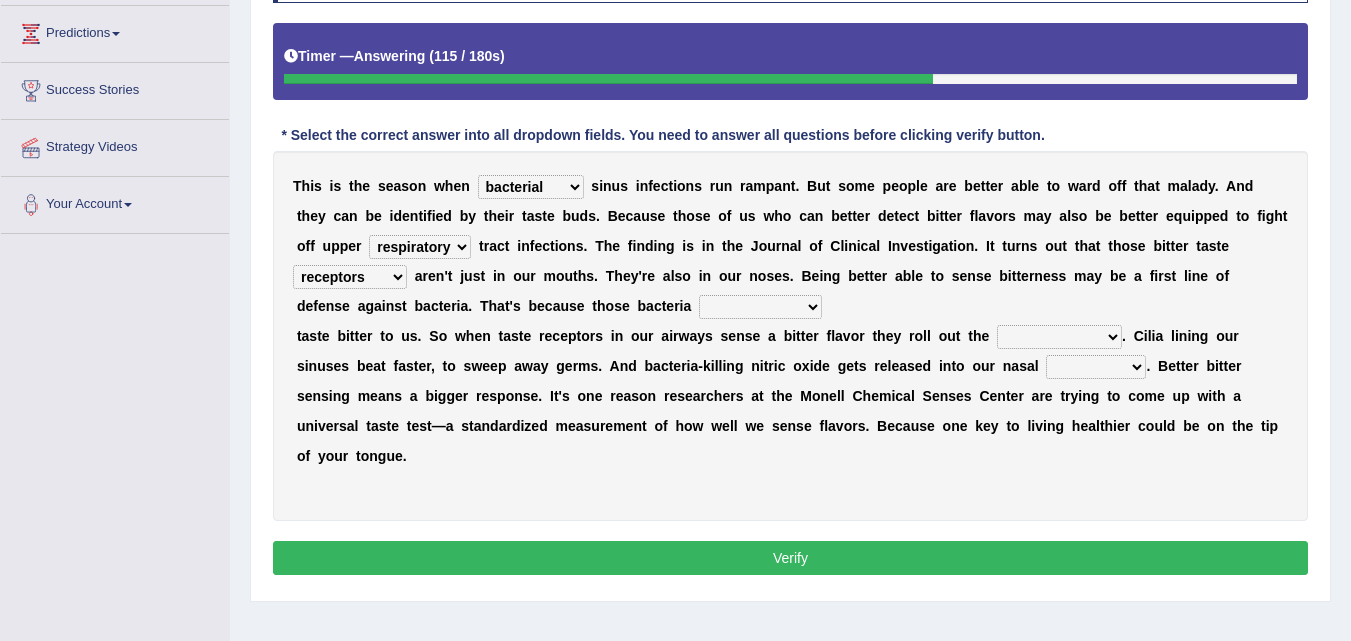 select on "actually" 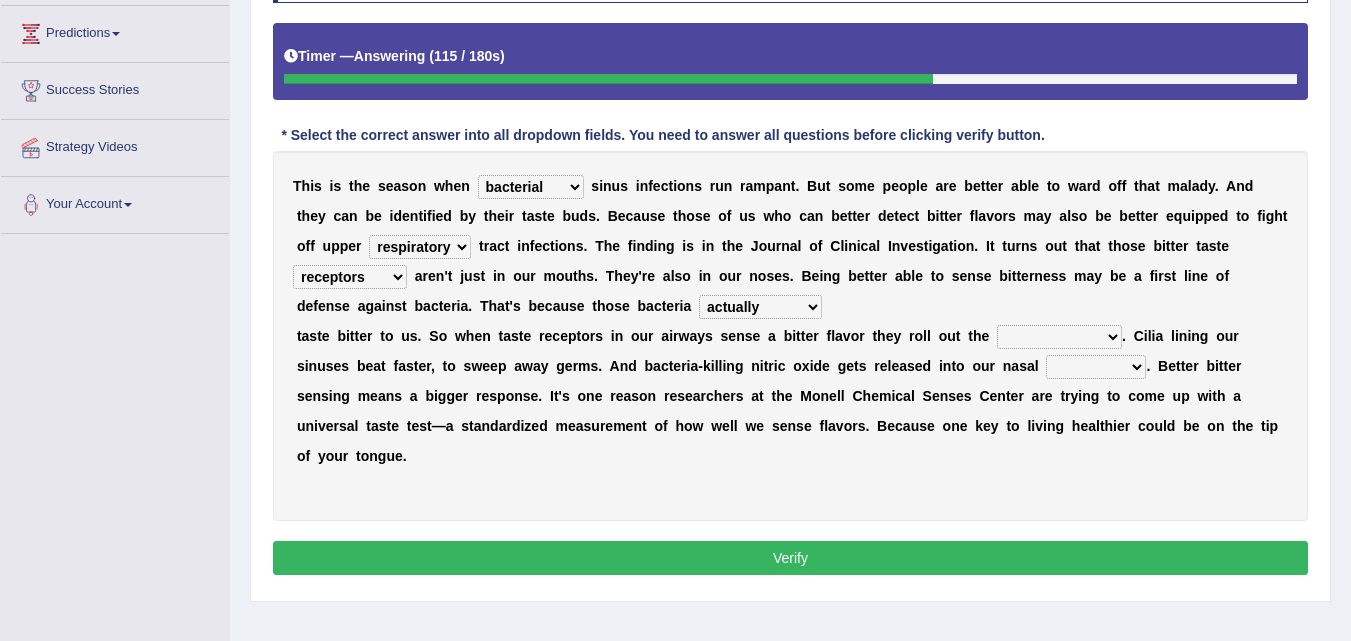 click on "purposelessly actually diagonally providently" at bounding box center (760, 307) 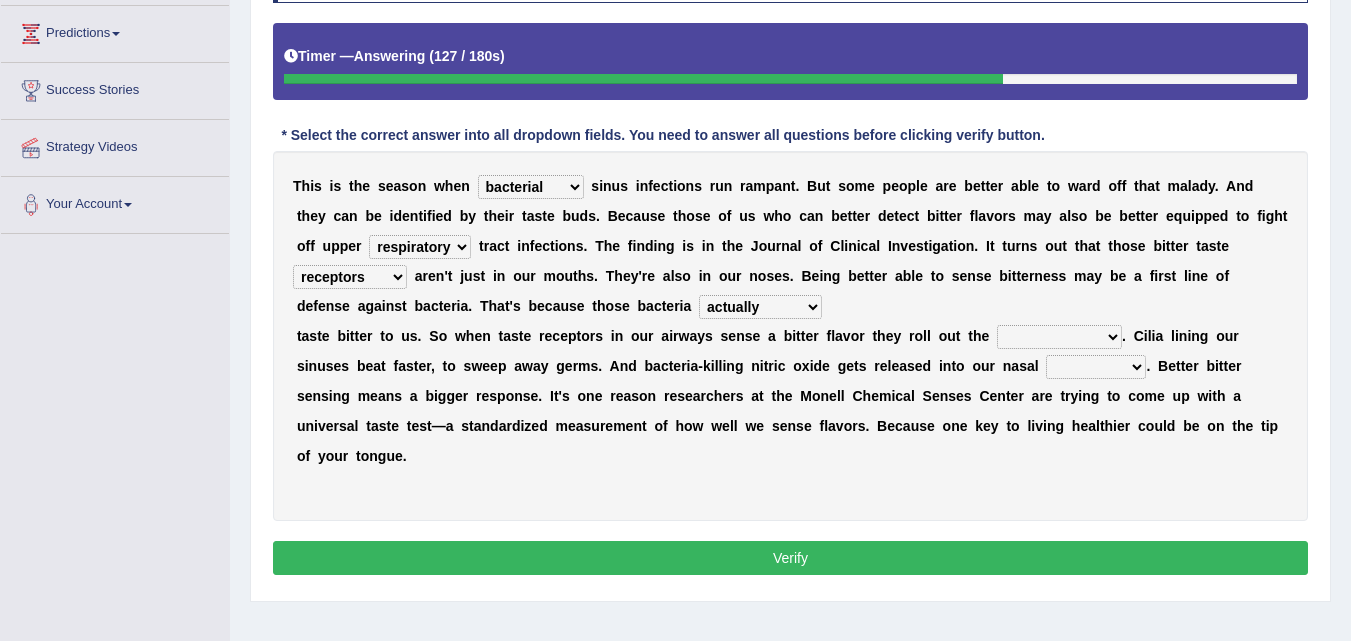 click on "defenses contradictions chestnuts pelvis" at bounding box center [1059, 337] 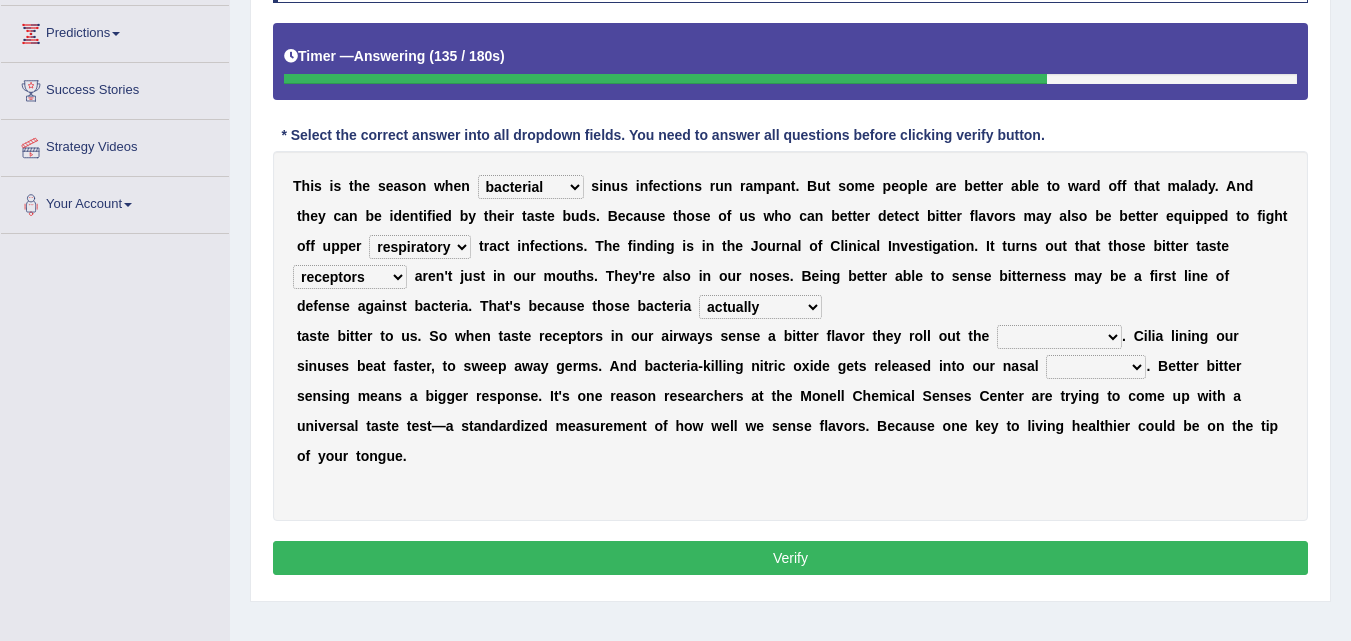 select on "defenses" 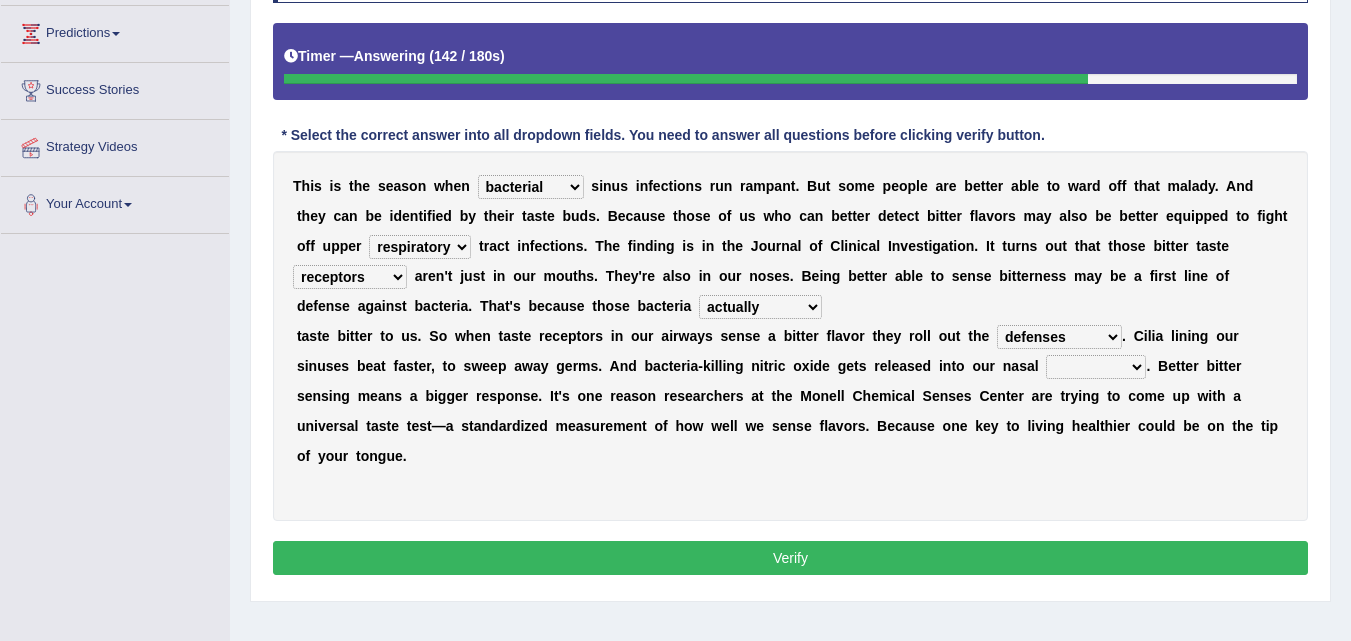 click on "causalities localities infirmities cavities" at bounding box center (1096, 367) 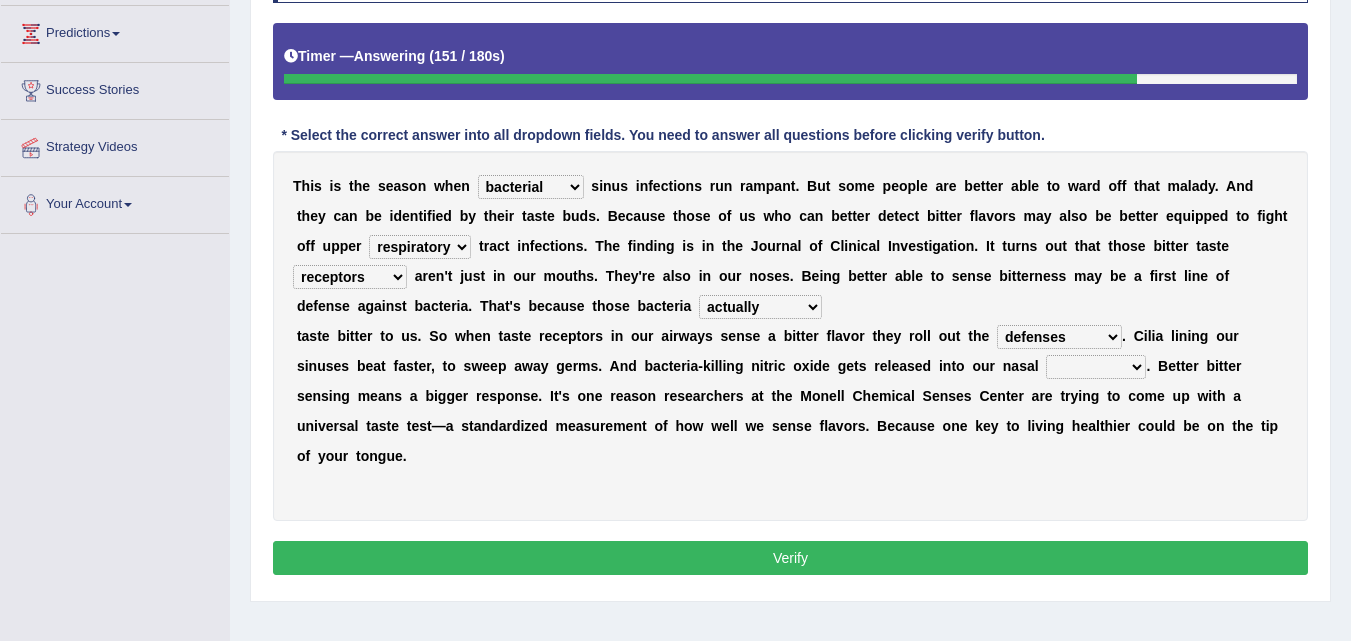select on "infirmities" 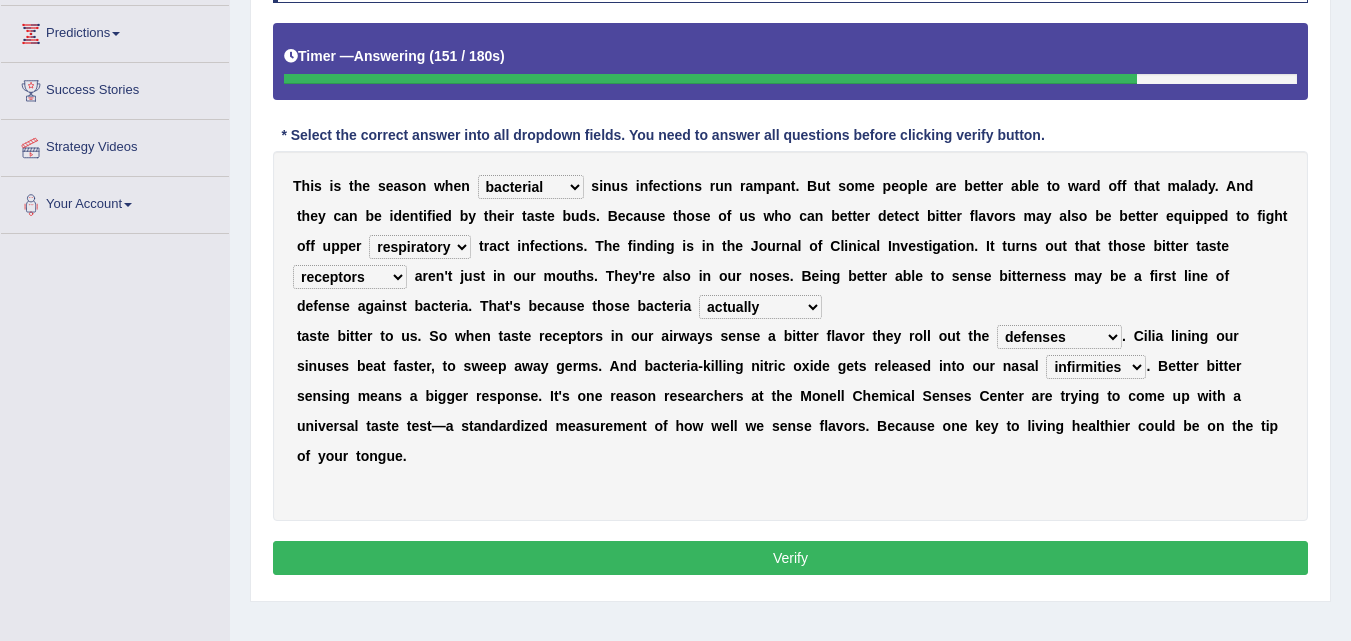 click on "causalities localities infirmities cavities" at bounding box center [1096, 367] 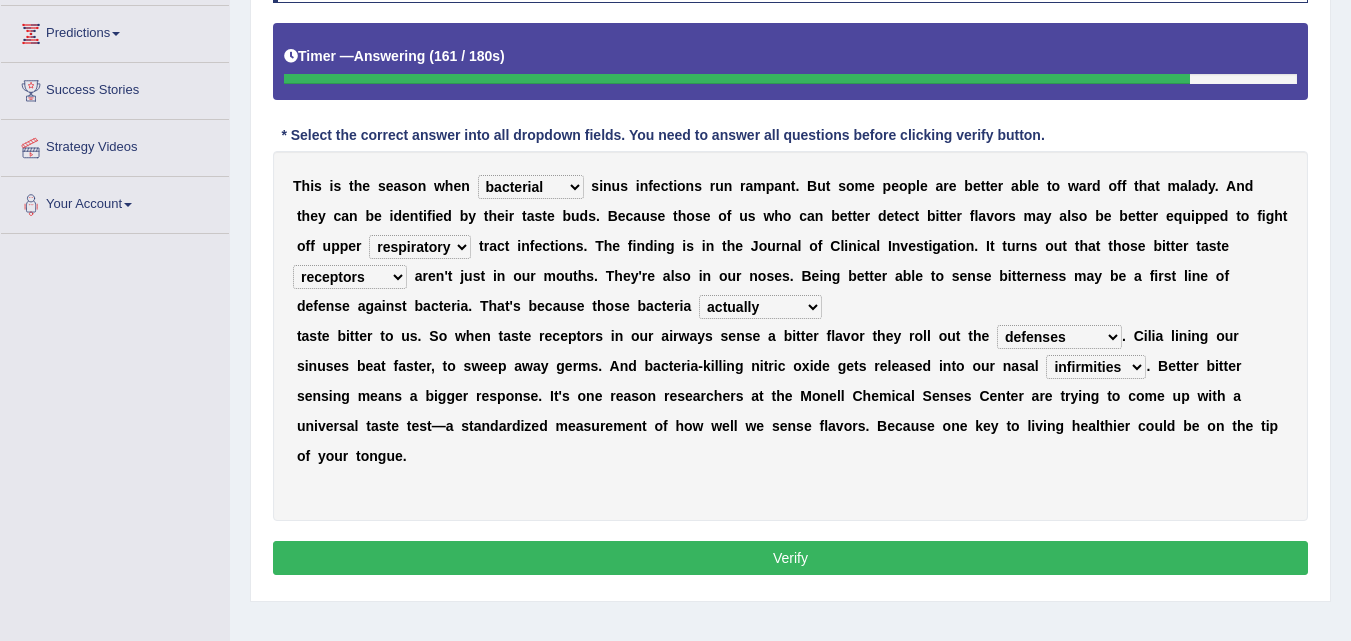 click on "T h i s    i s    t h e    s e a s o n    w h e n    conventicle atheist bacterial prissier    s i n u s    i n f e c t i o n s    r u n    r a m p a n t .    B u t    s o m e    p e o p l e    a r e    b e t t e r    a b l e    t o    w a r d    o f f    t h a t    m a l a d y .    A n d    t h e y    c a n    b e    i d e n t i f i e d    b y    t h e i r    t a s t e    b u d s .    B e c a u s e    t h o s e    o f    u s    w h o    c a n    b e t t e r    d e t e c t    b i t t e r    f l a v o r s    m a y    a l s o    b e    b e t t e r    e q u i p p e d    t o    f i g h t    o f f    u p p e r    faulty respiratory togae gawky    t r a c t    i n f e c t i o n s .    T h e    f i n d i n g    i s    i n    t h e    J o u r n a l    o f    C l i n i c a l    I n v e s t i g a t i o n .    I t    t u r n s    o u t    t h a t    t h o s e    b i t t e r    t a s t e    depressions dinners submissions receptors    a r e n ' t    j" at bounding box center (790, 336) 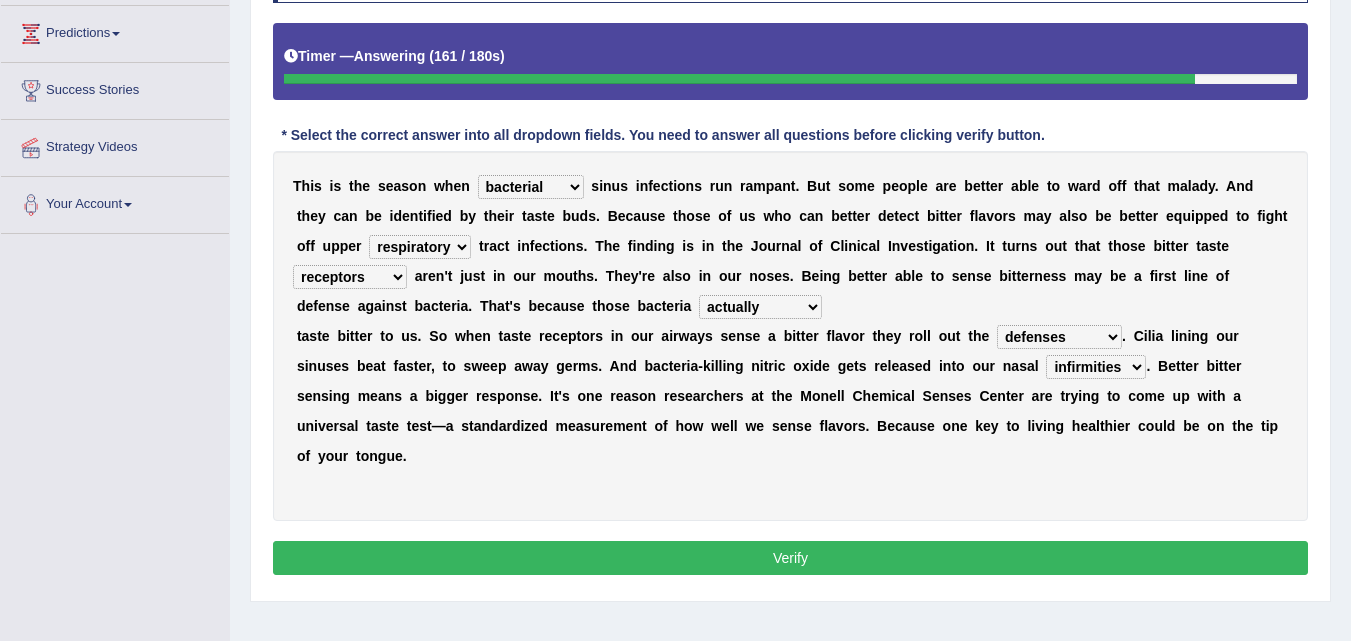 click on "faulty respiratory togae gawky" at bounding box center [420, 247] 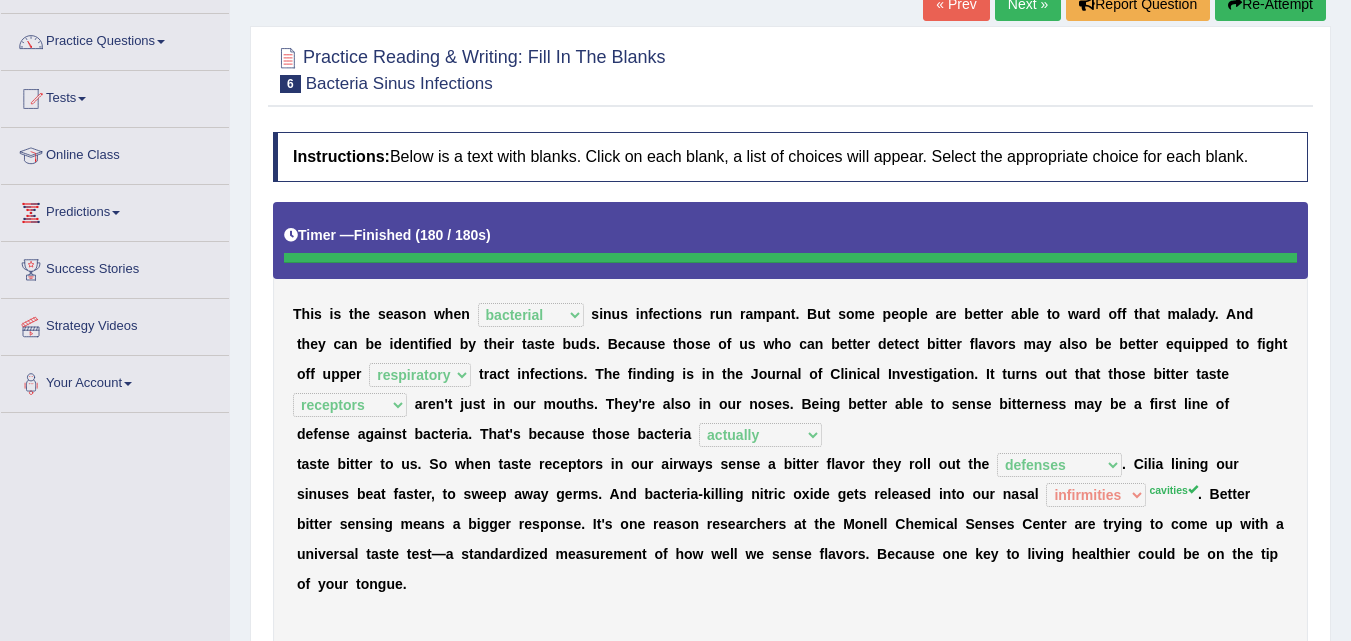 scroll, scrollTop: 166, scrollLeft: 0, axis: vertical 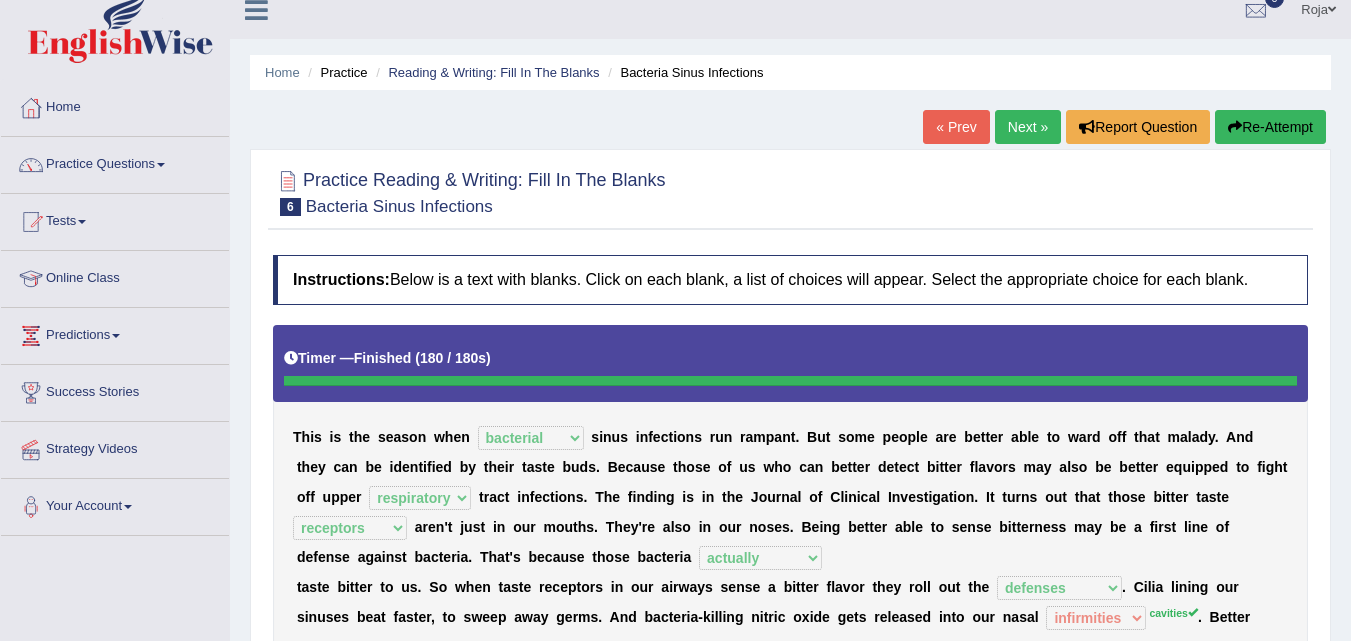 click on "Re-Attempt" at bounding box center (1270, 127) 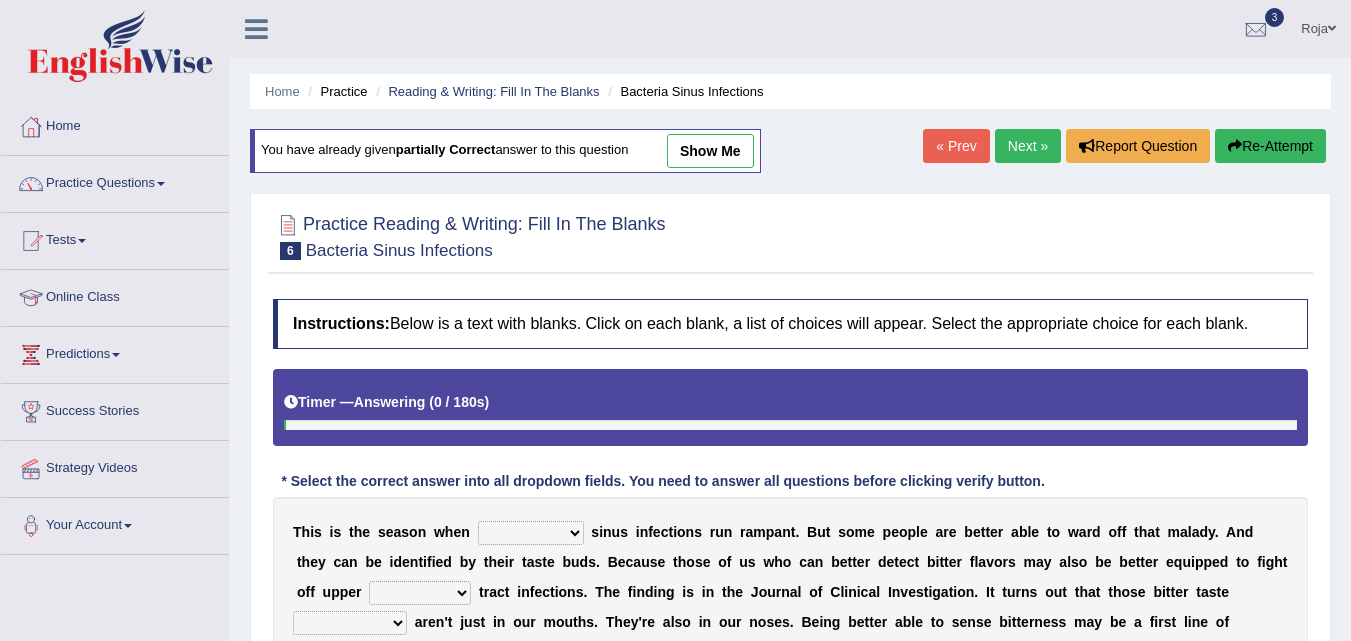 scroll, scrollTop: 19, scrollLeft: 0, axis: vertical 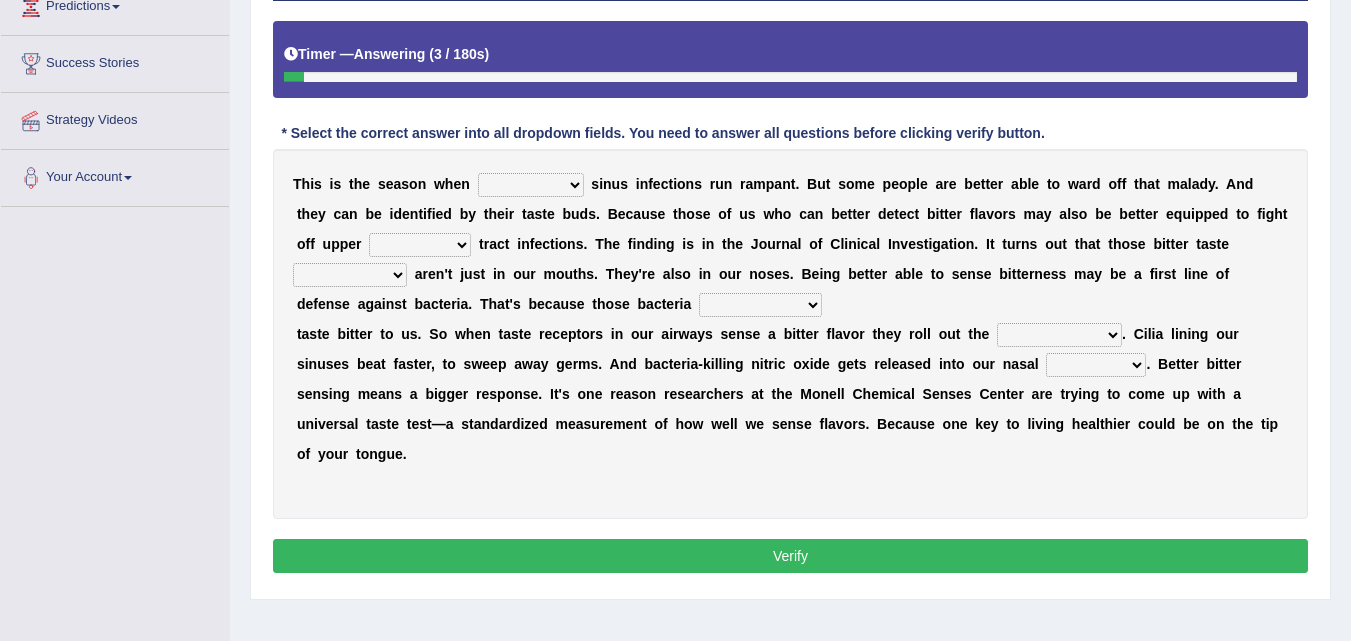 click on "conventicle atheist bacterial prissier" at bounding box center (531, 185) 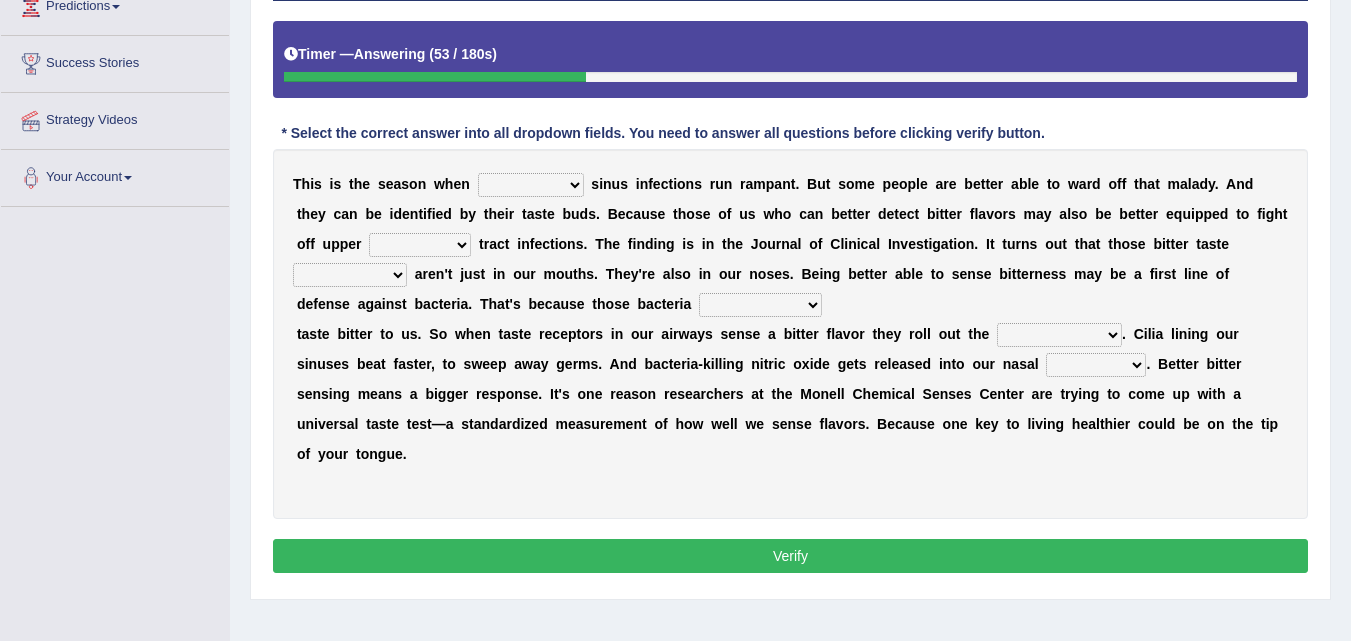click on "conventicle atheist bacterial prissier" at bounding box center (531, 185) 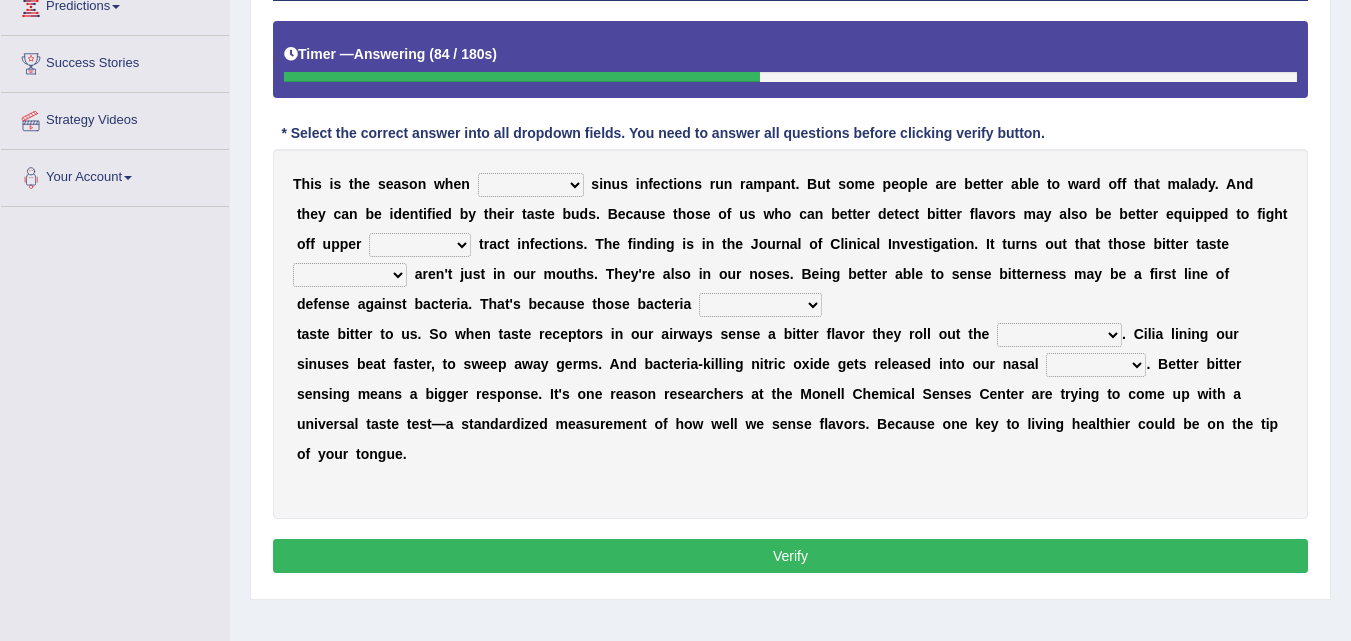 click on "conventicle atheist bacterial prissier" at bounding box center (531, 185) 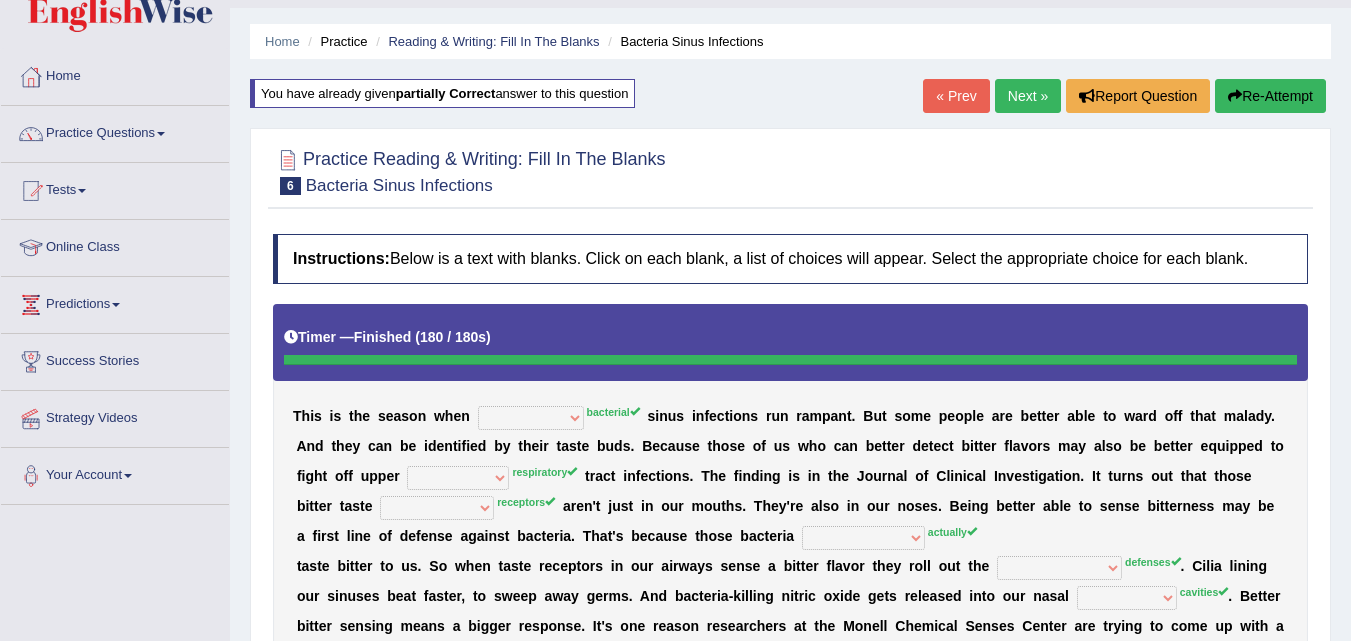 scroll, scrollTop: 0, scrollLeft: 0, axis: both 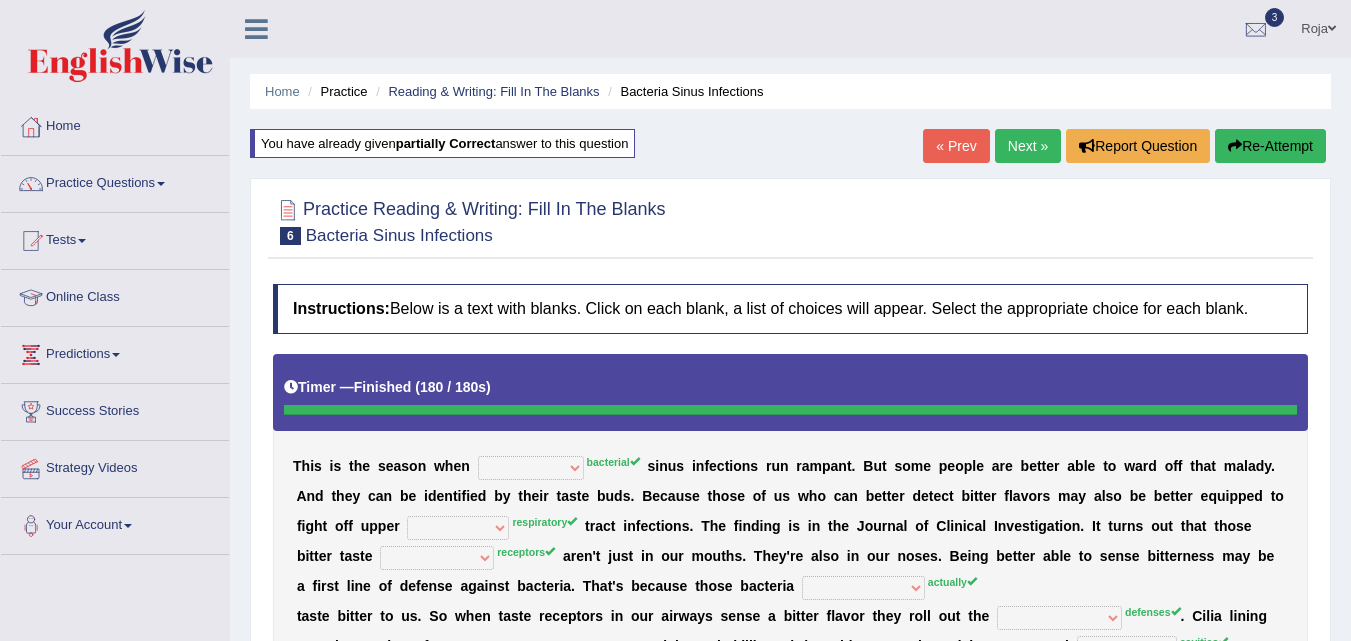 click at bounding box center [1235, 146] 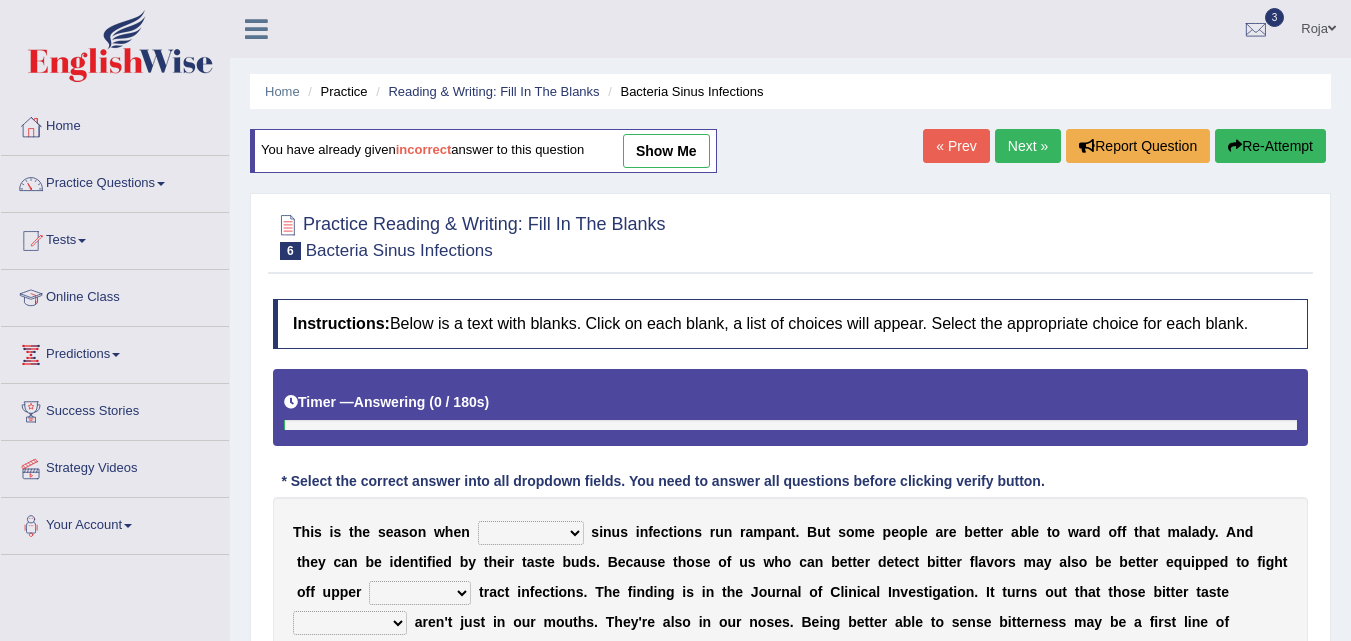 click on "Toggle navigation
Home
Practice Questions   Speaking Practice Read Aloud
Repeat Sentence
Describe Image
Re-tell Lecture
Answer Short Question
Summarize Group Discussion
Respond To A Situation
Writing Practice  Summarize Written Text
Write Essay
Reading Practice  Reading & Writing: Fill In The Blanks
Choose Multiple Answers
Re-order Paragraphs
Fill In The Blanks
Choose Single Answer
Listening Practice  Summarize Spoken Text
Highlight Incorrect Words
Highlight Correct Summary
Select Missing Word
Choose Single Answer
Choose Multiple Answers
Fill In The Blanks
Write From Dictation
Pronunciation
Tests" at bounding box center (675, 320) 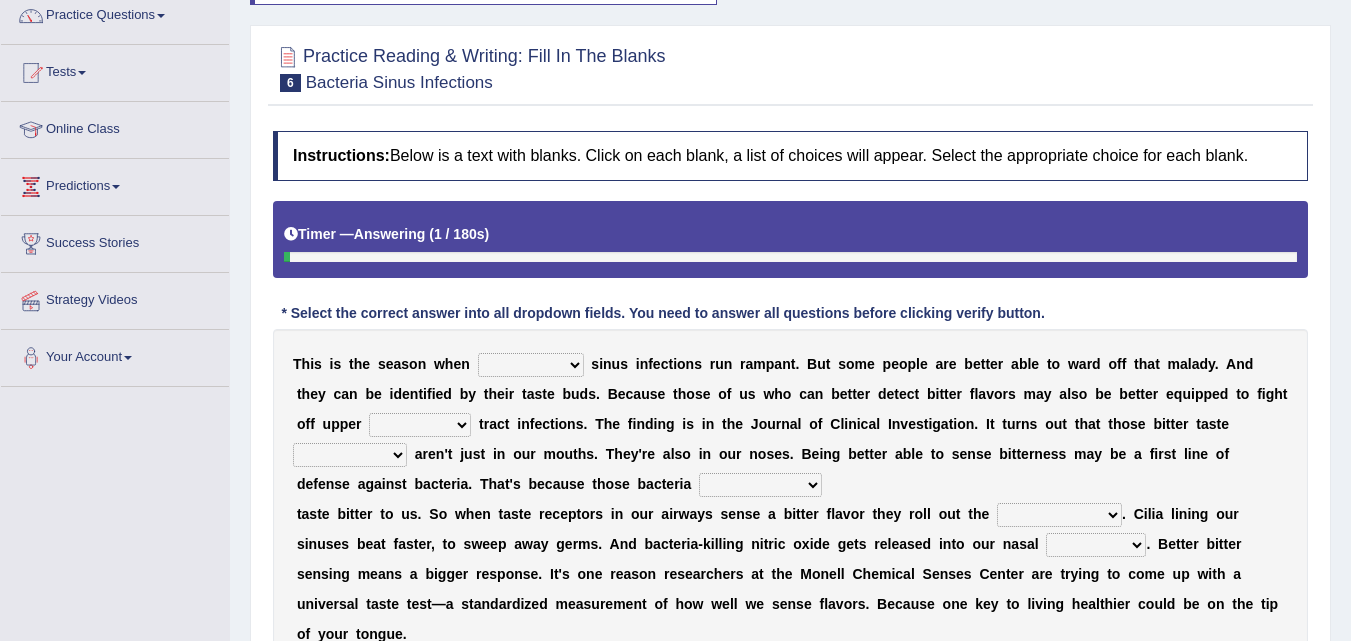 scroll, scrollTop: 269, scrollLeft: 0, axis: vertical 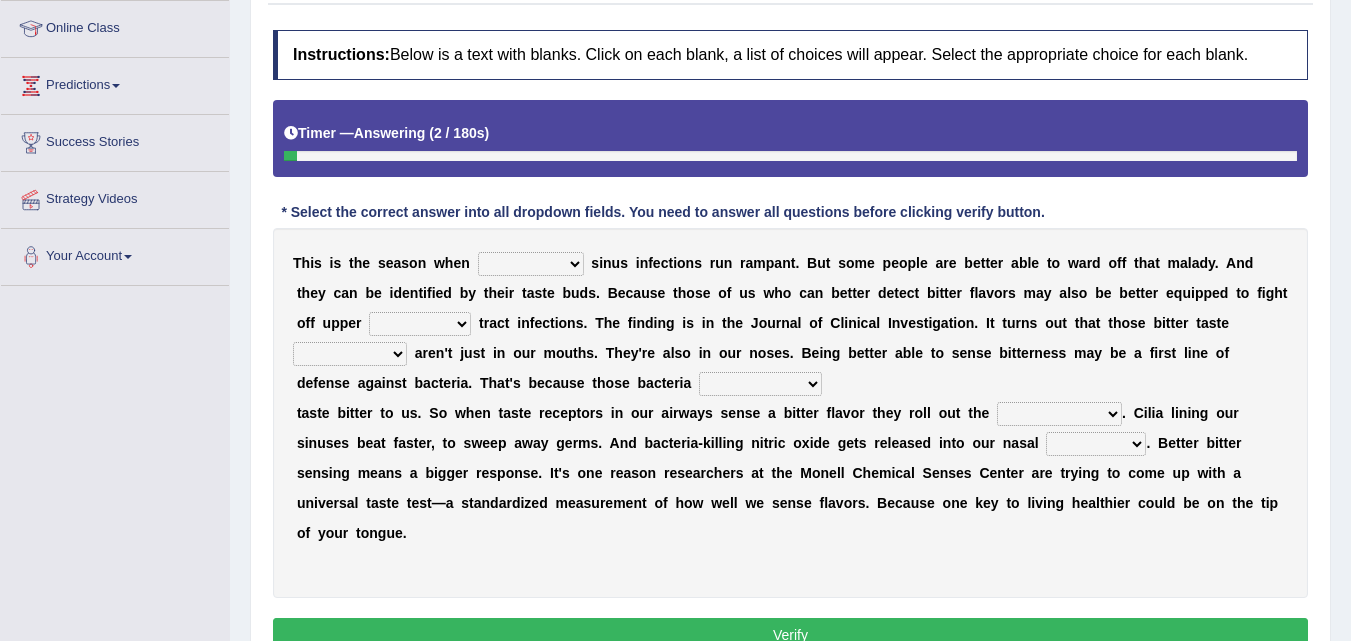 click on "T h i s    i s    t h e    s e a s o n    w h e n    conventicle atheist bacterial prissier    s i n u s    i n f e c t i o n s    r u n    r a m p a n t .    B u t    s o m e    p e o p l e    a r e    b e t t e r    a b l e    t o    w a r d    o f f    t h a t    m a l a d y .    A n d    t h e y    c a n    b e    i d e n t i f i e d    b y    t h e i r    t a s t e    b u d s .    B e c a u s e    t h o s e    o f    u s    w h o    c a n    b e t t e r    d e t e c t    b i t t e r    f l a v o r s    m a y    a l s o    b e    b e t t e r    e q u i p p e d    t o    f i g h t    o f f    u p p e r    faulty respiratory togae gawky    t r a c t    i n f e c t i o n s .    T h e    f i n d i n g    i s    i n    t h e    J o u r n a l    o f    C l i n i c a l    I n v e s t i g a t i o n .    I t    t u r n s    o u t    t h a t    t h o s e    b i t t e r    t a s t e    depressions dinners submissions receptors    a r e n ' t    j" at bounding box center [790, 413] 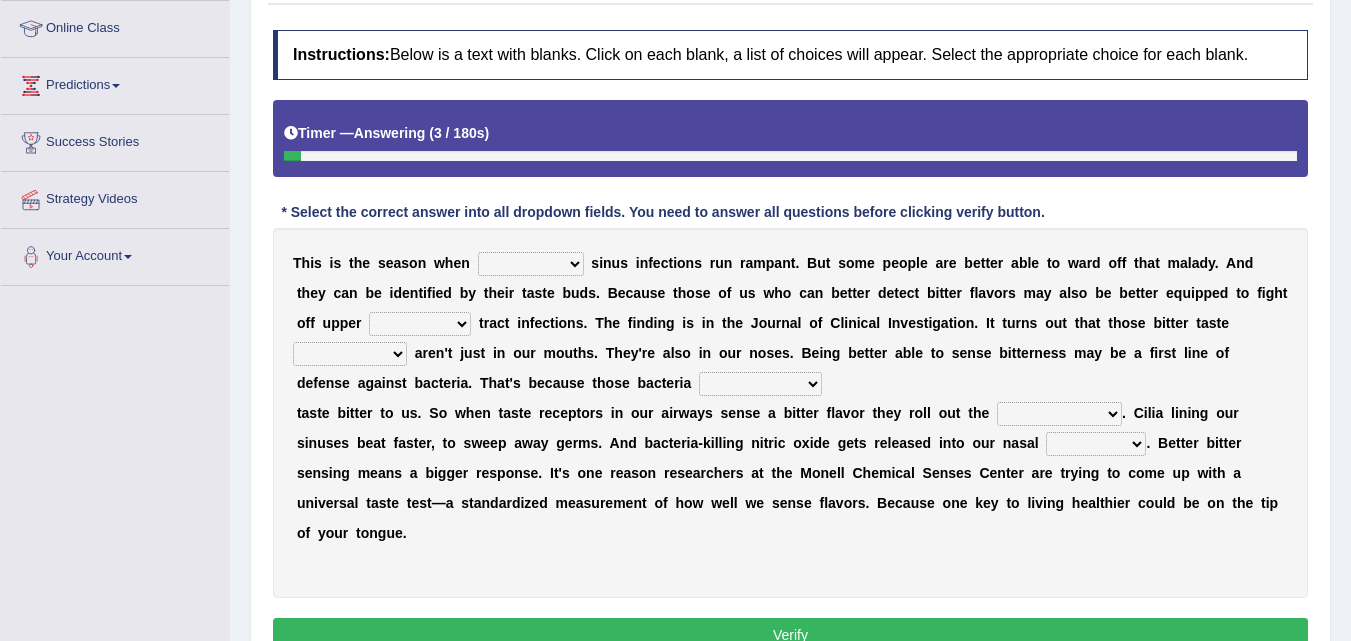 click on "conventicle atheist bacterial prissier" at bounding box center (531, 264) 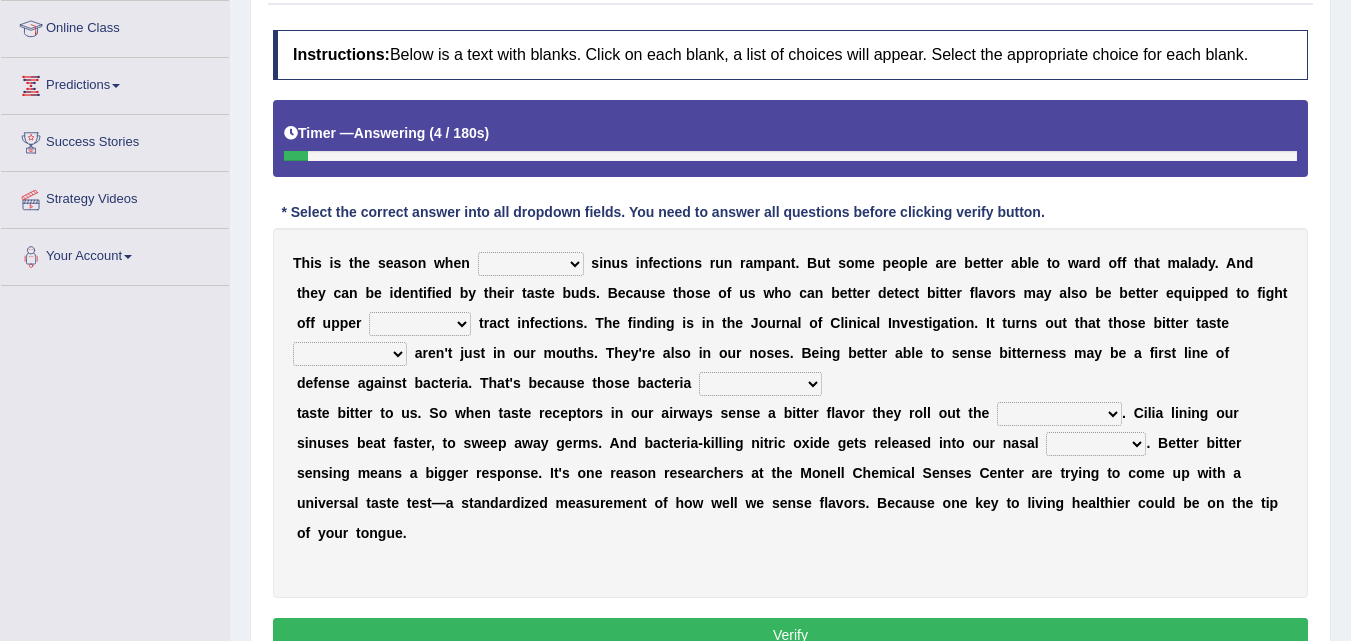 select on "bacterial" 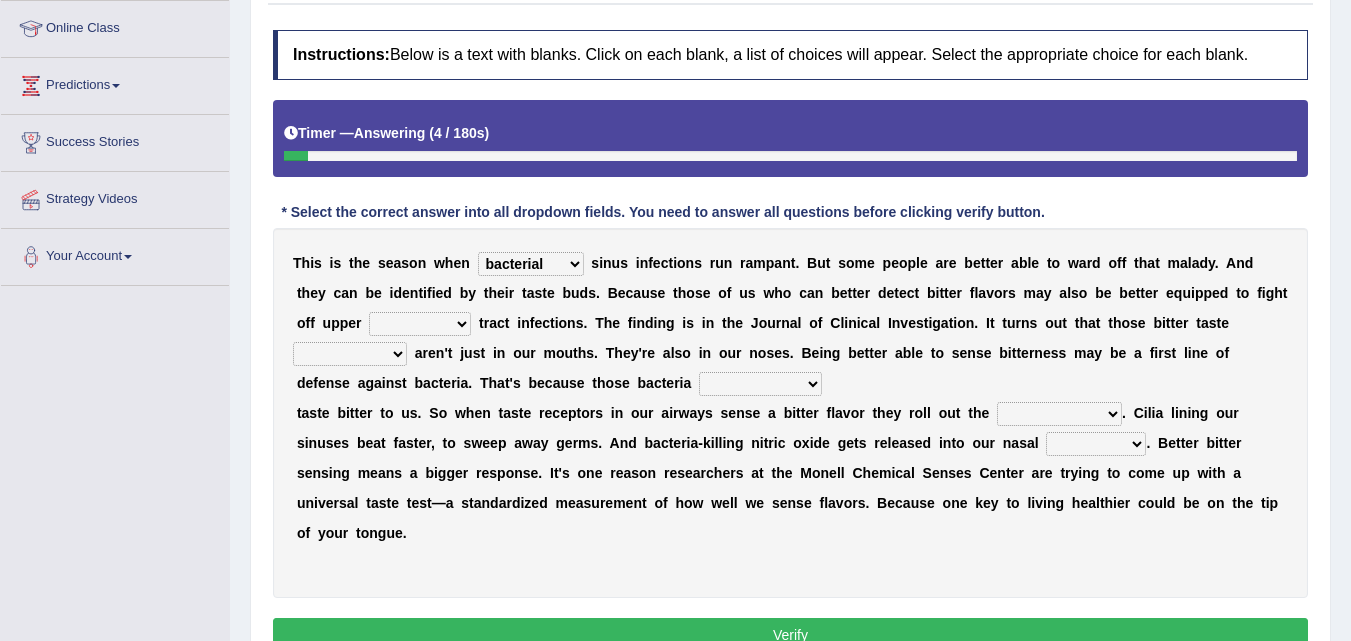 click on "conventicle atheist bacterial prissier" at bounding box center [531, 264] 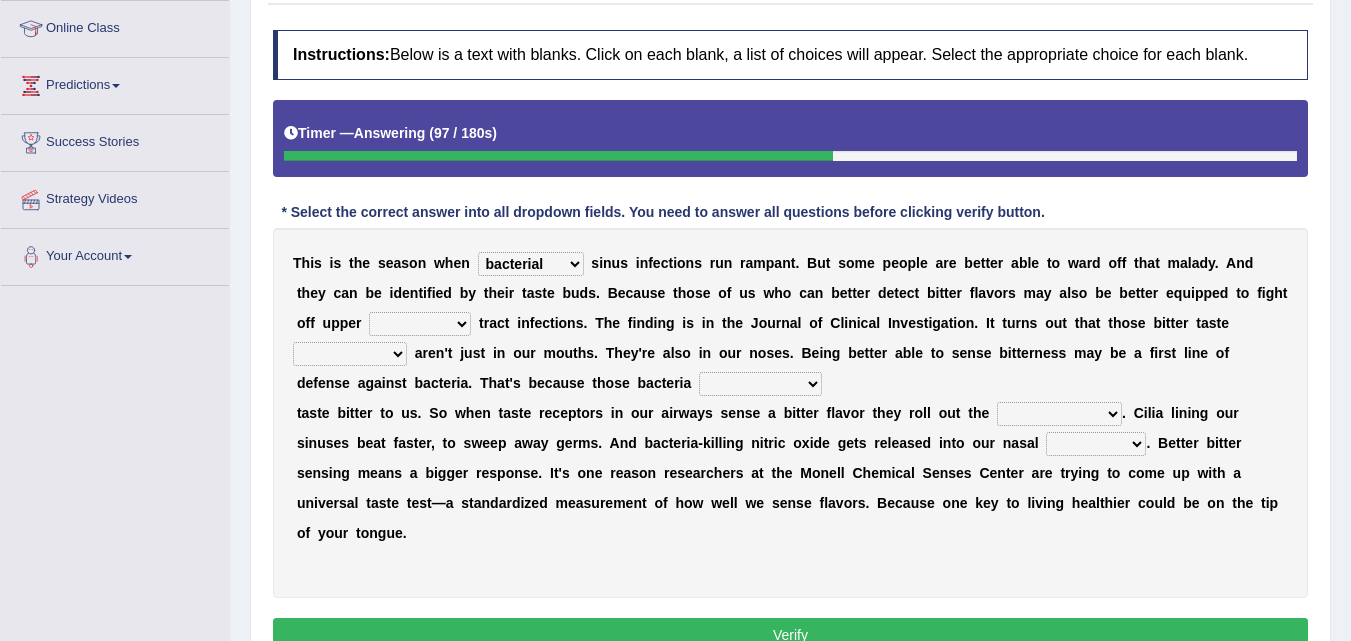 click on "faulty respiratory togae gawky" at bounding box center (420, 324) 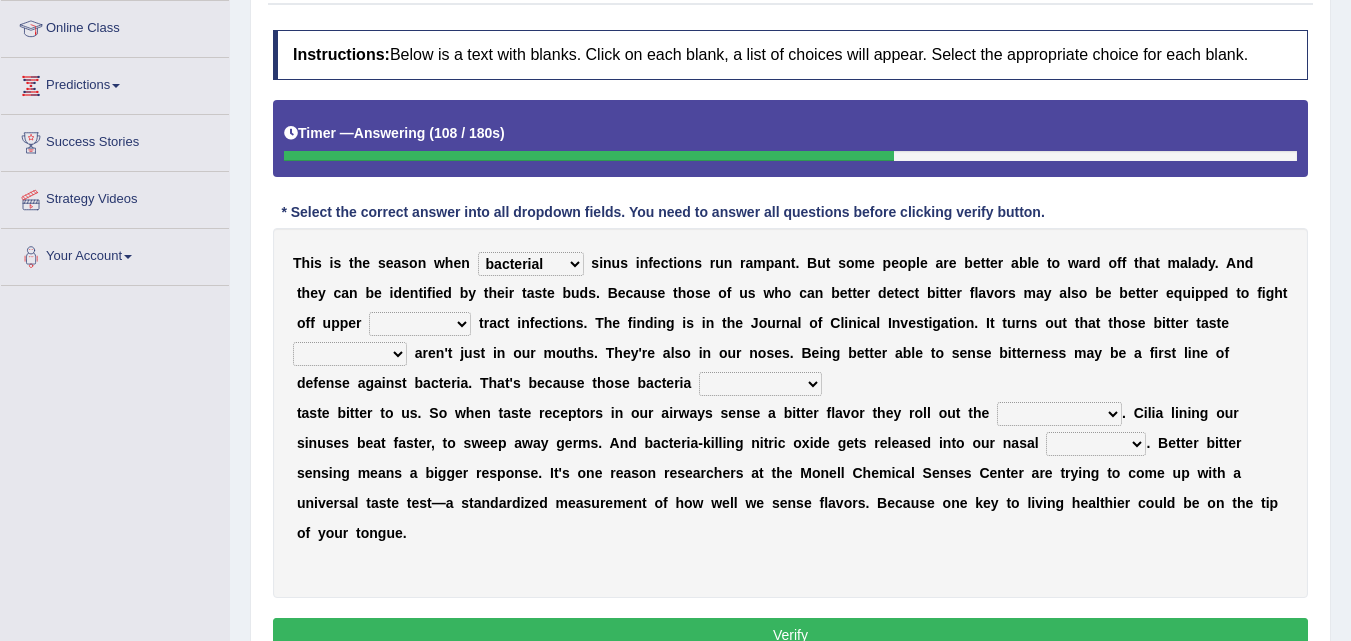 click on "faulty respiratory togae gawky" at bounding box center (420, 324) 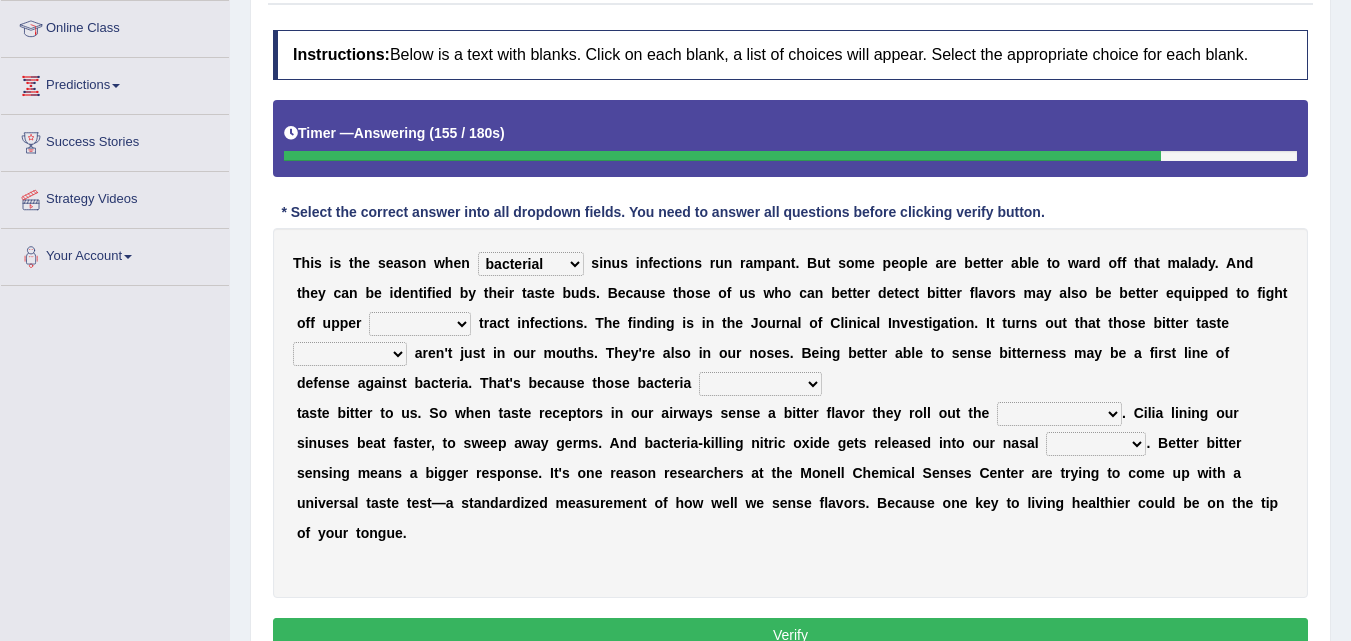 click on "faulty respiratory togae gawky" at bounding box center (420, 324) 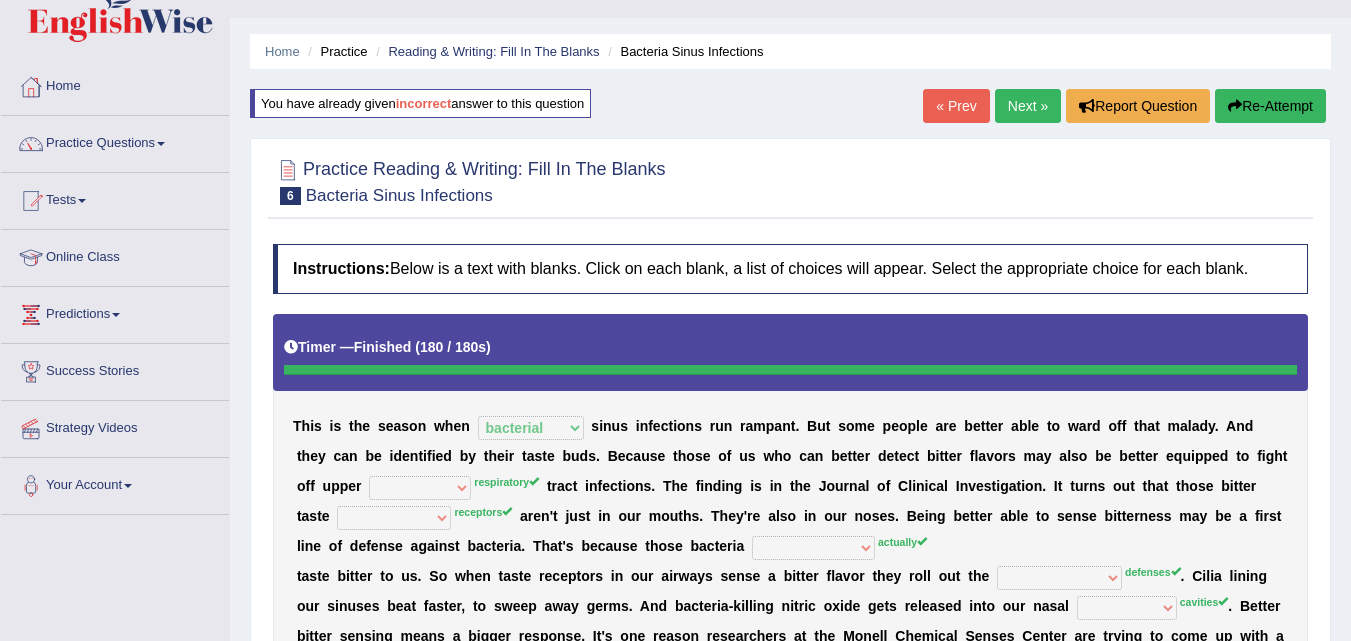 scroll, scrollTop: 35, scrollLeft: 0, axis: vertical 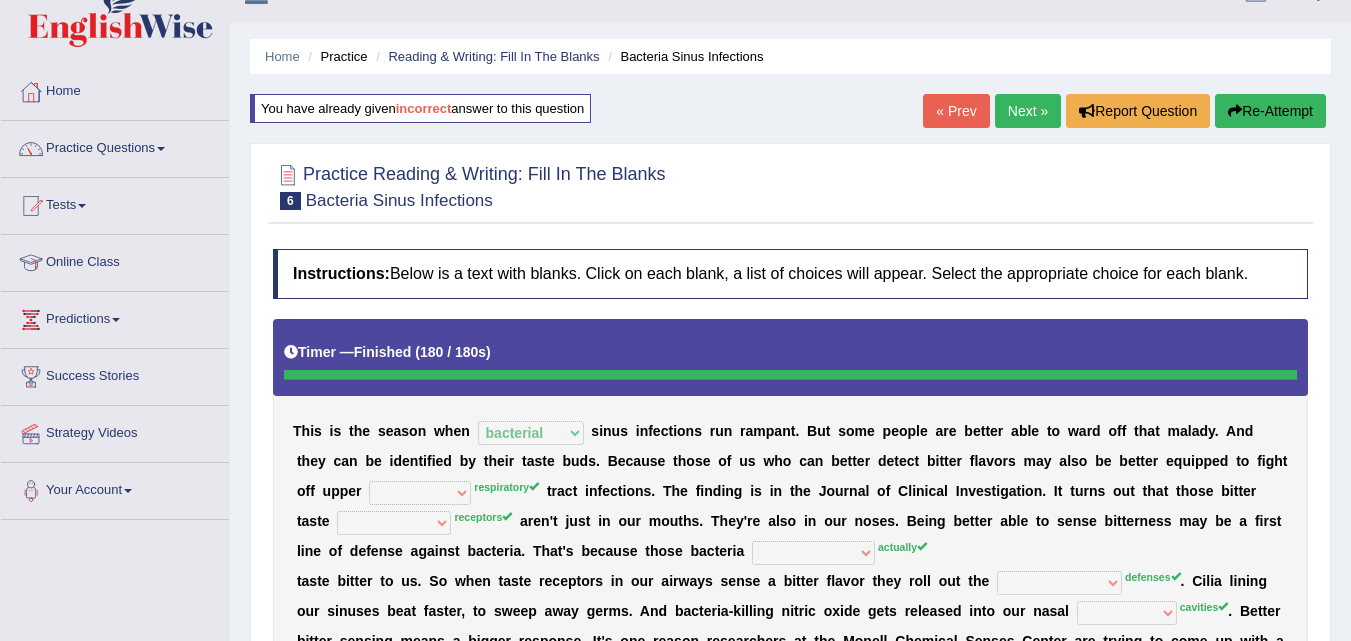 click on "Re-Attempt" at bounding box center [1270, 111] 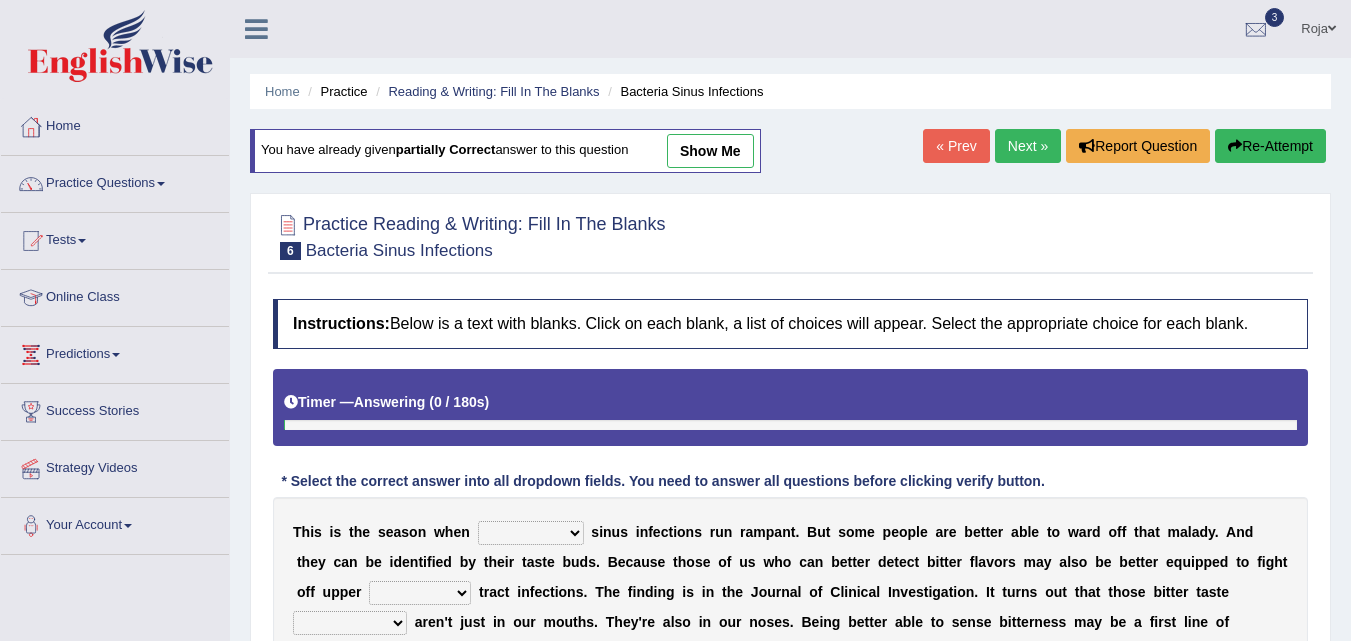 scroll, scrollTop: 236, scrollLeft: 0, axis: vertical 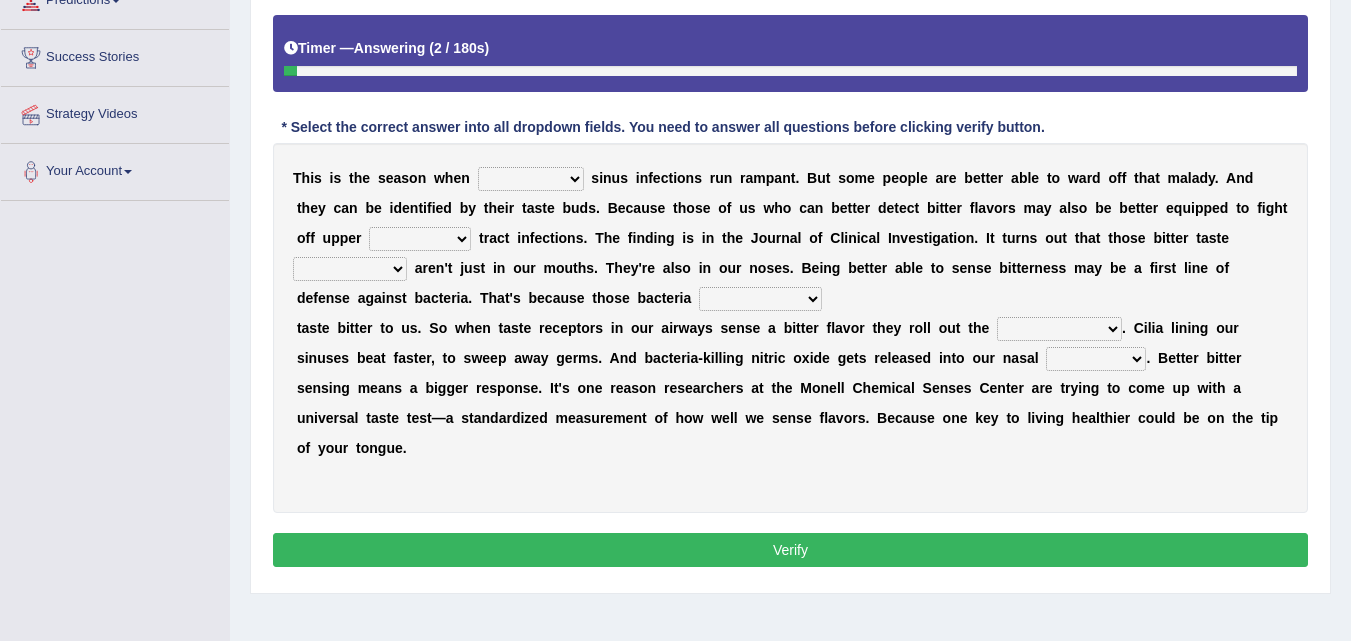 click on "conventicle atheist bacterial prissier" at bounding box center [531, 179] 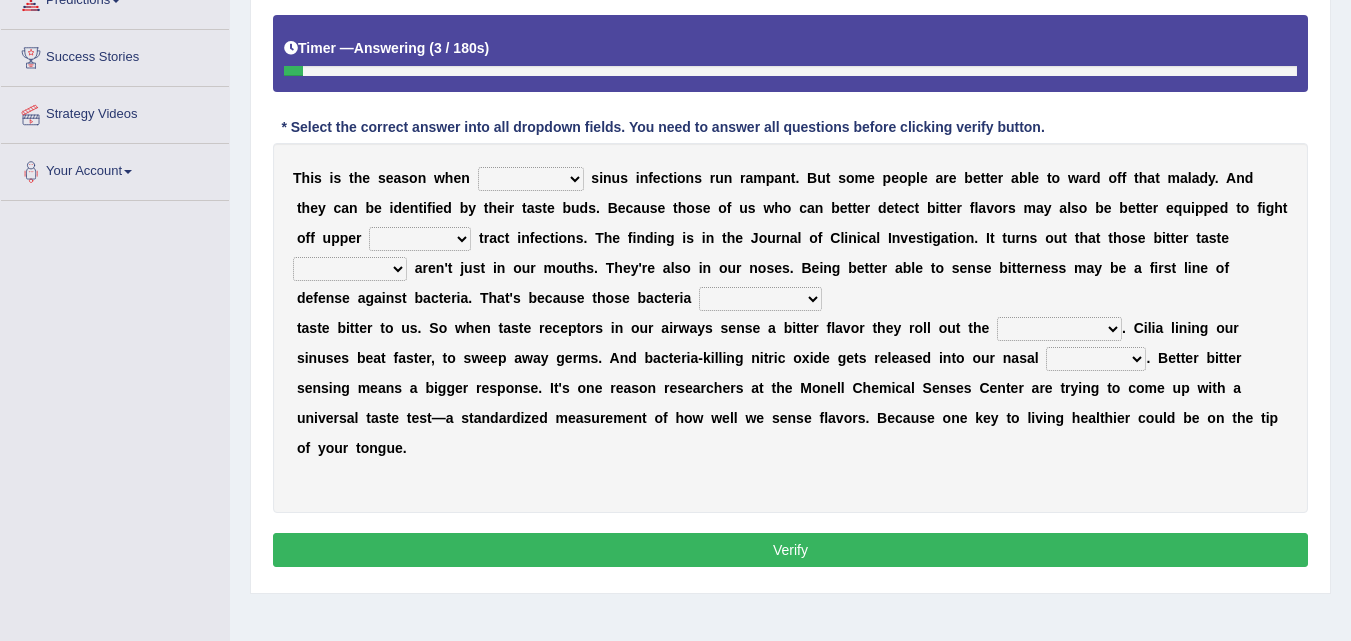 select on "bacterial" 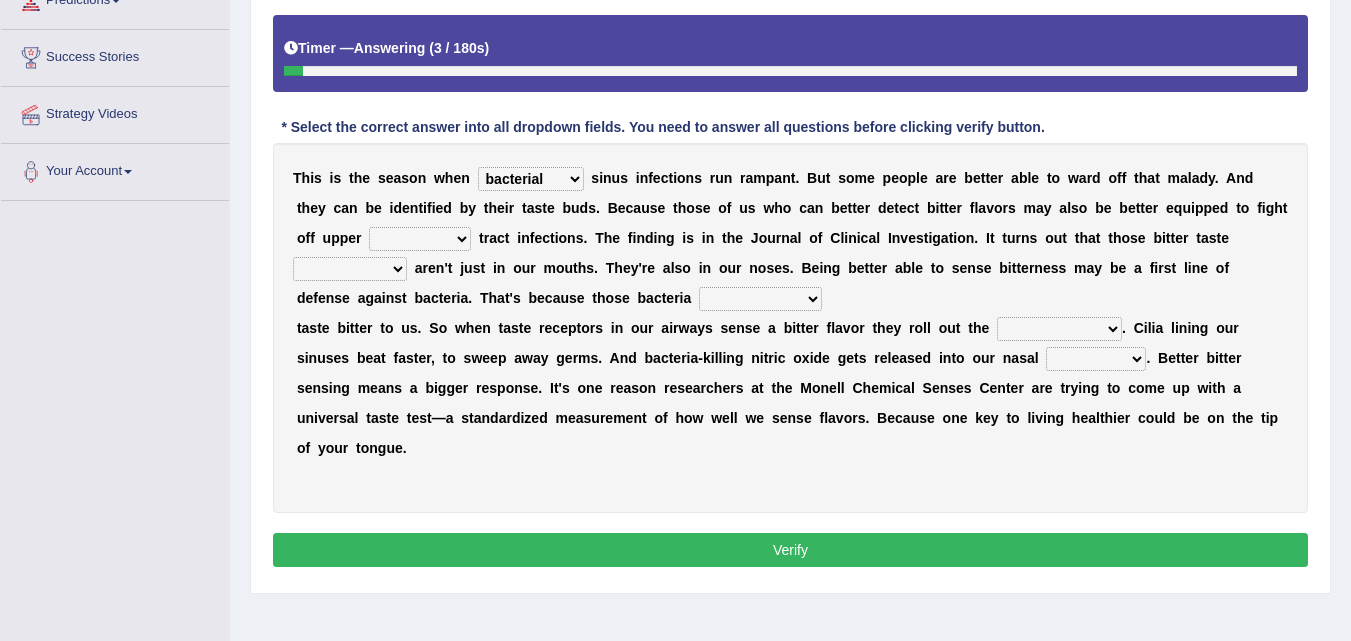 click on "conventicle atheist bacterial prissier" at bounding box center [531, 179] 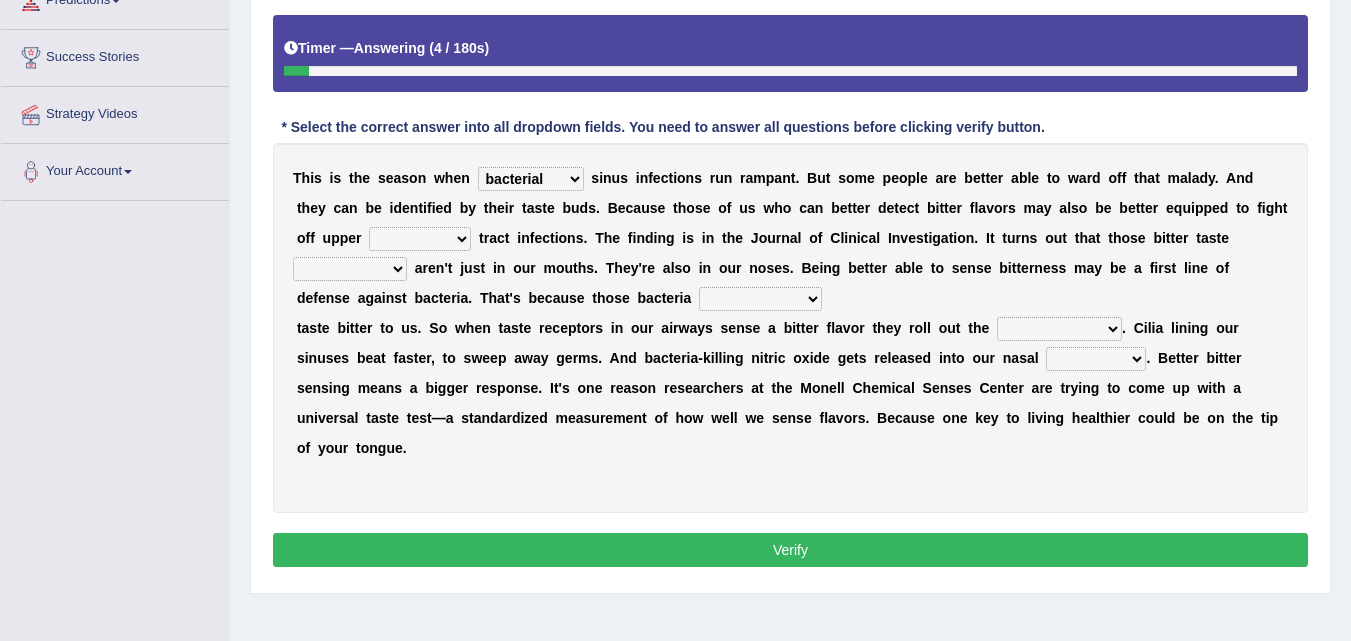 click on "faulty respiratory togae gawky" at bounding box center [420, 239] 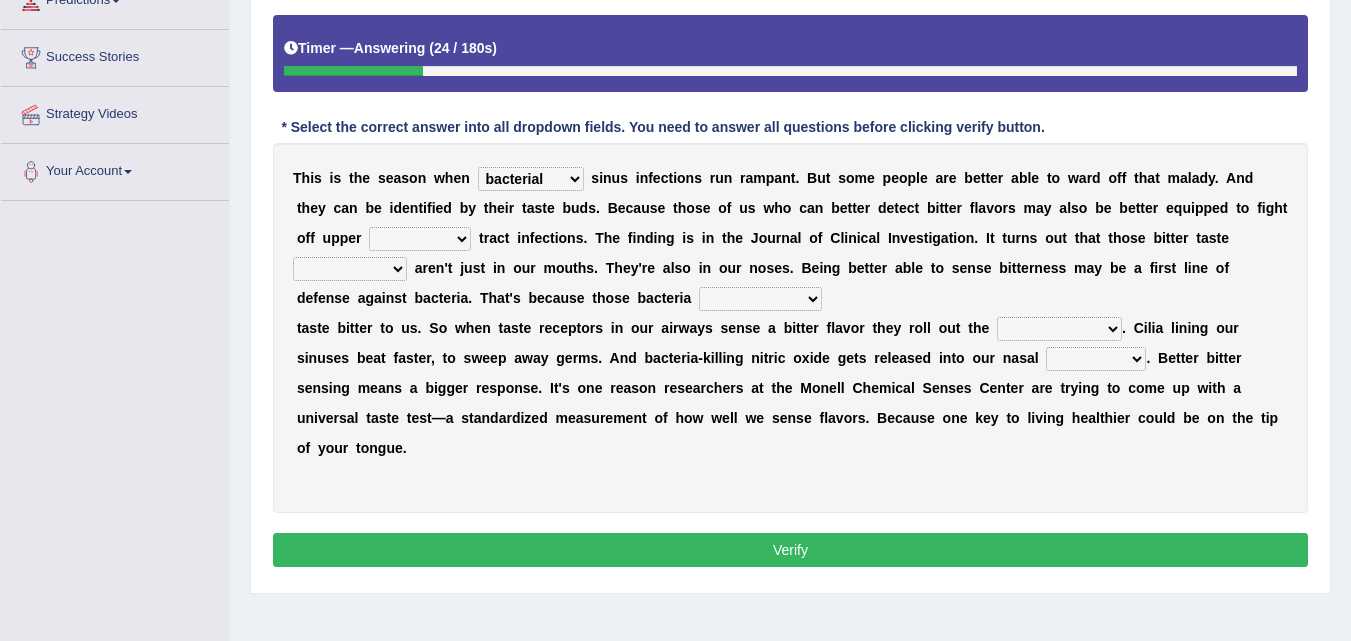 click on "faulty respiratory togae gawky" at bounding box center (420, 239) 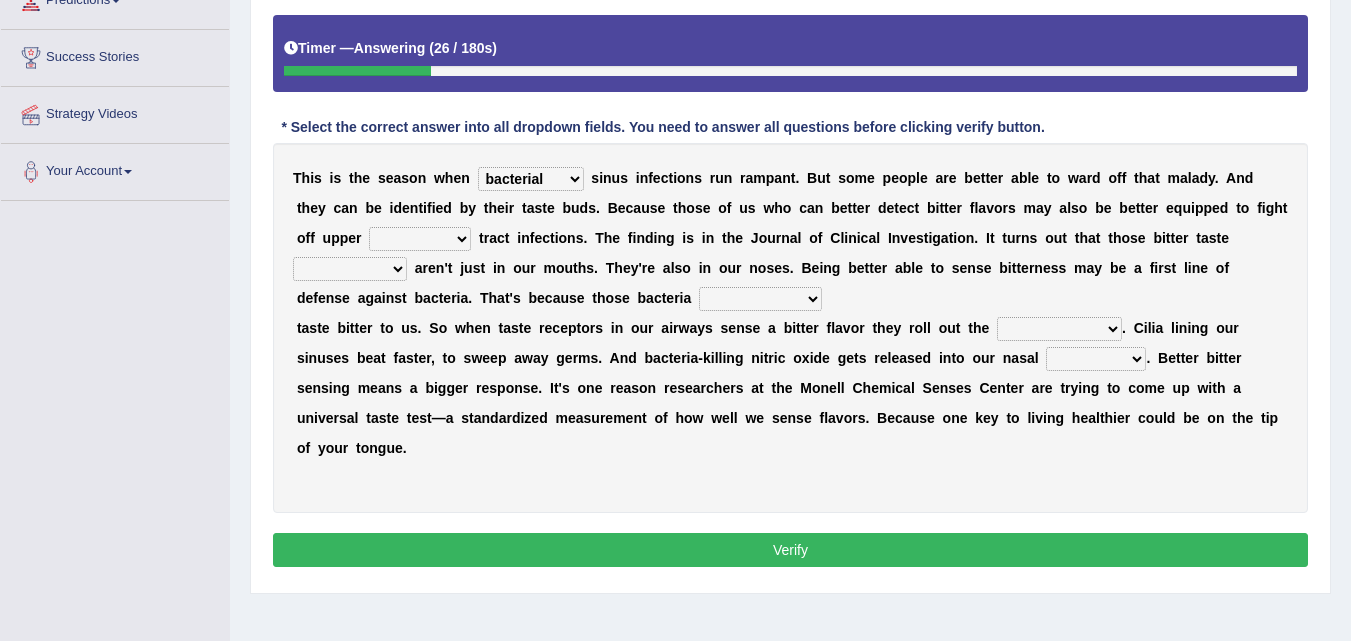 select on "respiratory" 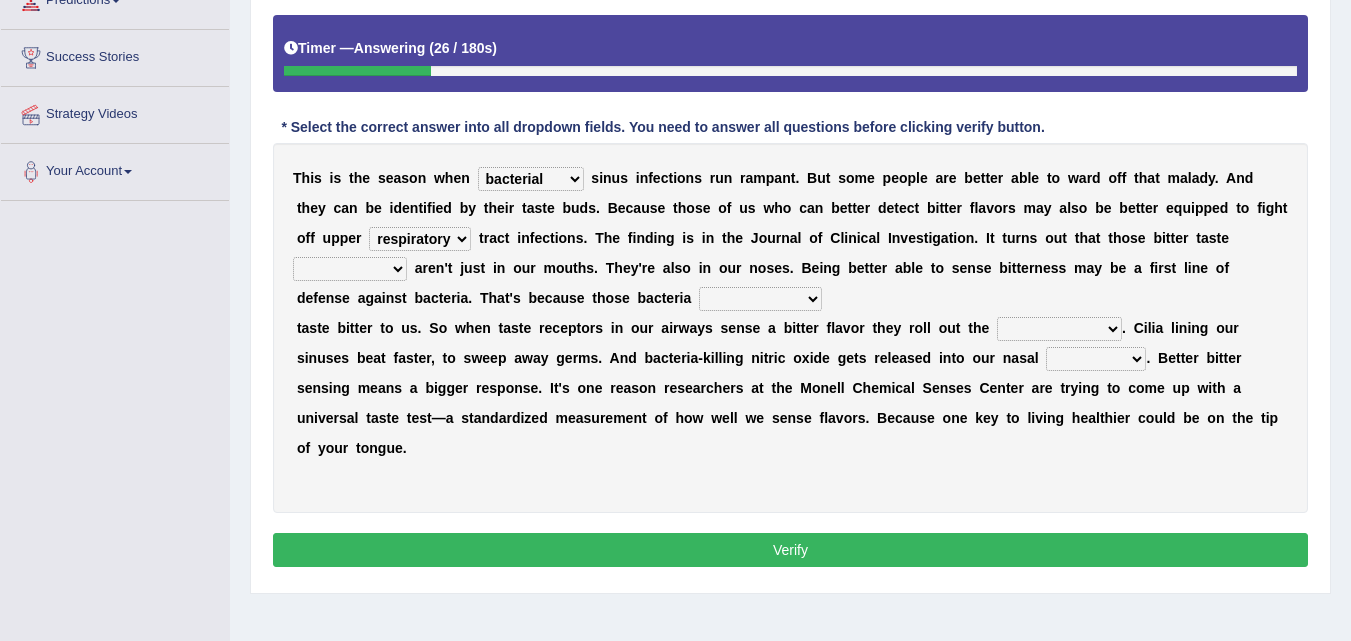 click on "faulty respiratory togae gawky" at bounding box center (420, 239) 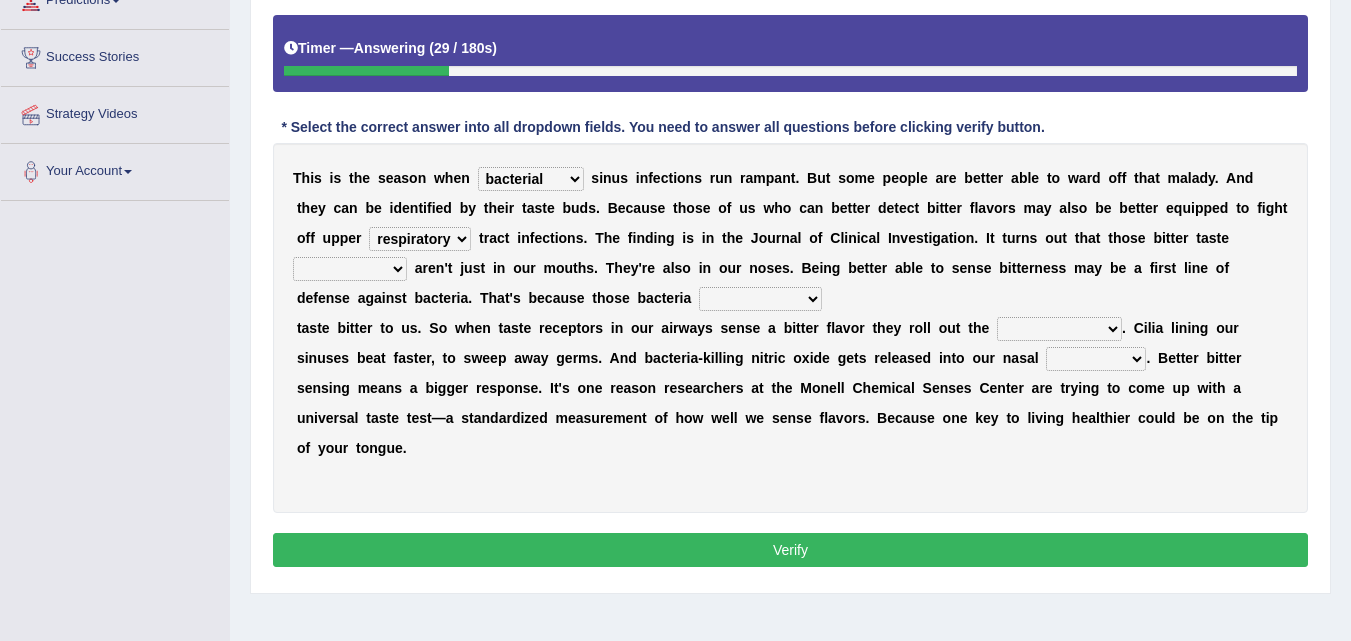 click on "T h i s    i s    t h e    s e a s o n    w h e n    conventicle atheist bacterial prissier    s i n u s    i n f e c t i o n s    r u n    r a m p a n t .    B u t    s o m e    p e o p l e    a r e    b e t t e r    a b l e    t o    w a r d    o f f    t h a t    m a l a d y .    A n d    t h e y    c a n    b e    i d e n t i f i e d    b y    t h e i r    t a s t e    b u d s .    B e c a u s e    t h o s e    o f    u s    w h o    c a n    b e t t e r    d e t e c t    b i t t e r    f l a v o r s    m a y    a l s o    b e    b e t t e r    e q u i p p e d    t o    f i g h t    o f f    u p p e r    faulty respiratory togae gawky    t r a c t    i n f e c t i o n s .    T h e    f i n d i n g    i s    i n    t h e    J o u r n a l    o f    C l i n i c a l    I n v e s t i g a t i o n .    I t    t u r n s    o u t    t h a t    t h o s e    b i t t e r    t a s t e    depressions dinners submissions receptors    a r e n ' t    j" at bounding box center (790, 328) 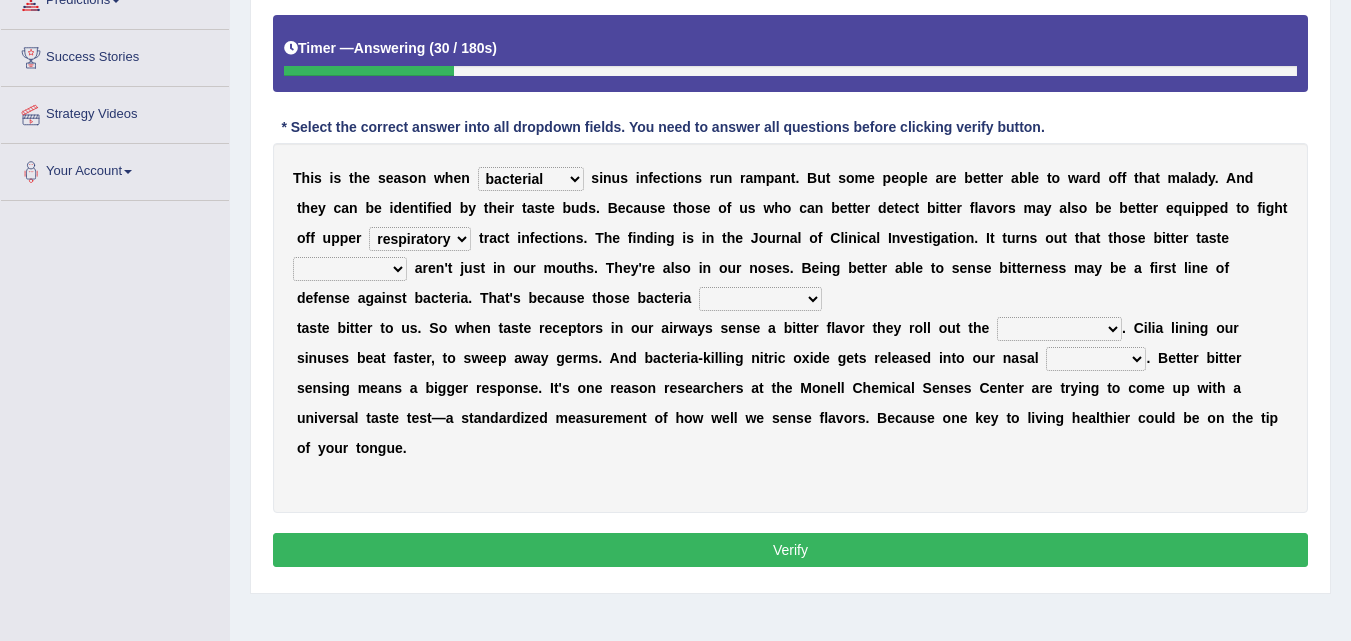 click on "depressions dinners submissions receptors" at bounding box center [350, 269] 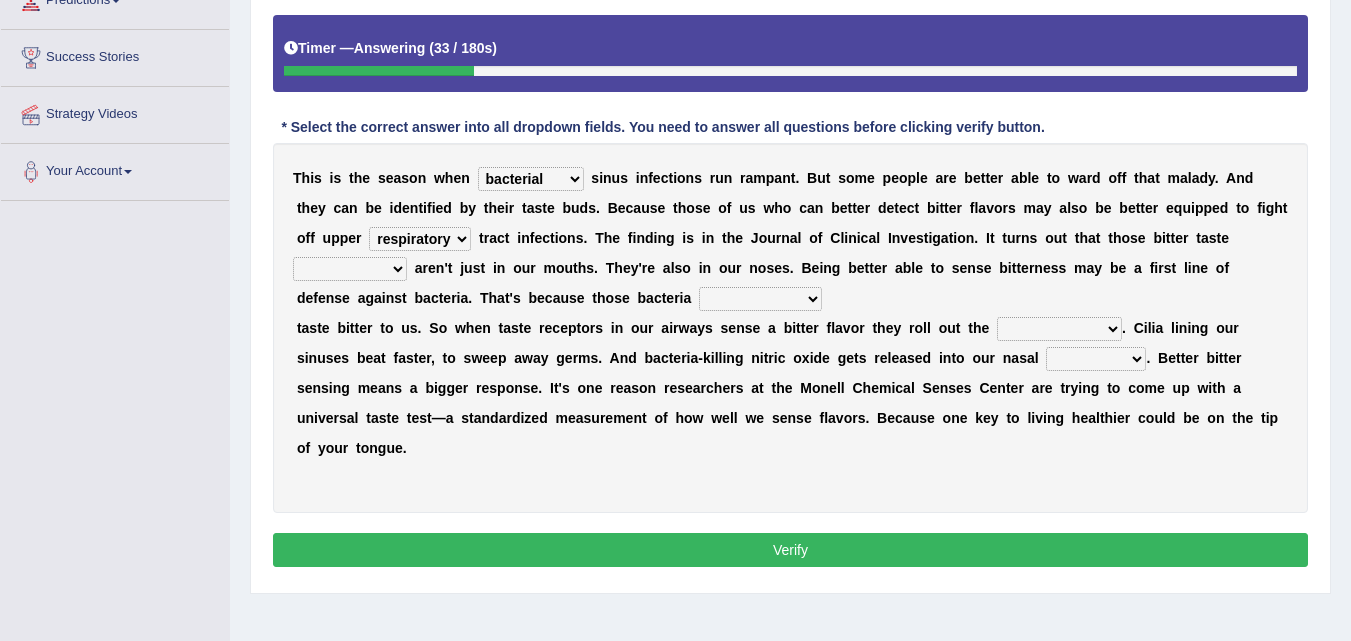 select on "receptors" 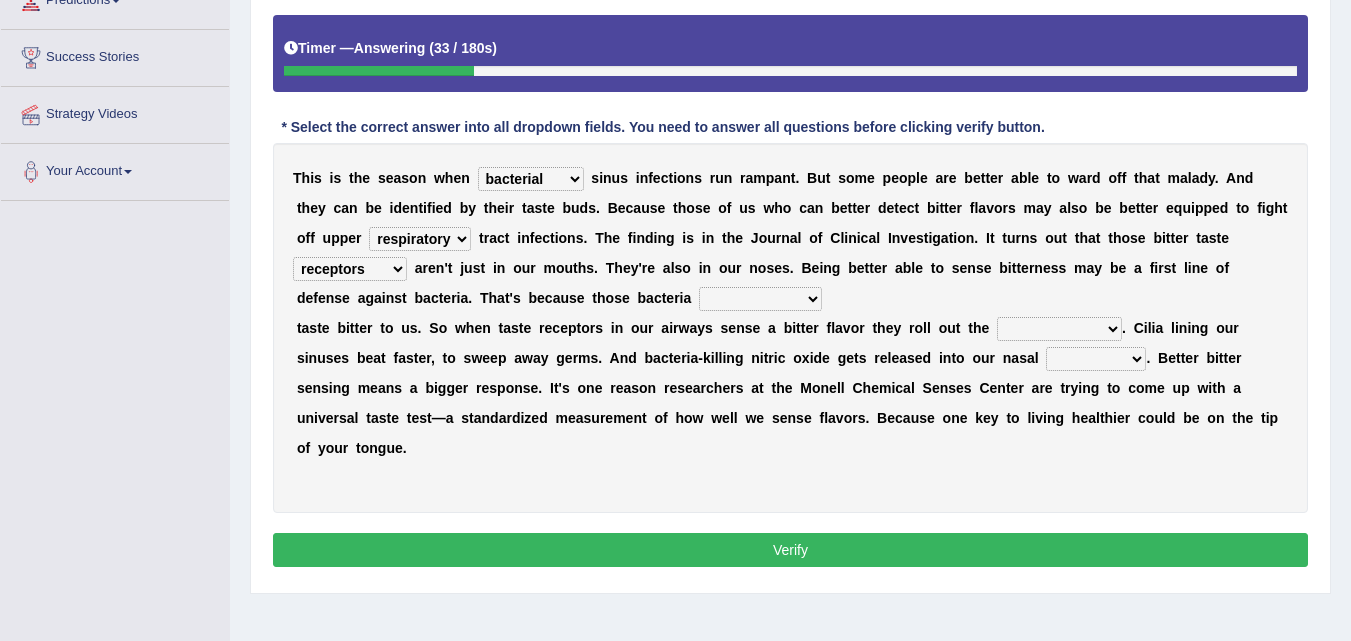click on "depressions dinners submissions receptors" at bounding box center [350, 269] 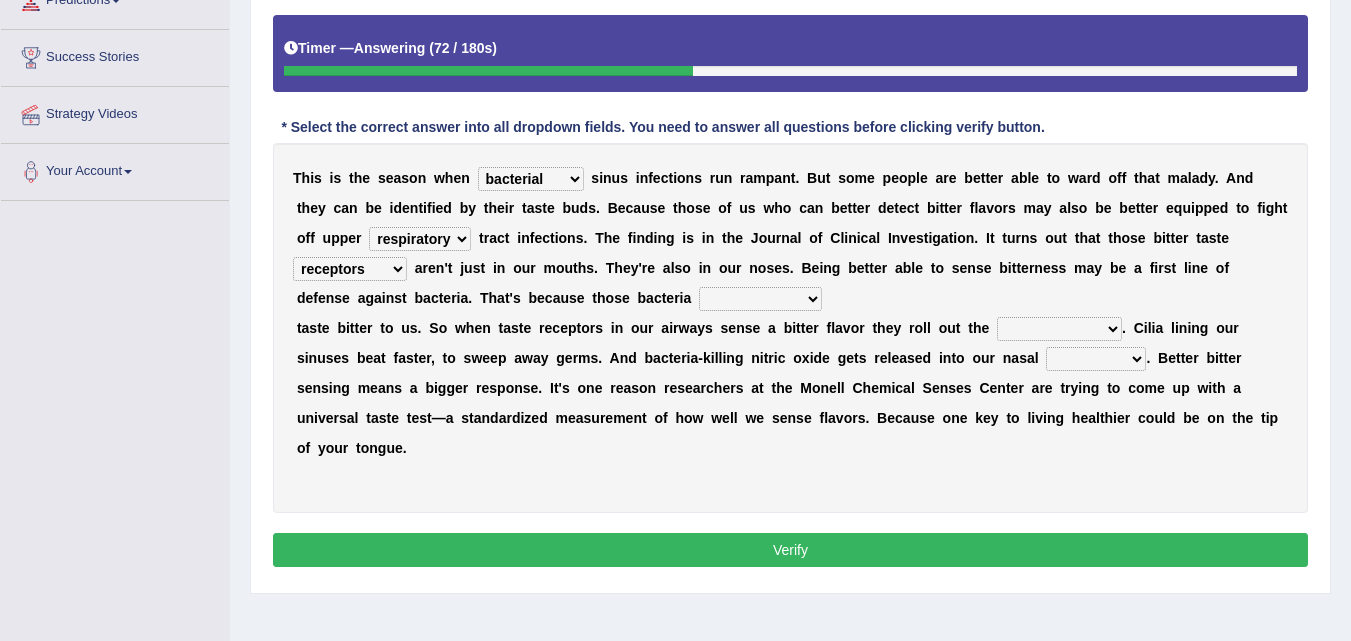 click on "purposelessly actually diagonally providently" at bounding box center (760, 299) 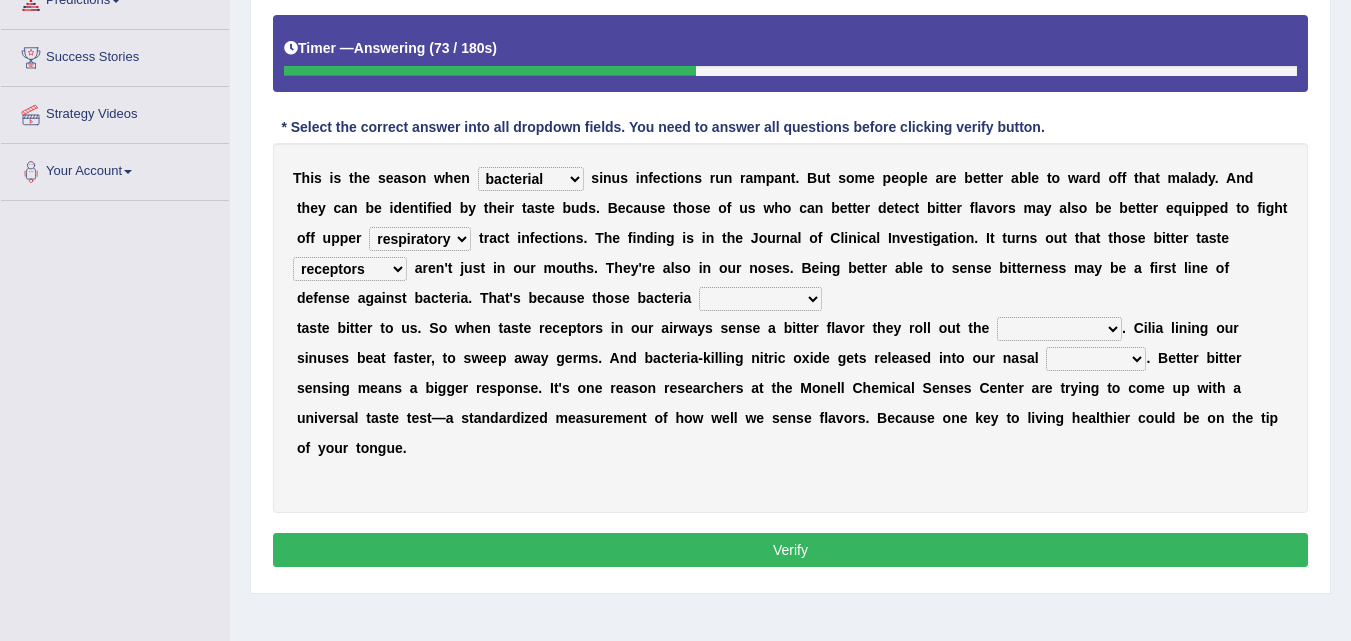 click on "purposelessly actually diagonally providently" at bounding box center (760, 299) 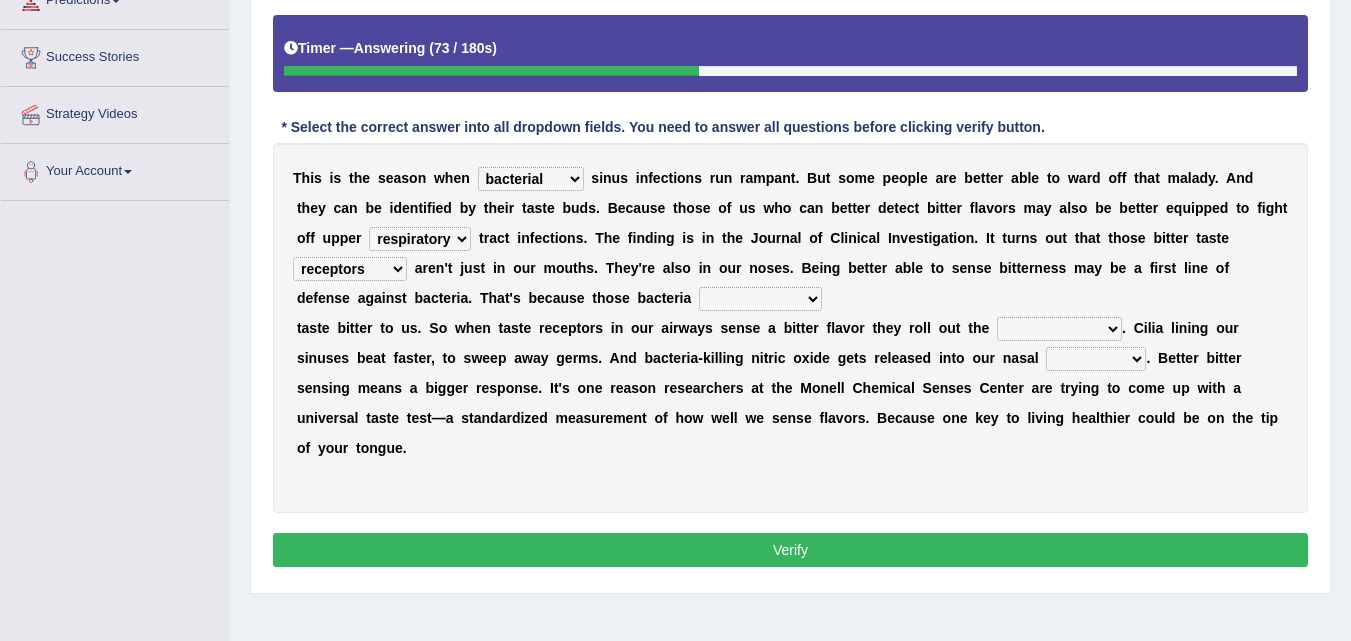 click on "purposelessly actually diagonally providently" at bounding box center (760, 299) 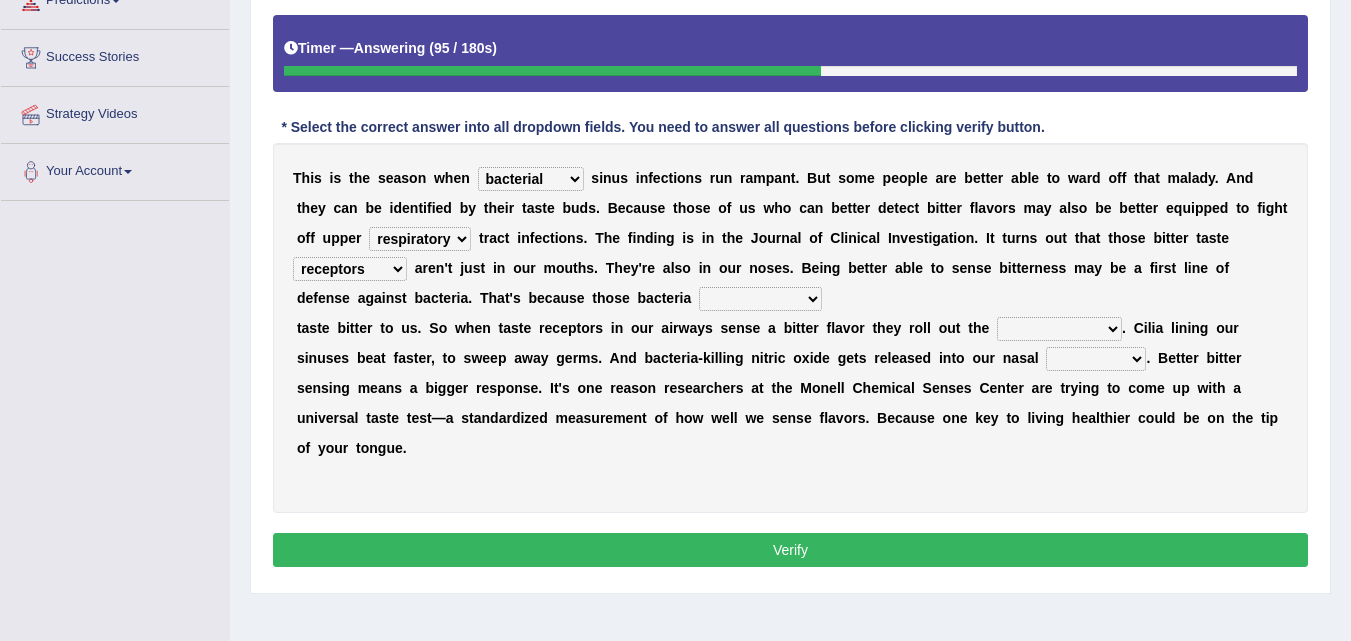 click on "purposelessly actually diagonally providently" at bounding box center [760, 299] 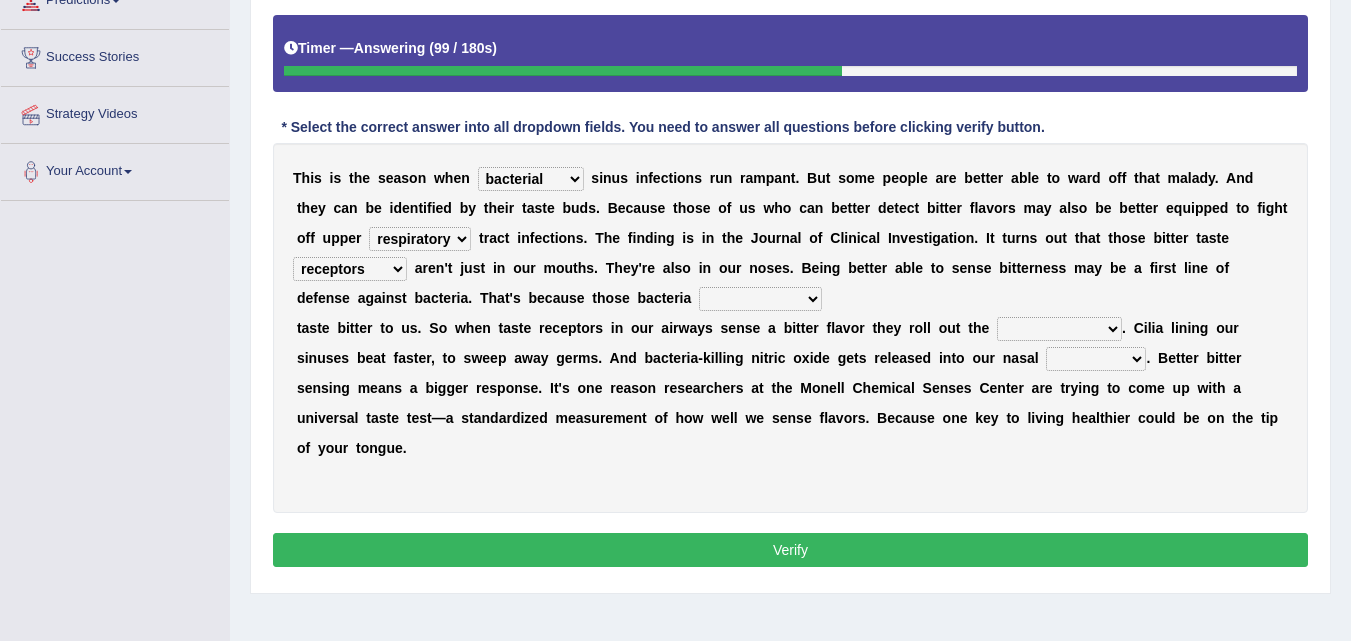 select on "actually" 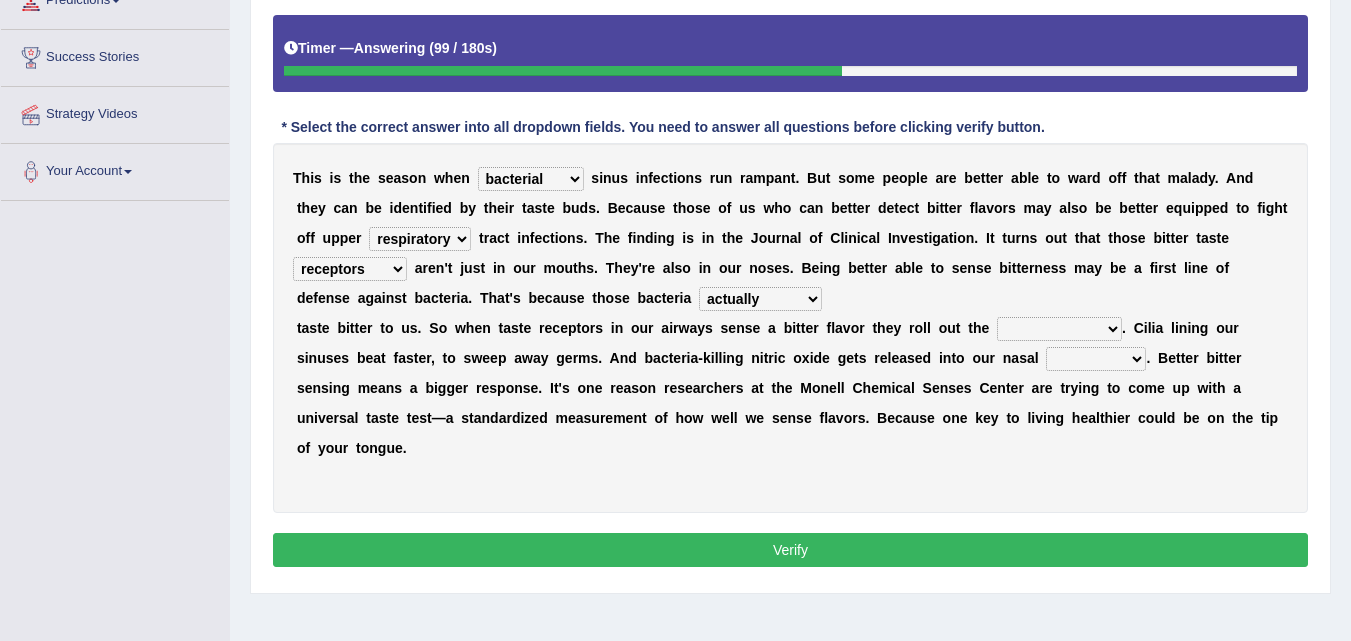 click on "purposelessly actually diagonally providently" at bounding box center [760, 299] 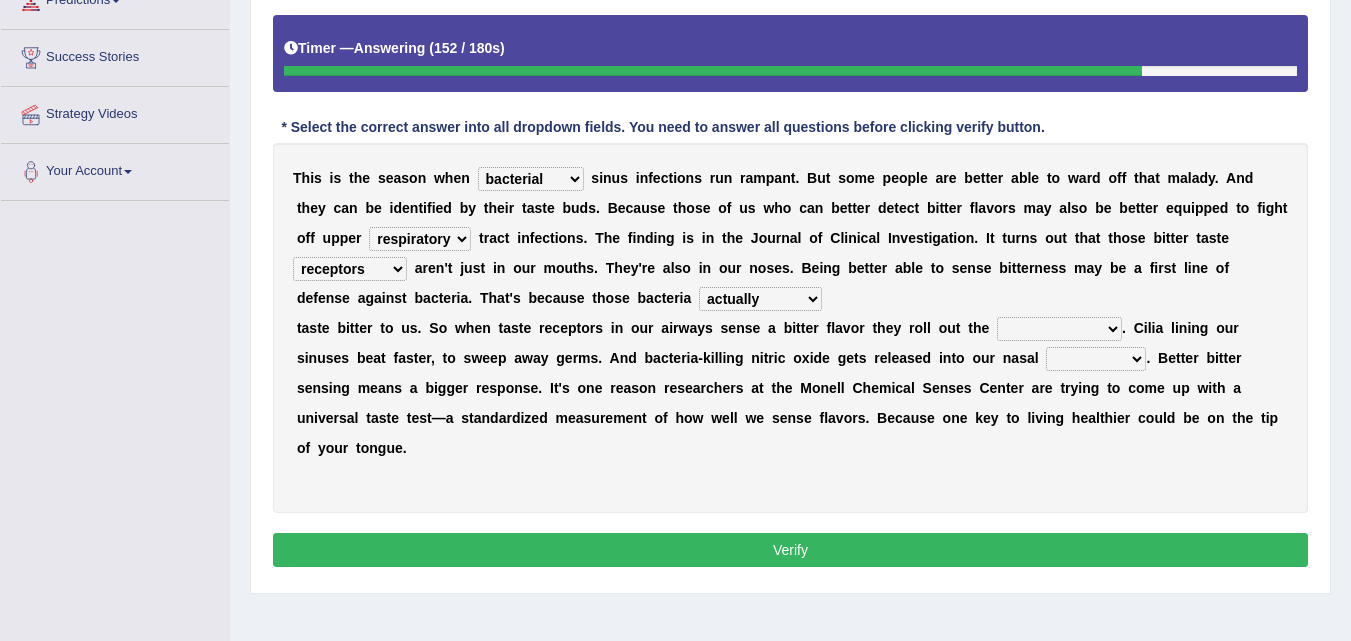click on "defenses contradictions chestnuts pelvis" at bounding box center [1059, 329] 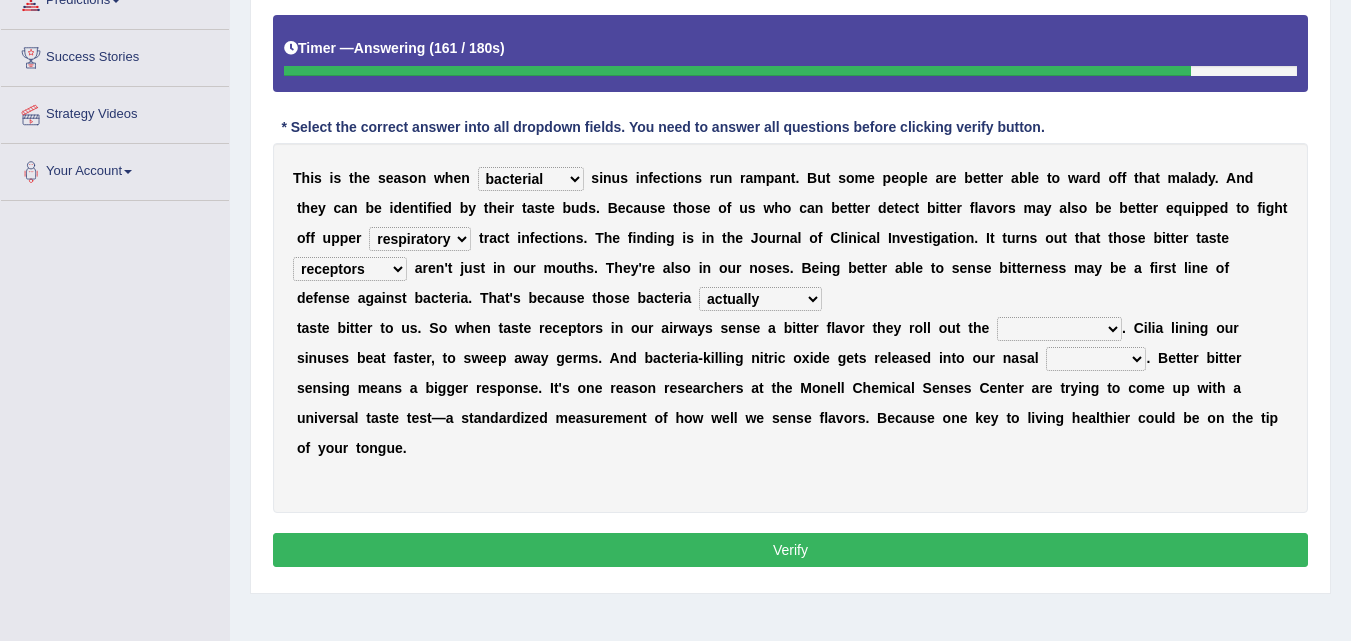 select on "defenses" 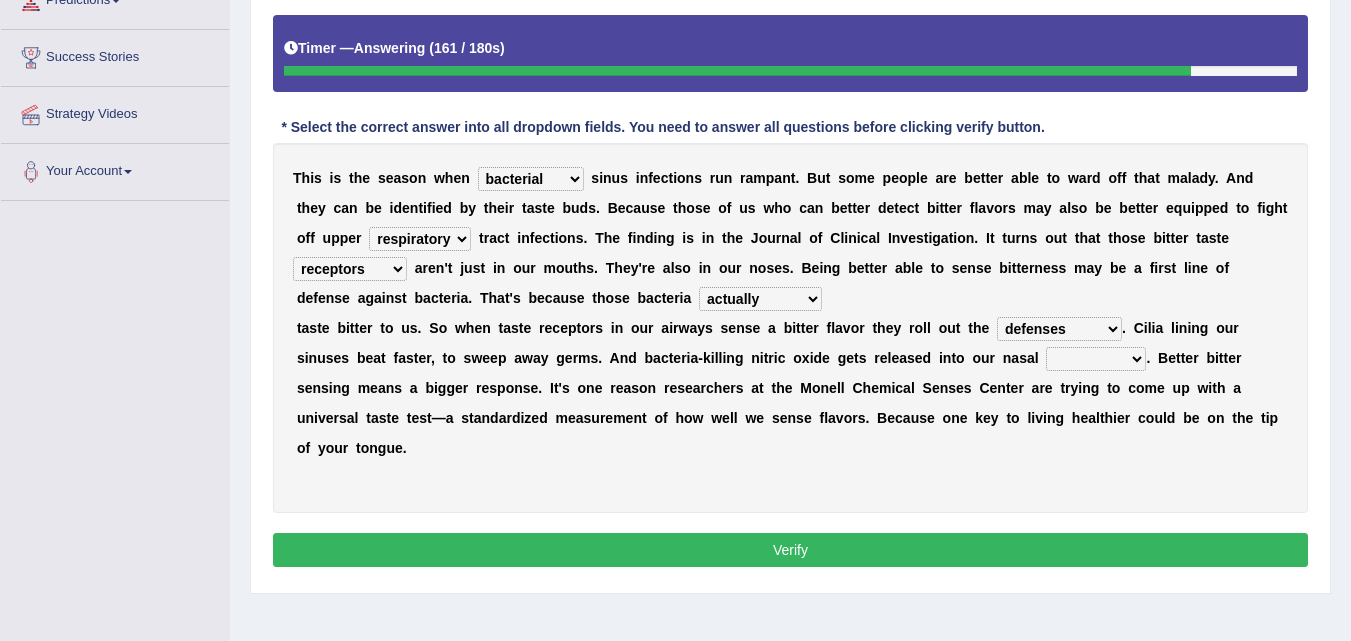 click on "defenses contradictions chestnuts pelvis" at bounding box center (1059, 329) 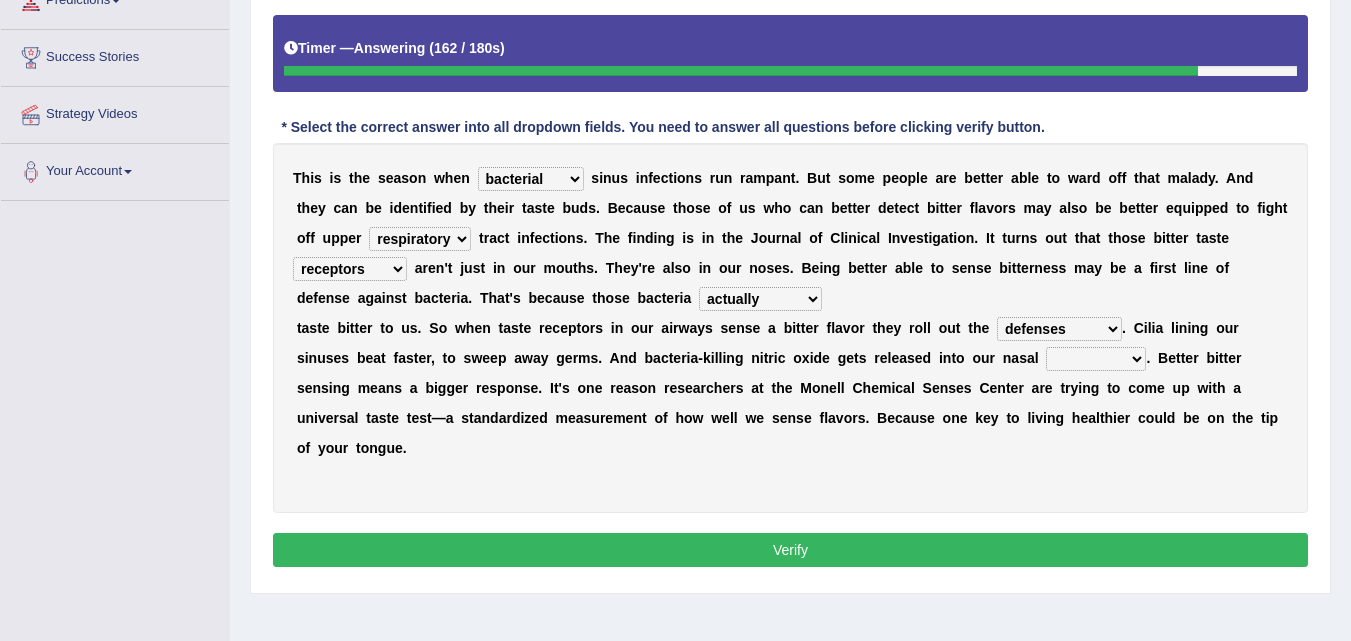 click on "defenses contradictions chestnuts pelvis" at bounding box center (1059, 329) 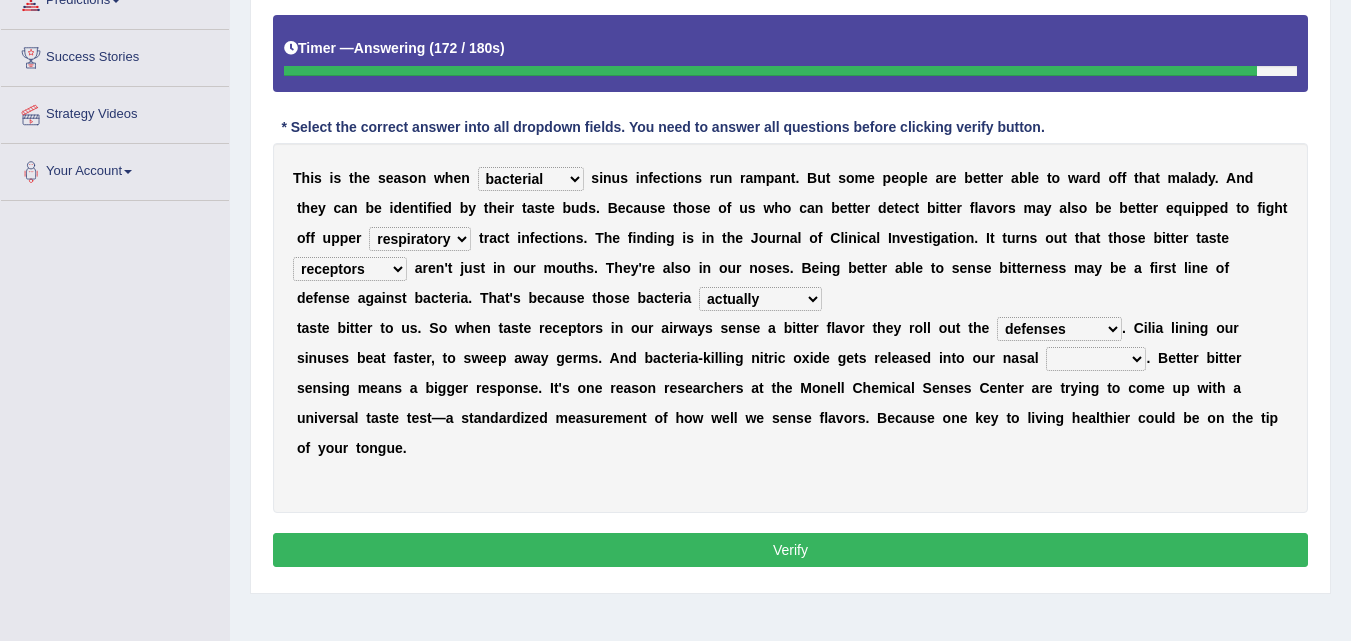 click on "defenses contradictions chestnuts pelvis" at bounding box center [1059, 329] 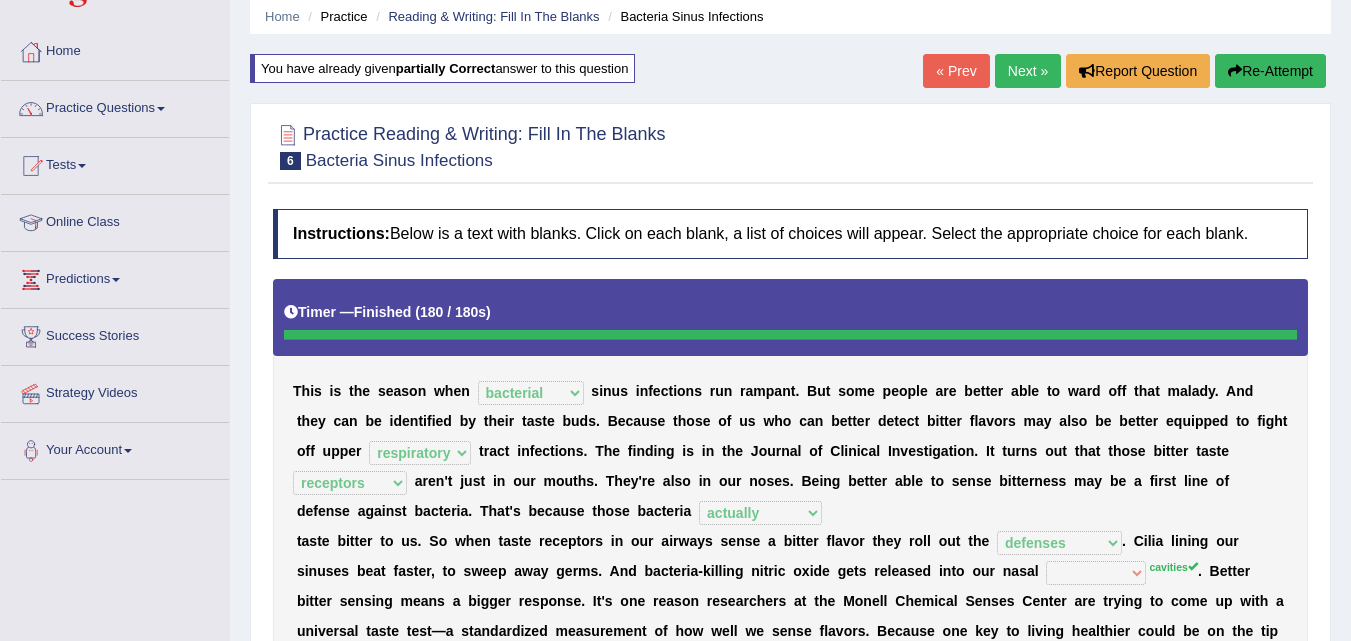 scroll, scrollTop: 18, scrollLeft: 0, axis: vertical 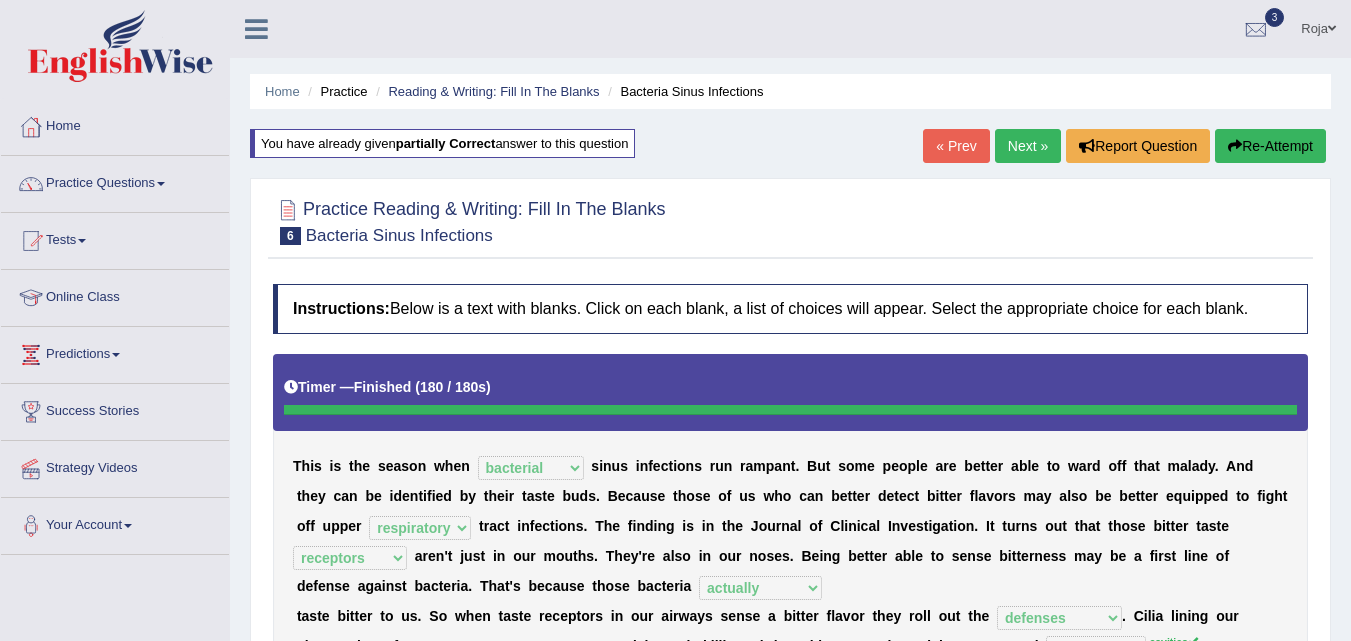 click on "Re-Attempt" at bounding box center (1270, 146) 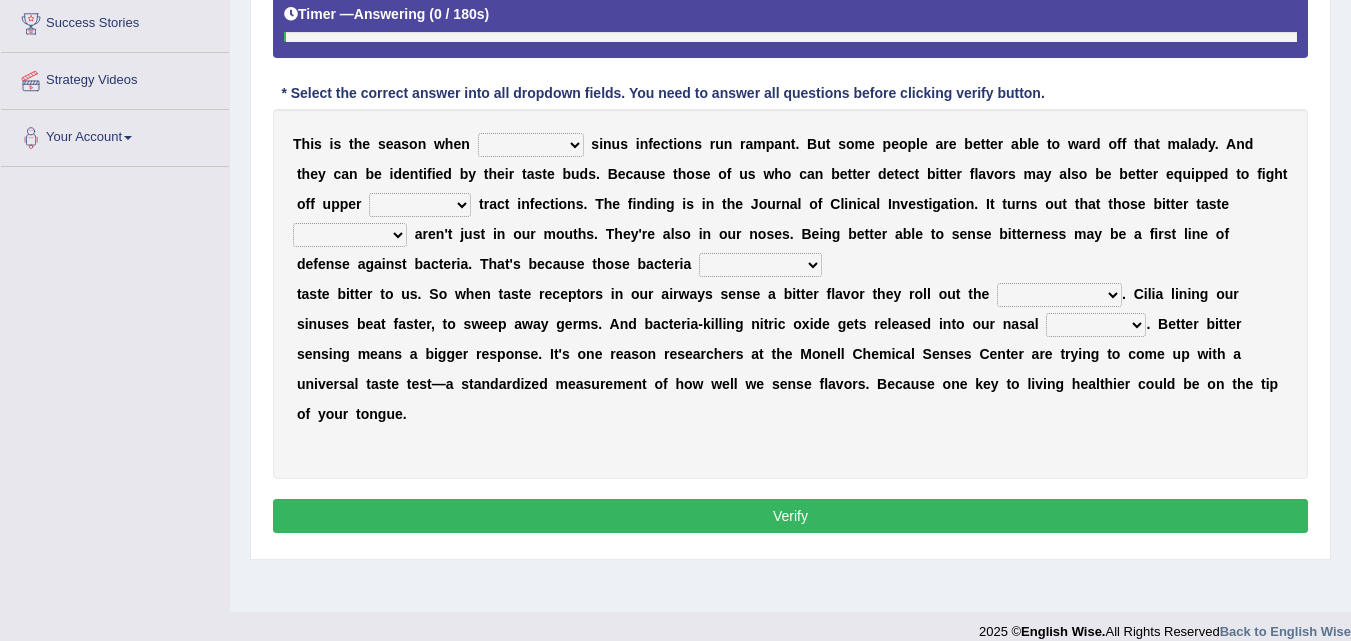 scroll, scrollTop: 388, scrollLeft: 0, axis: vertical 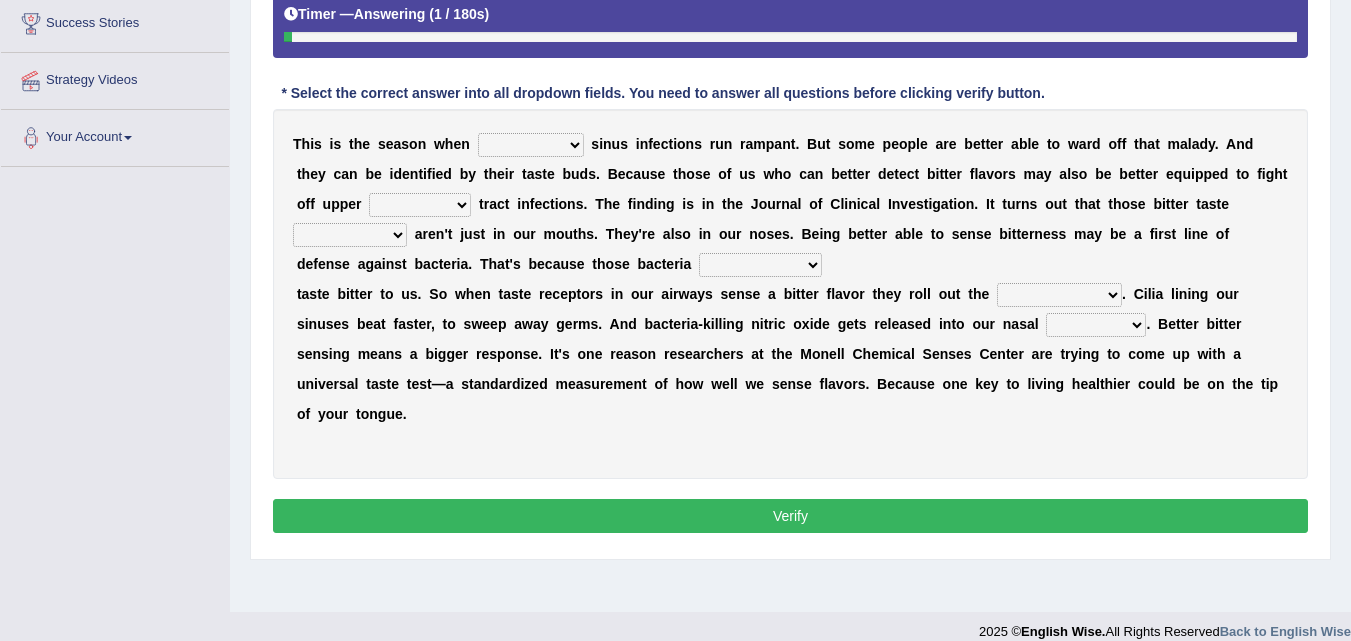 click on "conventicle atheist bacterial prissier" at bounding box center (531, 145) 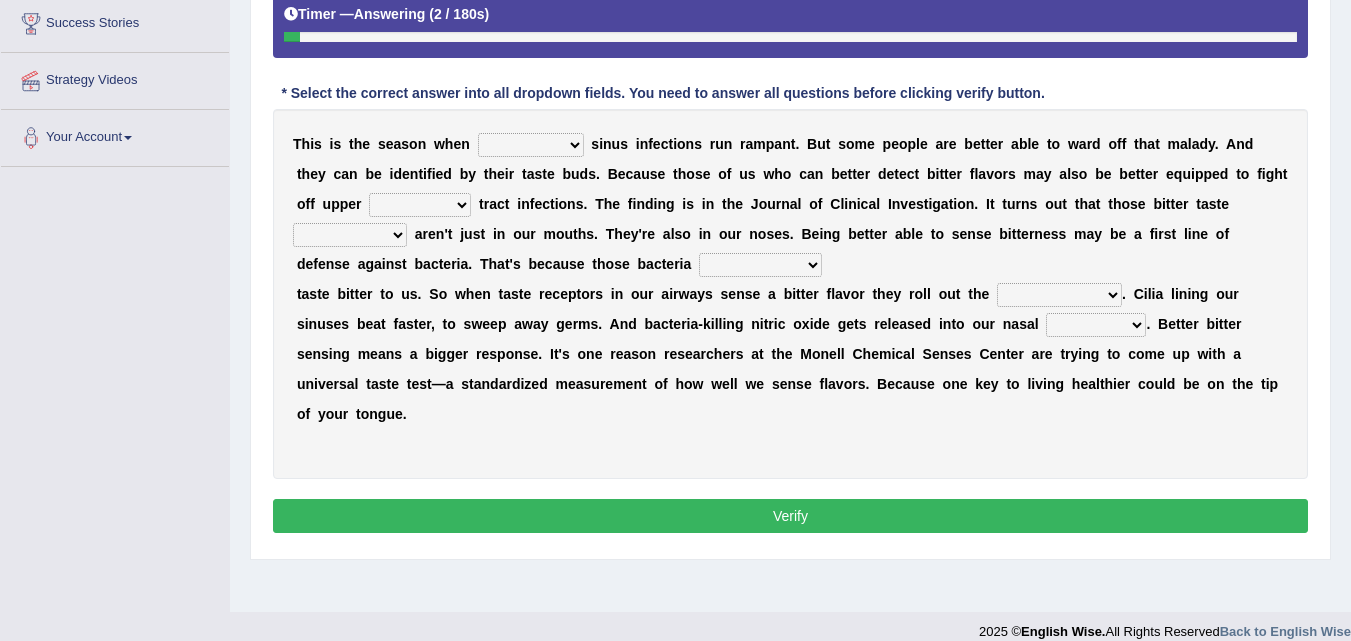 select on "bacterial" 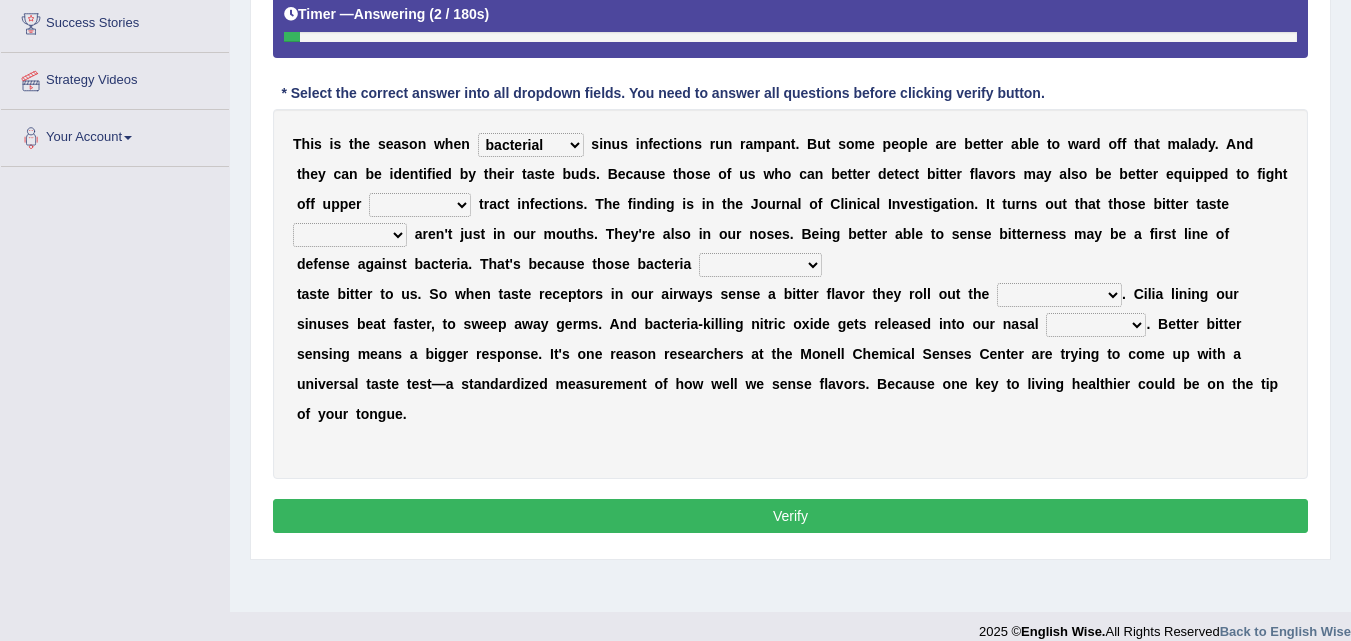 click on "conventicle atheist bacterial prissier" at bounding box center [531, 145] 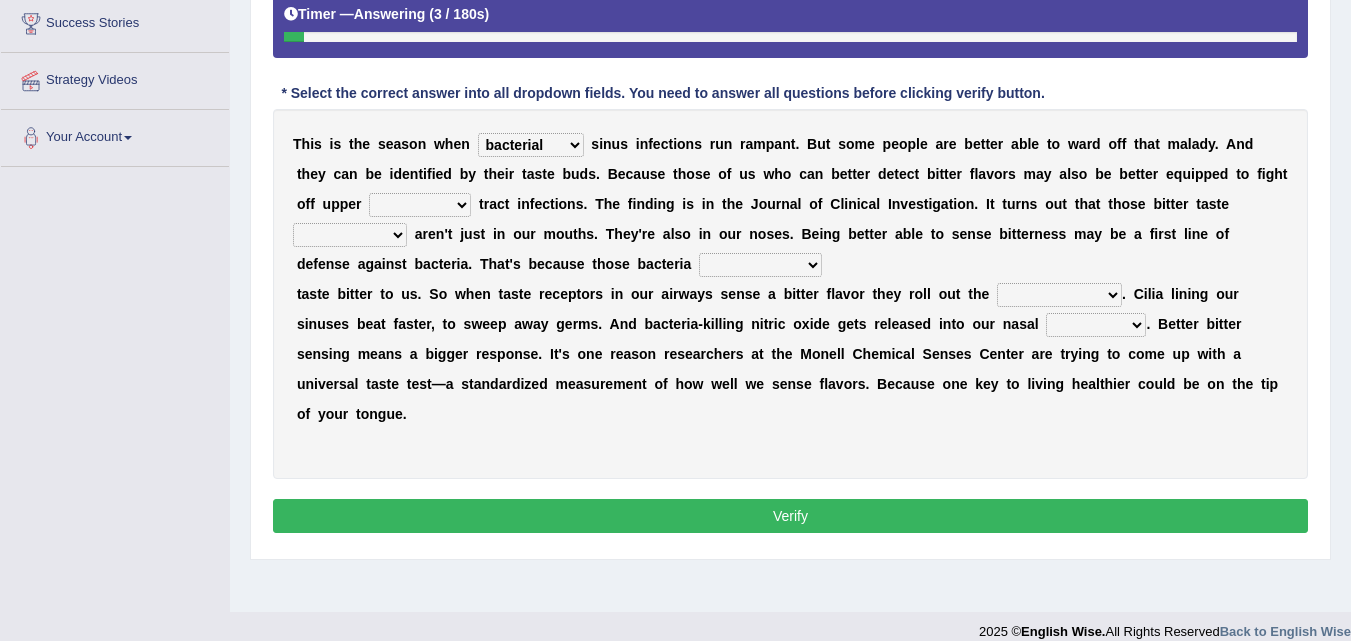 click on "faulty respiratory togae gawky" at bounding box center (420, 205) 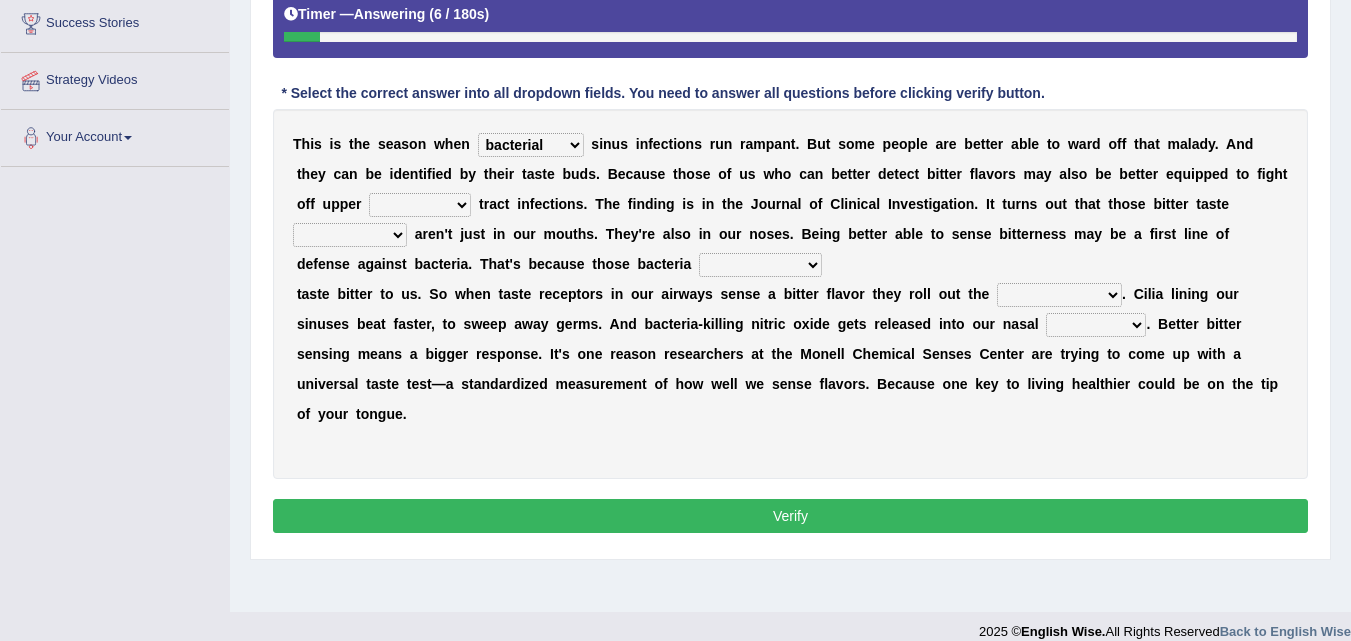 select on "respiratory" 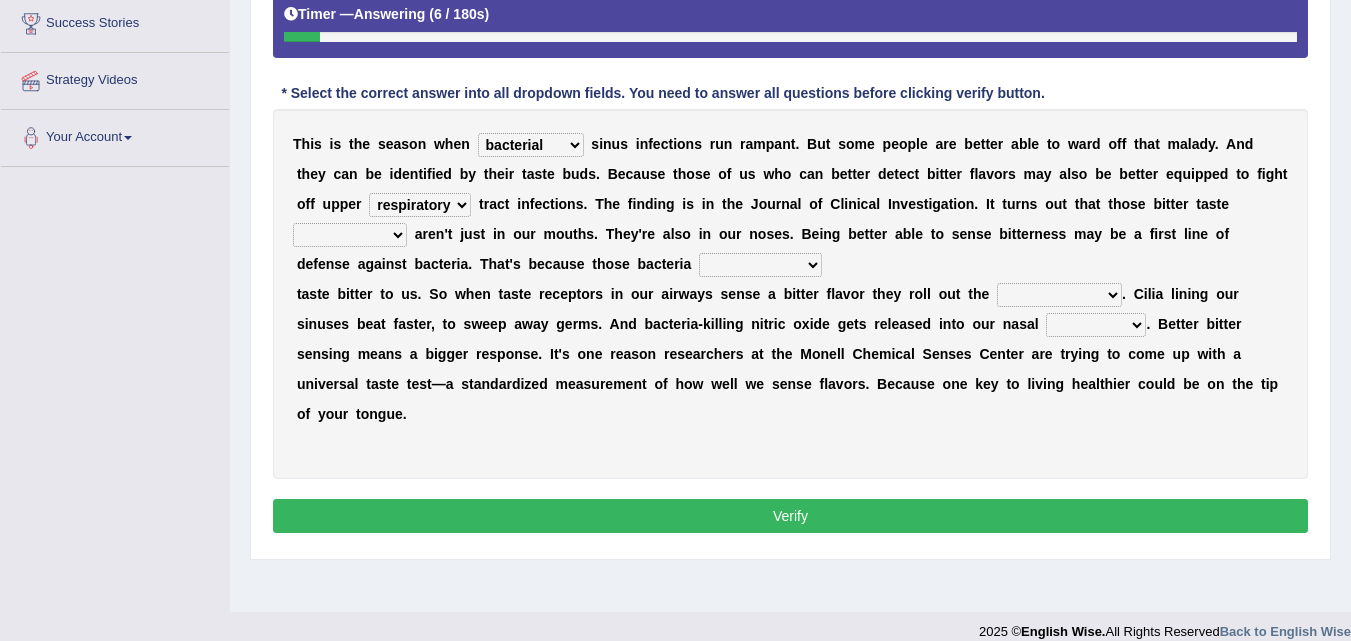 click on "faulty respiratory togae gawky" at bounding box center [420, 205] 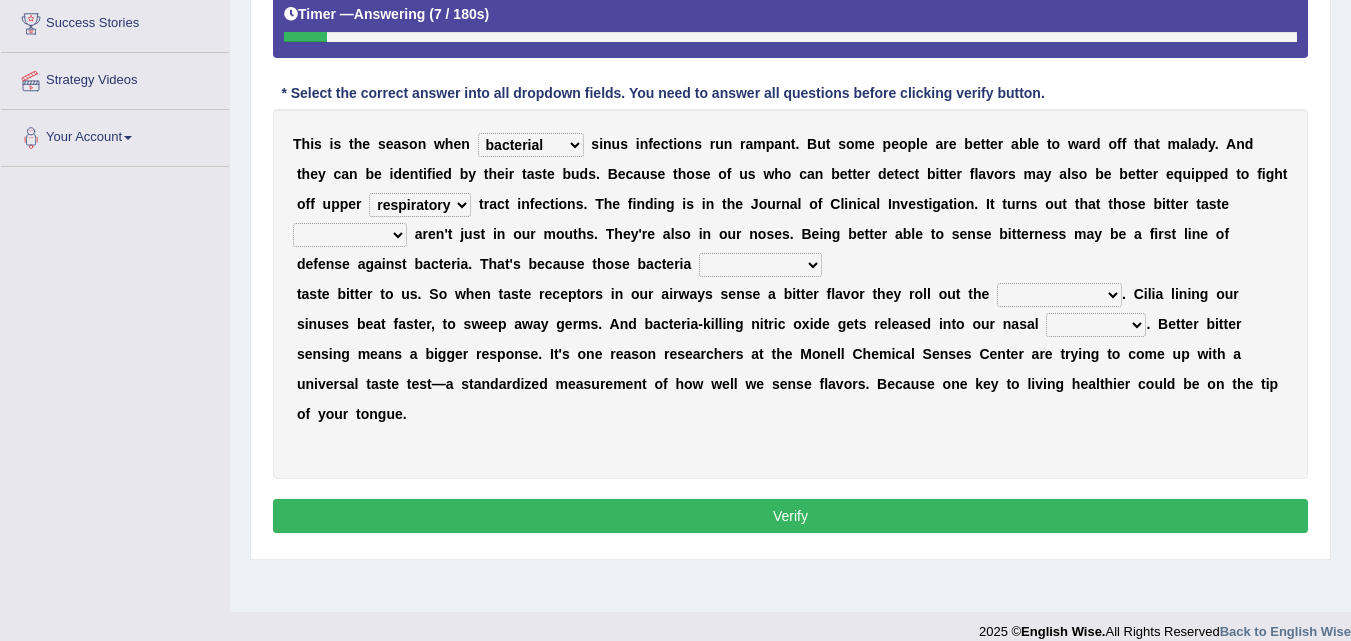 click on "depressions dinners submissions receptors" at bounding box center (350, 235) 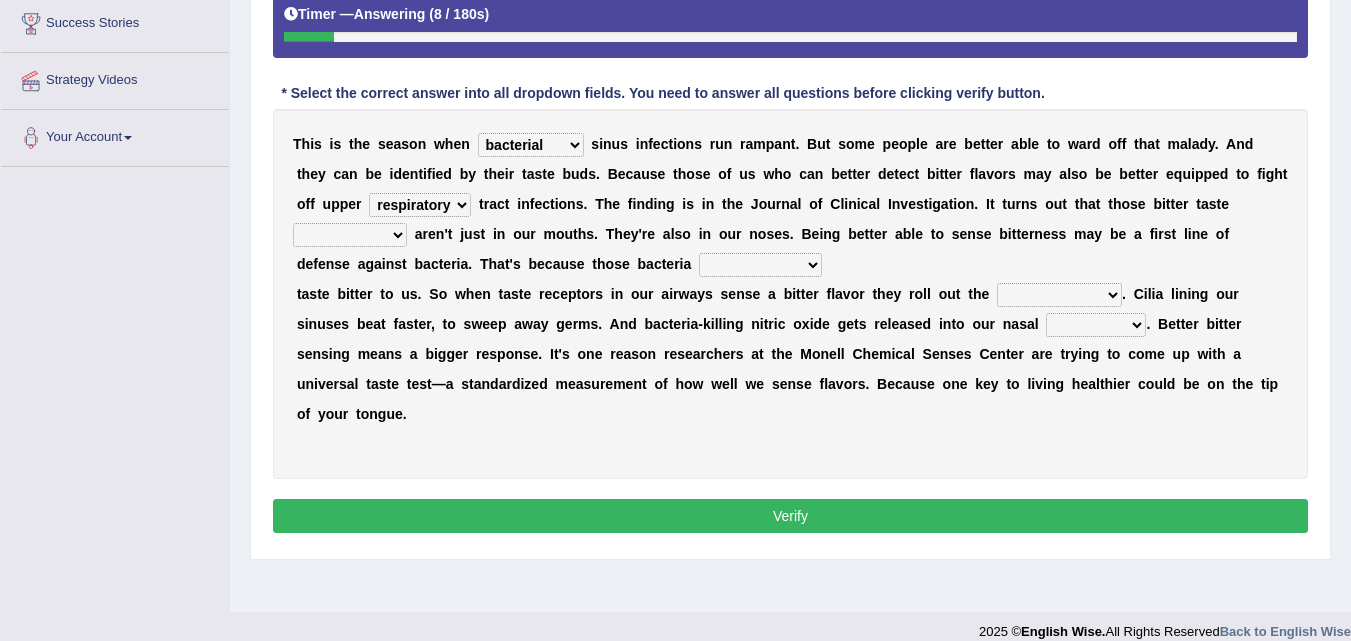 select on "receptors" 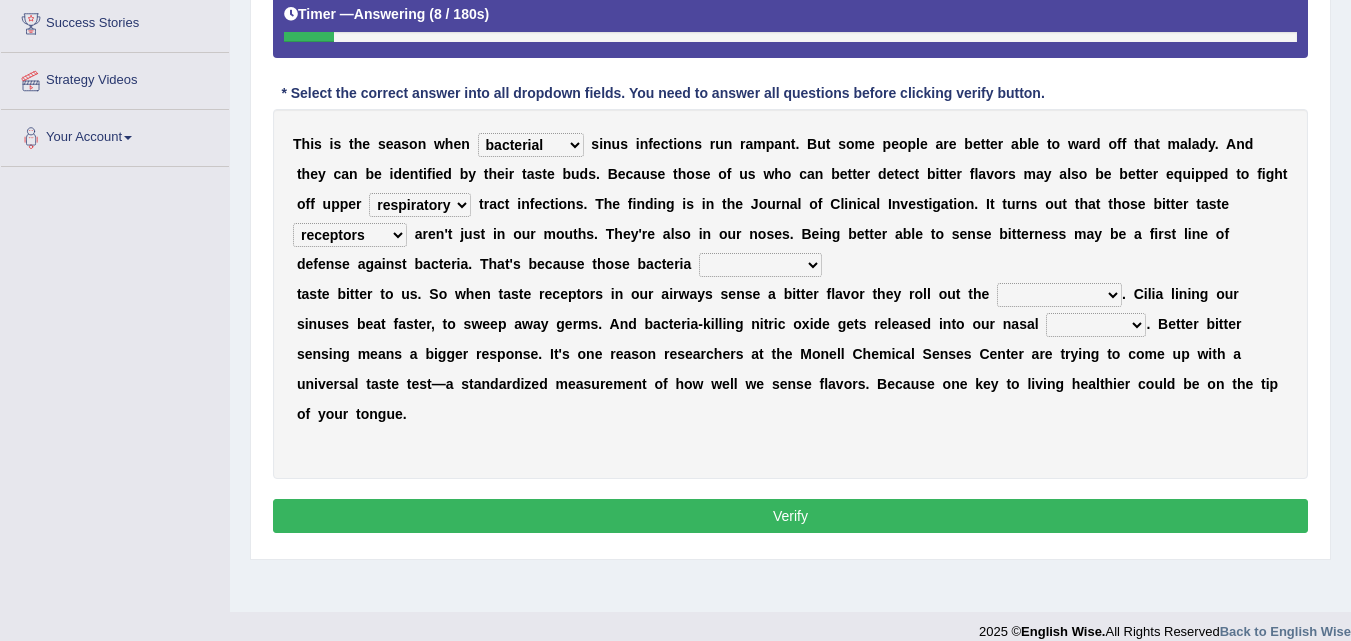 click on "depressions dinners submissions receptors" at bounding box center (350, 235) 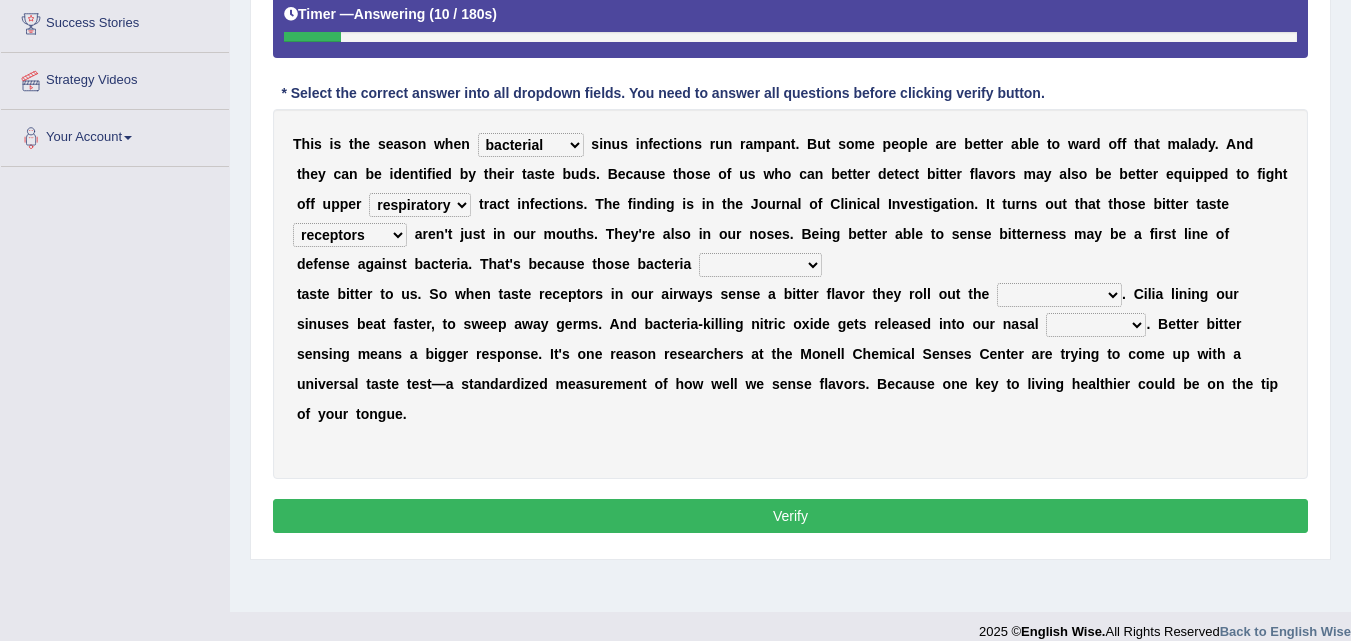 click on "purposelessly actually diagonally providently" at bounding box center (760, 265) 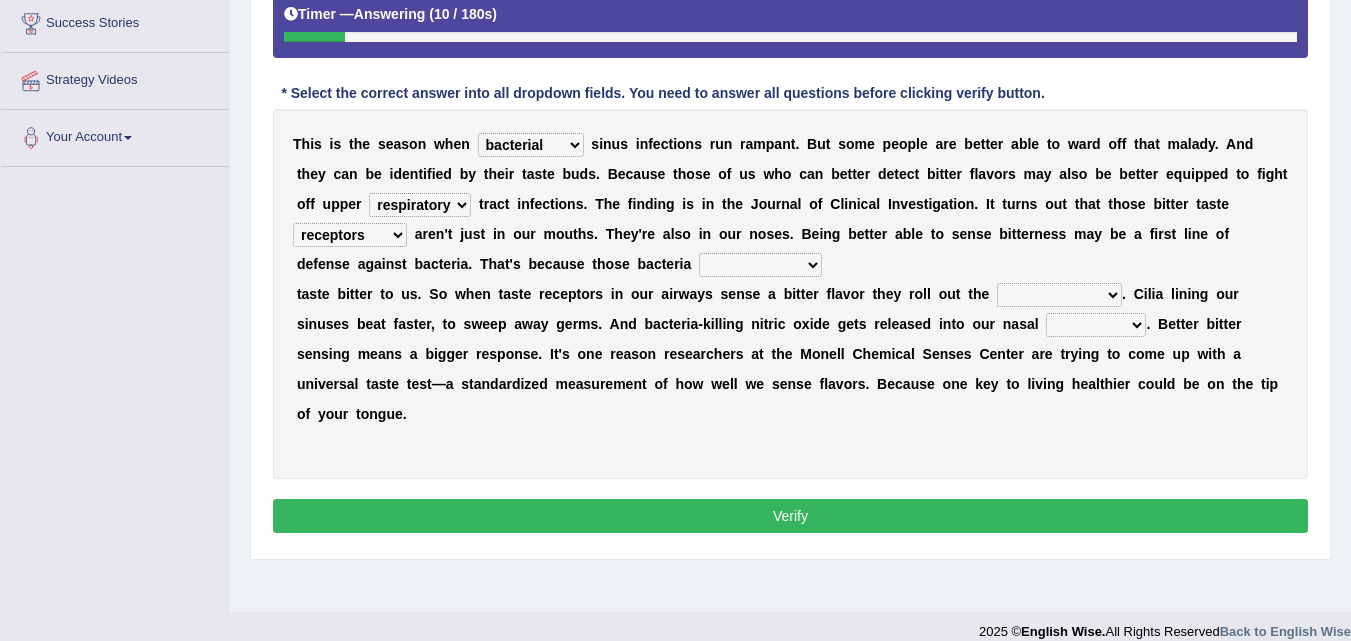 select on "actually" 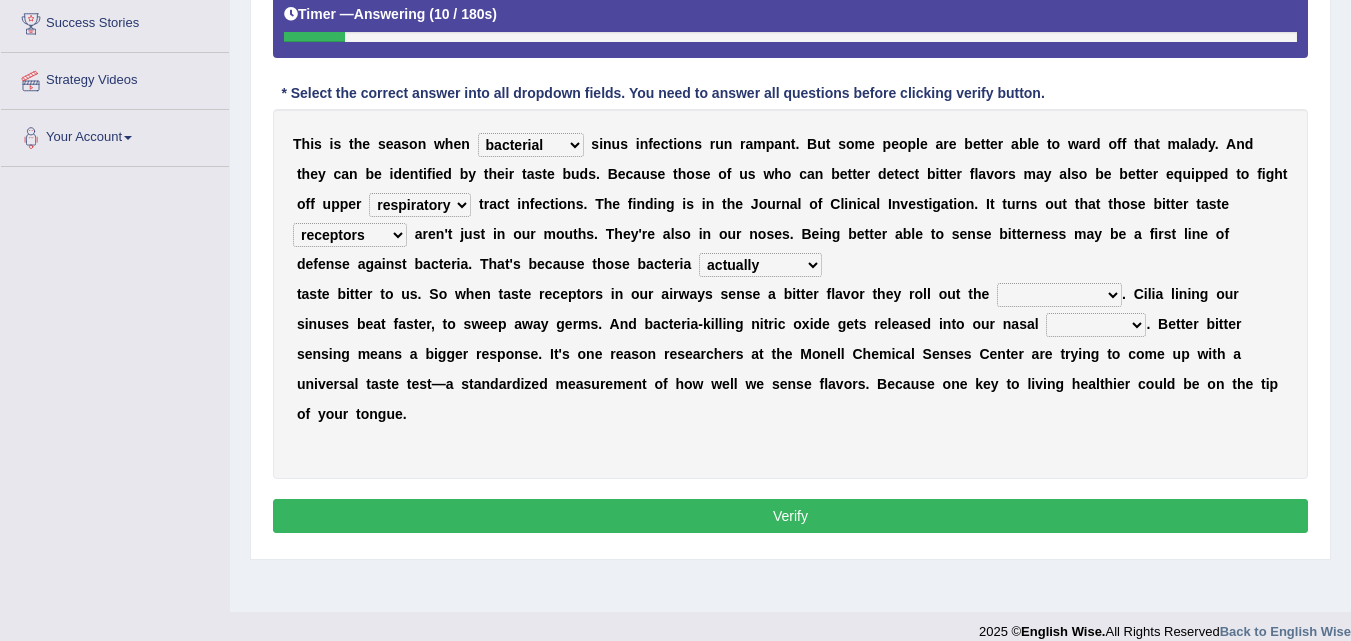 click on "purposelessly actually diagonally providently" at bounding box center (760, 265) 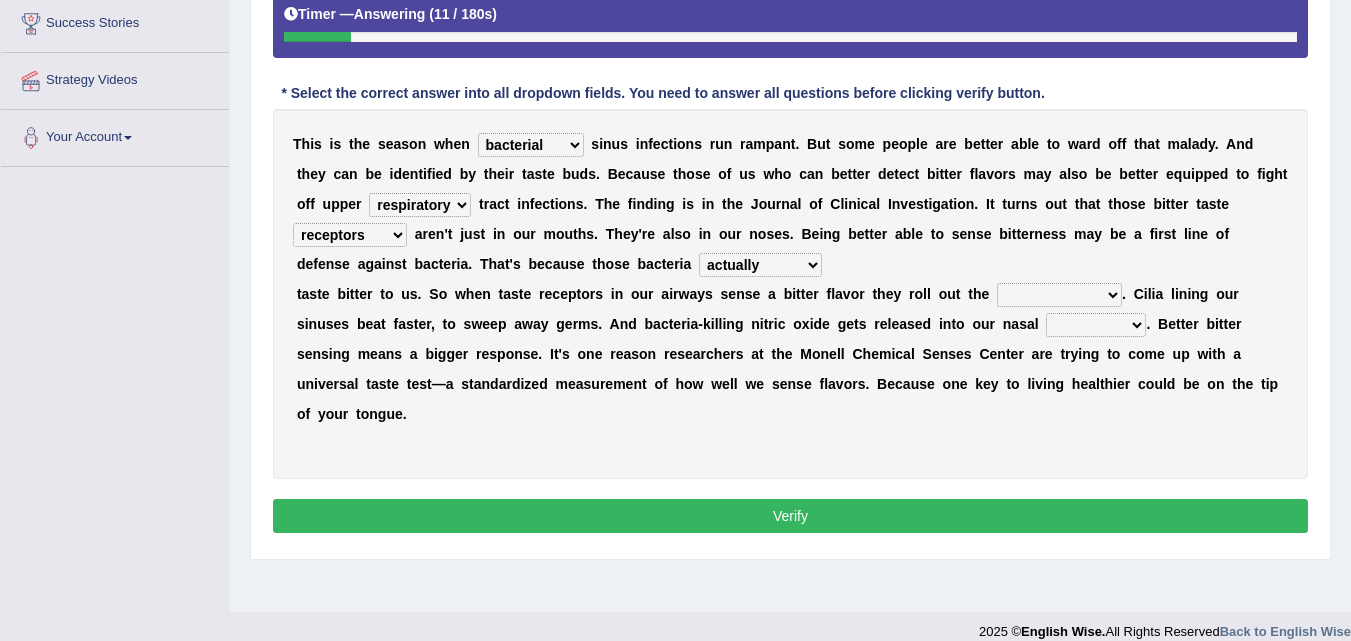 click on "defenses contradictions chestnuts pelvis" at bounding box center (1059, 295) 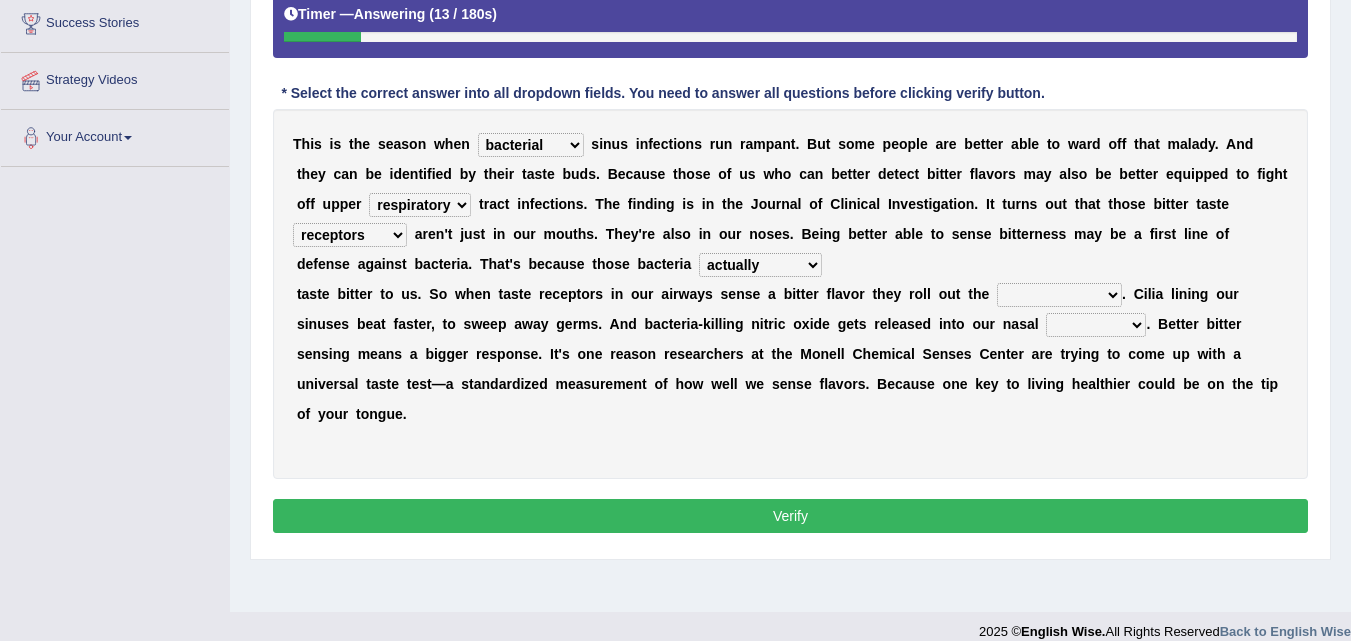 select on "defenses" 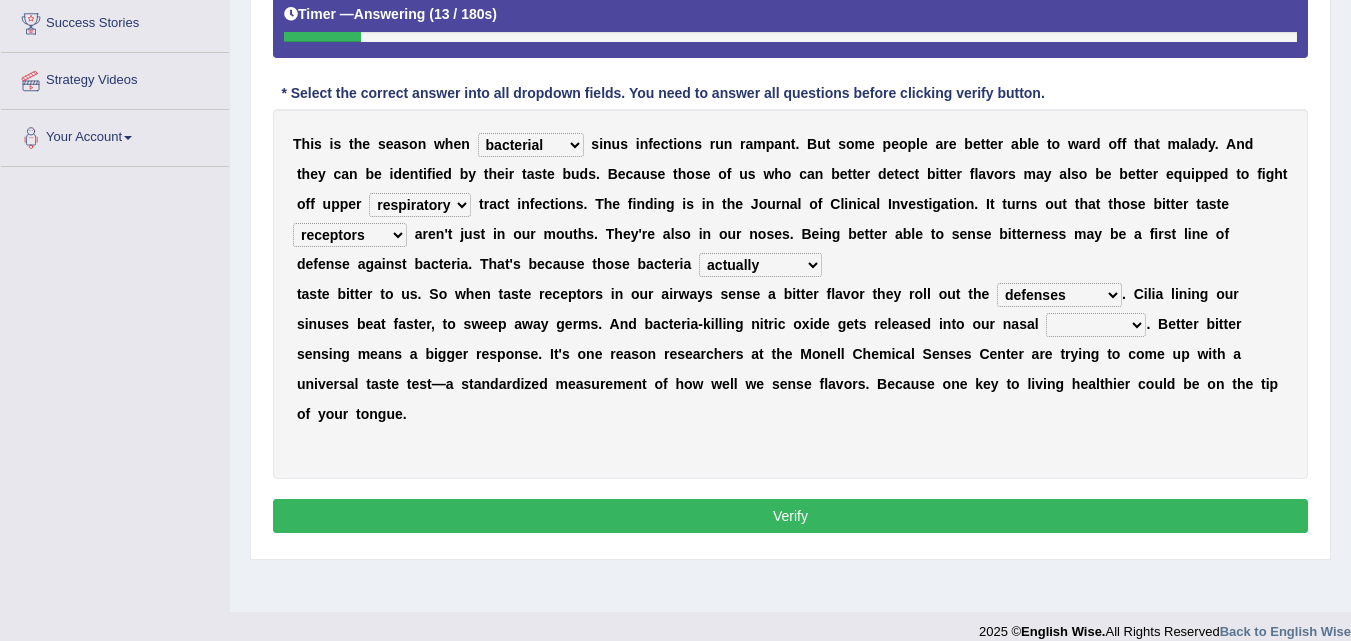 click on "defenses contradictions chestnuts pelvis" at bounding box center [1059, 295] 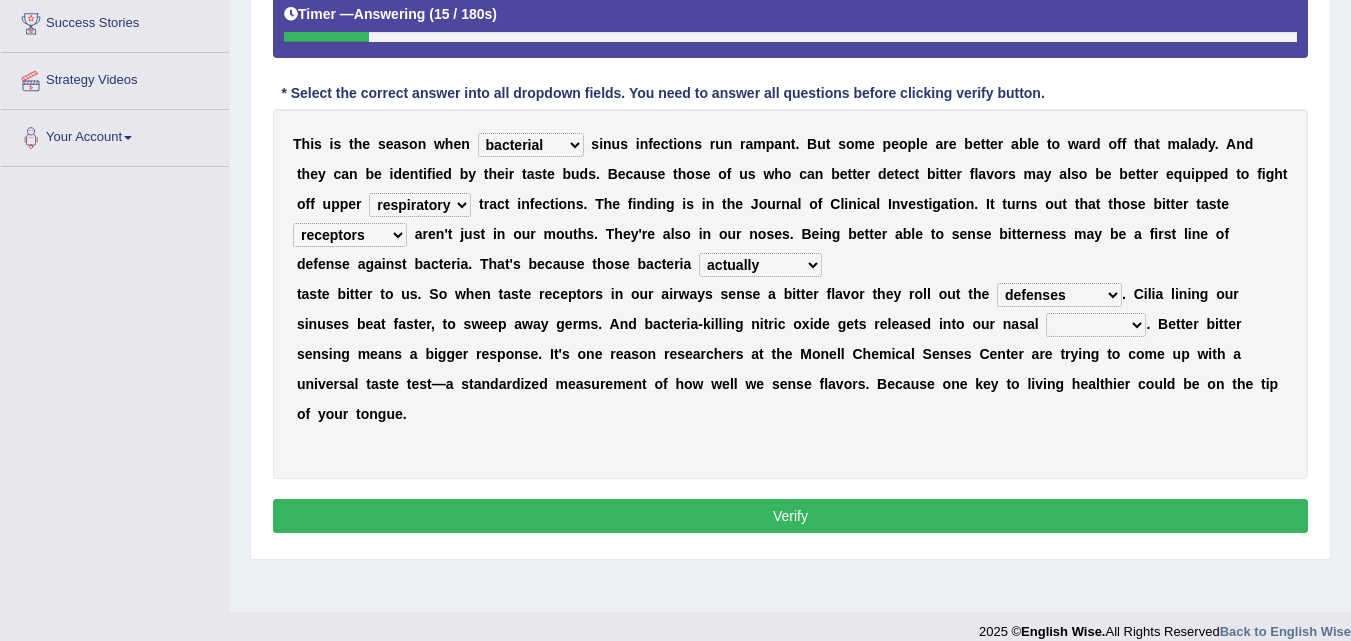 click on "causalities localities infirmities cavities" at bounding box center (1096, 325) 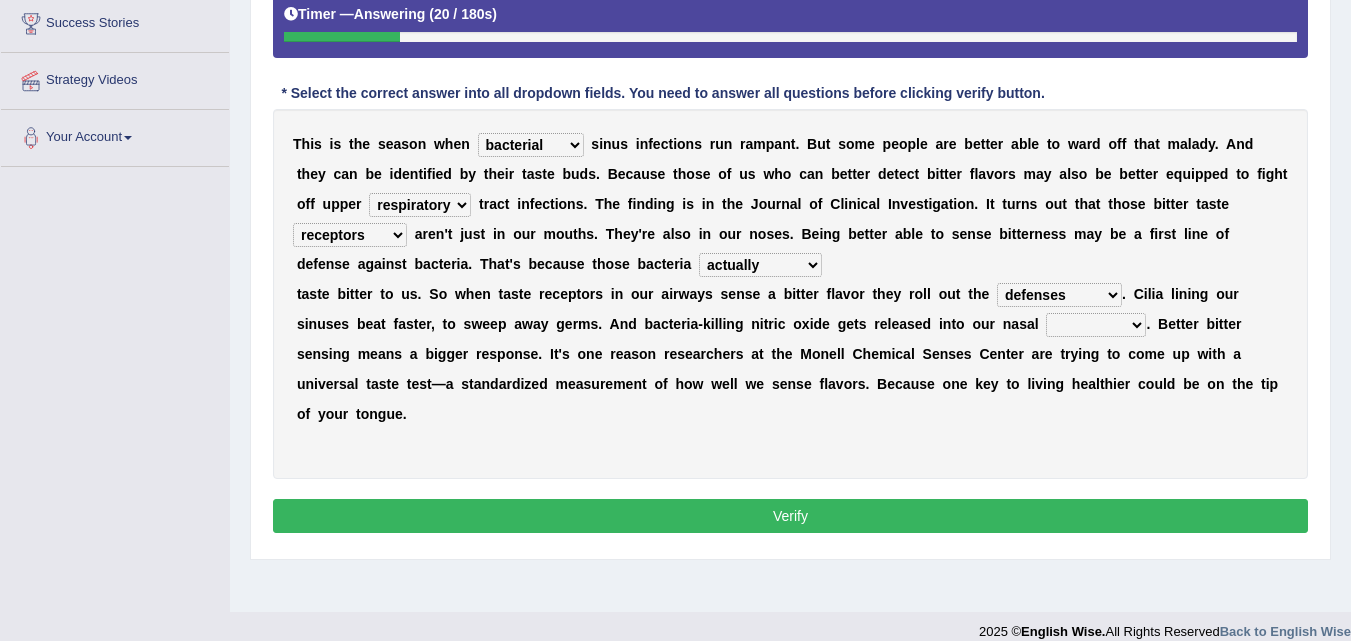 click on "defenses contradictions chestnuts pelvis" at bounding box center [1059, 295] 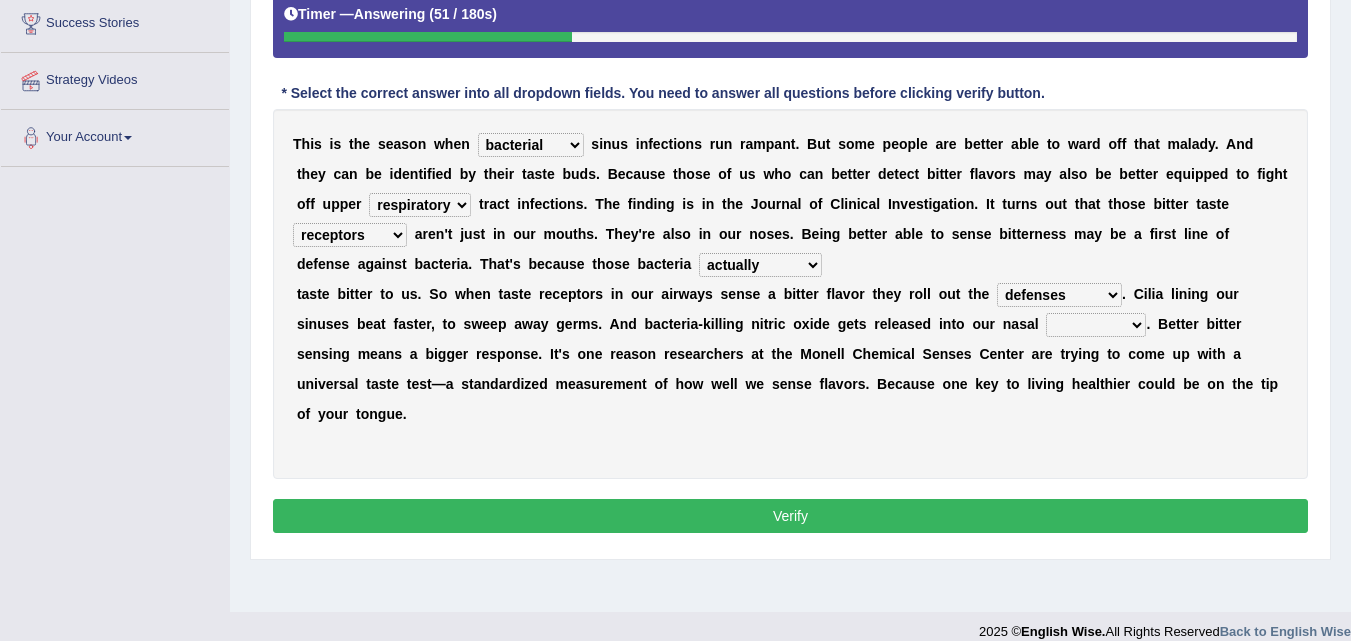 click on "causalities localities infirmities cavities" at bounding box center [1096, 325] 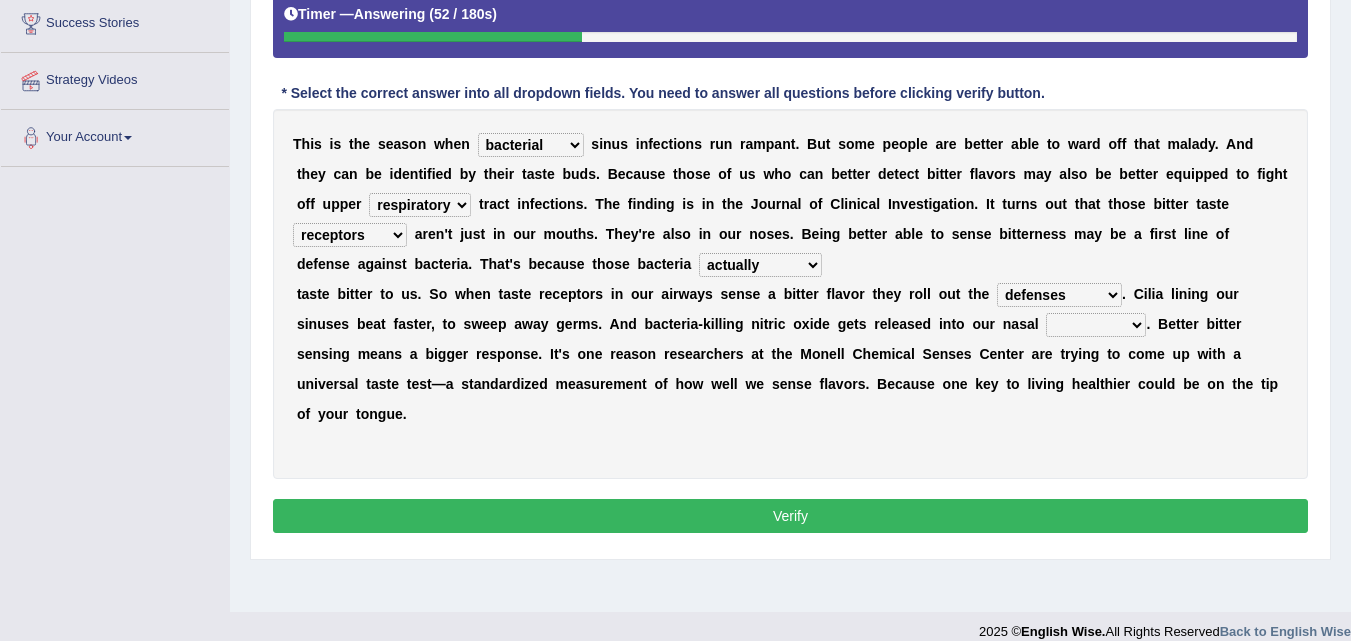 click on "defenses contradictions chestnuts pelvis" at bounding box center [1059, 295] 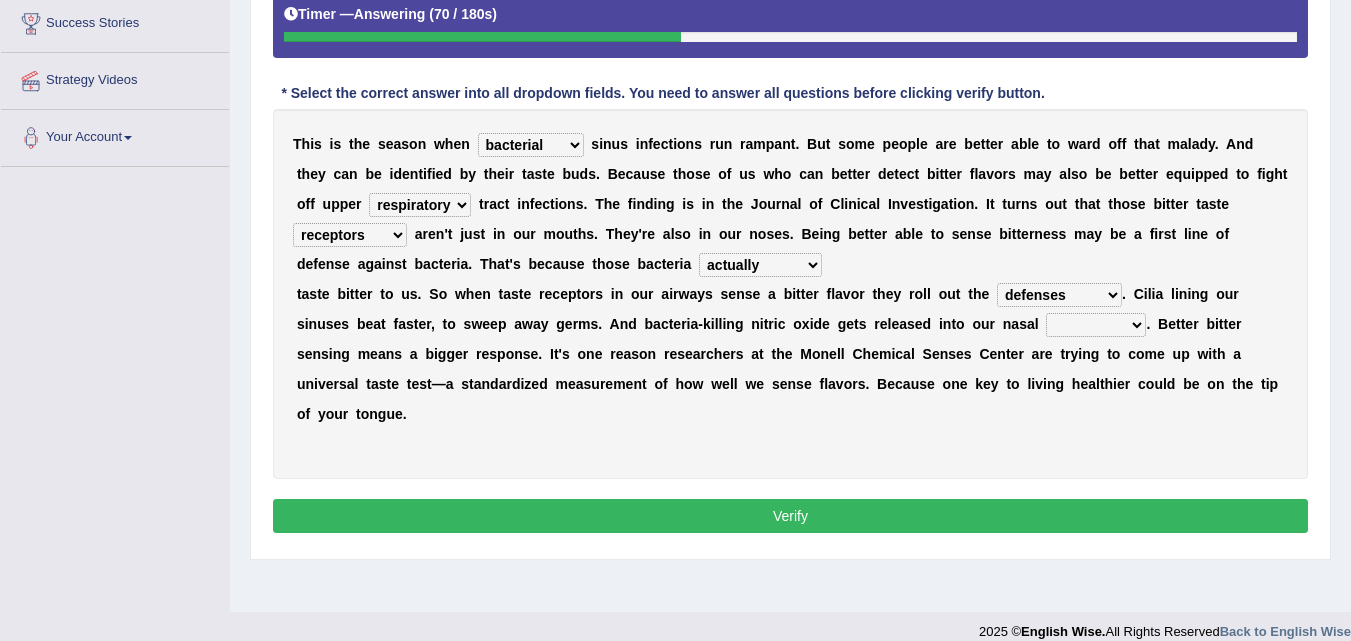 click on "causalities localities infirmities cavities" at bounding box center (1096, 325) 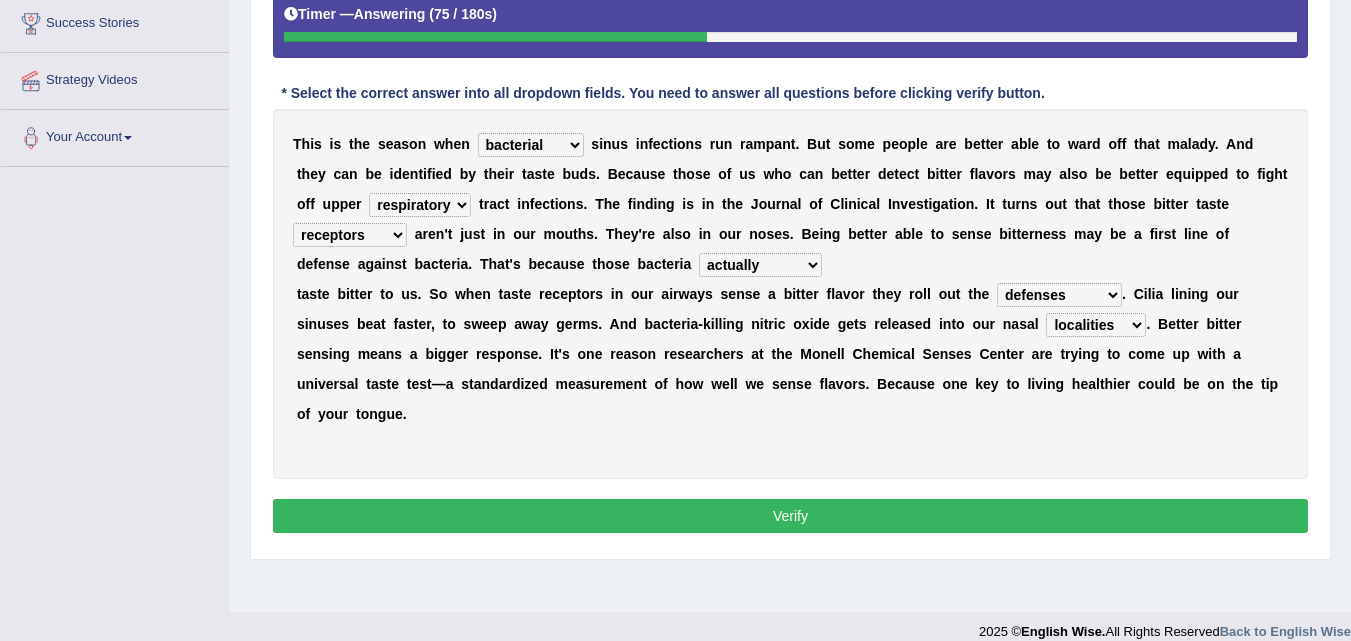 click on "causalities localities infirmities cavities" at bounding box center (1096, 325) 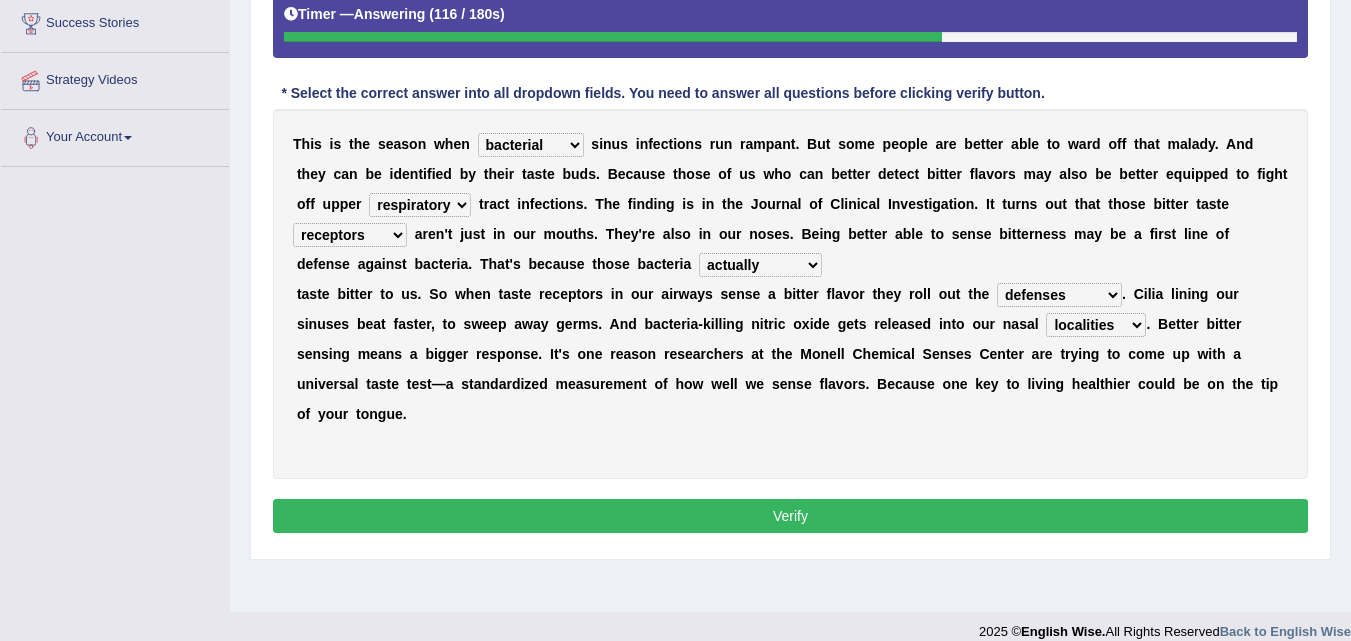 drag, startPoint x: 1100, startPoint y: 305, endPoint x: 1092, endPoint y: 312, distance: 10.630146 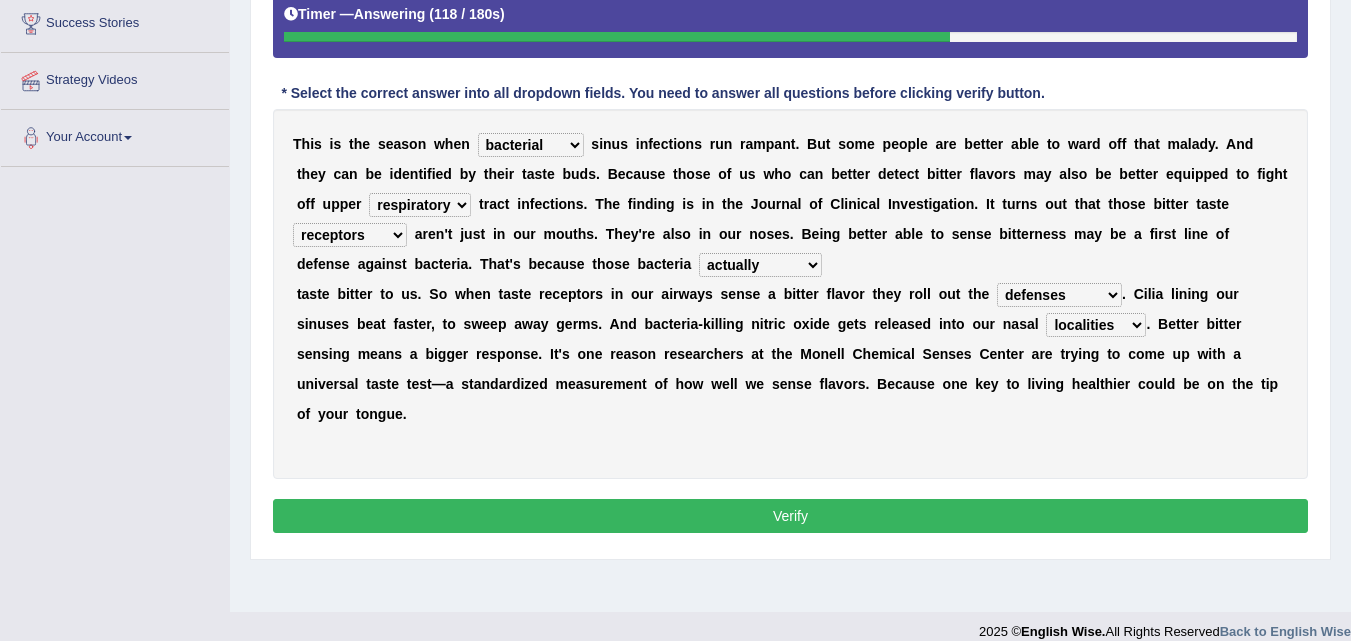 click on "a" at bounding box center (1159, 294) 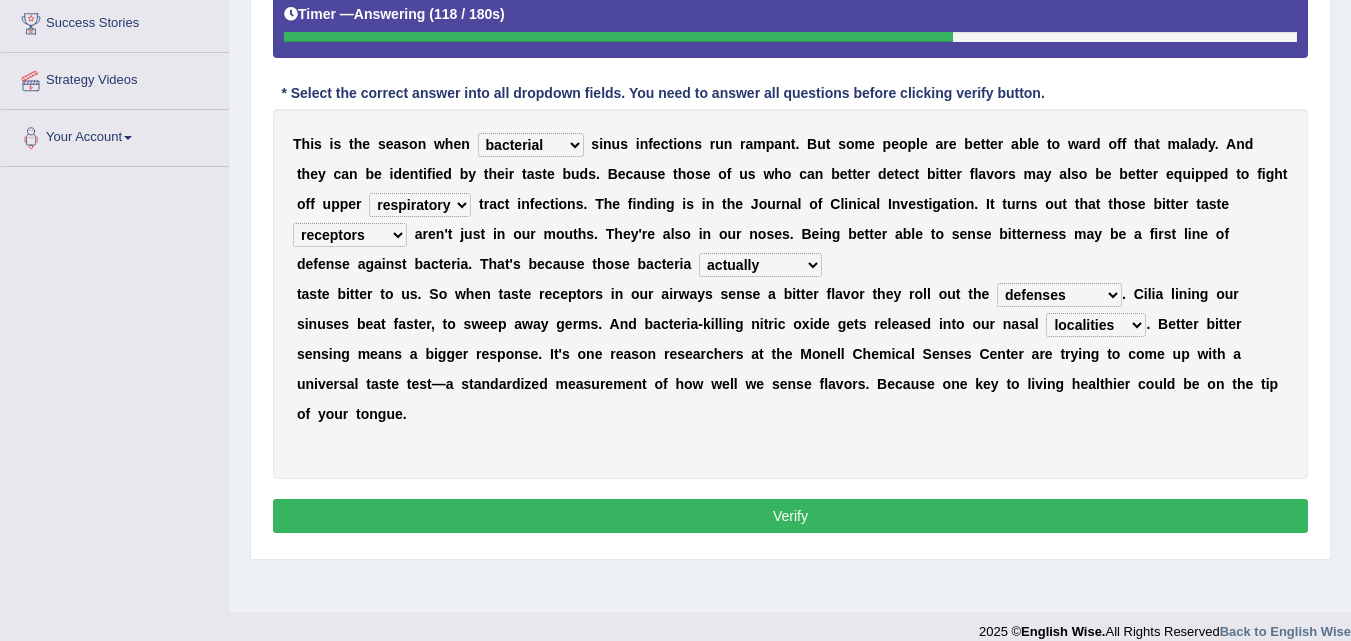 click on "causalities localities infirmities cavities" at bounding box center (1096, 325) 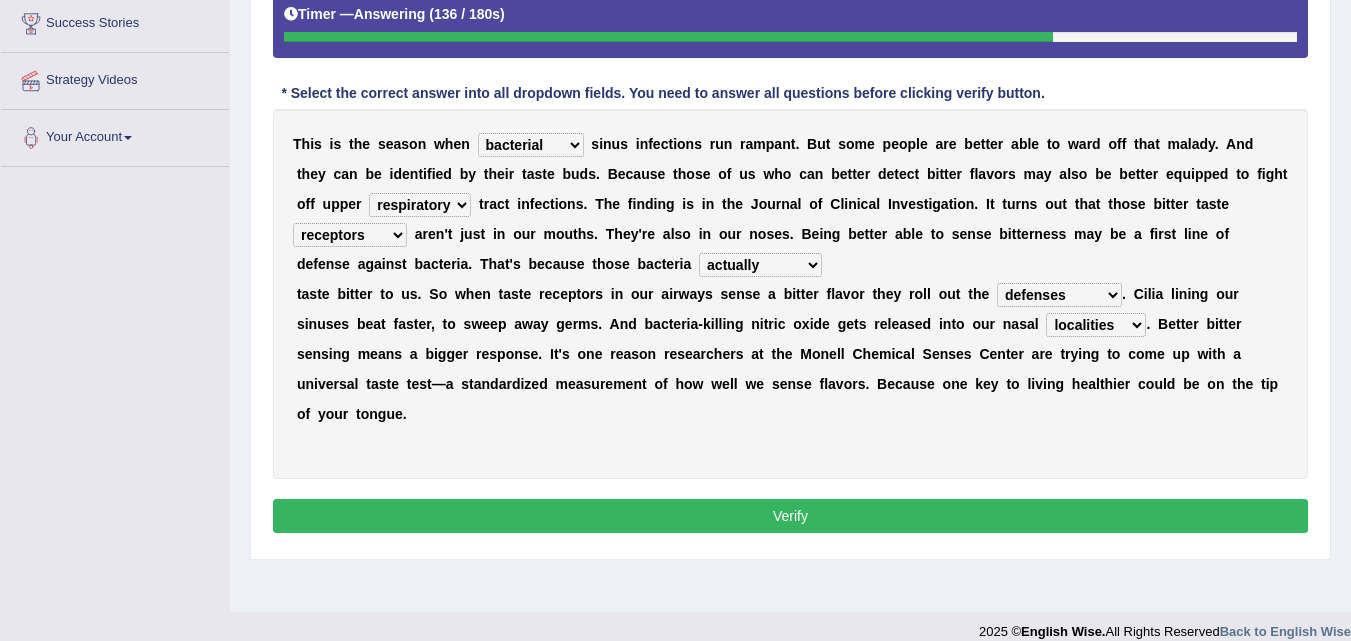 click on "causalities localities infirmities cavities" at bounding box center [1096, 325] 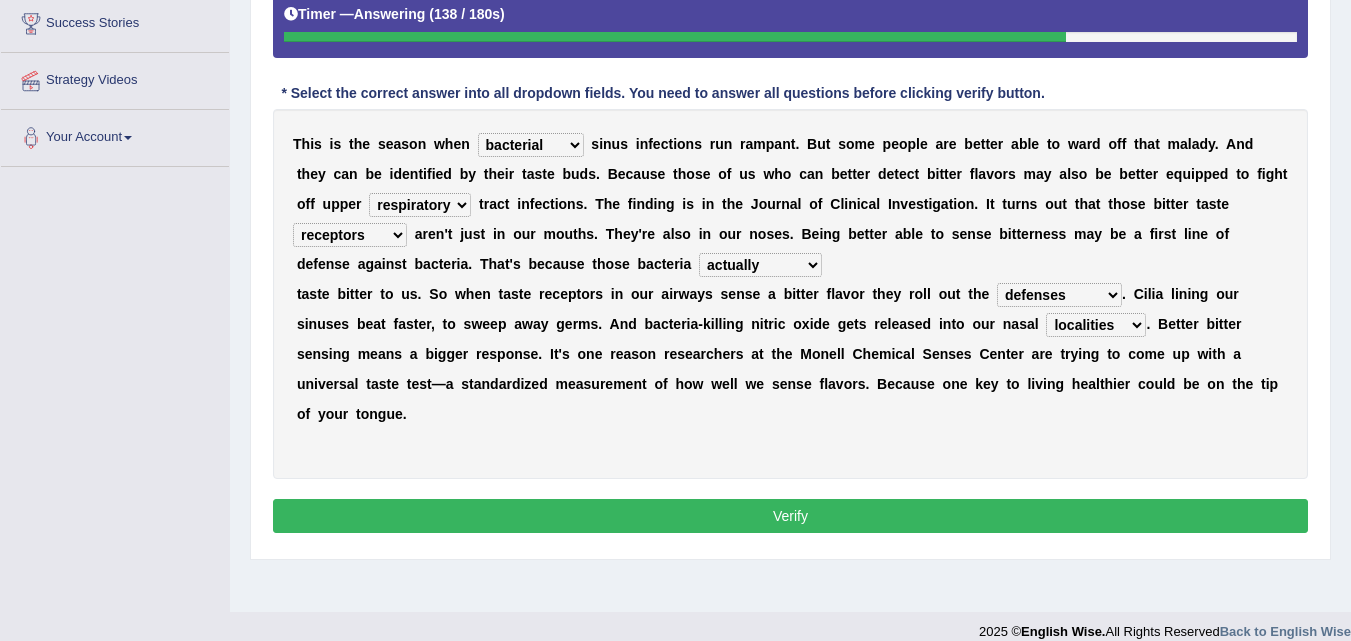 select on "infirmities" 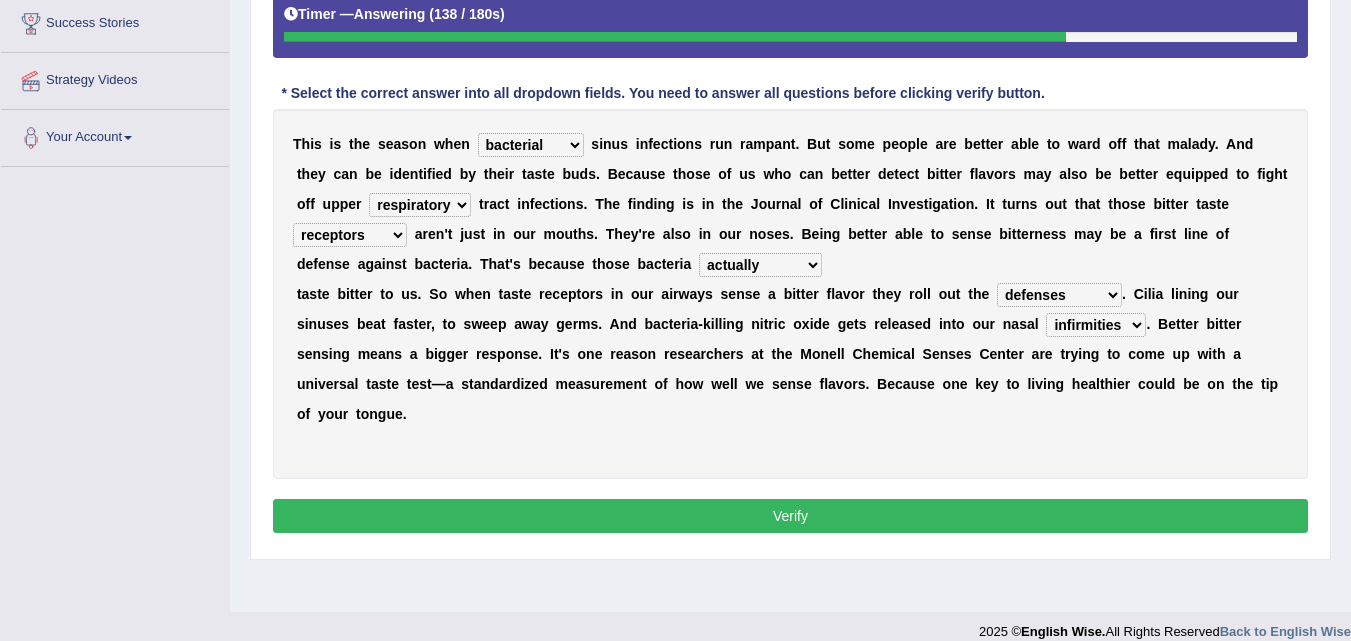 click on "causalities localities infirmities cavities" at bounding box center (1096, 325) 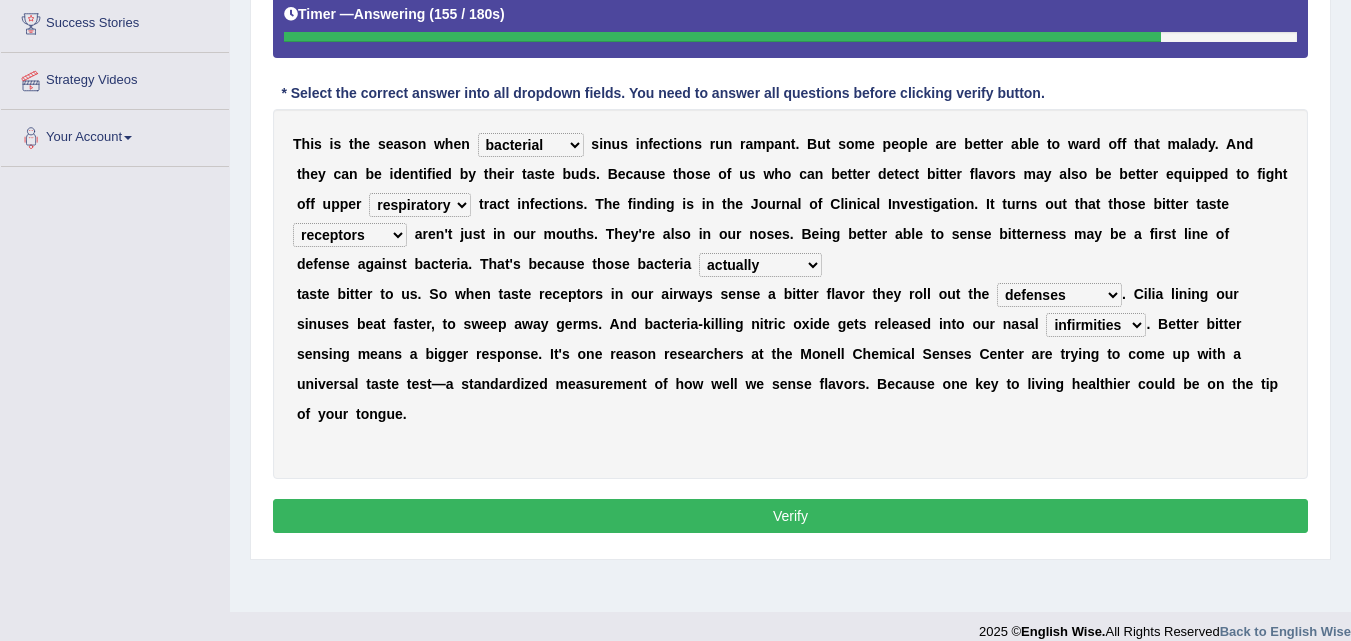 click on "causalities localities infirmities cavities" at bounding box center (1096, 325) 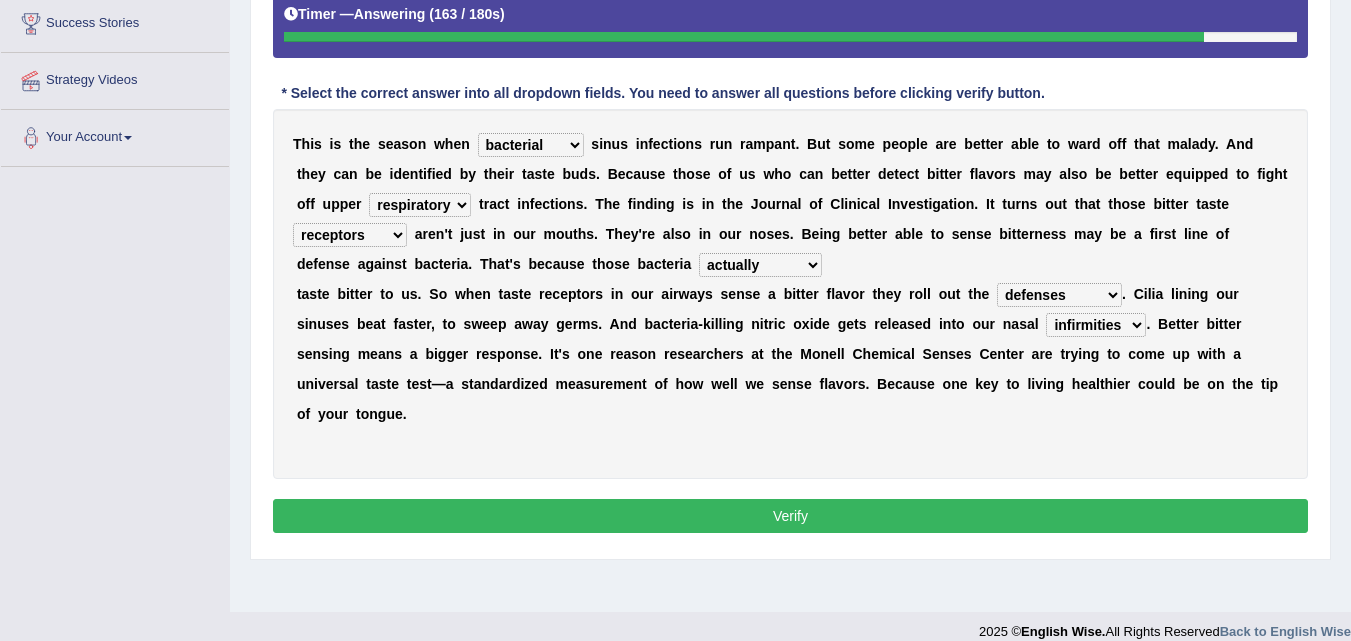 click on "causalities localities infirmities cavities" at bounding box center (1096, 325) 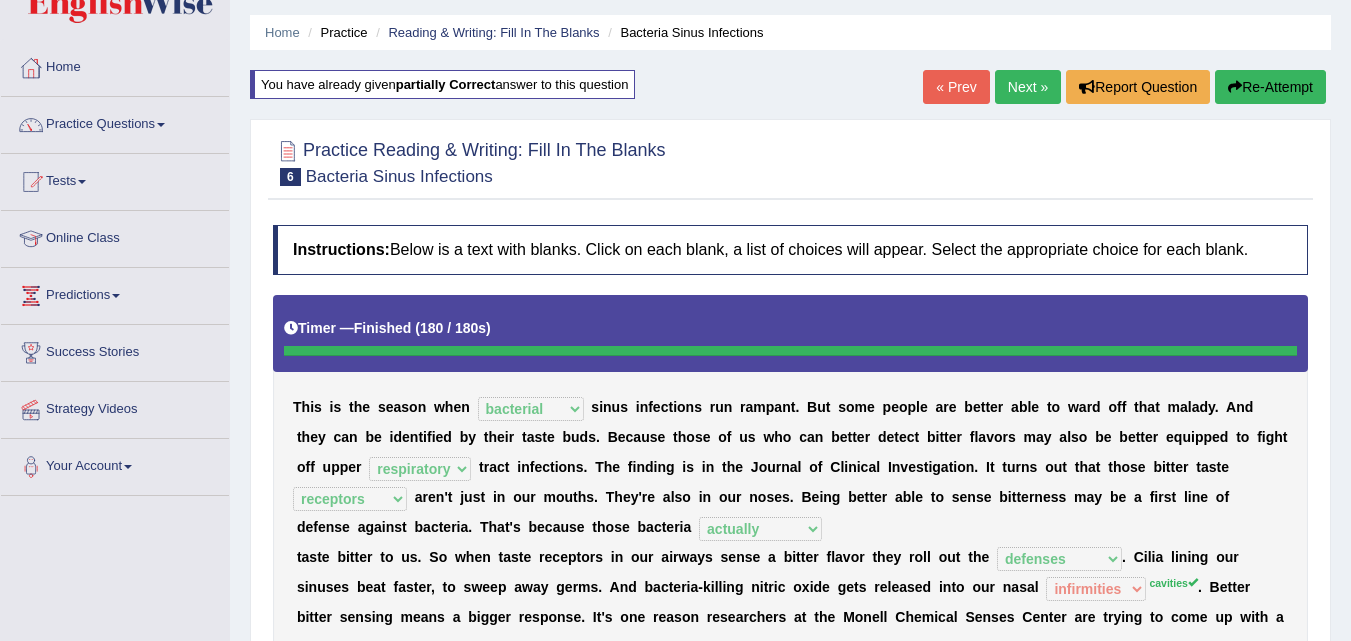 scroll, scrollTop: 57, scrollLeft: 0, axis: vertical 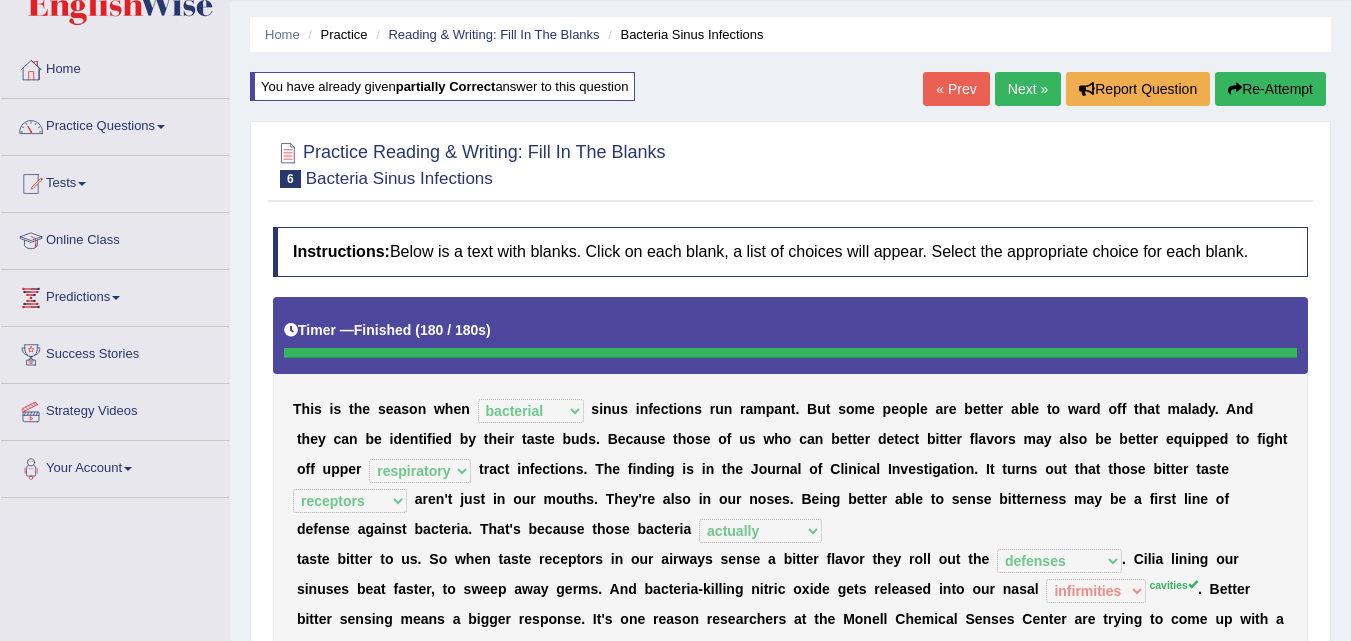 click on "Next »" at bounding box center [1028, 89] 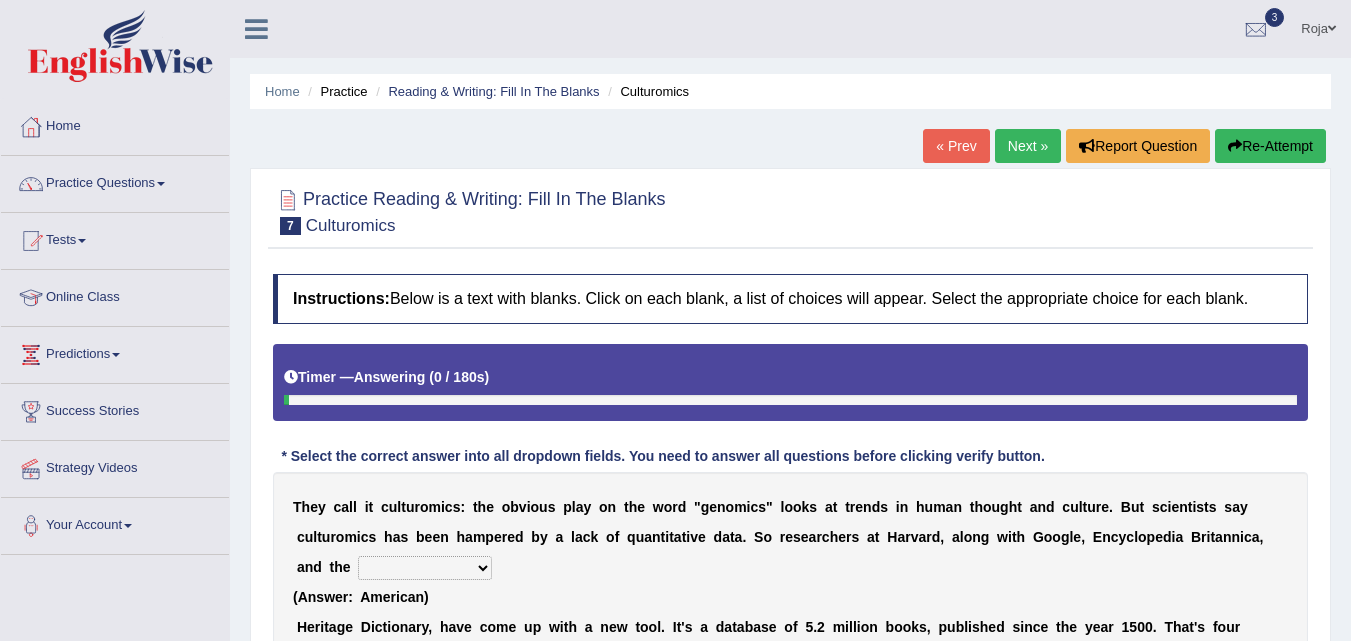 scroll, scrollTop: 0, scrollLeft: 0, axis: both 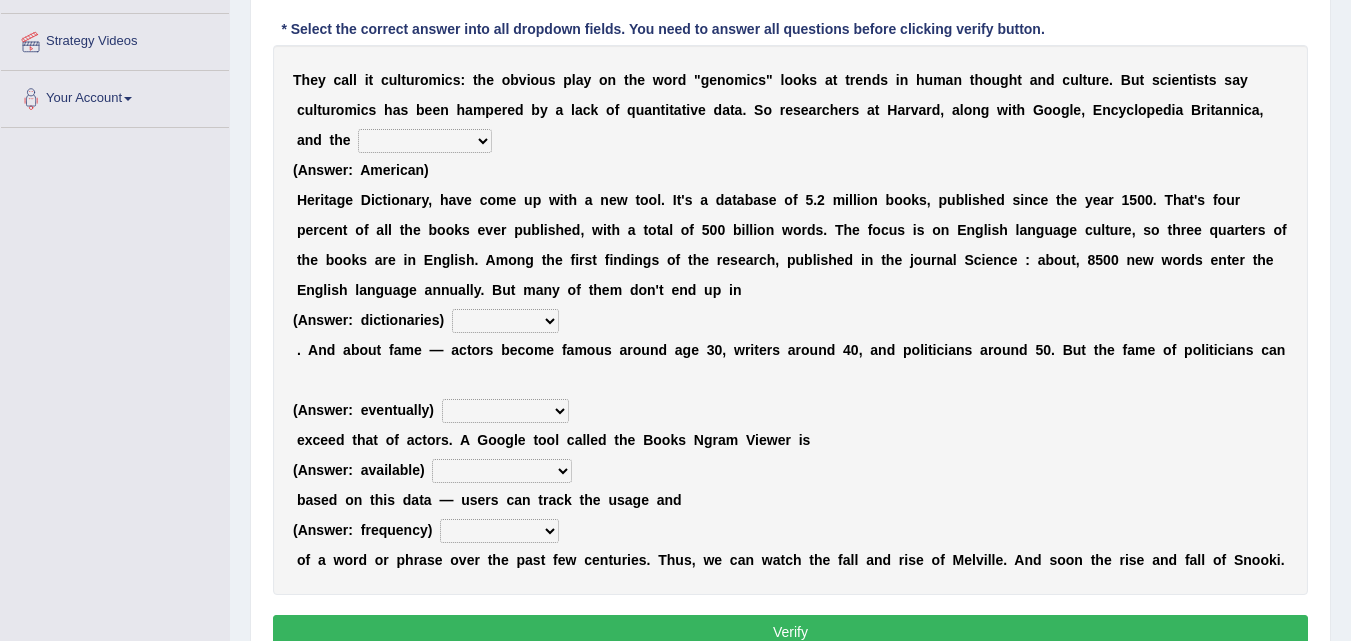 click on "Mettlesome Silicon Acetaminophen American" at bounding box center [425, 141] 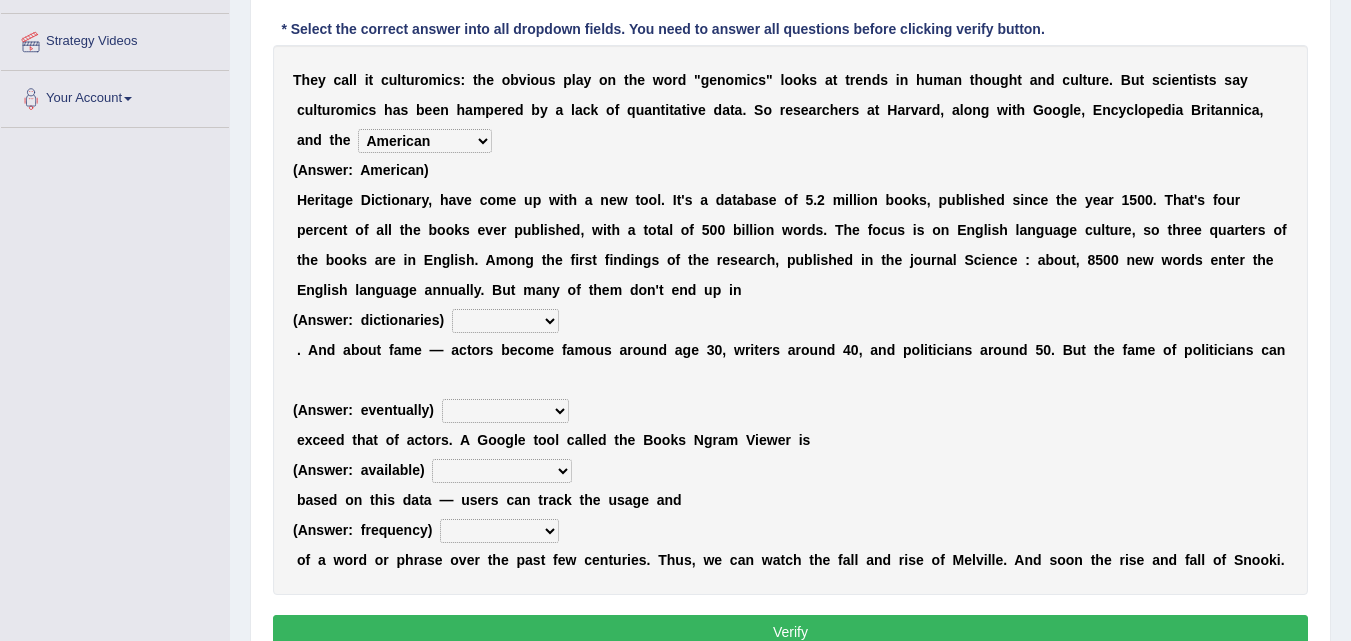 click on "Mettlesome Silicon Acetaminophen American" at bounding box center (425, 141) 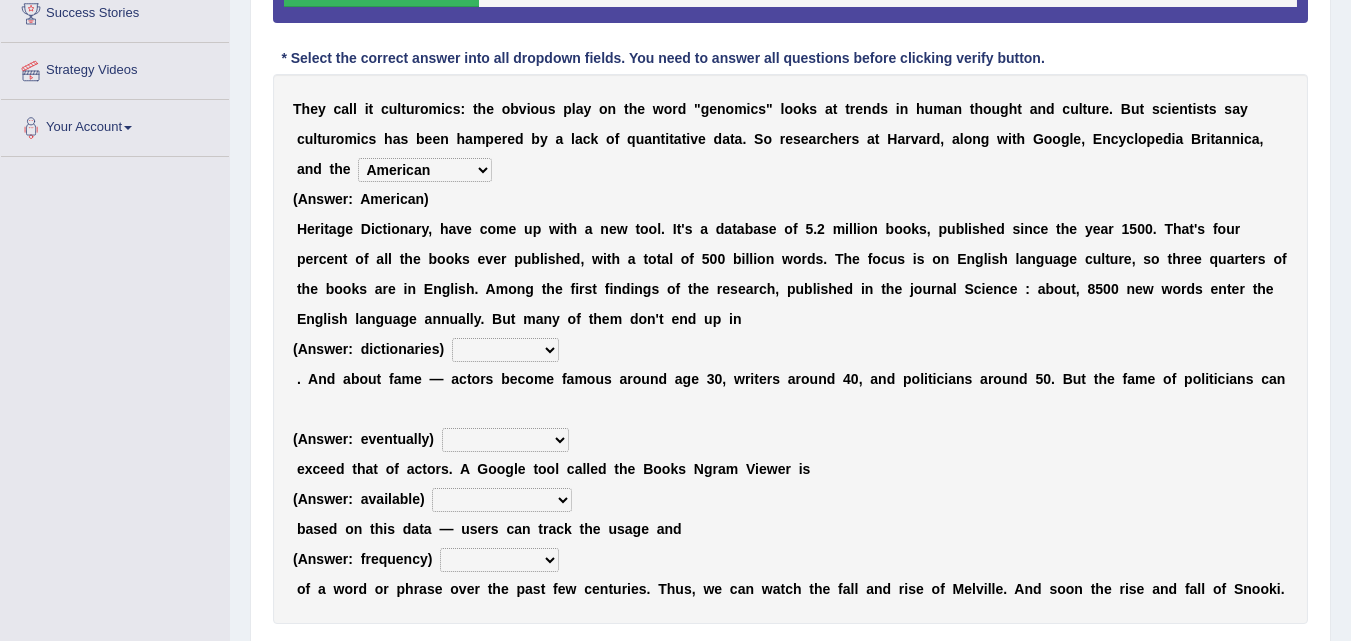 scroll, scrollTop: 396, scrollLeft: 0, axis: vertical 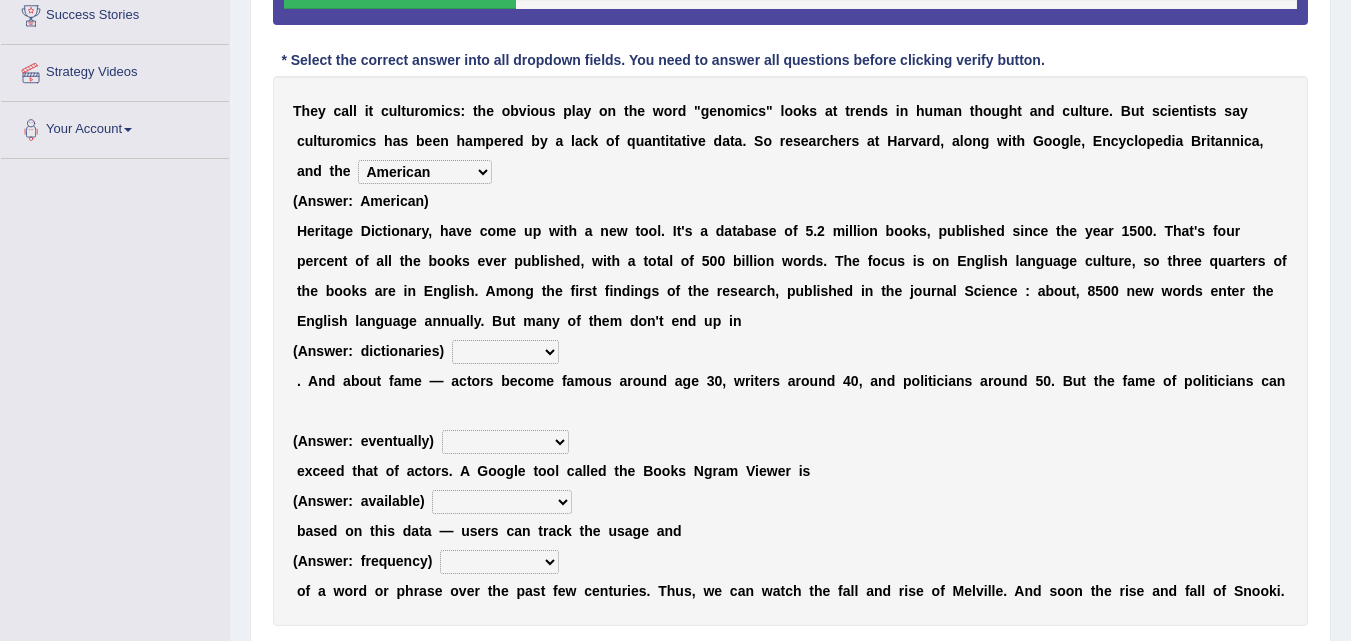 click on "Mettlesome Silicon Acetaminophen American" at bounding box center (425, 172) 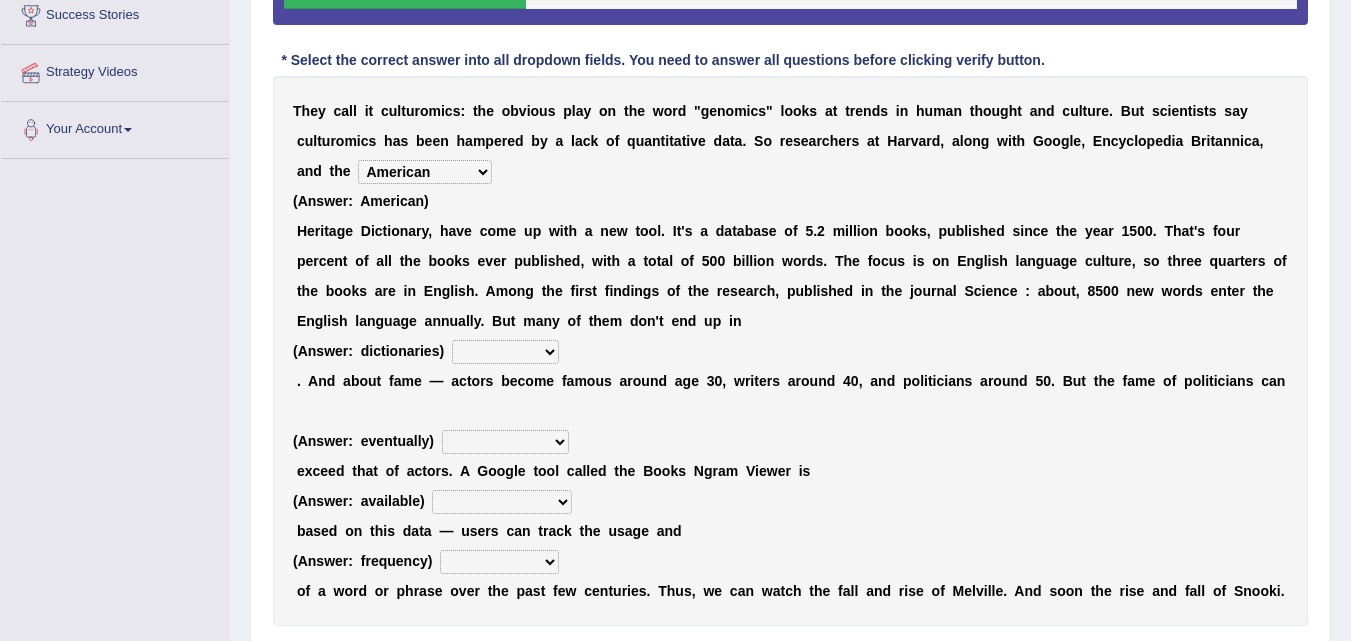 click on "T h e y    c a l l    i t    c u l t u r o m i c s :    t h e    o b v i o u s    p l a y    o n    t h e    w o r d    " g e n o m i c s "    l o o k s    a t    t r e n d s    i n    h u m a n    t h o u g h t    a n d    c u l t u r e .    B u t    s c i e n t i s t s    s a y    c u l t u r o m i c s    h a s    b e e n    h a m p e r e d    b y    a    l a c k    o f    q u a n t i t a t i v e    d a t a .    S o    r e s e a r c h e r s    a t    H a r v a r d ,    a l o n g    w i t h    G o o g l e ,    E n c y c l o p e d i a    B r i t a n n i c a ,    a n d    t h e    Mettlesome Silicon Acetaminophen American ( A n s w e r :    A m e r i c a n )    H e r i t a g e    D i c t i o n a r y ,    h a v e    c o m e    u p    w i t h    a    n e w    t o o l .    I t ' s    a    d a t a b a s e    o f    5 . 2    m i l l i o n    b o o k s ,    p u b l i s h e d    s i n c e    t h e    y e a r    1 5 0 0 .    T h a t ' s    f o u r" at bounding box center (790, 351) 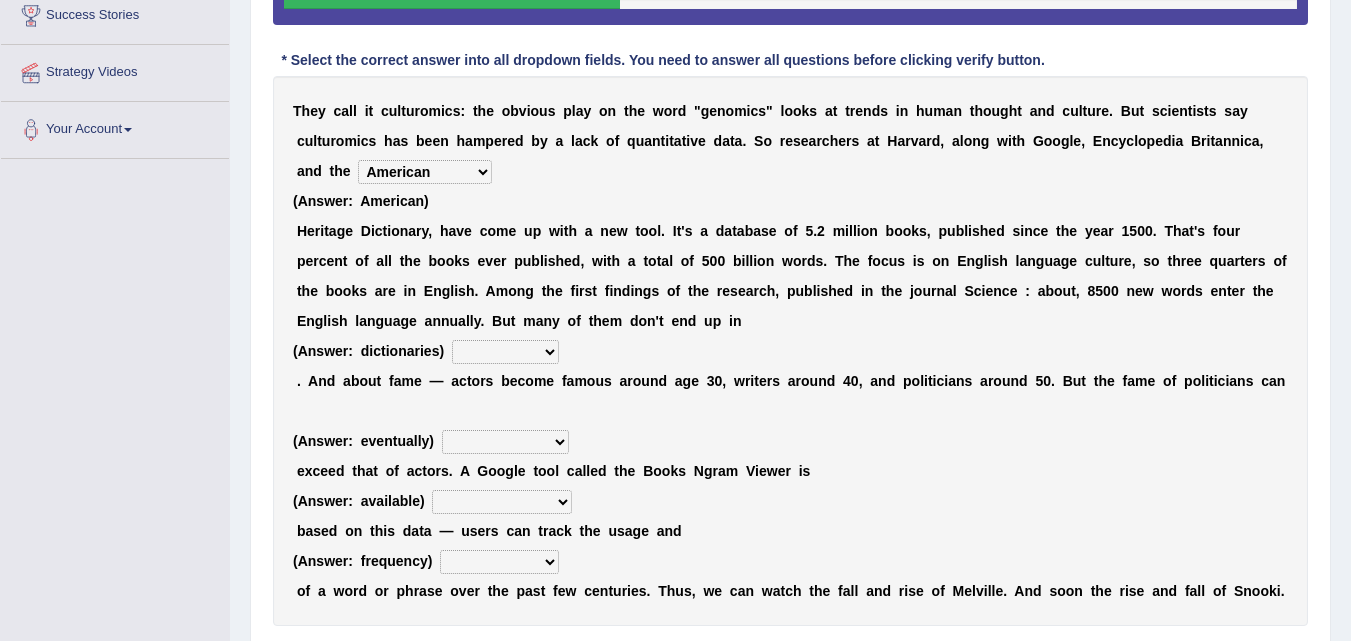 click on "veterinaries fairies dictionaries smithies" at bounding box center (505, 352) 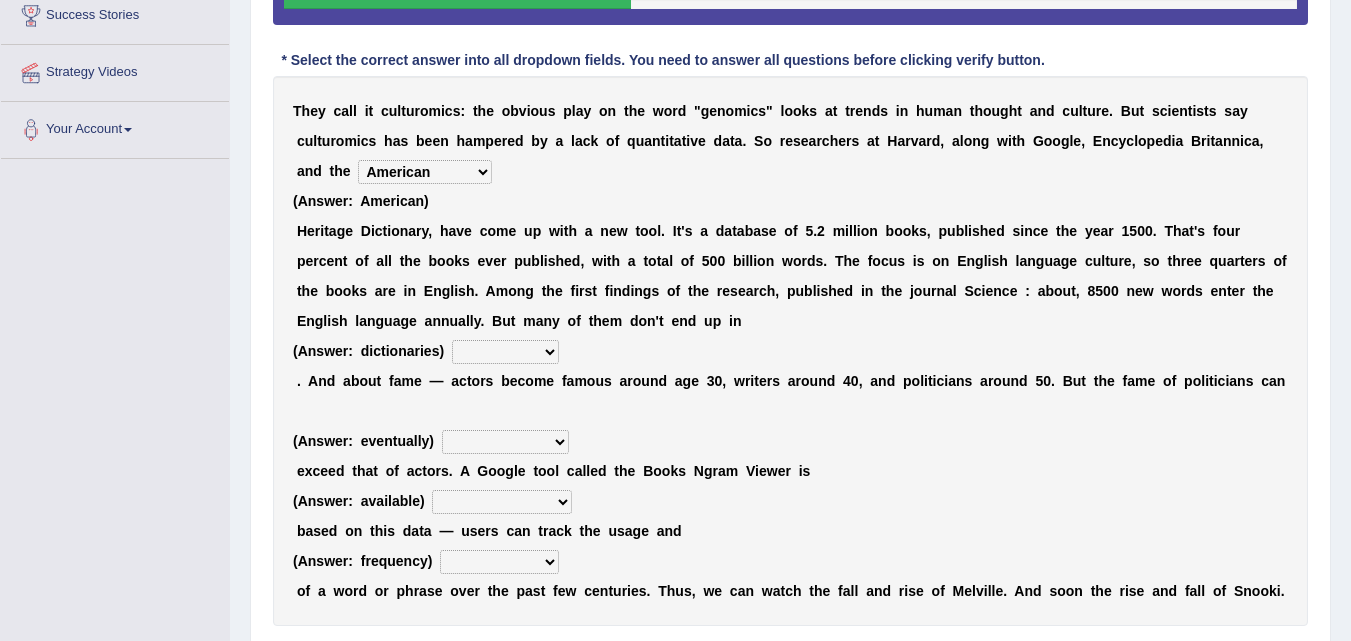 select on "dictionaries" 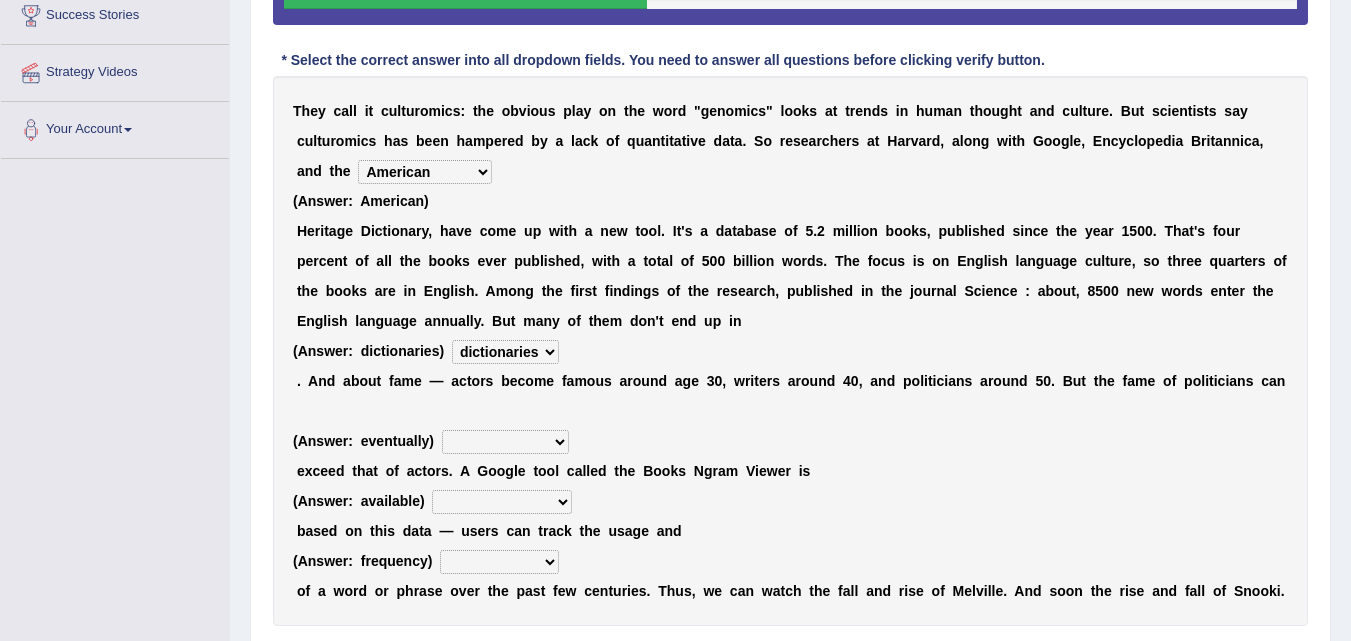 scroll, scrollTop: 527, scrollLeft: 0, axis: vertical 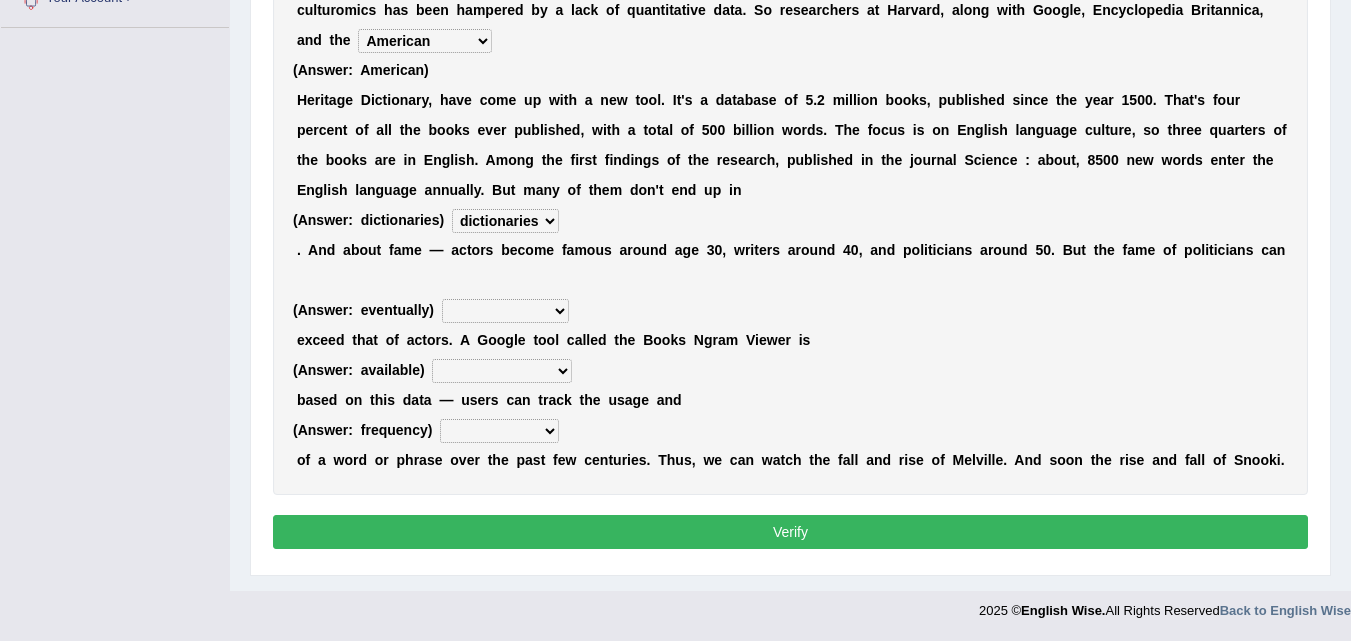 click on "intelligibly eventually venturesomely preferably" at bounding box center (505, 311) 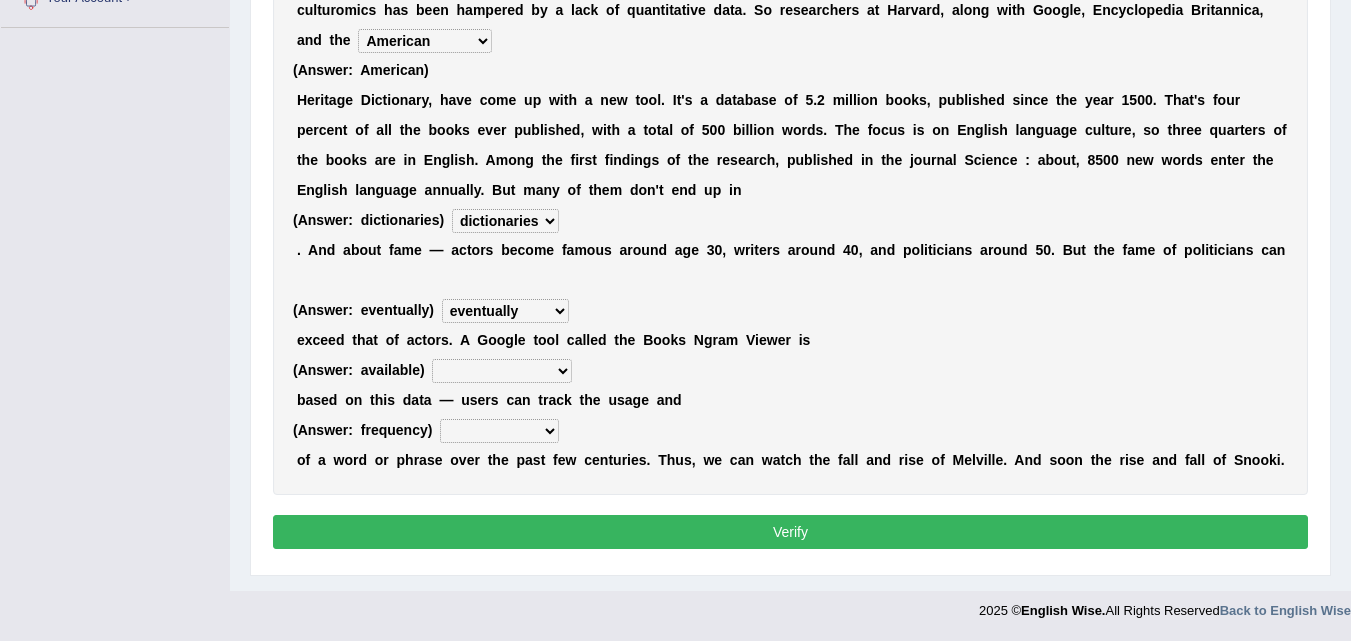 click on "intelligibly eventually venturesomely preferably" at bounding box center [505, 311] 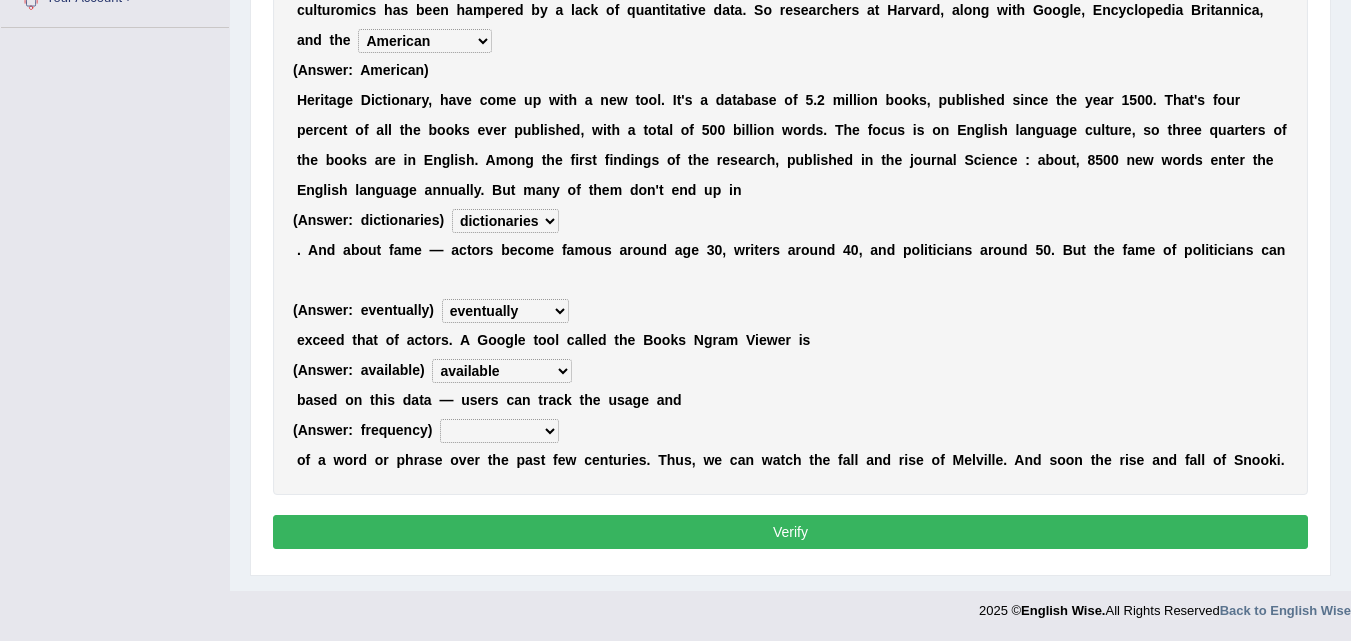 click on "nonoccupational nonbreakable trainable available" at bounding box center [502, 371] 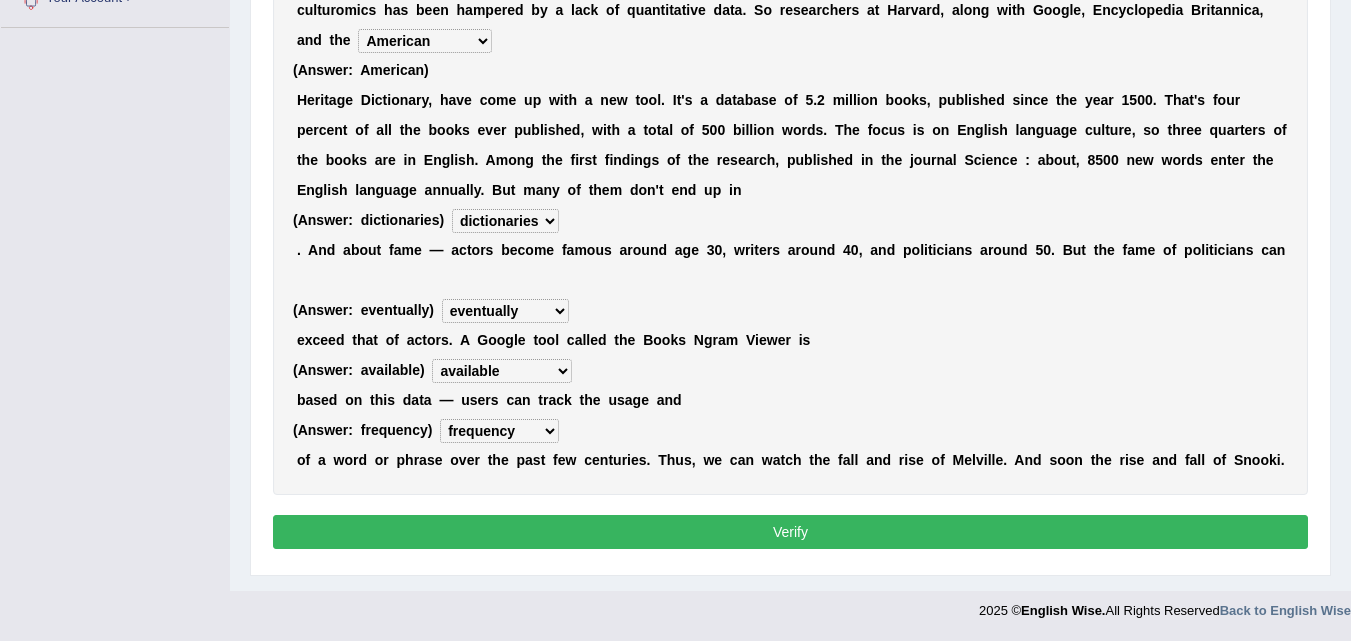 click on "frequency derisory drearily inappreciably" at bounding box center [499, 431] 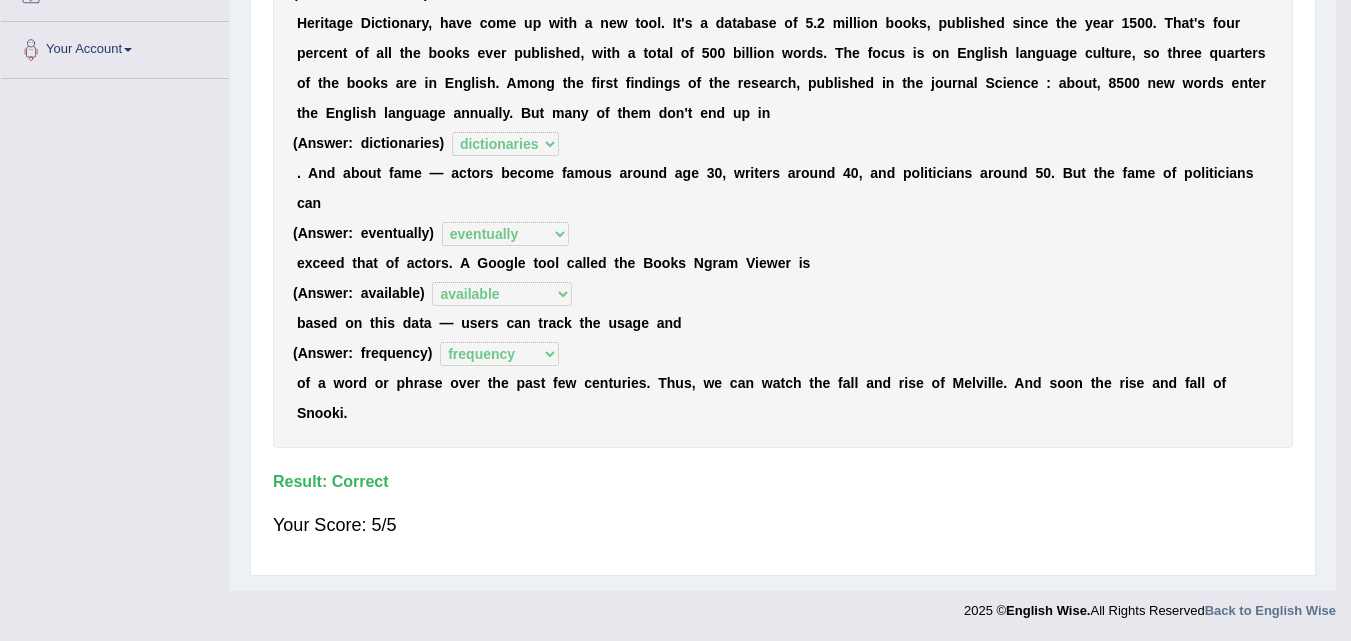 scroll, scrollTop: 409, scrollLeft: 0, axis: vertical 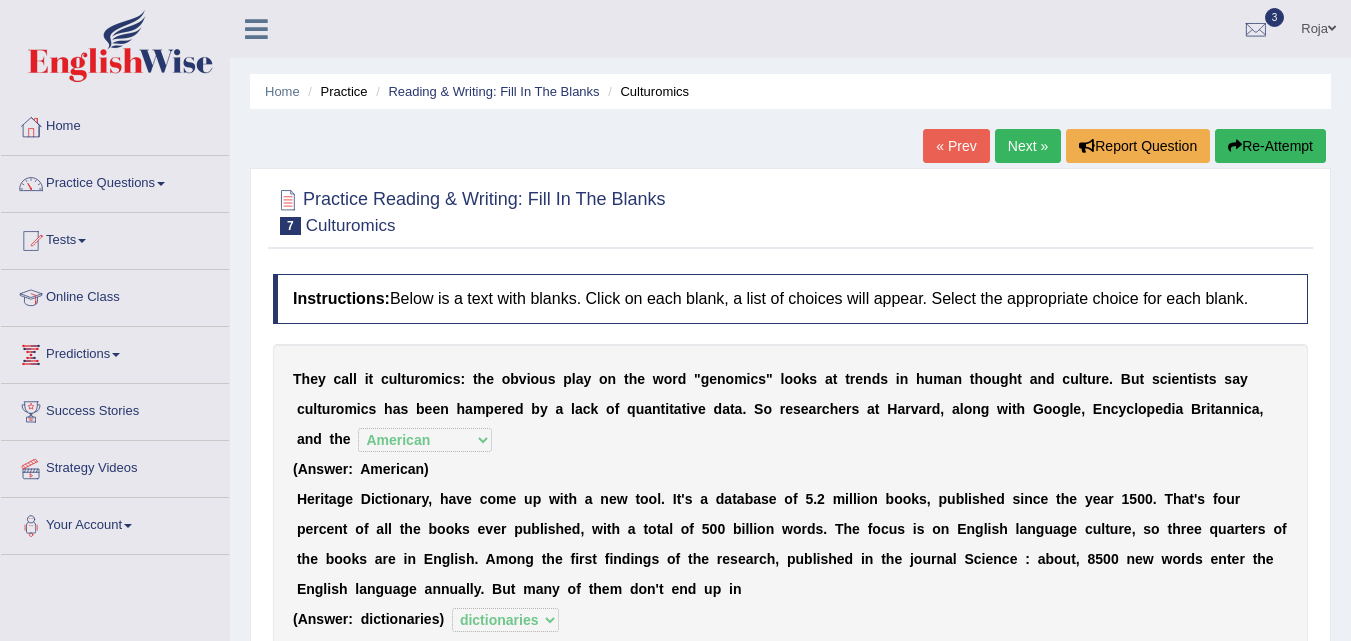 click on "Next »" at bounding box center (1028, 146) 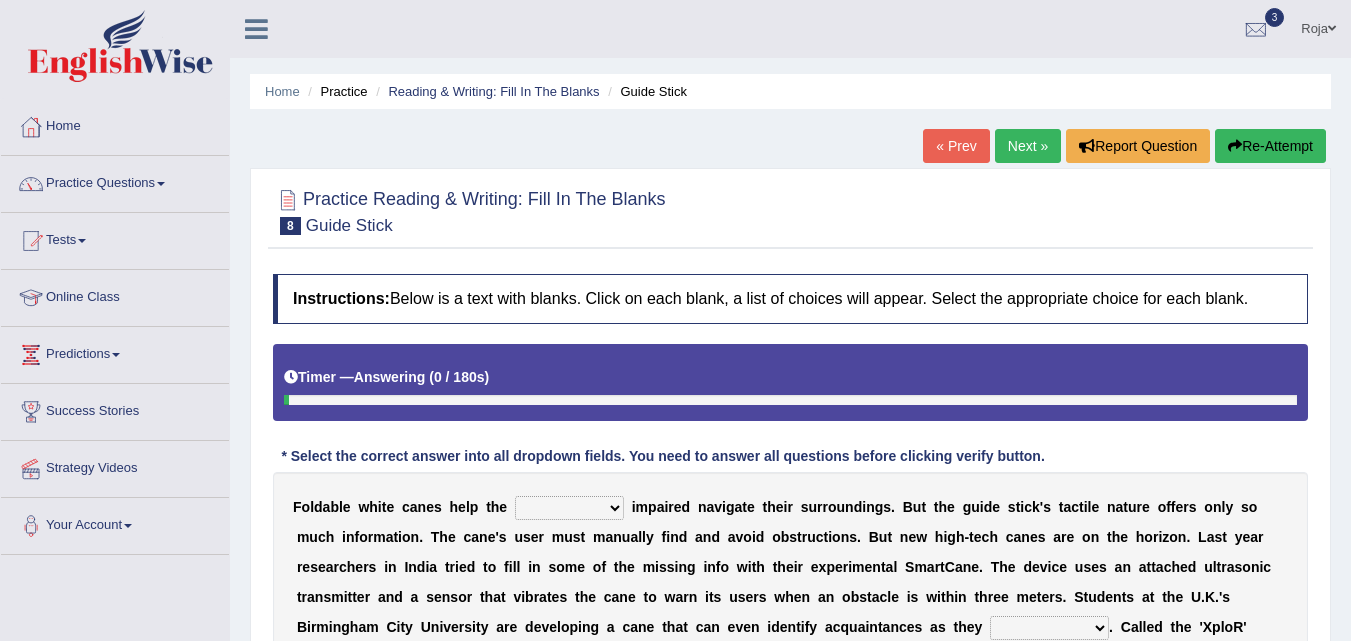 scroll, scrollTop: 409, scrollLeft: 0, axis: vertical 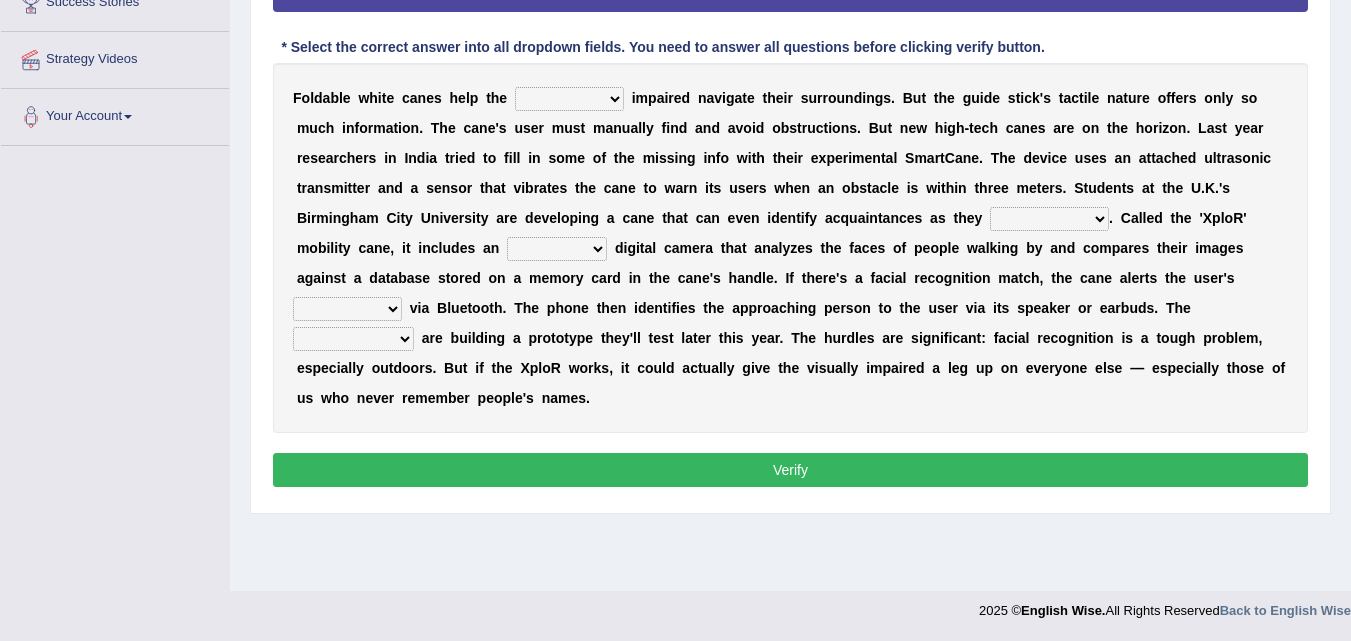 drag, startPoint x: 0, startPoint y: 0, endPoint x: 1364, endPoint y: 546, distance: 1469.2216 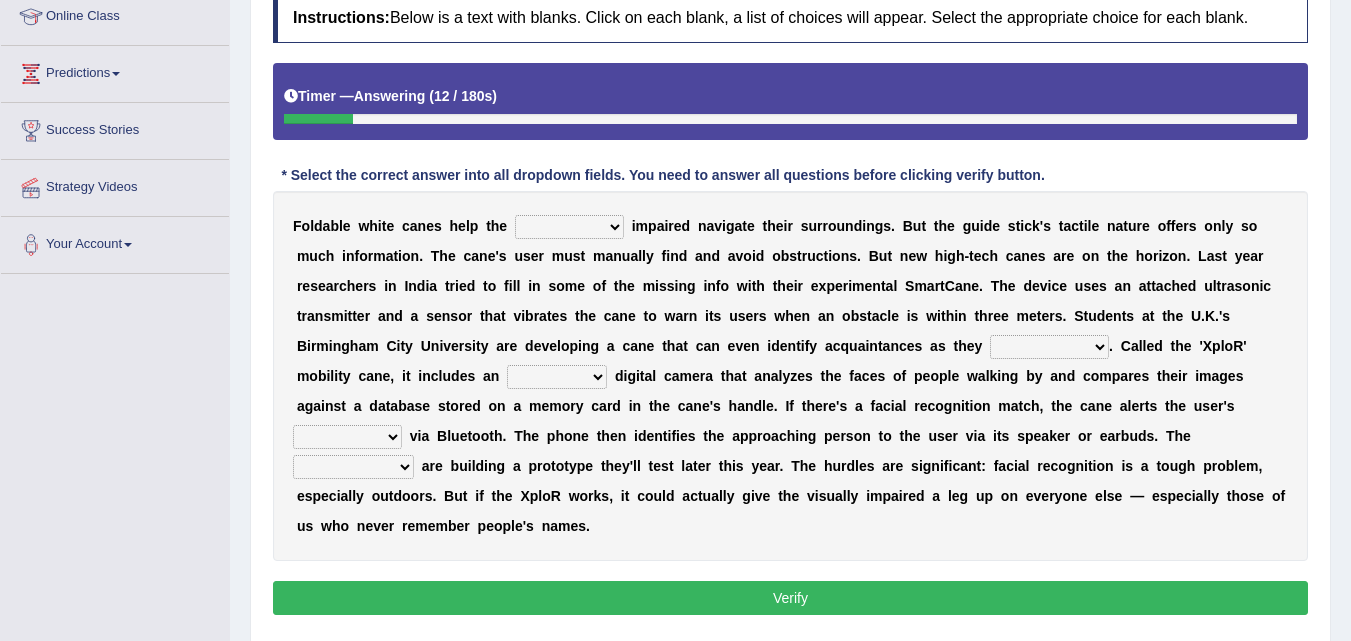 scroll, scrollTop: 277, scrollLeft: 0, axis: vertical 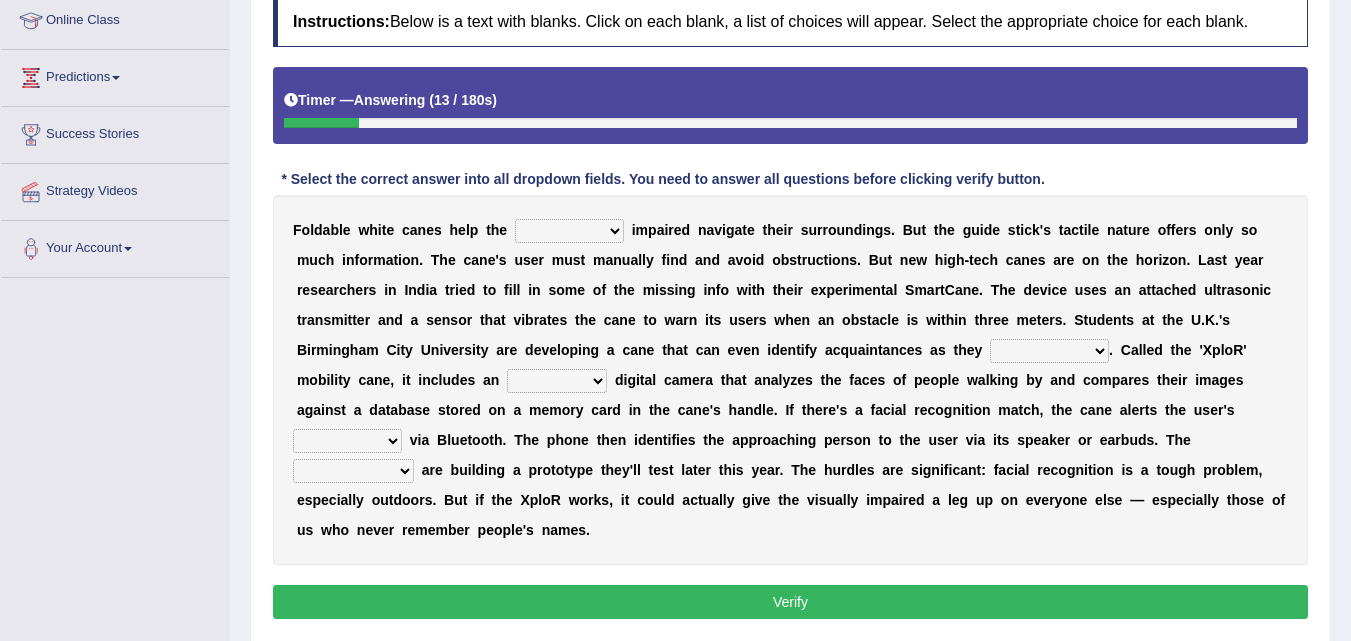 click on "felicity insensitivity visually malleability" at bounding box center (569, 231) 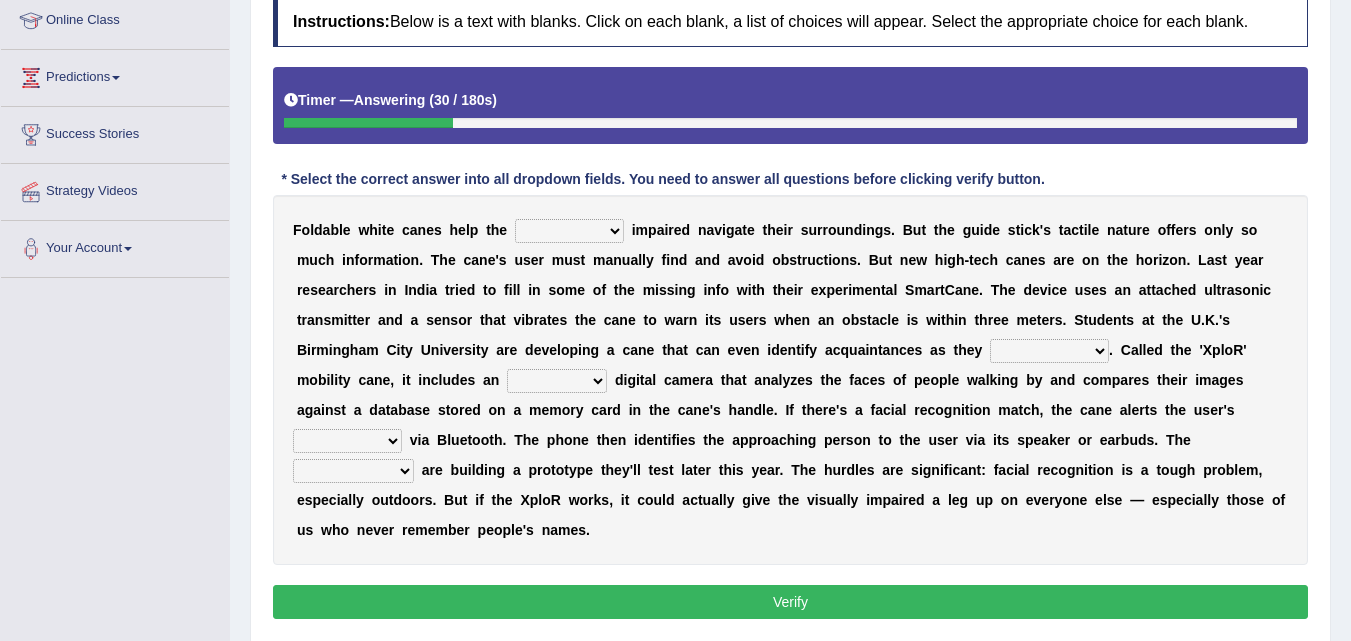 select on "visually" 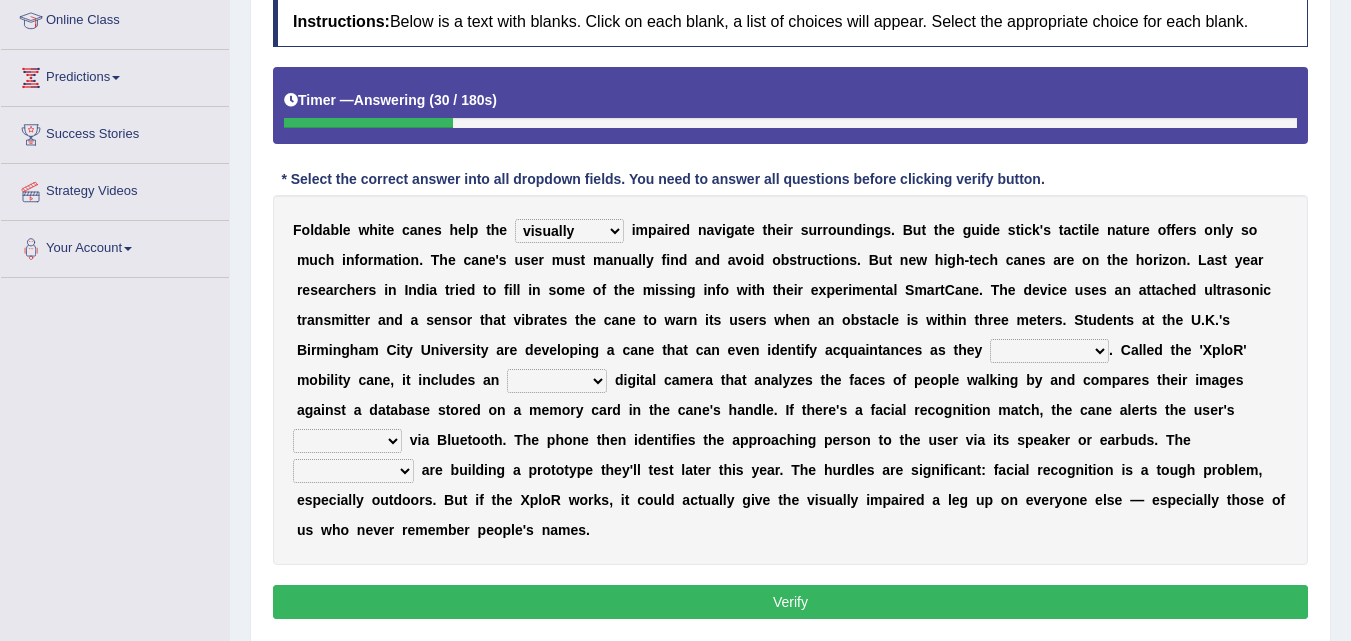 click on "felicity insensitivity visually malleability" at bounding box center (569, 231) 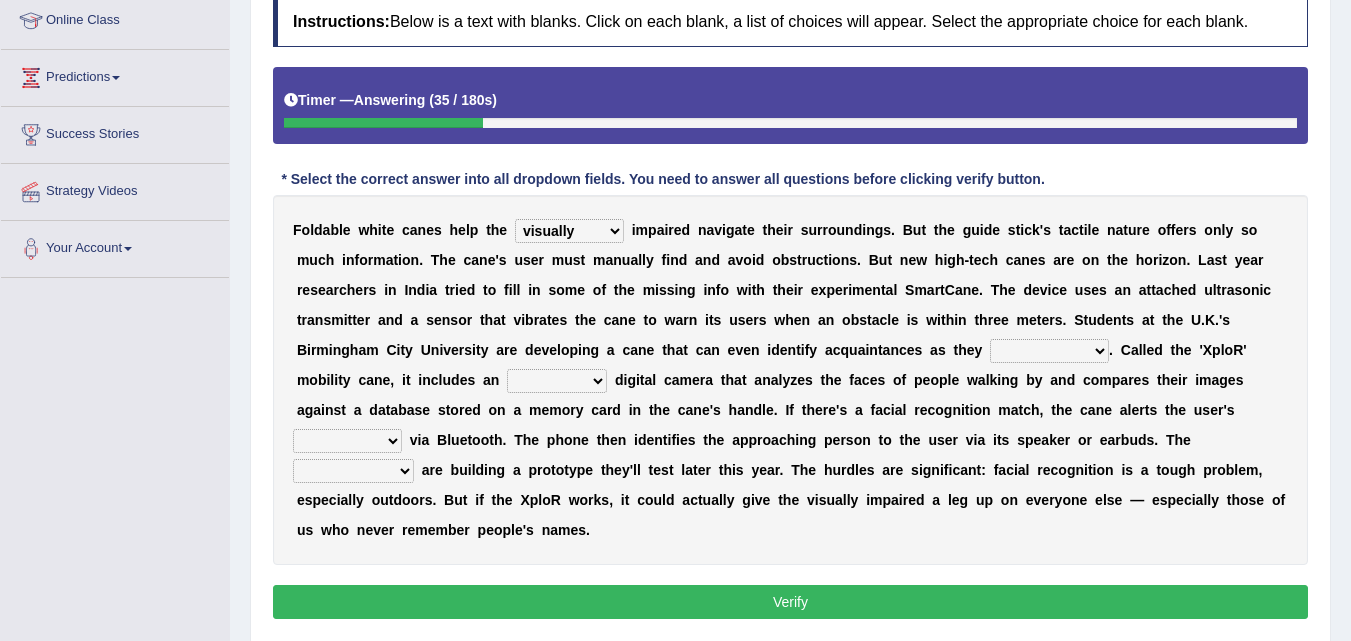 click on "felicity insensitivity visually malleability" at bounding box center [569, 231] 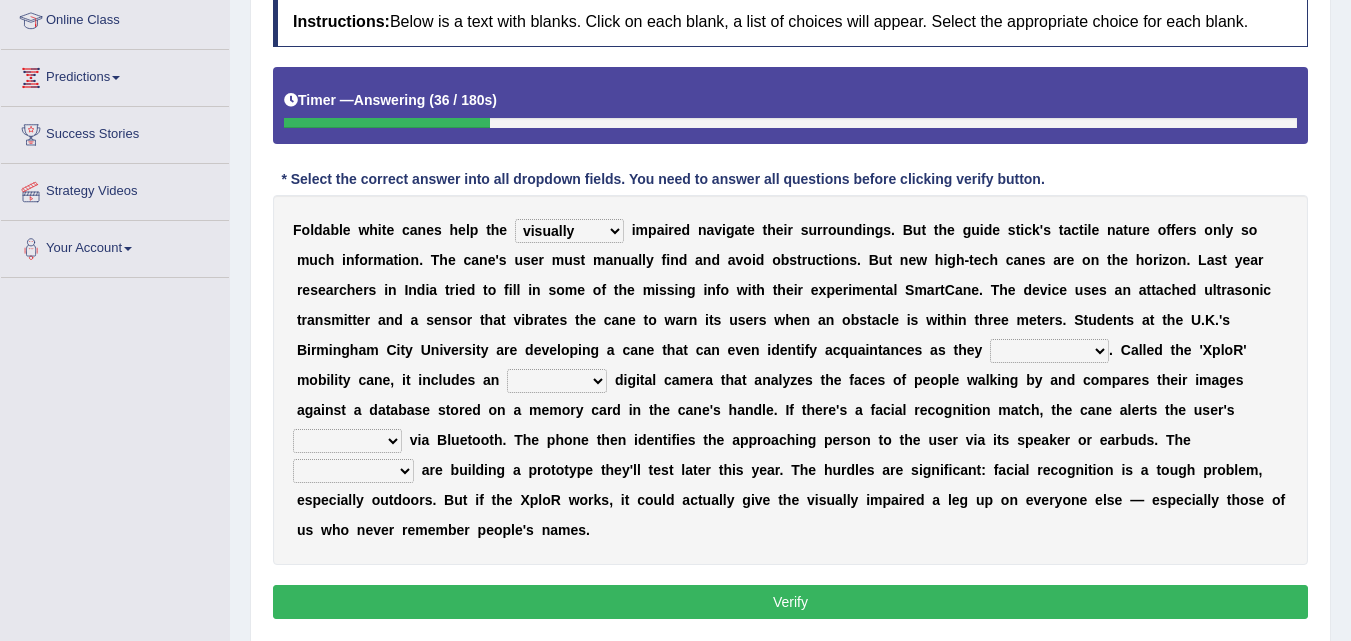 click on "felicity insensitivity visually malleability" at bounding box center (569, 231) 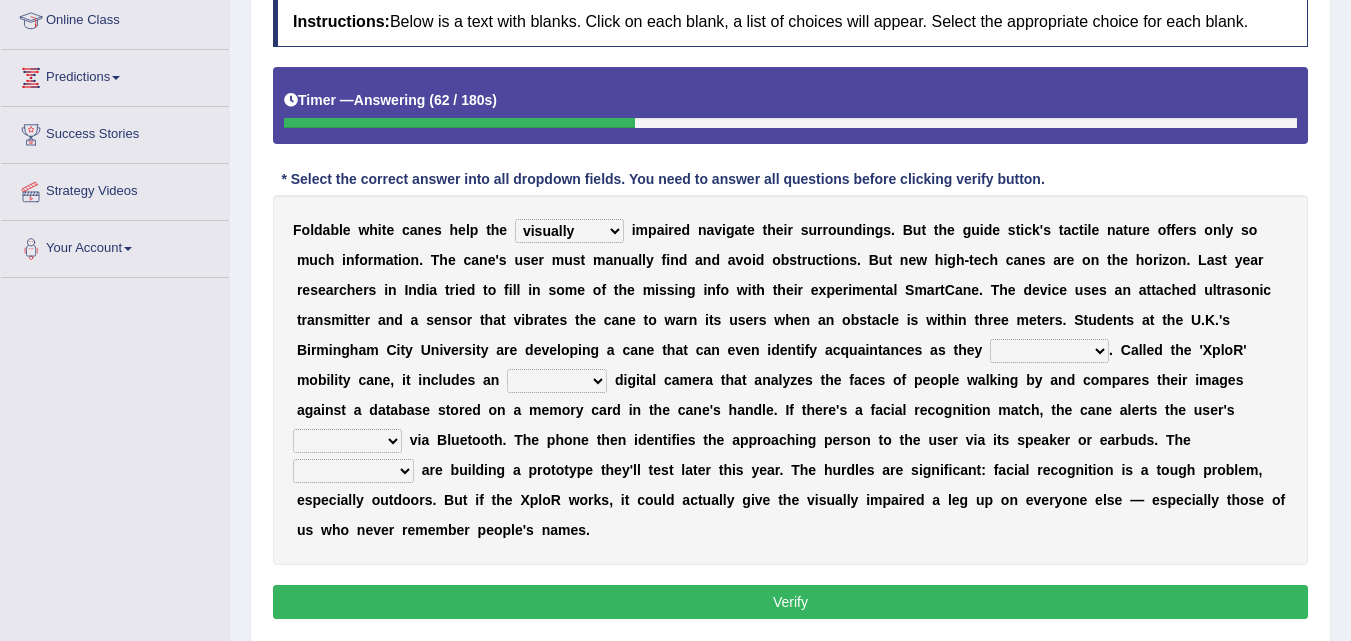 click on "likelihood throat northernmost approach" at bounding box center (1049, 351) 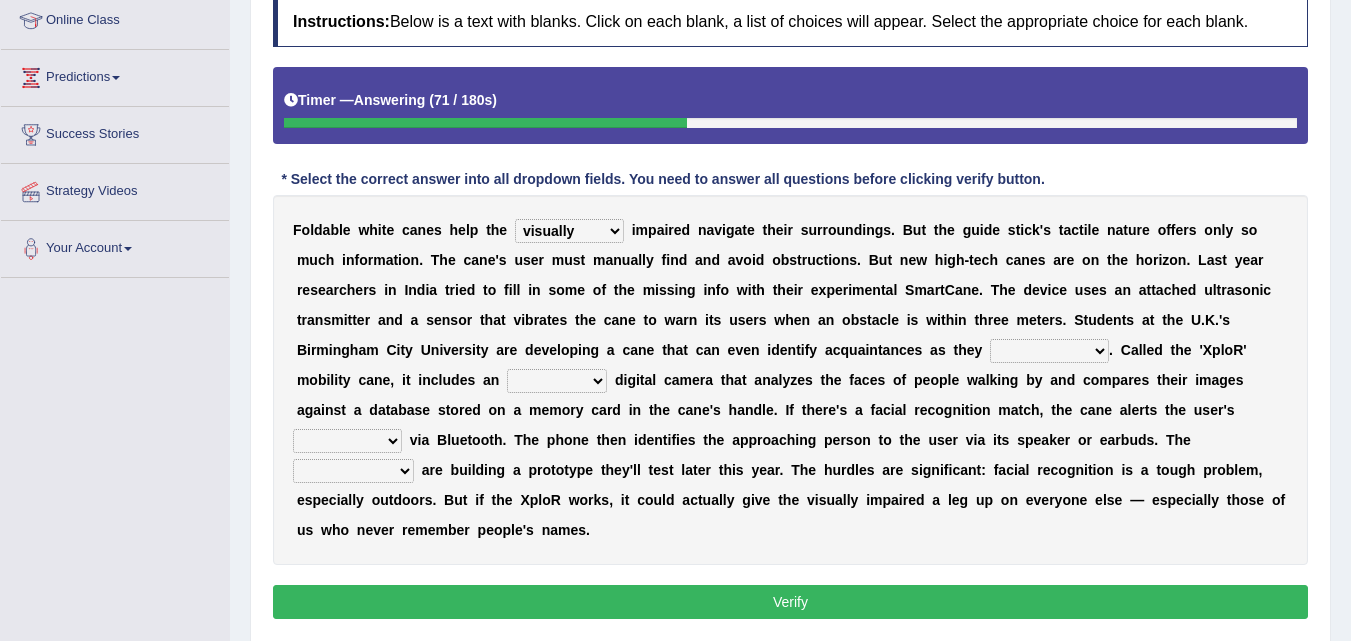 select on "likelihood" 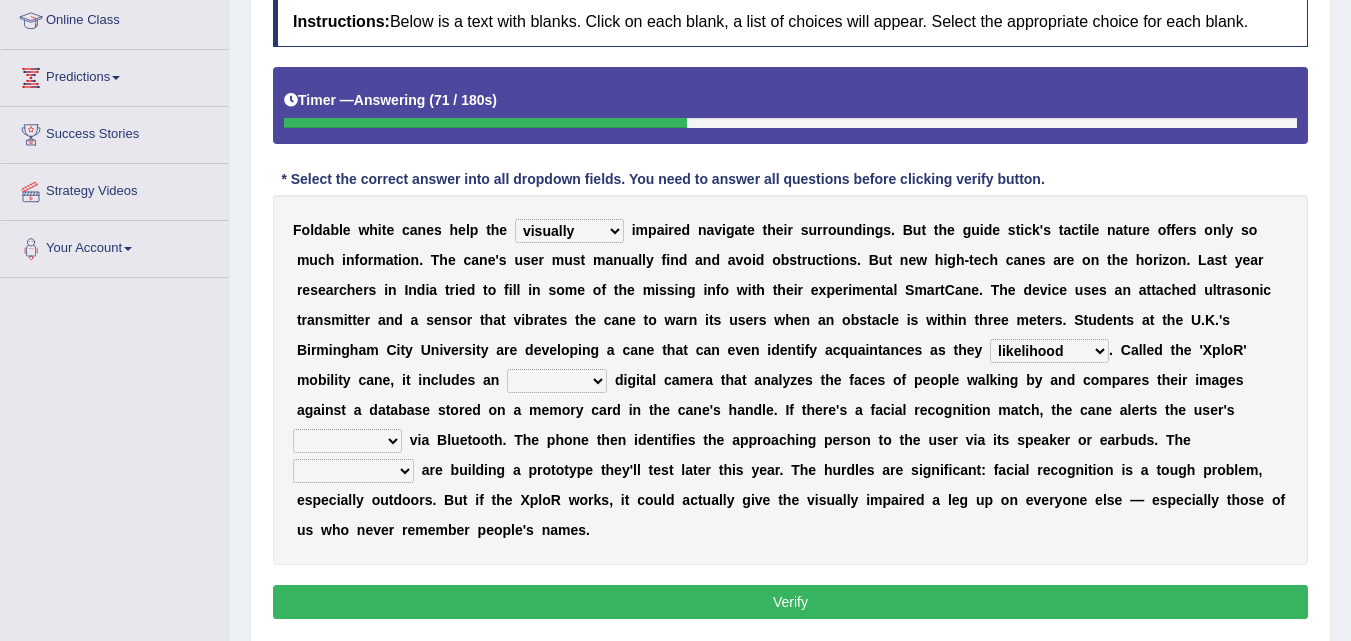 click on "likelihood throat northernmost approach" at bounding box center (1049, 351) 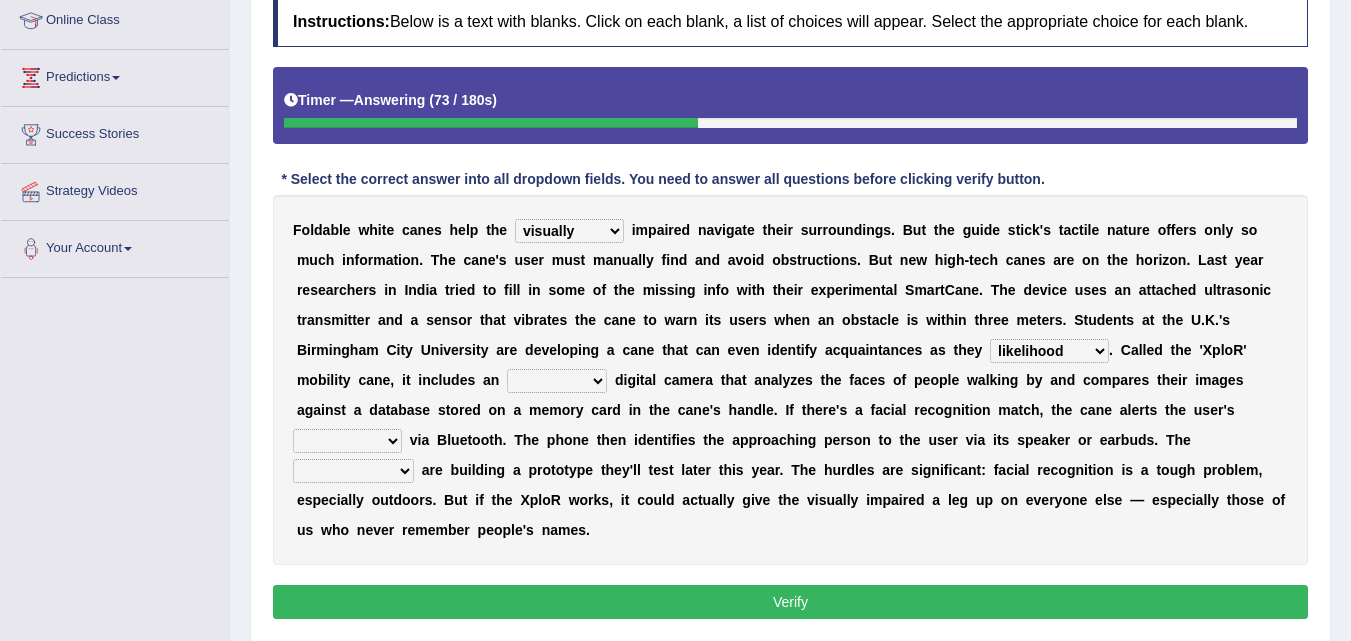 click on "untested embedded deadest skinhead" at bounding box center [557, 381] 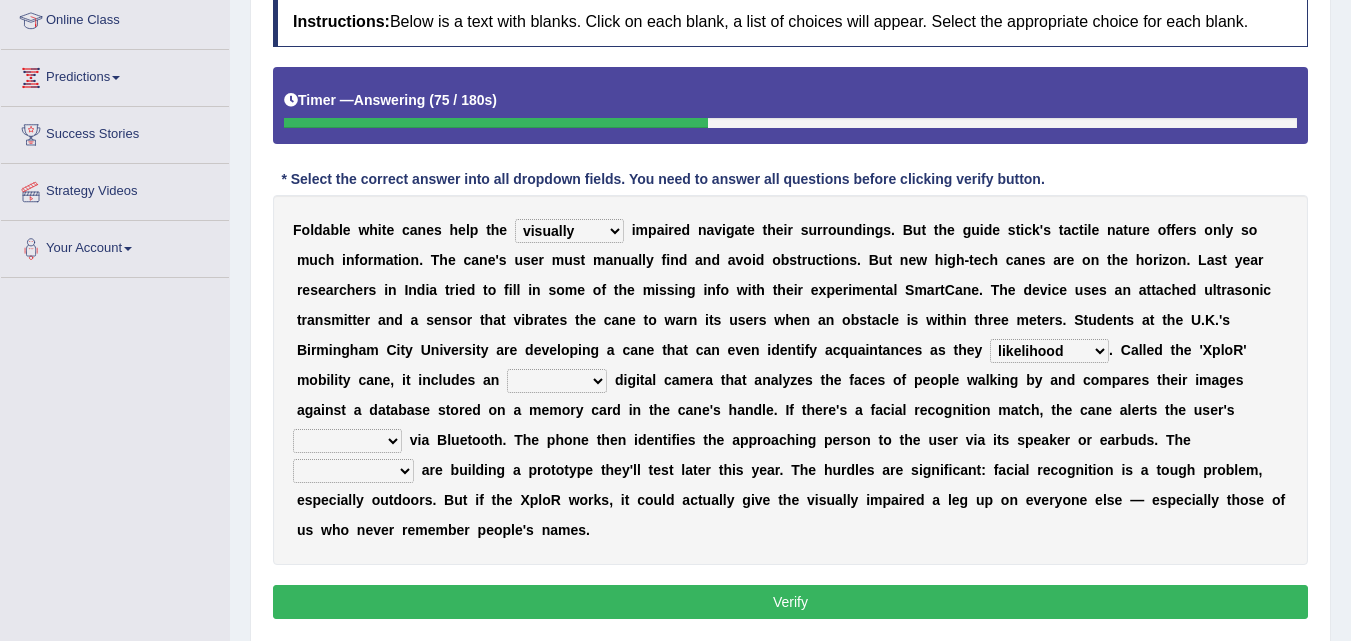 click on "likelihood throat northernmost approach" at bounding box center [1049, 351] 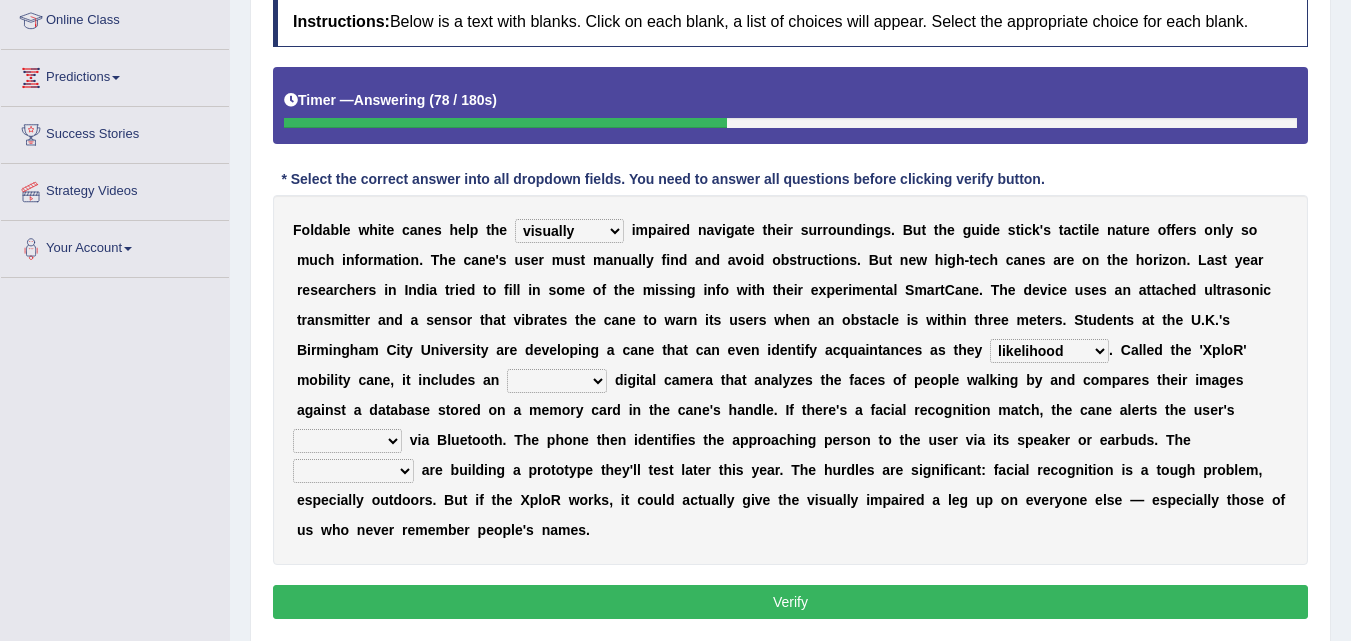 click on "untested embedded deadest skinhead" at bounding box center [557, 381] 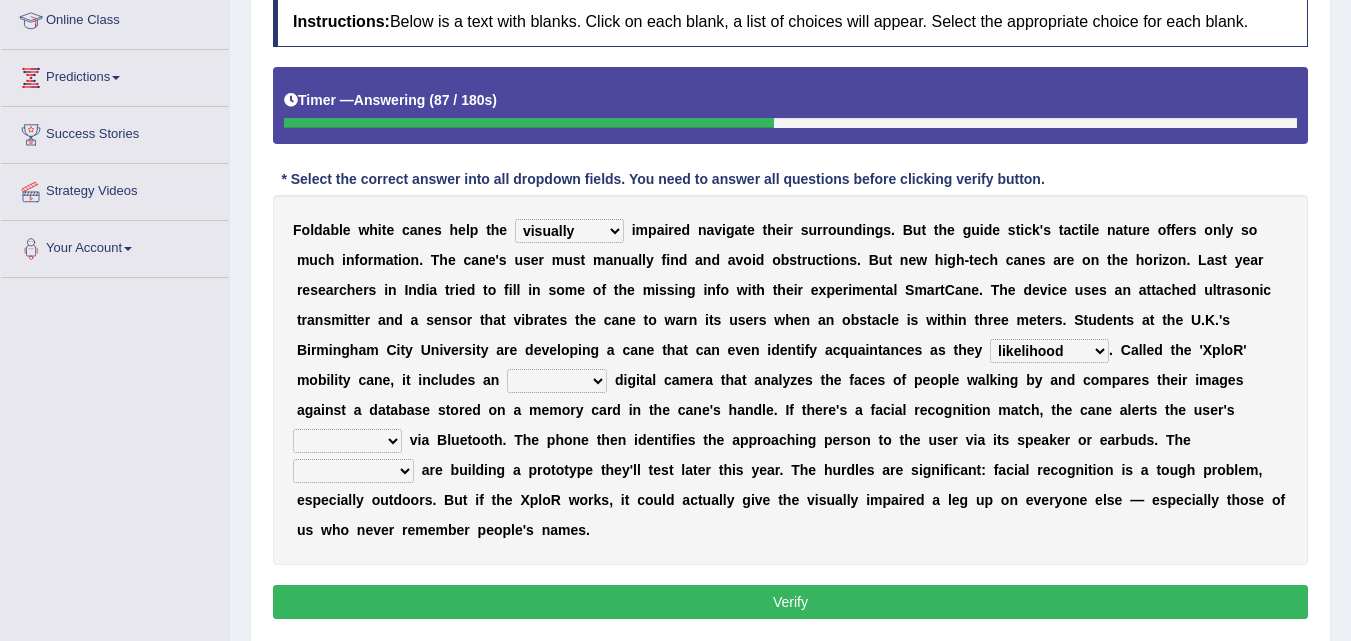 select on "embedded" 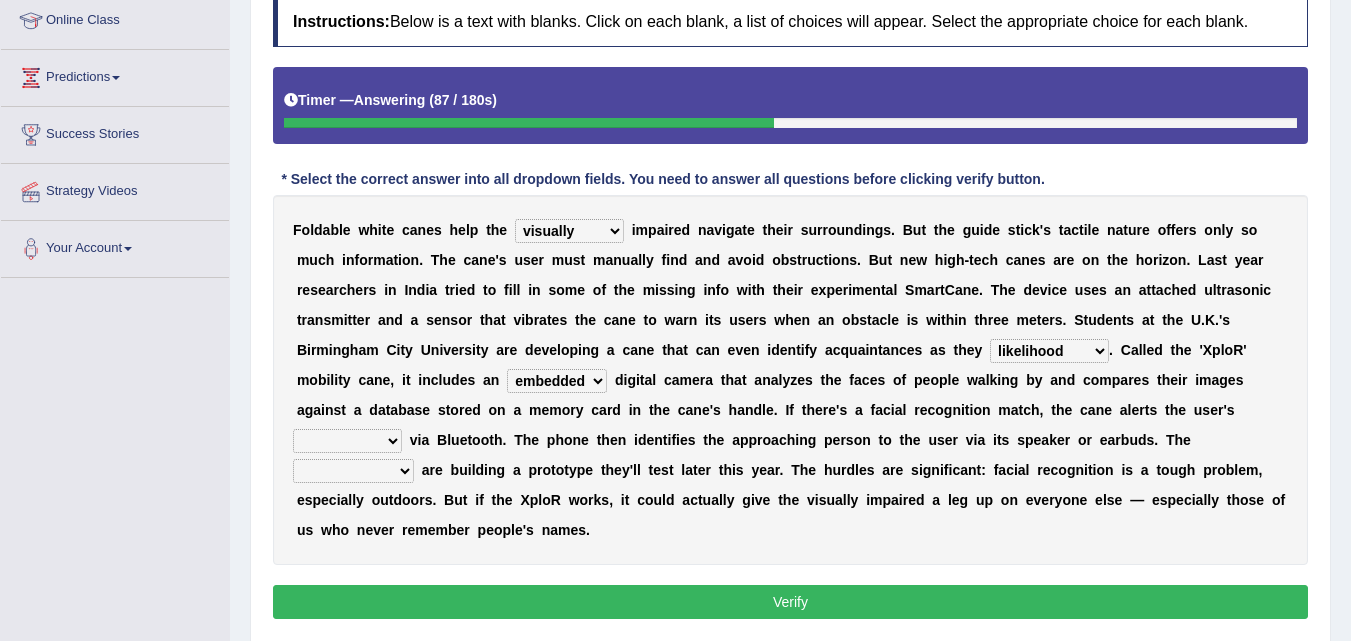 click on "untested embedded deadest skinhead" at bounding box center [557, 381] 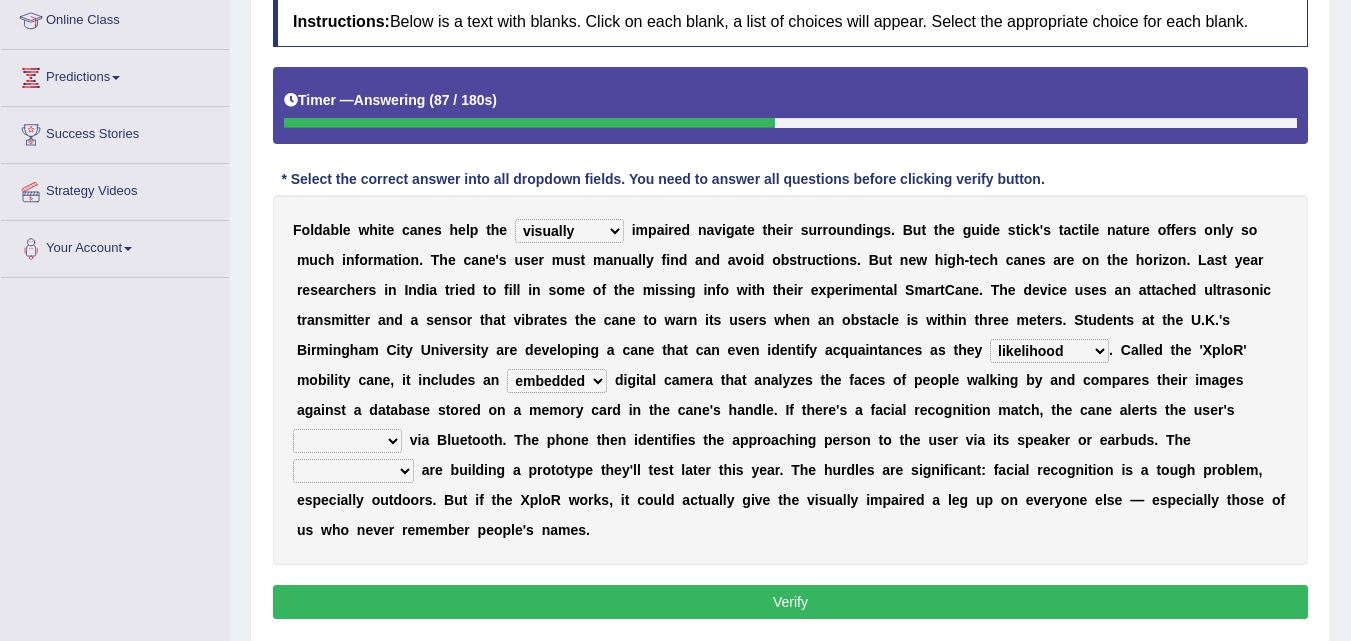 click at bounding box center [543, 440] 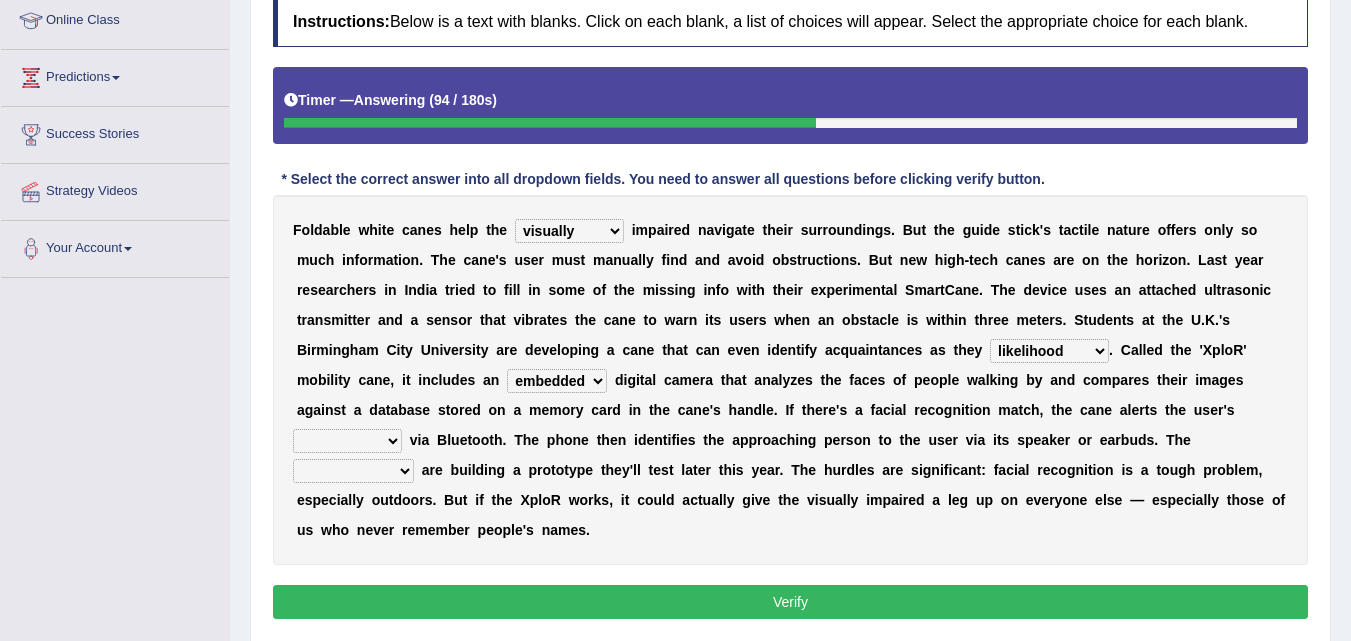 click on "waterborne alone smartphone postpone" at bounding box center (347, 441) 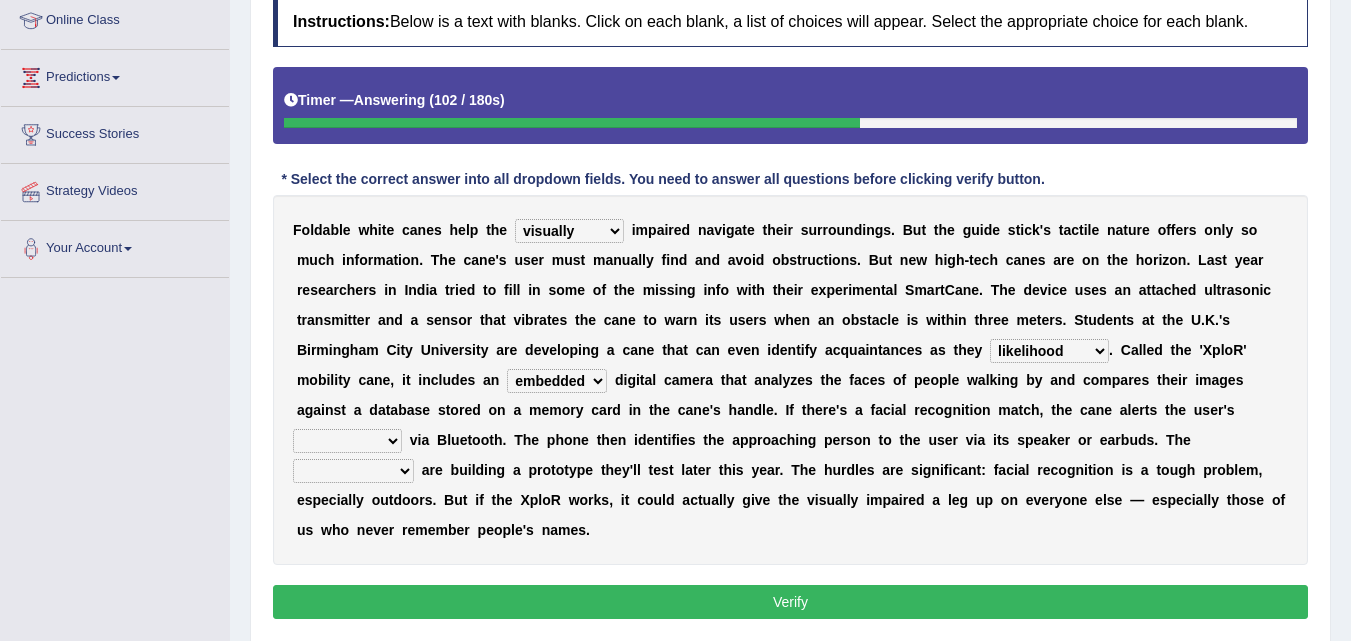 select on "smartphone" 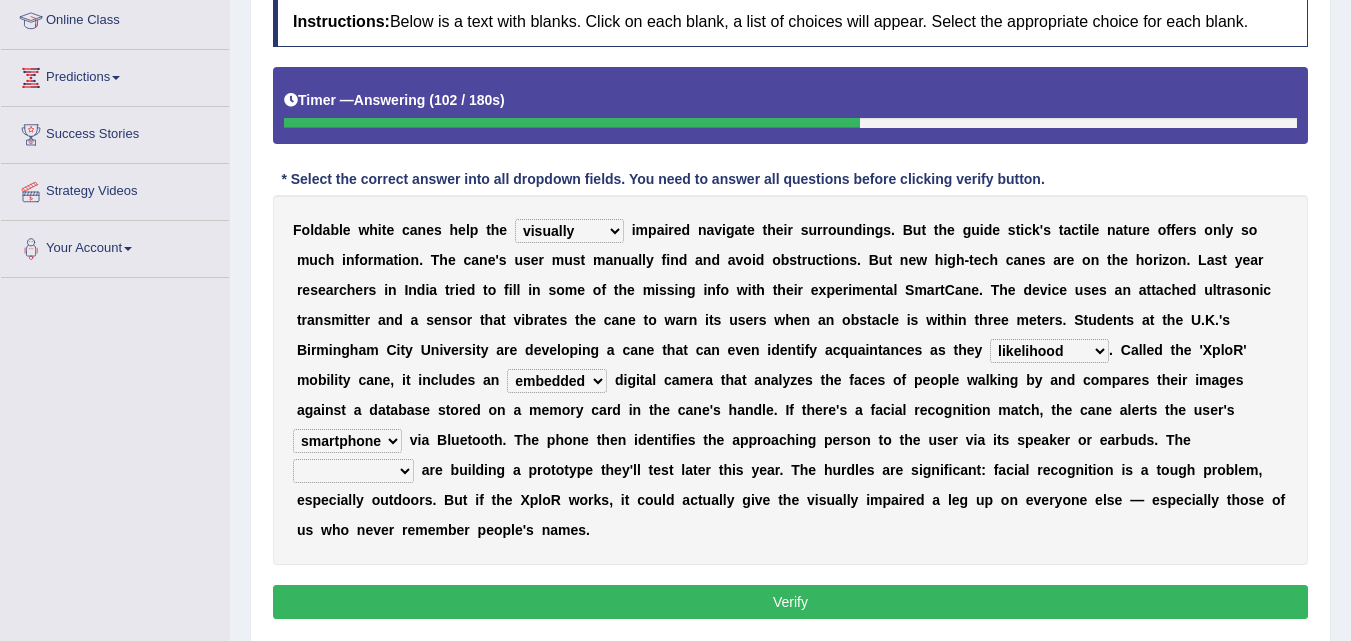 click on "waterborne alone smartphone postpone" at bounding box center (347, 441) 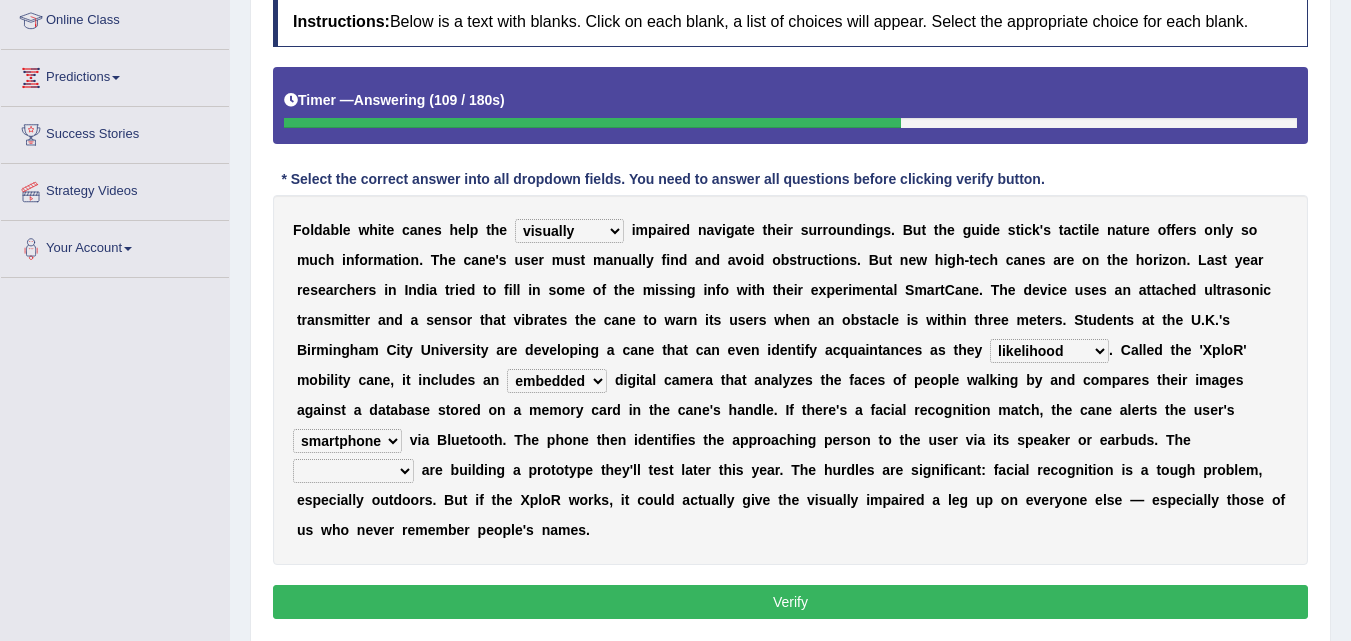 click on "jurisprudence bootless students jukebox" at bounding box center (353, 471) 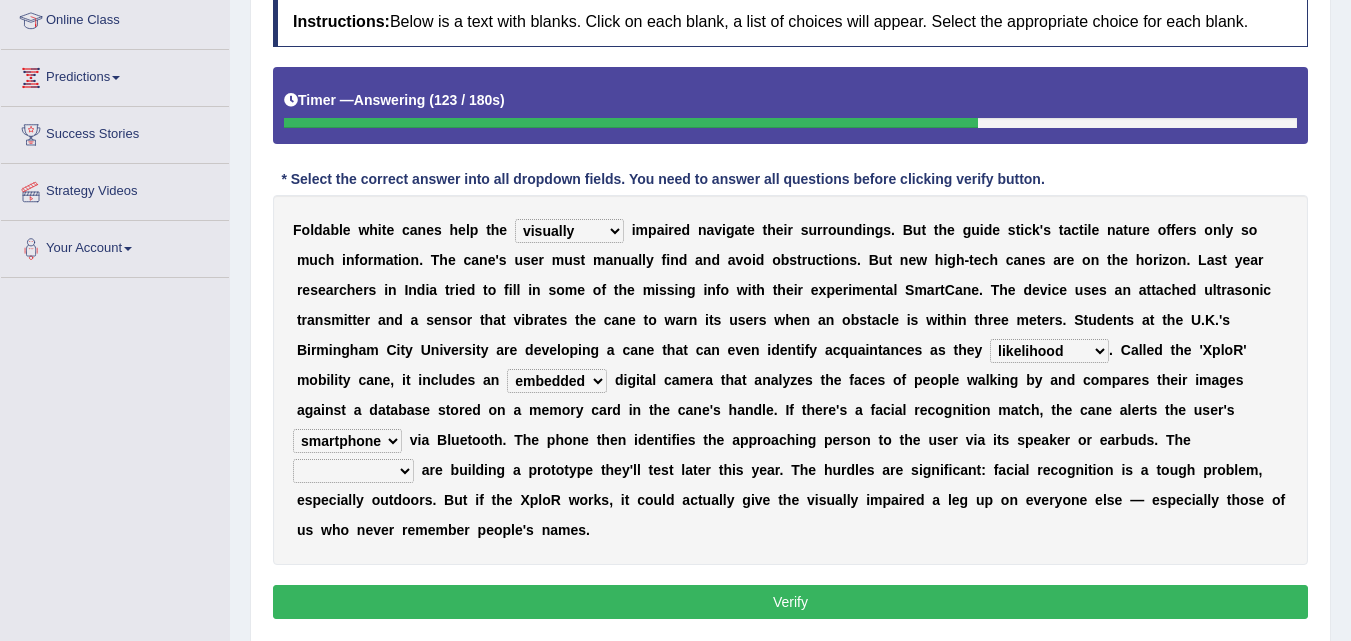 select on "students" 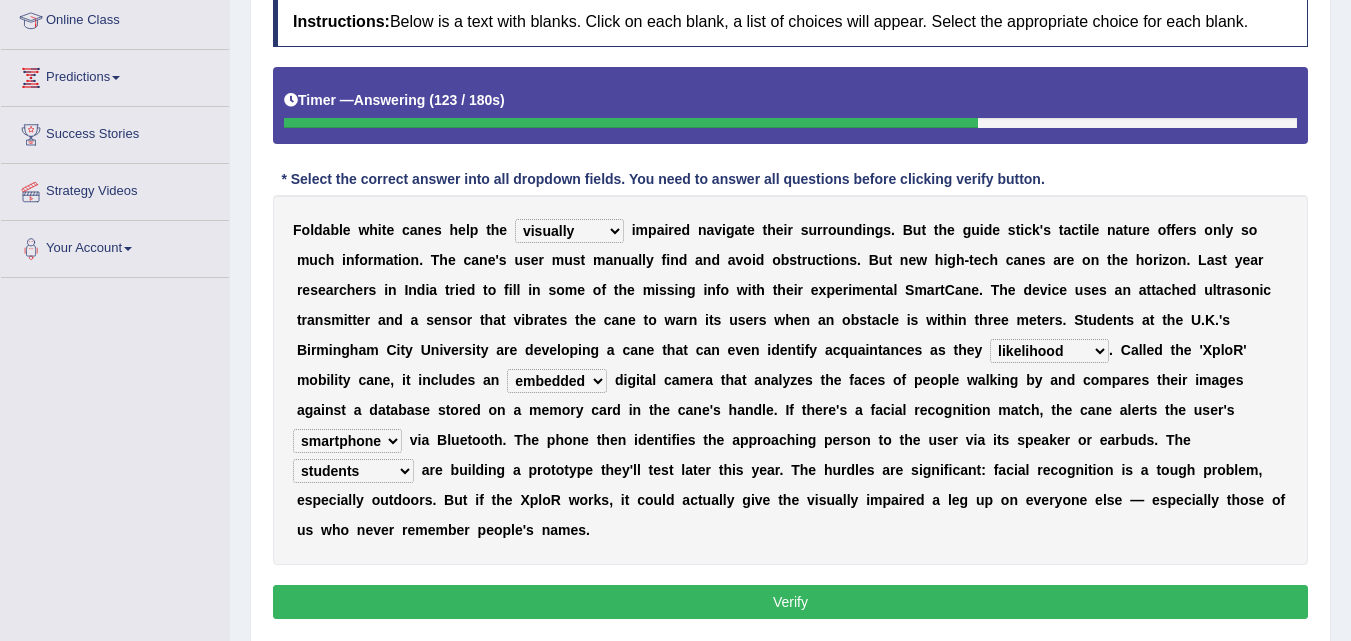 click on "jurisprudence bootless students jukebox" at bounding box center [353, 471] 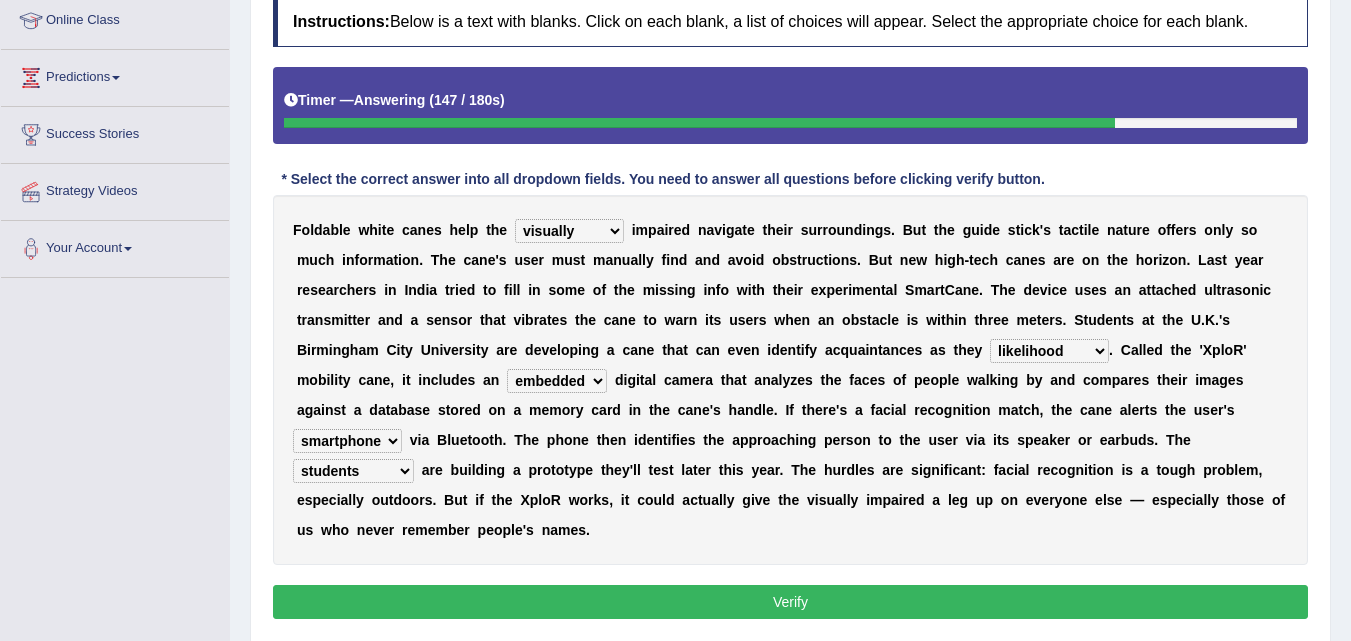 click on "untested embedded deadest skinhead" at bounding box center [557, 381] 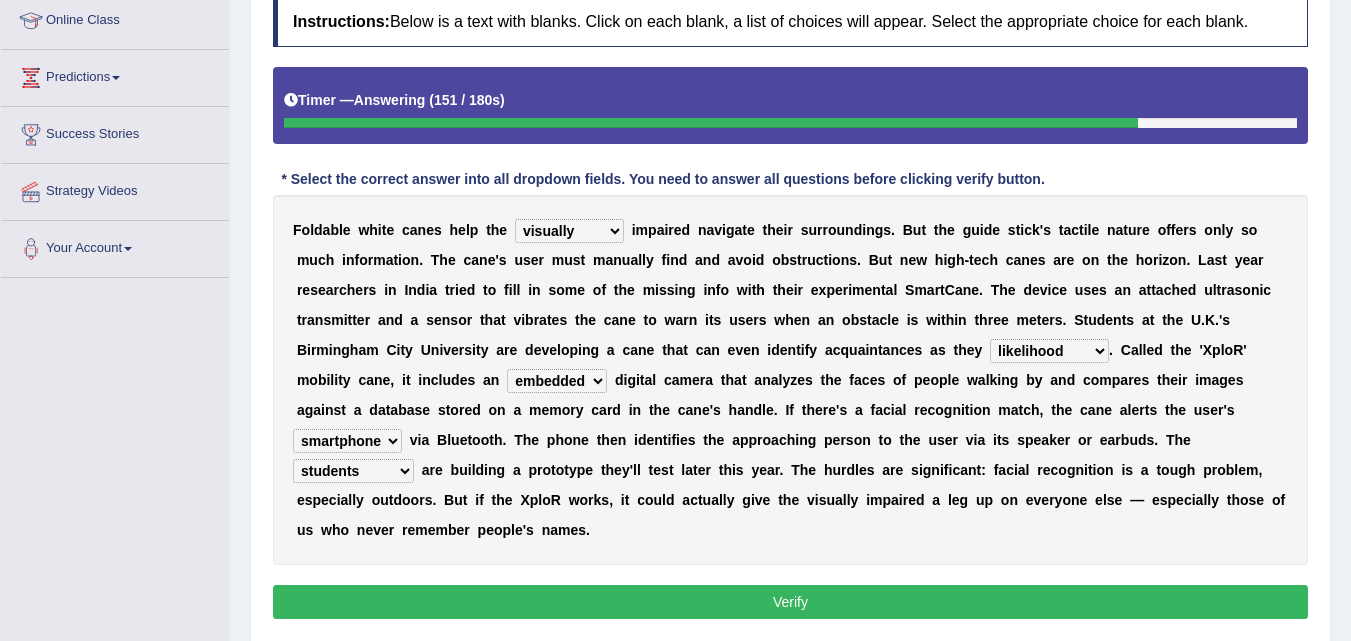 click on "likelihood throat northernmost approach" at bounding box center [1049, 351] 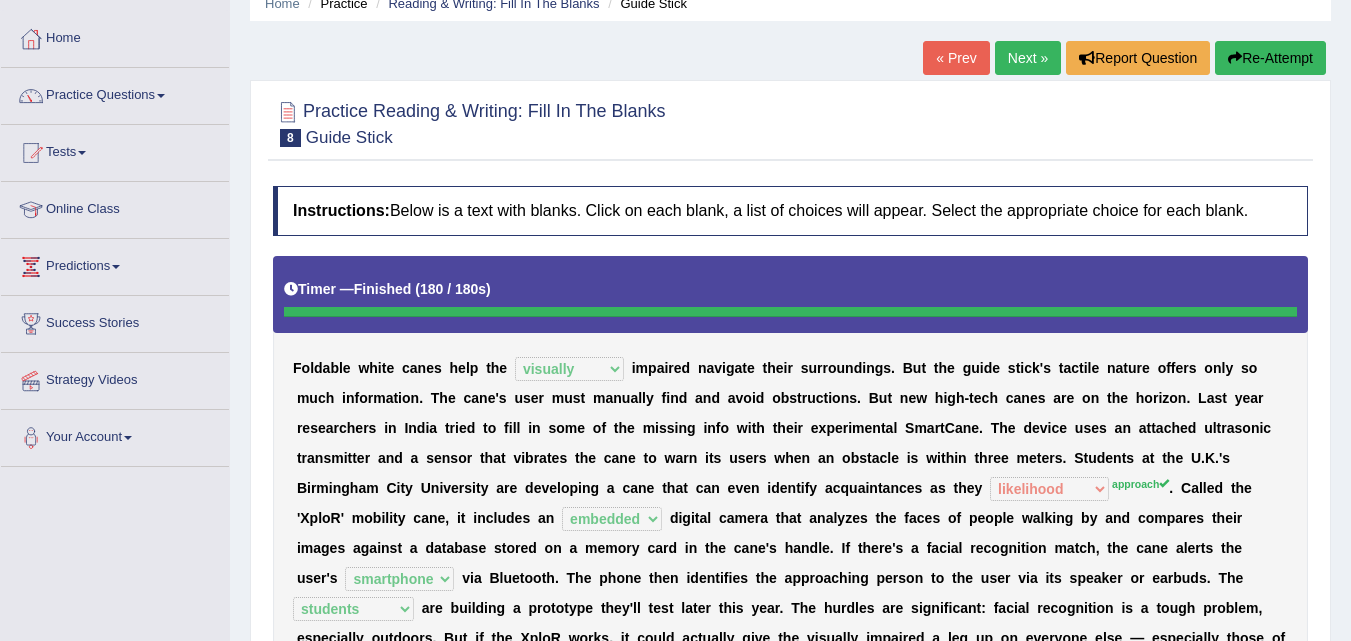 scroll, scrollTop: 0, scrollLeft: 0, axis: both 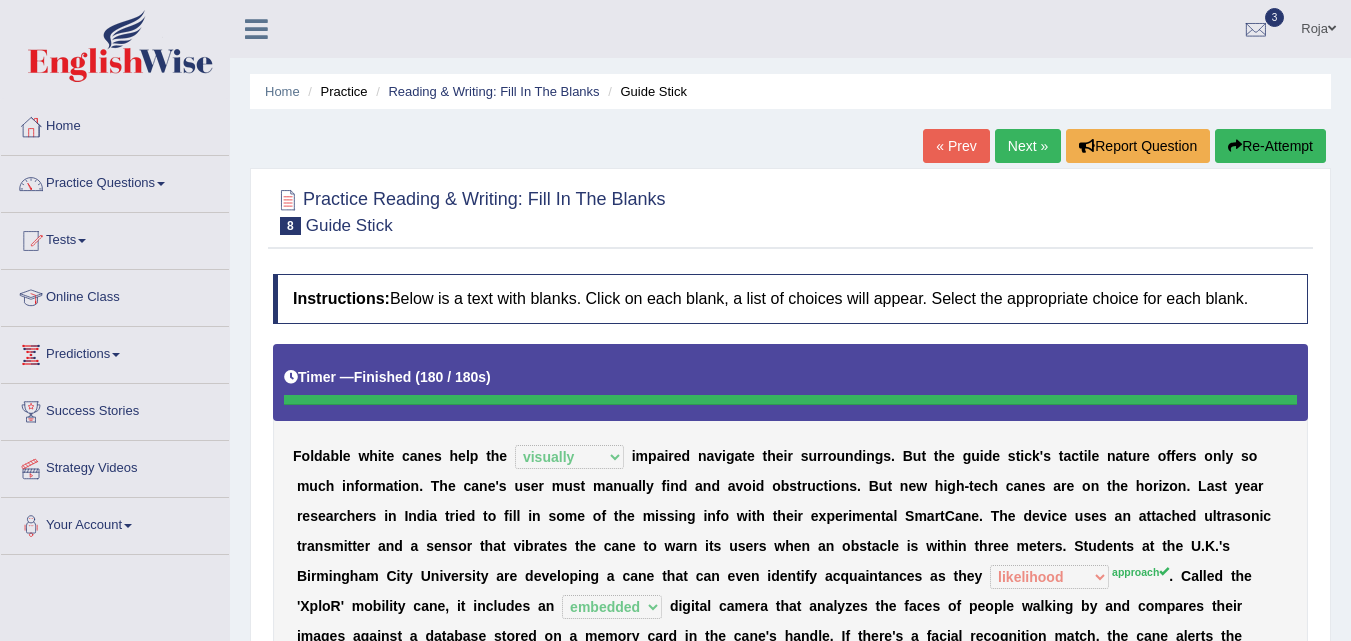 click on "Next »" at bounding box center [1028, 146] 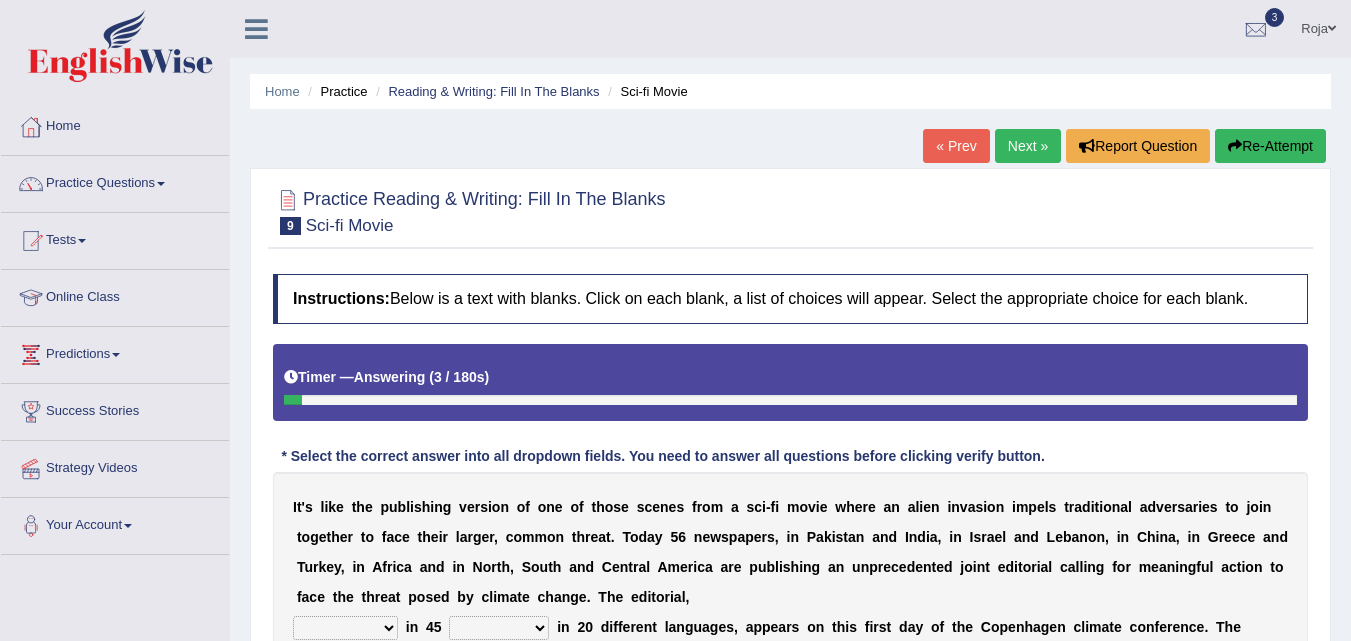 scroll, scrollTop: 423, scrollLeft: 0, axis: vertical 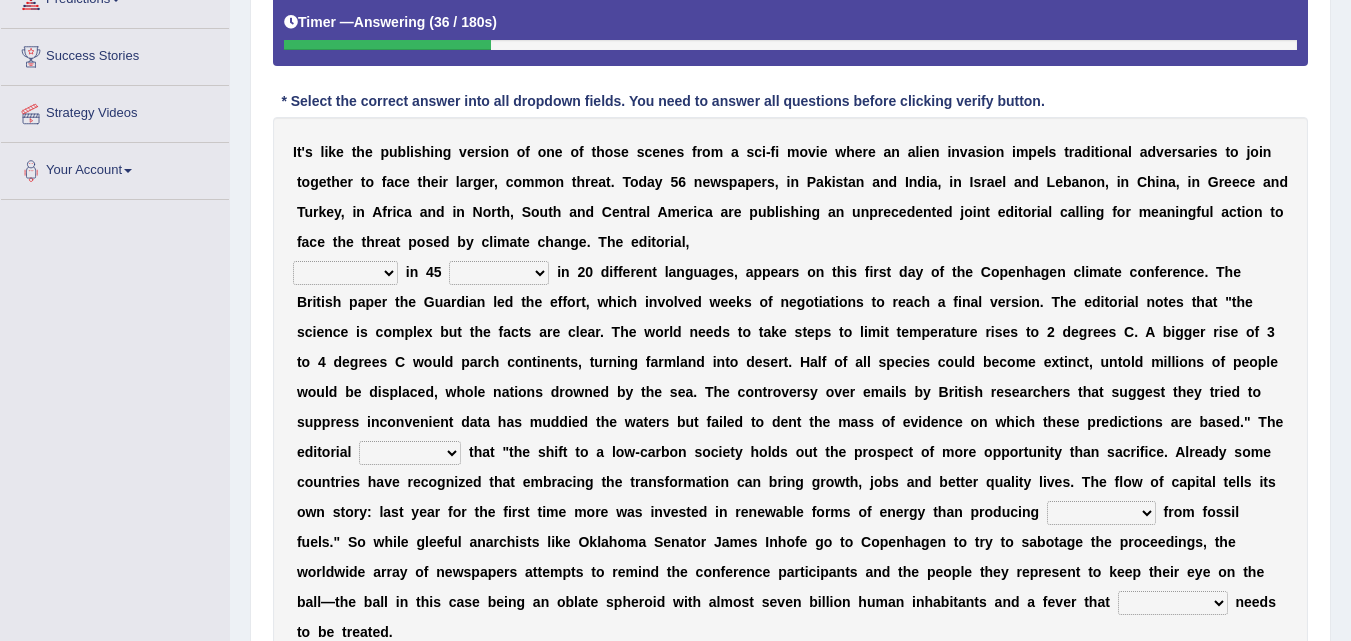 click on "published publicized burnished transmitted" at bounding box center [345, 273] 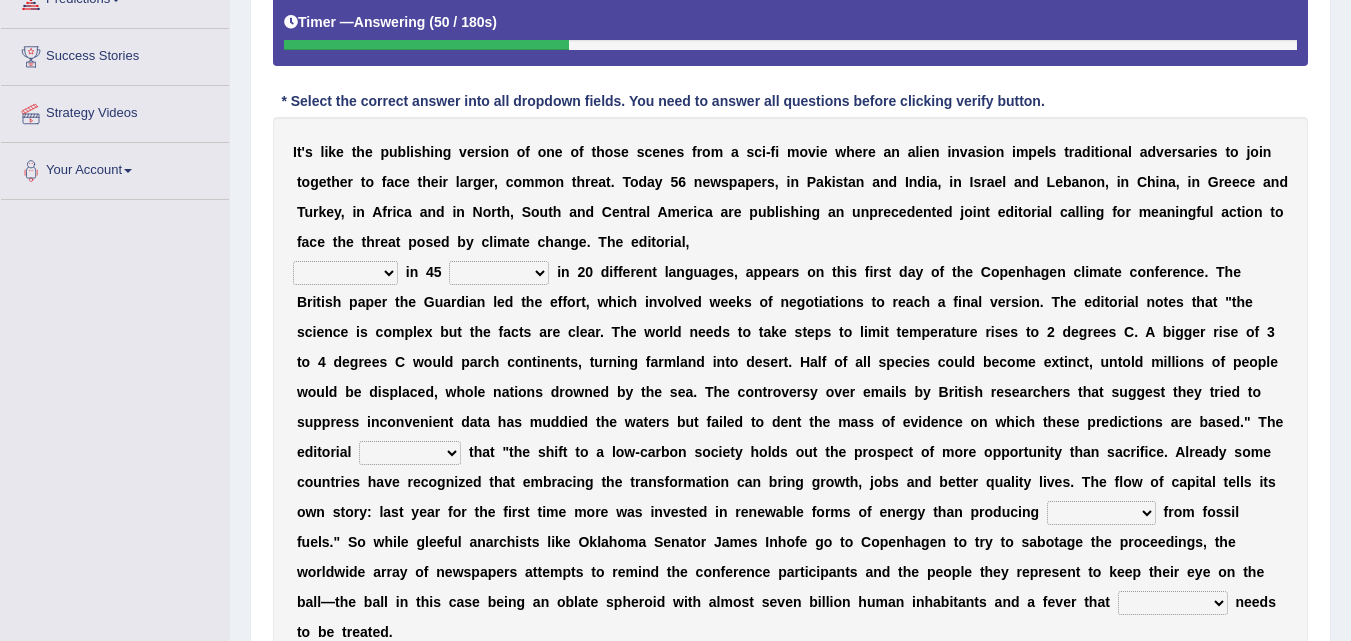 select on "published" 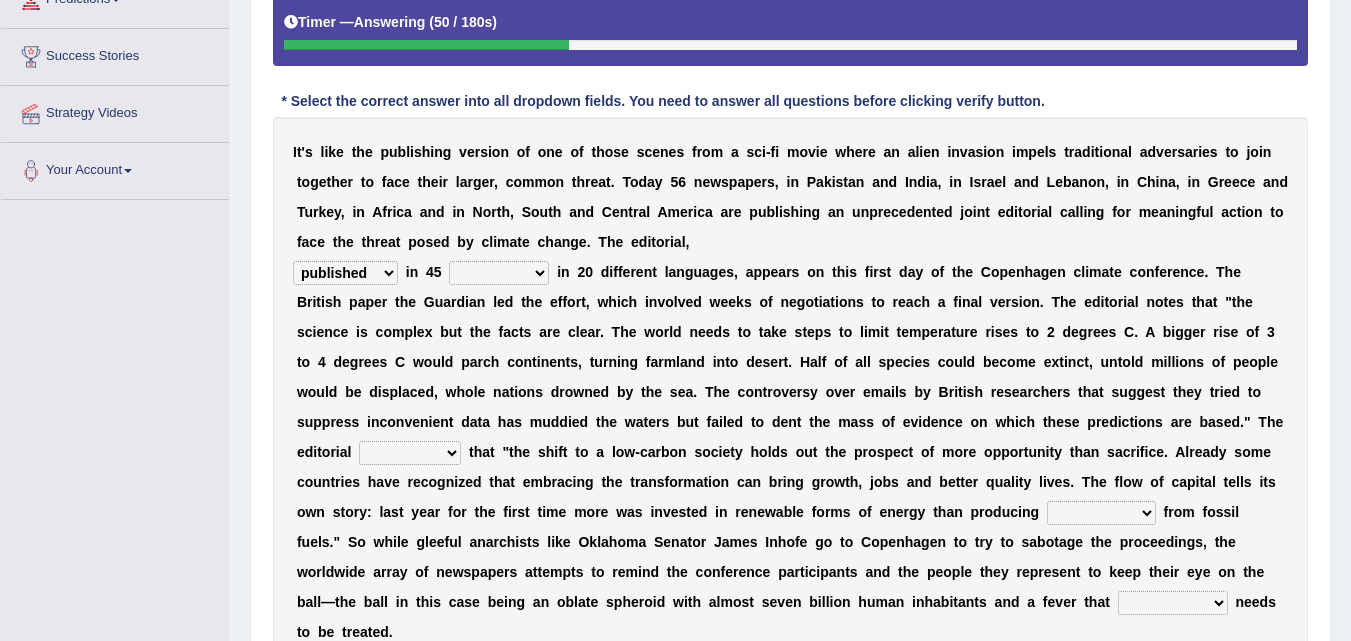 click on "published publicized burnished transmitted" at bounding box center [345, 273] 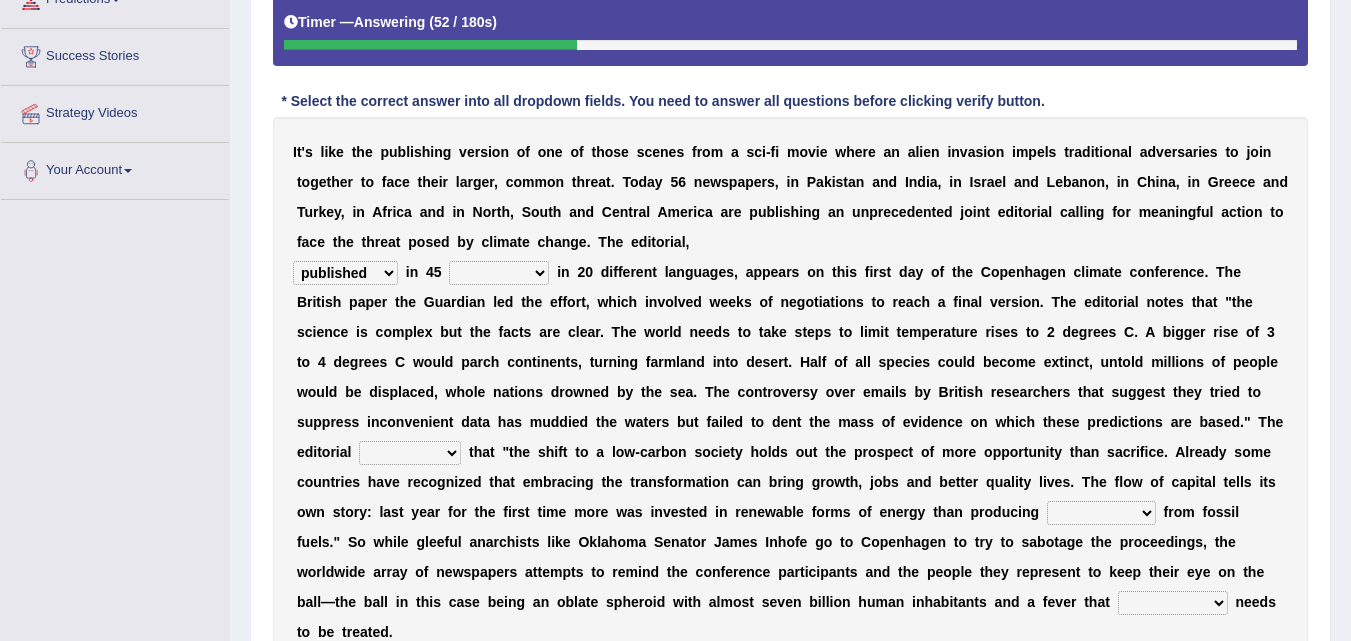 click on "clans countries continents terraces" at bounding box center (499, 273) 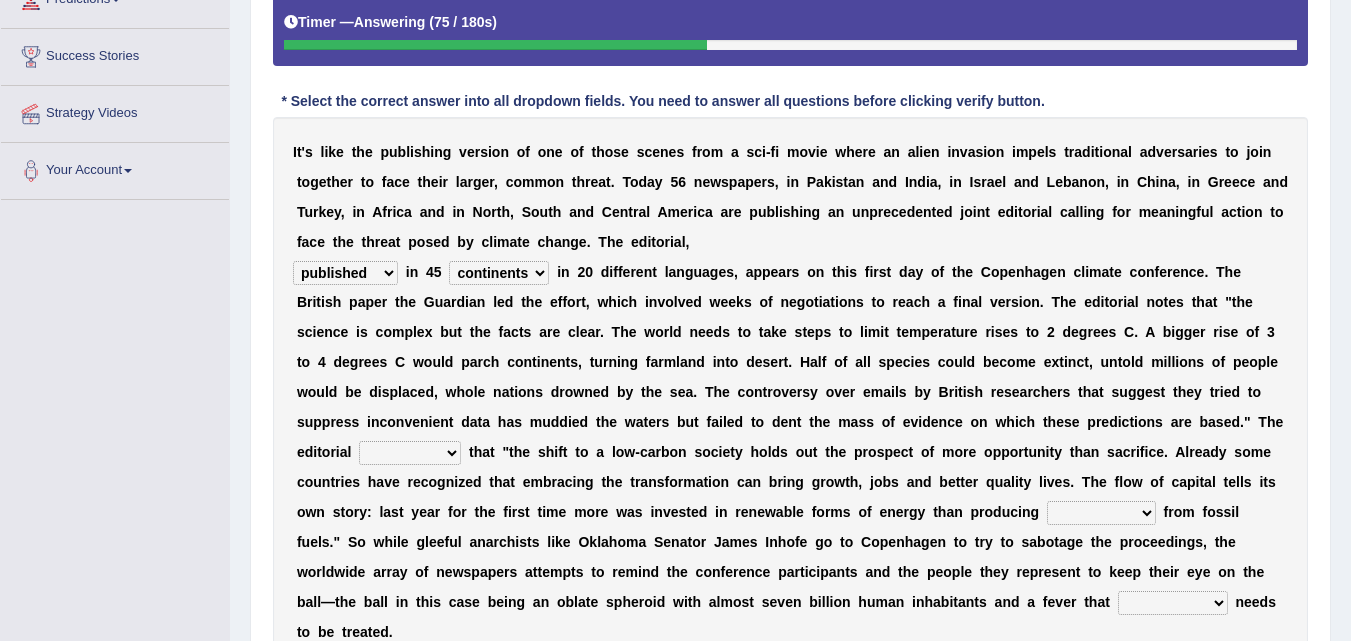 click on "clans countries continents terraces" at bounding box center [499, 273] 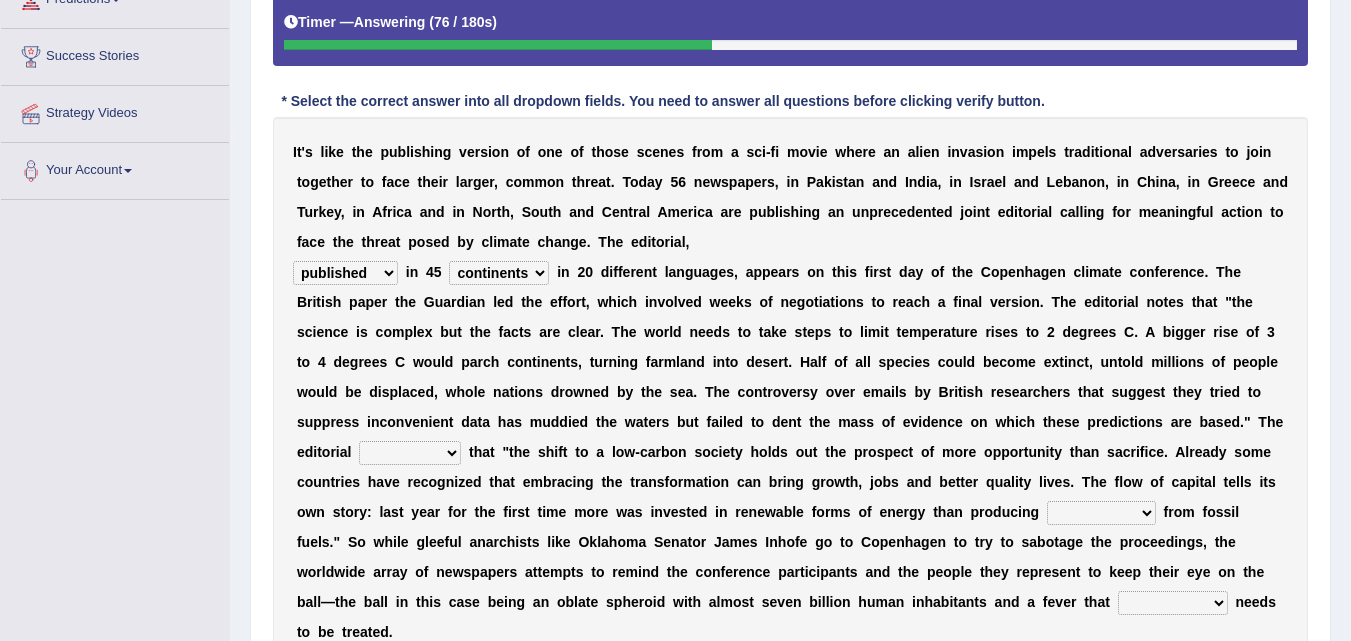 click on "clans countries continents terraces" at bounding box center (499, 273) 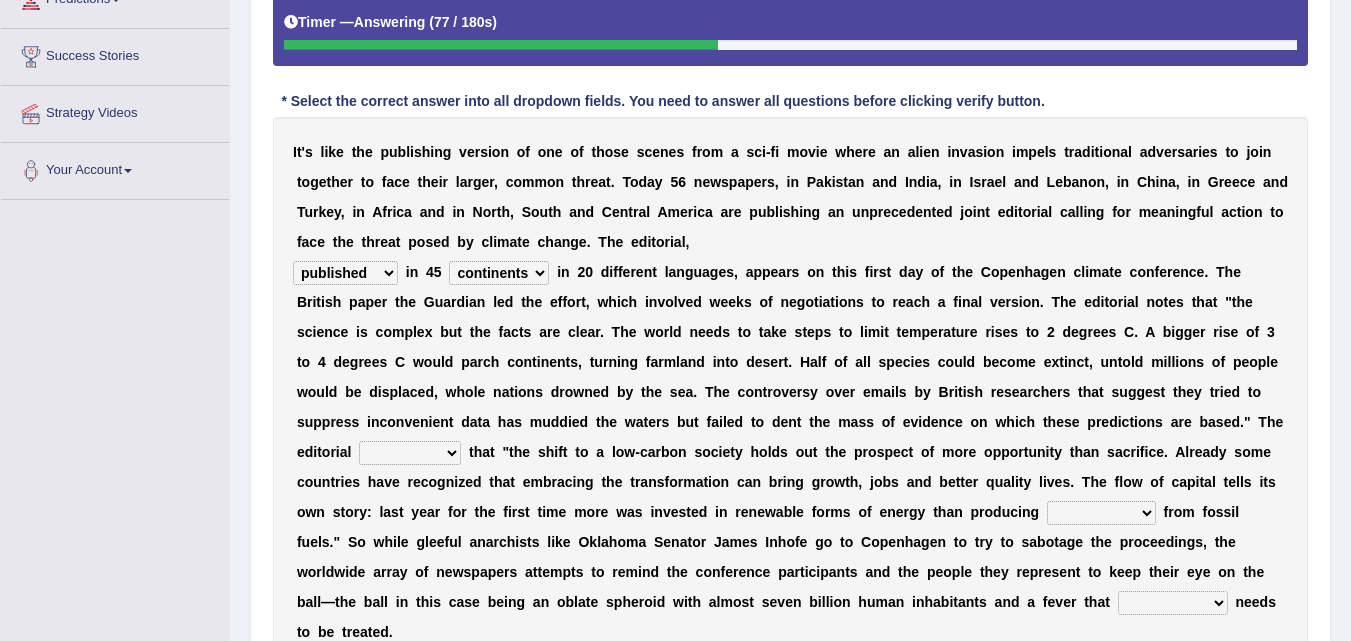select on "countries" 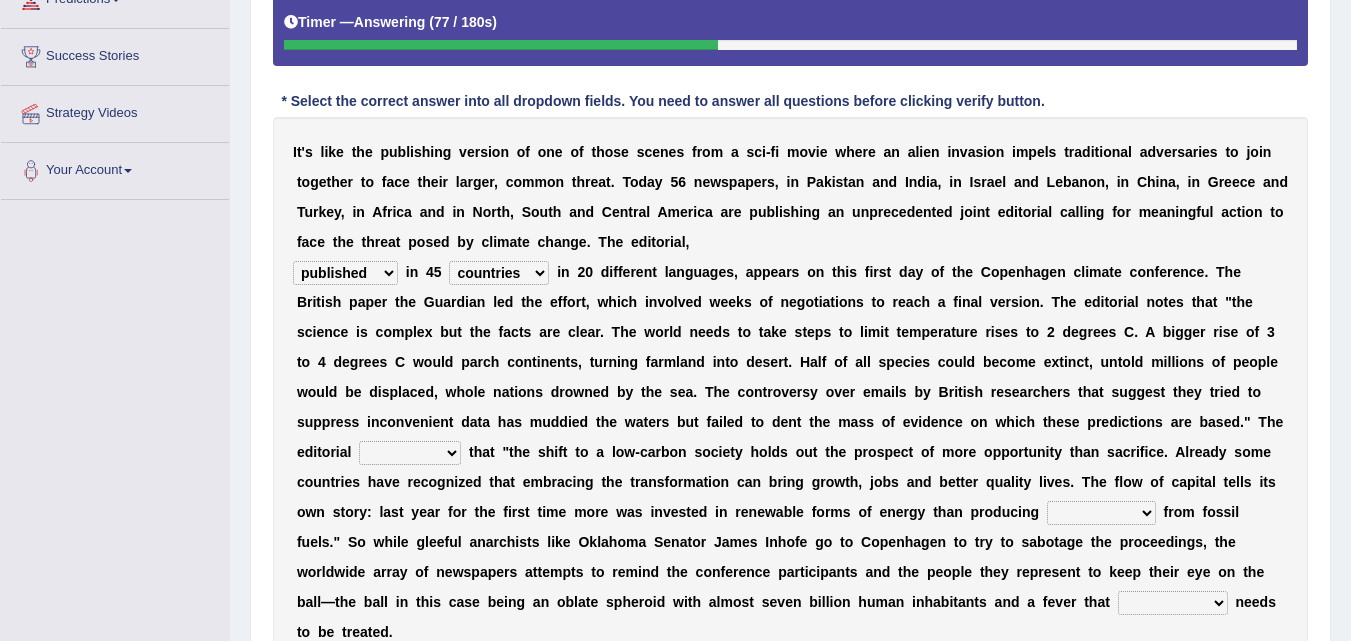 click on "clans countries continents terraces" at bounding box center (499, 273) 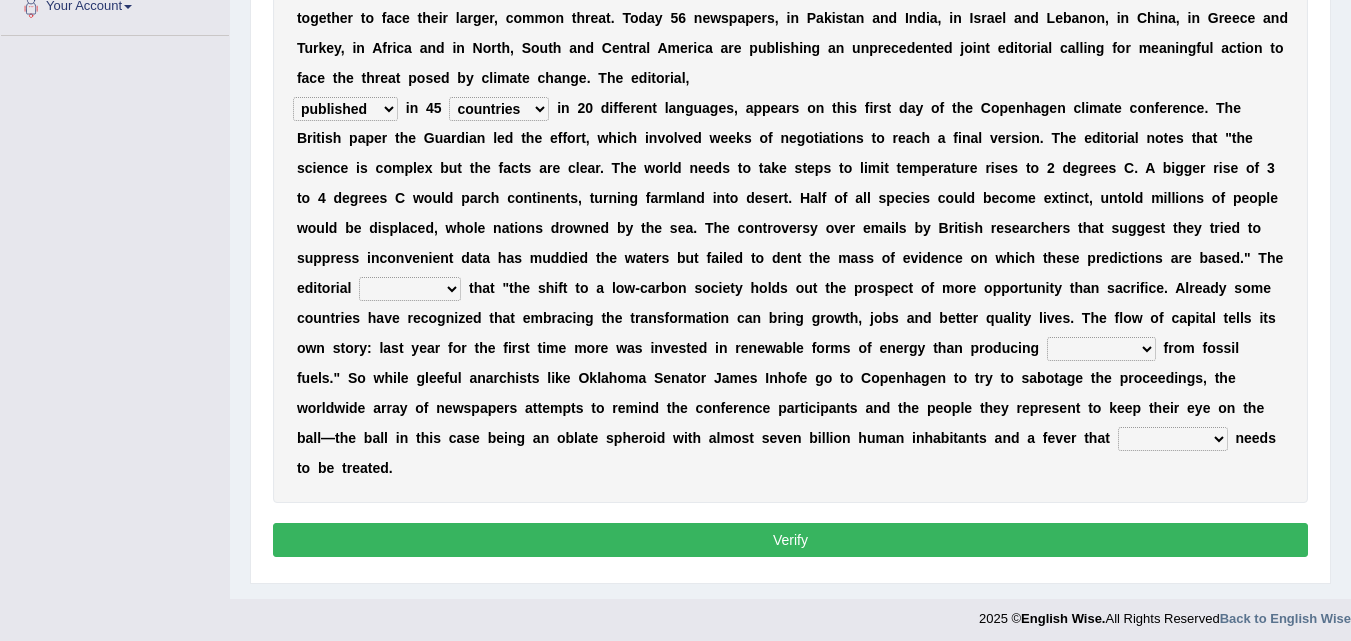scroll, scrollTop: 527, scrollLeft: 0, axis: vertical 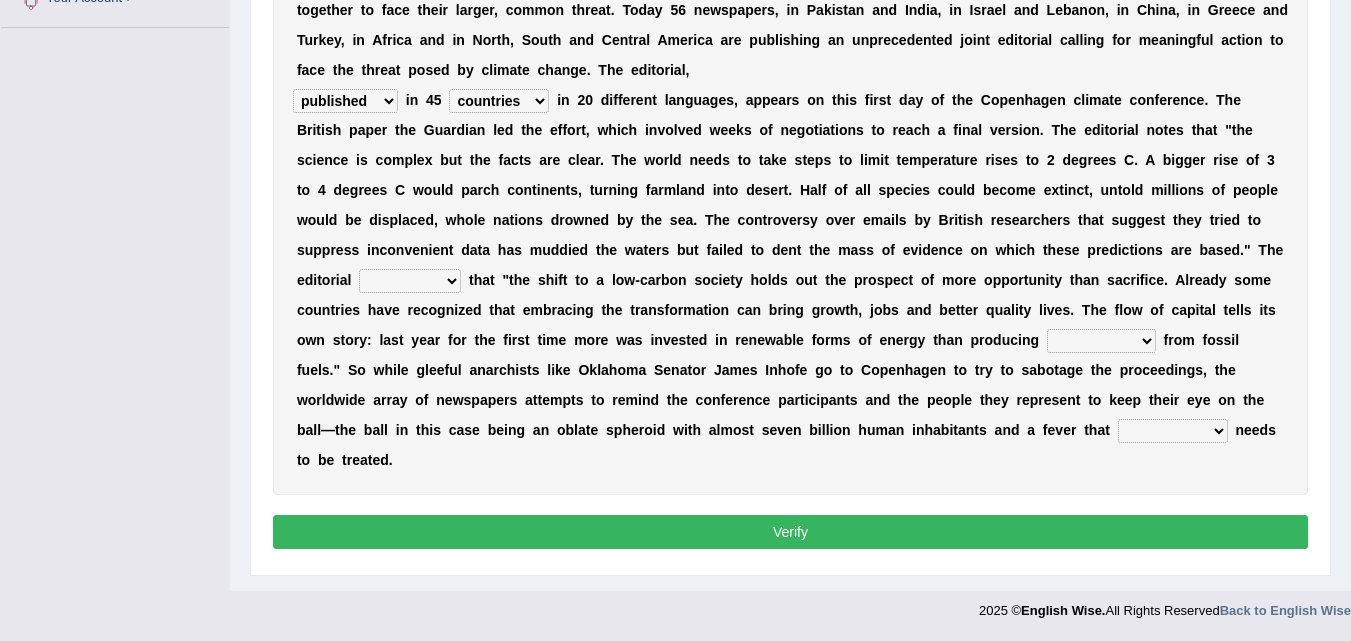 click on "modified protested recognized declined" at bounding box center (410, 281) 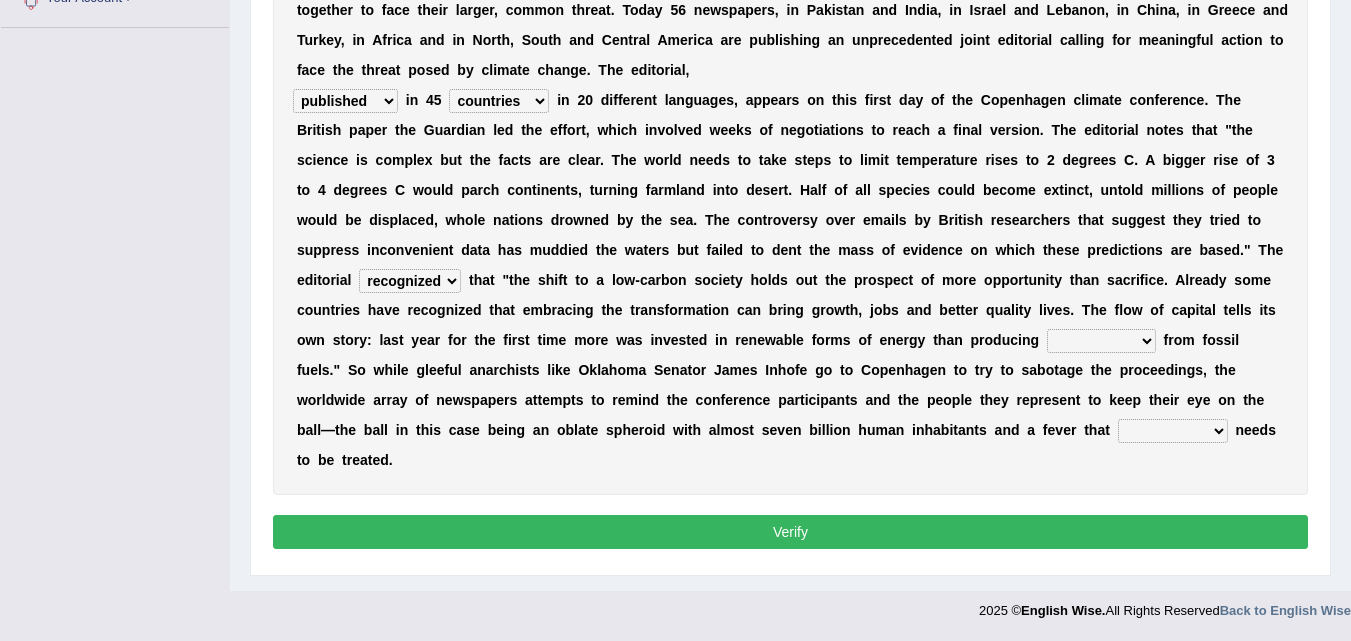 click on "modified protested recognized declined" at bounding box center [410, 281] 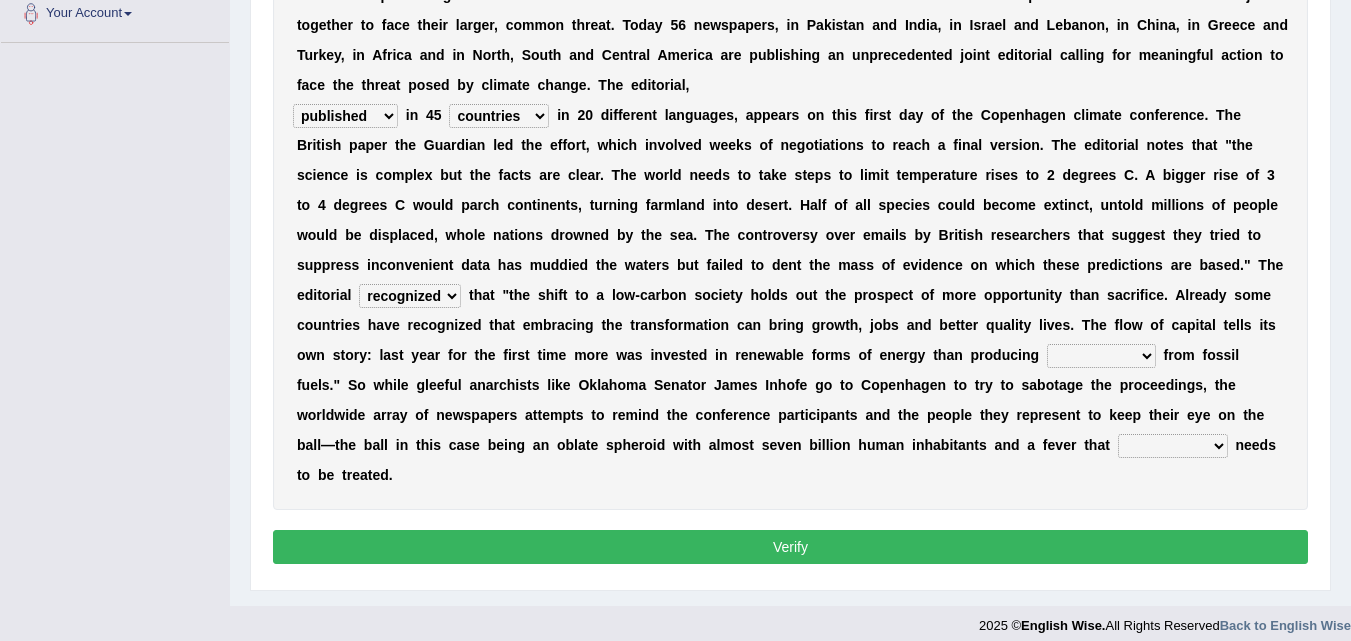 scroll, scrollTop: 527, scrollLeft: 0, axis: vertical 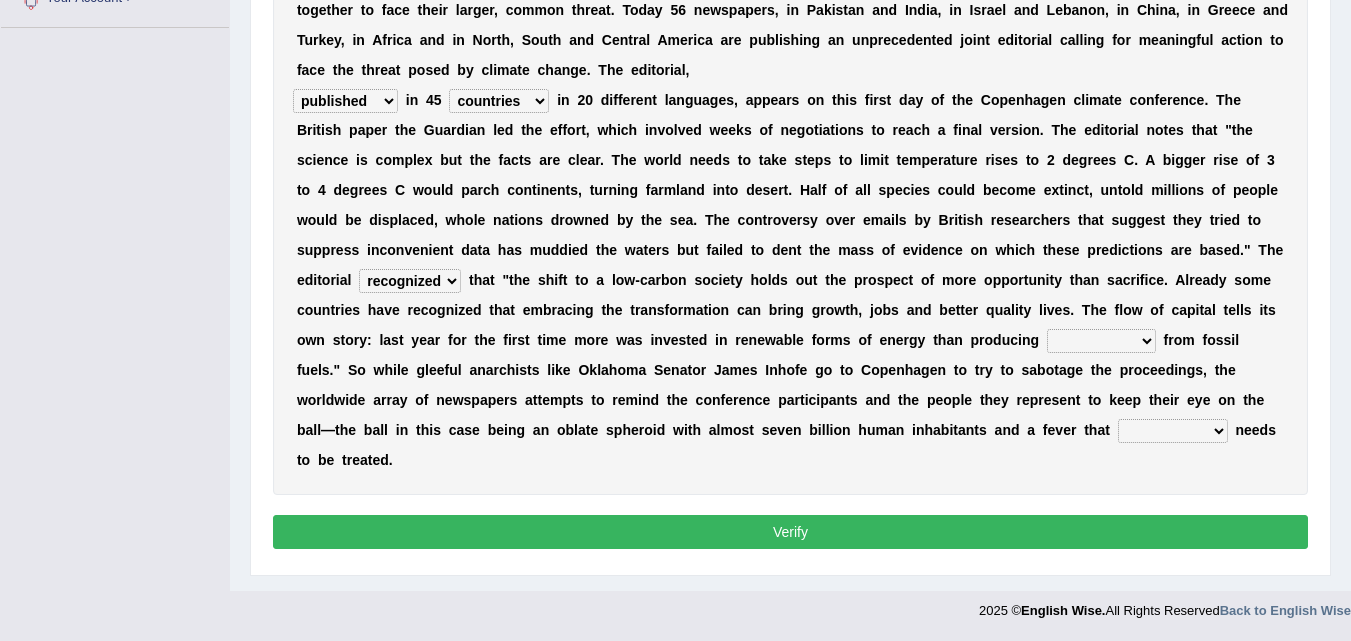 click on "electricity indivisibility negativity significance" at bounding box center [1101, 341] 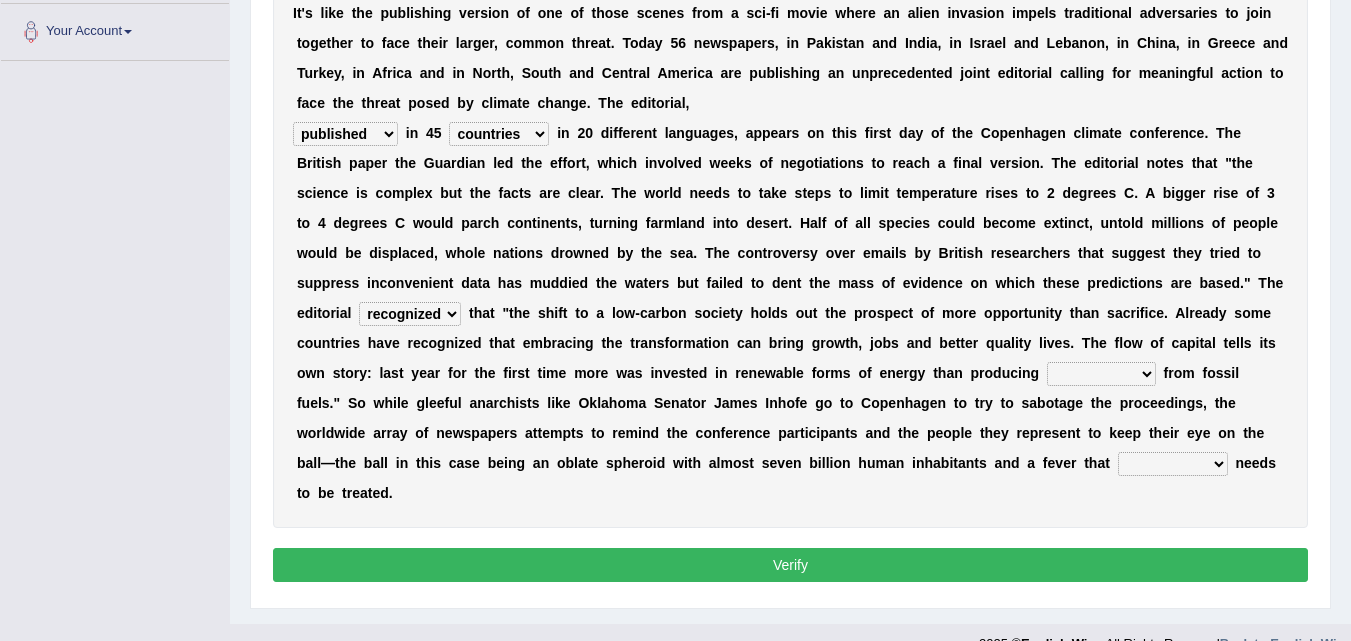 scroll, scrollTop: 500, scrollLeft: 0, axis: vertical 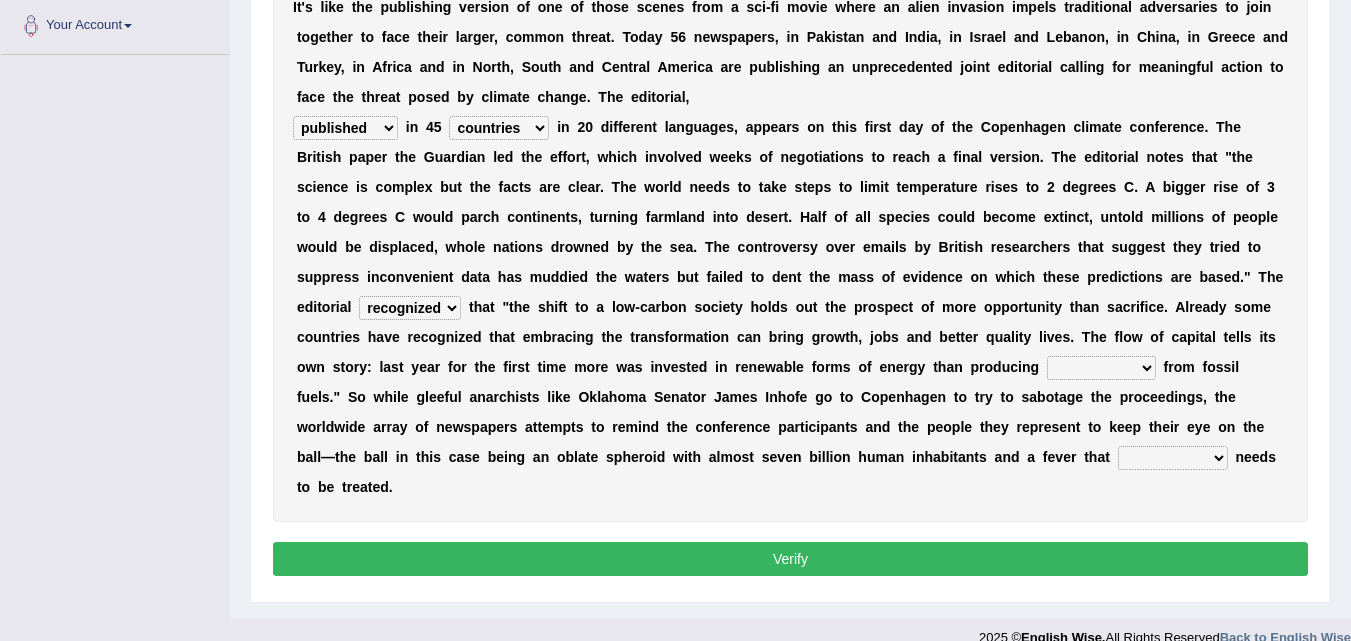 click on "electricity indivisibility negativity significance" at bounding box center [1101, 368] 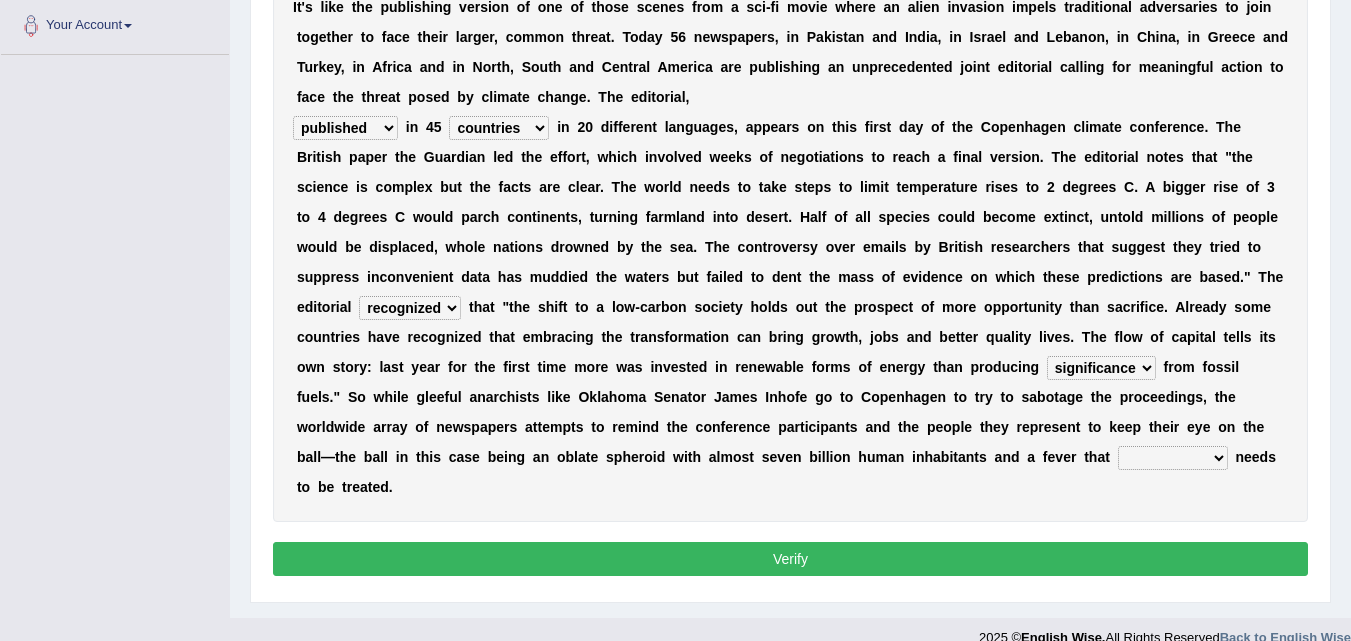 click on "electricity indivisibility negativity significance" at bounding box center (1101, 368) 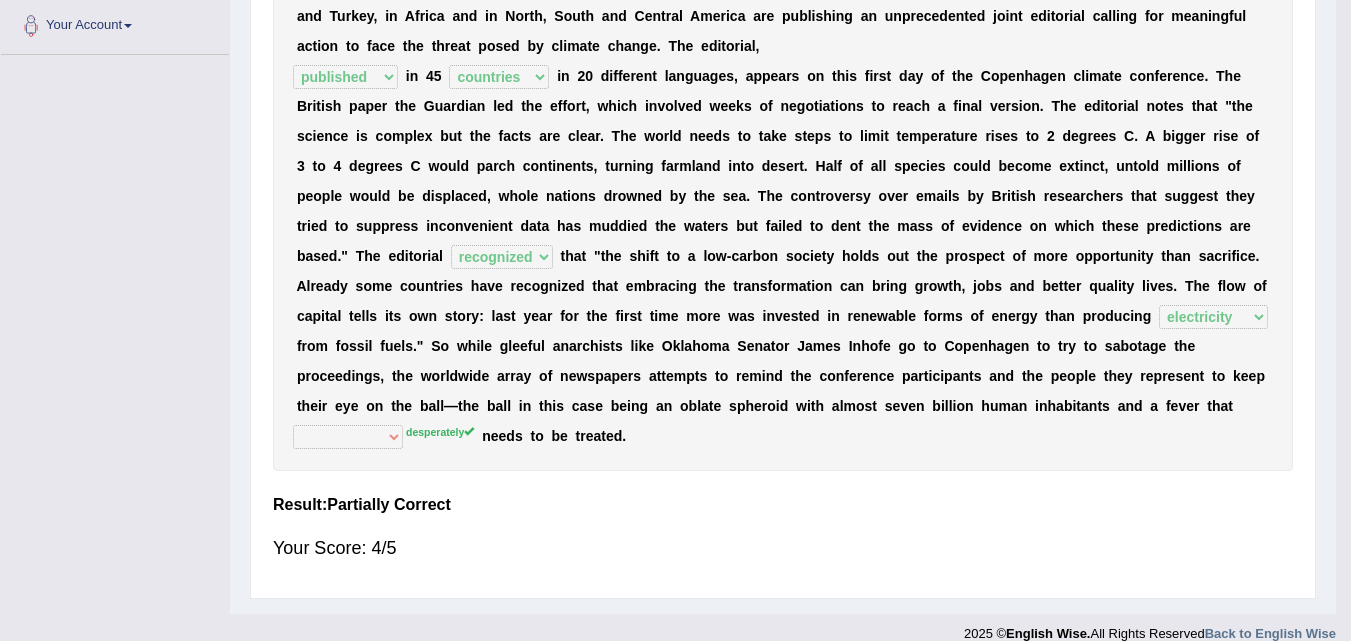 scroll, scrollTop: 442, scrollLeft: 0, axis: vertical 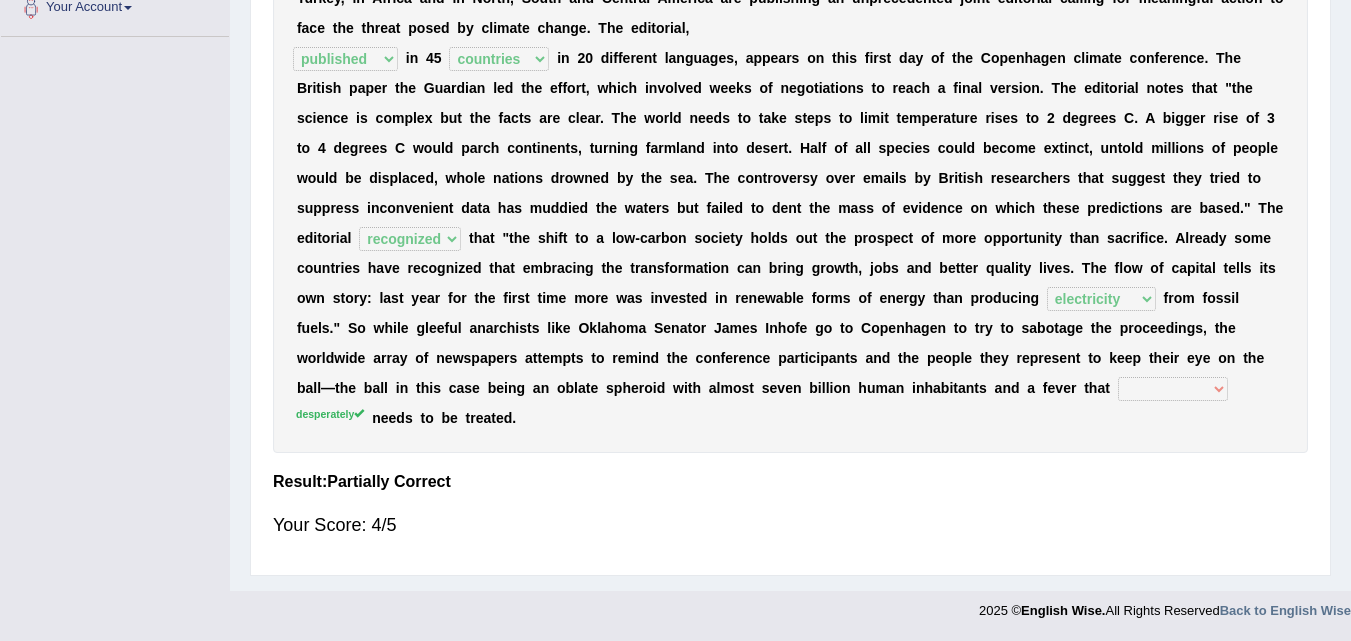 drag, startPoint x: 1349, startPoint y: 520, endPoint x: 1363, endPoint y: 470, distance: 51.92302 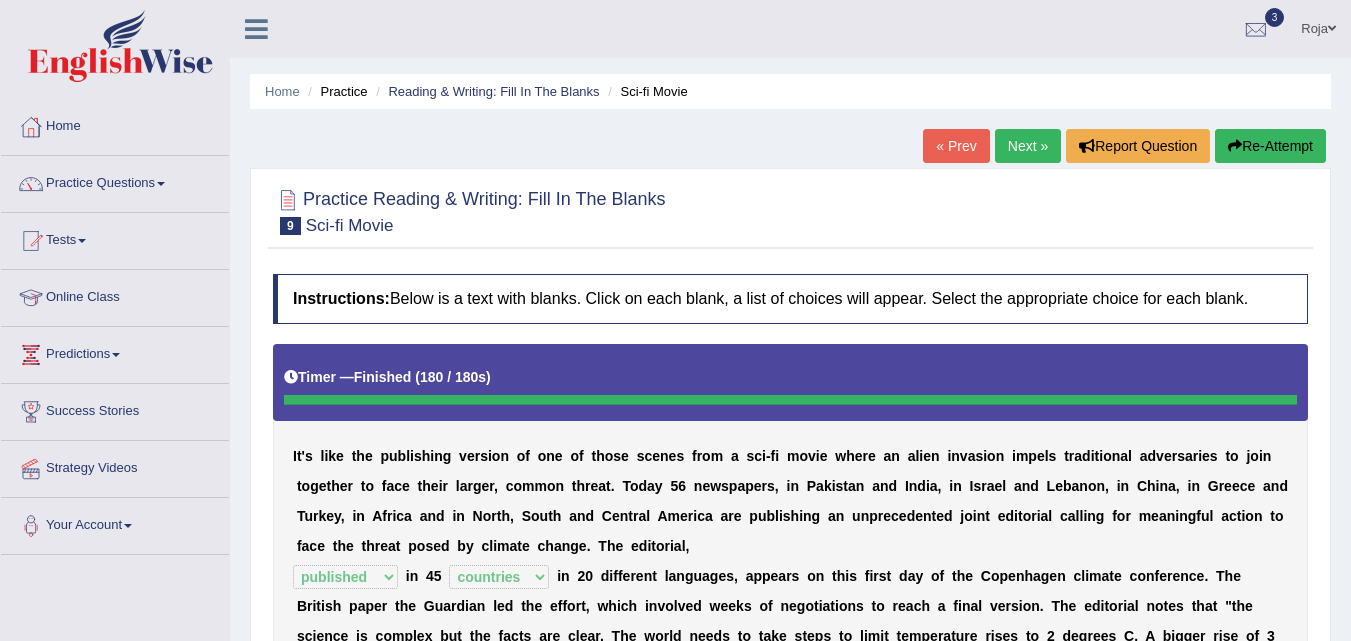 click on "Next »" at bounding box center (1028, 146) 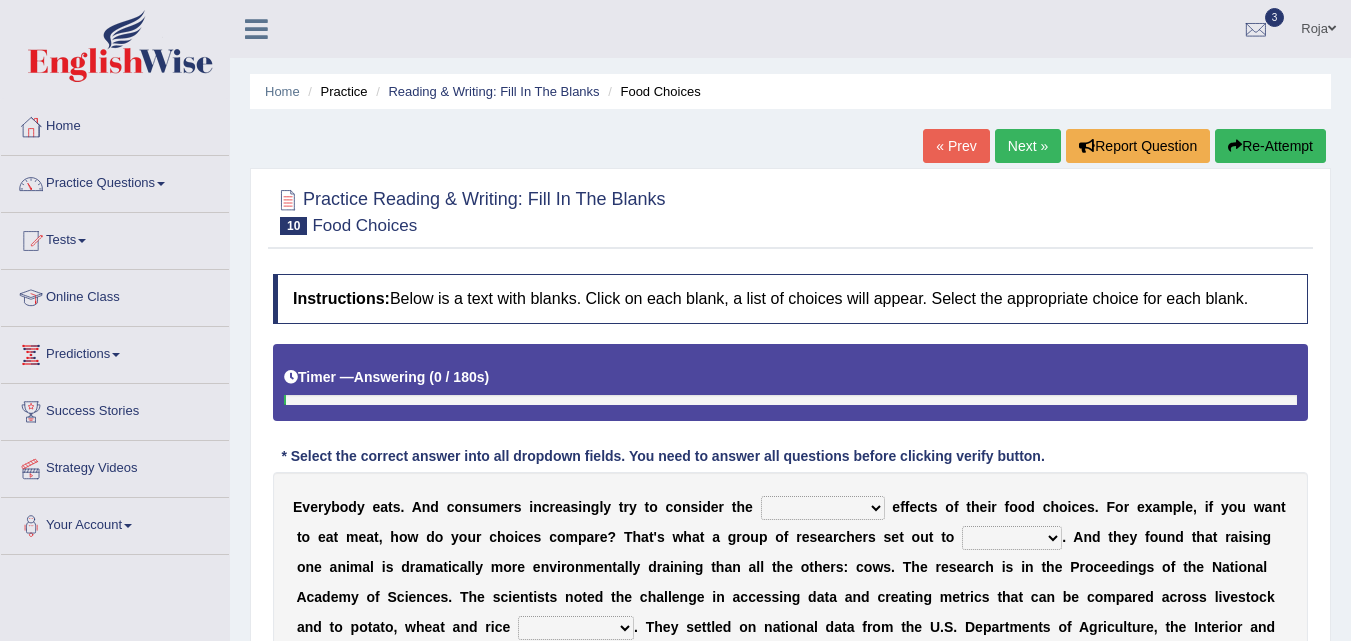 scroll, scrollTop: 409, scrollLeft: 0, axis: vertical 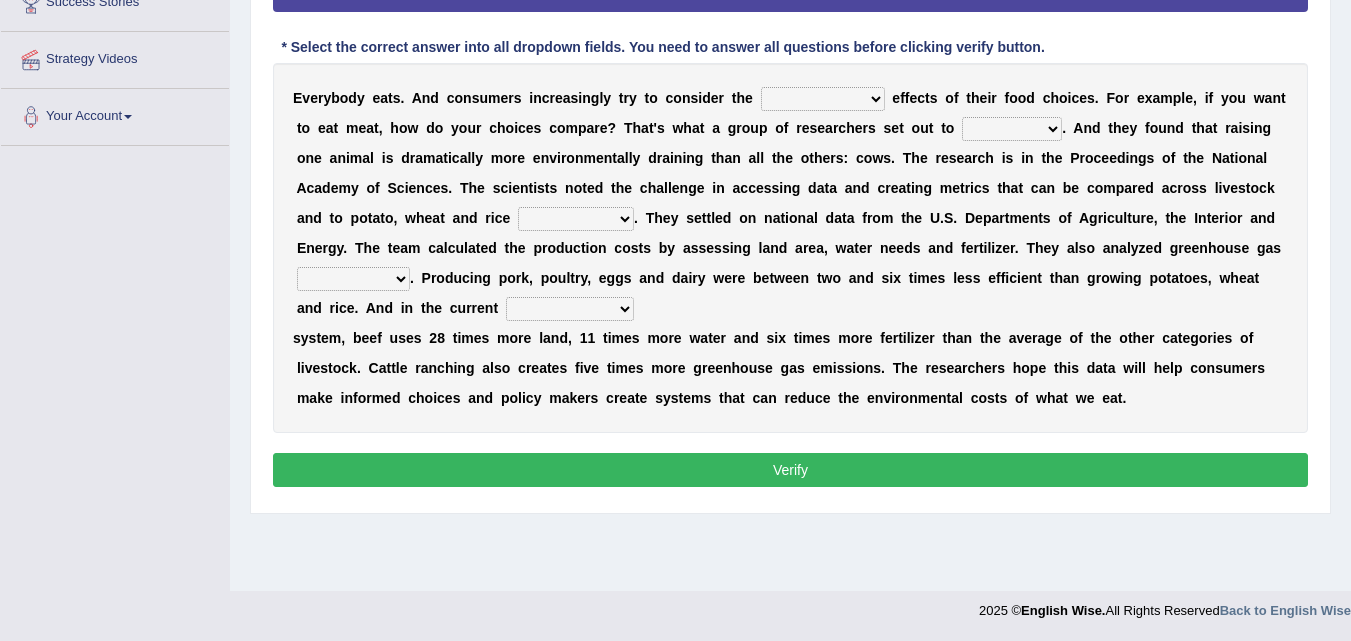 click on "spiritual economic environmental material" at bounding box center [823, 99] 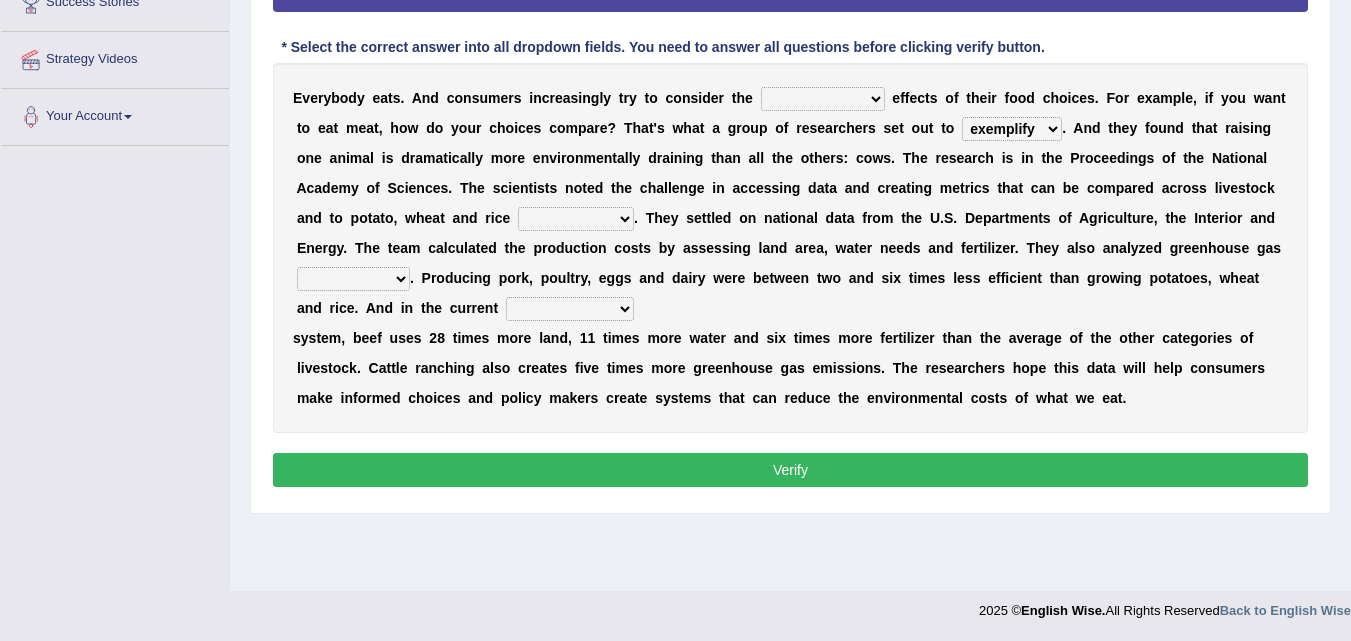 click on "exemplify squander discover purchase" at bounding box center [1012, 129] 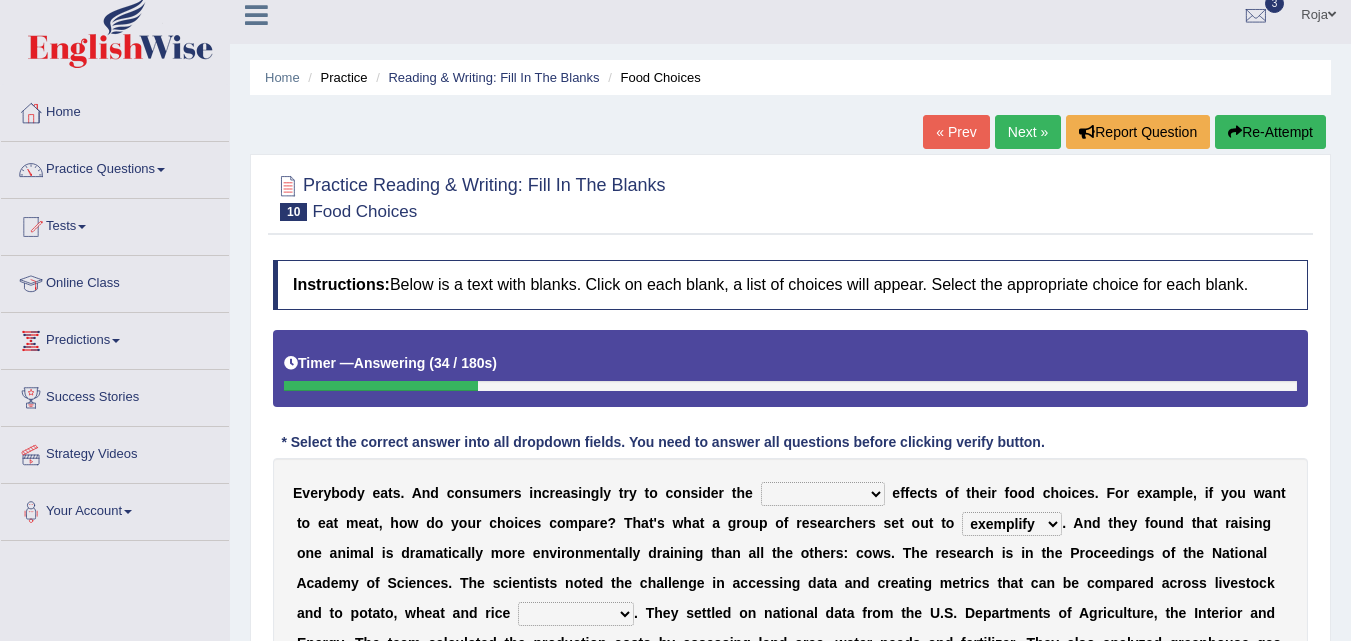 scroll, scrollTop: 0, scrollLeft: 0, axis: both 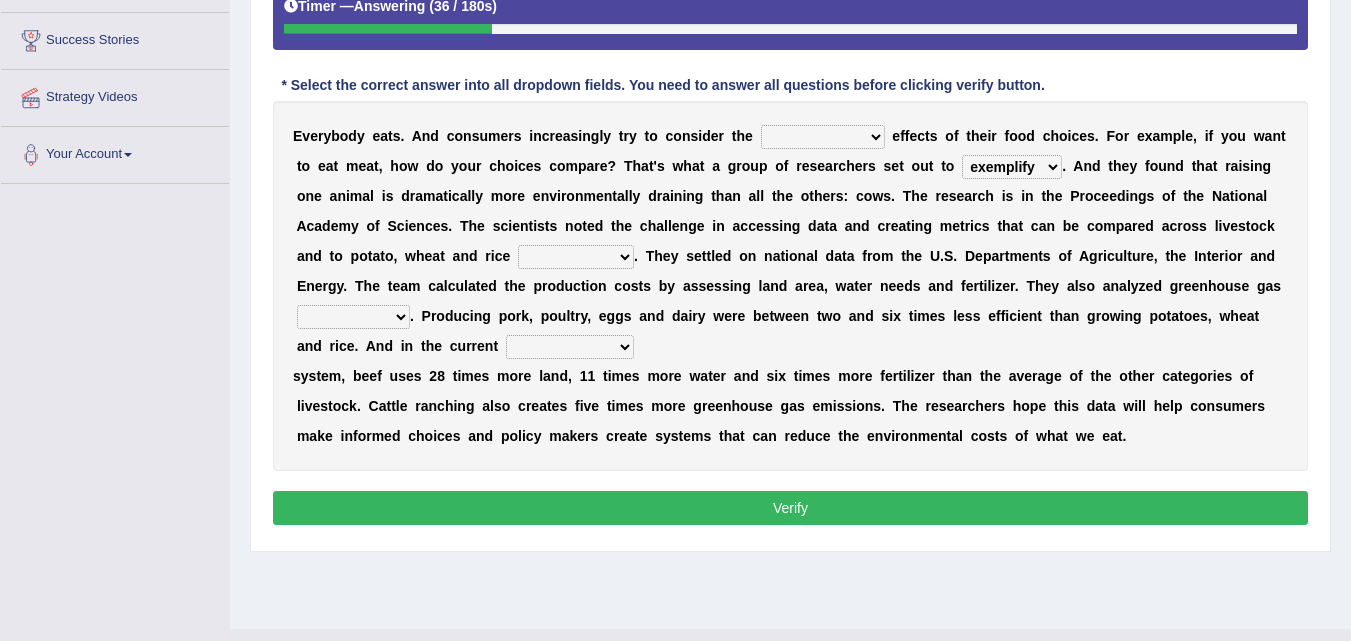 click on "spiritual economic environmental material" at bounding box center [823, 137] 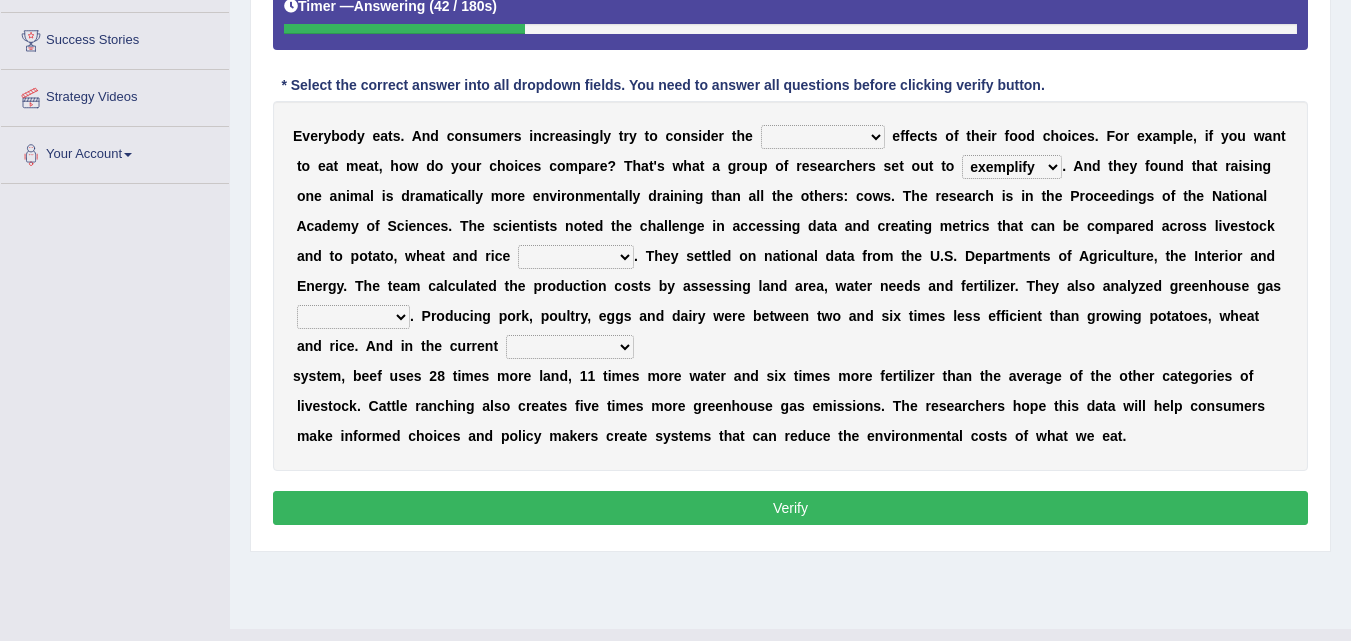 select on "environmental" 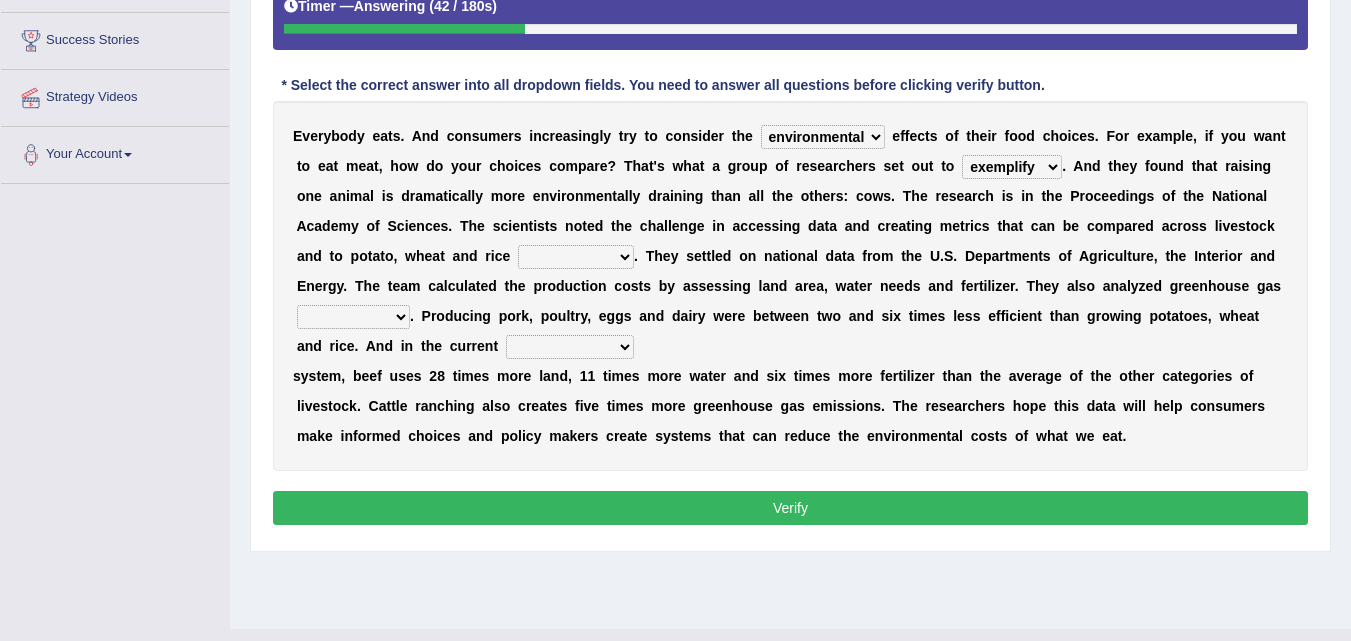click on "spiritual economic environmental material" at bounding box center (823, 137) 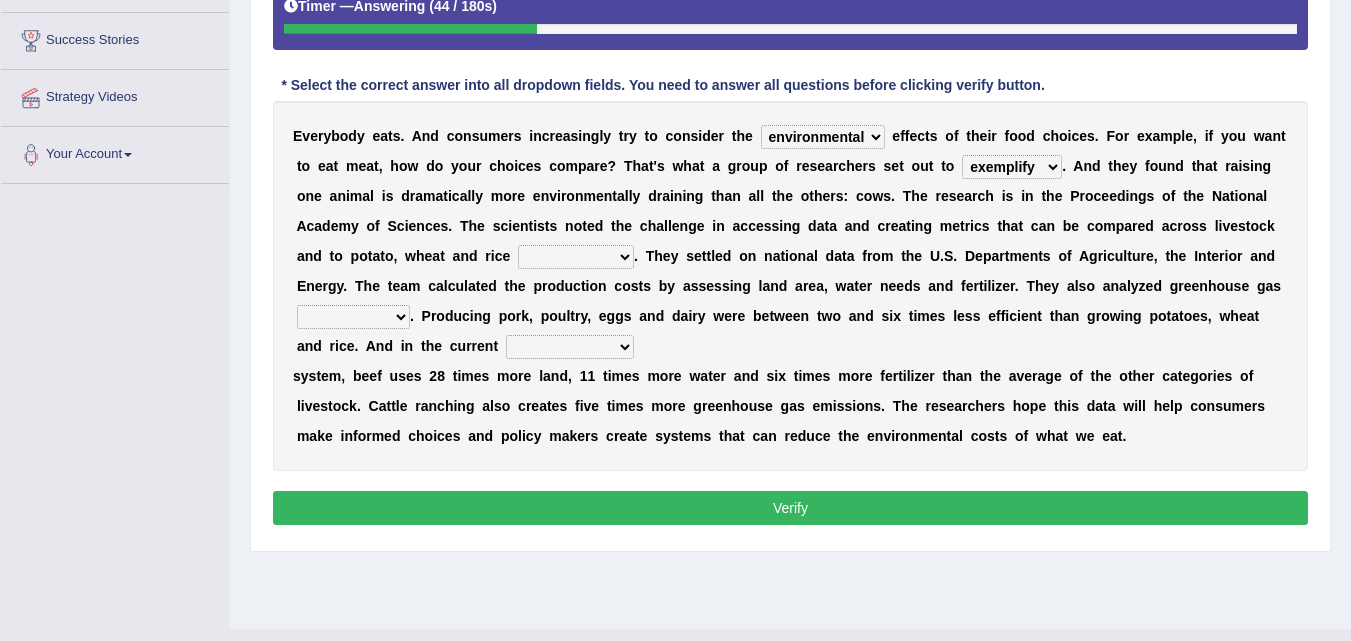 click on "exemplify squander discover purchase" at bounding box center (1012, 167) 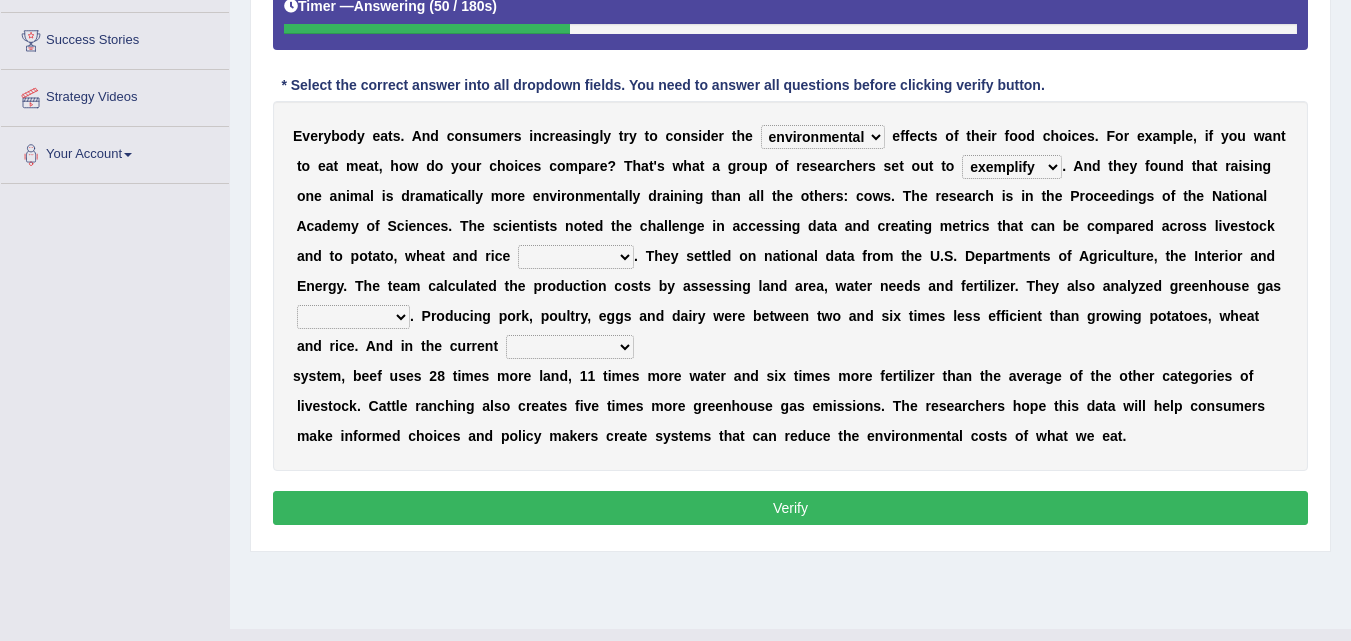 click on "E v e r y b o d y    e a t s .    A n d    c o n s u m e r s    i n c r e a s i n g l y    t r y    t o    c o n s i d e r    t h e    spiritual economic environmental material    e f f e c t s    o f    t h e i r    f o o d    c h o i c e s .    F o r    e x a m p l e ,    i f    y o u    w a n t    t o    e a t    m e a t ,    h o w    d o    y o u r    c h o i c e s    c o m p a r e ?    T h a t ' s    w h a t    a    g r o u p    o f    r e s e a r c h e r s    s e t    o u t    t o    exemplify squander discover purchase .    A n d    t h e y    f o u n d    t h a t    r a i s i n g    o n e    a n i m a l    i s    d r a m a t i c a l l y    m o r e    e n v i r o n m e n t a l l y    d r a i n i n g    t h a n    a l l    t h e    o t h e r s :    c o w s .    T h e    r e s e a r c h    i s    i n    t h e    P r o c e e d i n g s    o f    t h e    N a t i o n a l    A c a d e m y    o f    S c i e n c e s .    T h e    s c i e n t i" at bounding box center (790, 286) 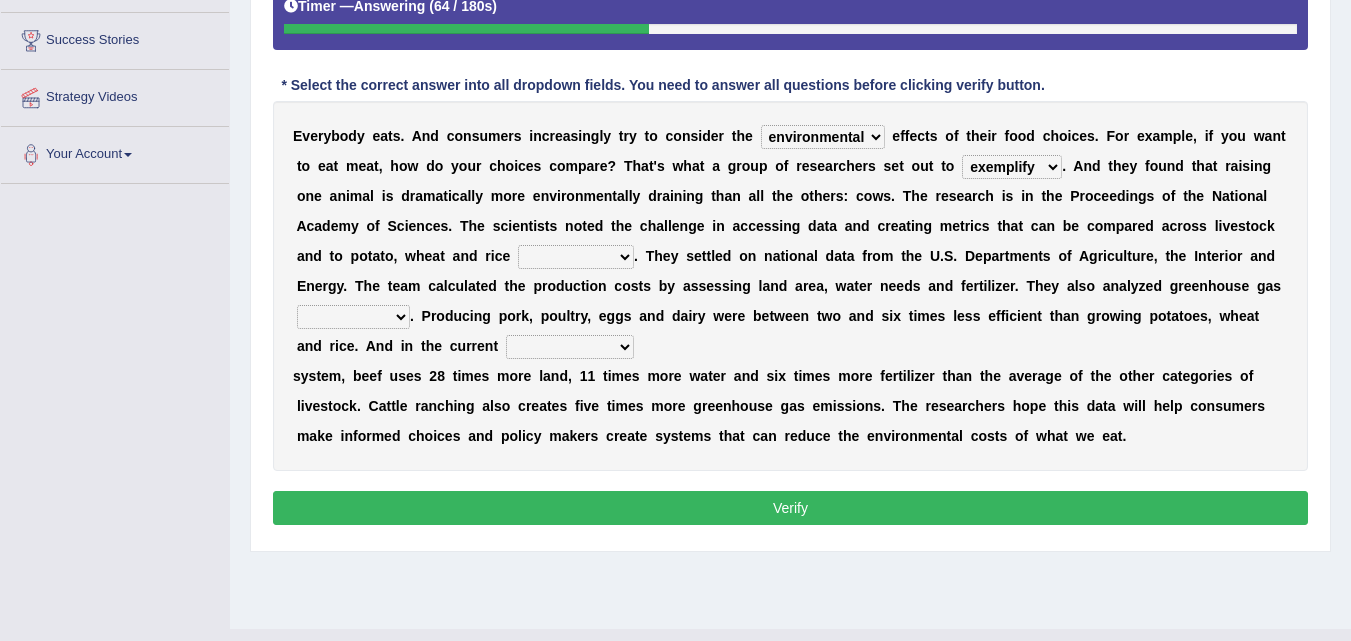 click on "production corruption consumption inventory" at bounding box center [576, 257] 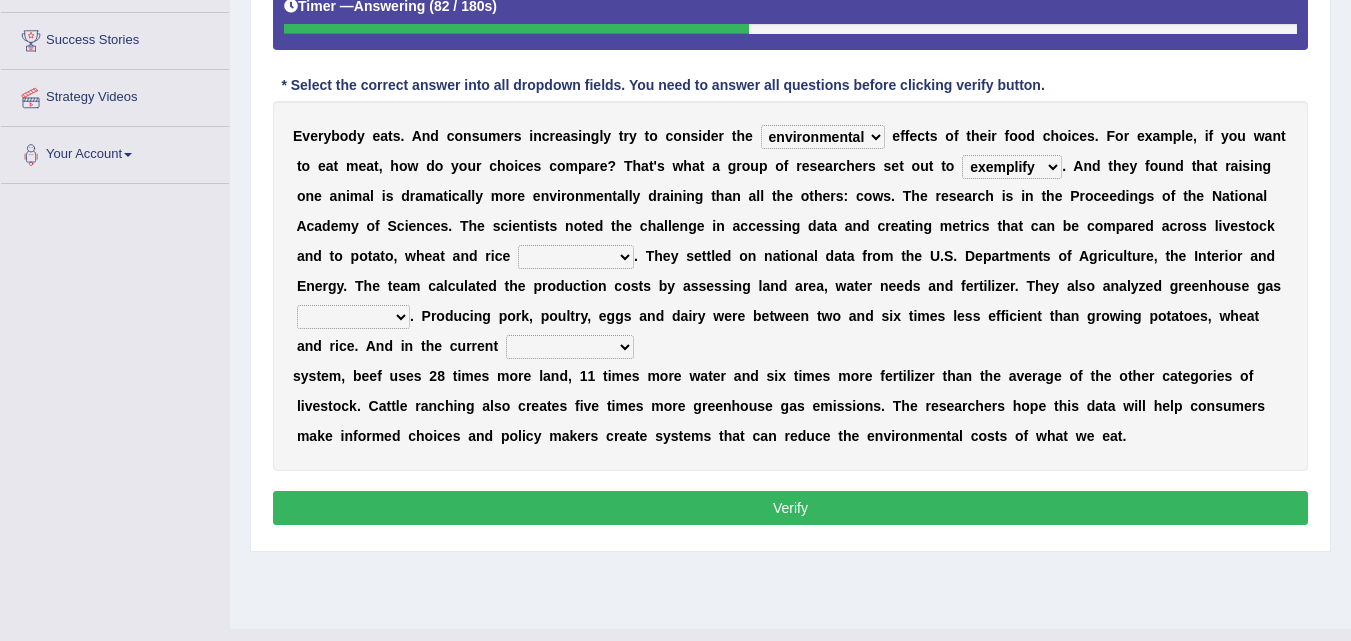 click on "production corruption consumption inventory" at bounding box center (576, 257) 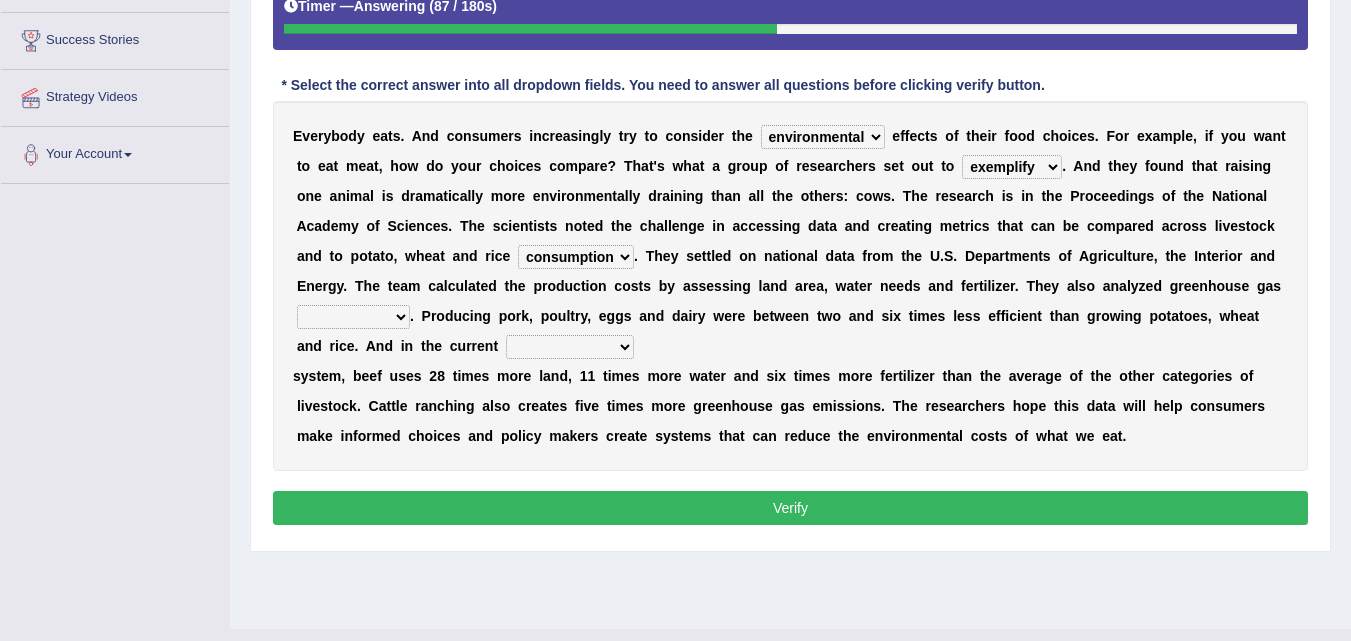 click on "production corruption consumption inventory" at bounding box center (576, 257) 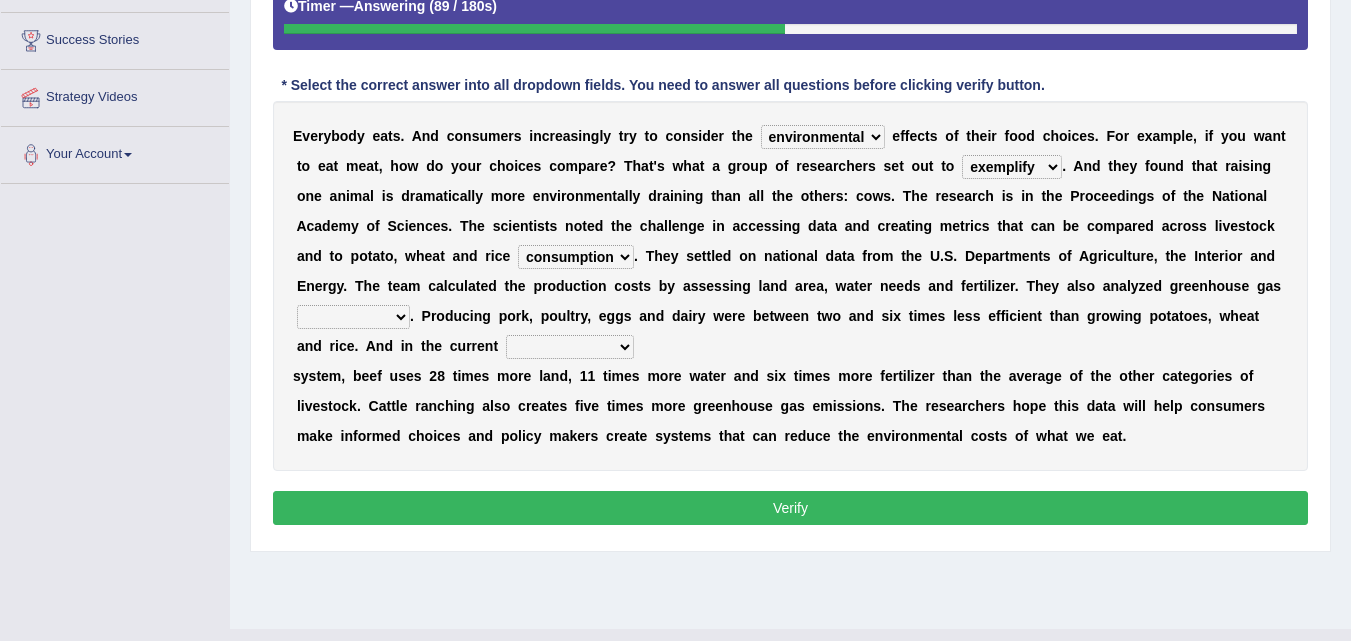 select on "production" 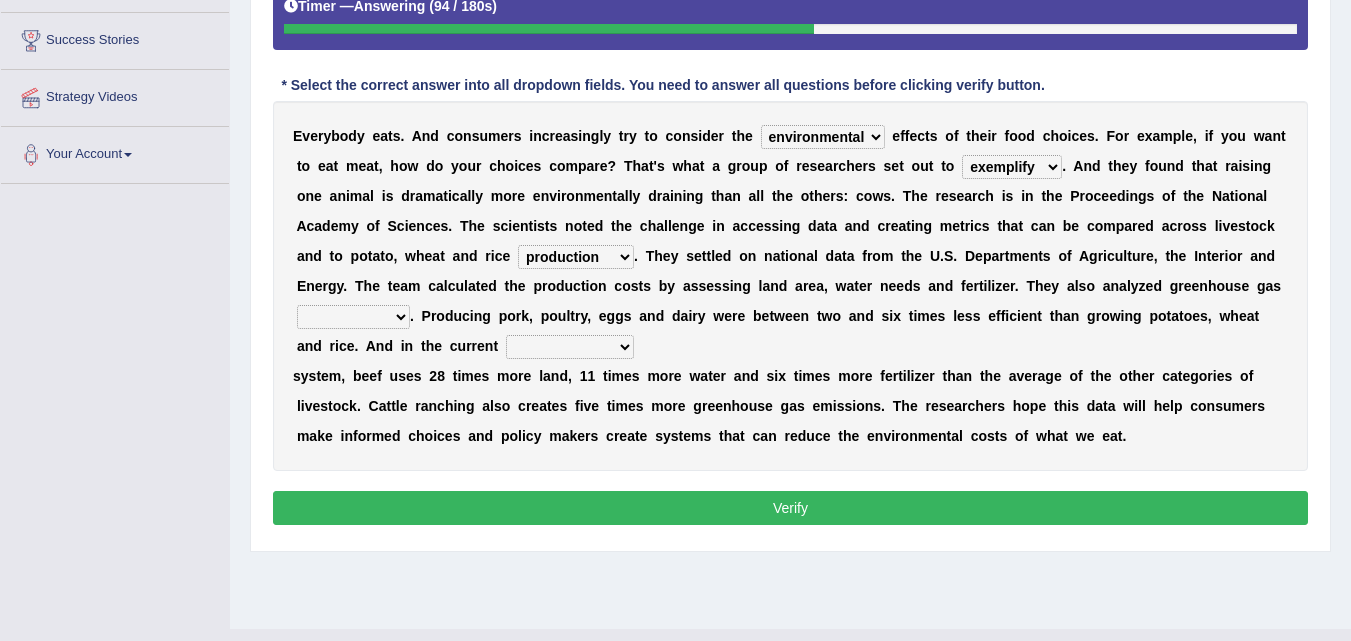 click on "conjectures manufacture emissions purification" at bounding box center [353, 317] 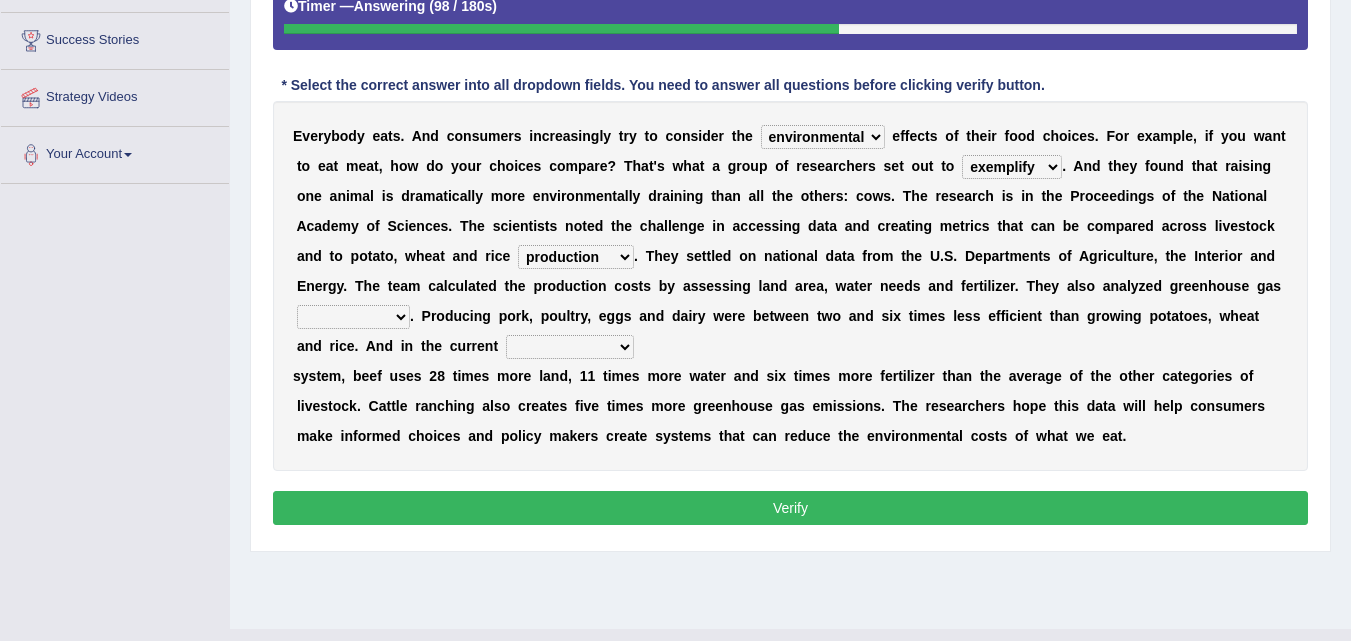 select on "emissions" 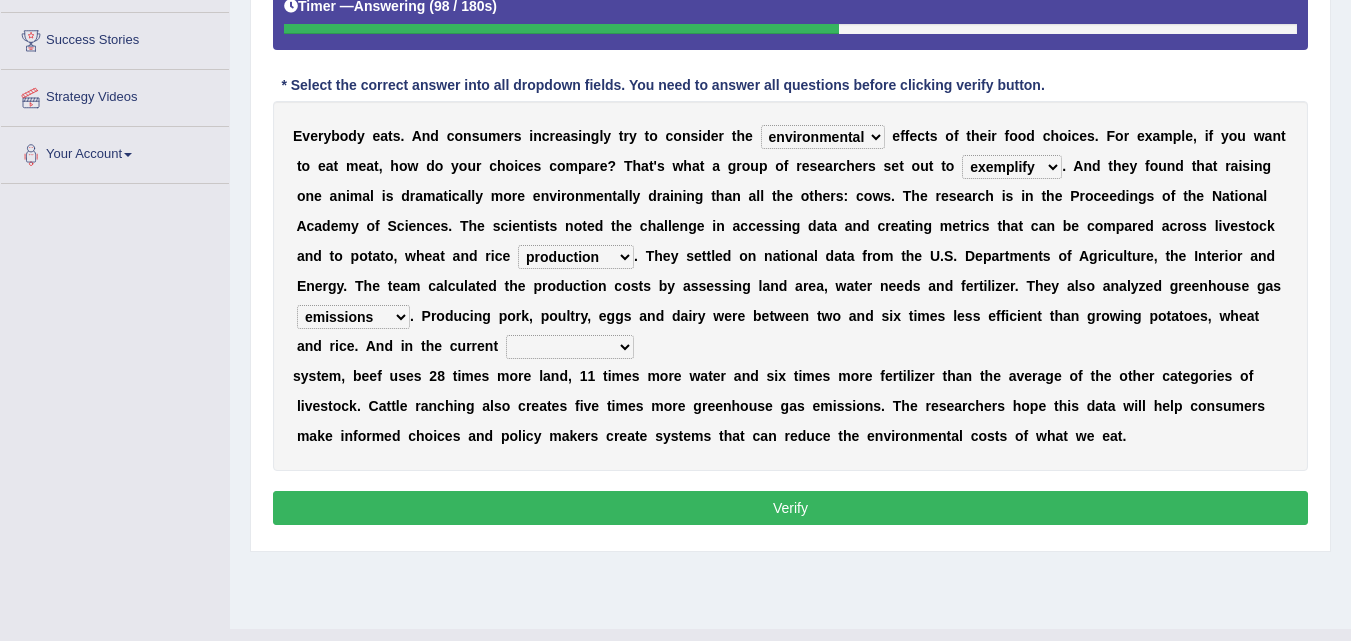 click on "conjectures manufacture emissions purification" at bounding box center [353, 317] 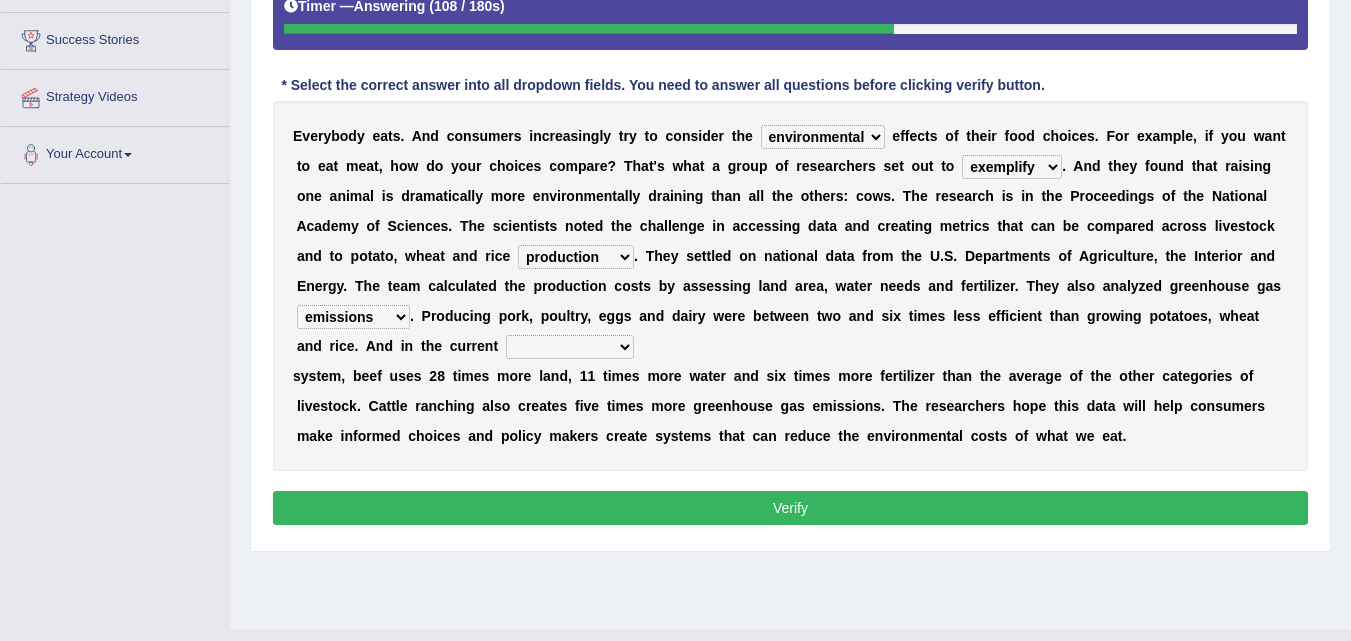 click on "agricultural impalpable ungrammatical terminal" at bounding box center [570, 347] 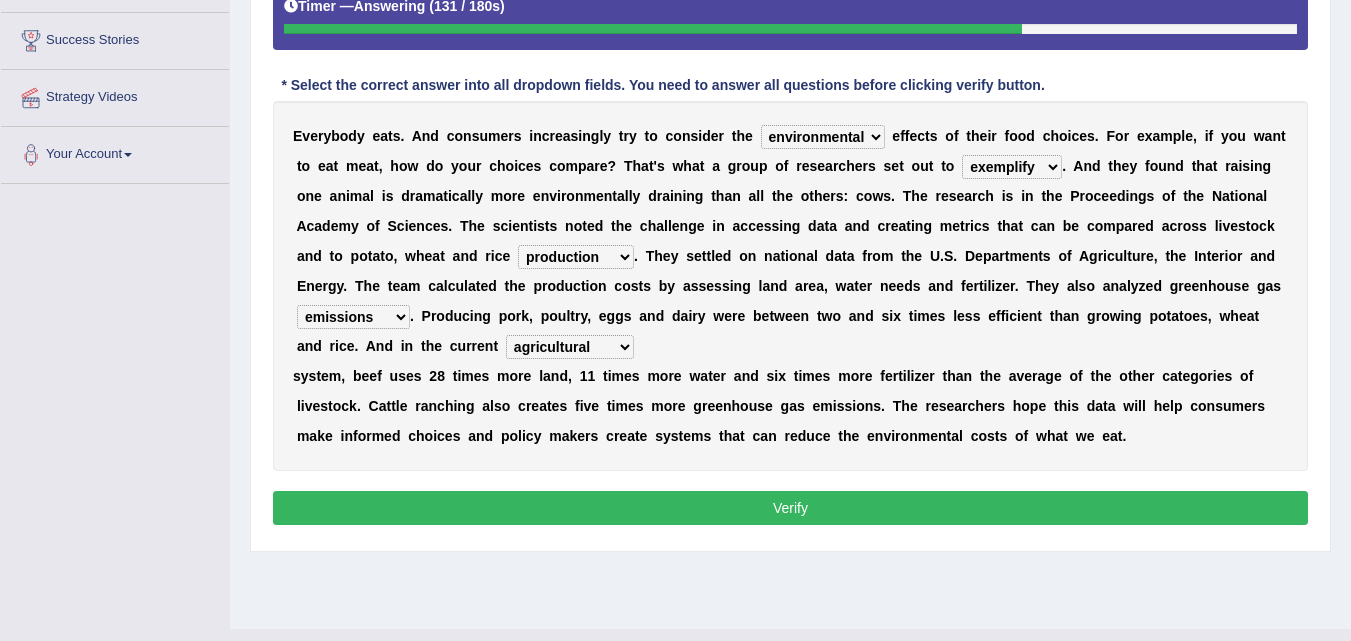 click on "agricultural impalpable ungrammatical terminal" at bounding box center (570, 347) 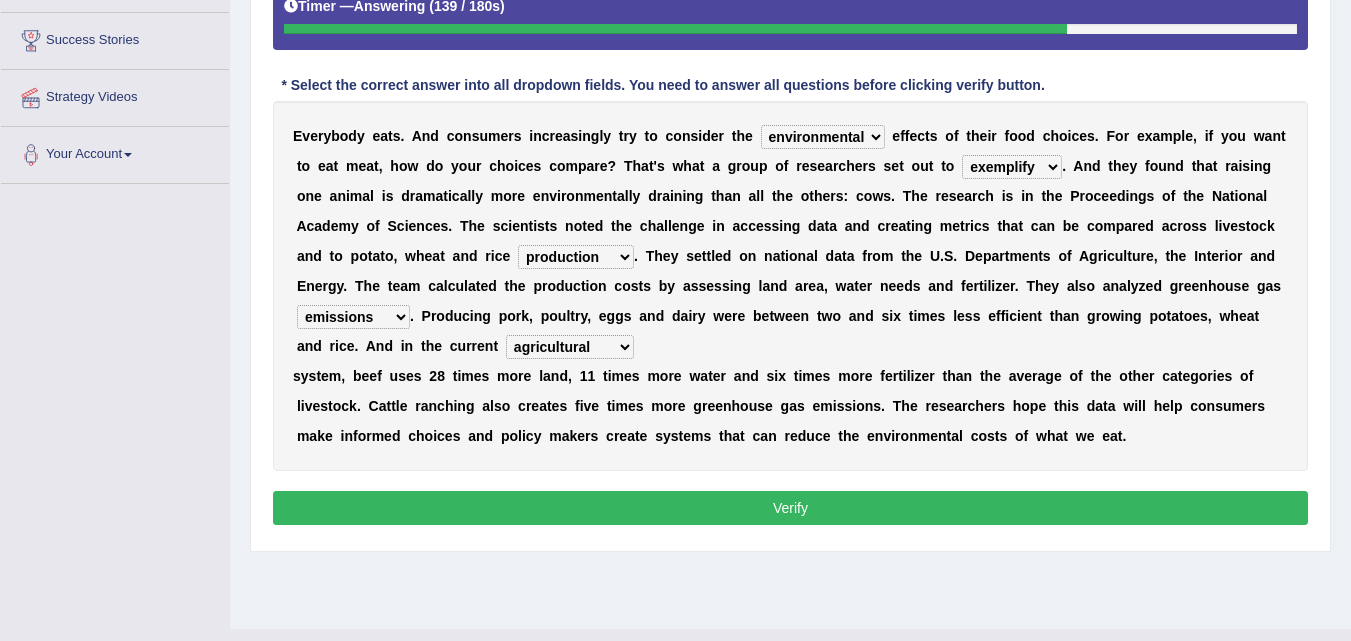 click on "agricultural impalpable ungrammatical terminal" at bounding box center [570, 347] 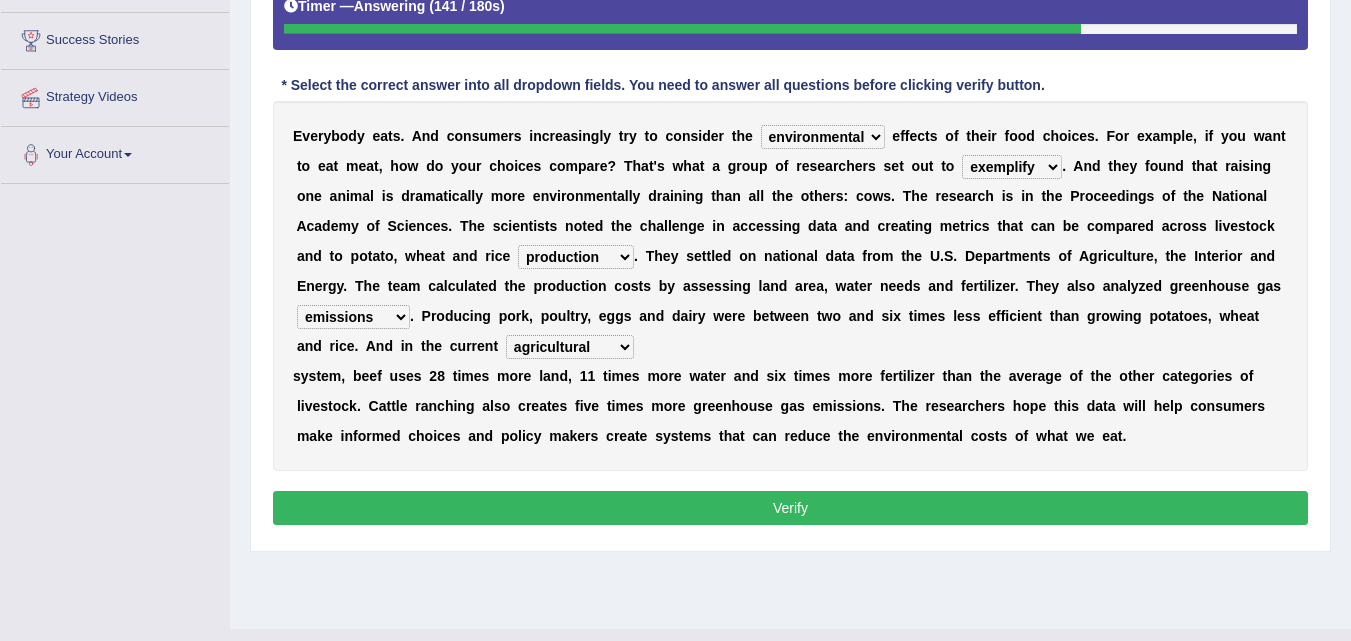 select on "impalpable" 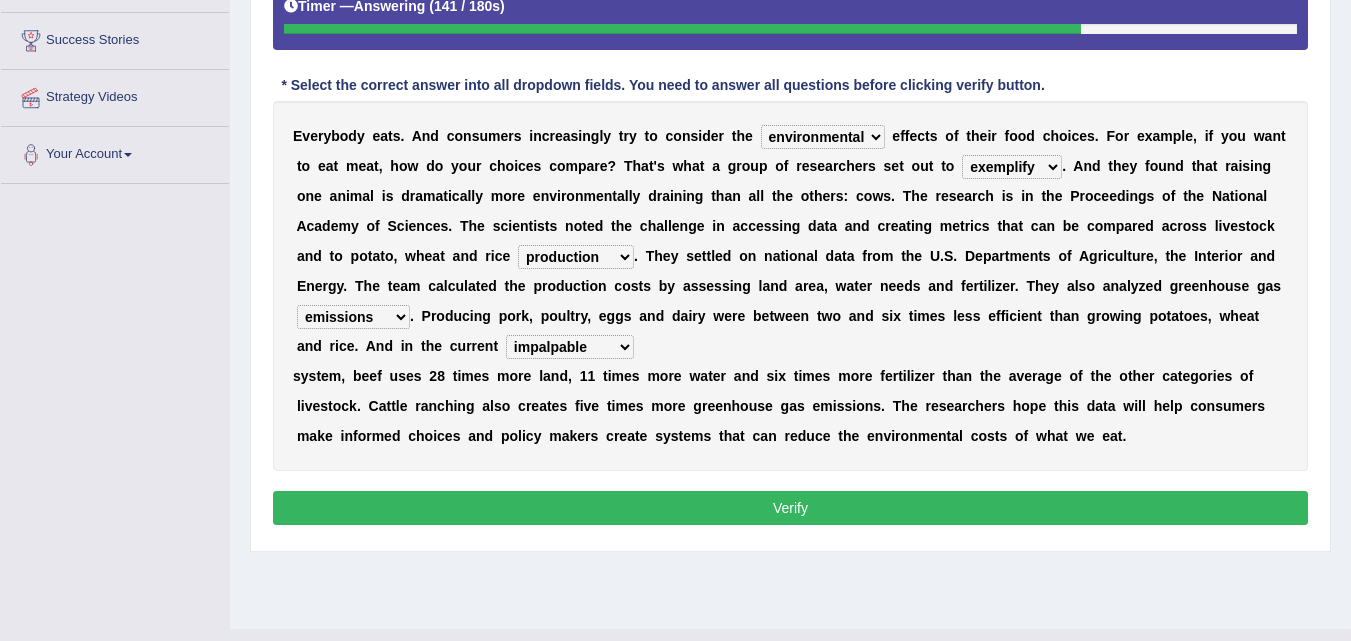 click on "agricultural impalpable ungrammatical terminal" at bounding box center [570, 347] 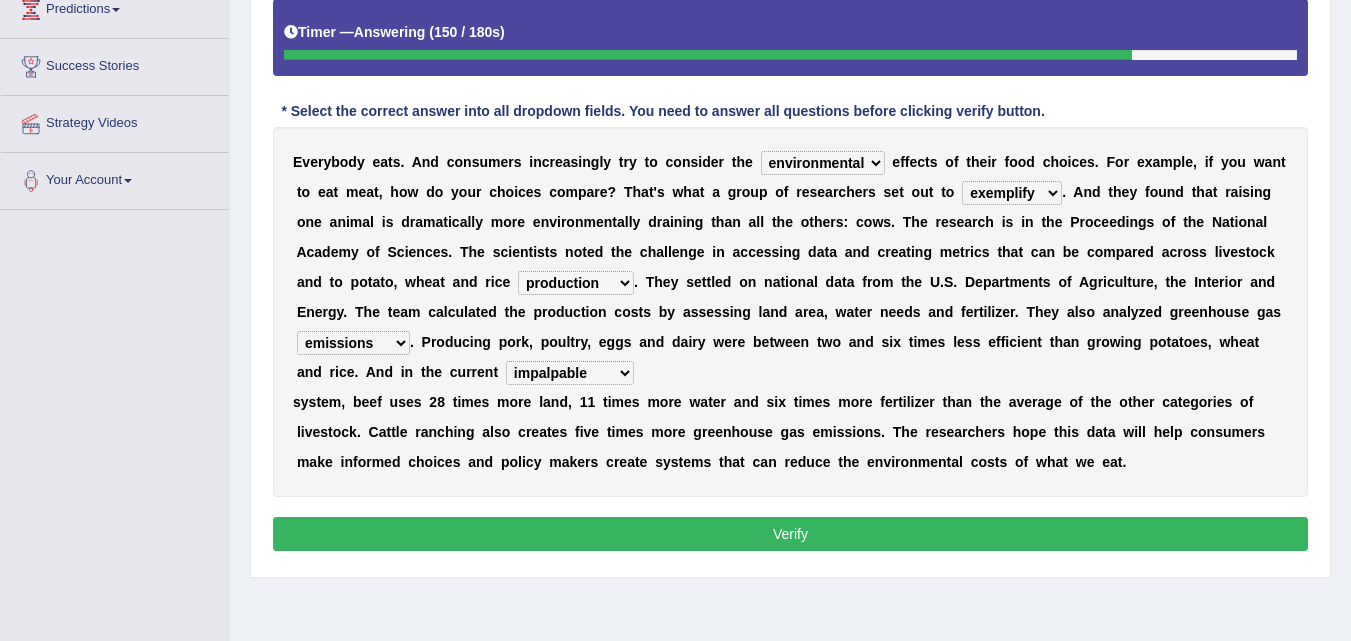 scroll, scrollTop: 348, scrollLeft: 0, axis: vertical 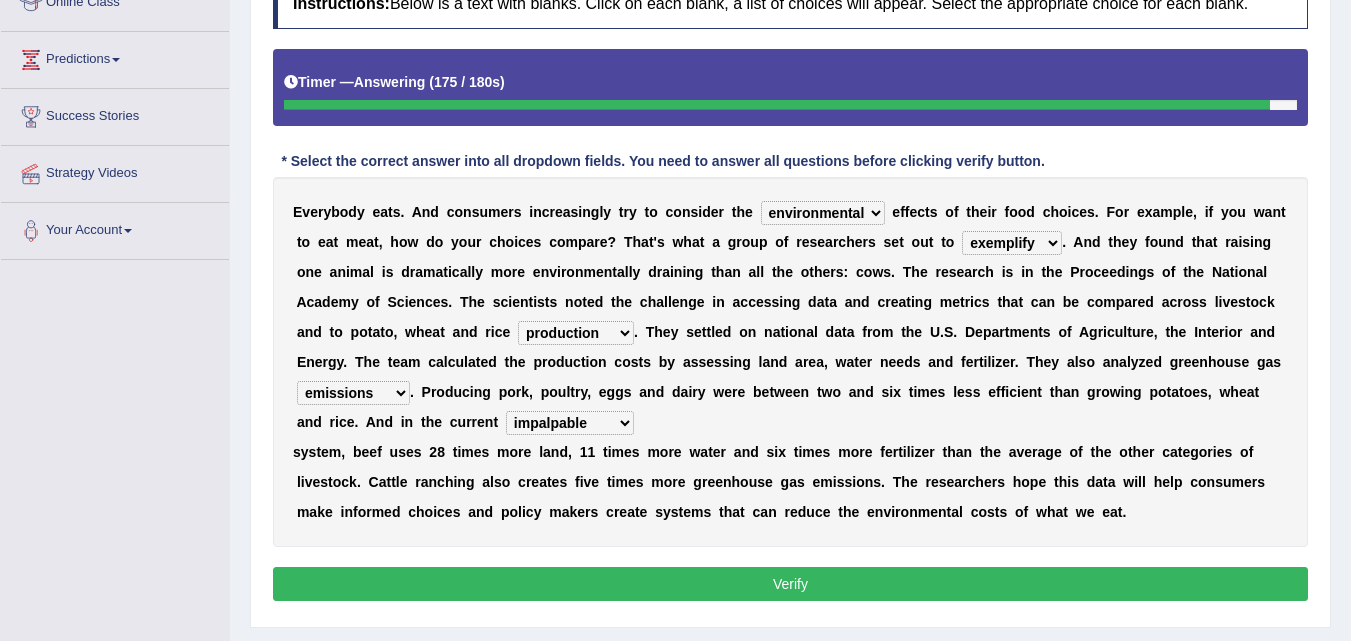 click on "exemplify squander discover purchase" at bounding box center [1012, 243] 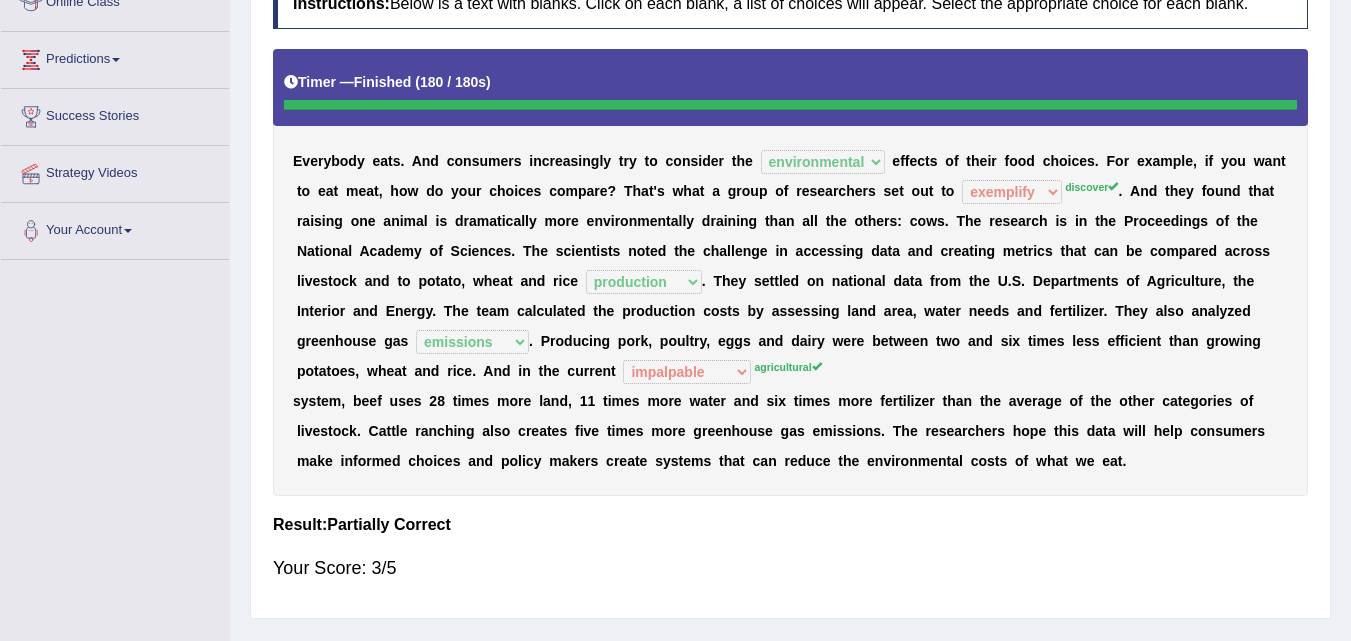 click on "E v e r y b o d y    e a t s .    A n d    c o n s u m e r s    i n c r e a s i n g l y    t r y    t o    c o n s i d e r    t h e    spiritual economic environmental material    e f f e c t s    o f    t h e i r    f o o d    c h o i c e s .    F o r    e x a m p l e ,    i f    y o u    w a n t    t o    e a t    m e a t ,    h o w    d o    y o u r    c h o i c e s    c o m p a r e ?    T h a t ' s    w h a t    a    g r o u p    o f    r e s e a r c h e r s    s e t    o u t    t o    exemplify squander discover purchase discover .    A n d    t h e y    f o u n d    t h a t    r a i s i n g    o n e    a n i m a l    i s    d r a m a t i c a l l y    m o r e    e n v i r o n m e n t a l l y    d r a i n i n g    t h a n    a l l    t h e    o t h e r s :    c o w s .    T h e    r e s e a r c h    i s    i n    t h e    P r o c e e d i n g s    o f    t h e    N a t i o n a l    A c a d e m y    o f    S c i e n c e s .    T h e    s c" at bounding box center (790, 272) 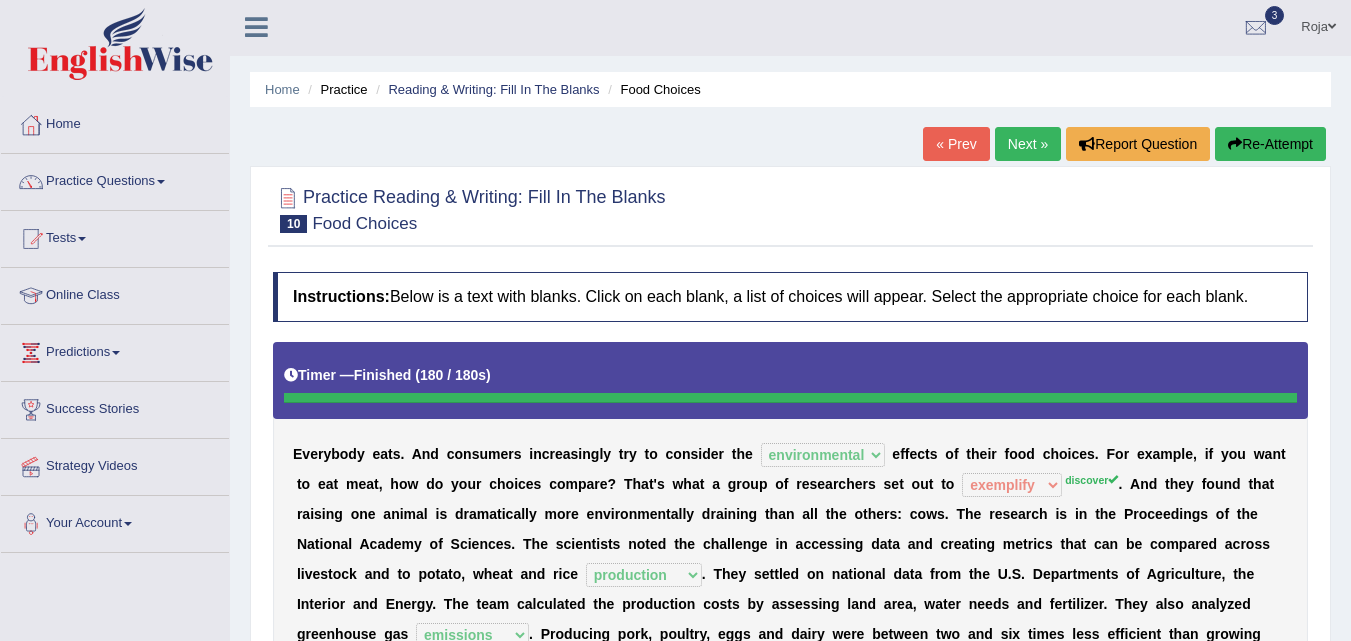 scroll, scrollTop: 0, scrollLeft: 0, axis: both 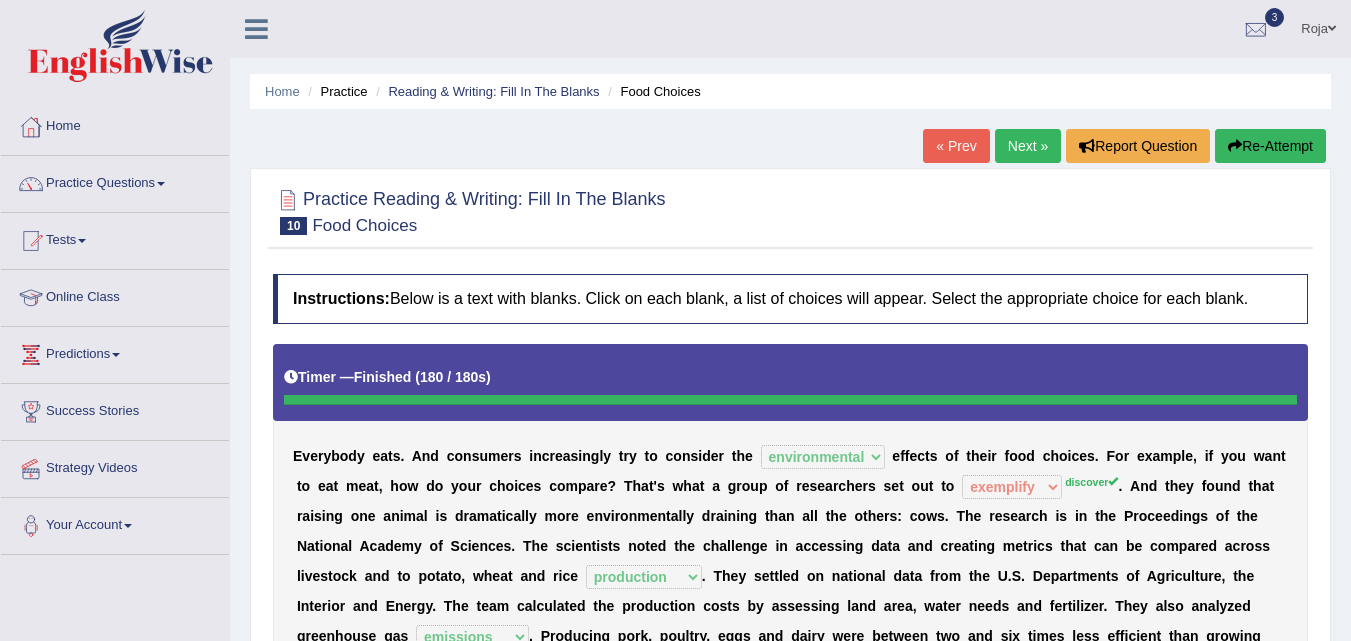 click on "Home
Practice
Reading & Writing: Fill In The Blanks
Food Choices
« Prev Next »  Report Question  Re-Attempt
Practice Reading & Writing: Fill In The Blanks
10
Food Choices
Instructions:  Below is a text with blanks. Click on each blank, a list of choices will appear. Select the appropriate choice for each blank.
Timer —  Finished   ( 180 / 180s ) Skip * Select the correct answer into all dropdown fields. You need to answer all questions before clicking verify button. E v e r y b o d y    e a t s .    A n d    c o n s u m e r s    i n c r e a s i n g l y    t r y    t o    c o n s i d e r    t h e    spiritual economic environmental material    e f f e c t s    o f    t h e i r    f o o d    c h o i c e s .    F o r    e x a m p l e ,    i f    y o u    w a n t    t o    e a t    m e a t ," at bounding box center [790, 500] 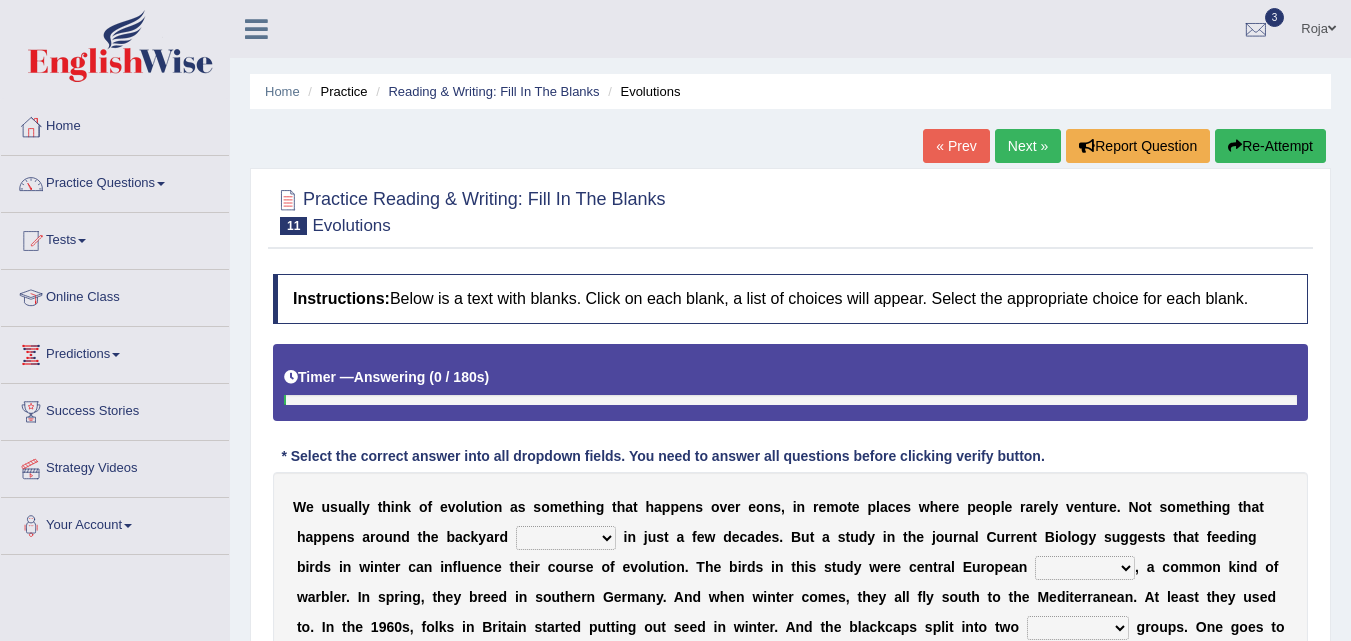 scroll, scrollTop: 409, scrollLeft: 0, axis: vertical 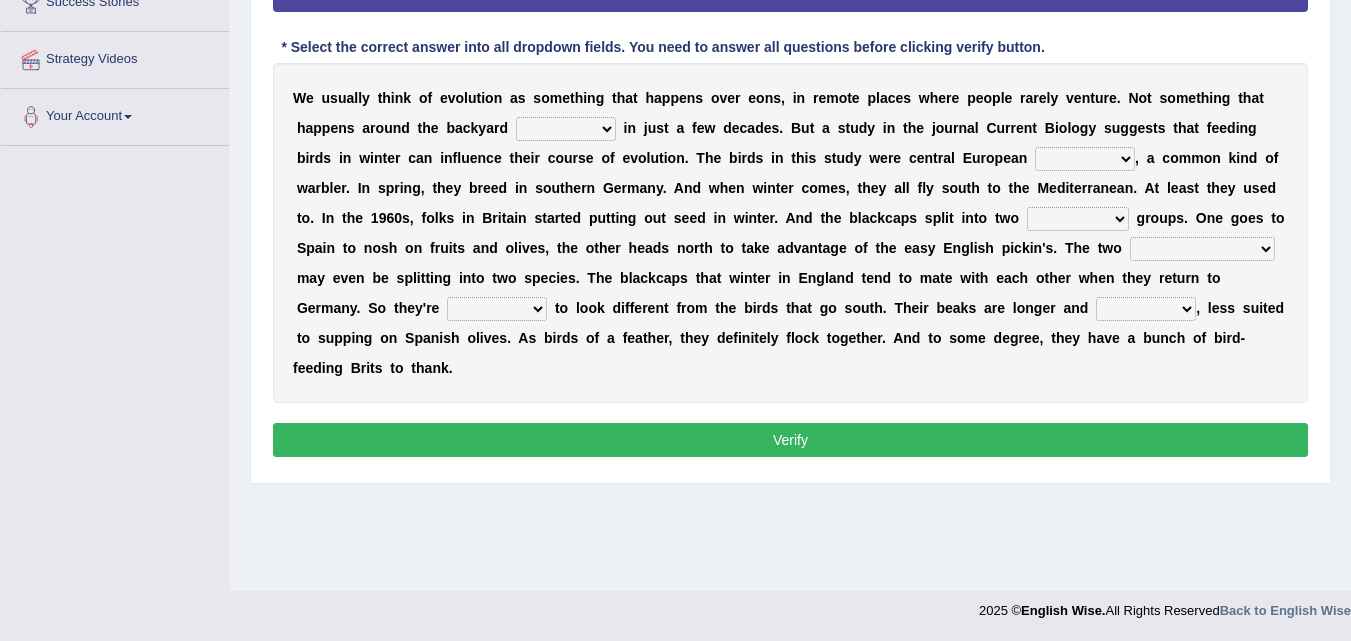 click on "beaver believer birdfeeder phonier" at bounding box center (566, 129) 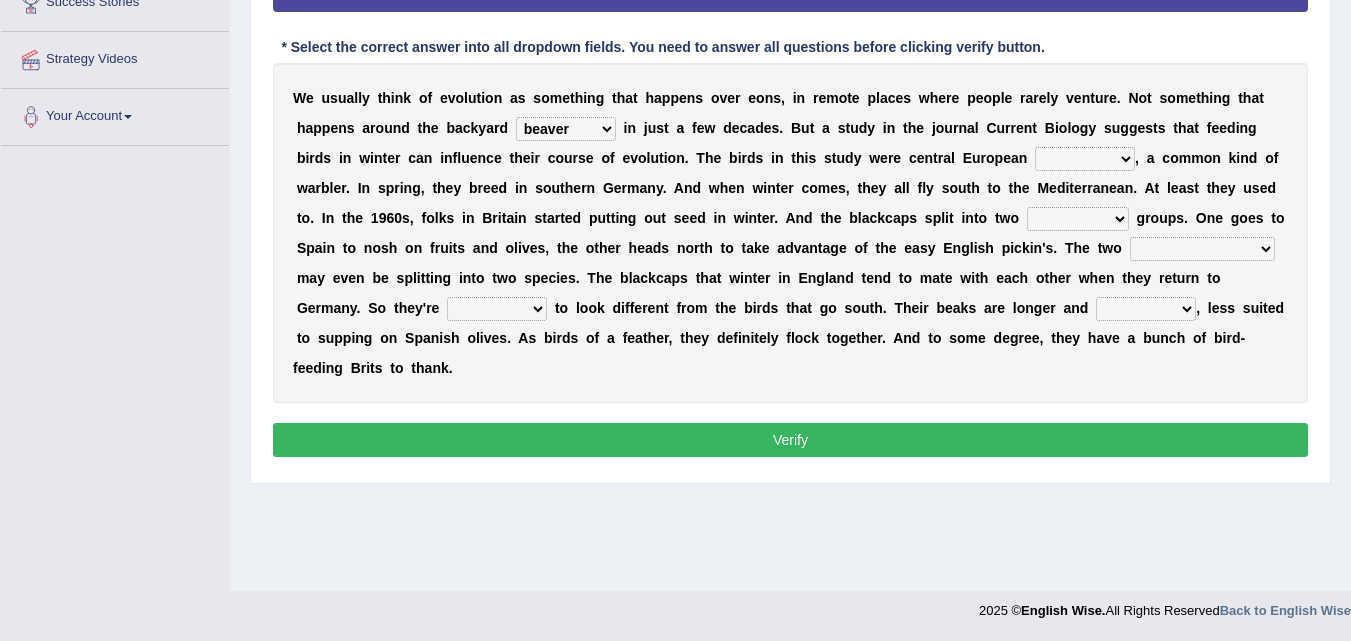 click on "beaver believer birdfeeder phonier" at bounding box center [566, 129] 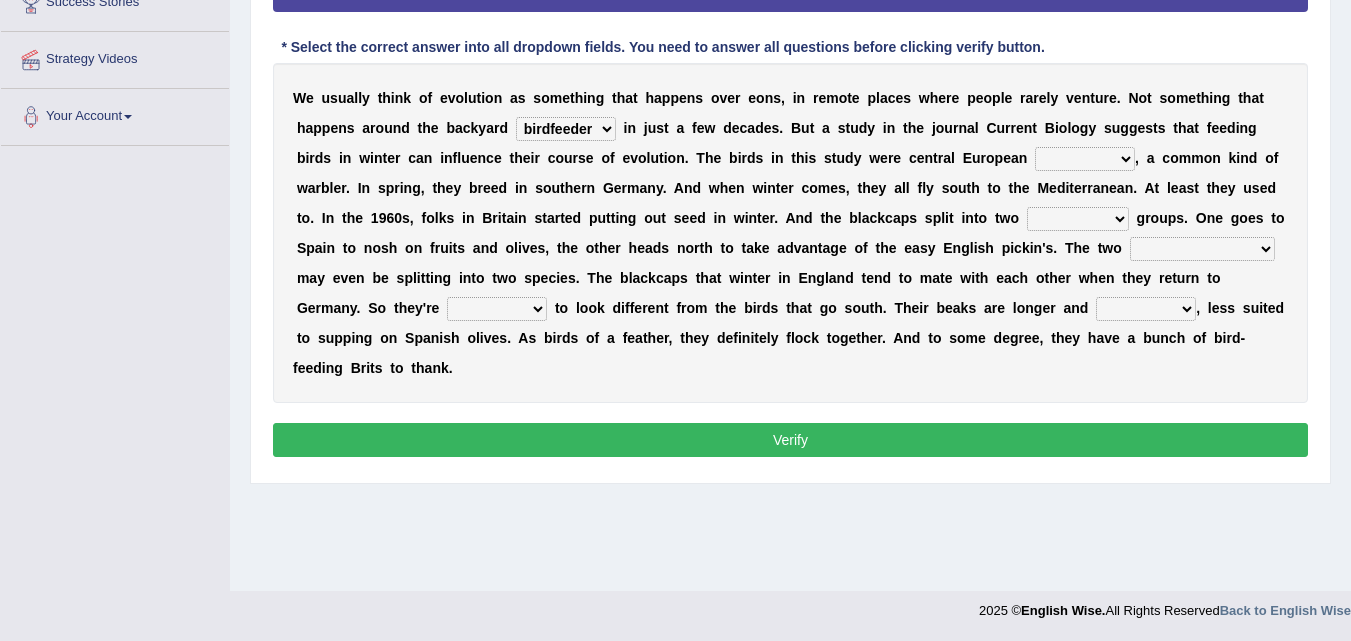 click on "beaver believer birdfeeder phonier" at bounding box center [566, 129] 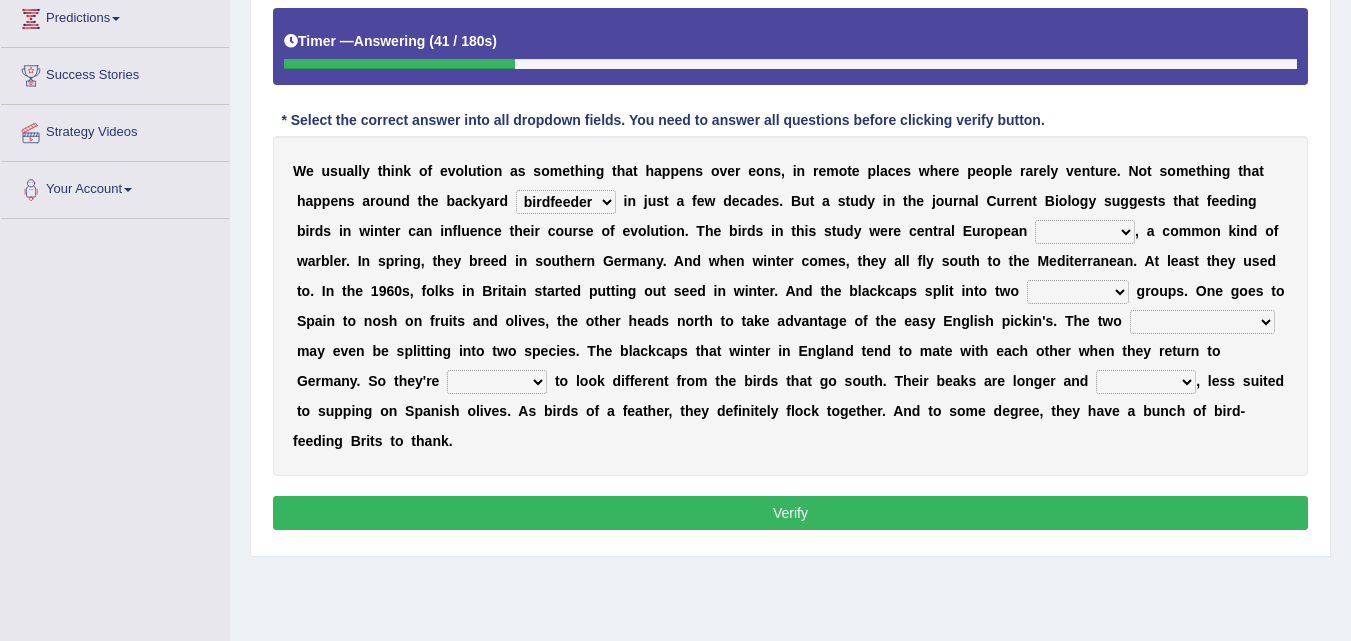 scroll, scrollTop: 333, scrollLeft: 0, axis: vertical 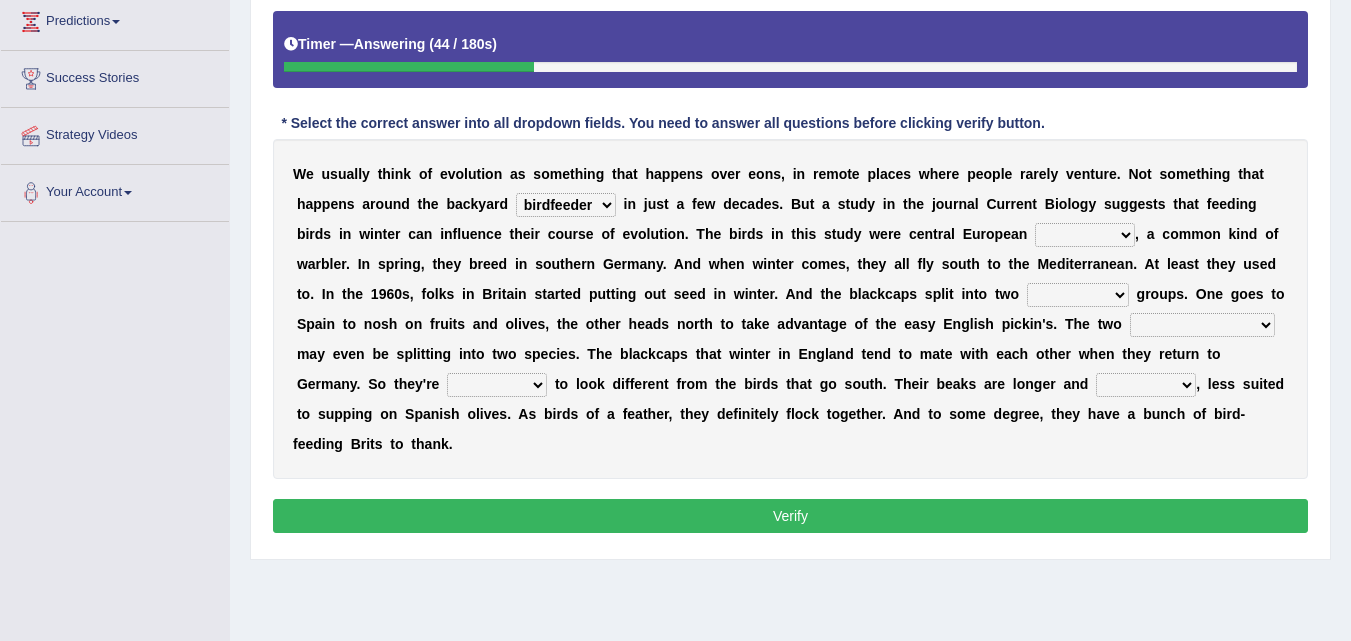 click on "blackcaps pox flaps chats" at bounding box center [1085, 235] 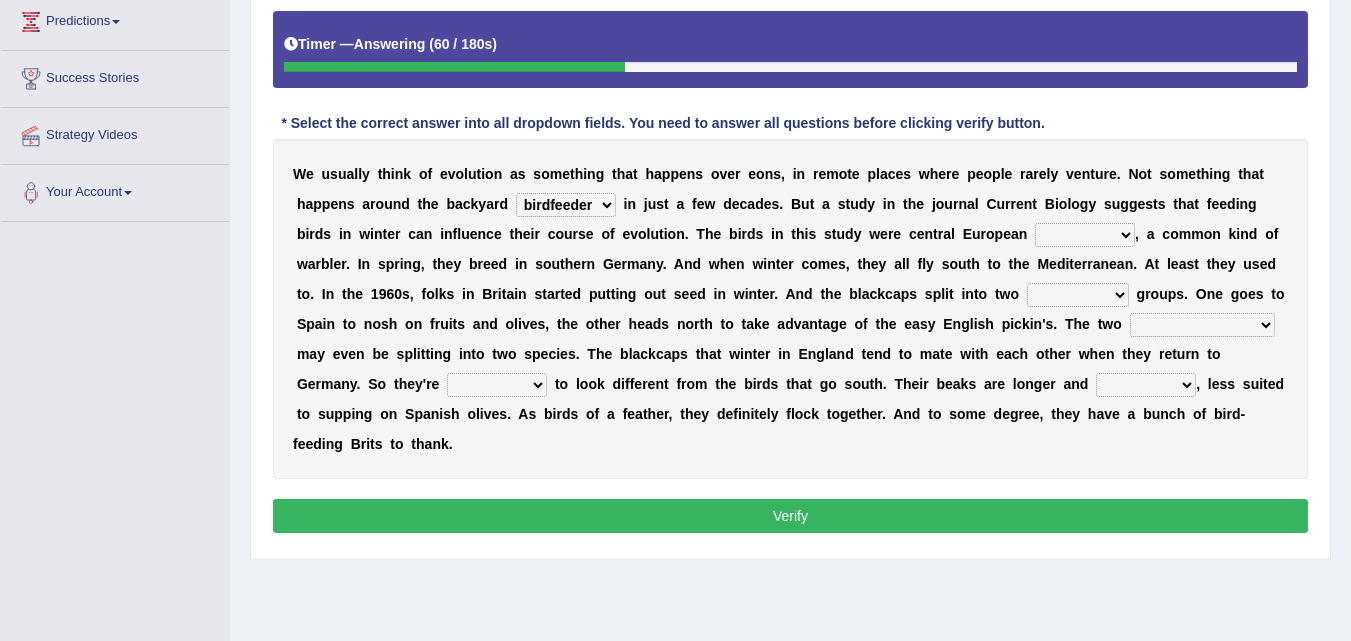 click on "W e    u s u a l l y    t h i n k    o f    e v o l u t i o n    a s    s o m e t h i n g    t h a t    h a p p e n s    o v e r    e o n s ,    i n    r e m o t e    p l a c e s    w h e r e    p e o p l e    r a r e l y    v e n t u r e .    N o t    s o m e t h i n g    t h a t    h a p p e n s    a r o u n d    t h e    b a c k y a r d    beaver believer birdfeeder phonier    i n    j u s t    a    f e w    d e c a d e s .    B u t    a    s t u d y    i n    t h e    j o u r n a l    C u r r e n t    B i o l o g y    s u g g e s t s    t h a t    f e e d i n g    b i r d s    i n    w i n t e r    c a n    i n f l u e n c e    t h e i r    c o u r s e    o f    e v o l u t i o n .    T h e    b i r d s    i n    t h i s    s t u d y    w e r e    c e n t r a l    E u r o p e a n    blackcaps pox flaps chats ,    a    c o m m o n    k i n d    o f    w a r b l e r .    I n    s p r i n g ,    t h e y    b r e e d    i n    s o u t h e r" at bounding box center (790, 309) 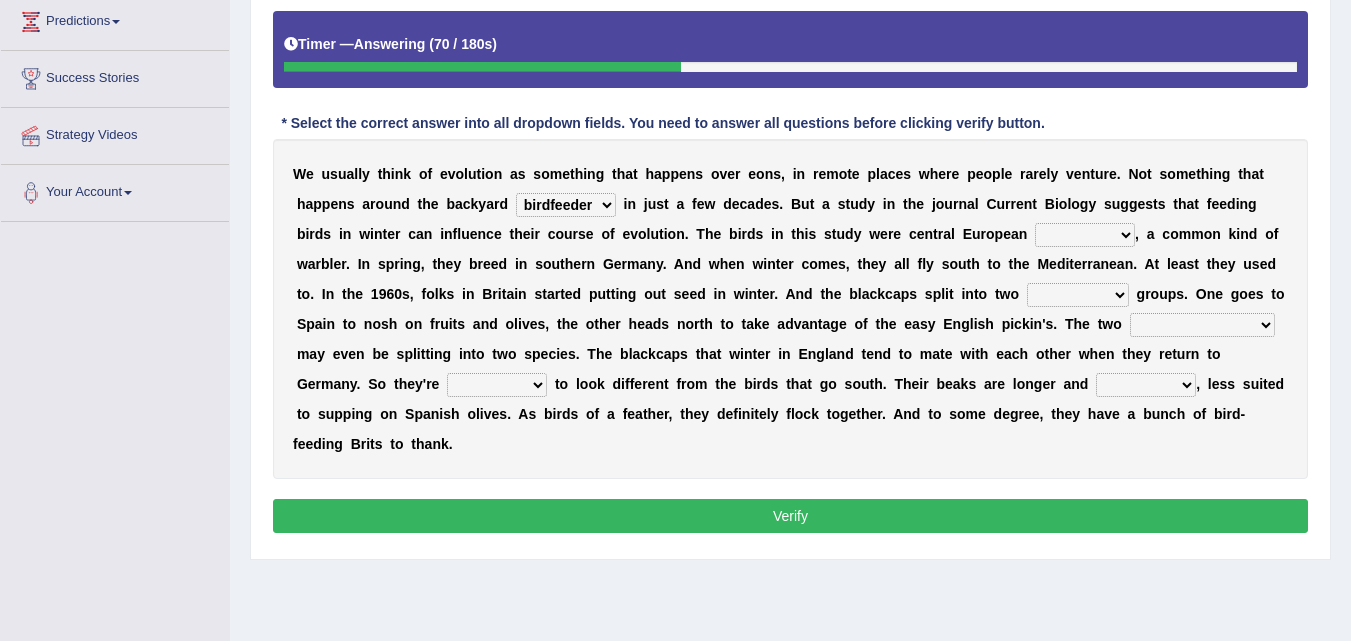 click on "blackcaps pox flaps chats" at bounding box center (1085, 235) 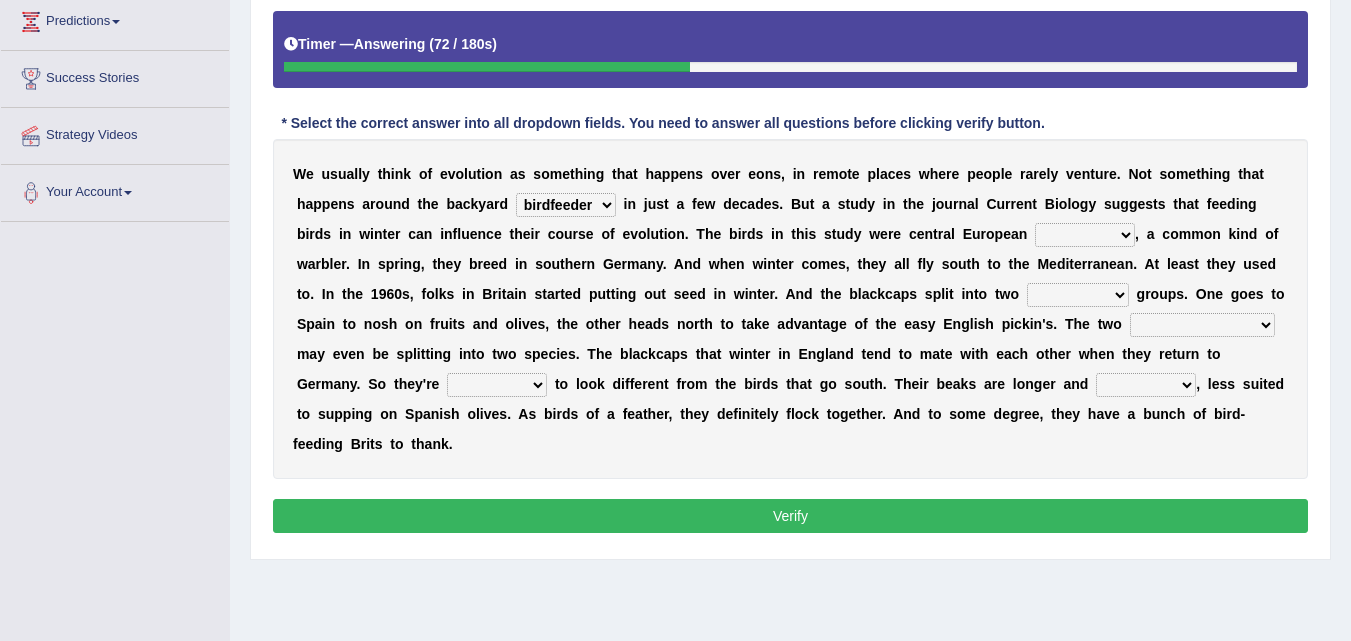select on "blackcaps" 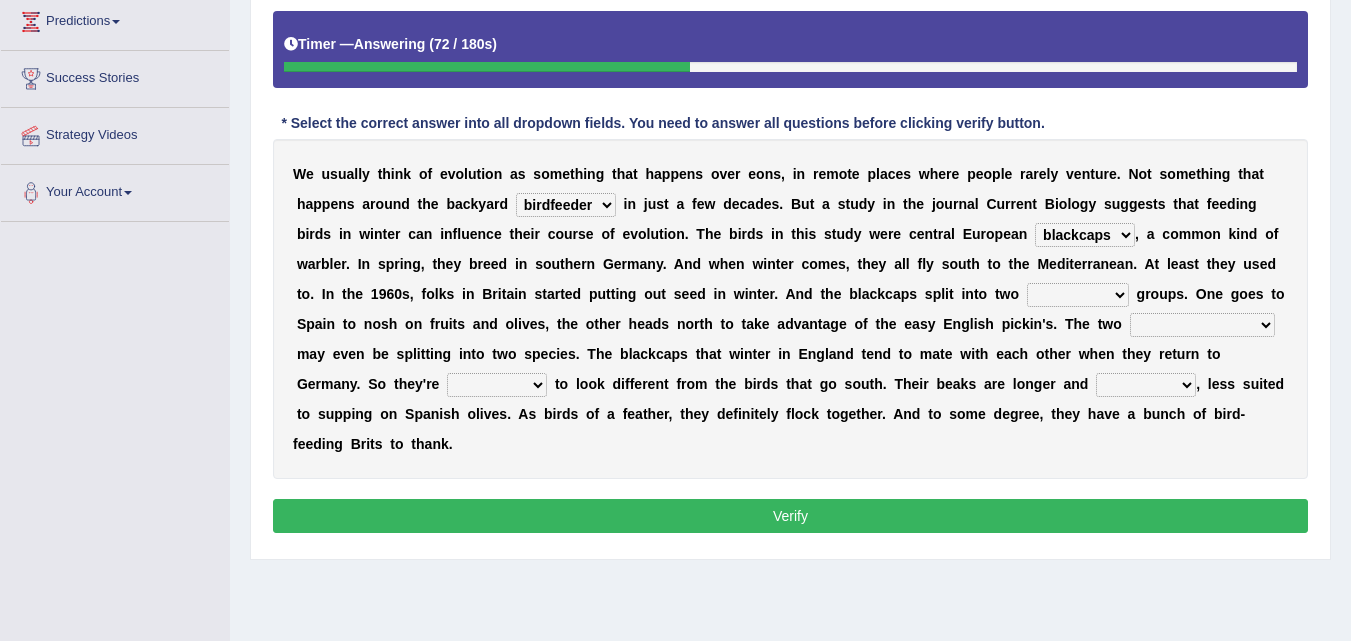 click on "blackcaps pox flaps chats" at bounding box center [1085, 235] 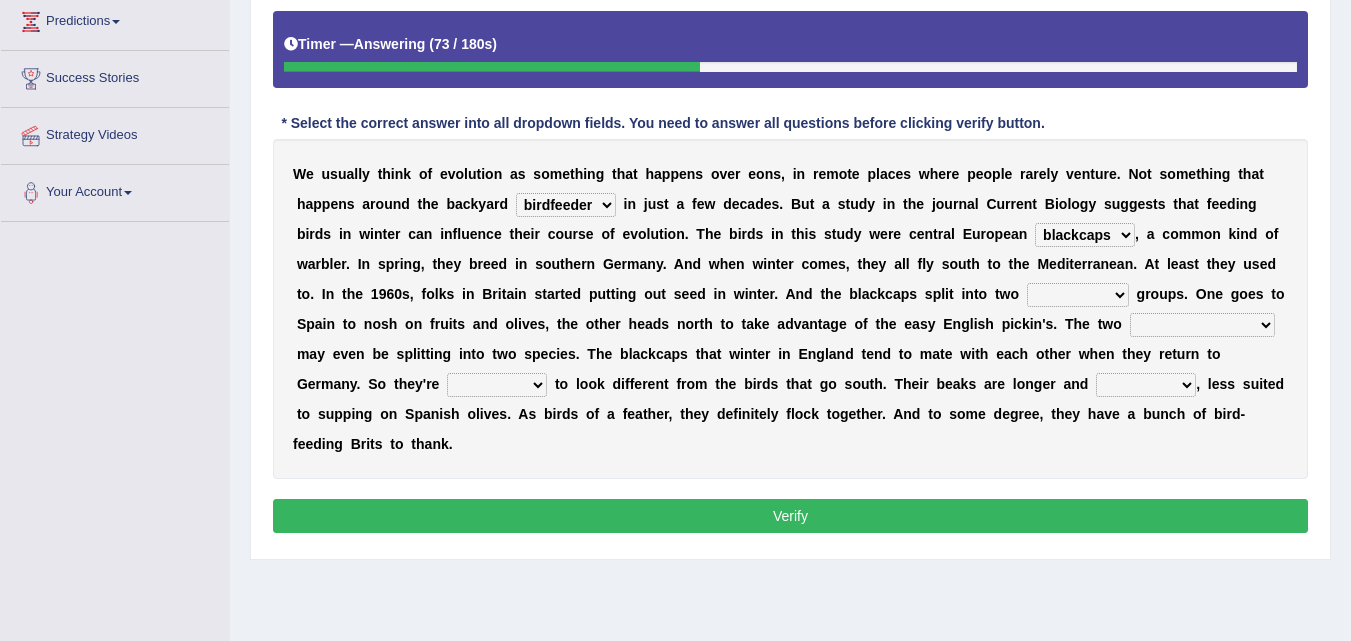 click on "W e    u s u a l l y    t h i n k    o f    e v o l u t i o n    a s    s o m e t h i n g    t h a t    h a p p e n s    o v e r    e o n s ,    i n    r e m o t e    p l a c e s    w h e r e    p e o p l e    r a r e l y    v e n t u r e .    N o t    s o m e t h i n g    t h a t    h a p p e n s    a r o u n d    t h e    b a c k y a r d    beaver believer birdfeeder phonier    i n    j u s t    a    f e w    d e c a d e s .    B u t    a    s t u d y    i n    t h e    j o u r n a l    C u r r e n t    B i o l o g y    s u g g e s t s    t h a t    f e e d i n g    b i r d s    i n    w i n t e r    c a n    i n f l u e n c e    t h e i r    c o u r s e    o f    e v o l u t i o n .    T h e    b i r d s    i n    t h i s    s t u d y    w e r e    c e n t r a l    E u r o p e a n    blackcaps pox flaps chats ,    a    c o m m o n    k i n d    o f    w a r b l e r .    I n    s p r i n g ,    t h e y    b r e e d    i n    s o u t h e r" at bounding box center (790, 309) 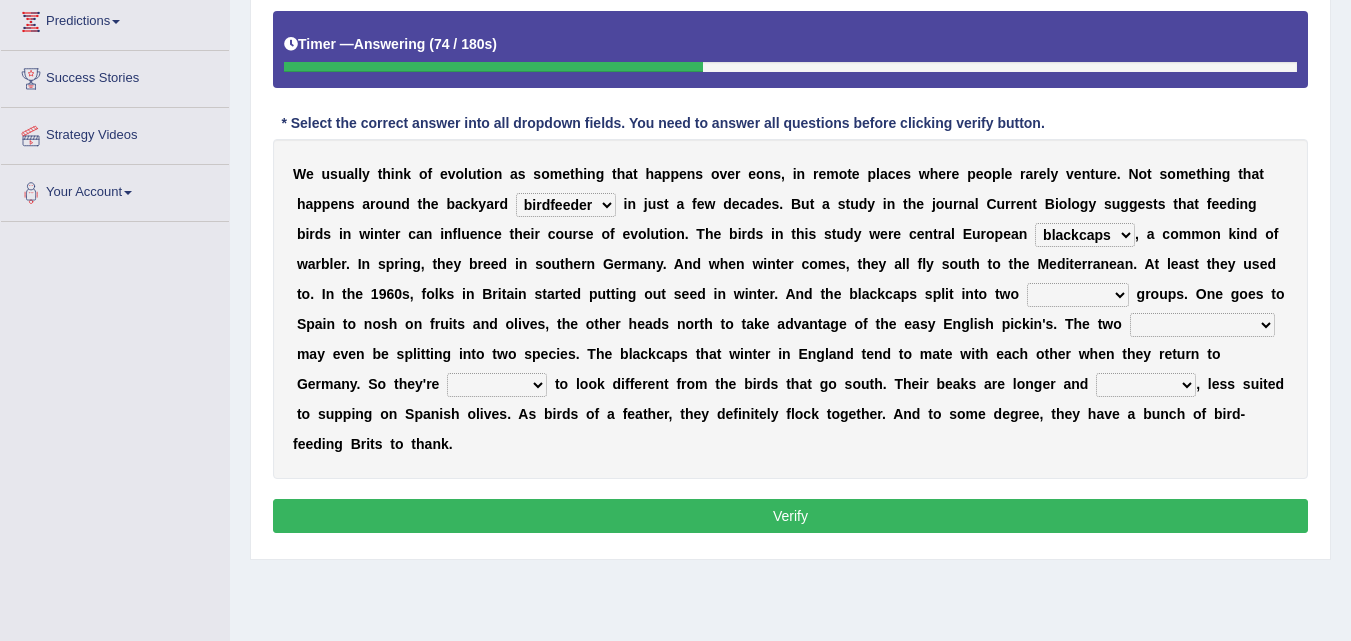 click on "W e    u s u a l l y    t h i n k    o f    e v o l u t i o n    a s    s o m e t h i n g    t h a t    h a p p e n s    o v e r    e o n s ,    i n    r e m o t e    p l a c e s    w h e r e    p e o p l e    r a r e l y    v e n t u r e .    N o t    s o m e t h i n g    t h a t    h a p p e n s    a r o u n d    t h e    b a c k y a r d    beaver believer birdfeeder phonier    i n    j u s t    a    f e w    d e c a d e s .    B u t    a    s t u d y    i n    t h e    j o u r n a l    C u r r e n t    B i o l o g y    s u g g e s t s    t h a t    f e e d i n g    b i r d s    i n    w i n t e r    c a n    i n f l u e n c e    t h e i r    c o u r s e    o f    e v o l u t i o n .    T h e    b i r d s    i n    t h i s    s t u d y    w e r e    c e n t r a l    E u r o p e a n    blackcaps pox flaps chats ,    a    c o m m o n    k i n d    o f    w a r b l e r .    I n    s p r i n g ,    t h e y    b r e e d    i n    s o u t h e r" at bounding box center (790, 309) 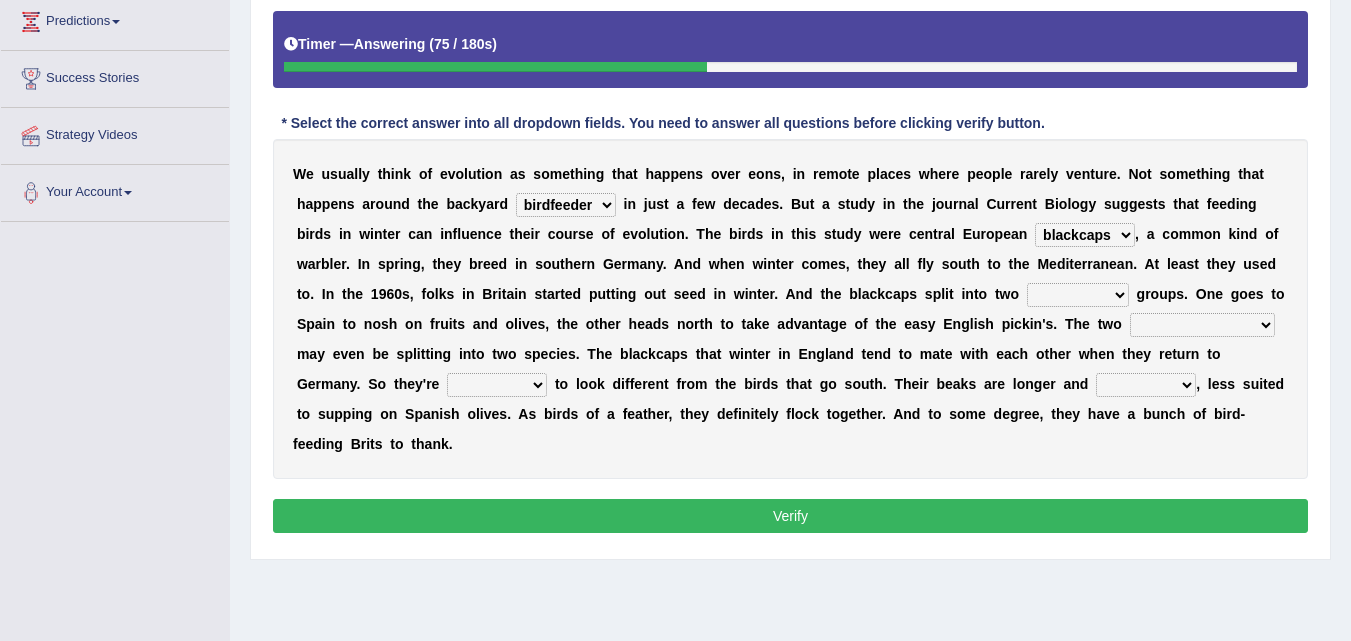 click on "distinct bit disconnect split" at bounding box center [1078, 295] 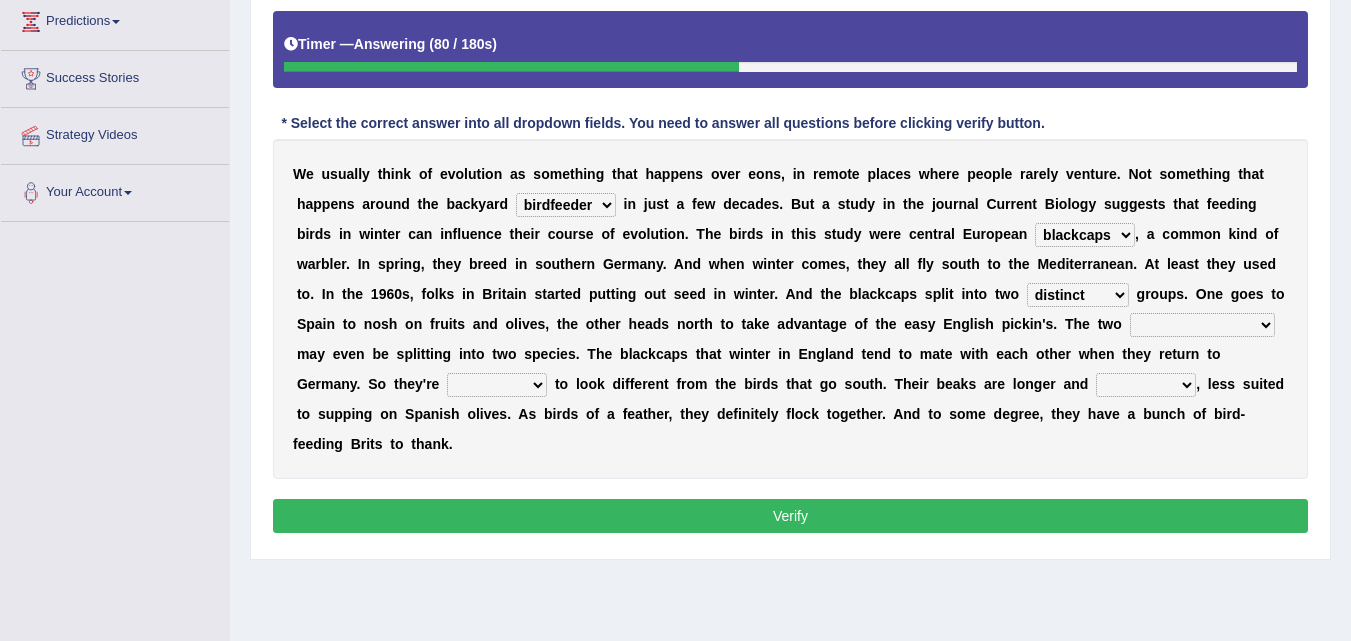 click on "distinct bit disconnect split" at bounding box center (1078, 295) 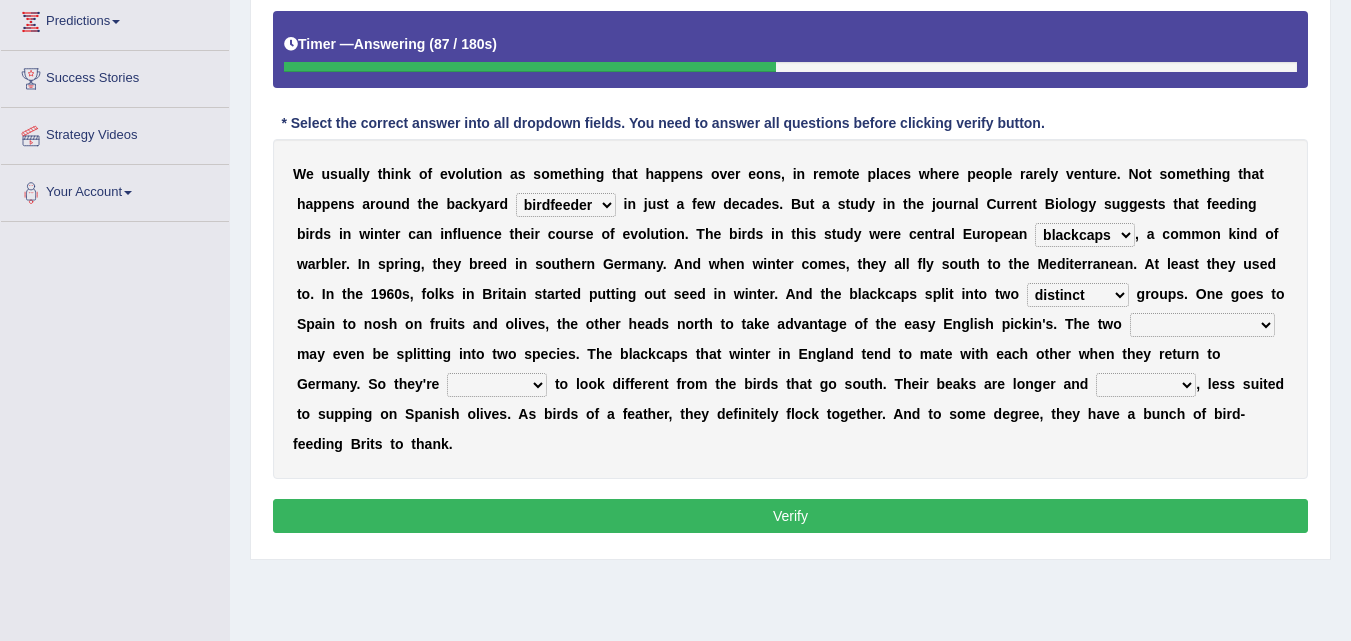 click on "distinct bit disconnect split" at bounding box center [1078, 295] 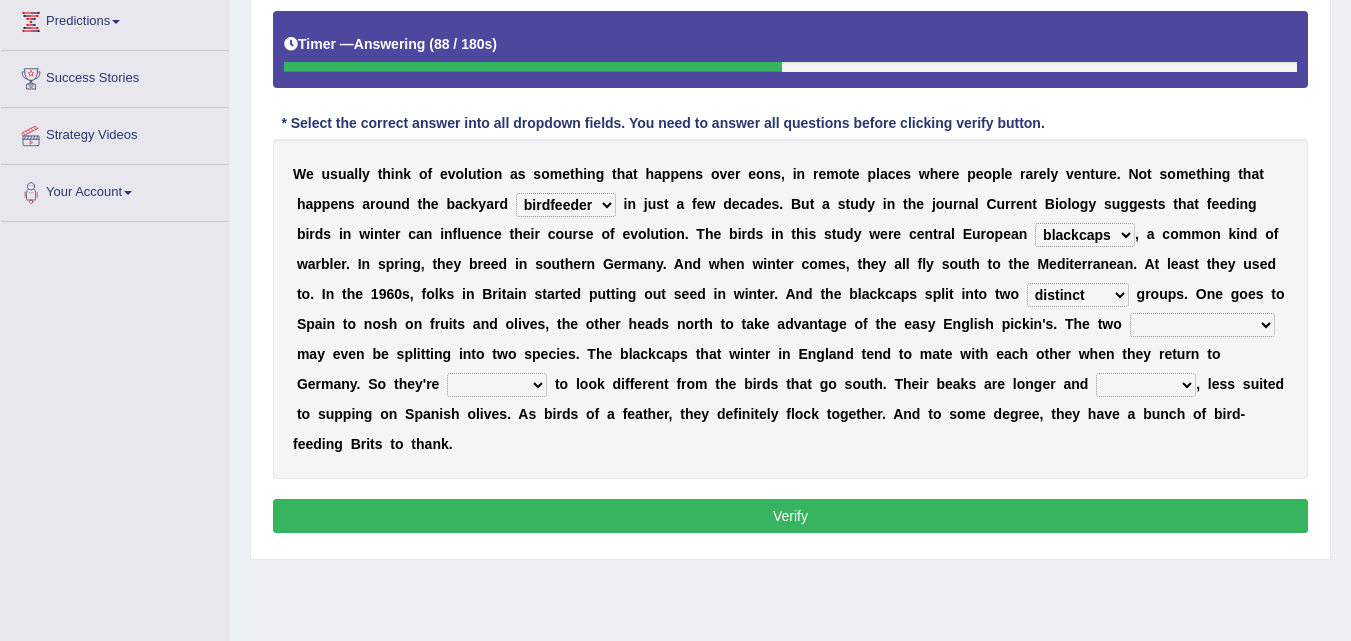 click on "distinct bit disconnect split" at bounding box center (1078, 295) 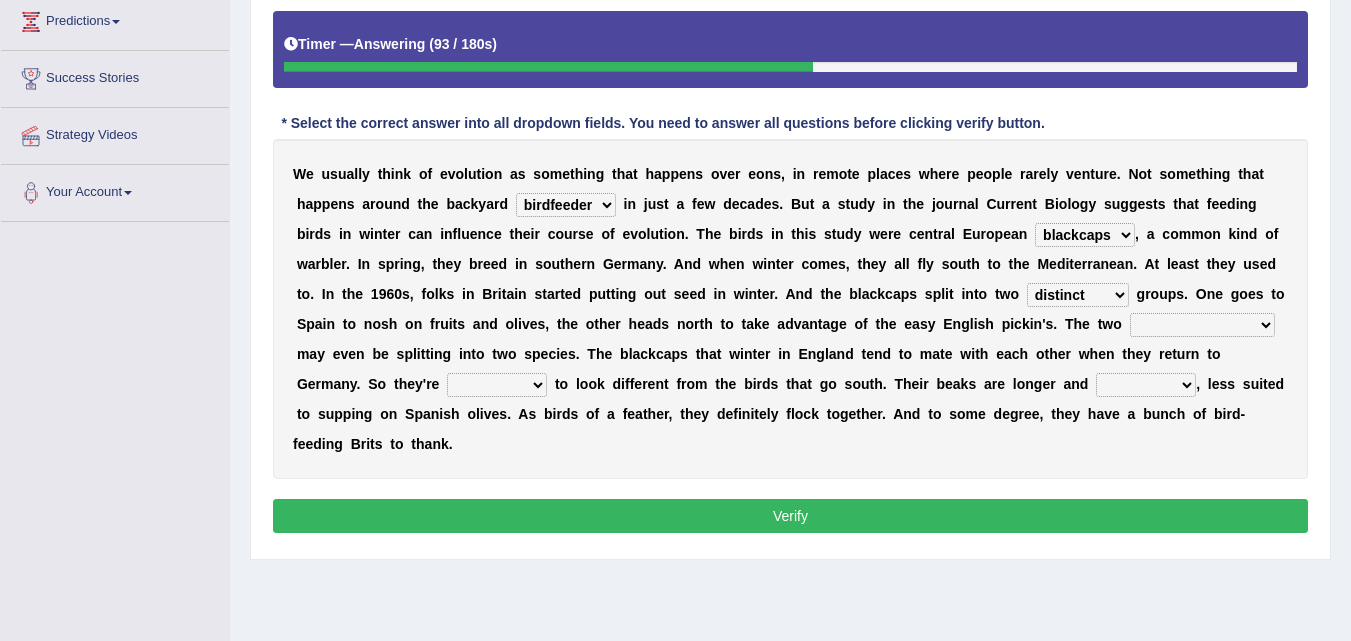 click on "elevators populations breakers contraindications" at bounding box center [1202, 325] 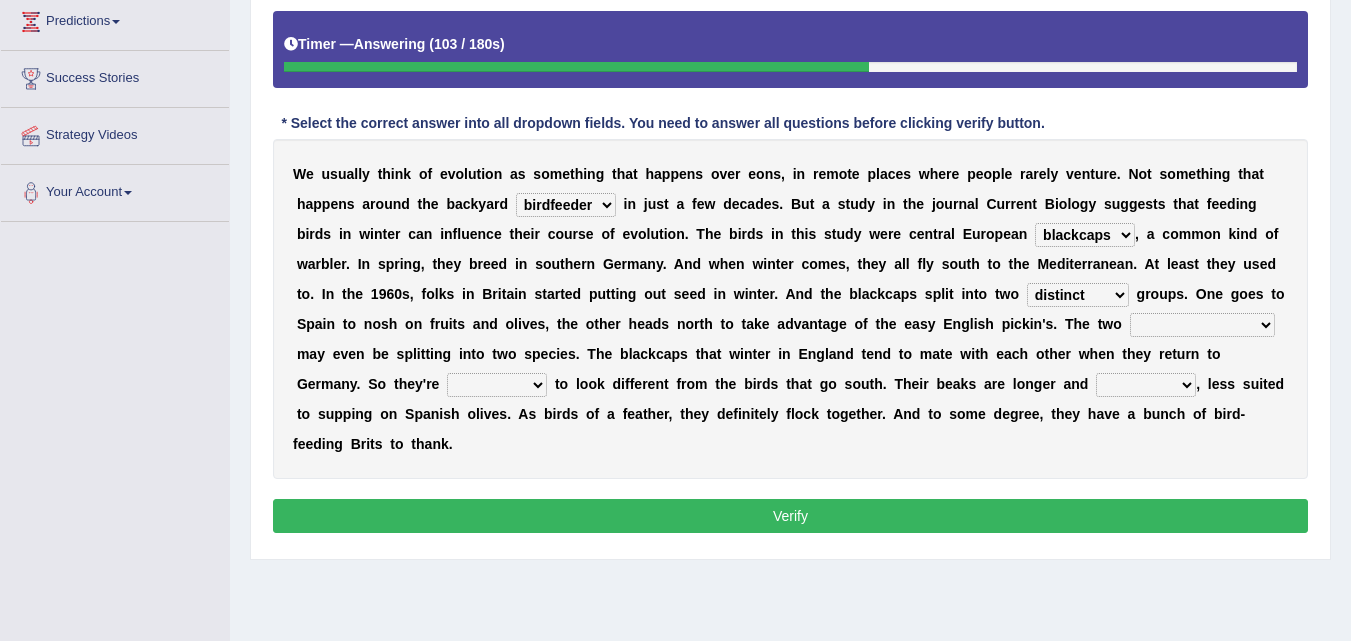 click on "distinct bit disconnect split" at bounding box center (1078, 295) 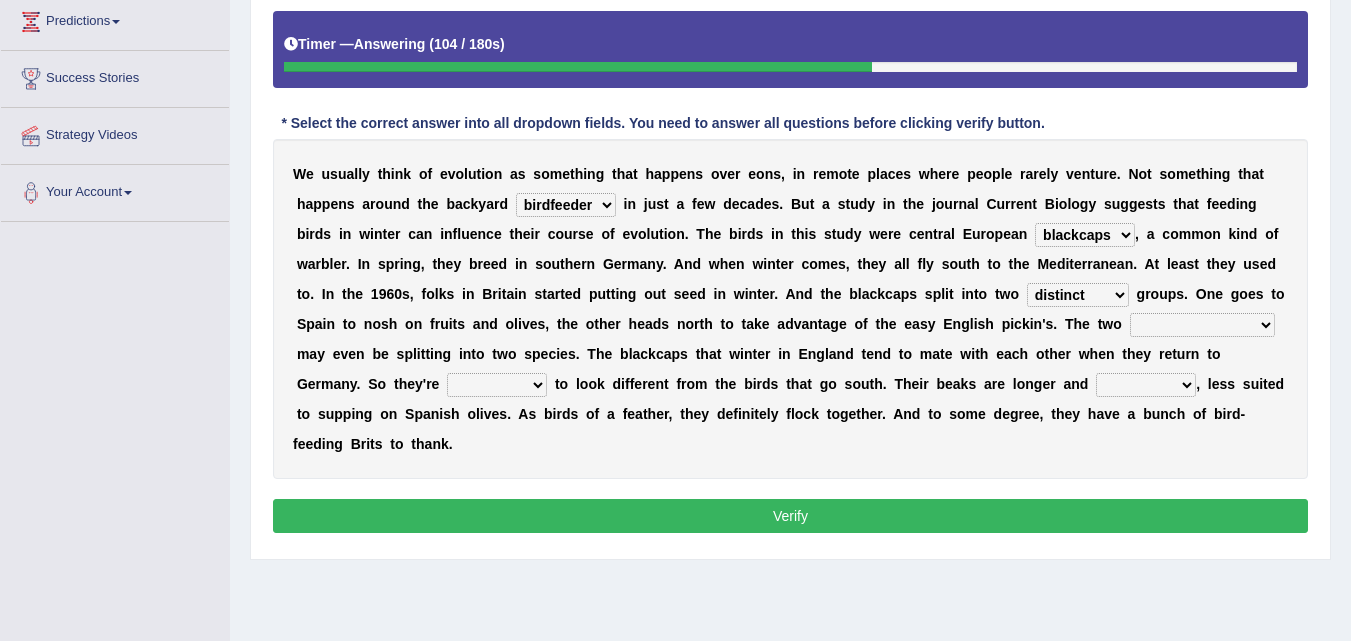 click on "distinct bit disconnect split" at bounding box center [1078, 295] 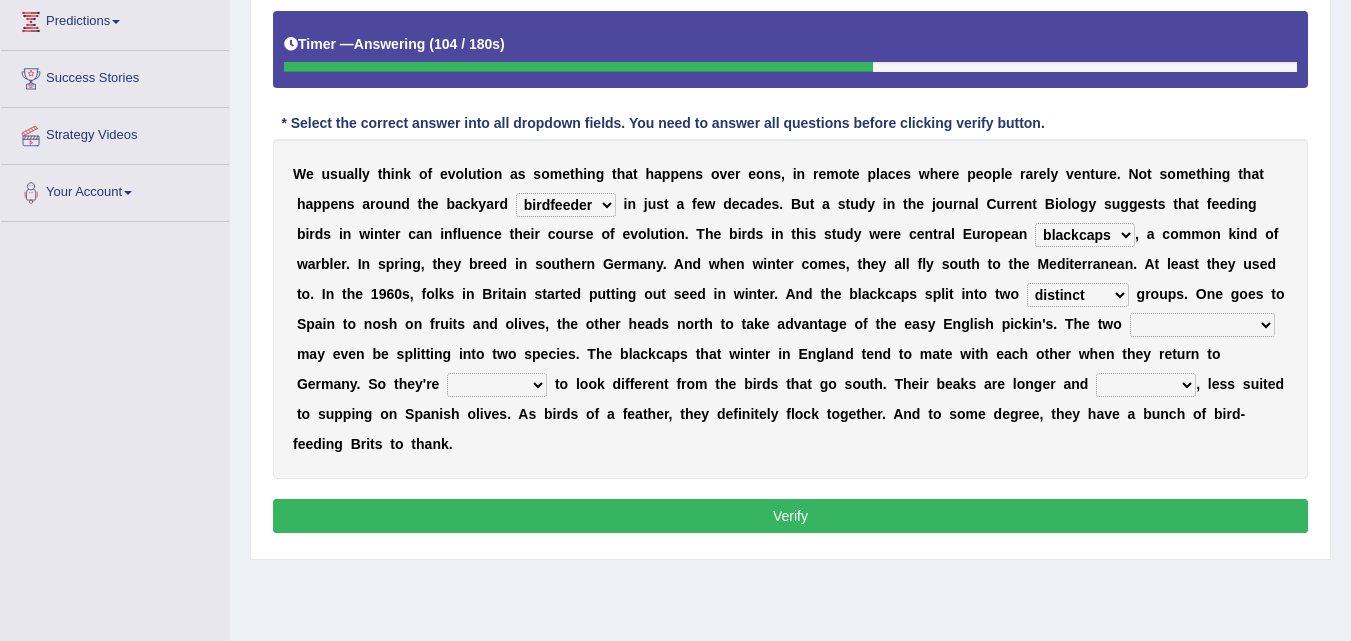 click on "distinct bit disconnect split" at bounding box center [1078, 295] 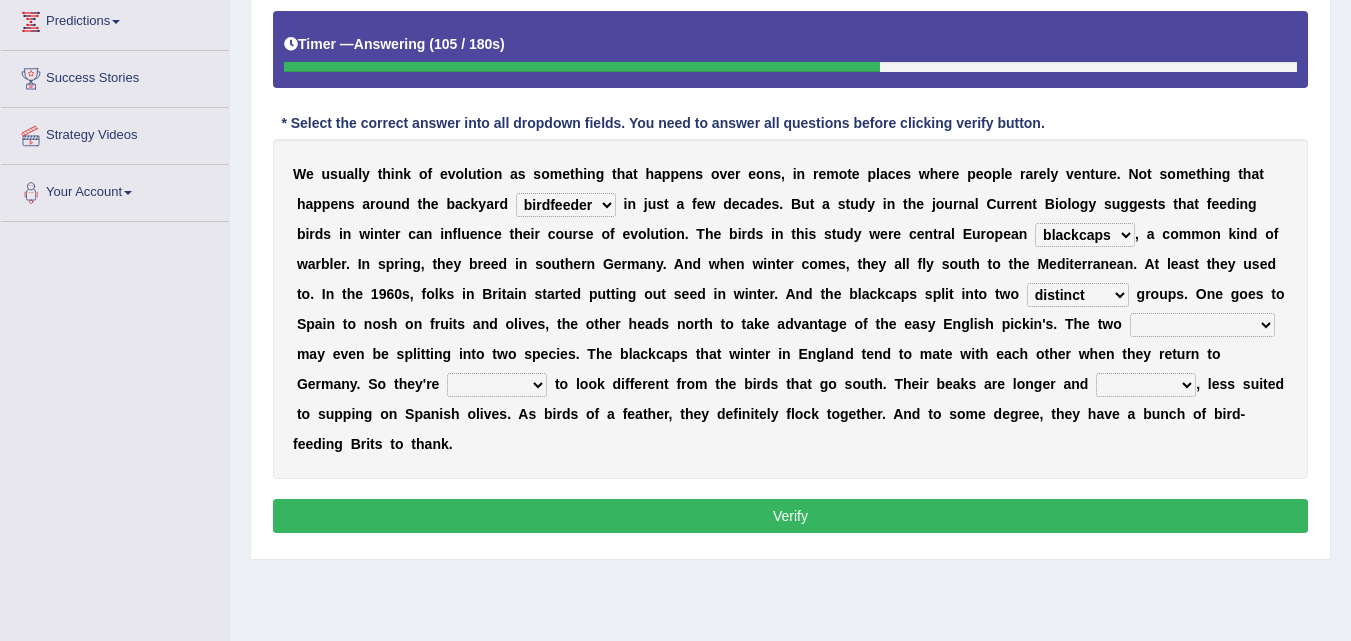 select on "split" 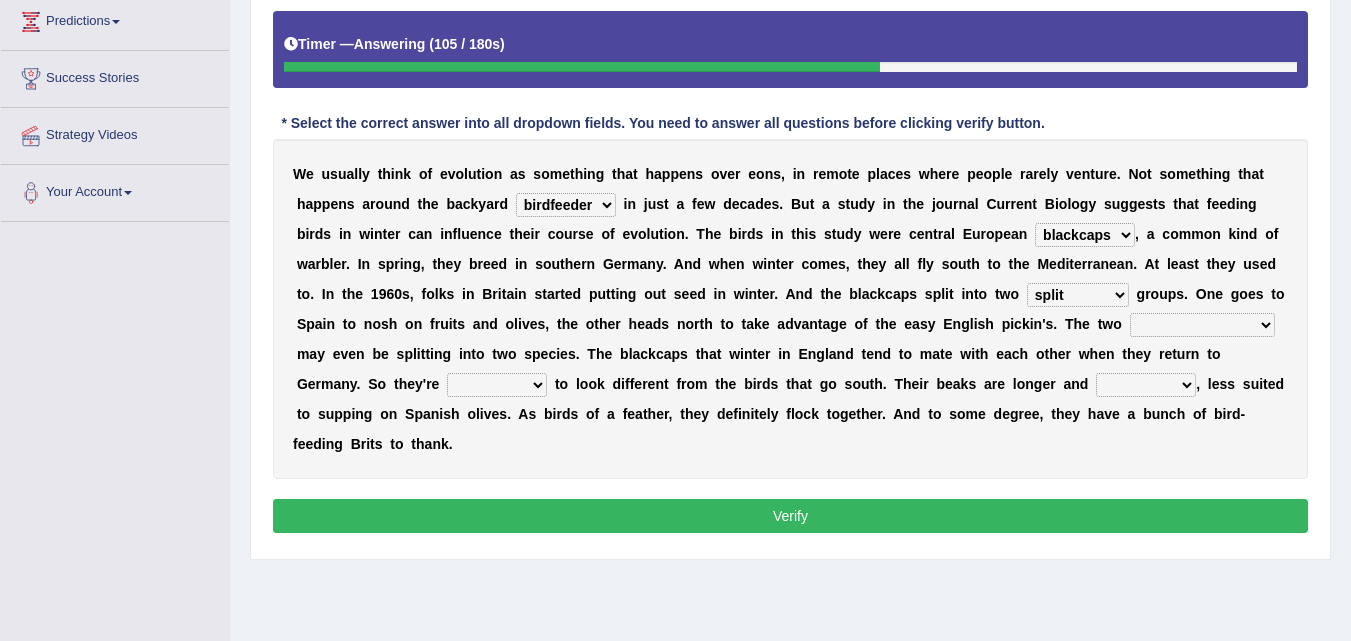 click on "distinct bit disconnect split" at bounding box center (1078, 295) 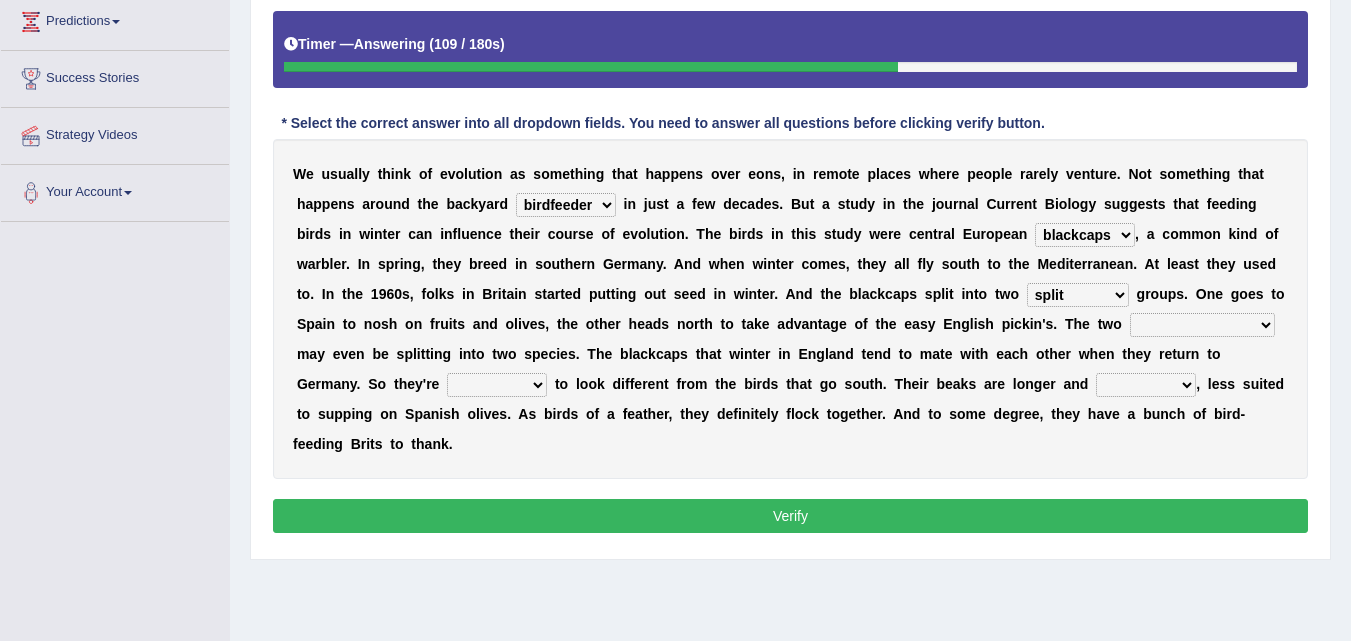 click on "elevators populations breakers contraindications" at bounding box center [1202, 325] 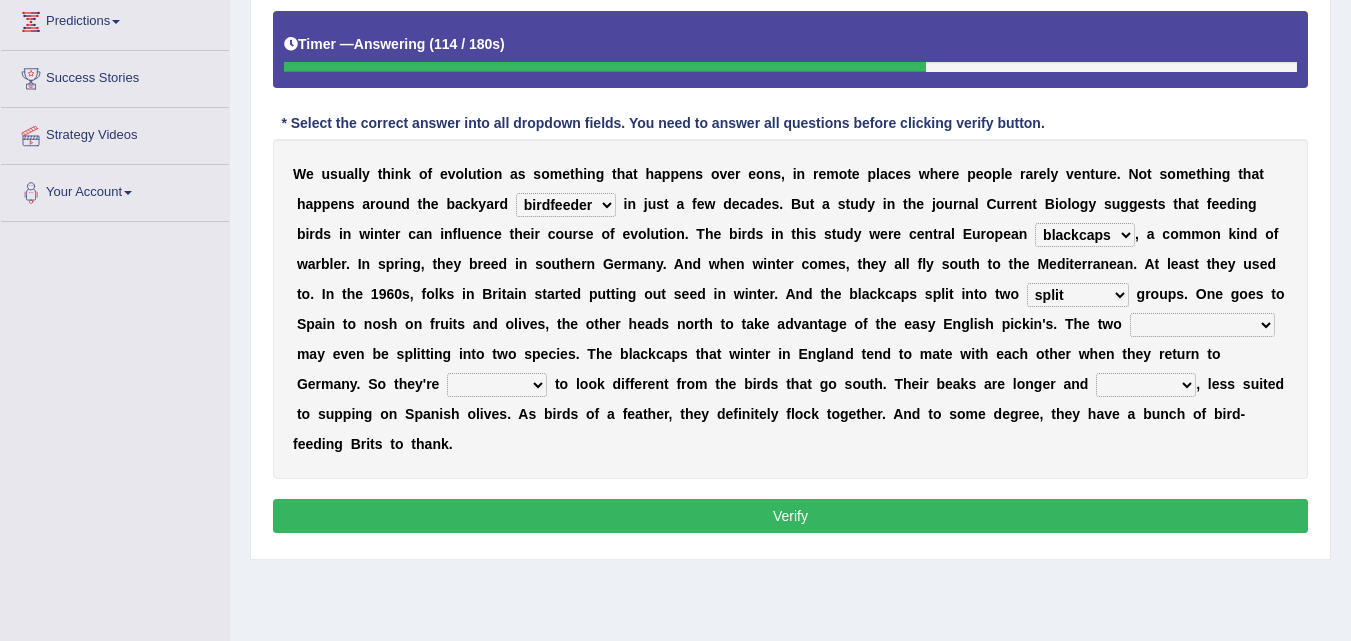 select on "contraindications" 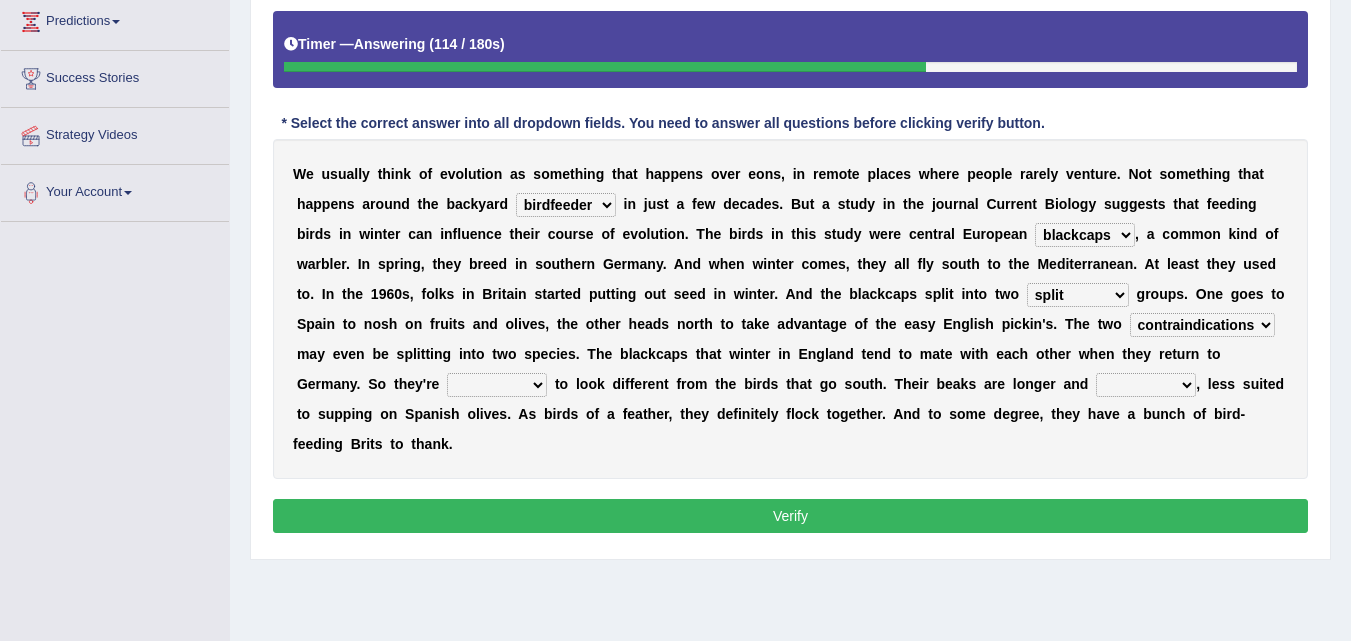 click on "elevators populations breakers contraindications" at bounding box center (1202, 325) 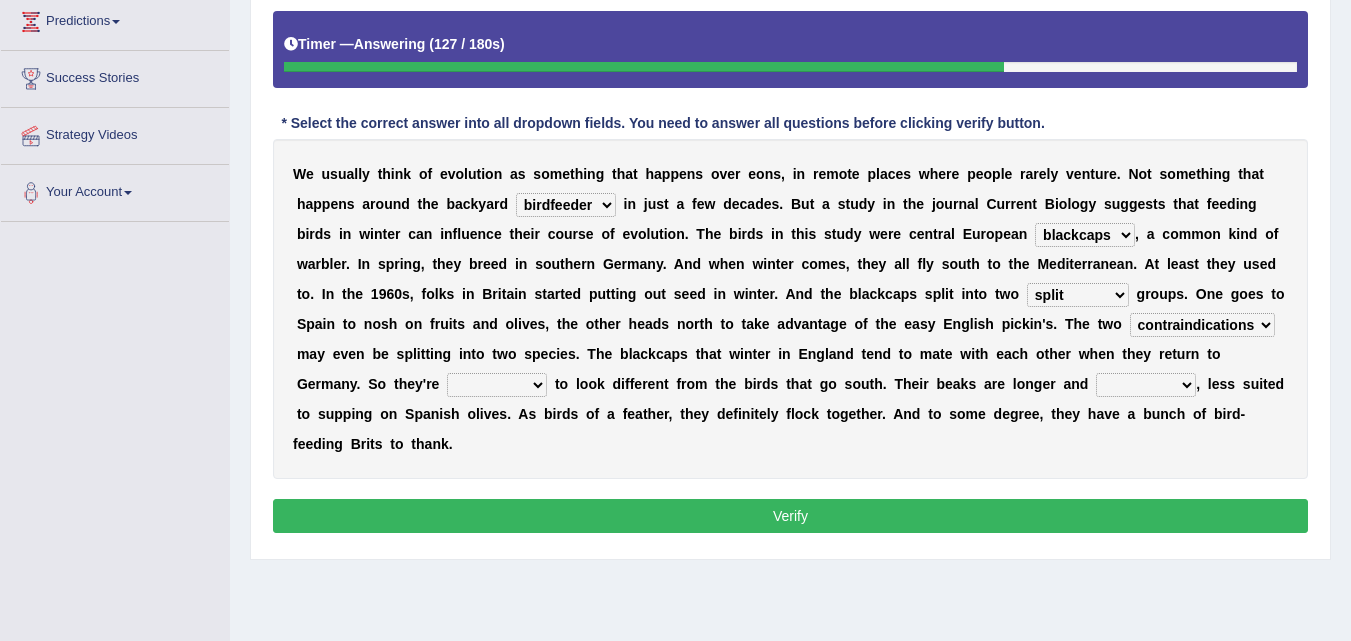 click on "starting blotting wanting padding" at bounding box center [497, 385] 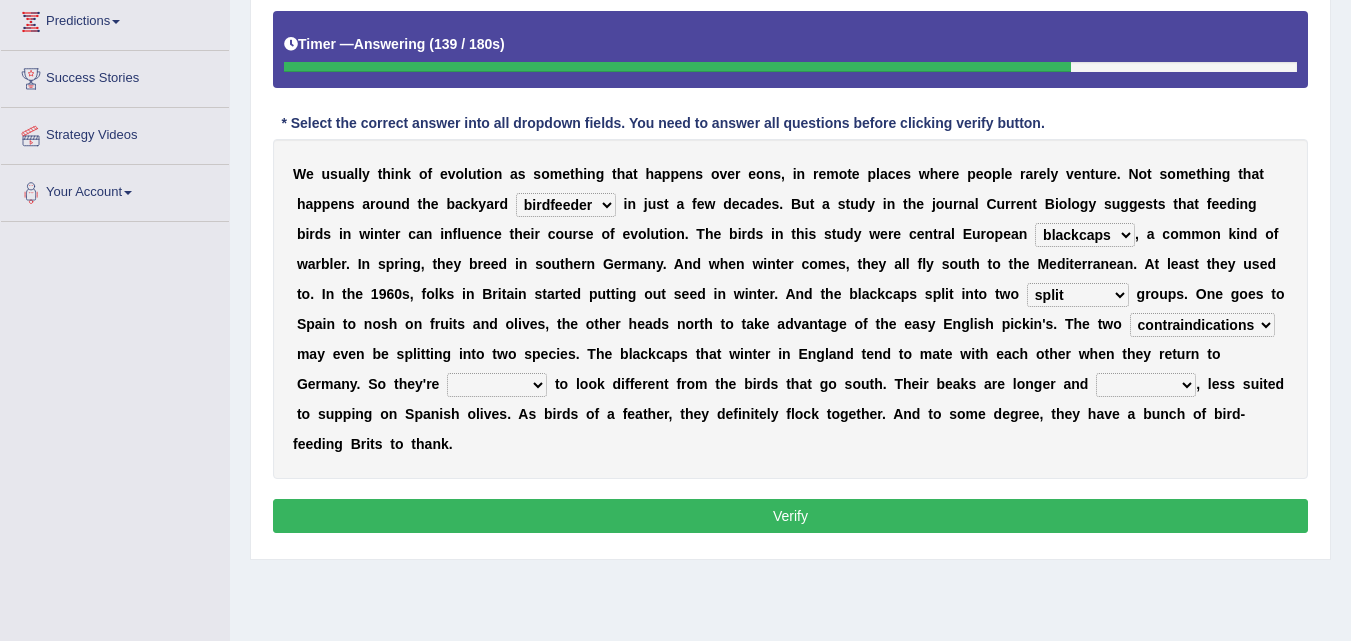 select on "starting" 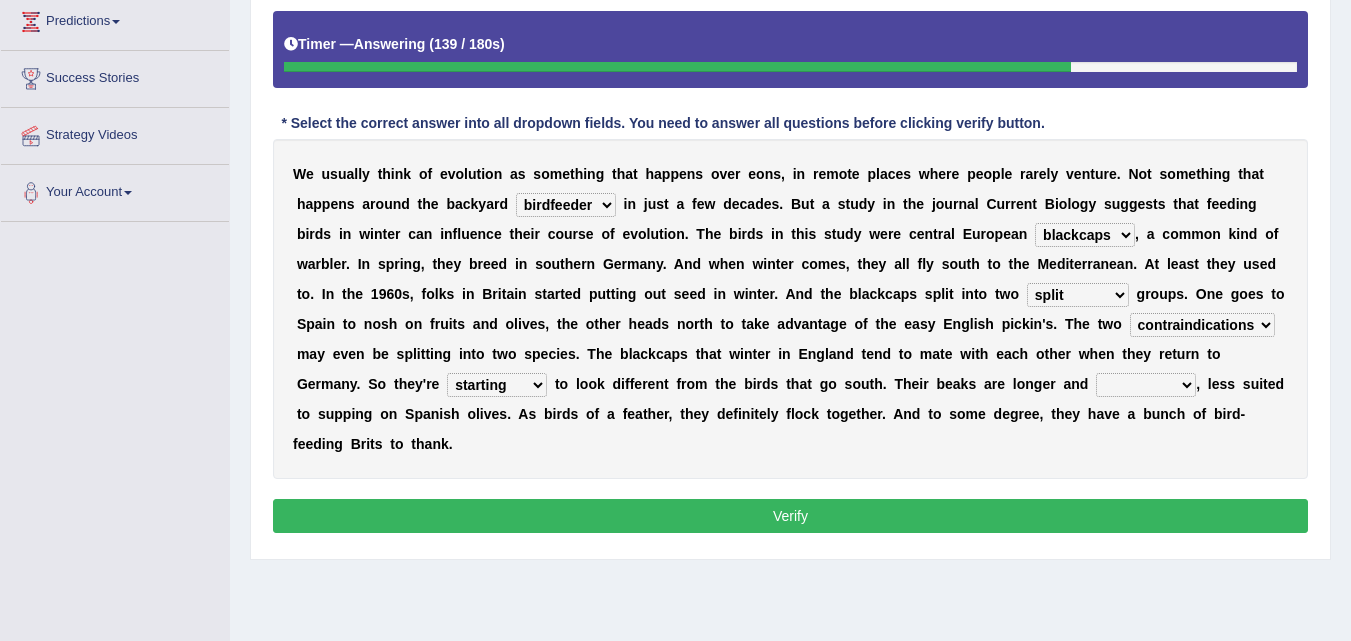 click on "starting blotting wanting padding" at bounding box center (497, 385) 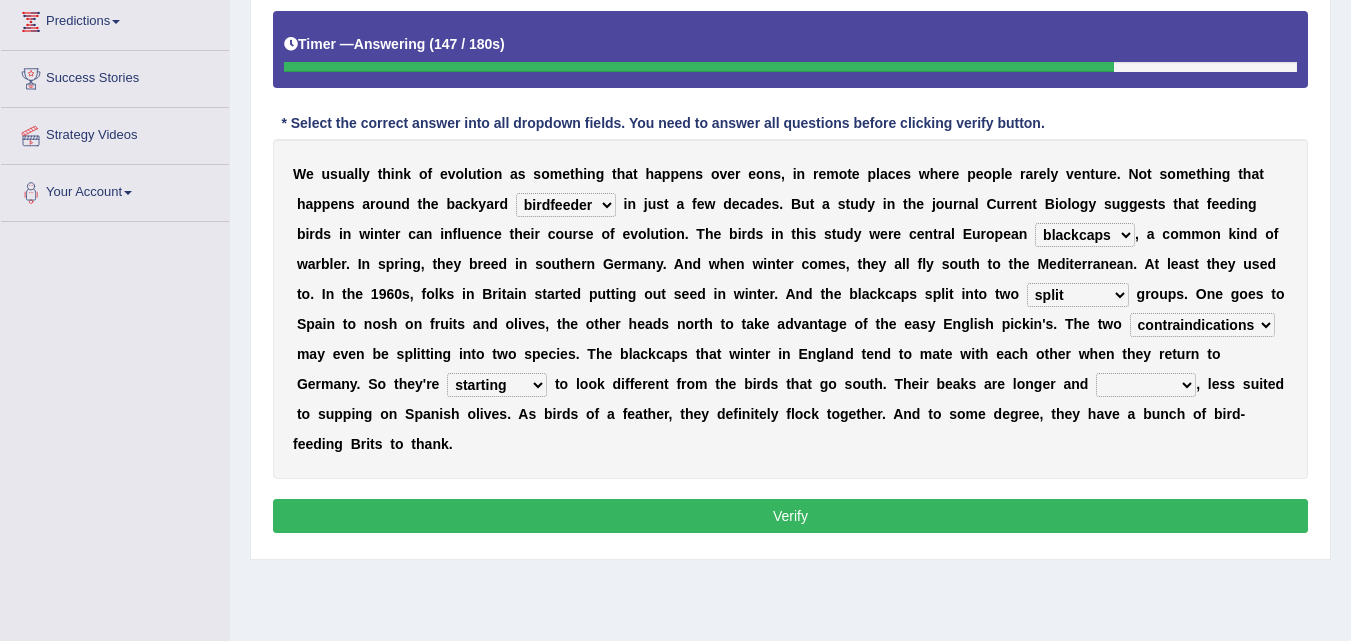 click on "freshwater spillover scheduler narrower" at bounding box center (1146, 385) 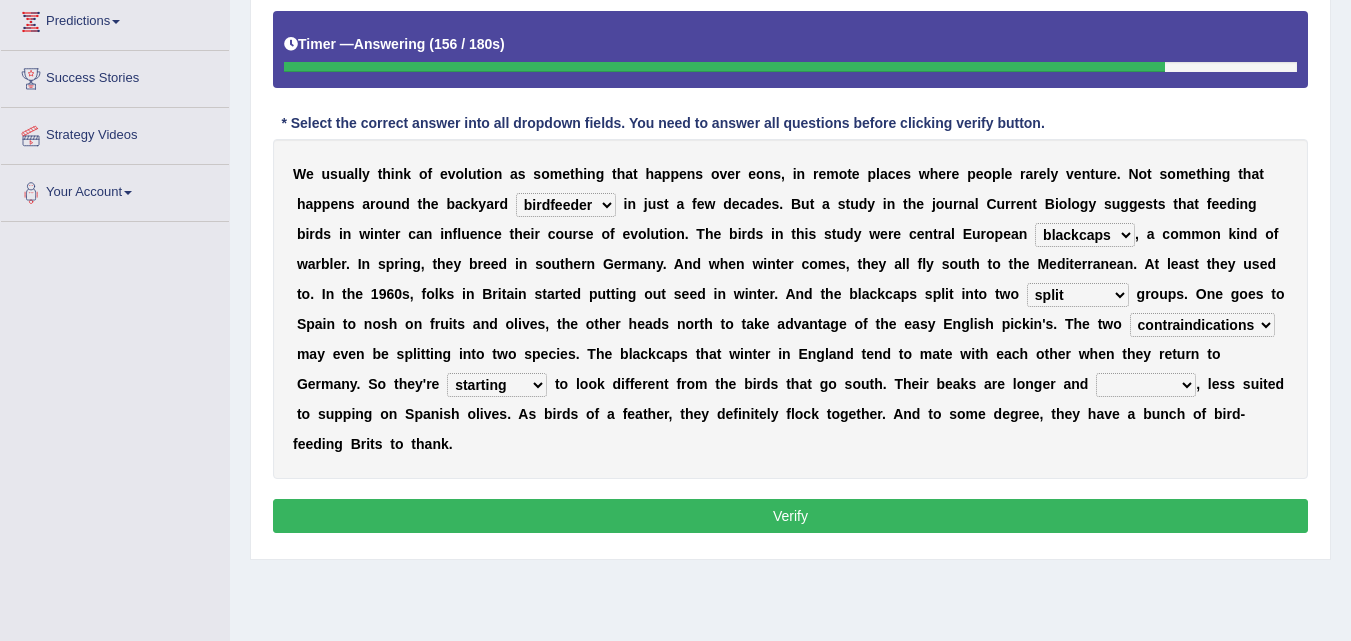 select on "narrower" 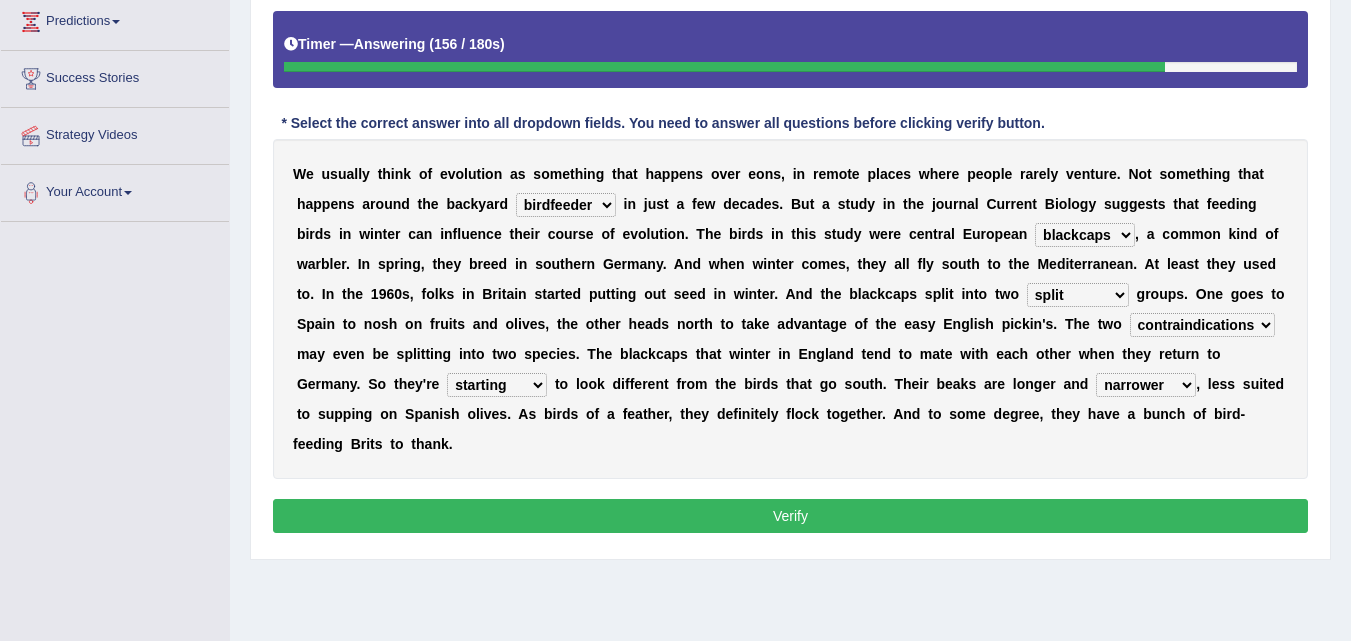 click on "freshwater spillover scheduler narrower" at bounding box center [1146, 385] 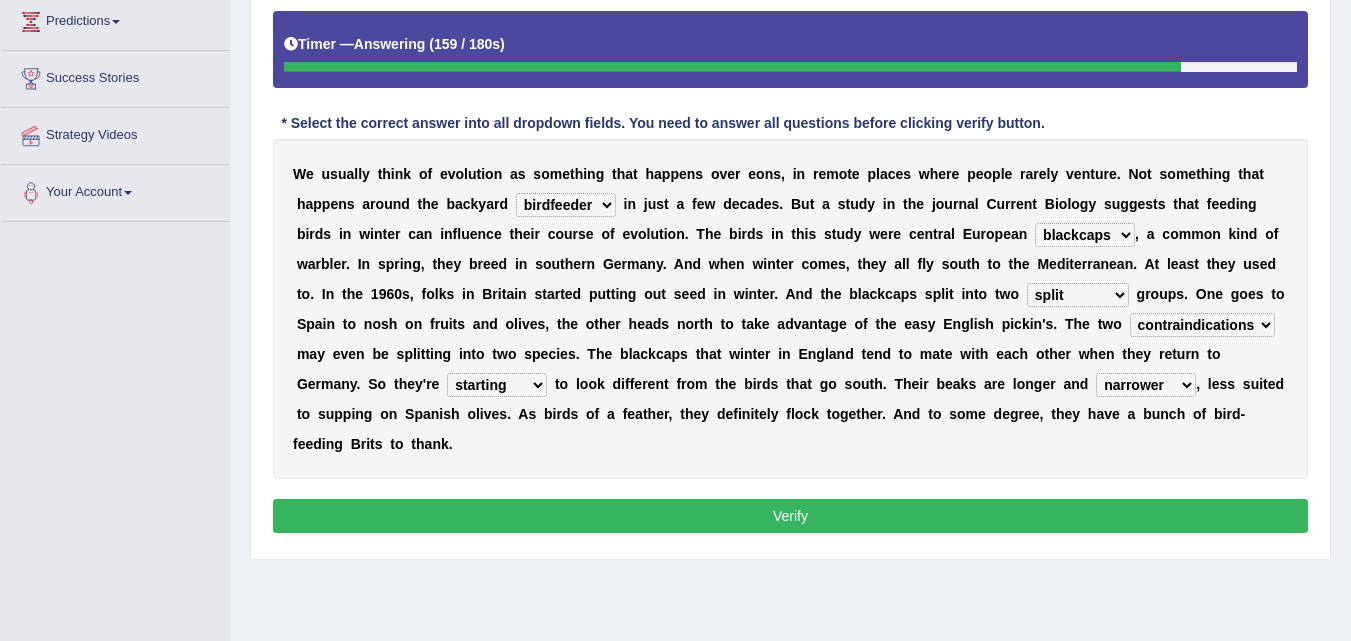 click on "Verify" at bounding box center (790, 516) 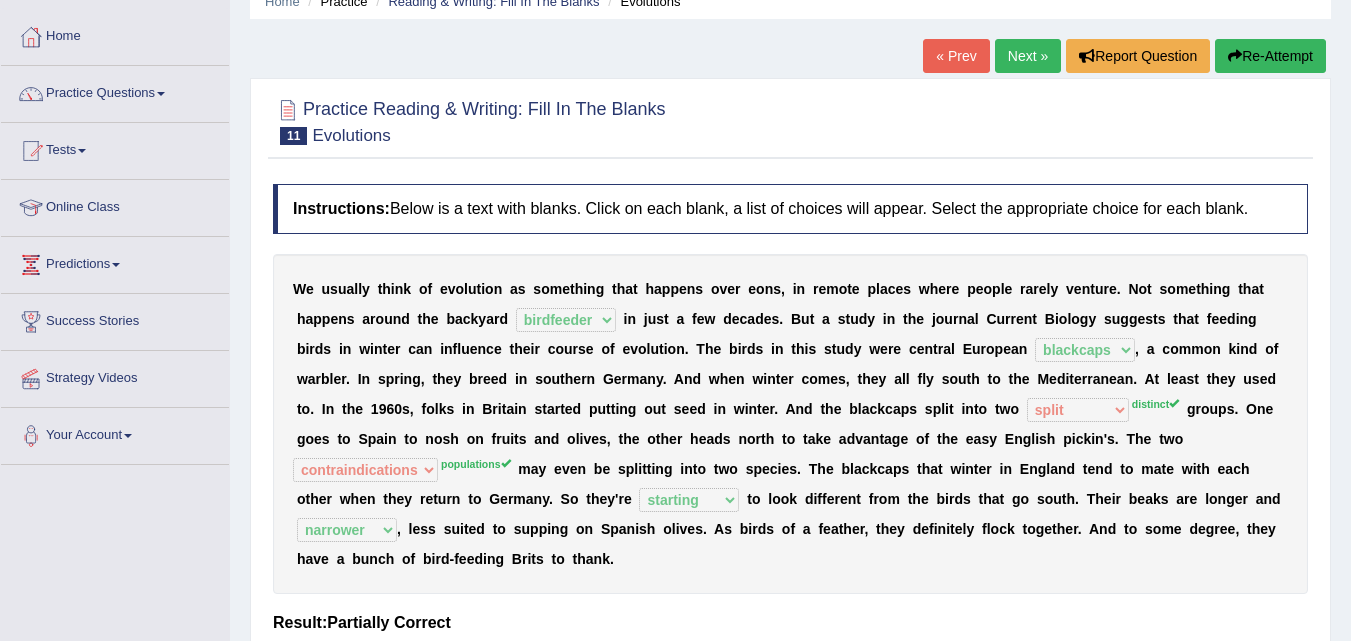 scroll, scrollTop: 88, scrollLeft: 0, axis: vertical 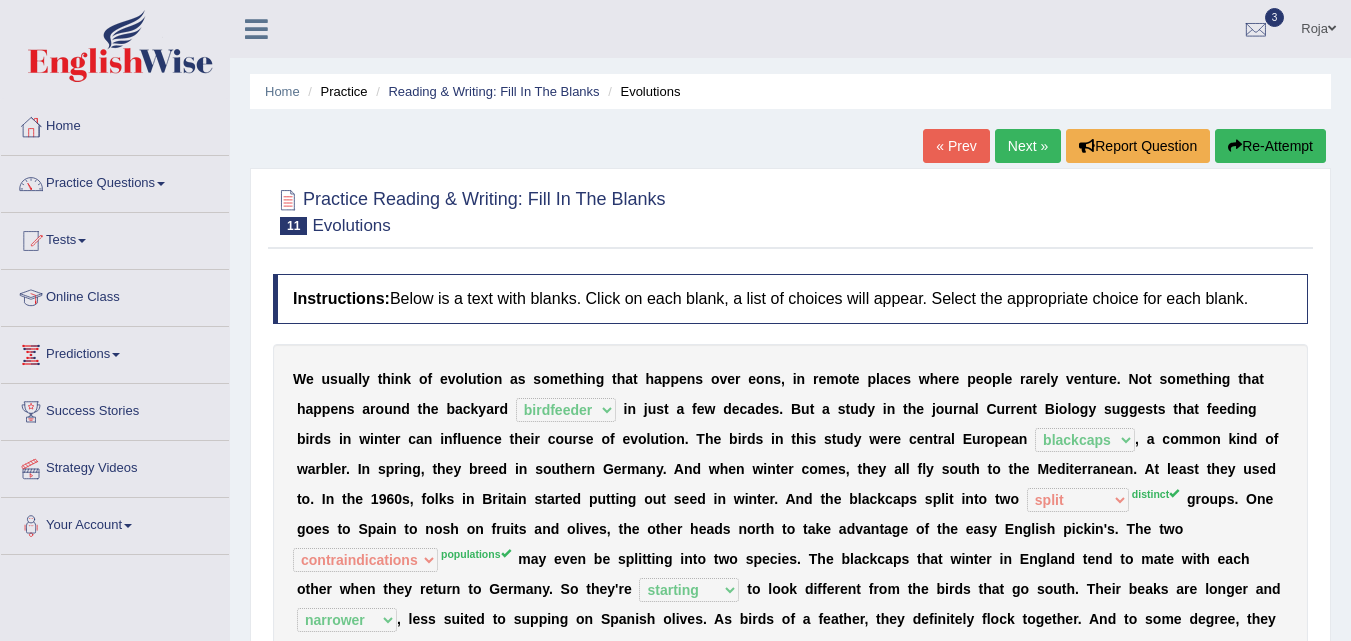 click on "Next »" at bounding box center [1028, 146] 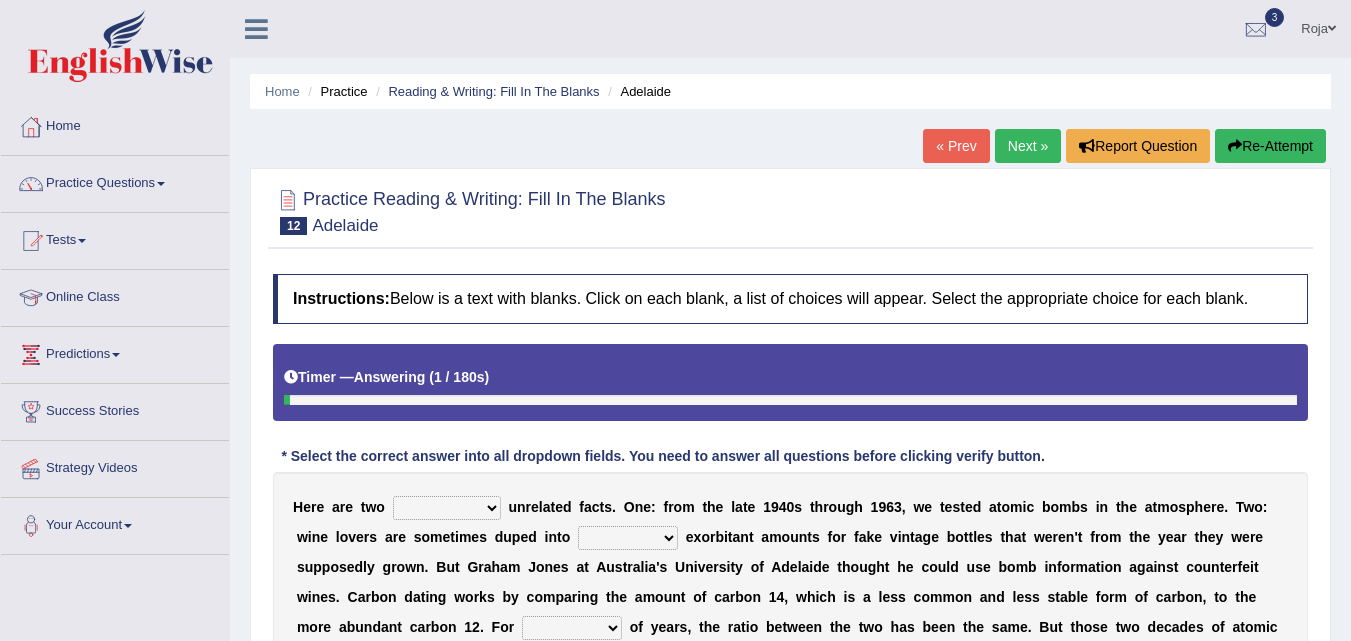 scroll, scrollTop: 352, scrollLeft: 0, axis: vertical 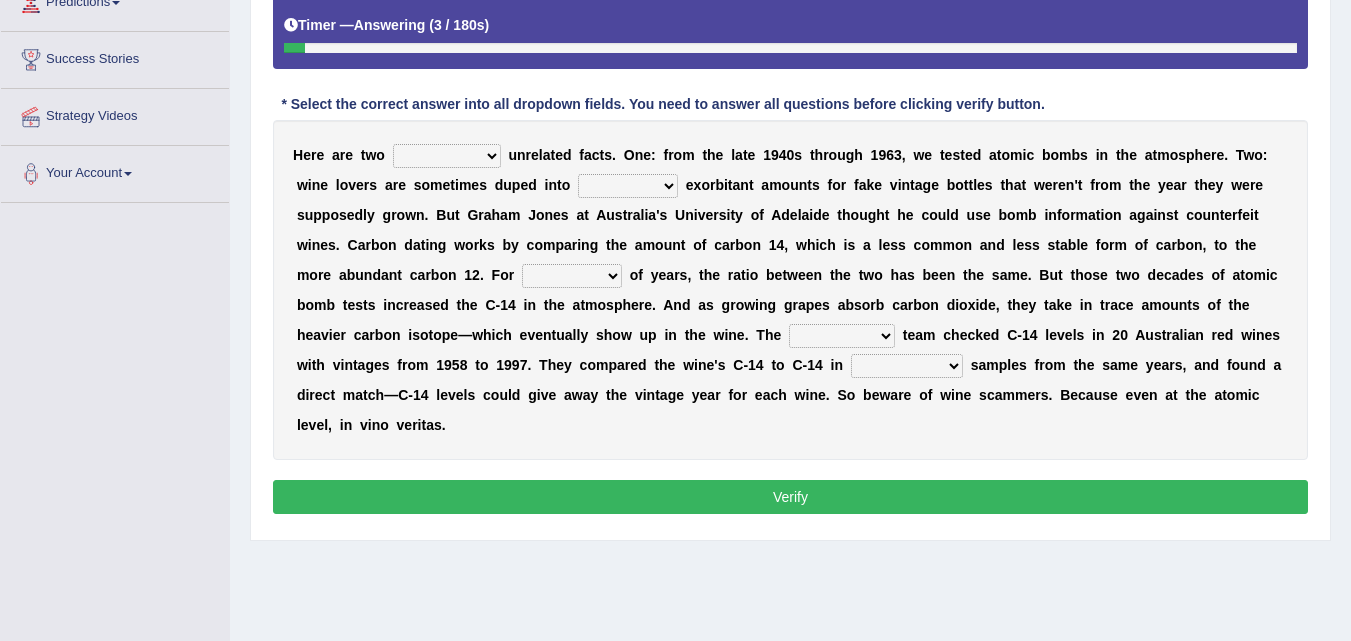 click on "seemingly feelingly endearingly entreatingly" at bounding box center (447, 156) 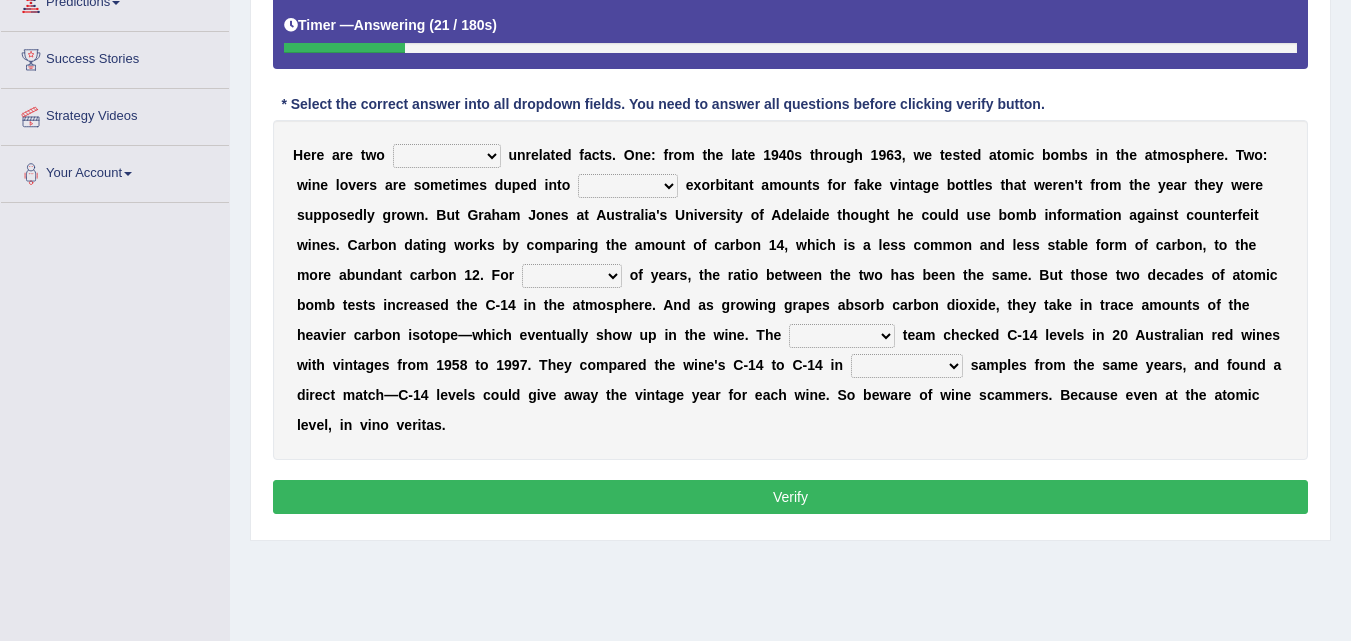 click on "H e r e    a r e    t w o    seemingly feelingly endearingly entreatingly    u n r e l a t e d    f a c t s .    O n e :    f r o m    t h e    l a t e    1 9 4 0 s    t h r o u g h    1 9 6 3 ,    w e    t e s t e d    a t o m i c    b o m b s    i n    t h e    a t m o s p h e r e .    T w o :    w i n e    l o v e r s    a r e    s o m e t i m e s    d u p e d    i n t o    dipping trekking spending swinging    e x o r b i t a n t    a m o u n t s    f o r    f a k e    v i n t a g e    b o t t l e s    t h a t    w e r e n ' t    f r o m    t h e    y e a r    t h e y    w e r e    s u p p o s e d l y    g r o w n .    B u t    G r a h a m    J o n e s    a t    A u s t r a l i a ' s    U n i v e r s i t y    o f    A d e l a i d e    t h o u g h t    h e    c o u l d    u s e    b o m b    i n f o r m a t i o n    a g a i n s t    c o u n t e r f e i t    w i n e s .    C a r b o n    d a t i n g    w o r k s    b y    c o m p a r i n g" at bounding box center (790, 290) 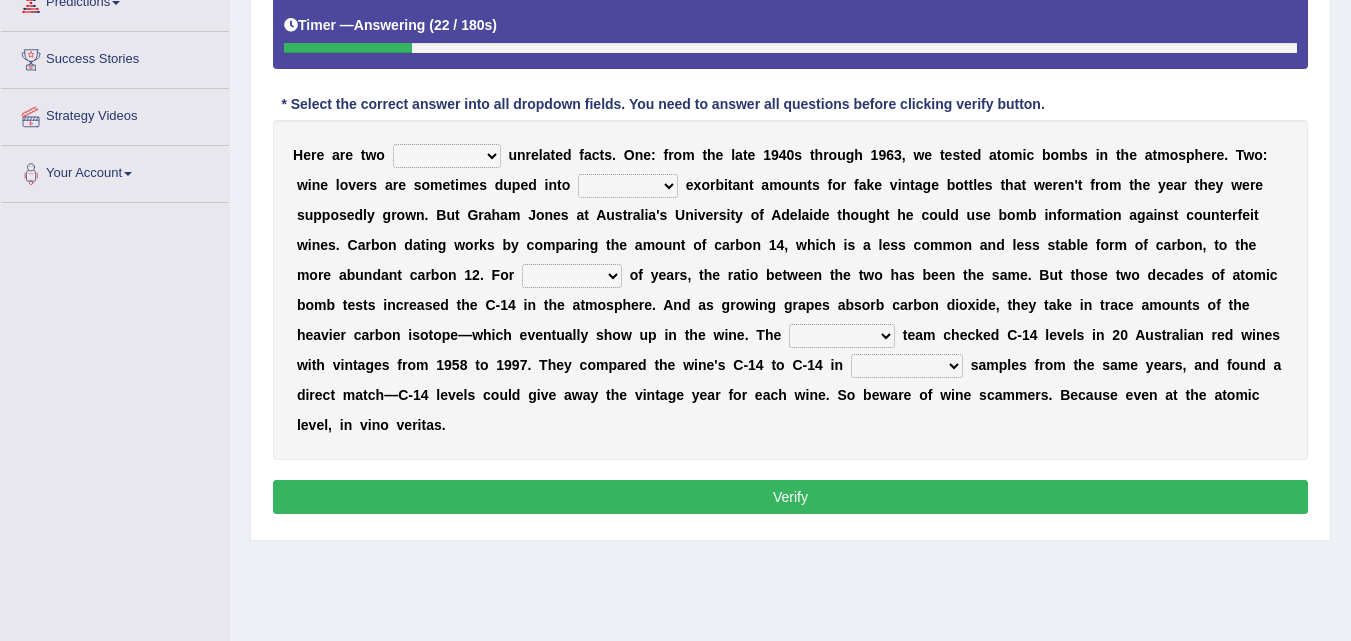 click on "seemingly feelingly endearingly entreatingly" at bounding box center (447, 156) 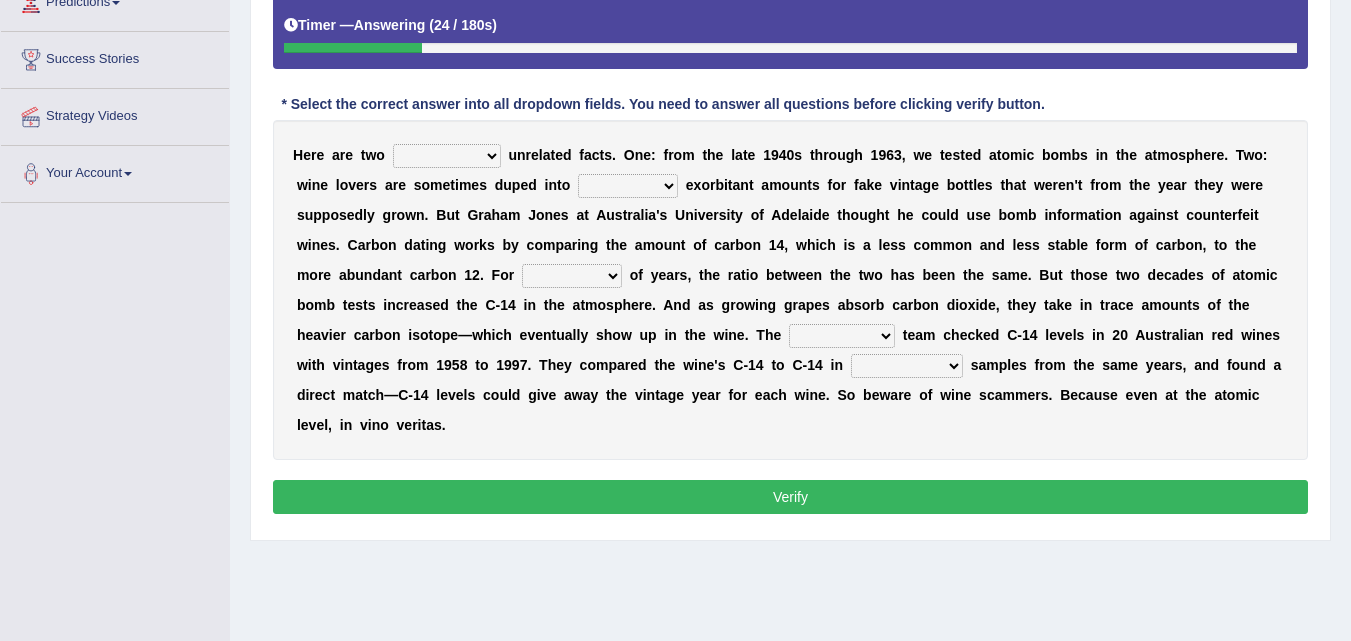 select on "seemingly" 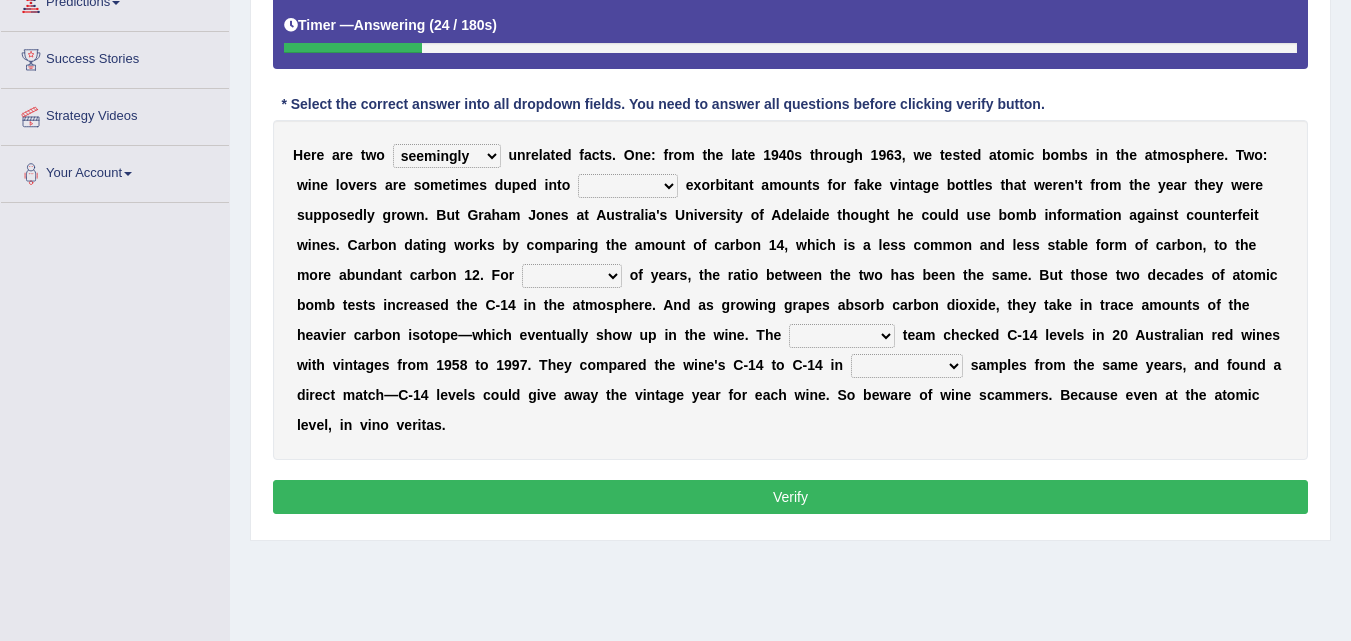click on "seemingly feelingly endearingly entreatingly" at bounding box center [447, 156] 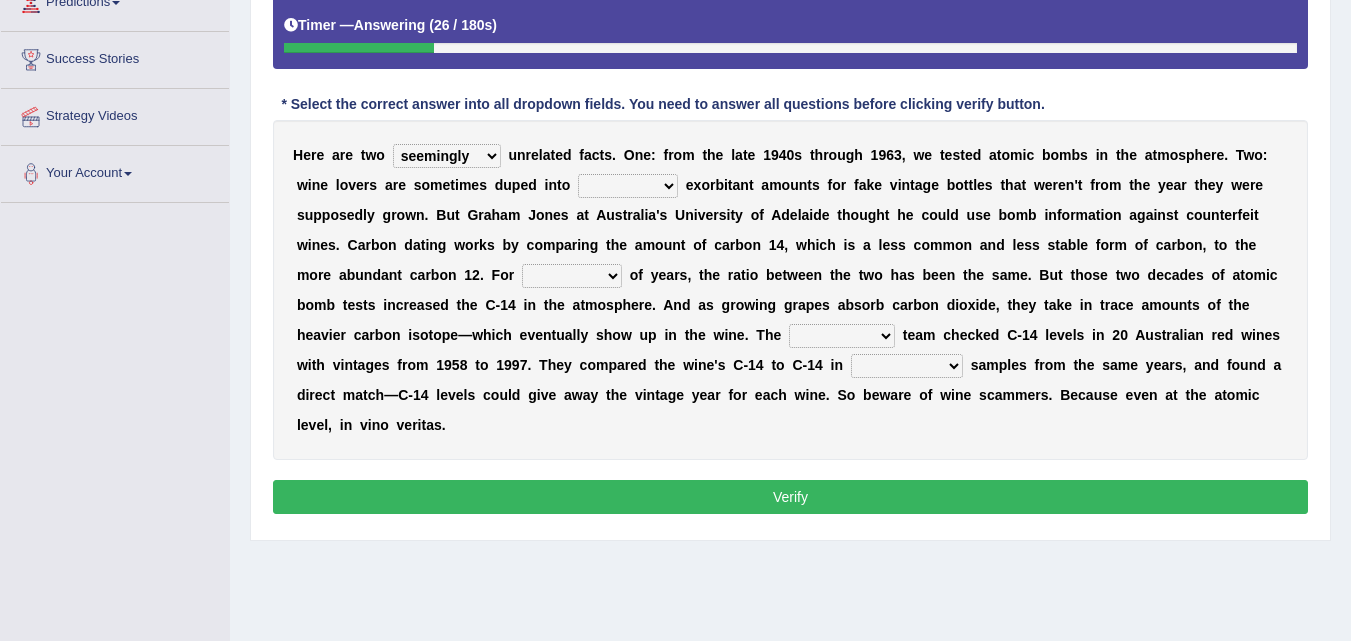 click on "dipping trekking spending swinging" at bounding box center (628, 186) 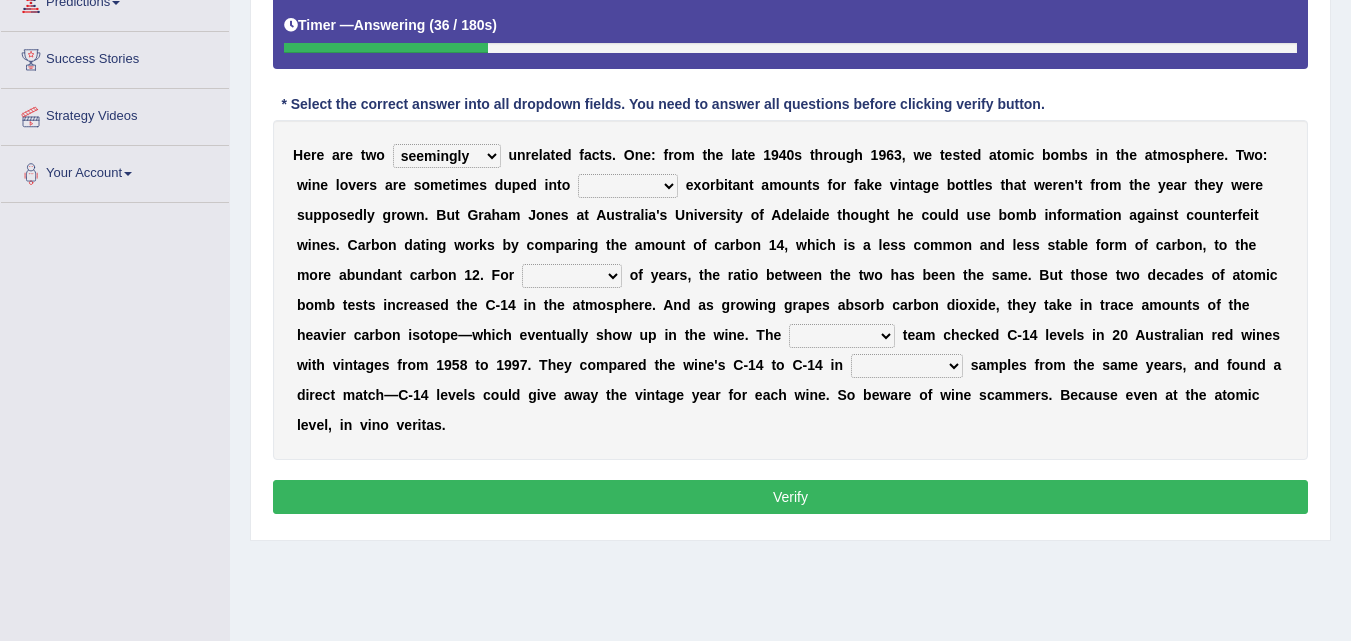 select on "spending" 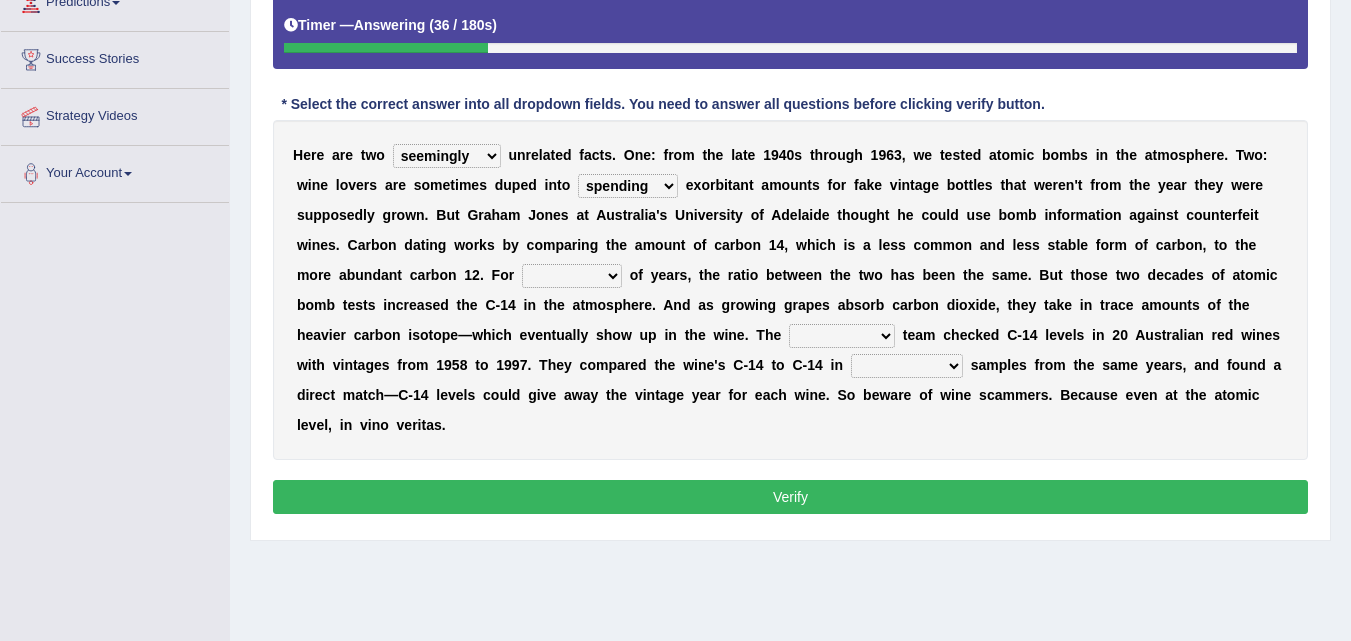 click on "dipping trekking spending swinging" at bounding box center (628, 186) 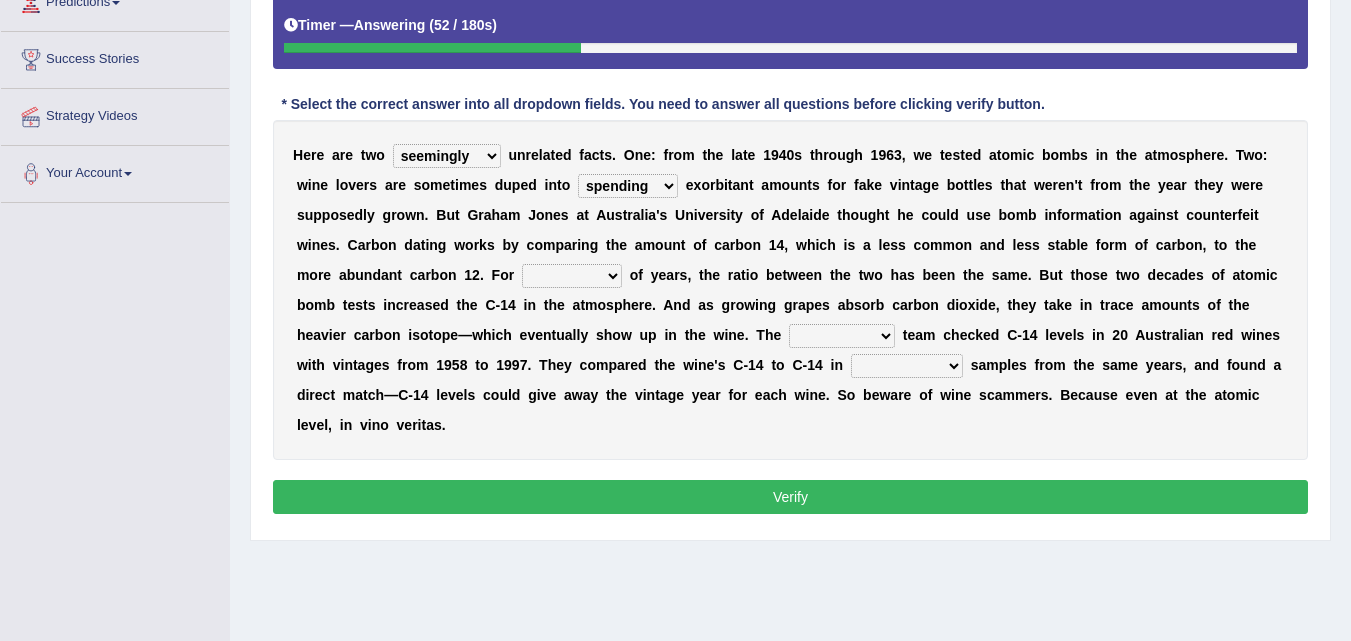 click on "H e r e    a r e    t w o    seemingly feelingly endearingly entreatingly    u n r e l a t e d    f a c t s .    O n e :    f r o m    t h e    l a t e    1 9 4 0 s    t h r o u g h    1 9 6 3 ,    w e    t e s t e d    a t o m i c    b o m b s    i n    t h e    a t m o s p h e r e .    T w o :    w i n e    l o v e r s    a r e    s o m e t i m e s    d u p e d    i n t o    dipping trekking spending swinging    e x o r b i t a n t    a m o u n t s    f o r    f a k e    v i n t a g e    b o t t l e s    t h a t    w e r e n ' t    f r o m    t h e    y e a r    t h e y    w e r e    s u p p o s e d l y    g r o w n .    B u t    G r a h a m    J o n e s    a t    A u s t r a l i a ' s    U n i v e r s i t y    o f    A d e l a i d e    t h o u g h t    h e    c o u l d    u s e    b o m b    i n f o r m a t i o n    a g a i n s t    c o u n t e r f e i t    w i n e s .    C a r b o n    d a t i n g    w o r k s    b y    c o m p a r i n g" at bounding box center [790, 290] 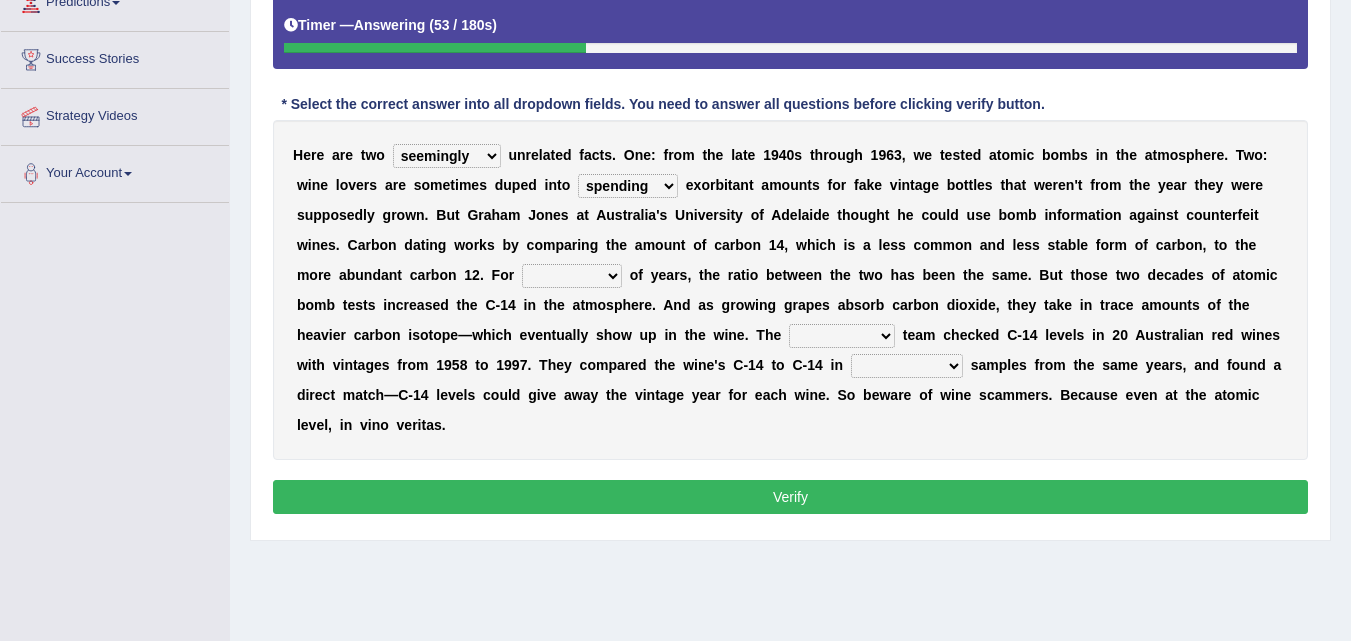 click on "couples much thousands numerous" at bounding box center [572, 276] 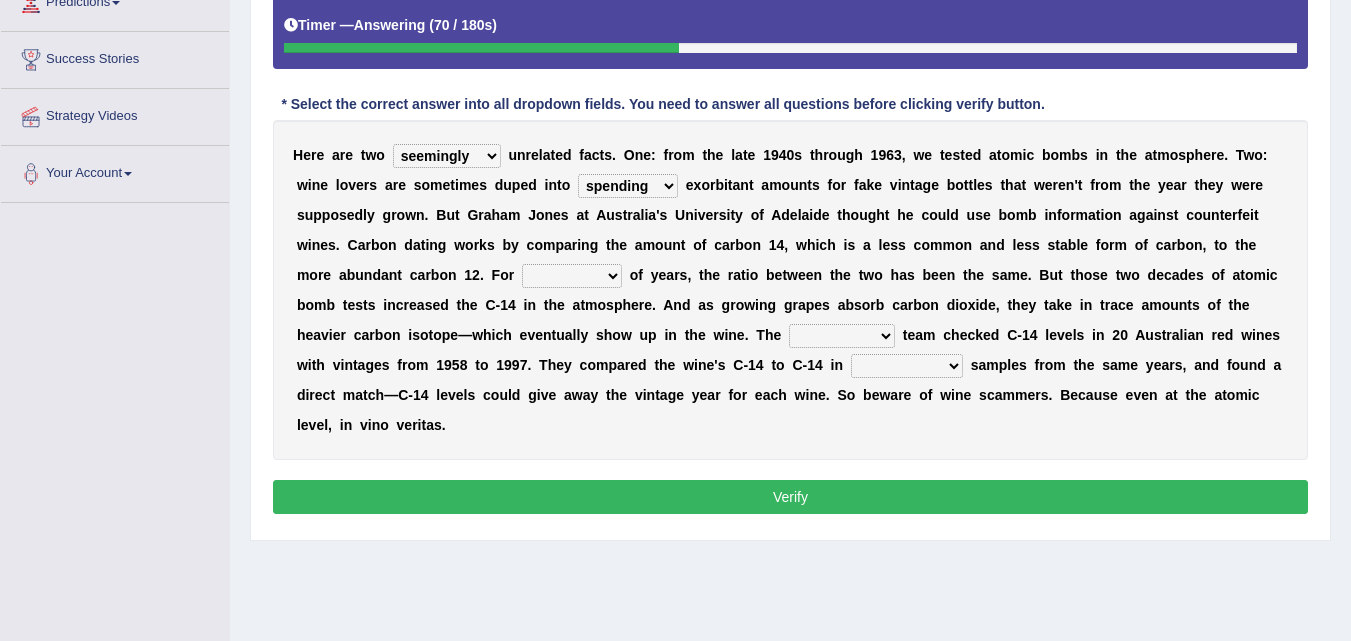select on "numerous" 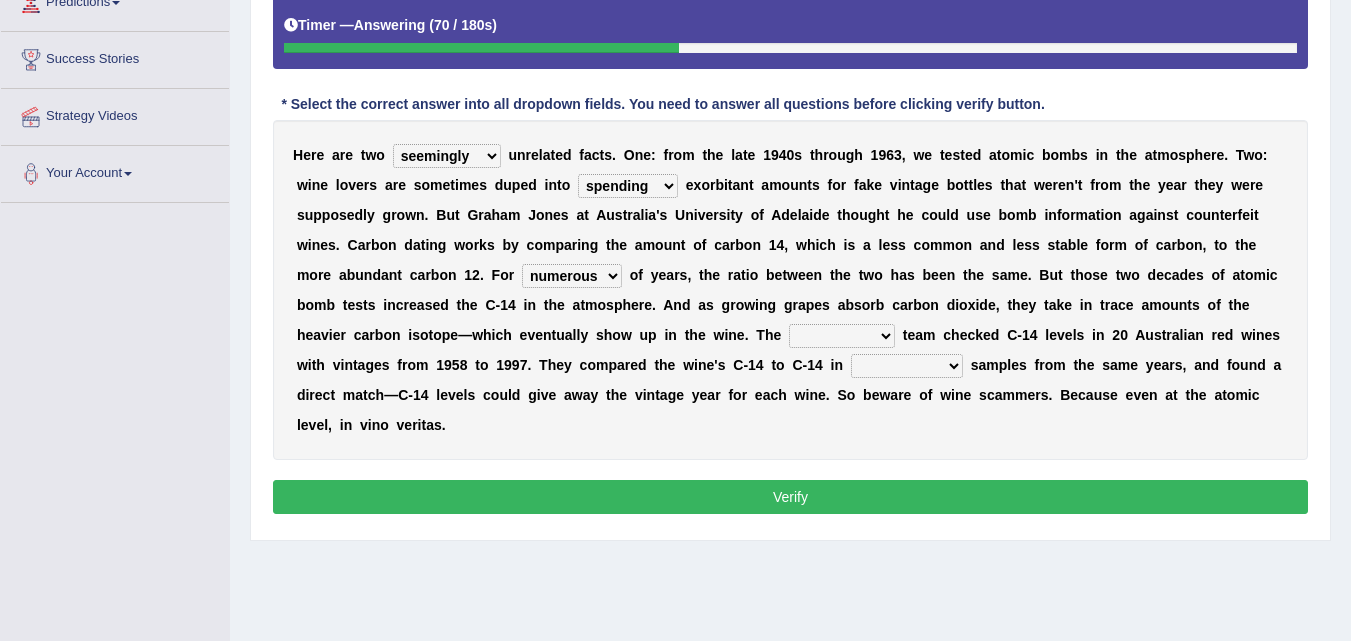 click on "couples much thousands numerous" at bounding box center (572, 276) 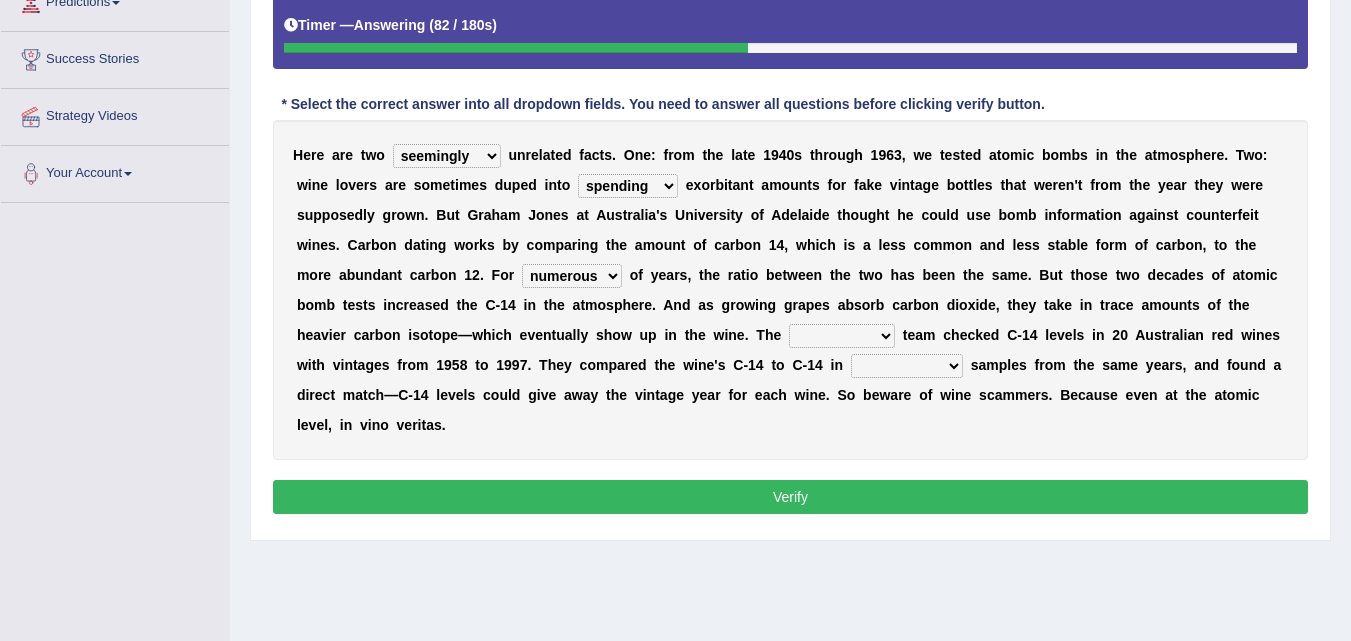 click on "research individual preparation strange" at bounding box center [842, 336] 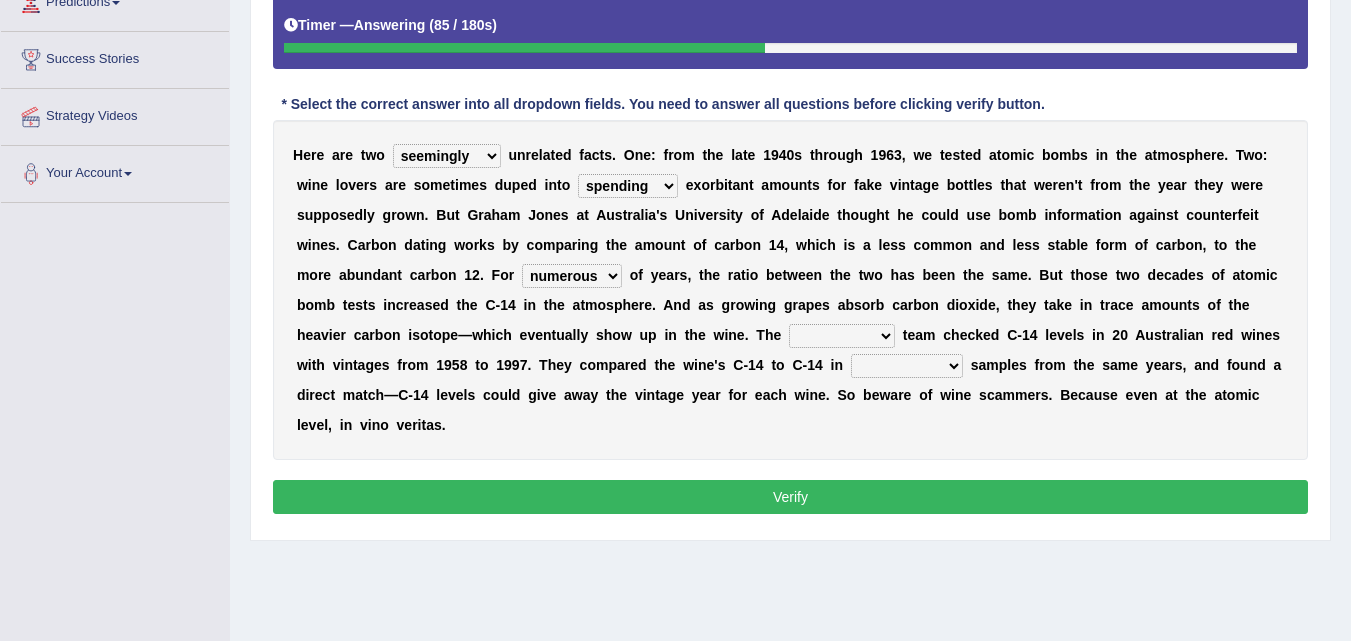 select on "research" 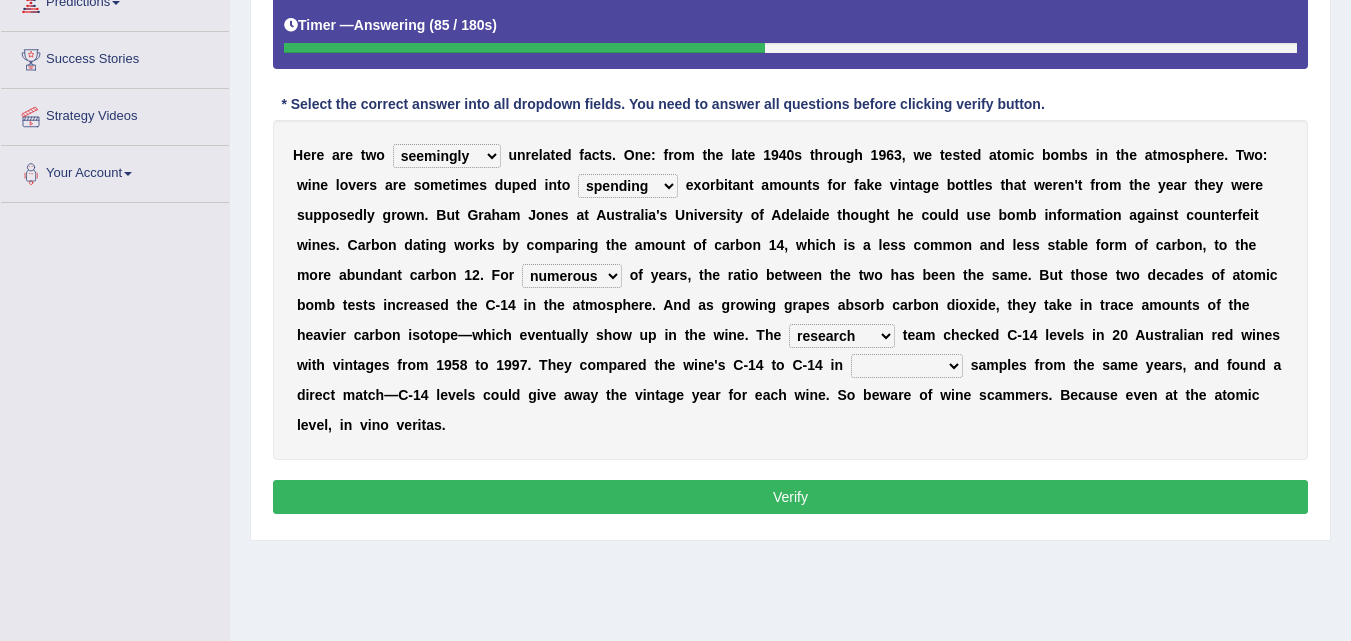 click on "research individual preparation strange" at bounding box center (842, 336) 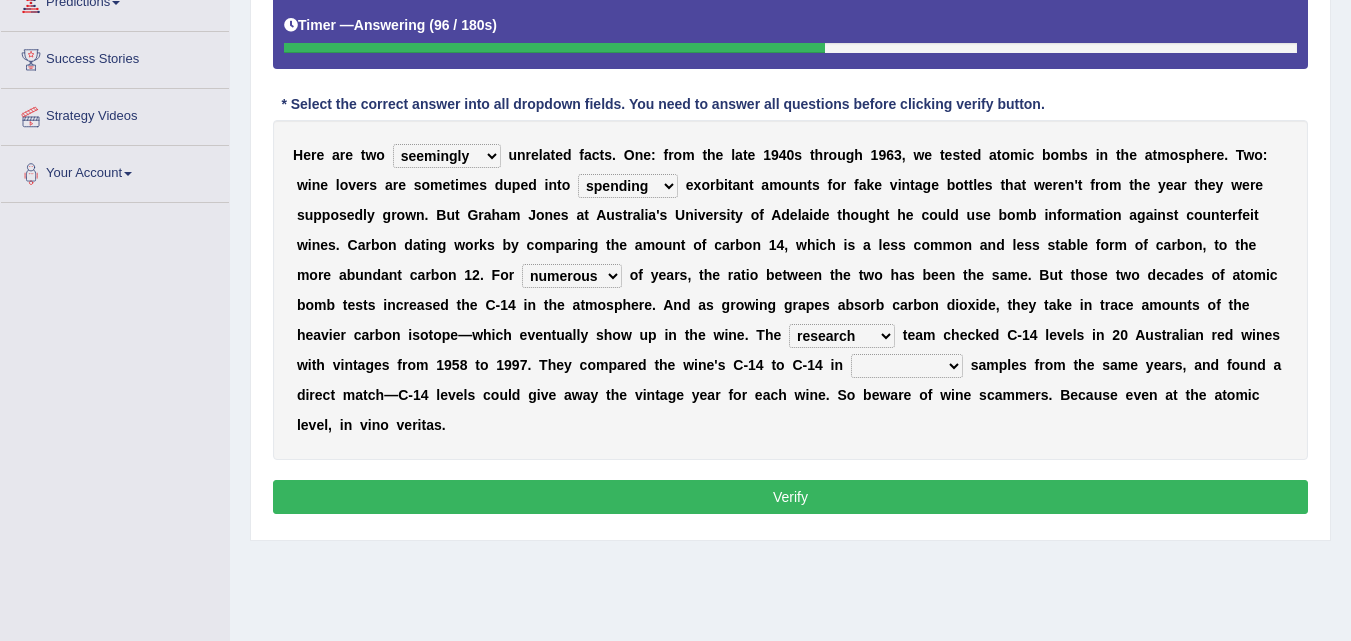 click on "physical atmospheric fluid solid" at bounding box center (907, 366) 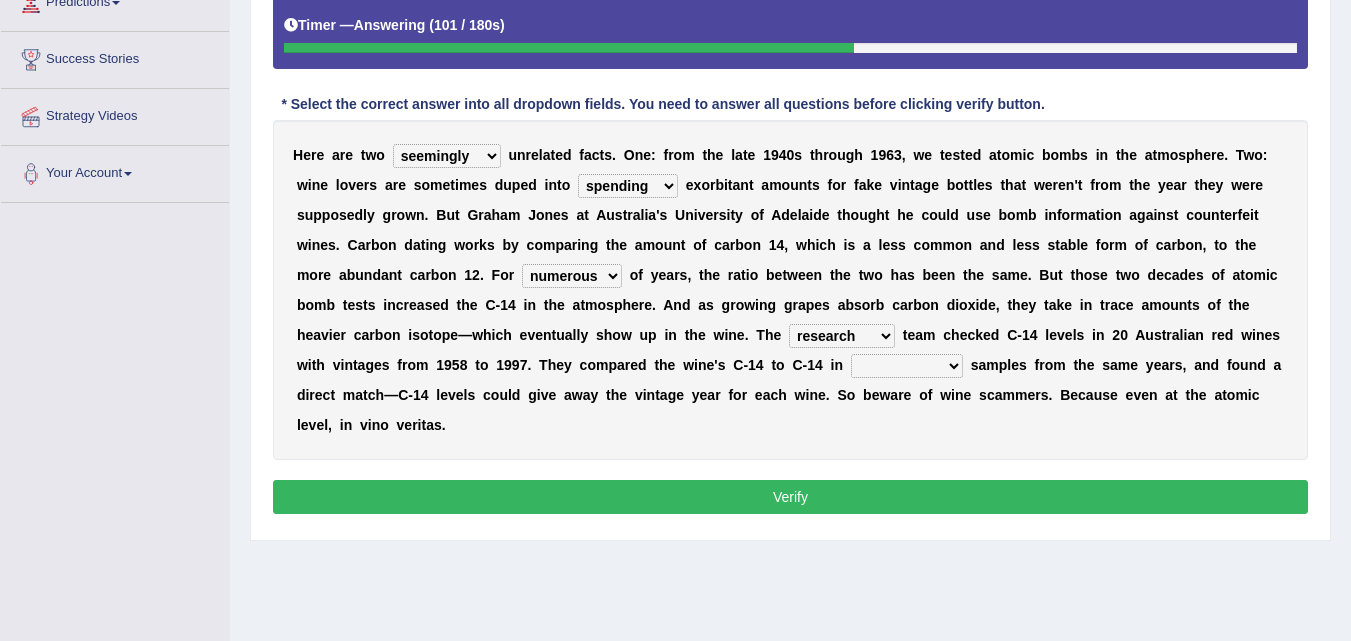 select on "fluid" 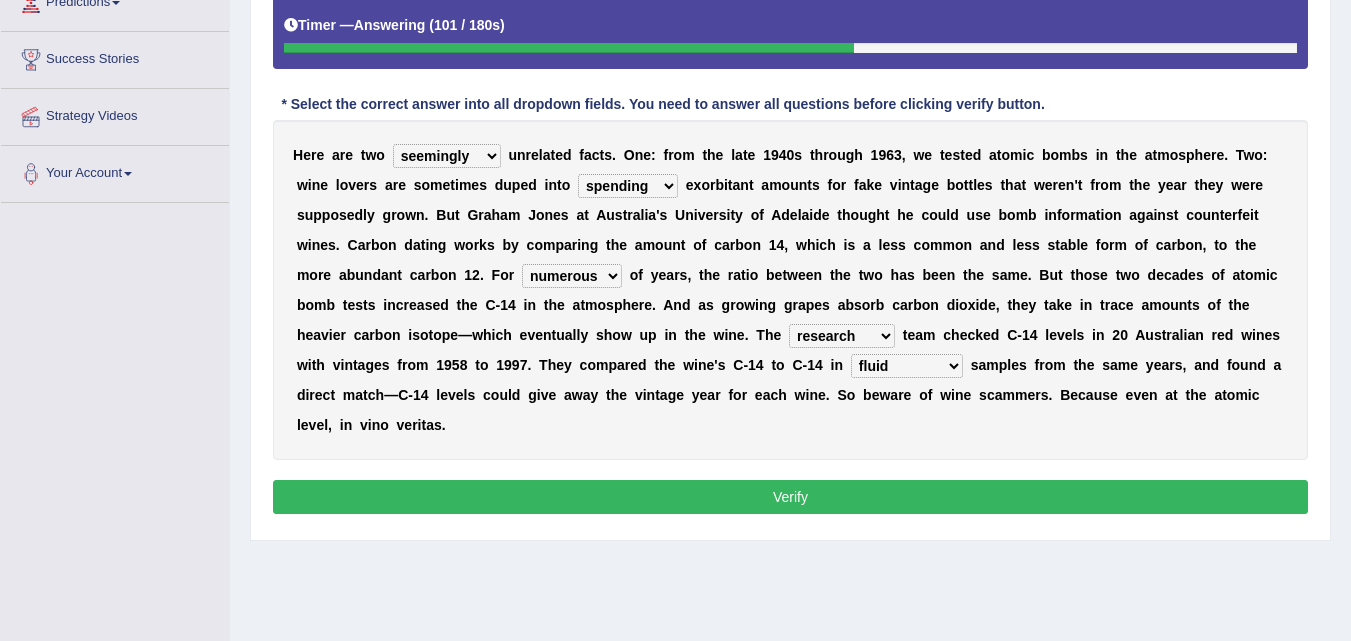 click on "physical atmospheric fluid solid" at bounding box center (907, 366) 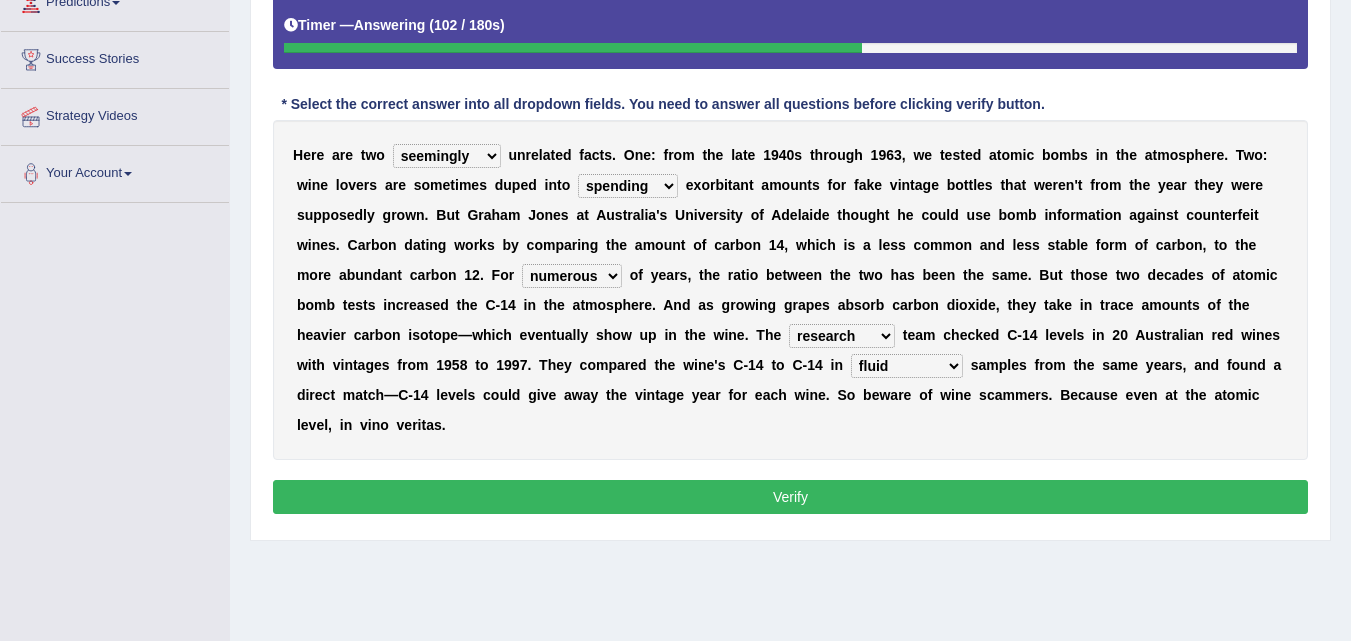 click on "Verify" at bounding box center [790, 497] 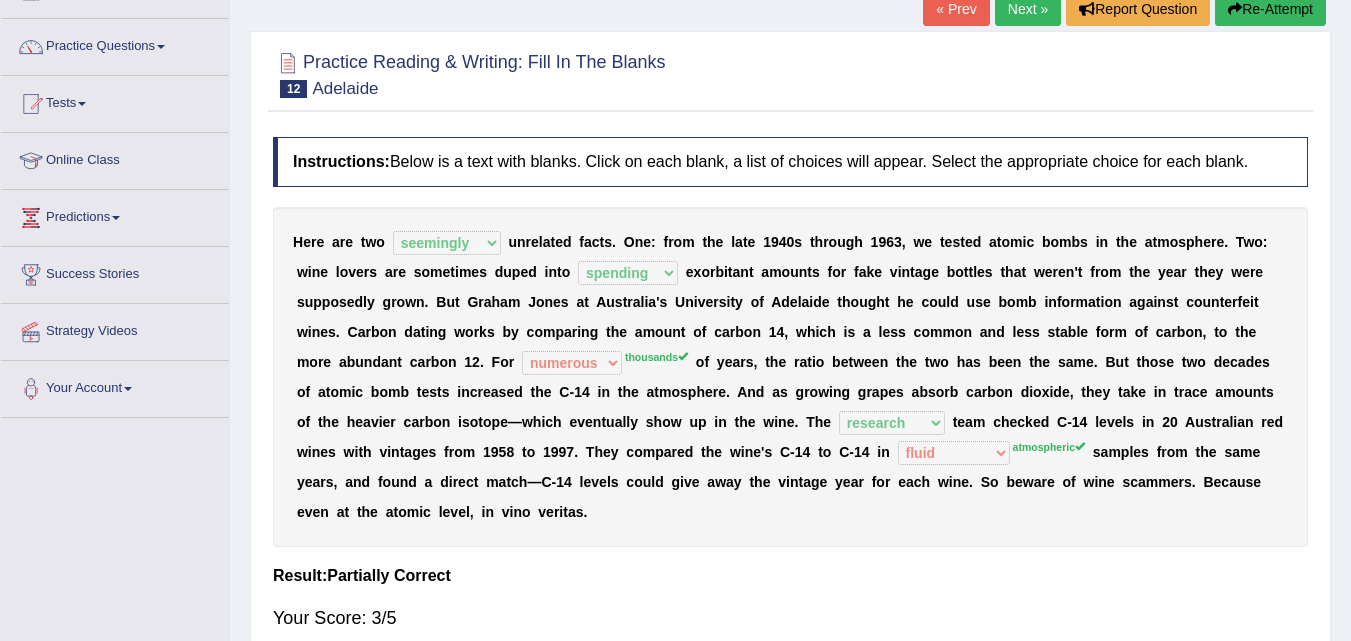 scroll, scrollTop: 135, scrollLeft: 0, axis: vertical 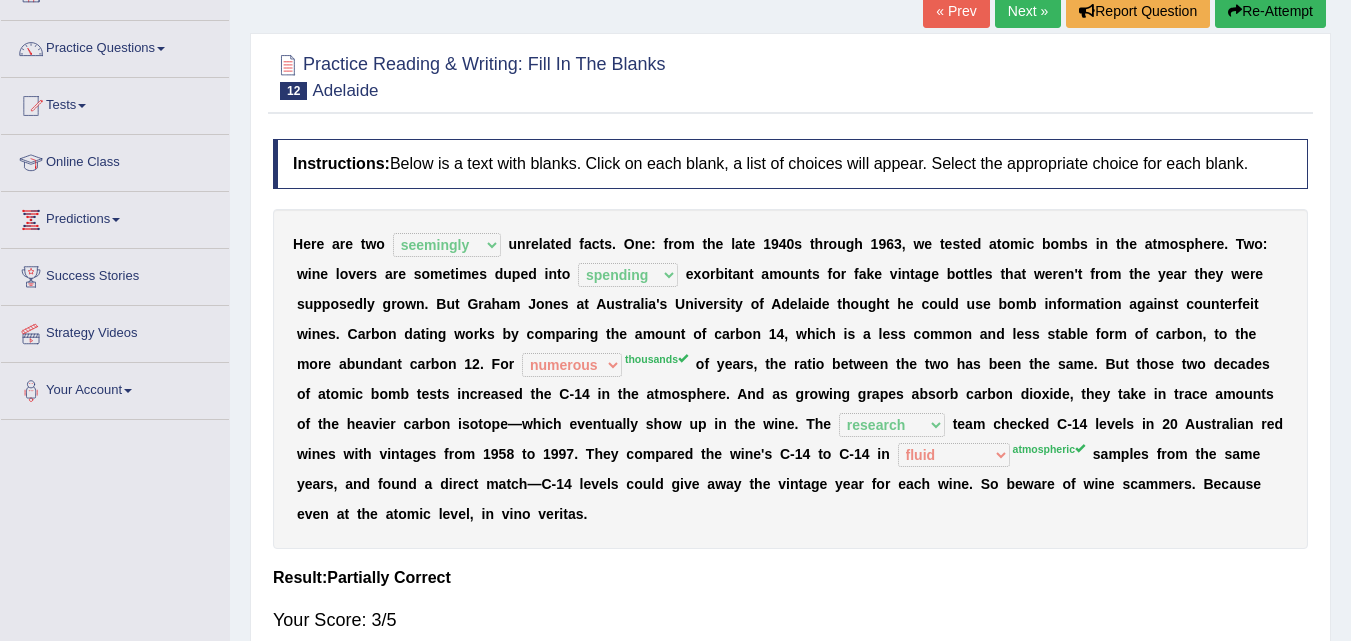 drag, startPoint x: 1346, startPoint y: 386, endPoint x: 1354, endPoint y: 482, distance: 96.332756 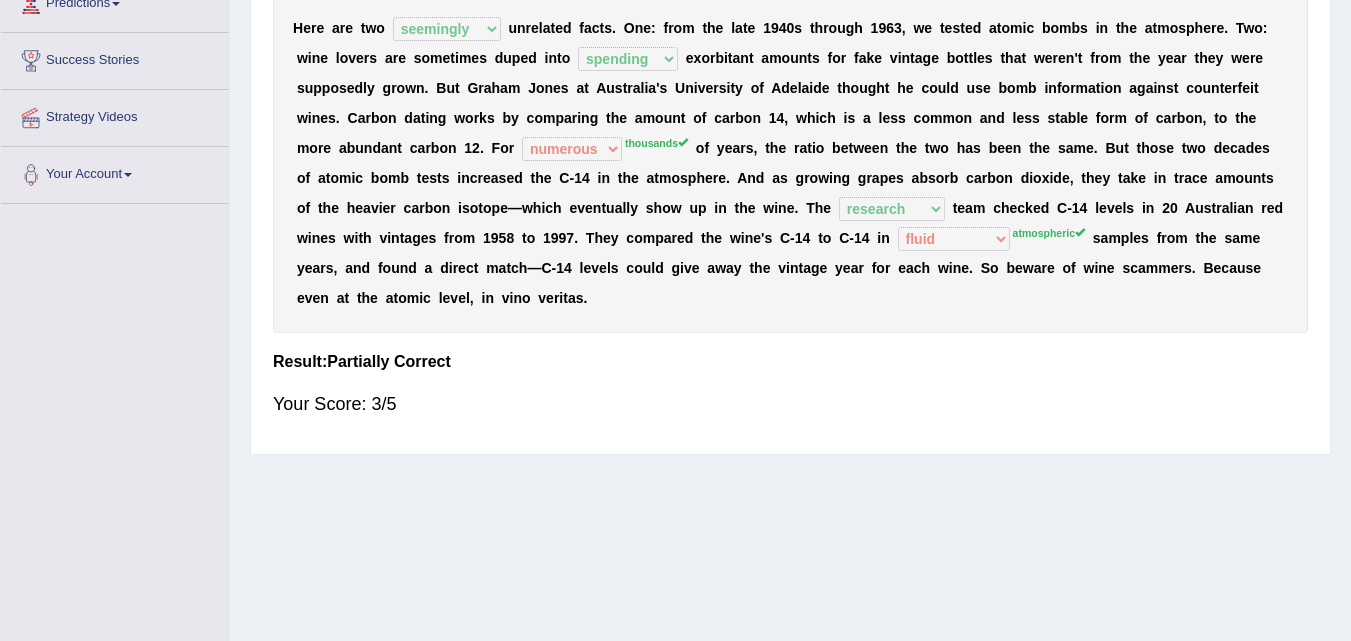 scroll, scrollTop: 409, scrollLeft: 0, axis: vertical 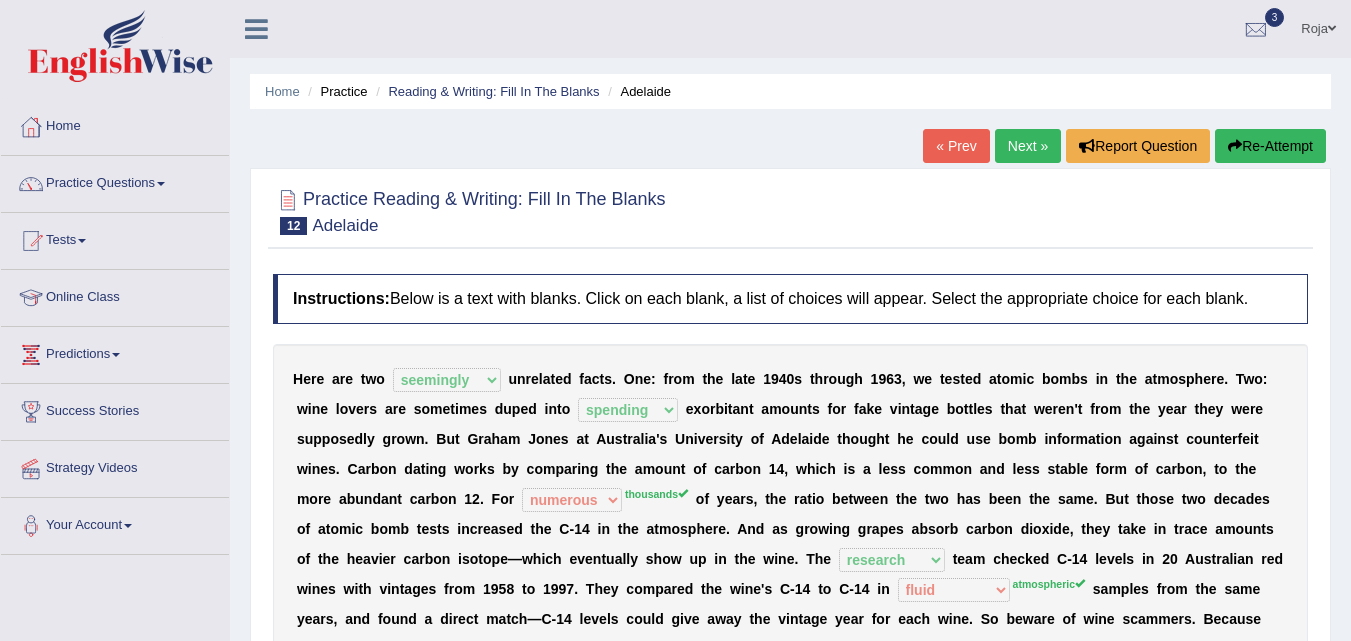 click on "Next »" at bounding box center [1028, 146] 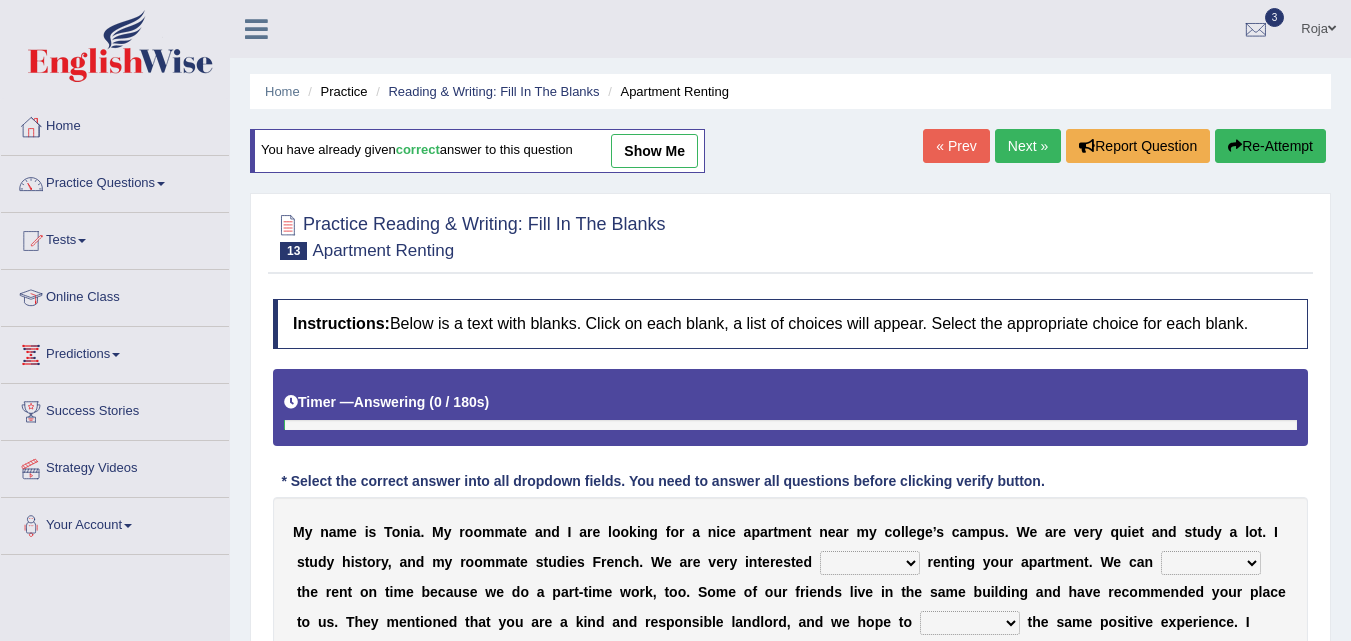 scroll, scrollTop: 409, scrollLeft: 0, axis: vertical 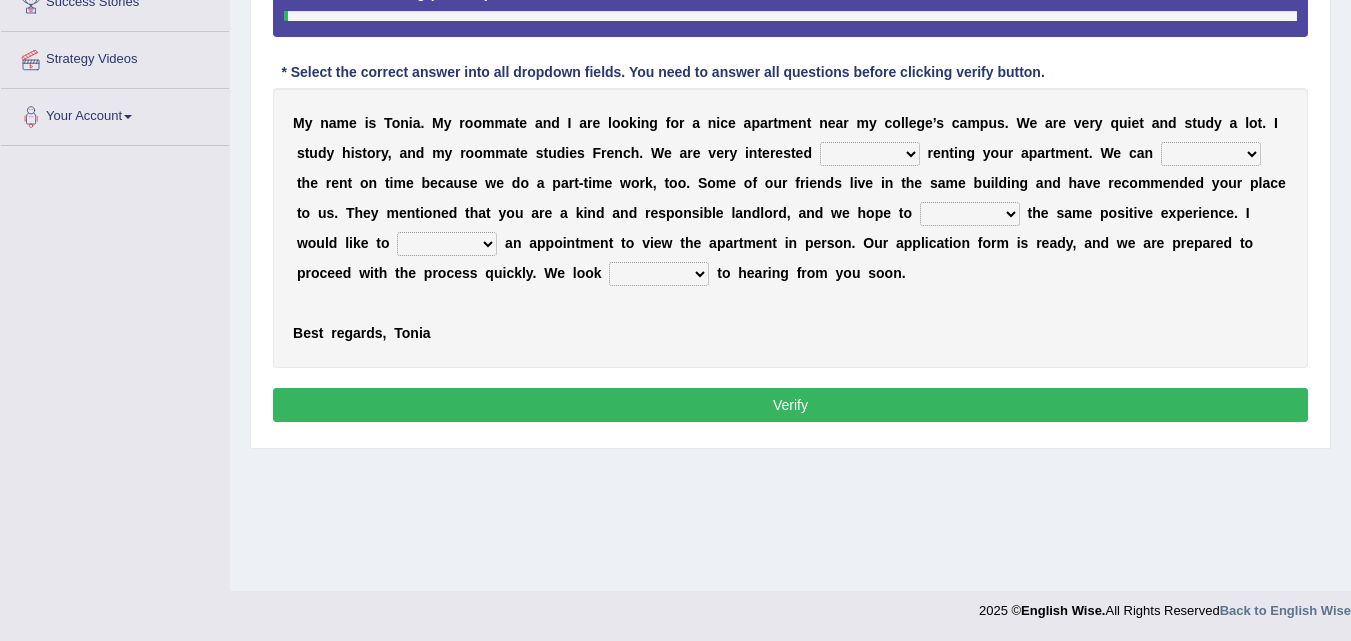 click on "Toggle navigation
Home
Practice Questions   Speaking Practice Read Aloud
Repeat Sentence
Describe Image
Re-tell Lecture
Answer Short Question
Summarize Group Discussion
Respond To A Situation
Writing Practice  Summarize Written Text
Write Essay
Reading Practice  Reading & Writing: Fill In The Blanks
Choose Multiple Answers
Re-order Paragraphs
Fill In The Blanks
Choose Single Answer
Listening Practice  Summarize Spoken Text
Highlight Incorrect Words
Highlight Correct Summary
Select Missing Word
Choose Single Answer
Choose Multiple Answers
Fill In The Blanks
Write From Dictation
Pronunciation
Tests
Take Mock Test" at bounding box center (675, -89) 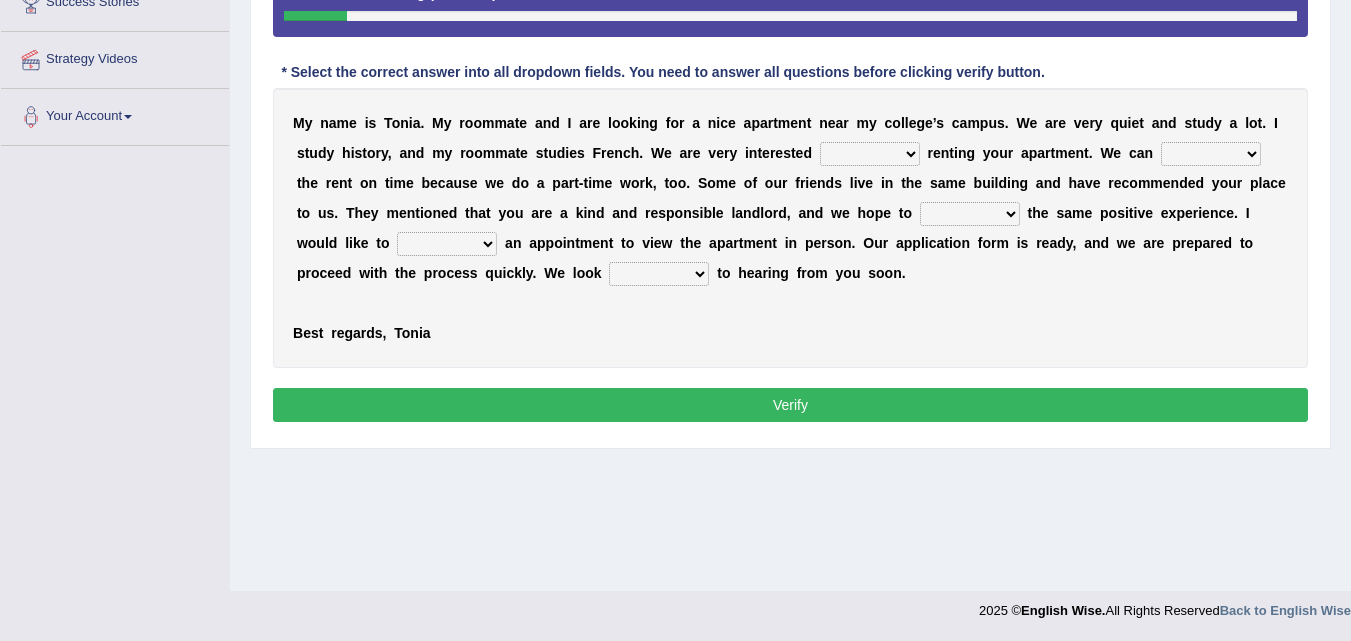 click on "for about at in" at bounding box center (870, 154) 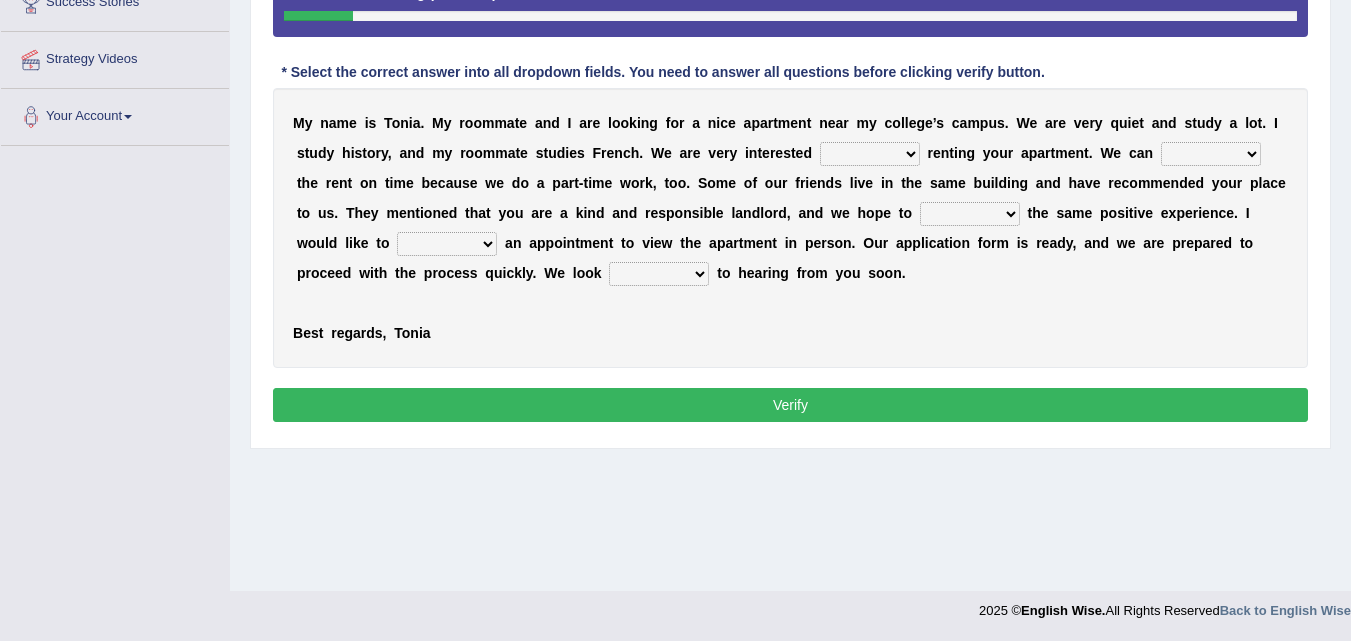 select on "in" 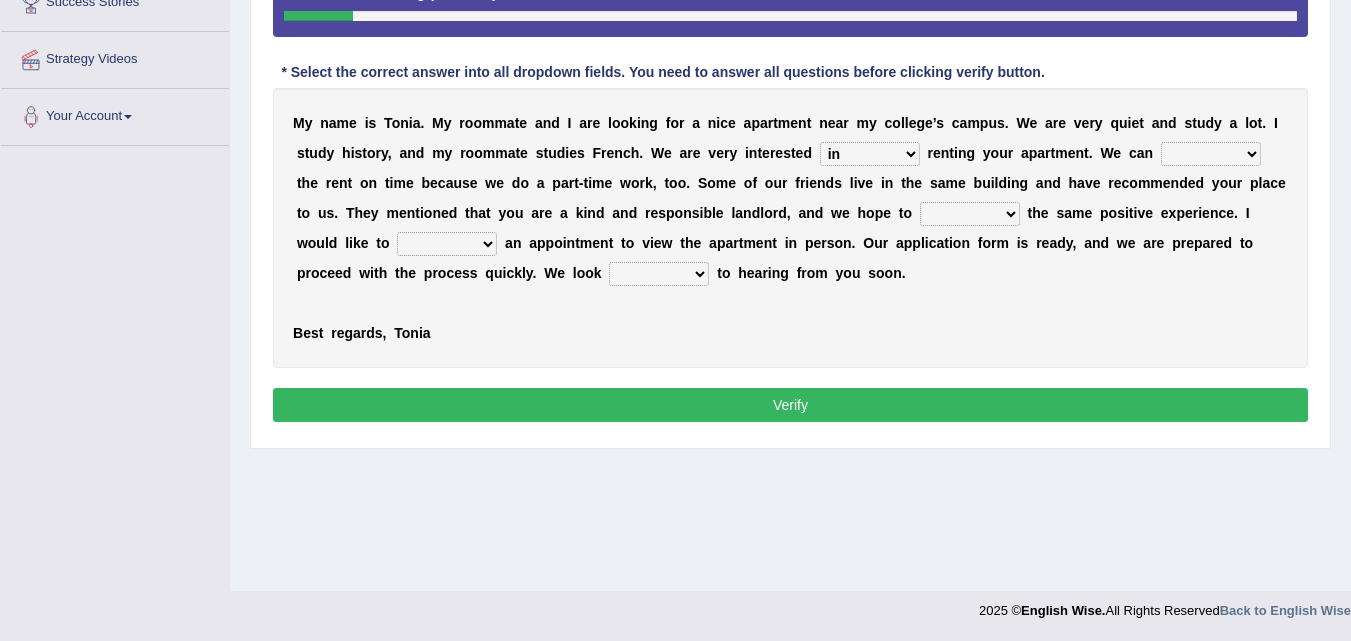 click on "for about at in" at bounding box center [870, 154] 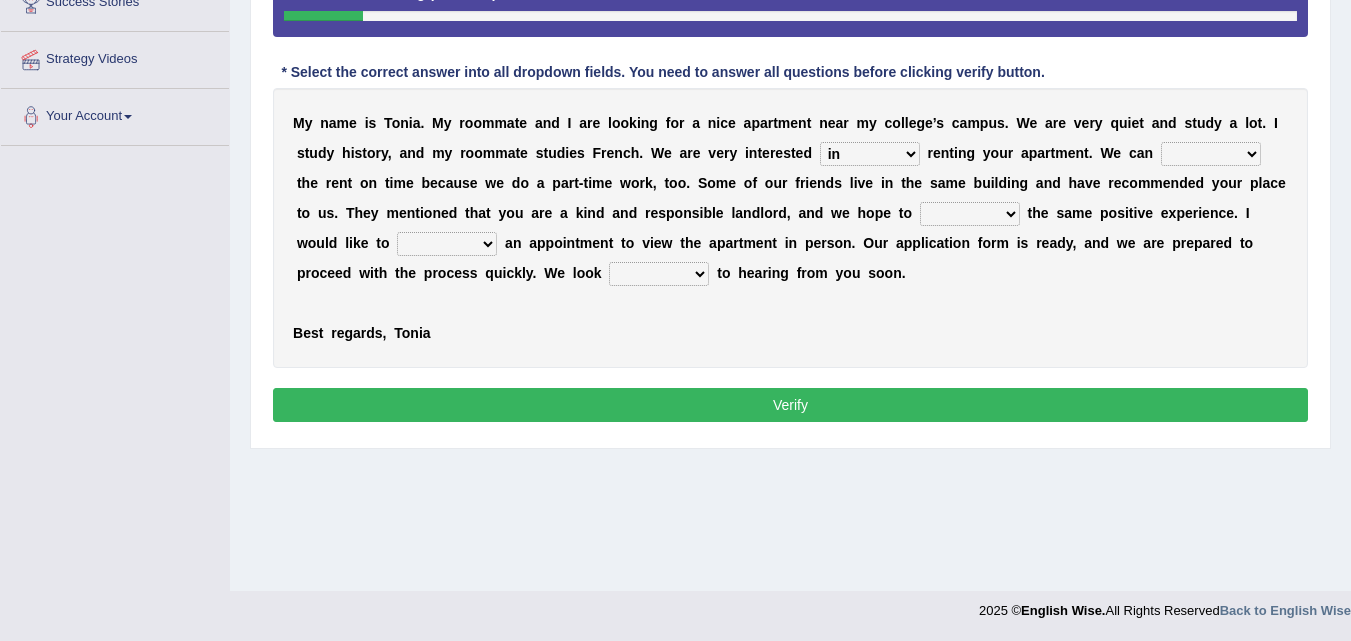 click on "afford get pay bring" at bounding box center [1211, 154] 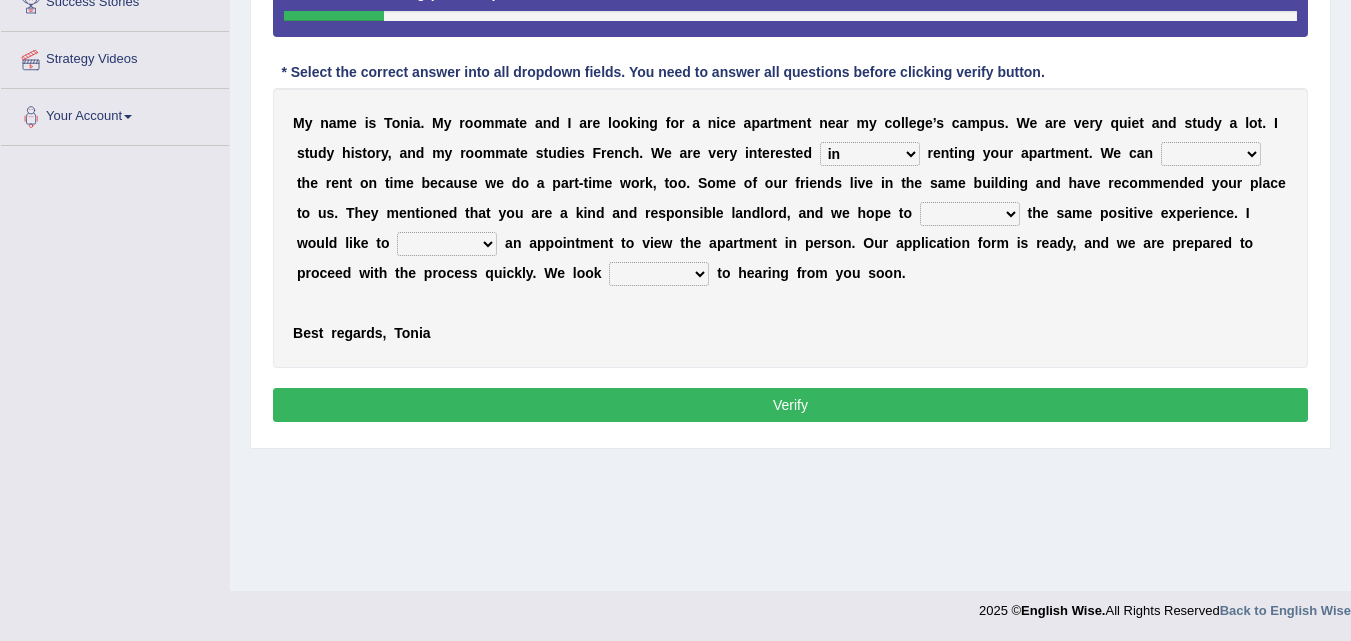 select on "pay" 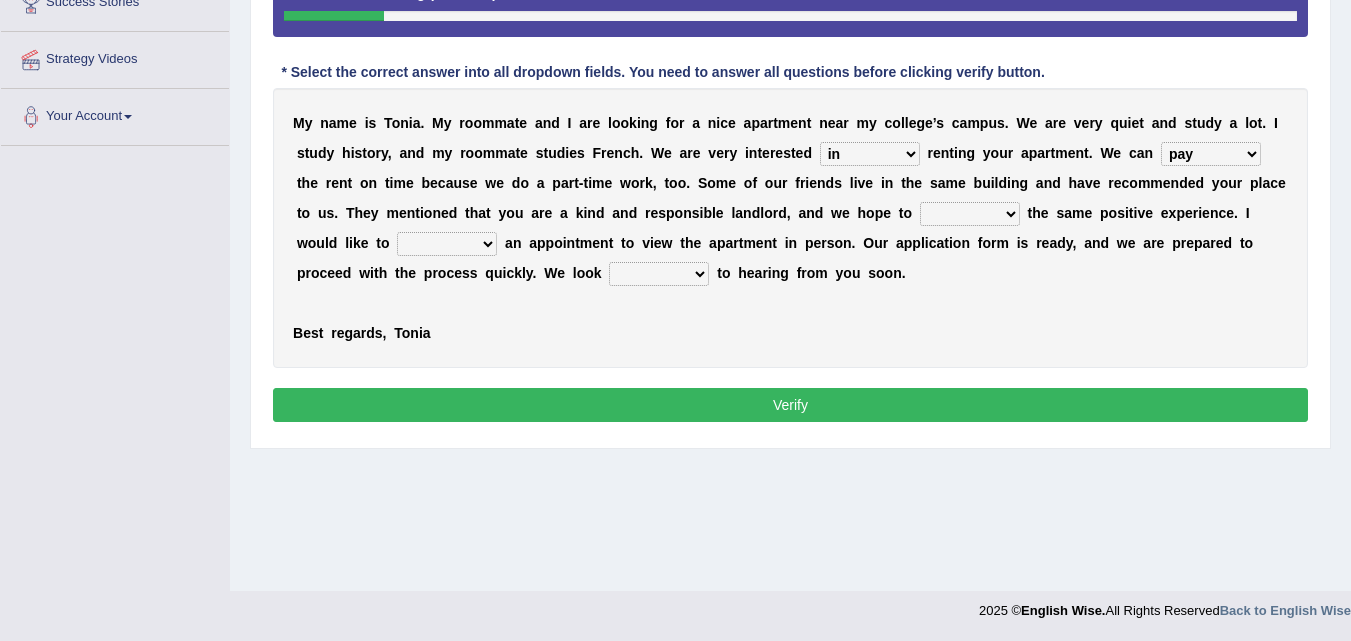 click on "afford get pay bring" at bounding box center [1211, 154] 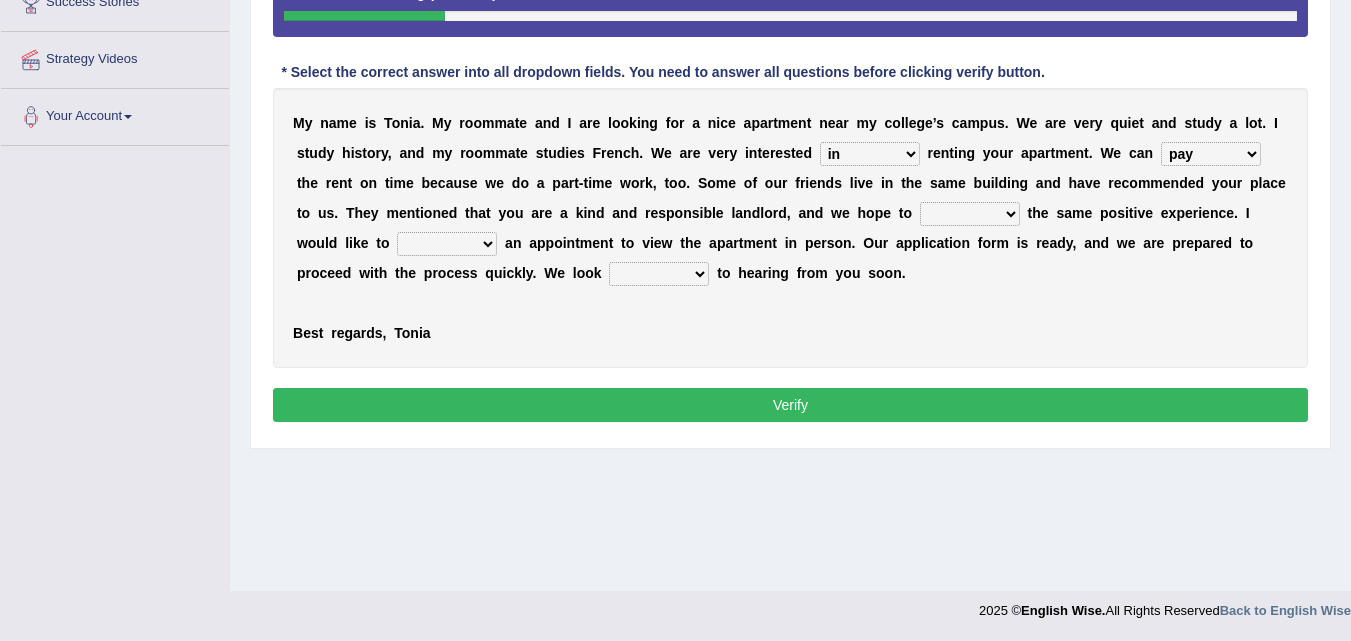 click on "form meet have decide" at bounding box center [970, 214] 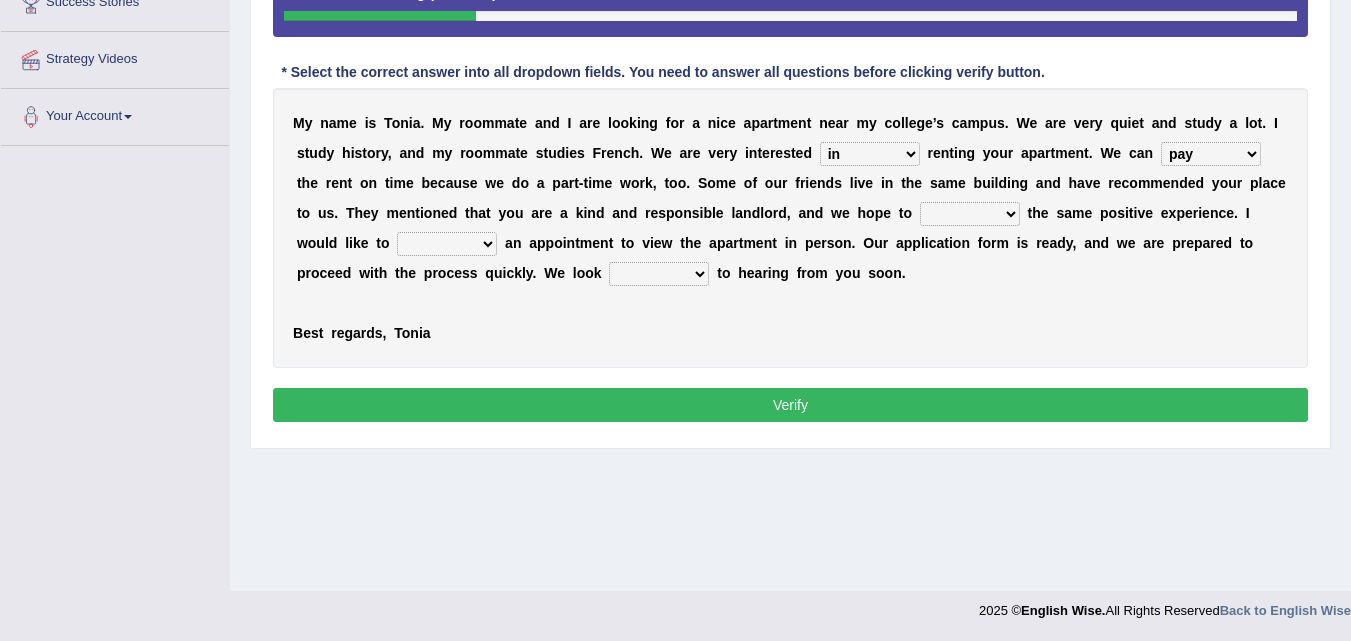 select on "have" 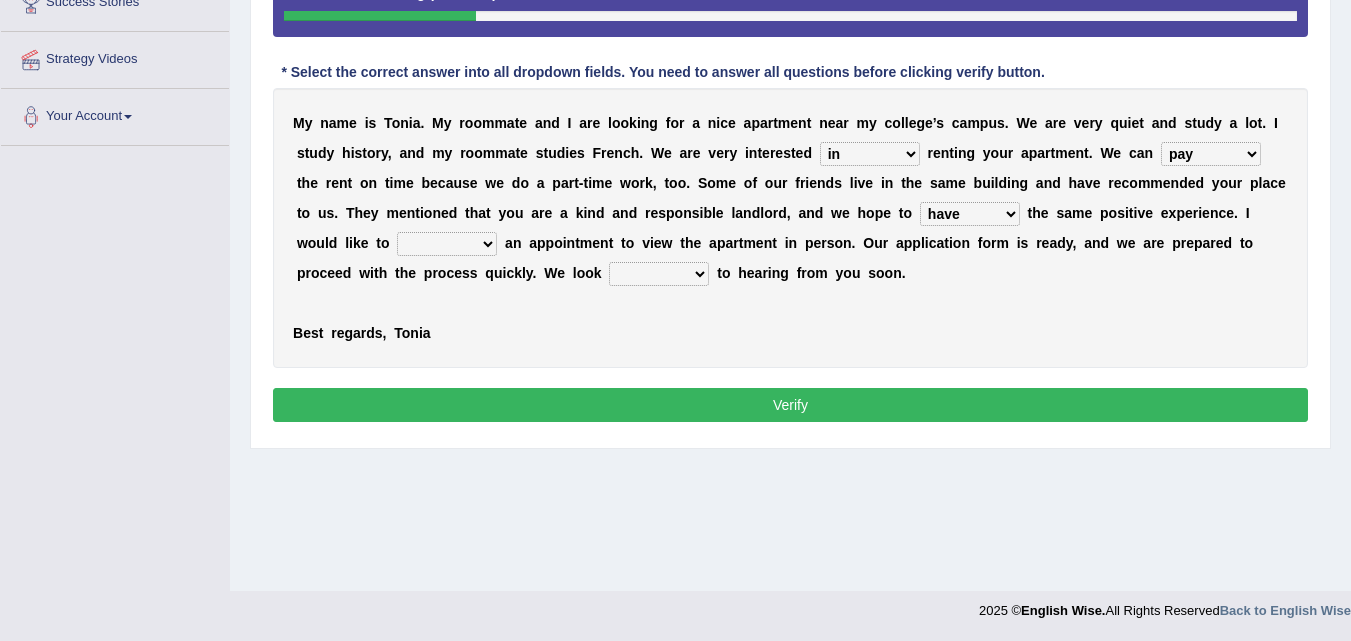 click on "form meet have decide" at bounding box center [970, 214] 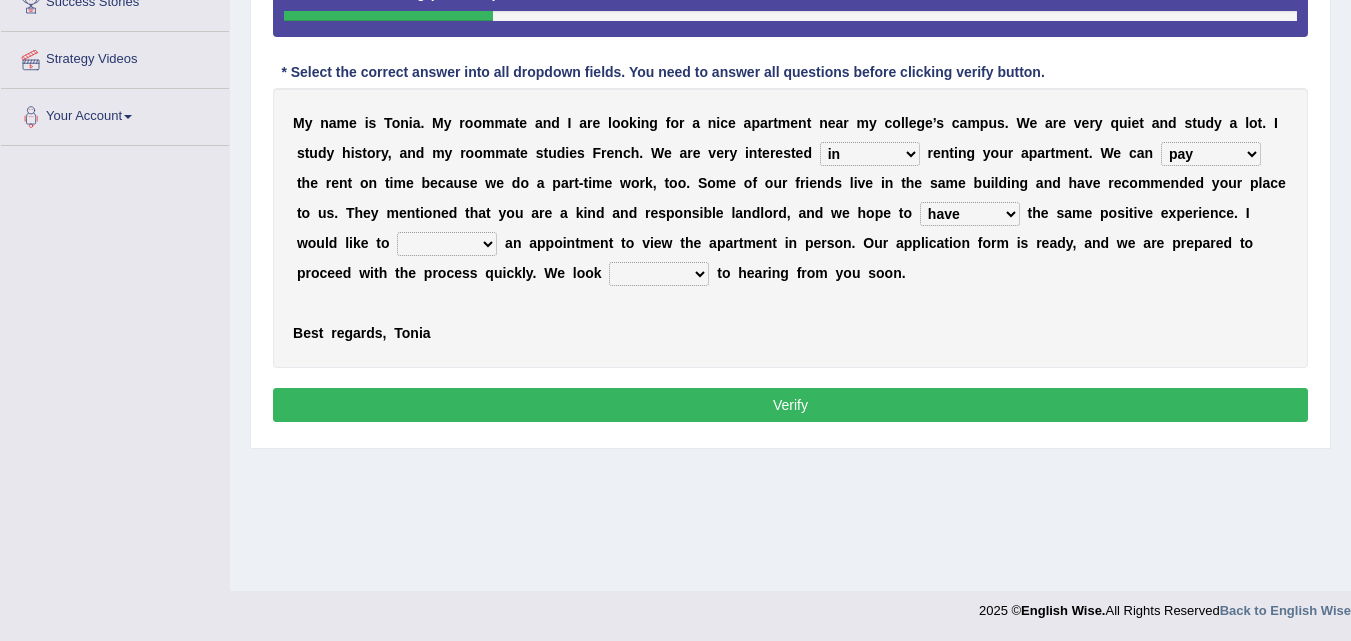 click on "own recall revise make" at bounding box center [447, 244] 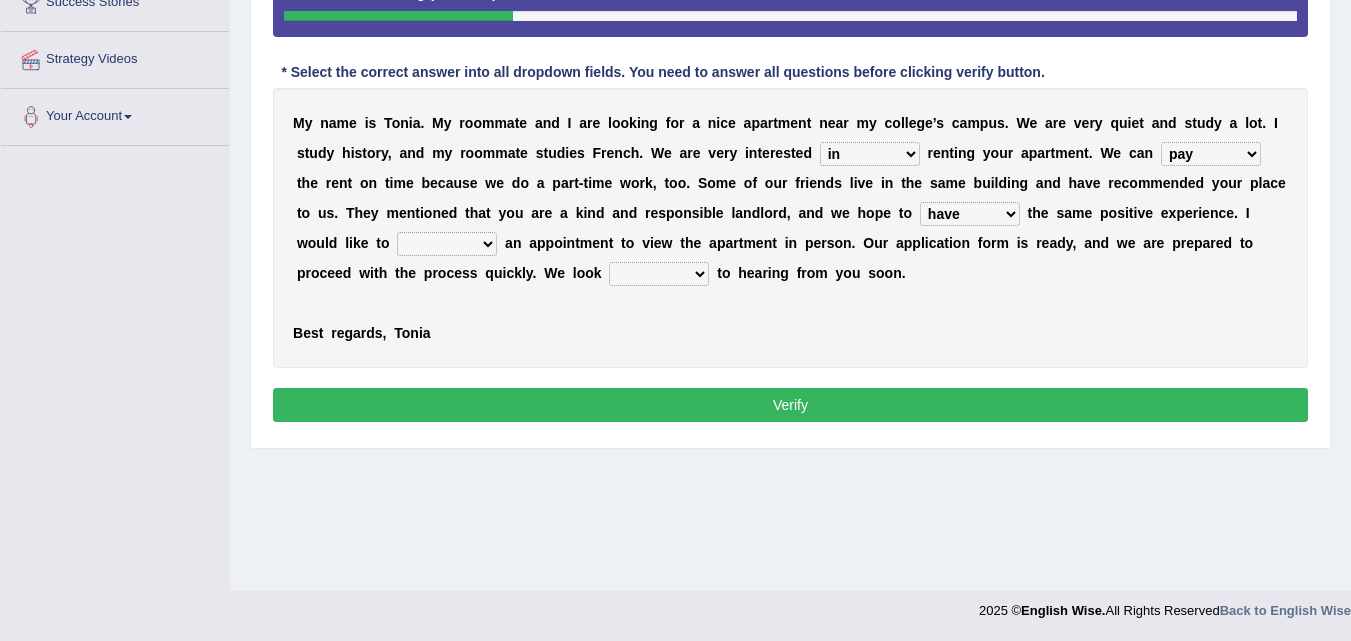 select on "make" 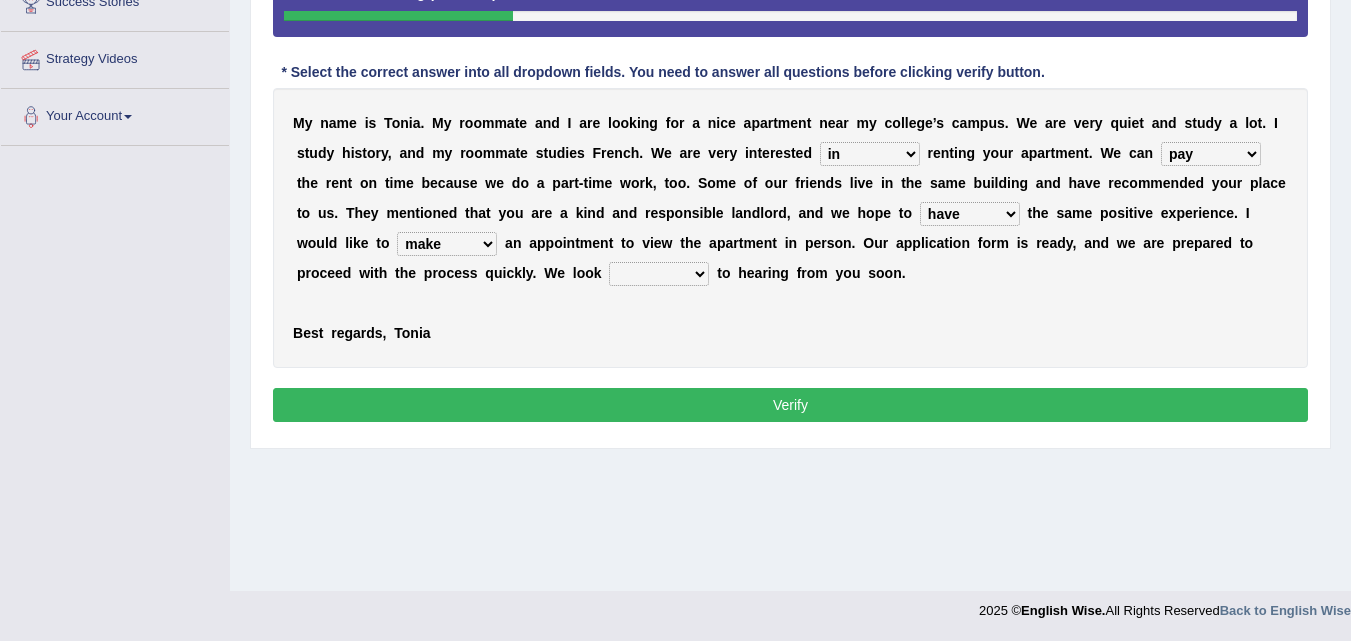 click on "own recall revise make" at bounding box center [447, 244] 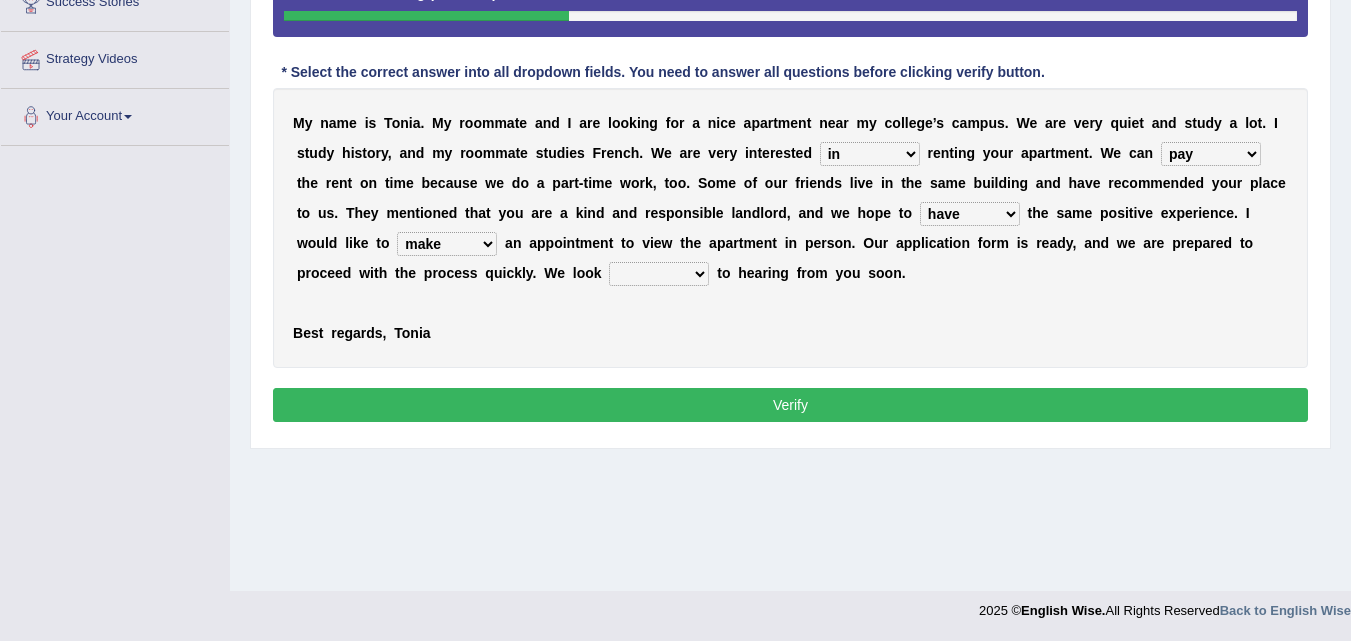 drag, startPoint x: 971, startPoint y: 206, endPoint x: 860, endPoint y: 253, distance: 120.54045 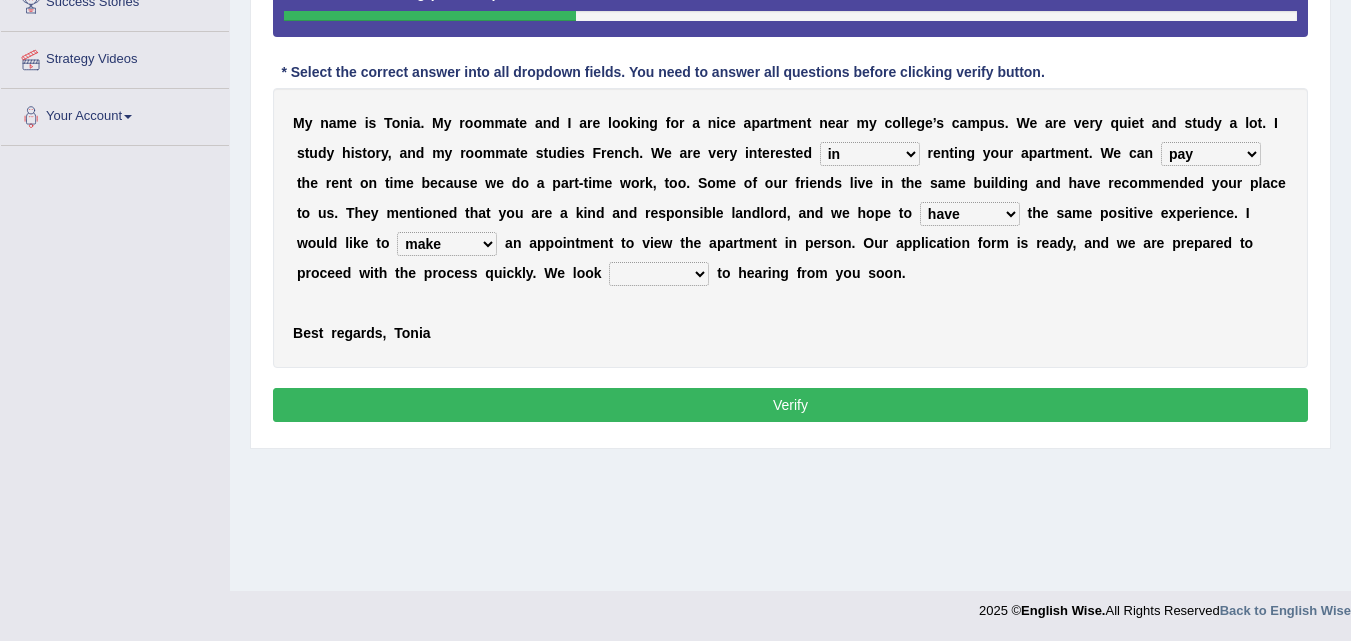 click on "M y    n a m e    i s    T o n i a .    M y    r o o m m a t e    a n d    I    a r e    l o o k i n g    f o r    a    n i c e    a p a r t m e n t    n e a r    m y    c o l l e g e ’ s    c a m p u s .    W e    a r e    v e r y    q u i e t    a n d    s t u d y    a    l o t .    I    s t u d y    h i s t o r y ,    a n d    m y    r o o m m a t e    s t u d i e s    F r e n c h .    W e    a r e    v e r y    i n t e r e s t e d    for about at in    r e n t i n g    y o u r    a p a r t m e n t .    W e    c a n    afford get pay bring    t h e    r e n t    o n    t i m e    b e c a u s e    w e    d o    a    p a r t - t i m e    w o r k ,    t o o .    S o m e    o f    o u r    f r i e n d s    l i v e    i n    t h e    s a m e    b u i l d i n g    a n d    h a v e    r e c o m m e n d e d    y o u r    p l a c e    t o    u s .    T h e y    m e n t i o n e d    t h a t    y o u    a r e    a    k i n d    a n d" at bounding box center (790, 228) 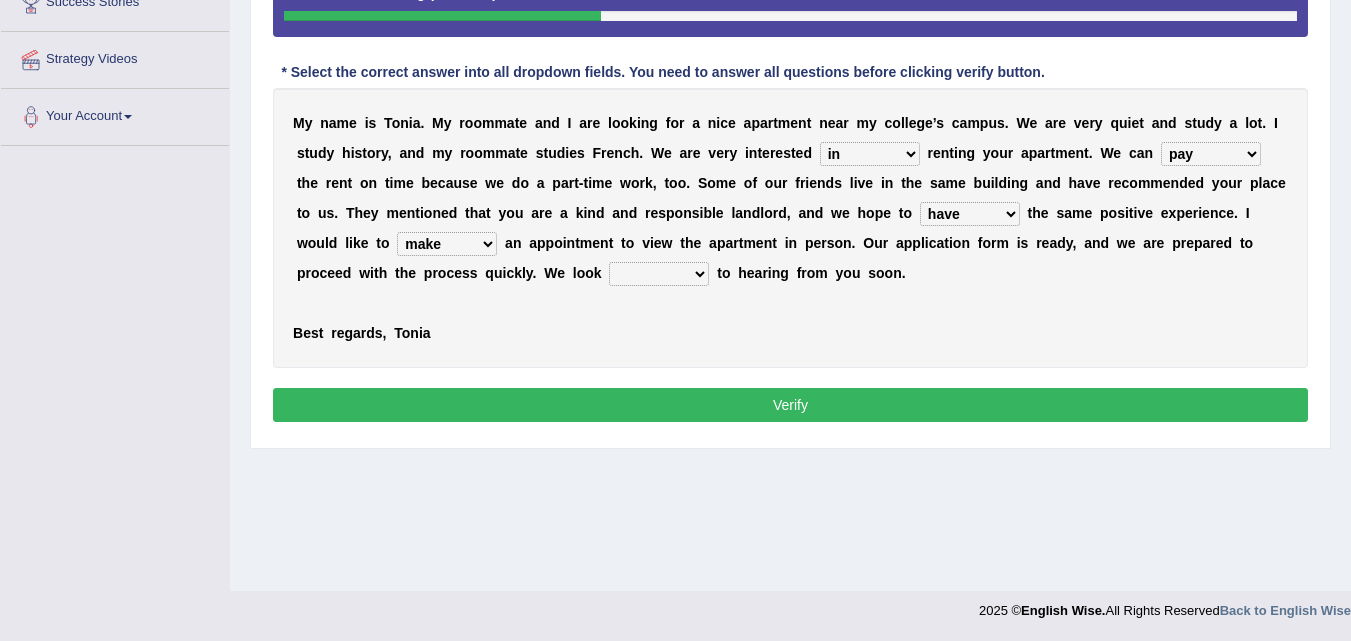click on "around out in forward" at bounding box center [659, 274] 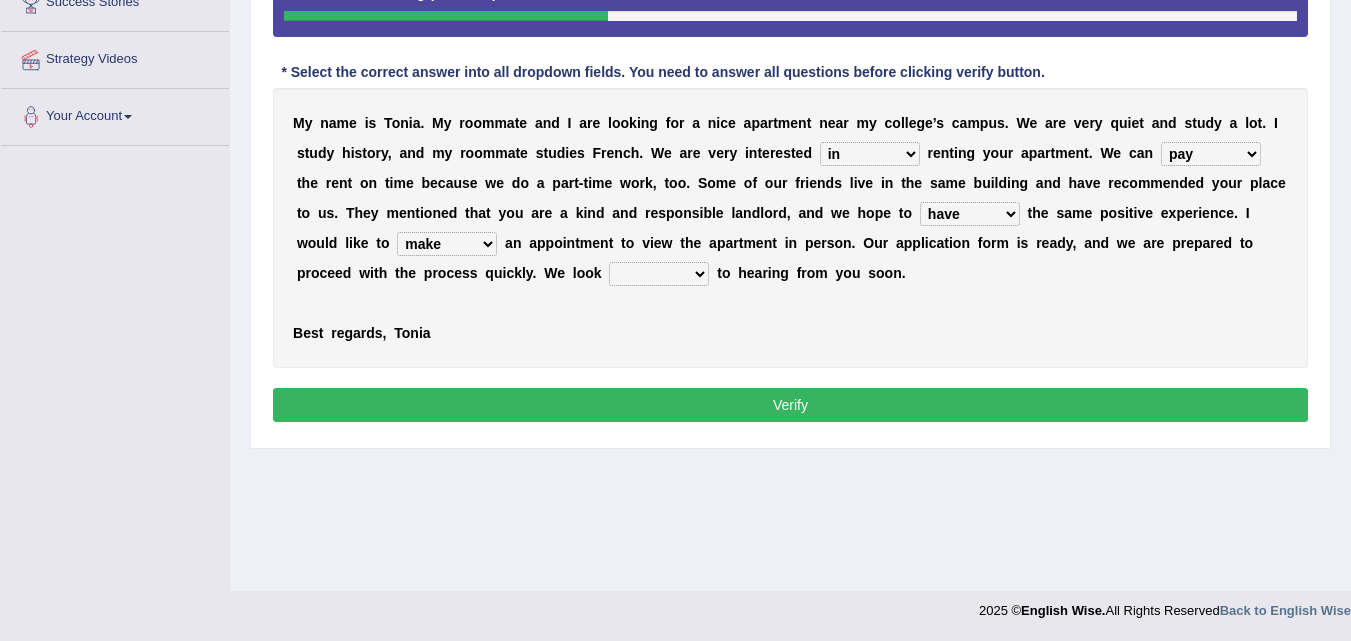 select on "forward" 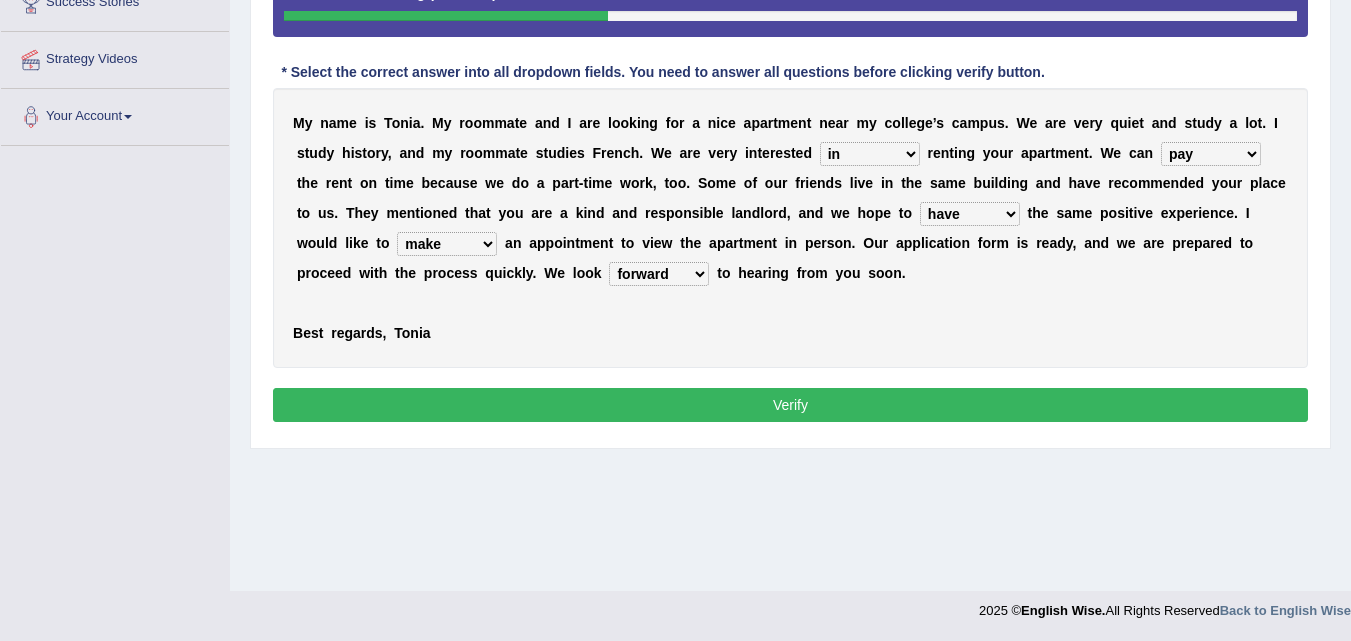 click on "around out in forward" at bounding box center [659, 274] 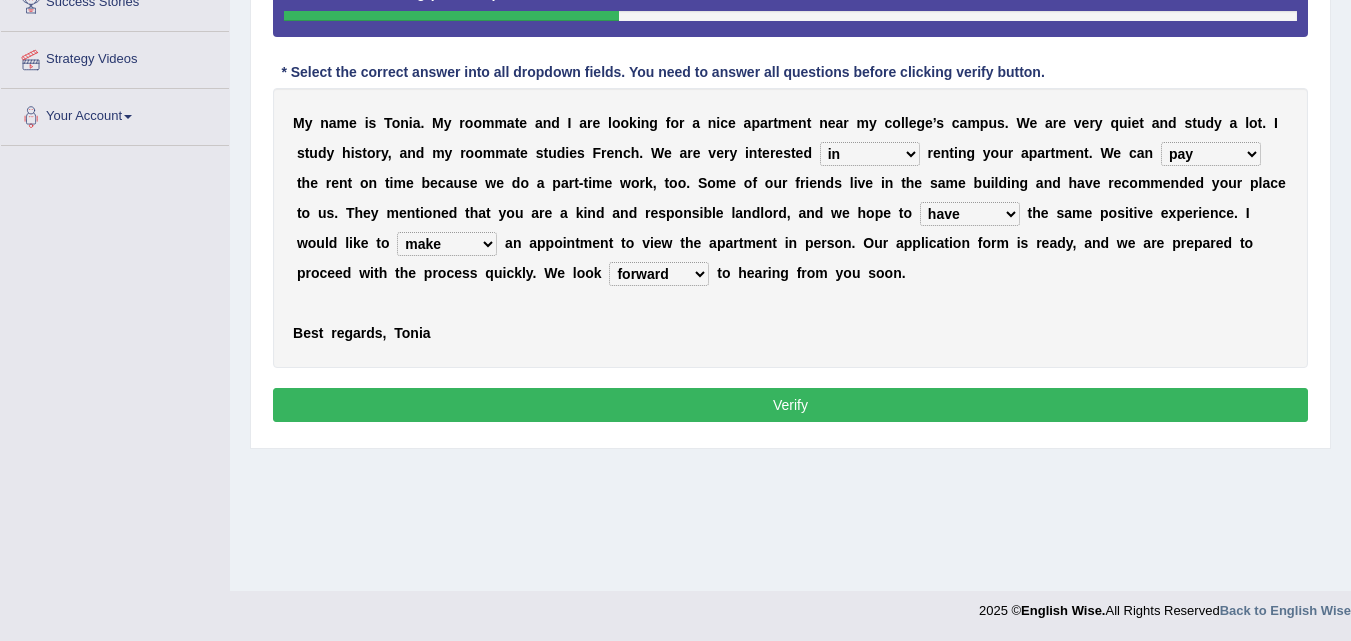 click on "Verify" at bounding box center [790, 405] 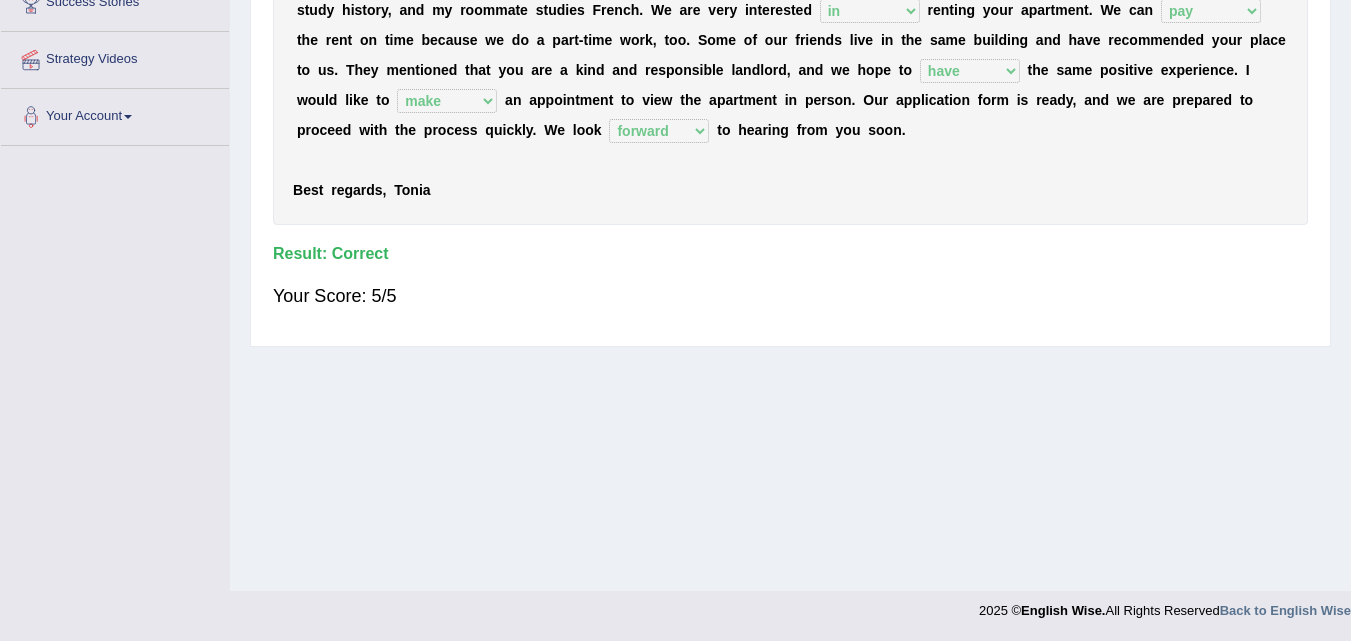 scroll, scrollTop: 0, scrollLeft: 0, axis: both 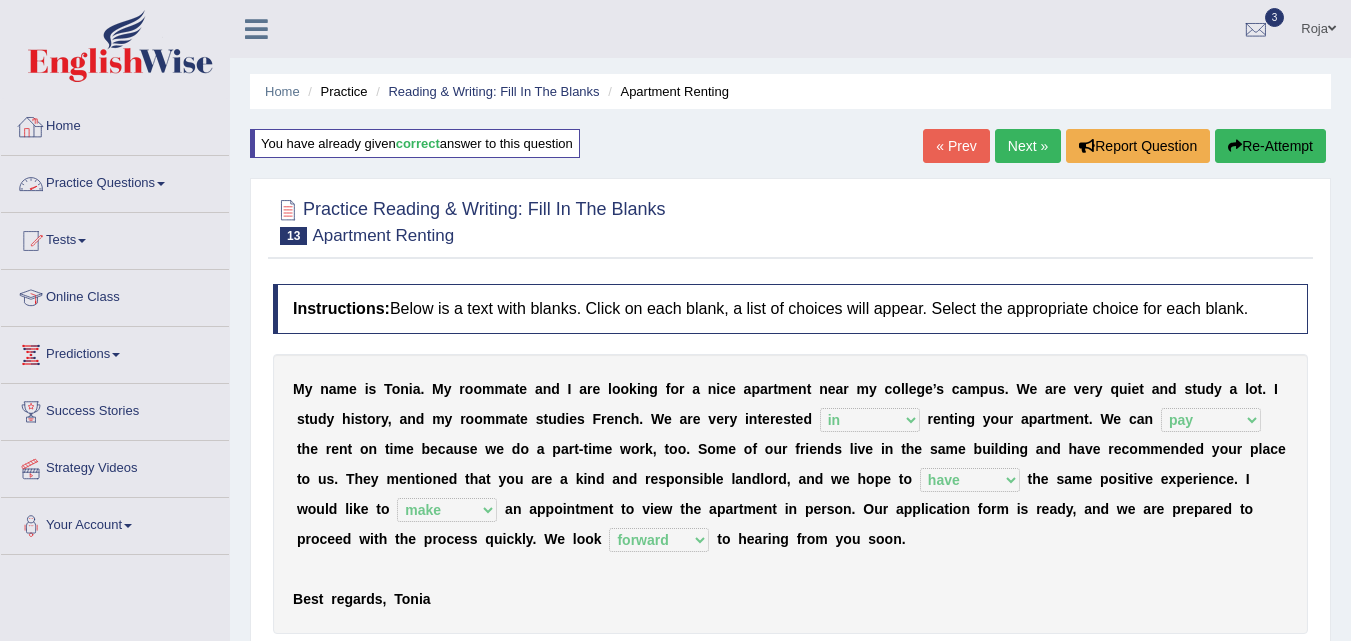 click on "Practice Questions" at bounding box center (115, 181) 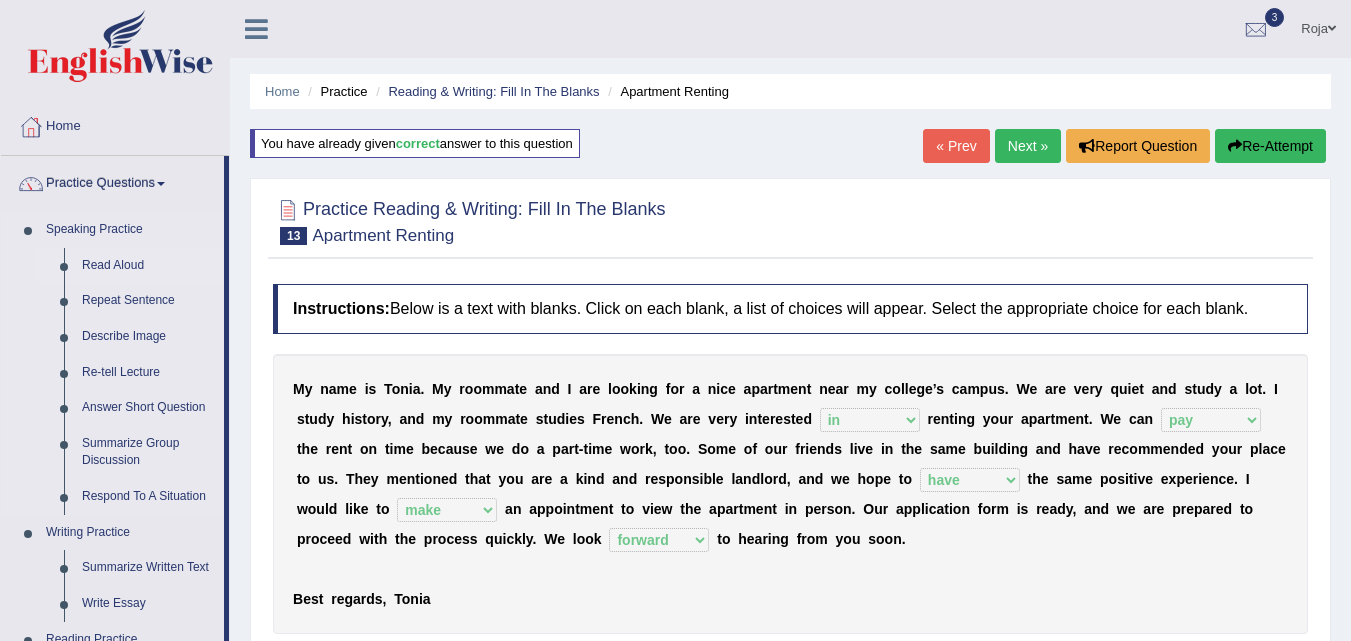 click on "Read Aloud" at bounding box center (148, 266) 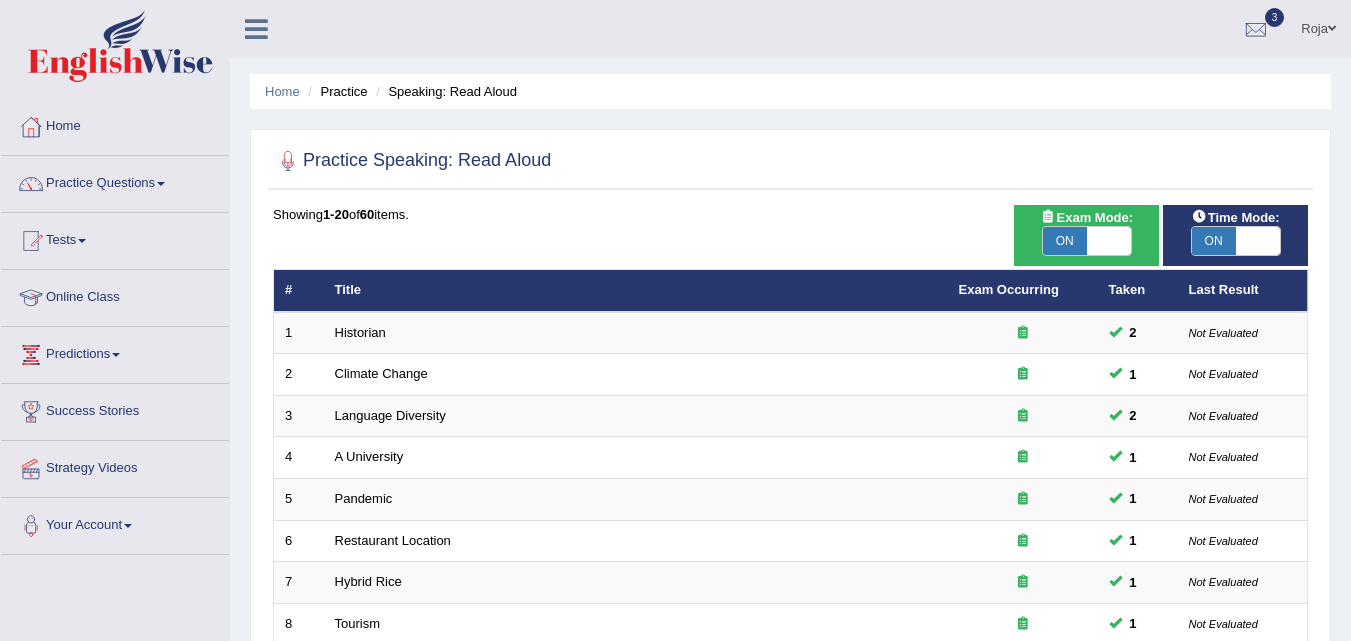 scroll, scrollTop: 0, scrollLeft: 0, axis: both 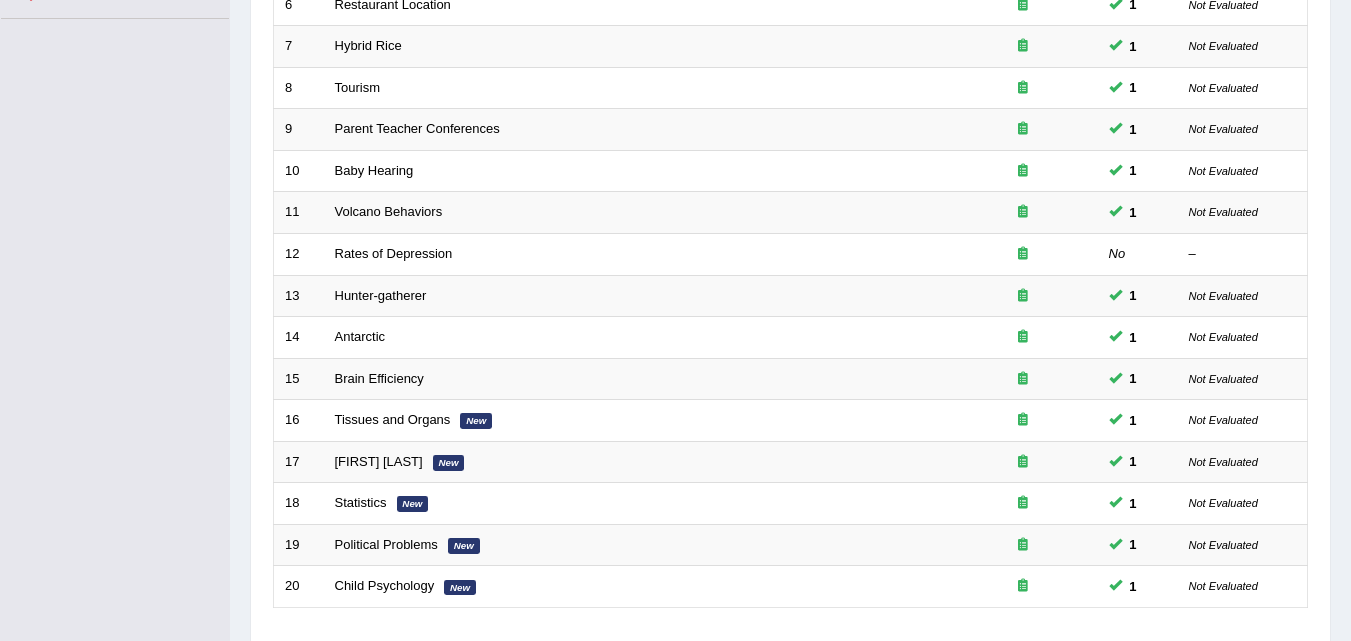 drag, startPoint x: 0, startPoint y: 0, endPoint x: 1314, endPoint y: 459, distance: 1391.861 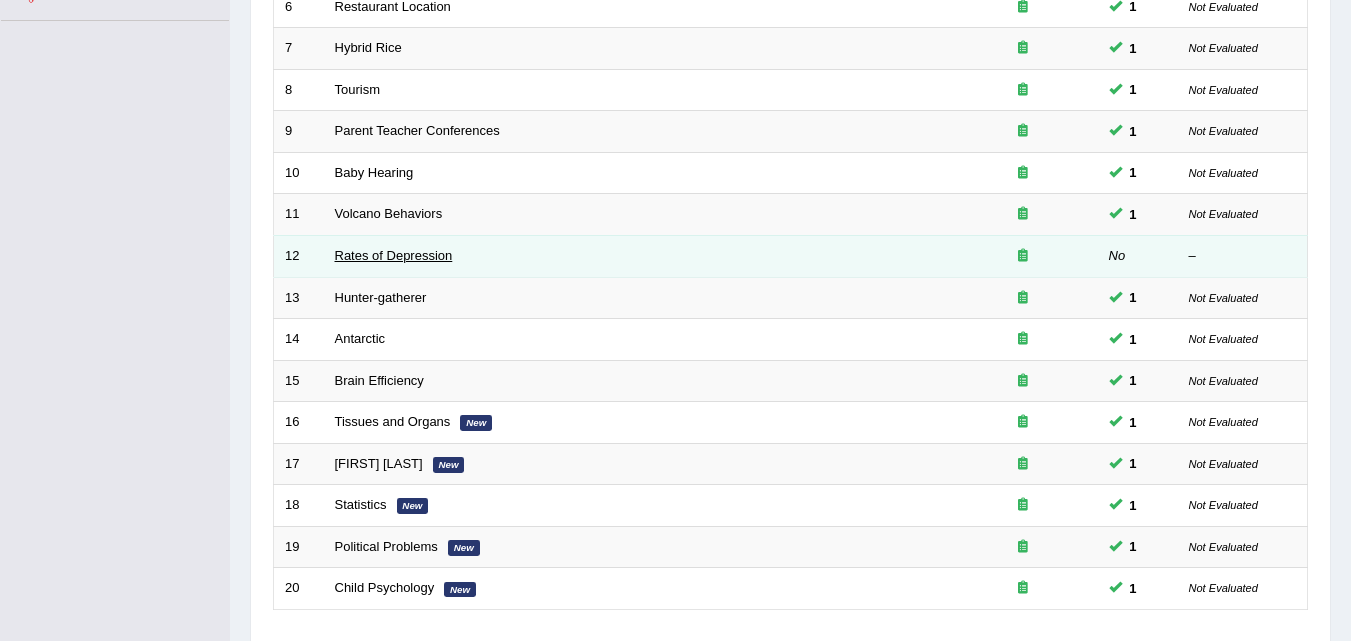 click on "Rates of Depression" at bounding box center (394, 255) 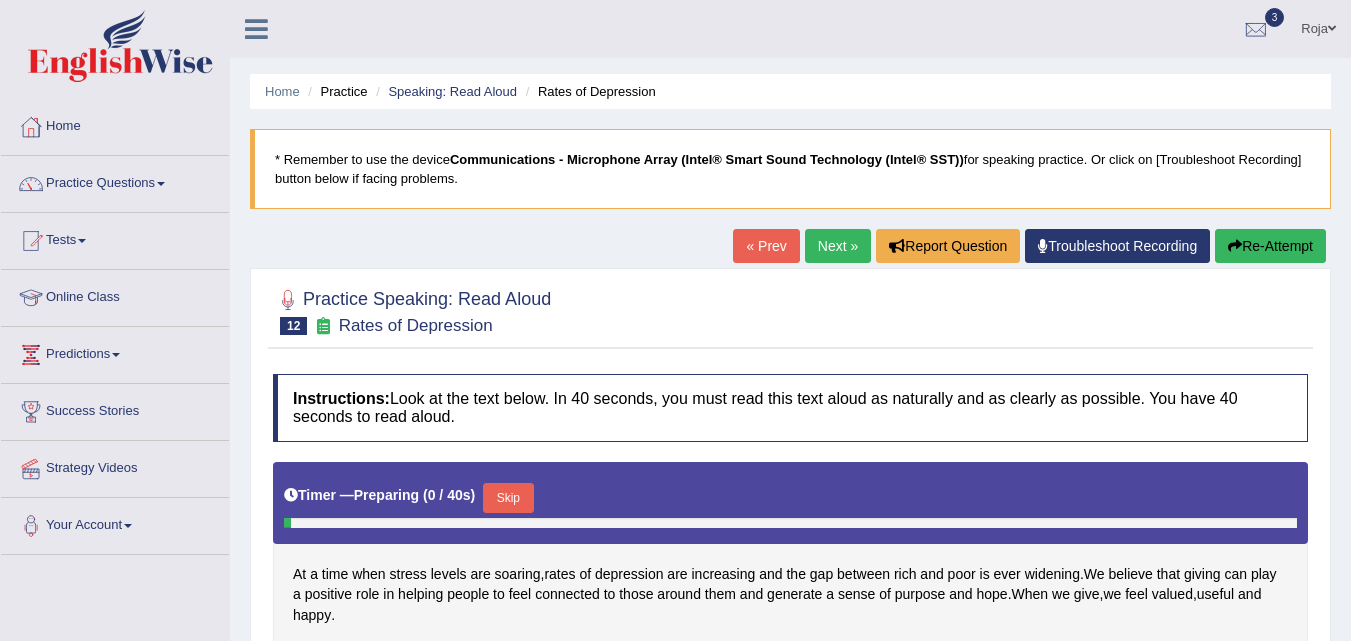scroll, scrollTop: 0, scrollLeft: 0, axis: both 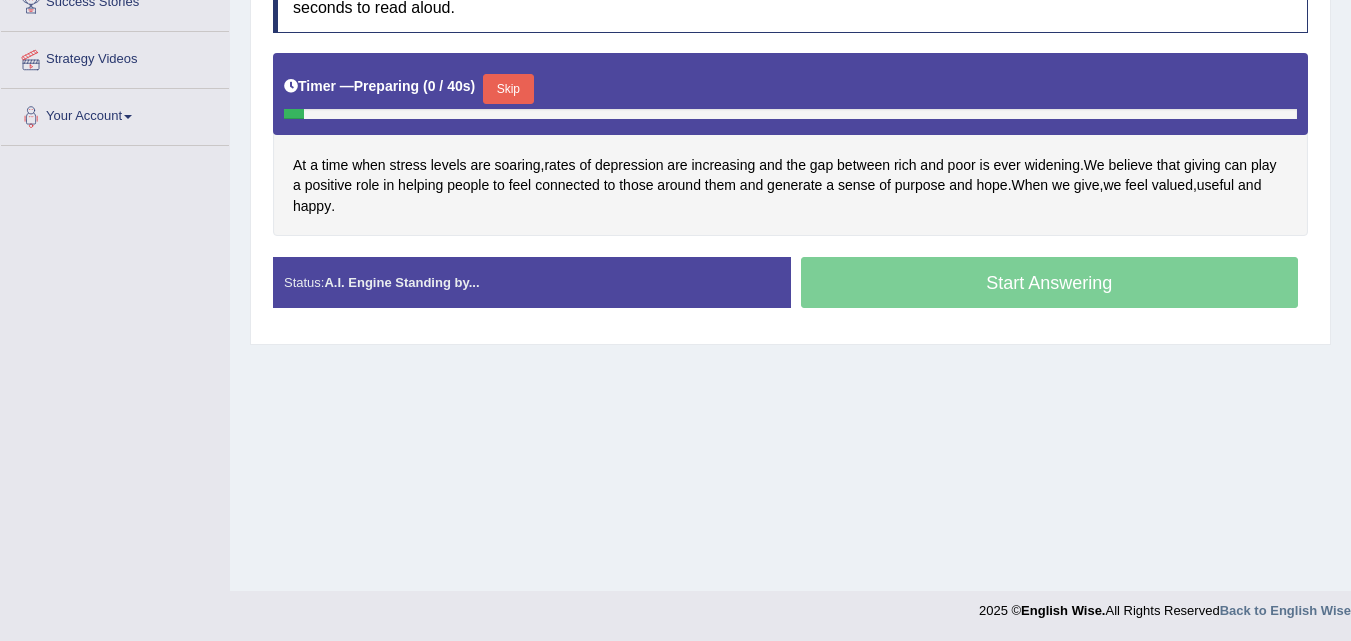 drag, startPoint x: 0, startPoint y: 0, endPoint x: 1361, endPoint y: 445, distance: 1431.903 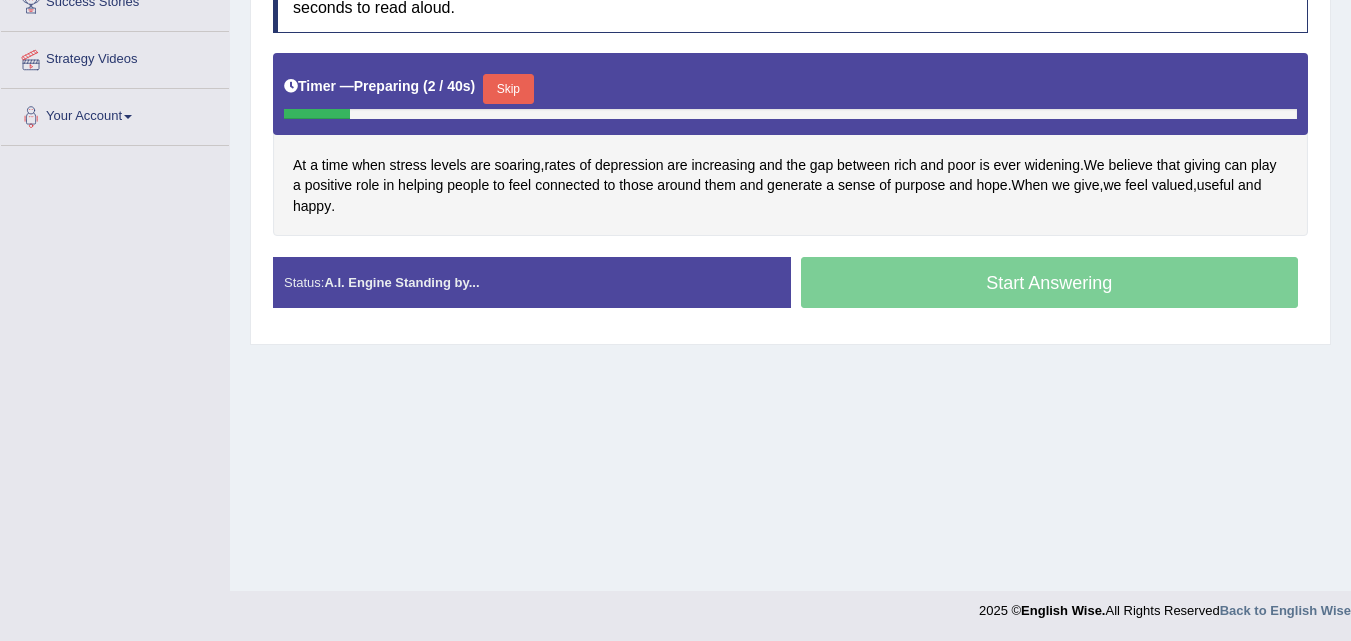 click on "Skip" at bounding box center [508, 89] 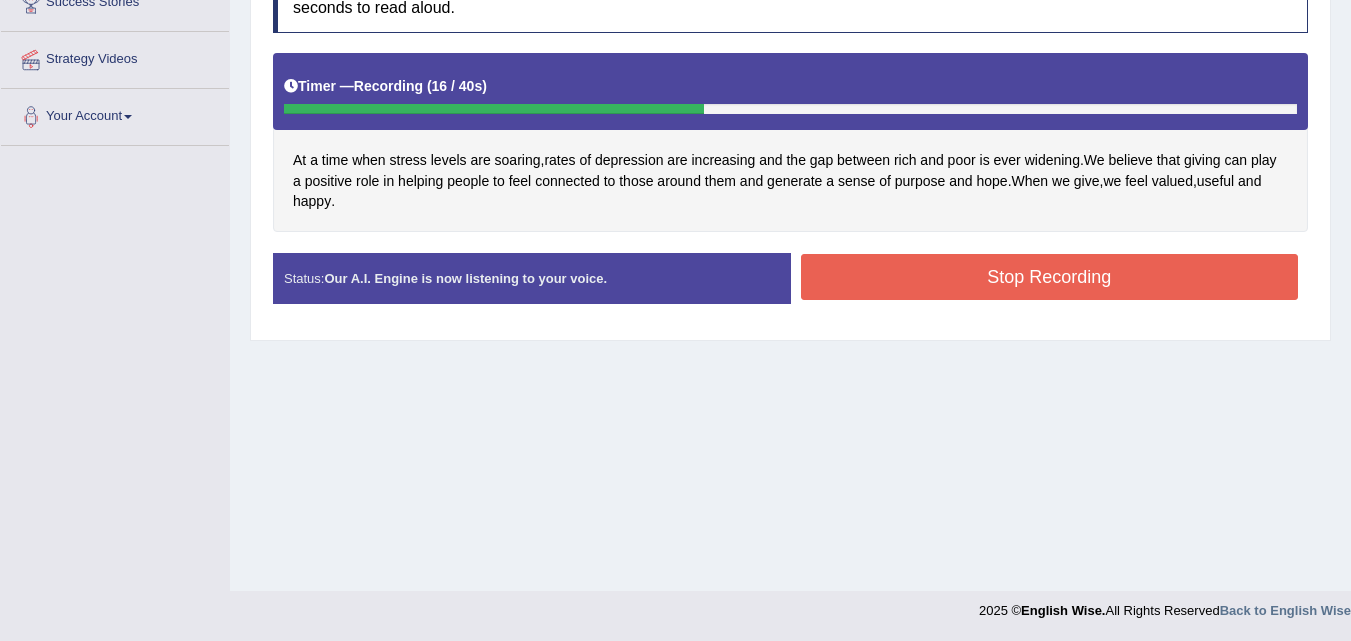 click on "Stop Recording" at bounding box center [1050, 277] 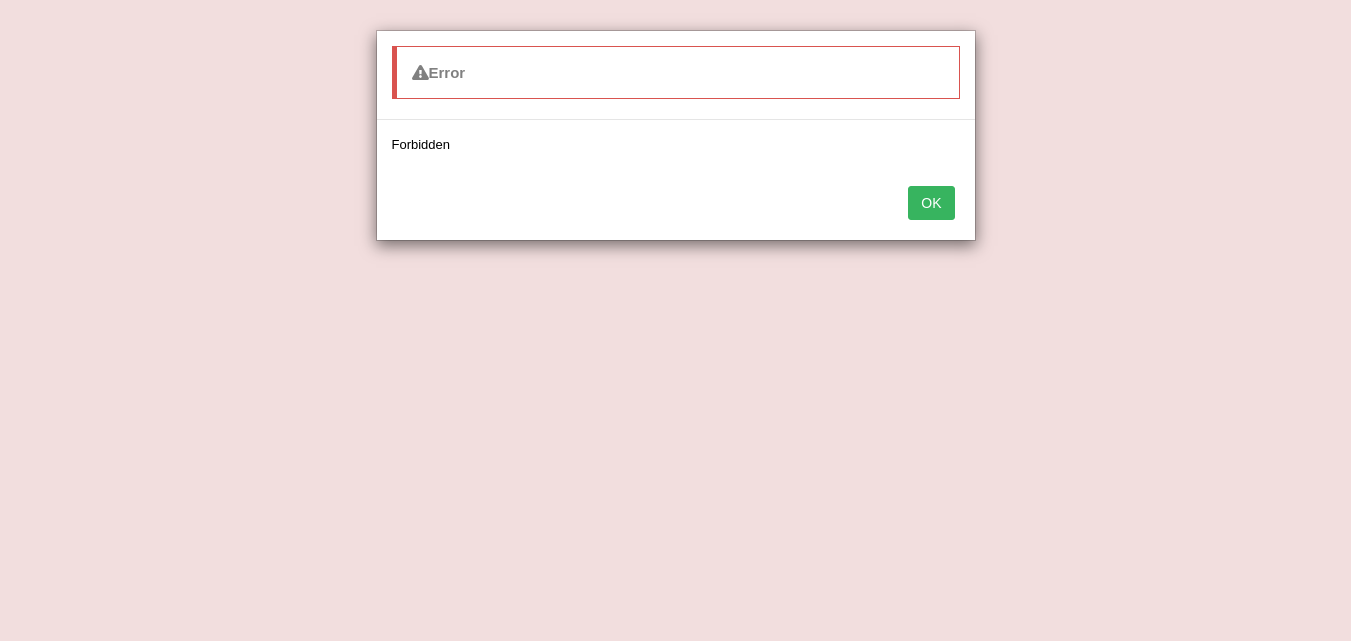 click on "OK" at bounding box center (676, 205) 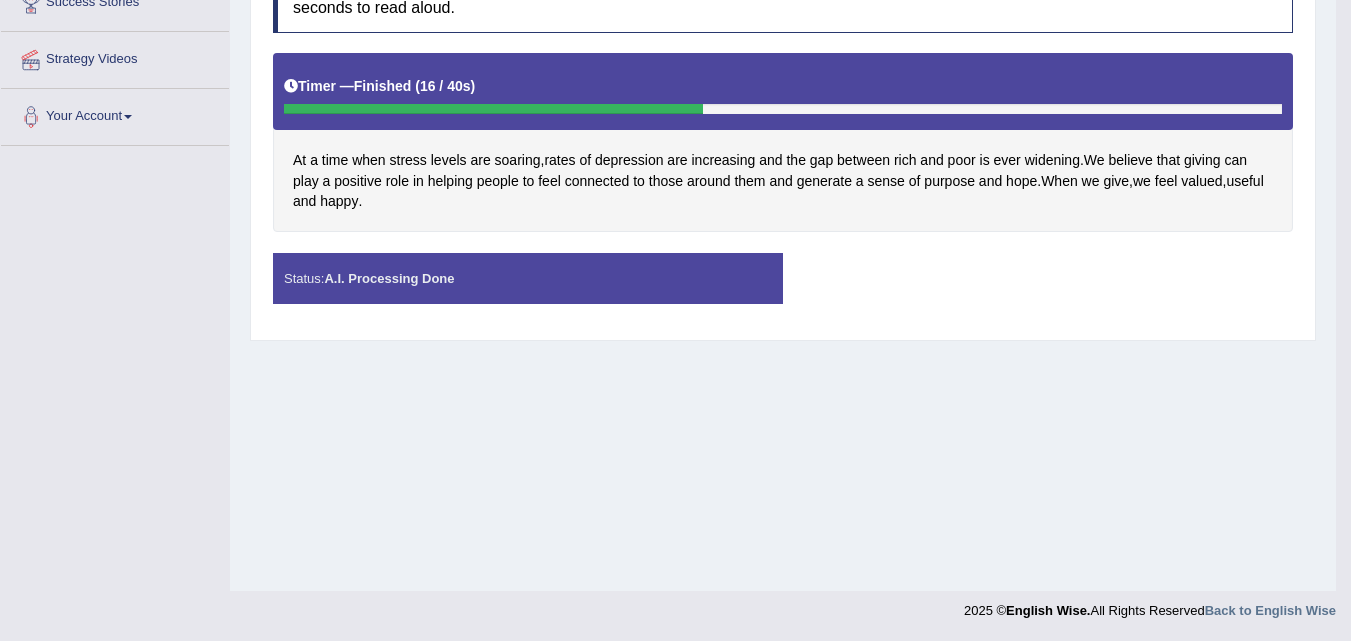scroll, scrollTop: 0, scrollLeft: 0, axis: both 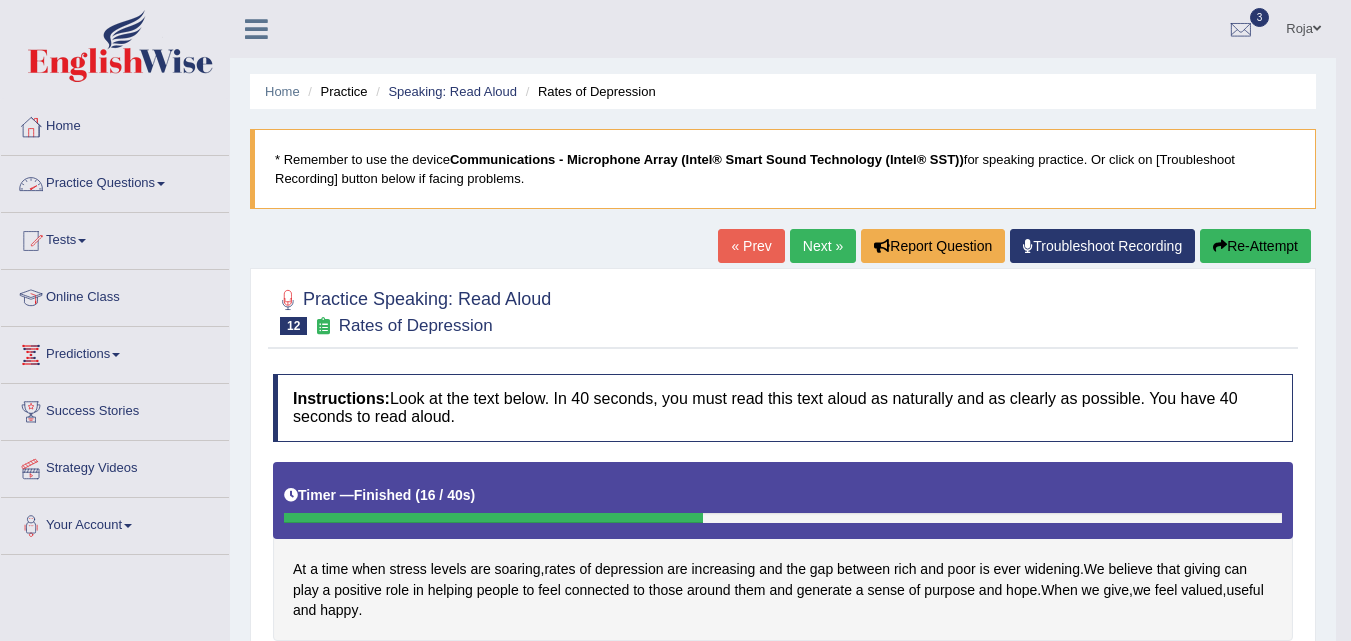 click on "Practice Questions" at bounding box center [115, 181] 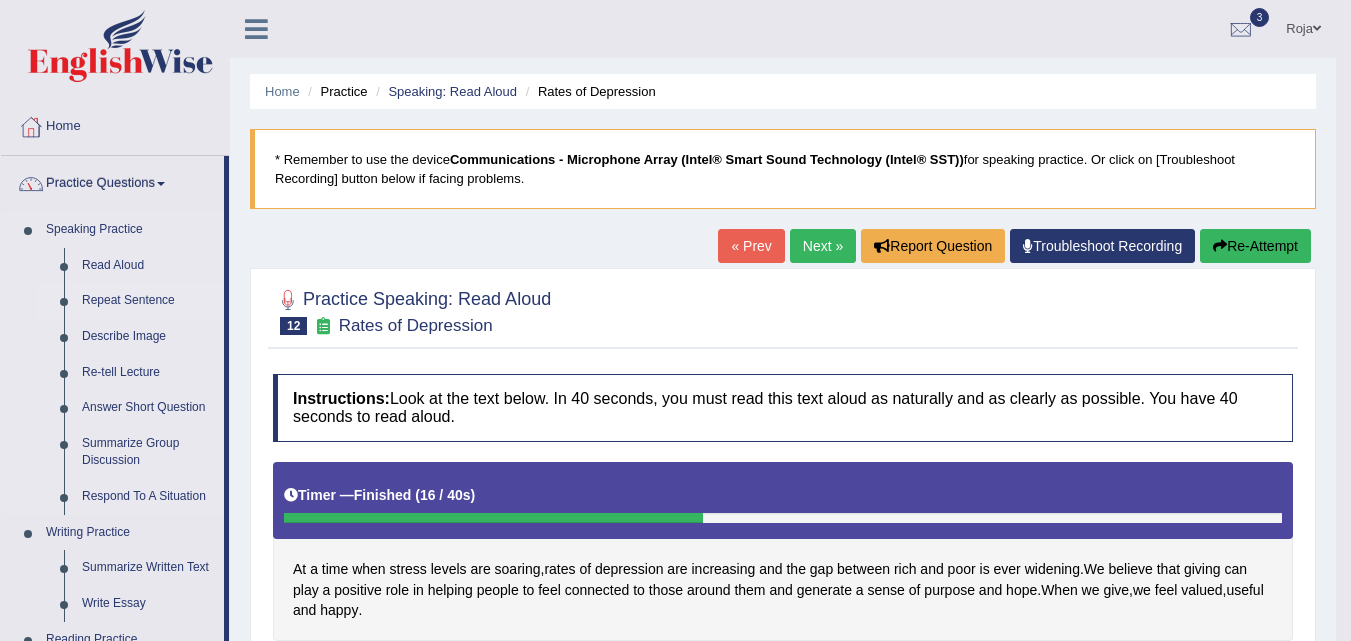click on "Repeat Sentence" at bounding box center (148, 301) 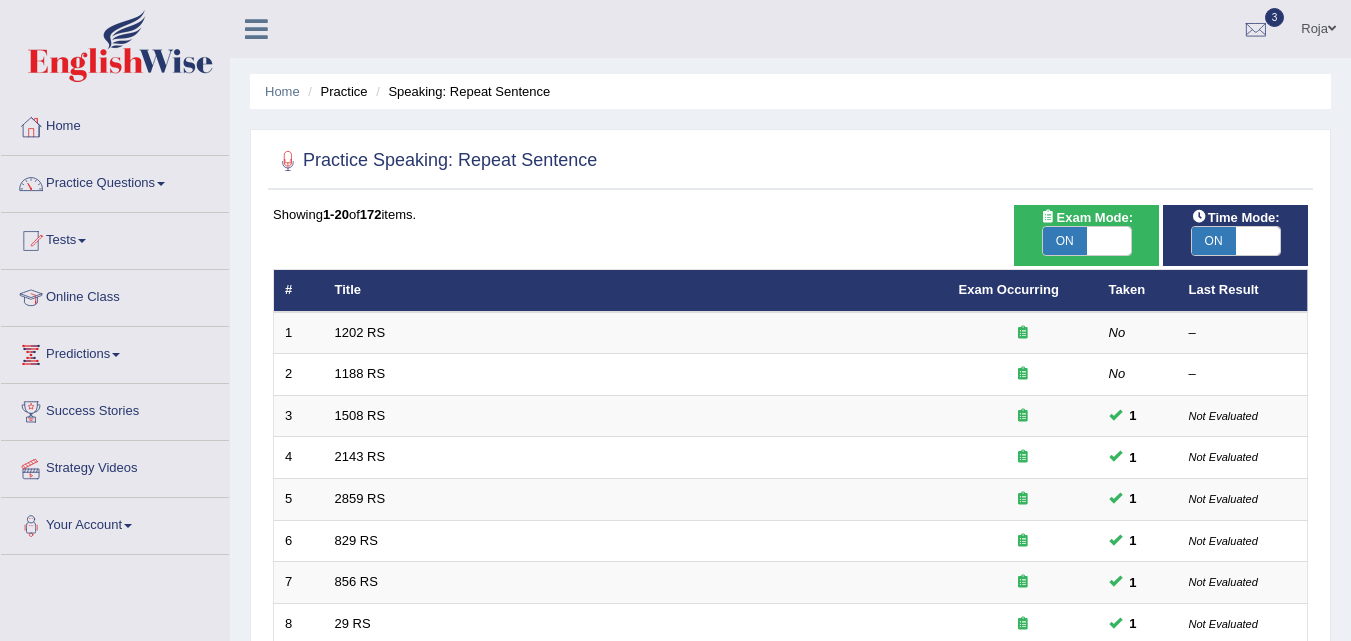scroll, scrollTop: 0, scrollLeft: 0, axis: both 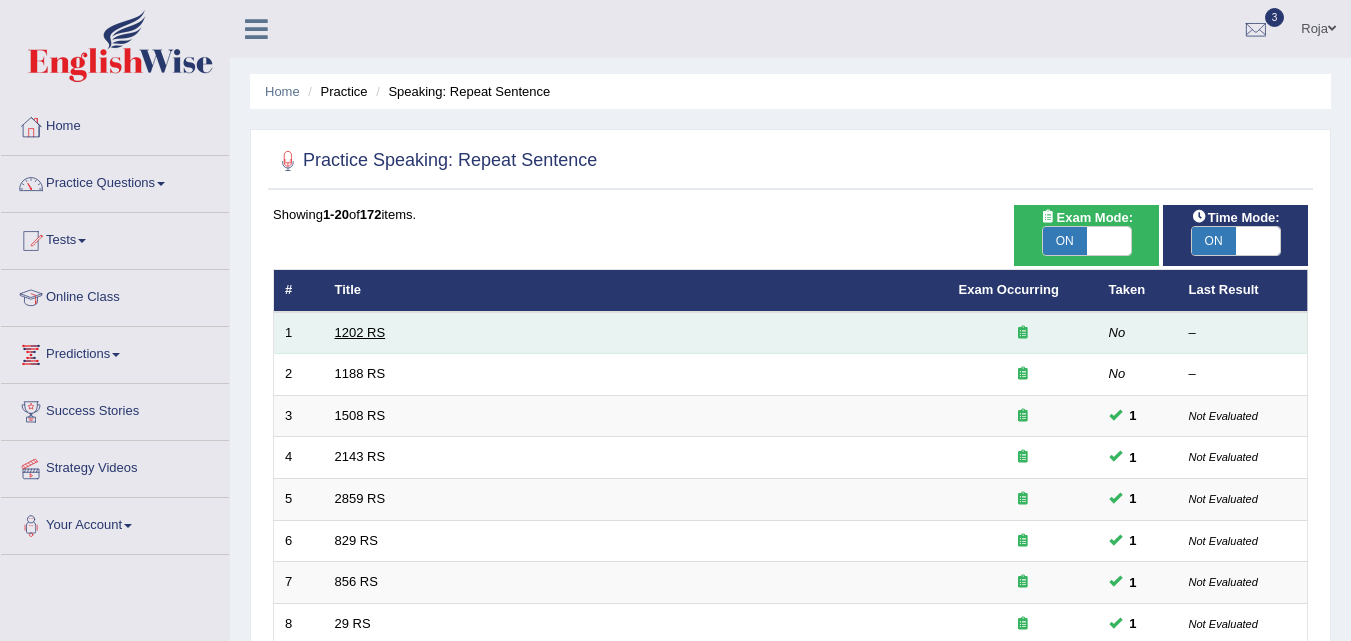 click on "1202 RS" at bounding box center [360, 332] 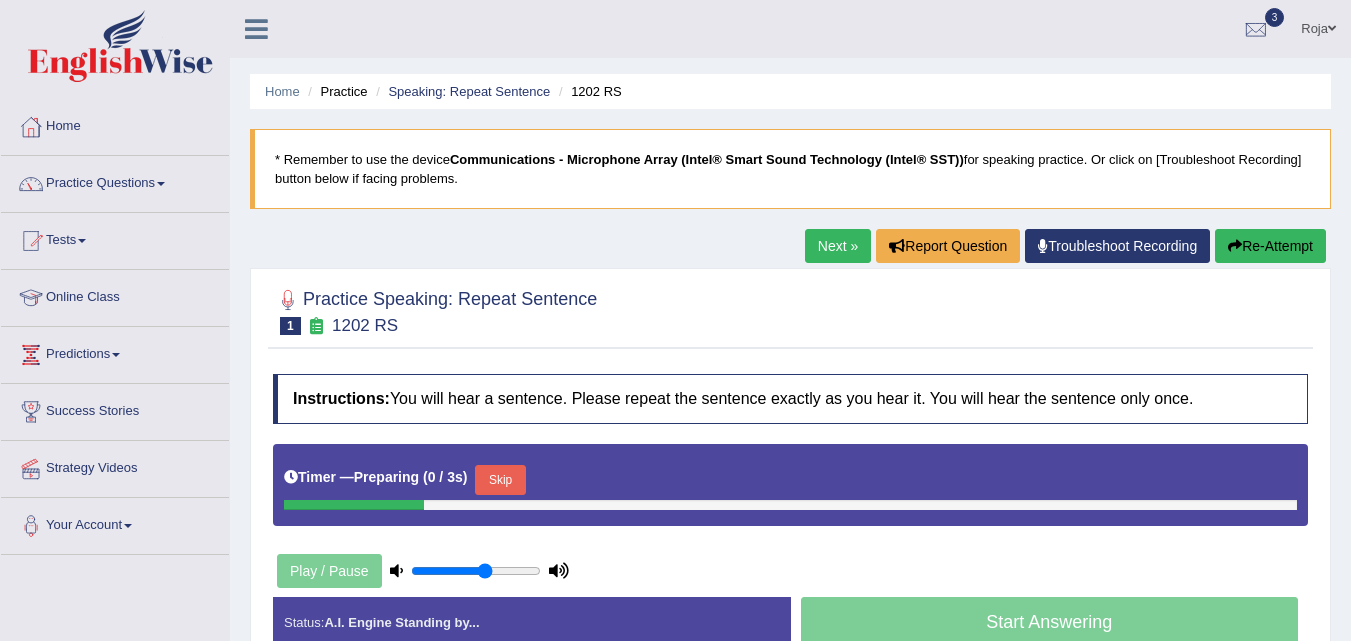 scroll, scrollTop: 0, scrollLeft: 0, axis: both 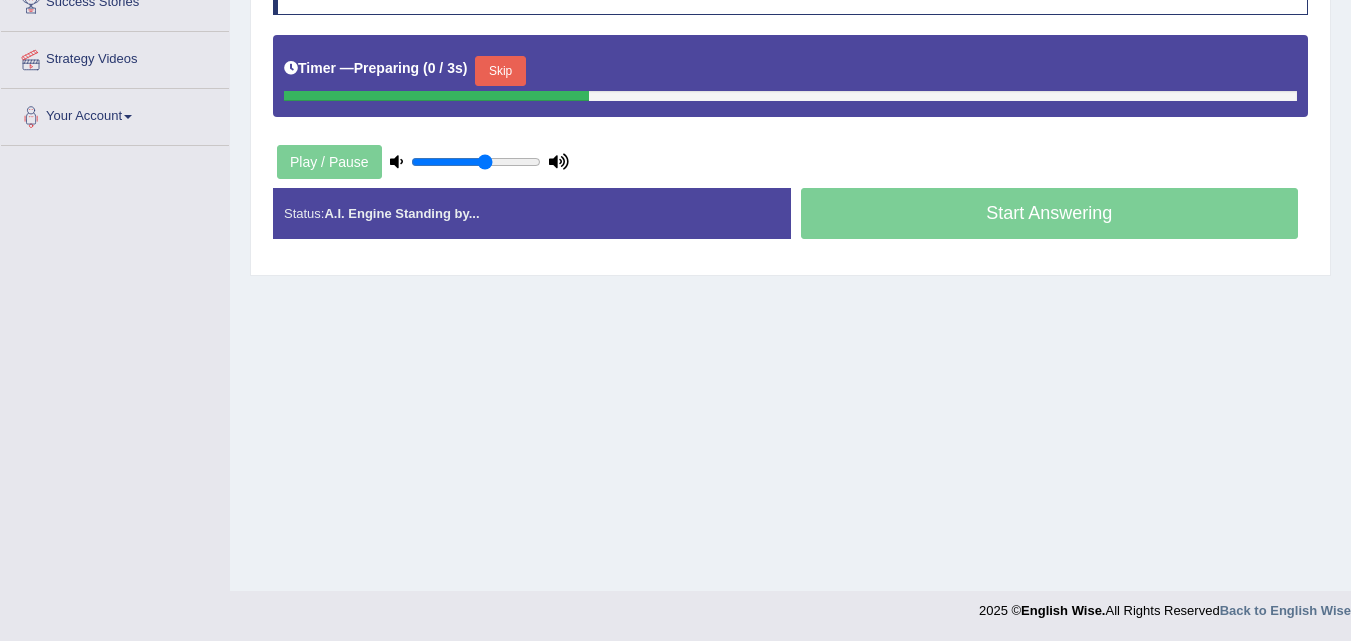 drag, startPoint x: 0, startPoint y: 0, endPoint x: 1365, endPoint y: 547, distance: 1470.5217 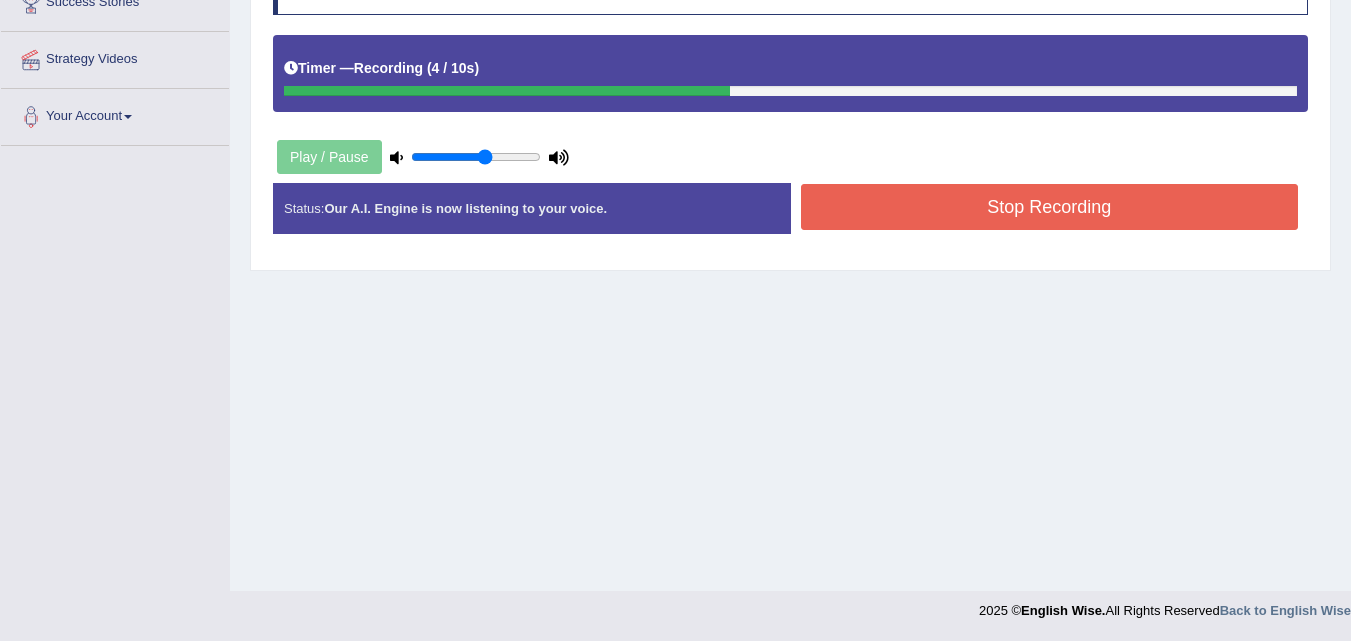 click on "Stop Recording" at bounding box center [1050, 207] 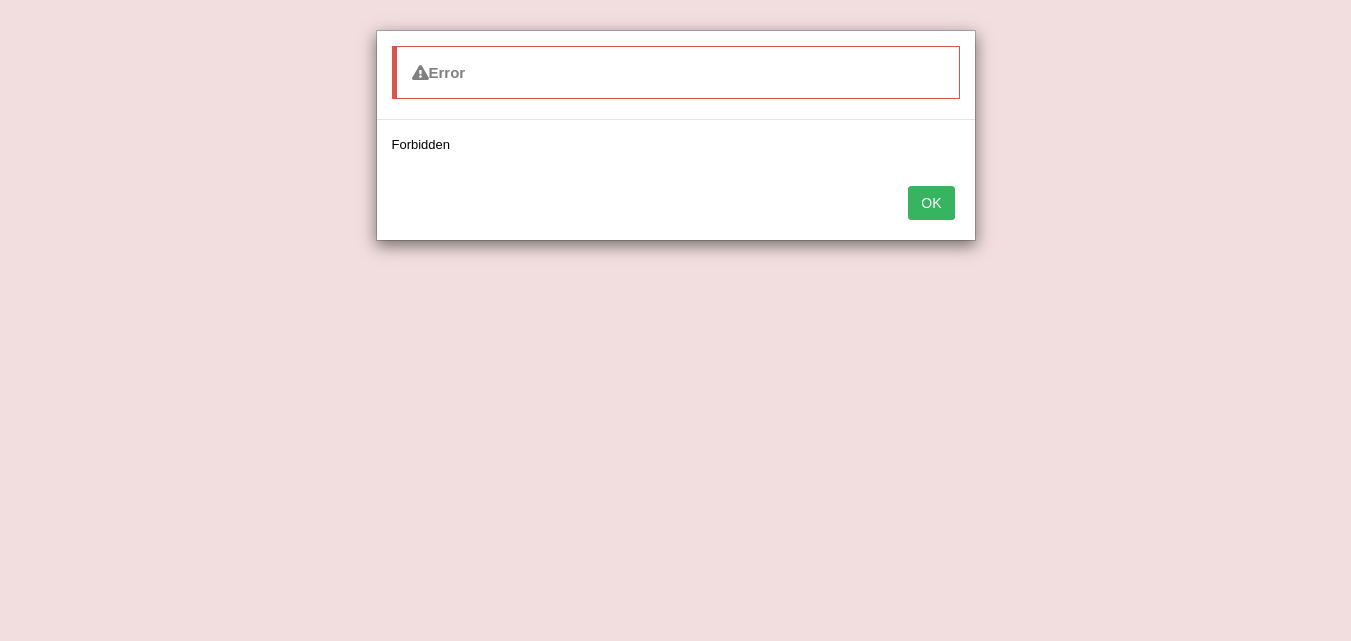 click on "OK" at bounding box center (931, 203) 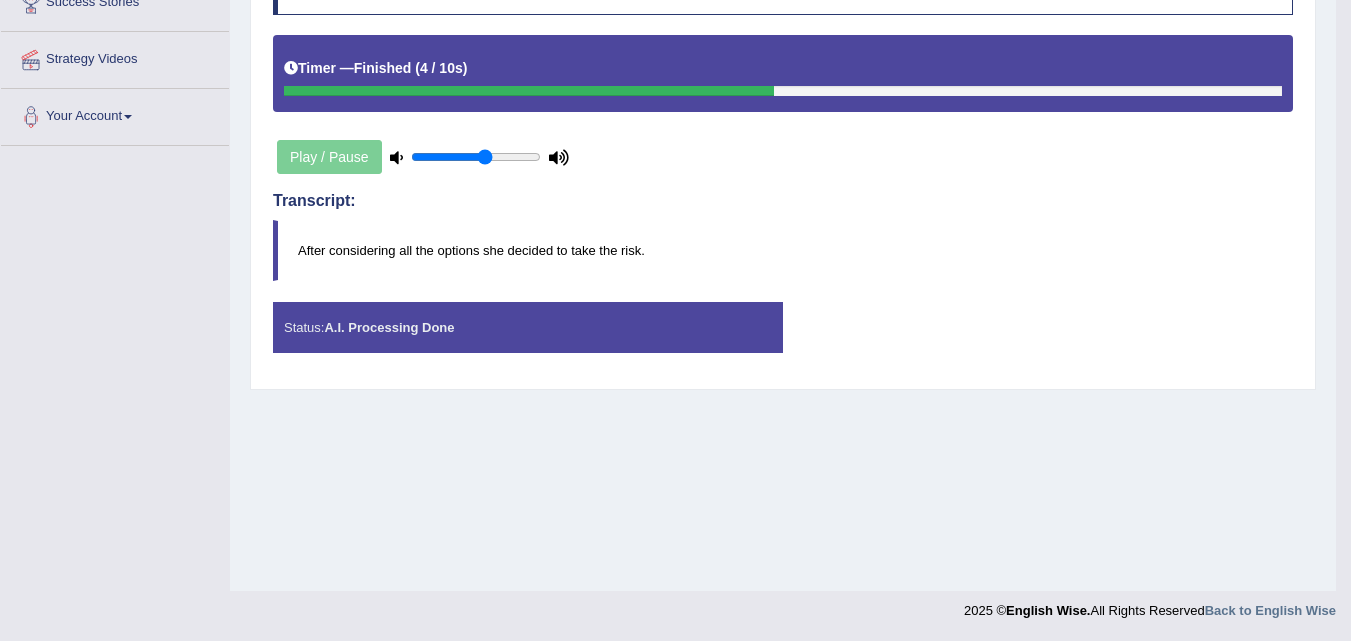 scroll, scrollTop: 0, scrollLeft: 0, axis: both 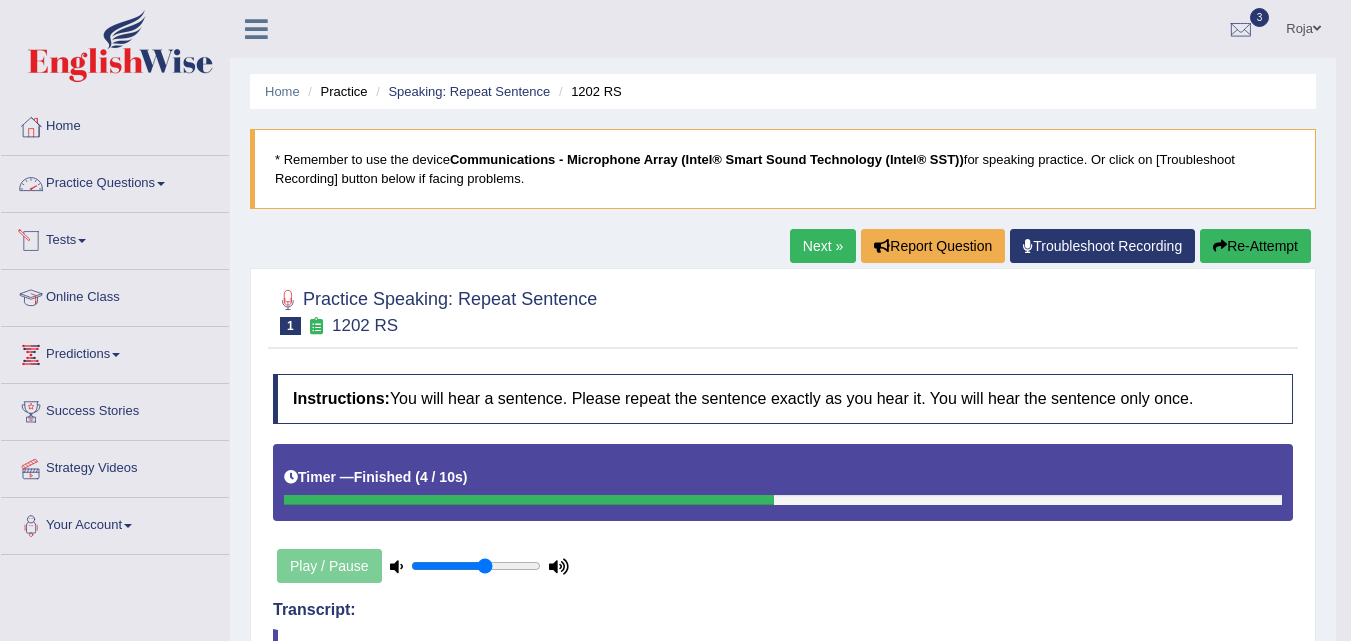 click on "Practice Questions" at bounding box center [115, 181] 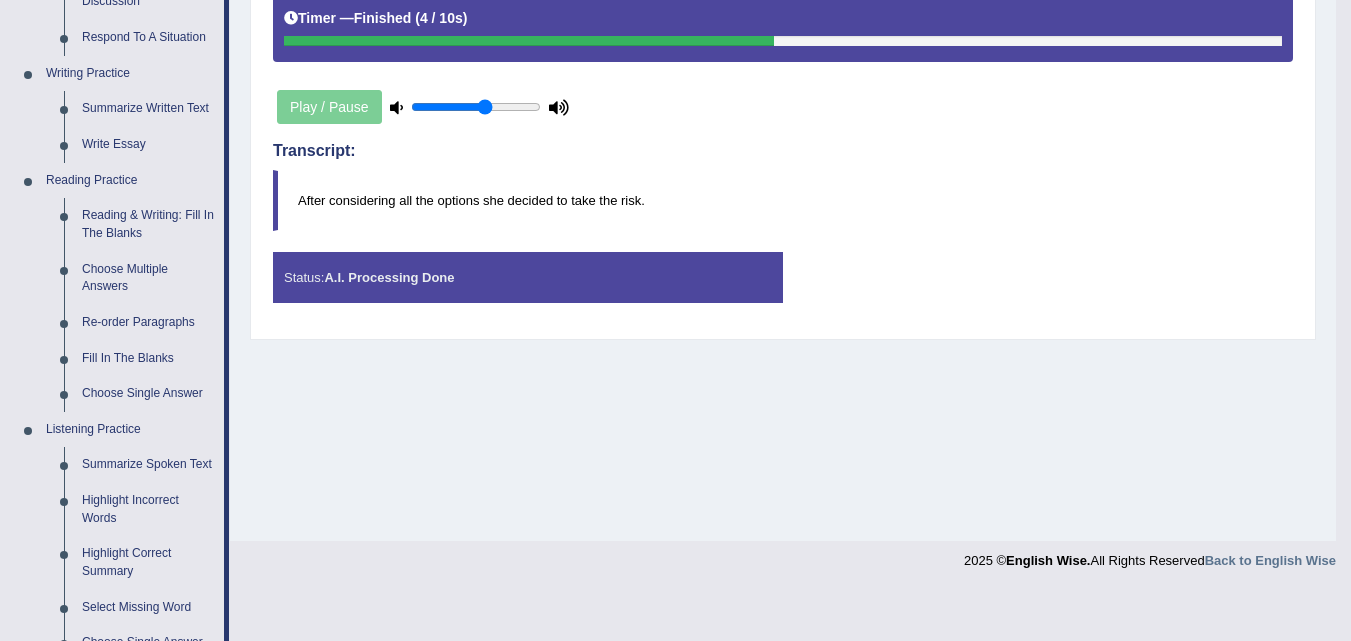 scroll, scrollTop: 462, scrollLeft: 0, axis: vertical 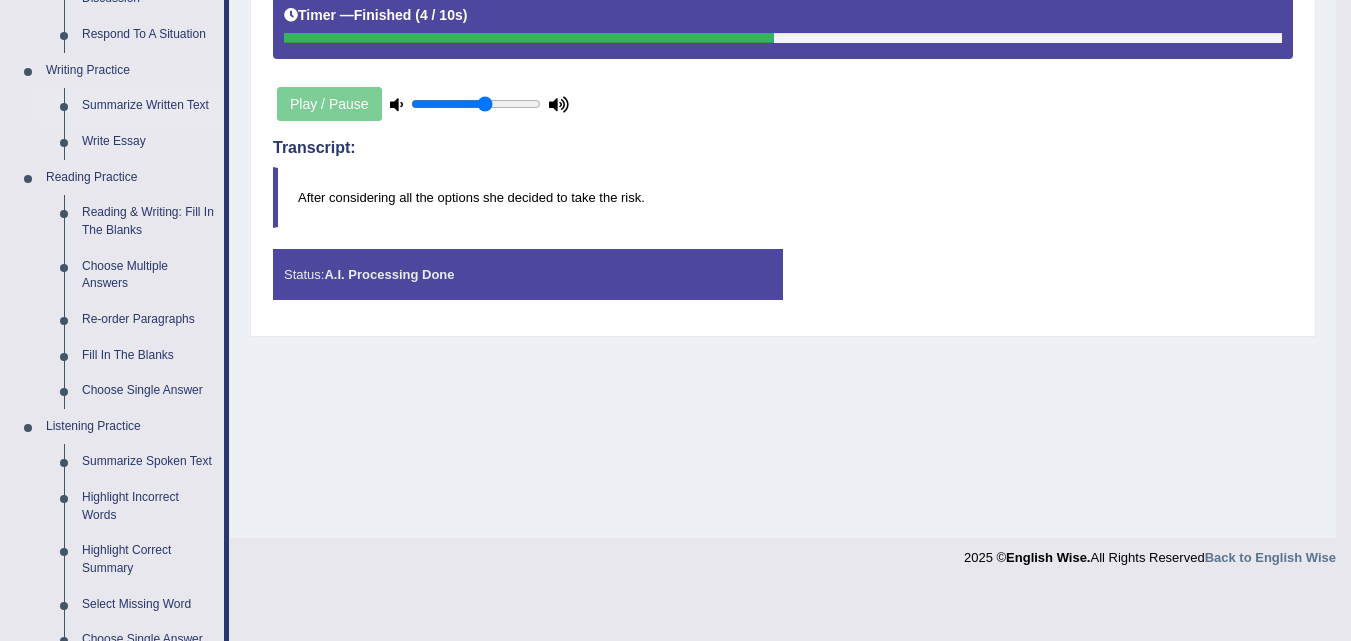 click on "Summarize Written Text" at bounding box center (148, 106) 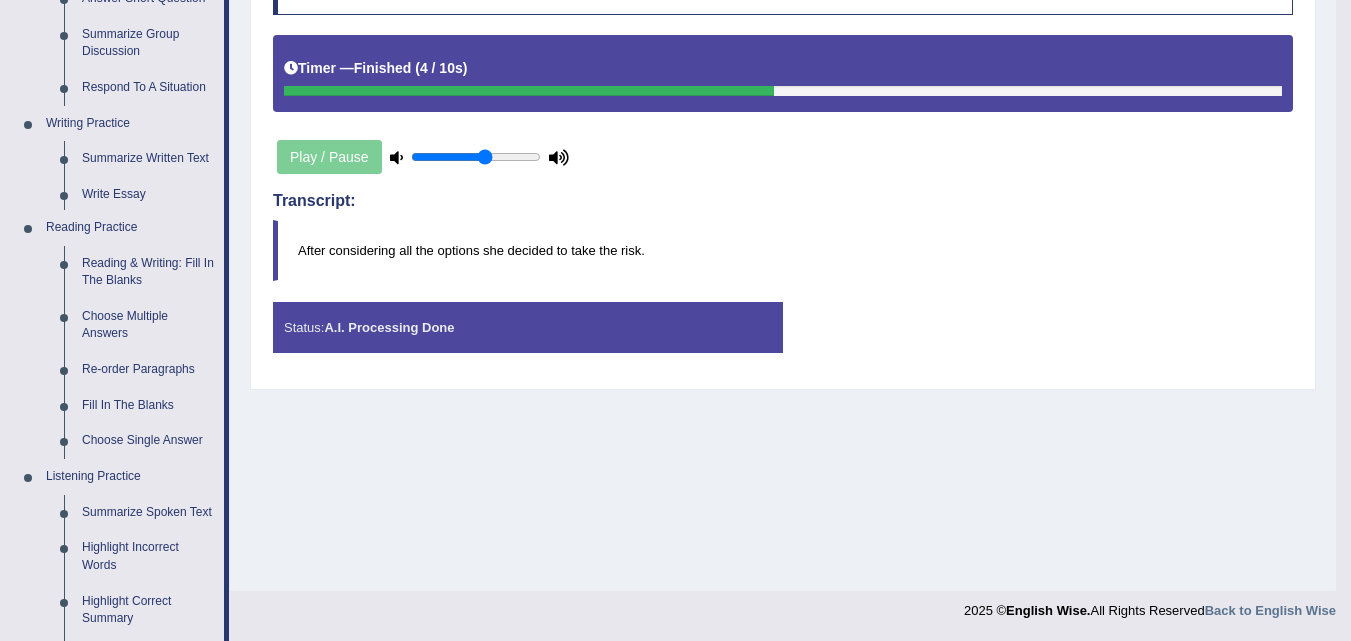 scroll, scrollTop: 973, scrollLeft: 0, axis: vertical 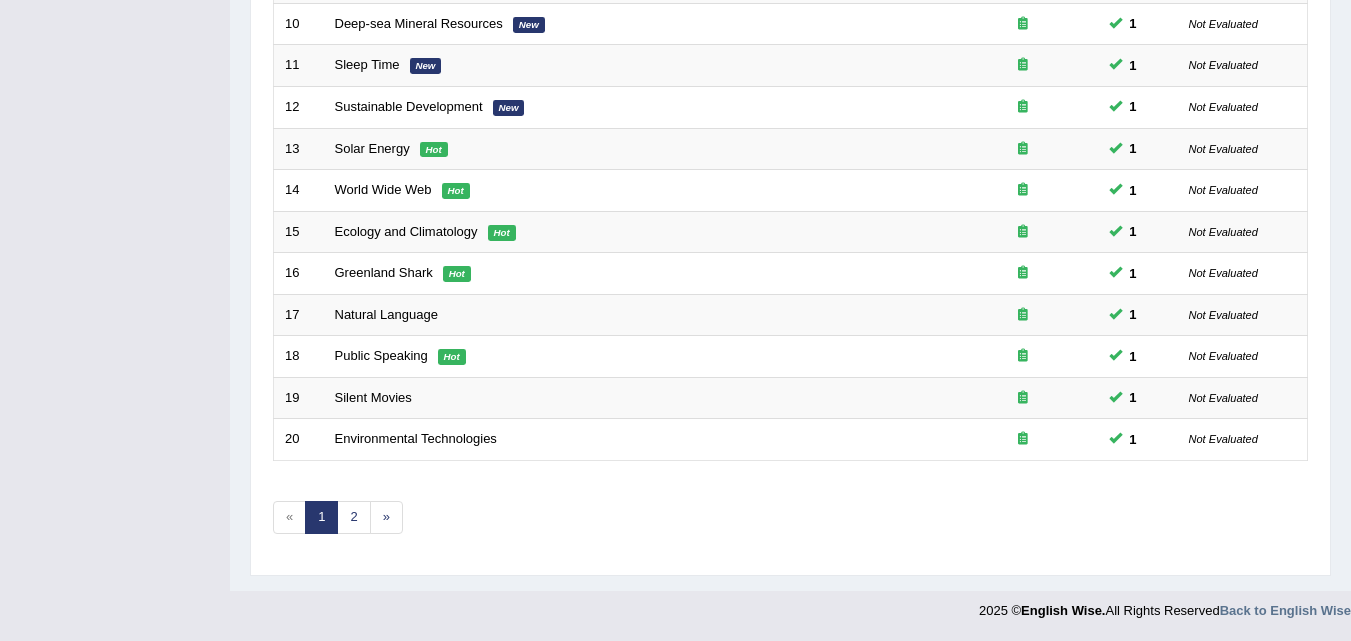 click on "Toggle navigation
Home
Practice Questions   Speaking Practice Read Aloud
Repeat Sentence
Describe Image
Re-tell Lecture
Answer Short Question
Summarize Group Discussion
Respond To A Situation
Writing Practice  Summarize Written Text
Write Essay
Reading Practice  Reading & Writing: Fill In The Blanks
Choose Multiple Answers
Re-order Paragraphs
Fill In The Blanks
Choose Single Answer
Listening Practice  Summarize Spoken Text
Highlight Incorrect Words
Highlight Correct Summary
Select Missing Word
Choose Single Answer
Choose Multiple Answers
Fill In The Blanks
Write From Dictation
Pronunciation
Tests
Take Mock Test" at bounding box center [675, -363] 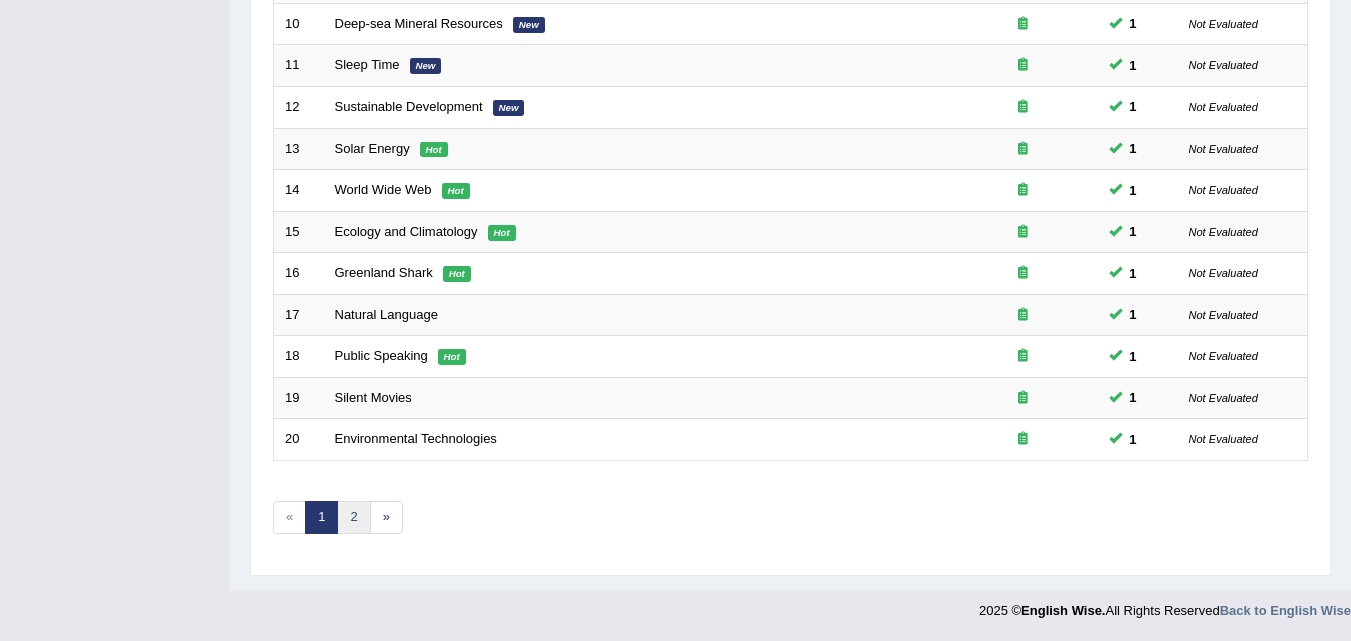 click on "2" at bounding box center [353, 517] 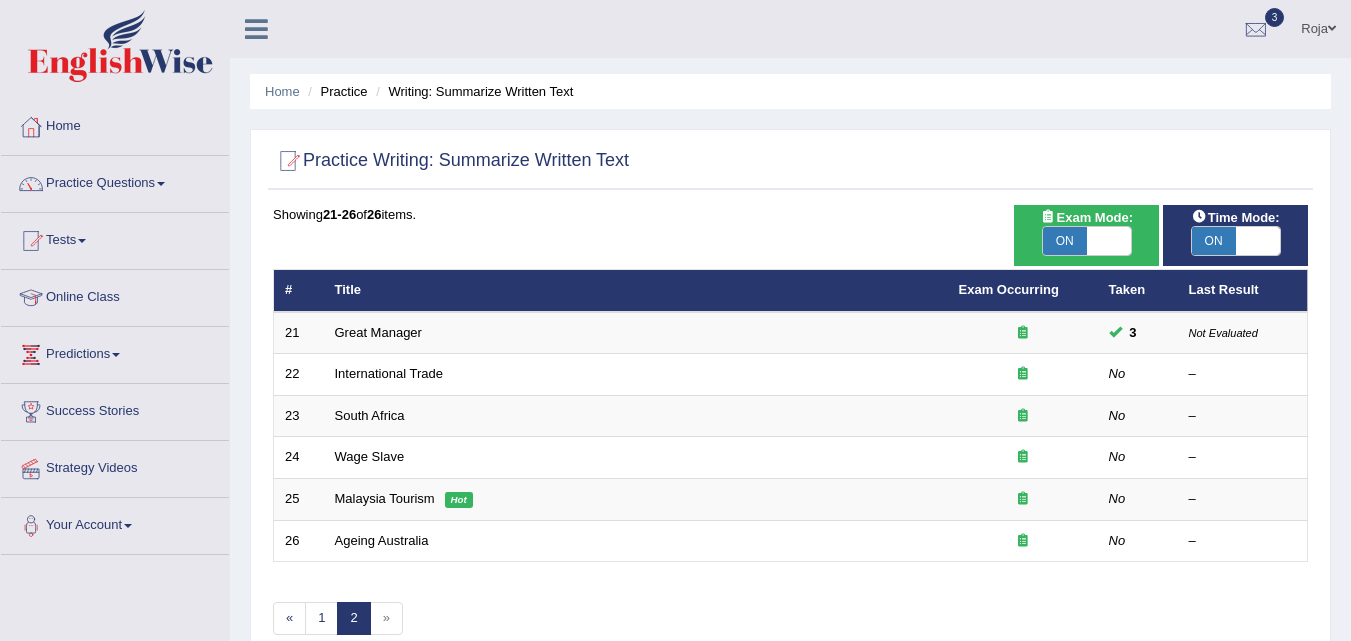 scroll, scrollTop: 163, scrollLeft: 0, axis: vertical 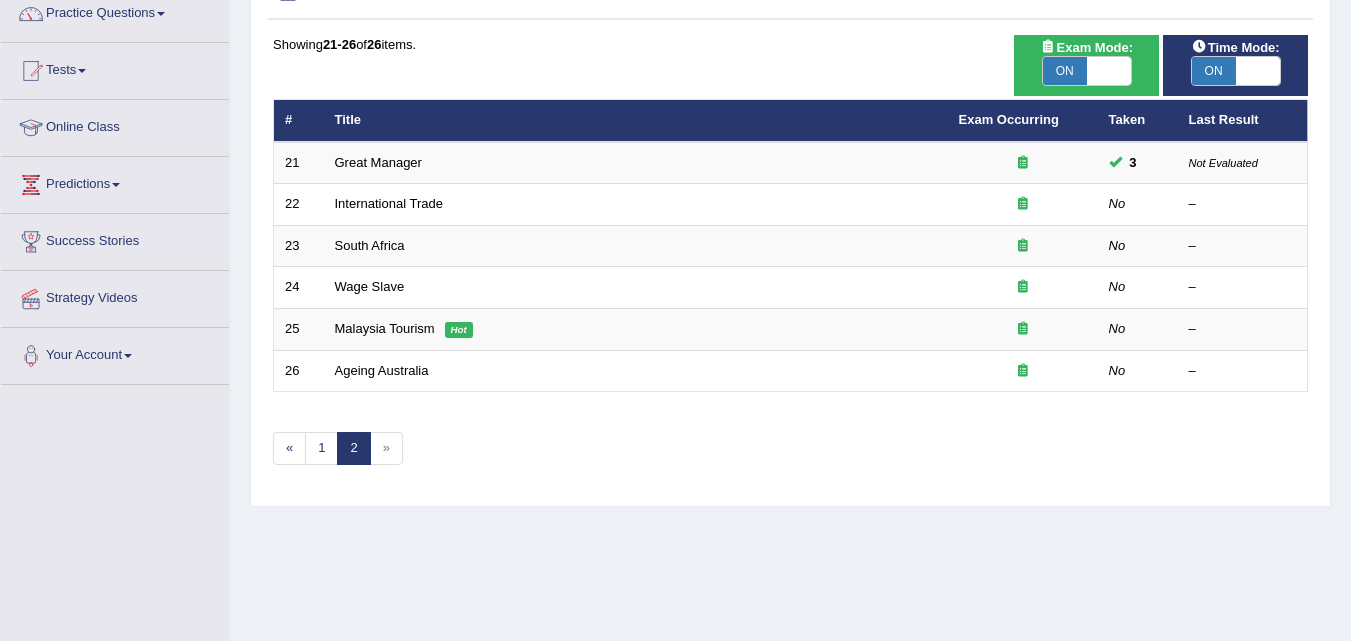 click on "Toggle navigation
Home
Practice Questions   Speaking Practice Read Aloud
Repeat Sentence
Describe Image
Re-tell Lecture
Answer Short Question
Summarize Group Discussion
Respond To A Situation
Writing Practice  Summarize Written Text
Write Essay
Reading Practice  Reading & Writing: Fill In The Blanks
Choose Multiple Answers
Re-order Paragraphs
Fill In The Blanks
Choose Single Answer
Listening Practice  Summarize Spoken Text
Highlight Incorrect Words
Highlight Correct Summary
Select Missing Word
Choose Single Answer
Choose Multiple Answers
Fill In The Blanks
Write From Dictation
Pronunciation
Tests
Take Mock Test" at bounding box center (675, 150) 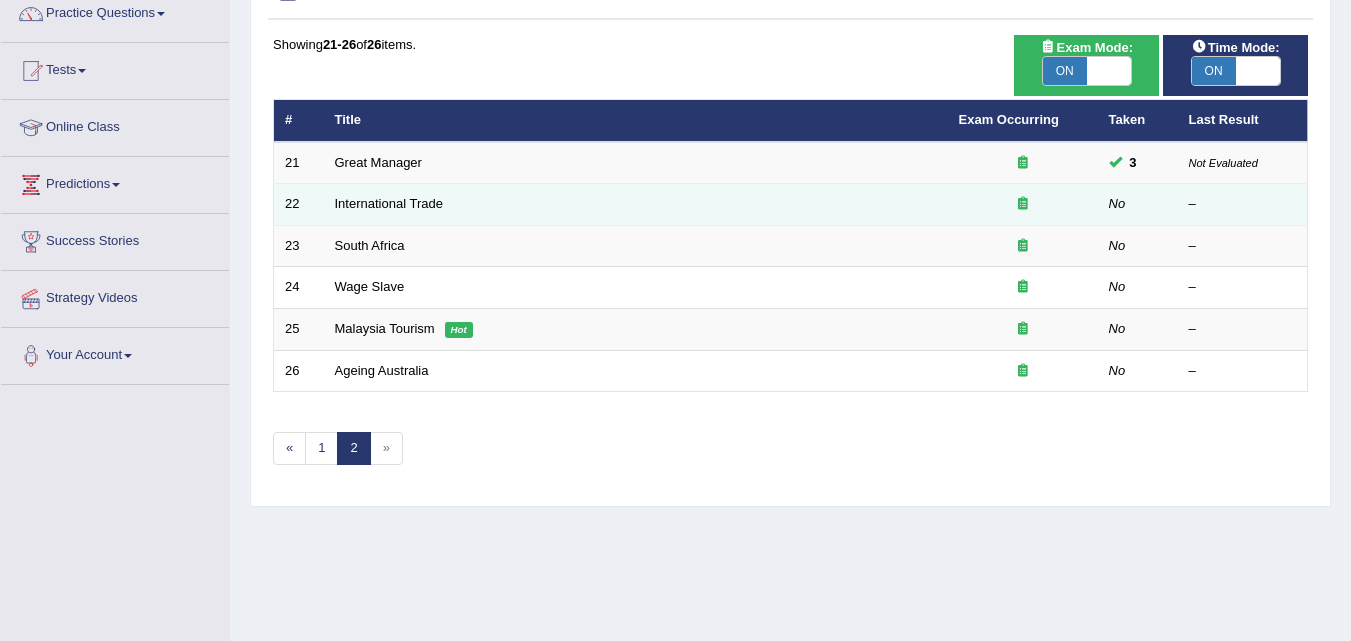 click on "International Trade" at bounding box center (636, 205) 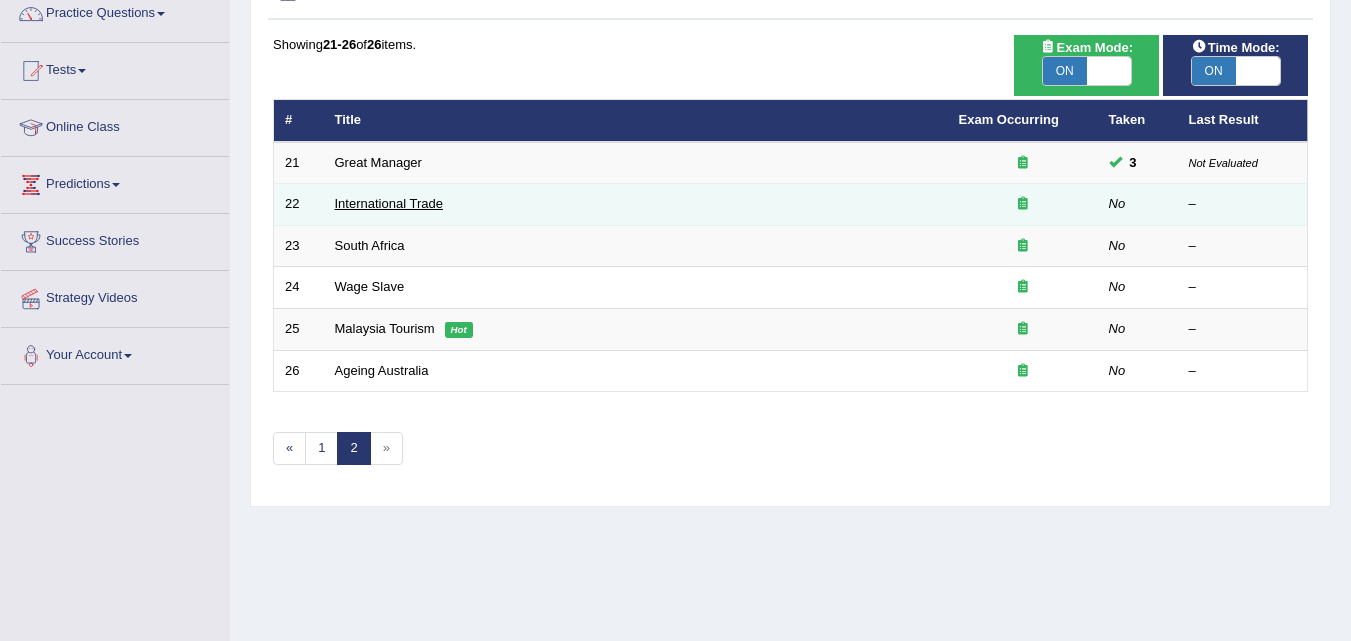 click on "International Trade" at bounding box center (389, 203) 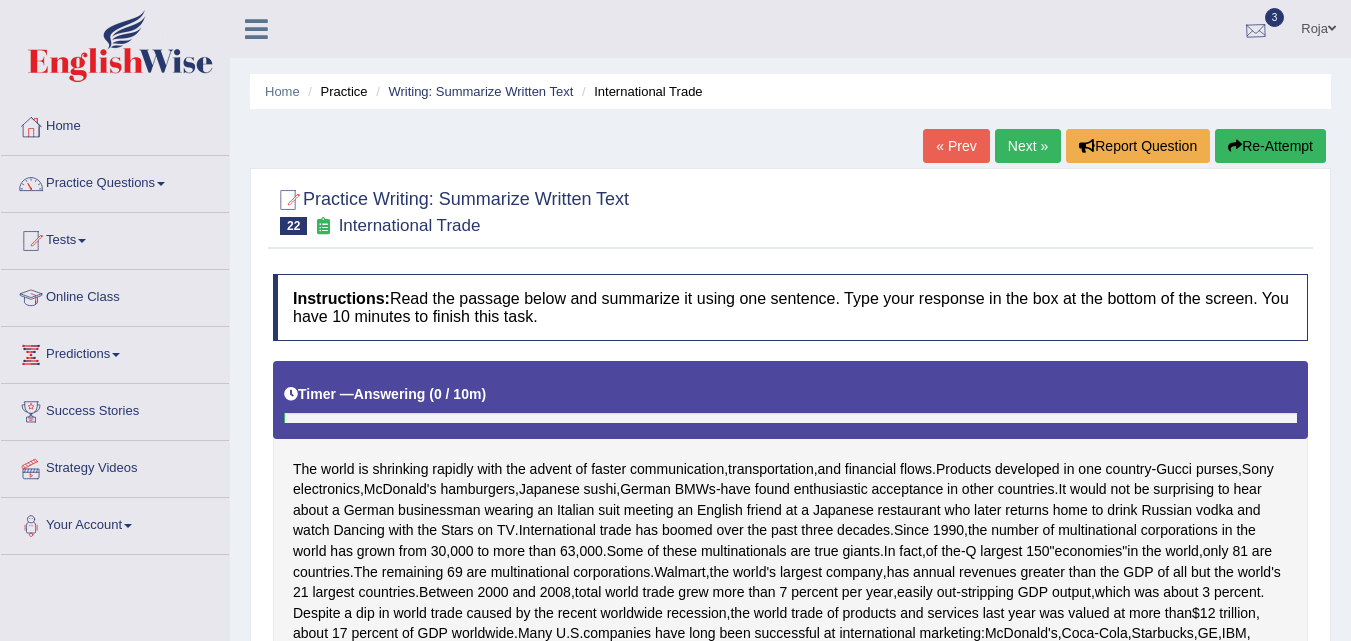 scroll, scrollTop: 0, scrollLeft: 0, axis: both 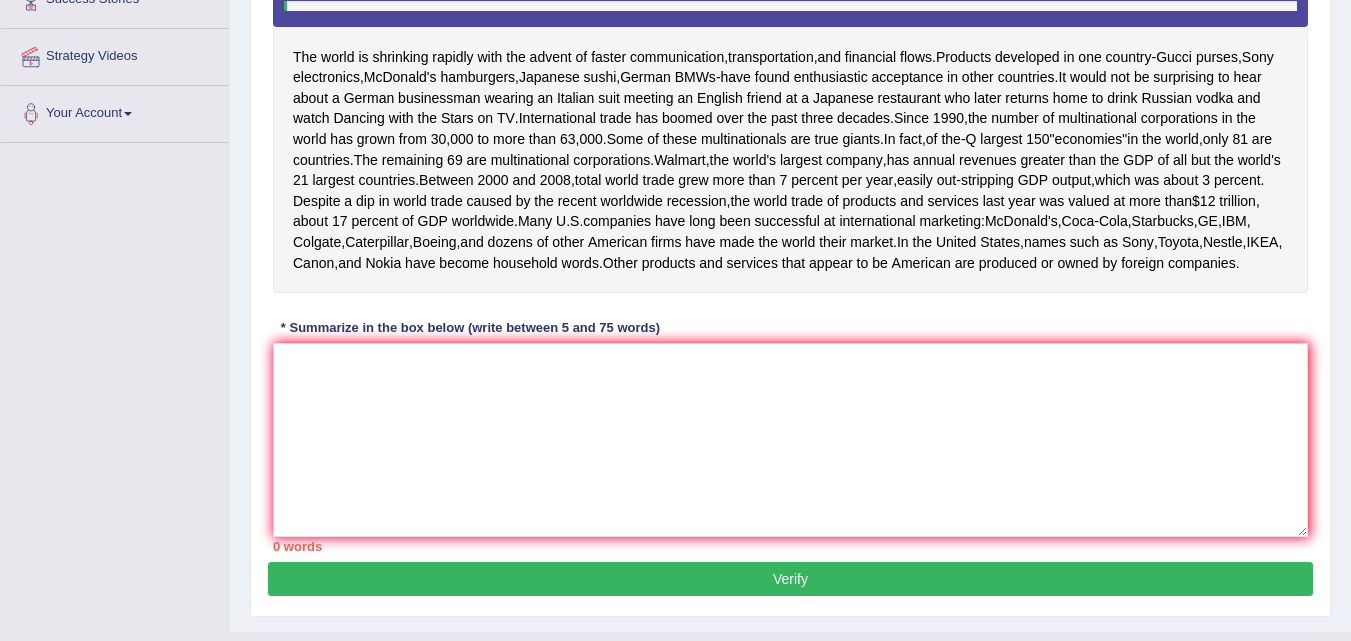 drag, startPoint x: 0, startPoint y: 0, endPoint x: 1363, endPoint y: 316, distance: 1399.1515 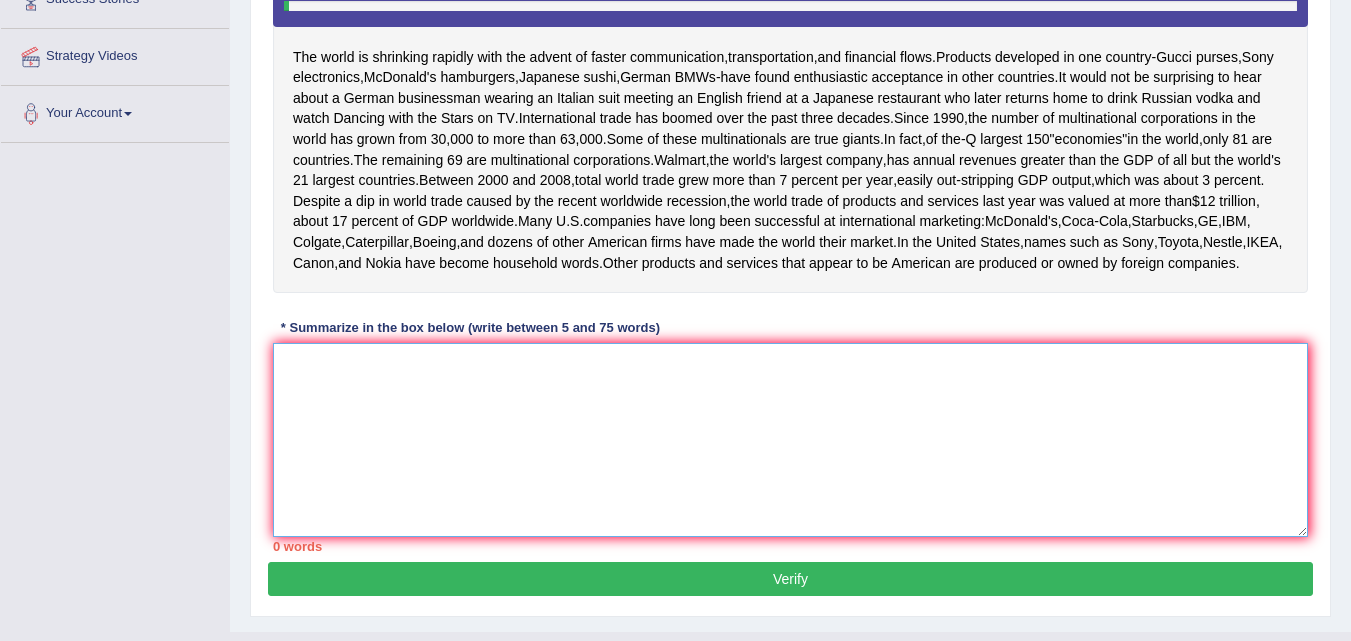 click at bounding box center [790, 440] 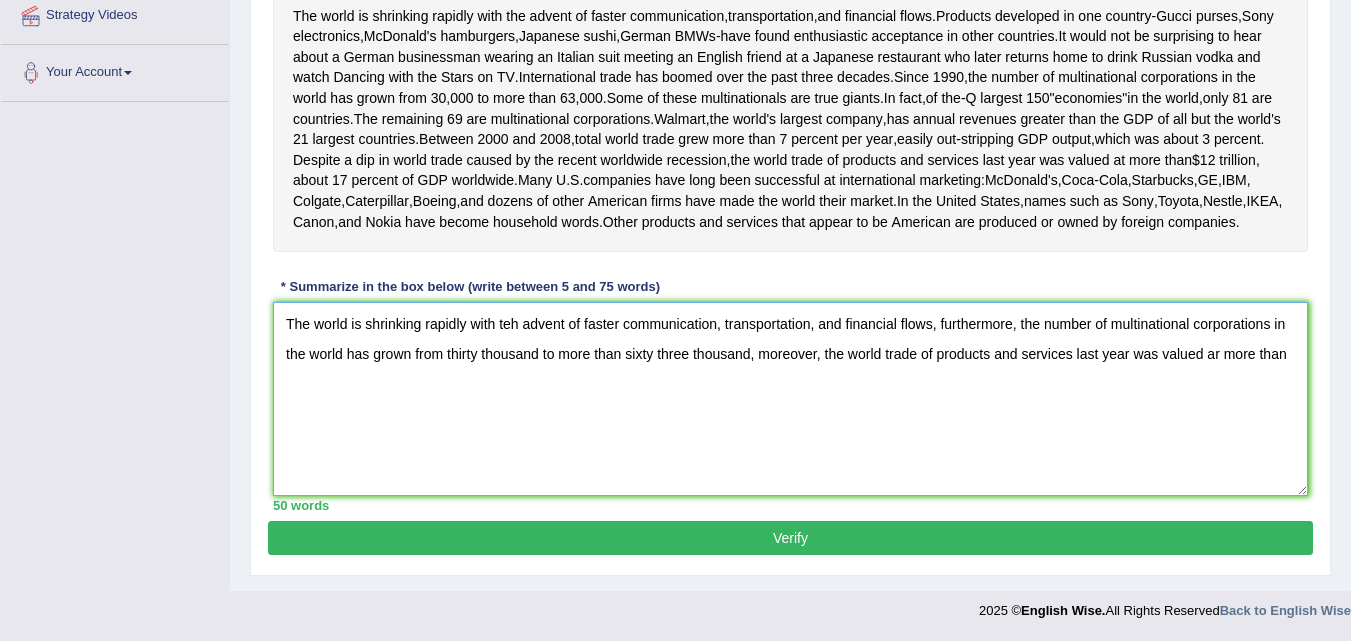 scroll, scrollTop: 556, scrollLeft: 0, axis: vertical 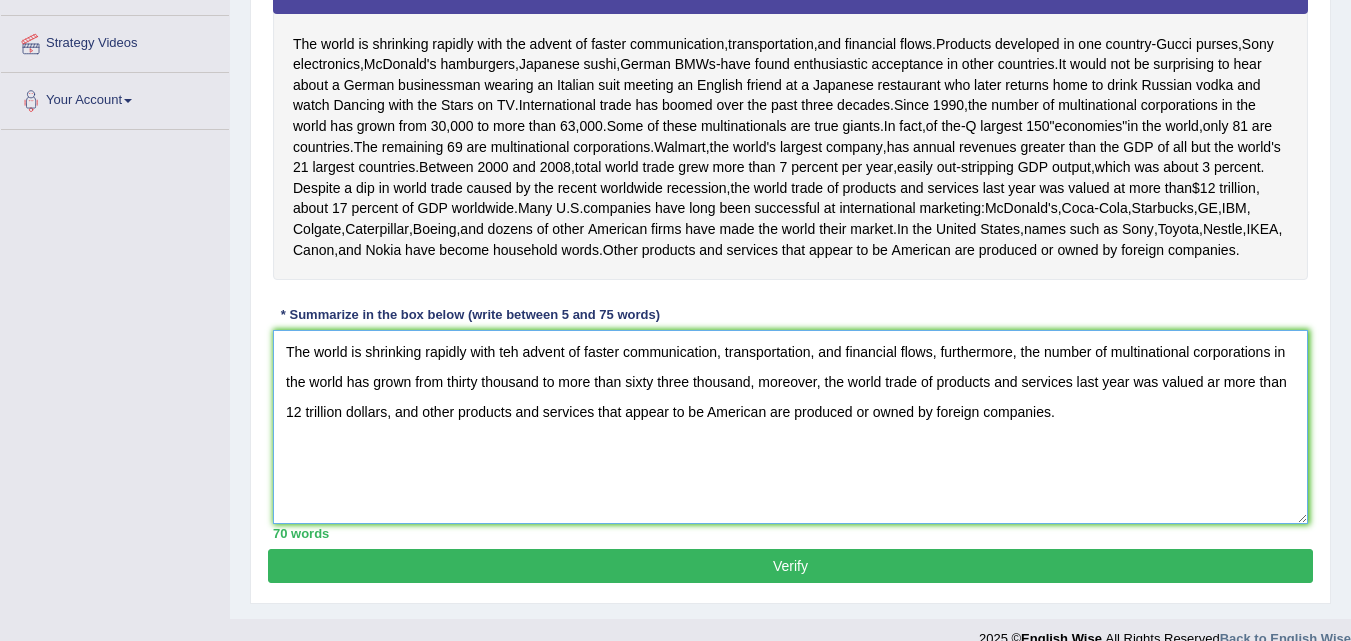click on "The world is shrinking rapidly with teh advent of faster communication, transportation, and financial flows, furthermore, the number of multinational corporations in the world has grown from thirty thousand to more than sixty three thousand, moreover, the world trade of products and services last year was valued ar more than 12 trillion dollars, and other products and services that appear to be American are produced or owned by foreign companies." at bounding box center [790, 427] 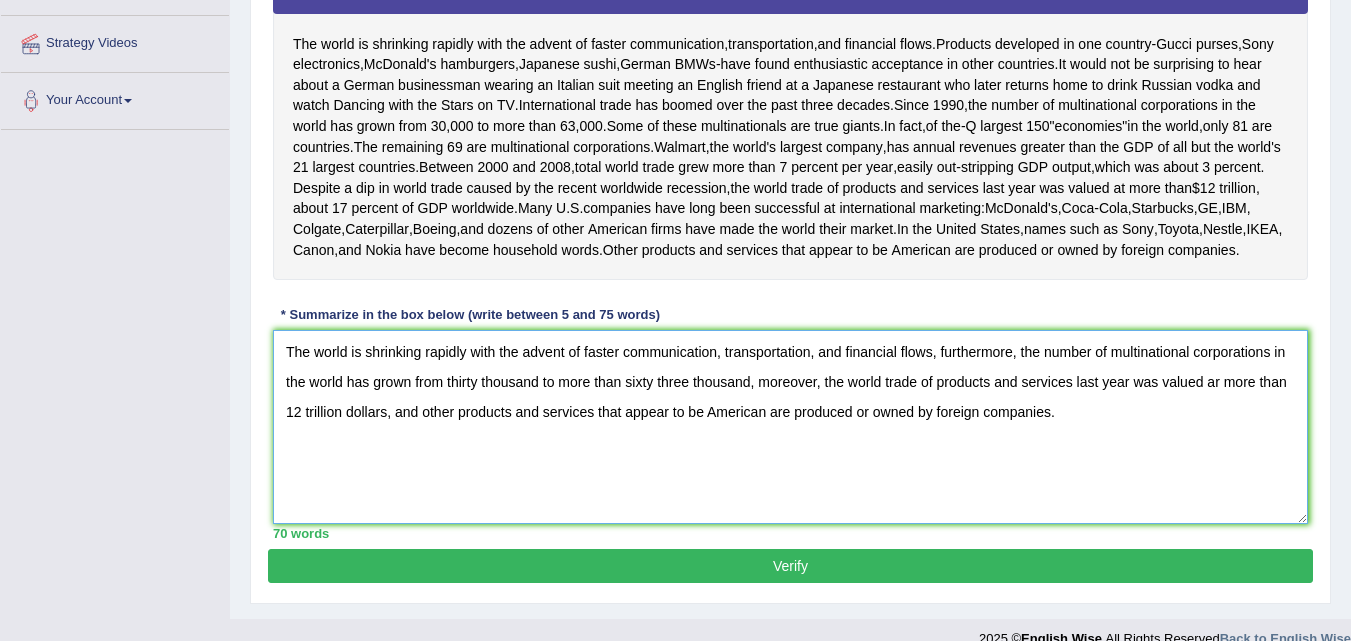 click on "The world is shrinking rapidly with the advent of faster communication, transportation, and financial flows, furthermore, the number of multinational corporations in the world has grown from thirty thousand to more than sixty three thousand, moreover, the world trade of products and services last year was valued ar more than 12 trillion dollars, and other products and services that appear to be American are produced or owned by foreign companies." at bounding box center (790, 427) 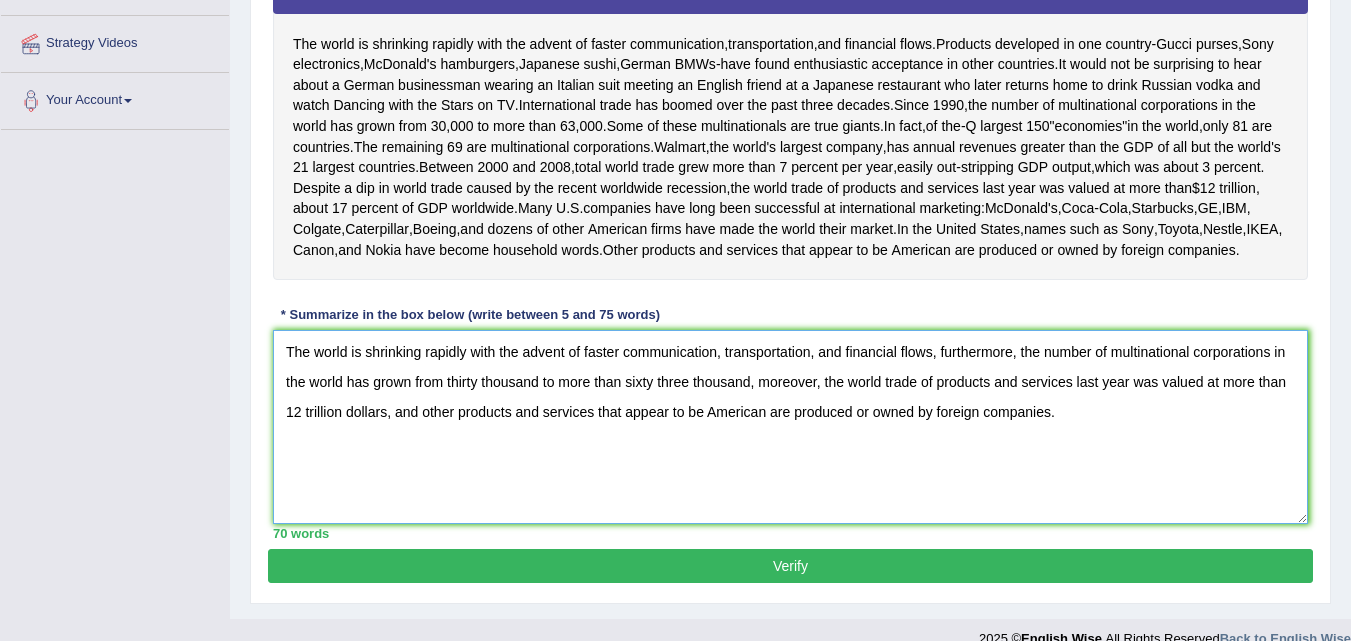 scroll, scrollTop: 556, scrollLeft: 0, axis: vertical 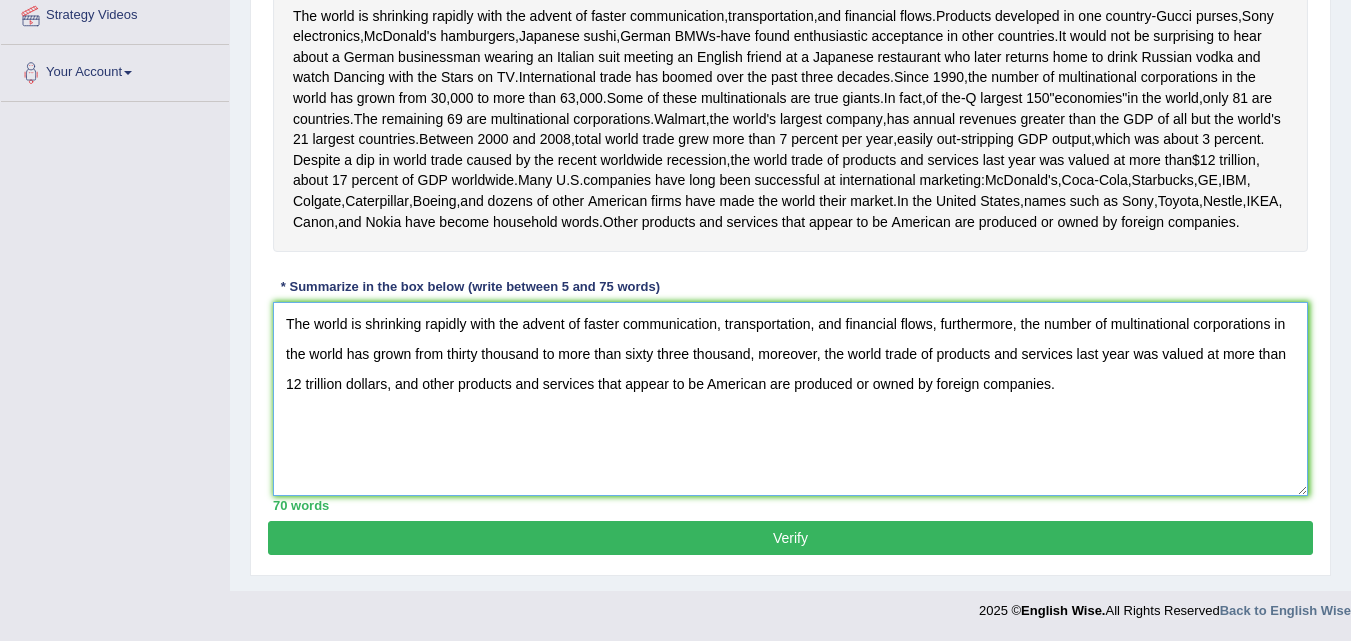 type on "The world is shrinking rapidly with the advent of faster communication, transportation, and financial flows, furthermore, the number of multinational corporations in the world has grown from thirty thousand to more than sixty three thousand, moreover, the world trade of products and services last year was valued at more than 12 trillion dollars, and other products and services that appear to be American are produced or owned by foreign companies." 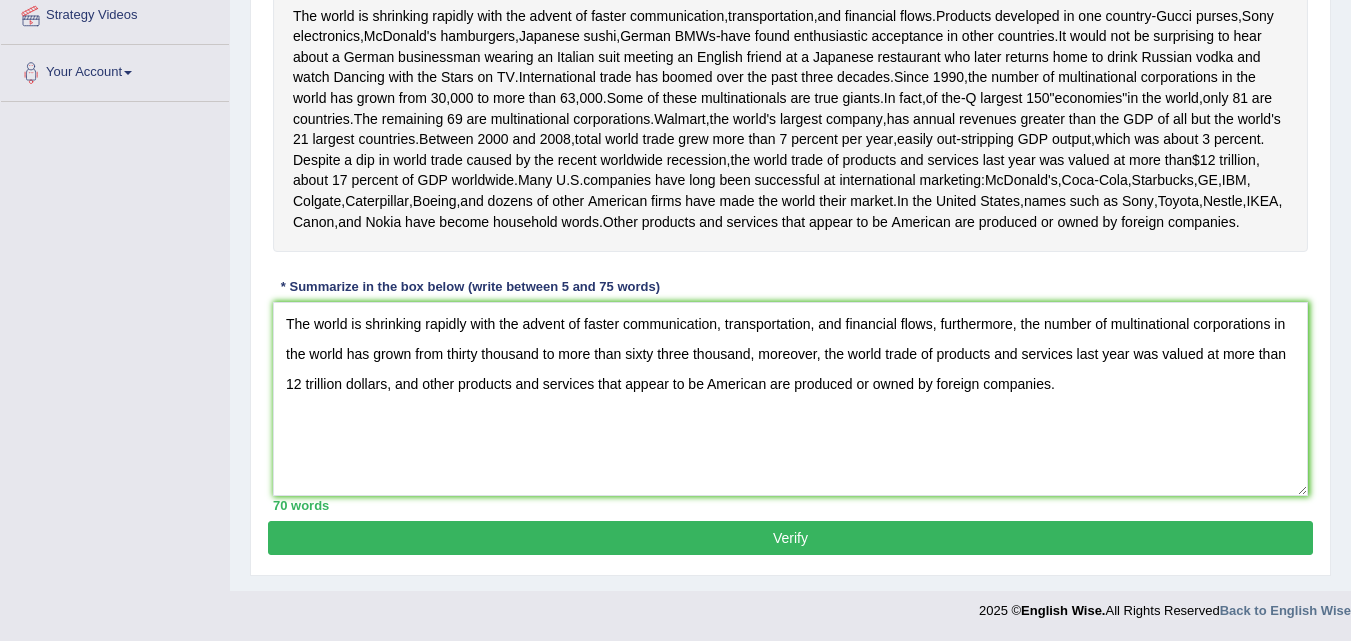click on "Verify" at bounding box center [790, 538] 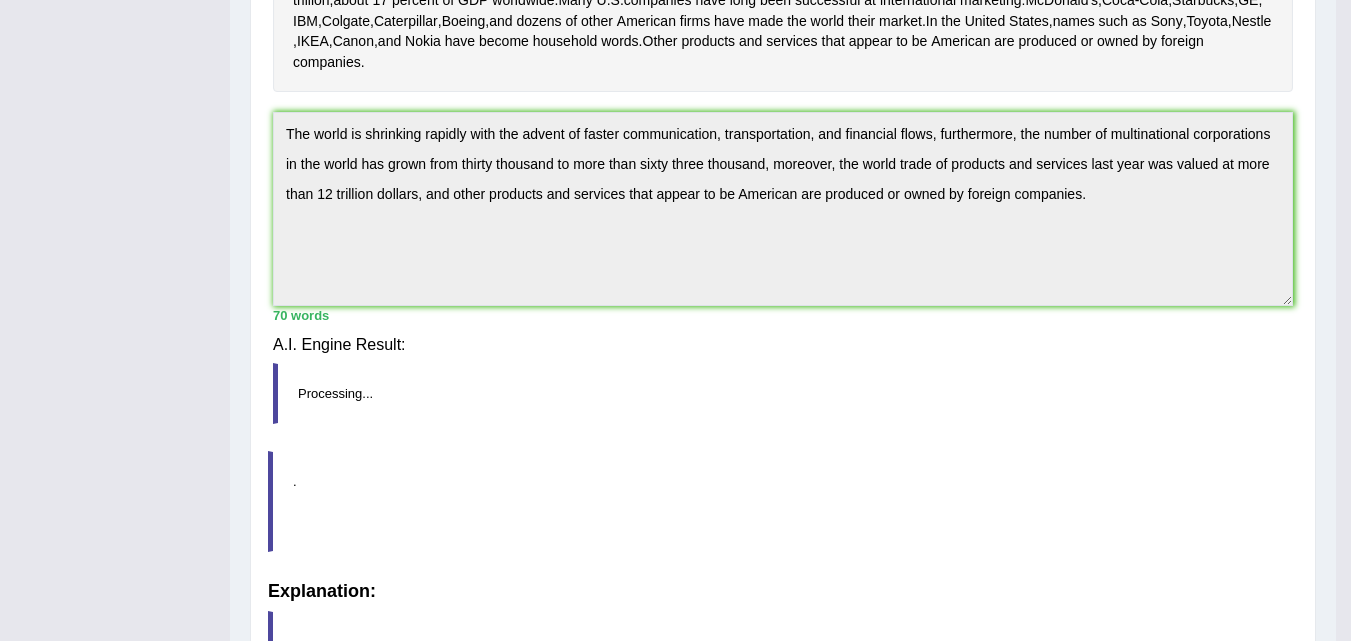 scroll, scrollTop: 477, scrollLeft: 0, axis: vertical 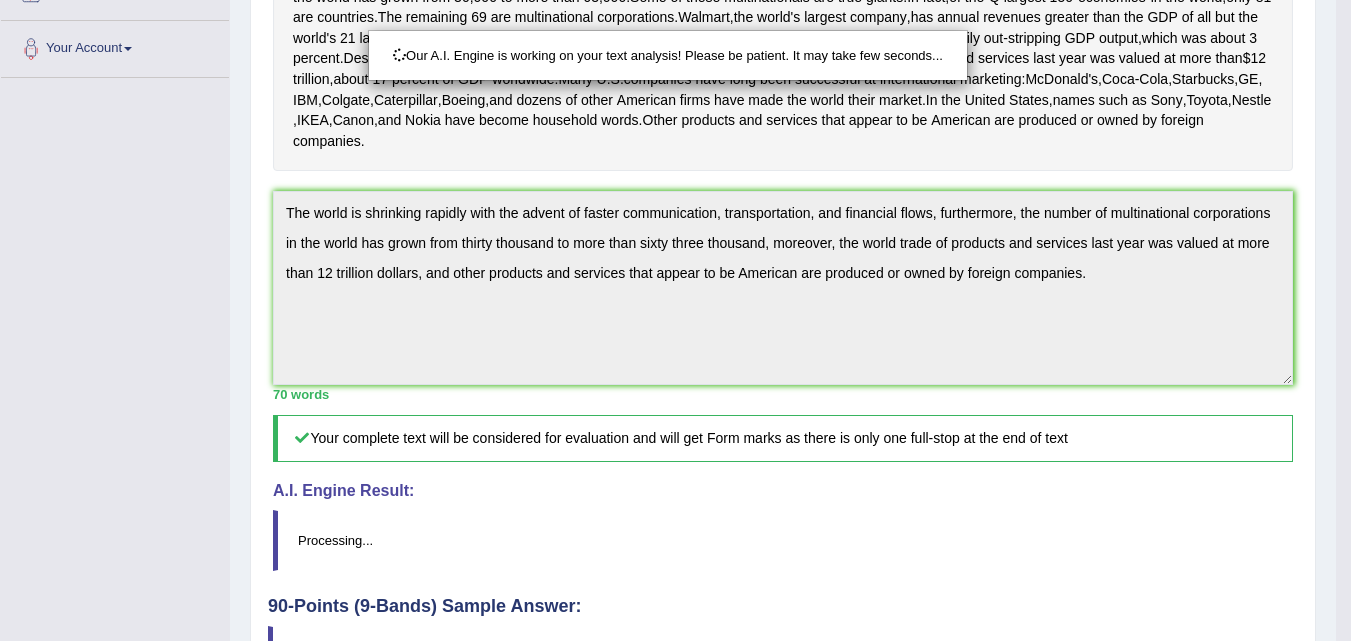drag, startPoint x: 1363, startPoint y: 298, endPoint x: 1363, endPoint y: 373, distance: 75 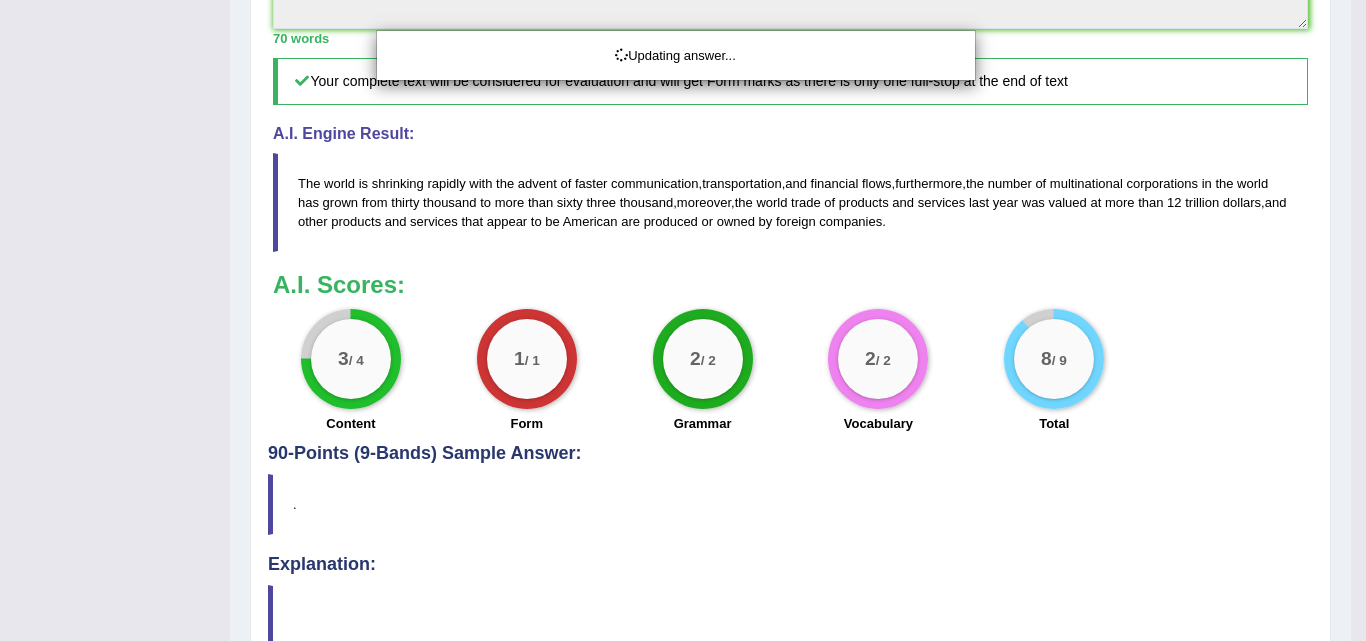 drag, startPoint x: 1363, startPoint y: 373, endPoint x: 1365, endPoint y: 598, distance: 225.0089 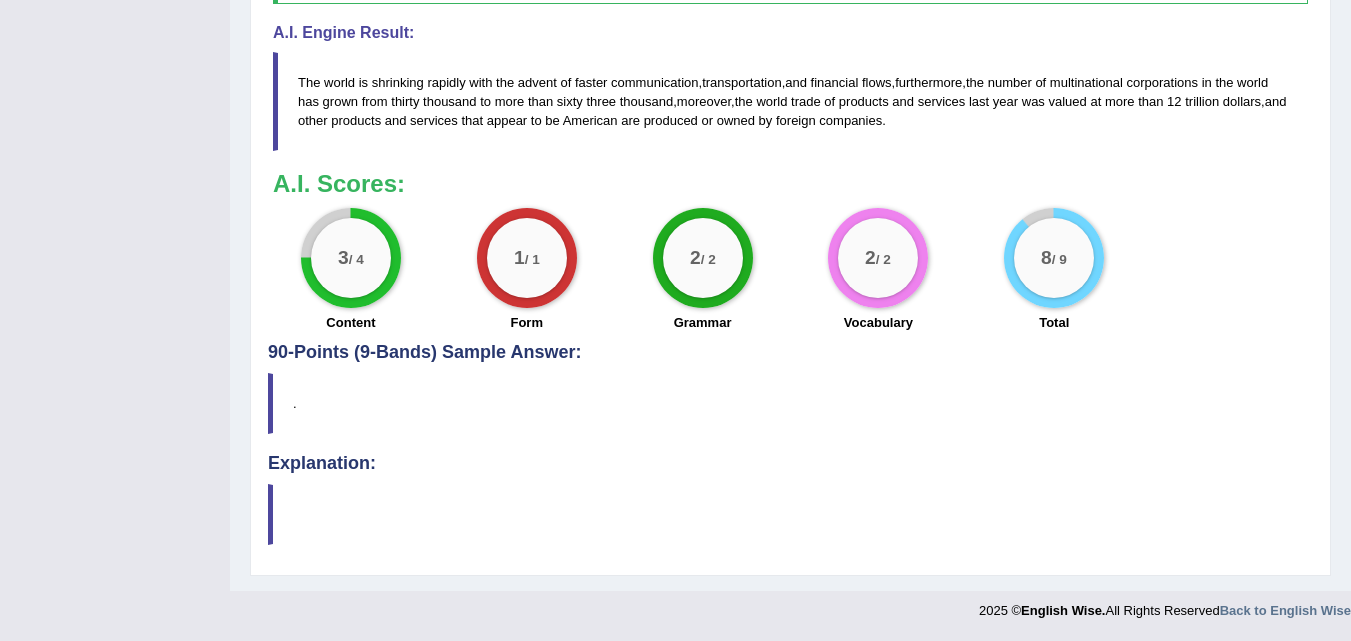 scroll, scrollTop: 0, scrollLeft: 0, axis: both 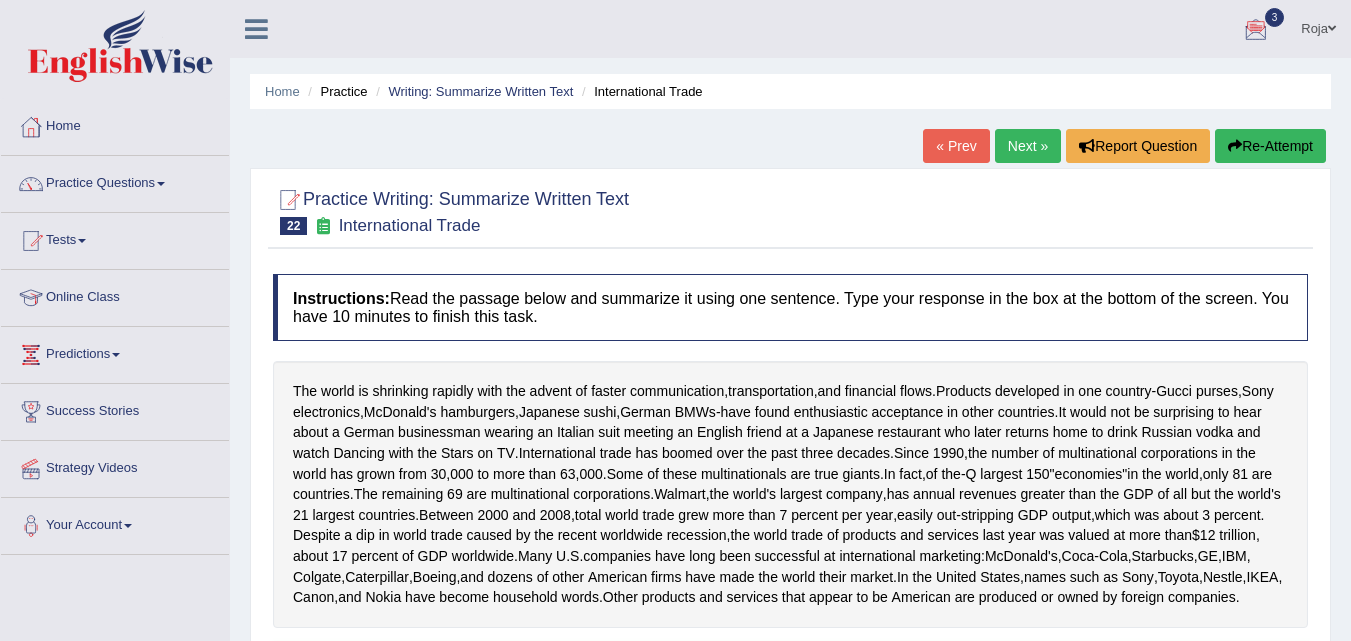 click on "Next »" at bounding box center (1028, 146) 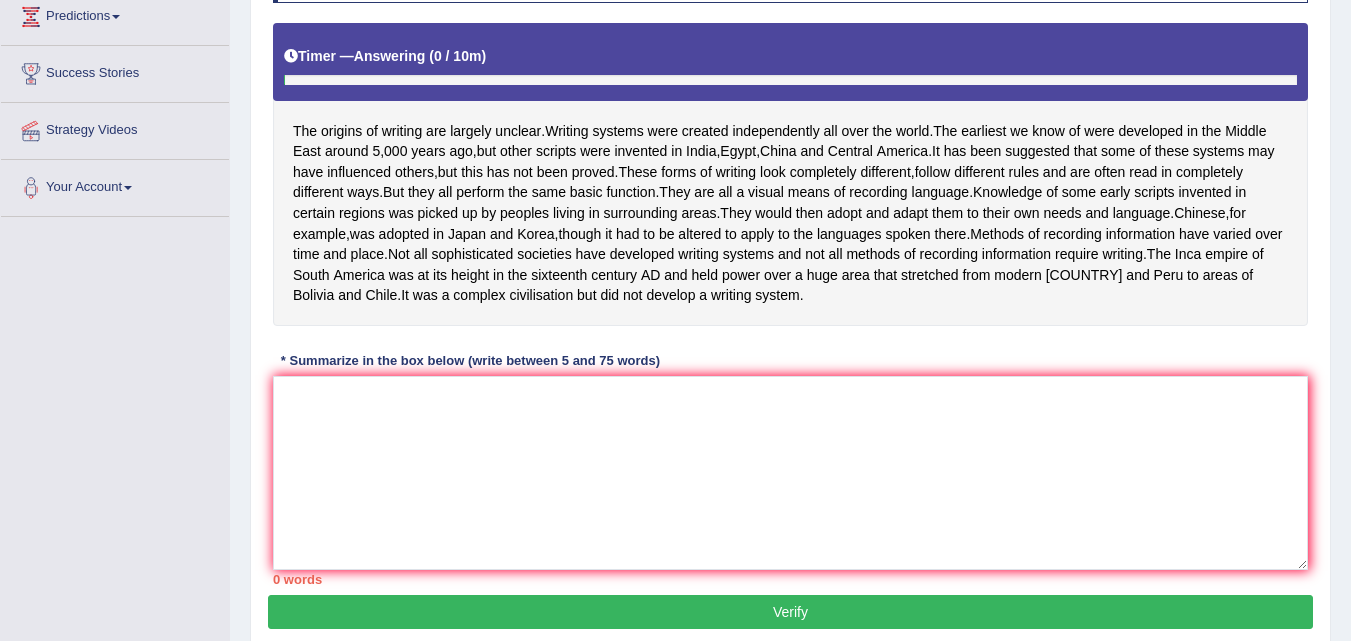 scroll, scrollTop: 266, scrollLeft: 0, axis: vertical 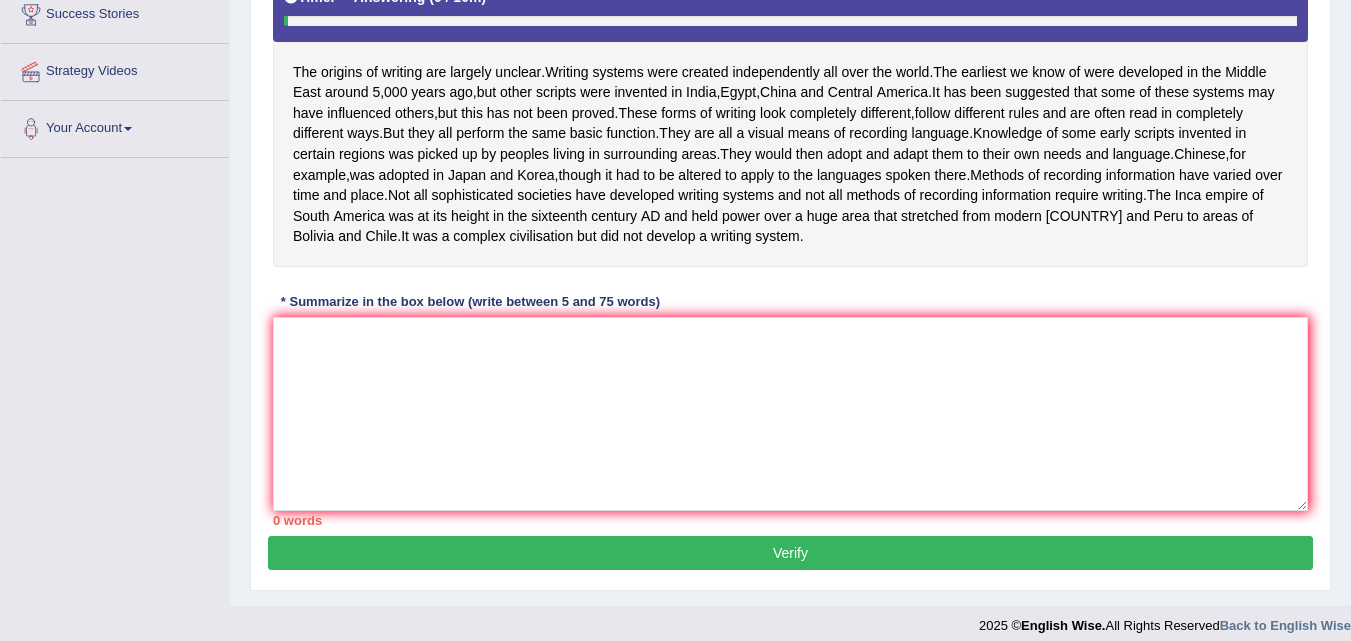 click on "Toggle navigation
Home
Practice Questions   Speaking Practice Read Aloud
Repeat Sentence
Describe Image
Re-tell Lecture
Answer Short Question
Summarize Group Discussion
Respond To A Situation
Writing Practice  Summarize Written Text
Write Essay
Reading Practice  Reading & Writing: Fill In The Blanks
Choose Multiple Answers
Re-order Paragraphs
Fill In The Blanks
Choose Single Answer
Listening Practice  Summarize Spoken Text
Highlight Incorrect Words
Highlight Correct Summary
Select Missing Word
Choose Single Answer
Choose Multiple Answers
Fill In The Blanks
Write From Dictation
Pronunciation
Tests
Take Mock Test" at bounding box center (675, -77) 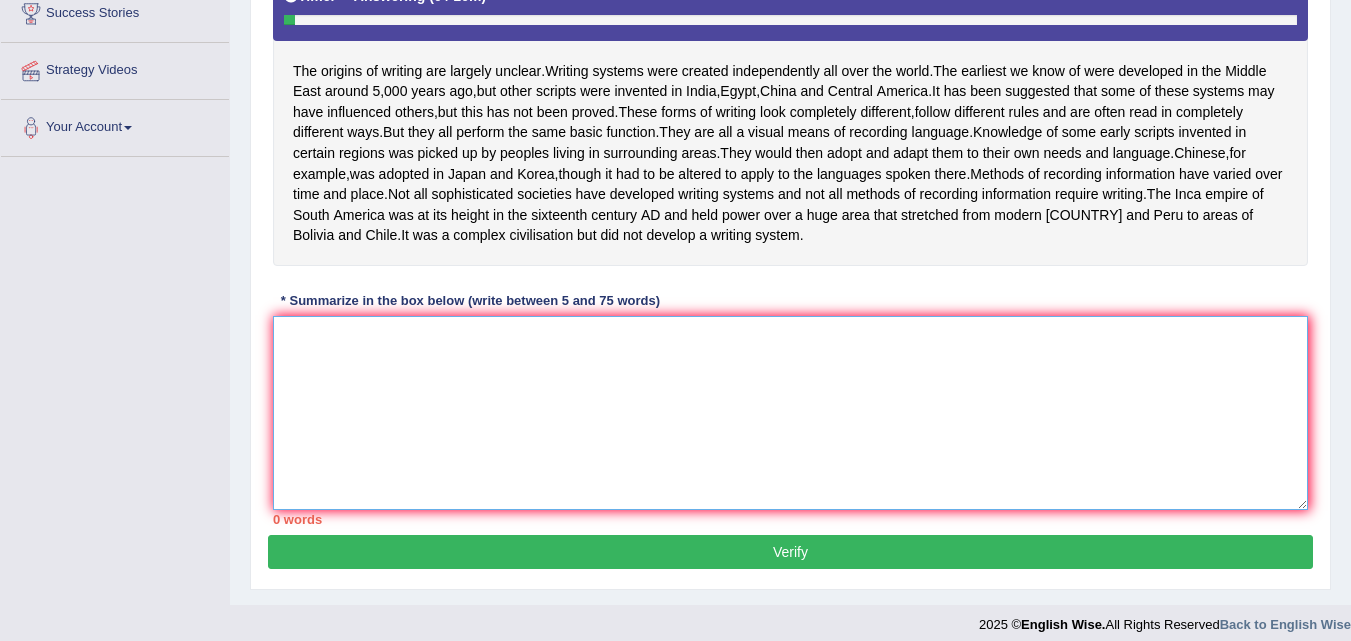 click at bounding box center [790, 413] 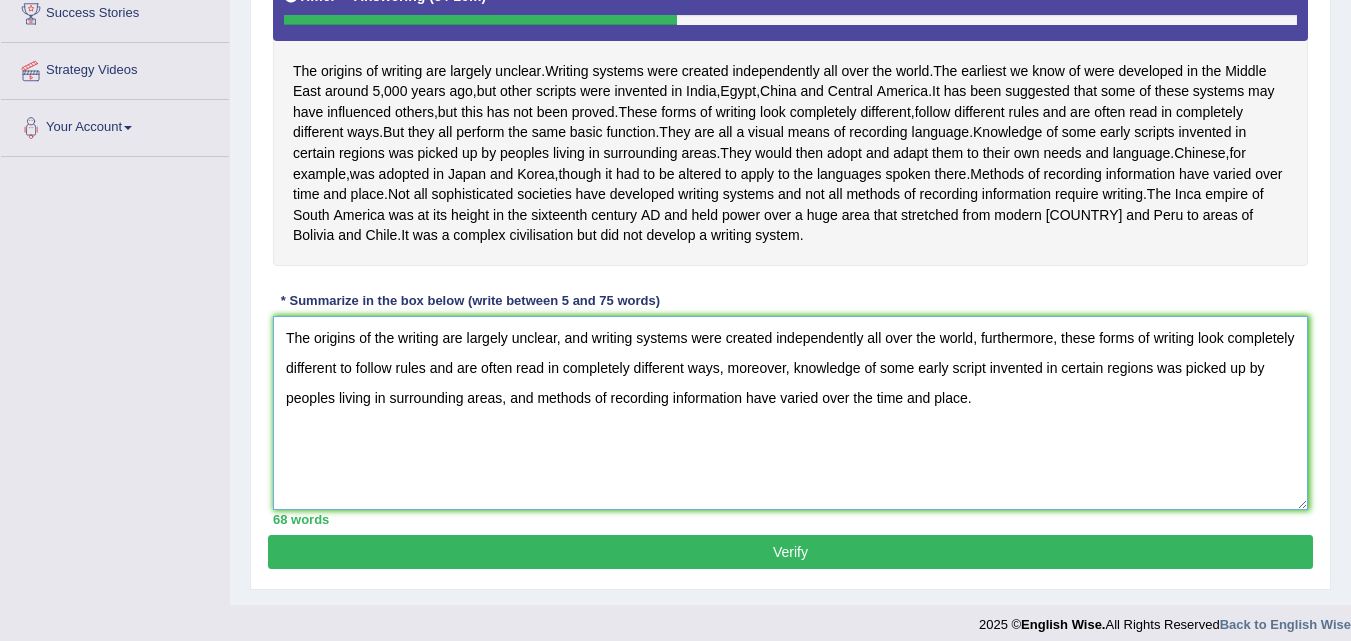 click on "The origins of the writing are largely unclear, and writing systems were created independently all over the world, furthermore, these forms of writing look completely different to follow rules and are often read in completely different ways, moreover, knowledge of some early script invented in certain regions was picked up by peoples living in surrounding areas, and methods of recording information have varied over the time and place." at bounding box center (790, 413) 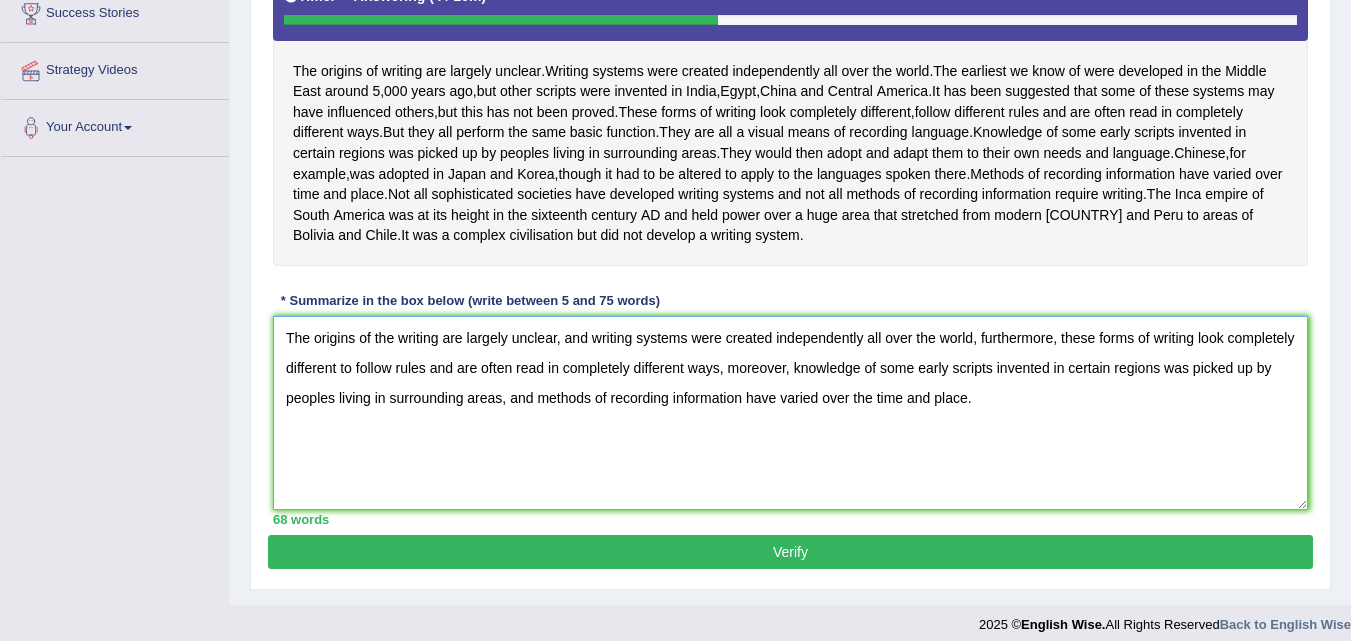 type on "The origins of the writing are largely unclear, and writing systems were created independently all over the world, furthermore, these forms of writing look completely different to follow rules and are often read in completely different ways, moreover, knowledge of some early scripts invented in certain regions was picked up by peoples living in surrounding areas, and methods of recording information have varied over the time and place." 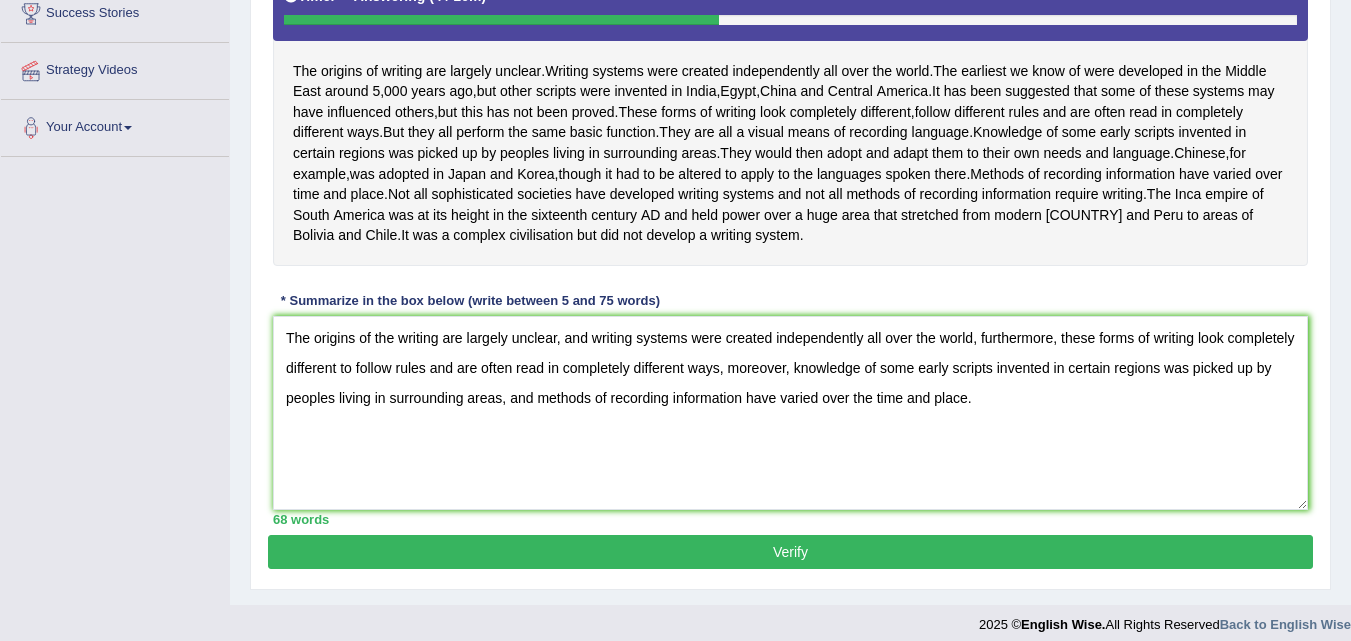 click on "Verify" at bounding box center [790, 552] 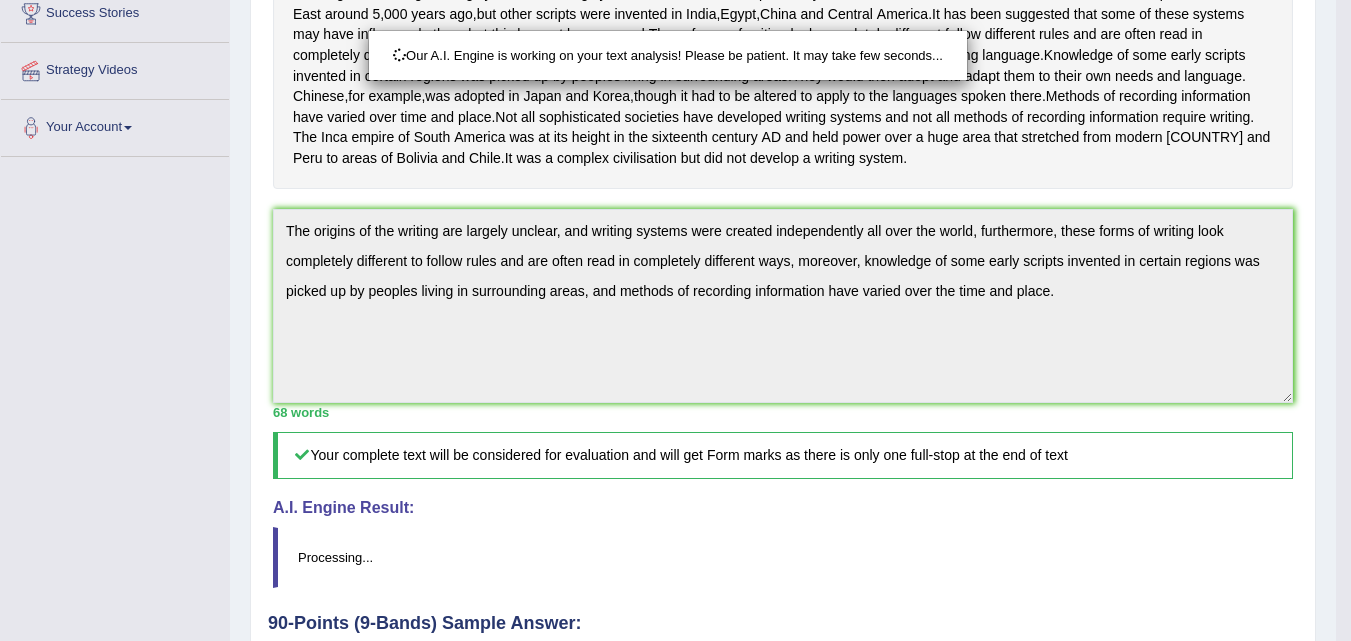 drag, startPoint x: 1355, startPoint y: 370, endPoint x: 1360, endPoint y: 556, distance: 186.0672 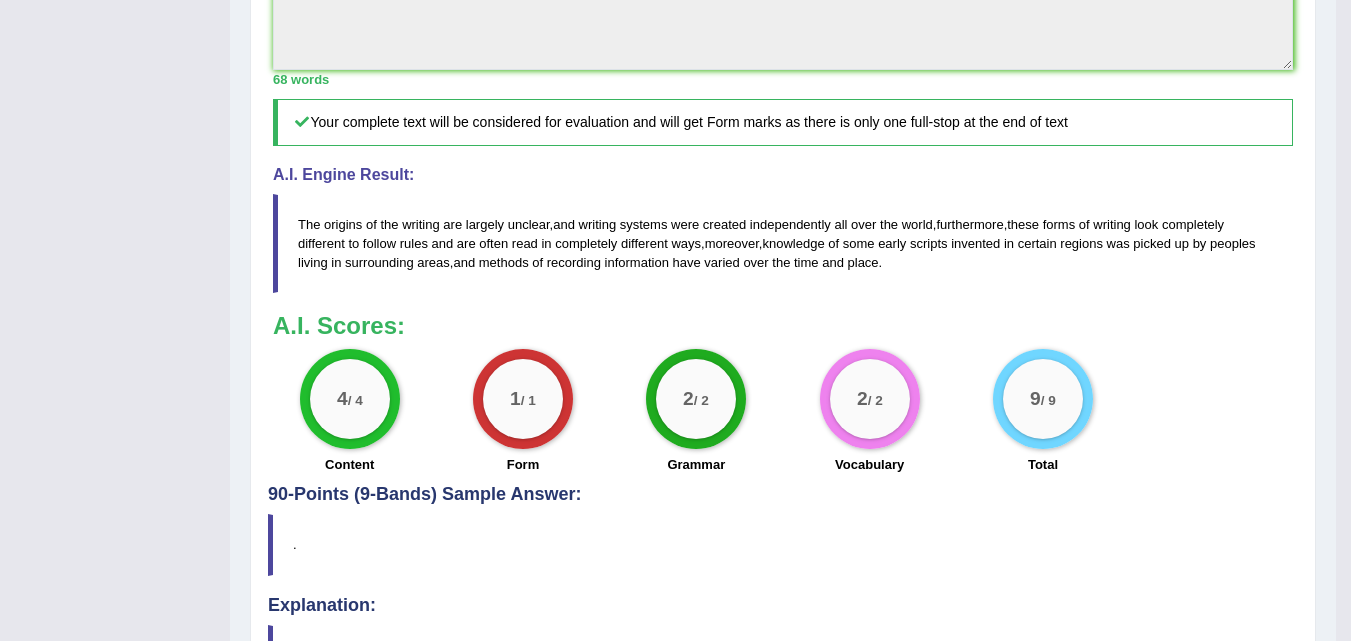 scroll, scrollTop: 0, scrollLeft: 0, axis: both 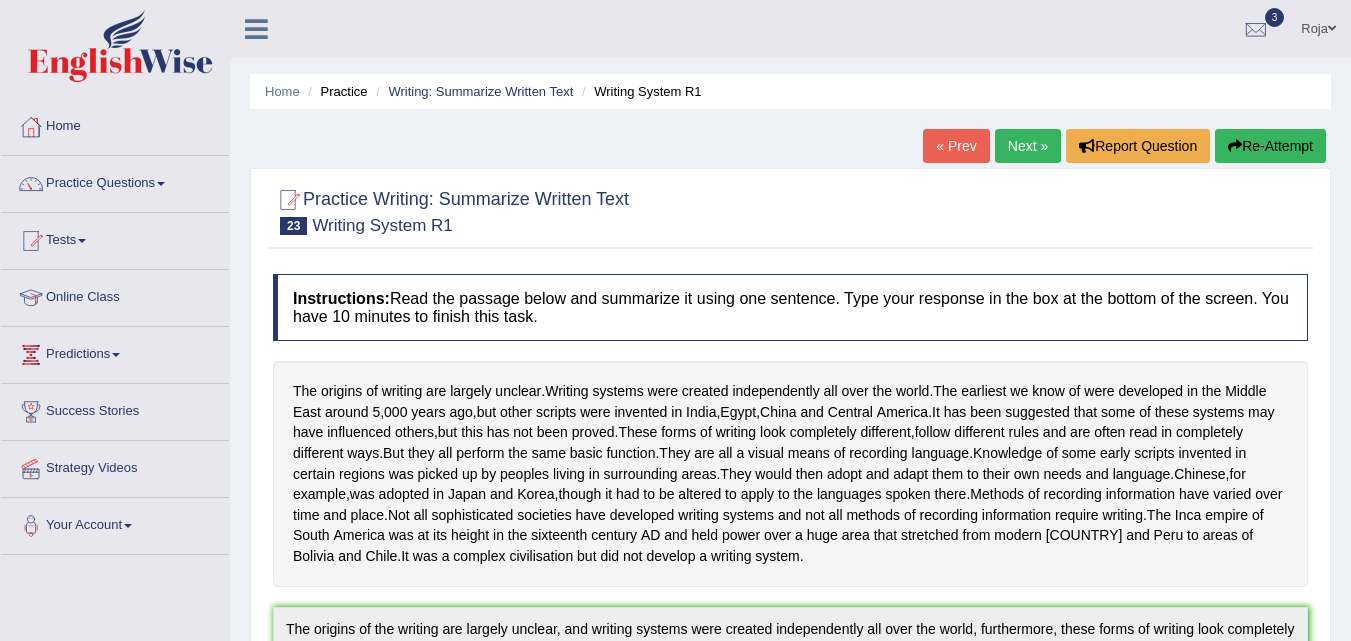 drag, startPoint x: 1363, startPoint y: 439, endPoint x: 1365, endPoint y: 251, distance: 188.01064 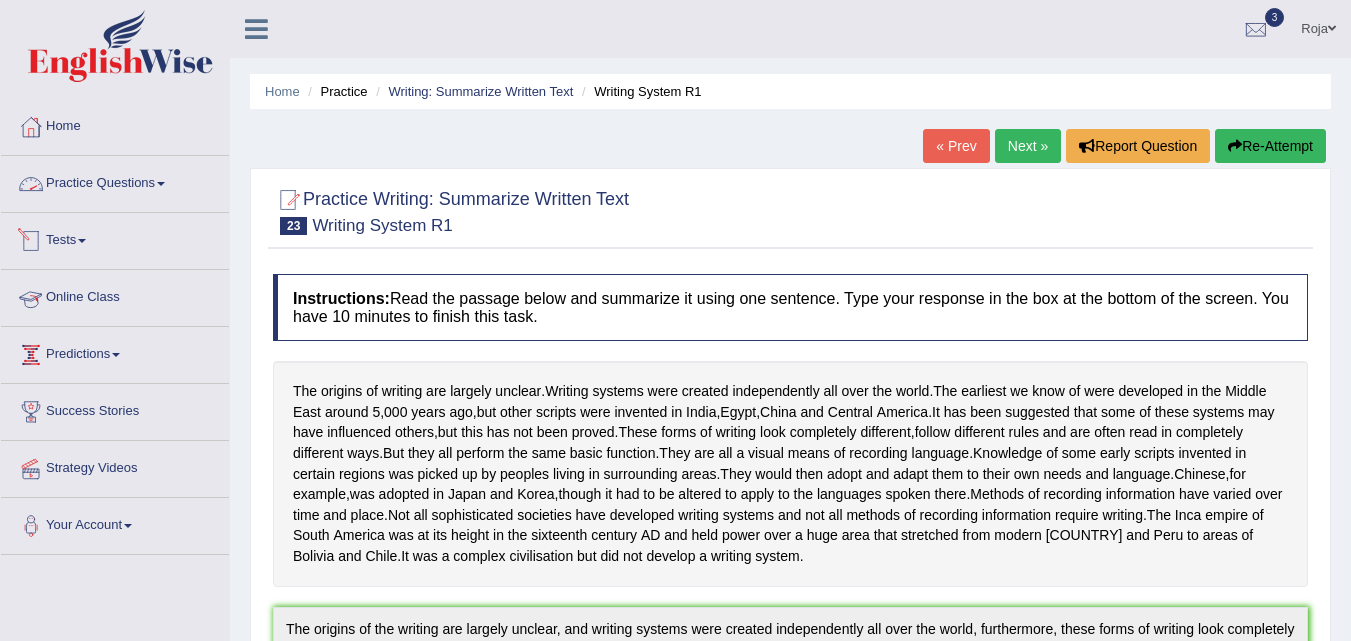 click on "Practice Questions" at bounding box center [115, 181] 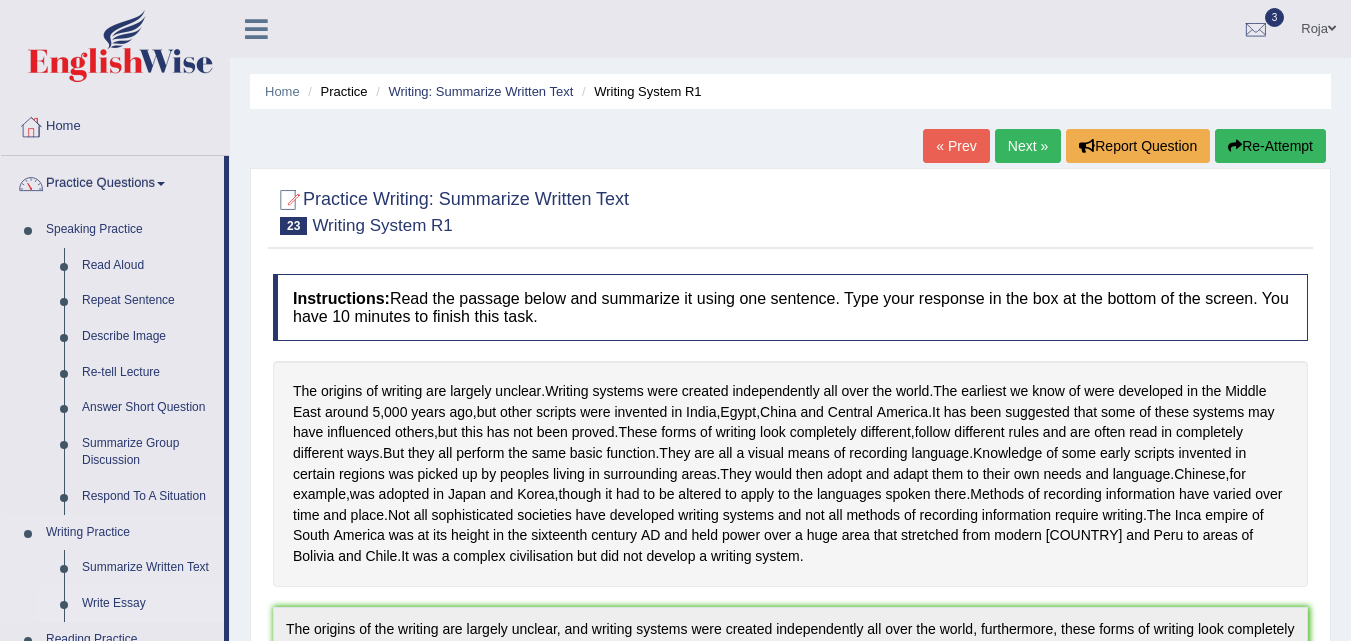 click on "Write Essay" at bounding box center (148, 604) 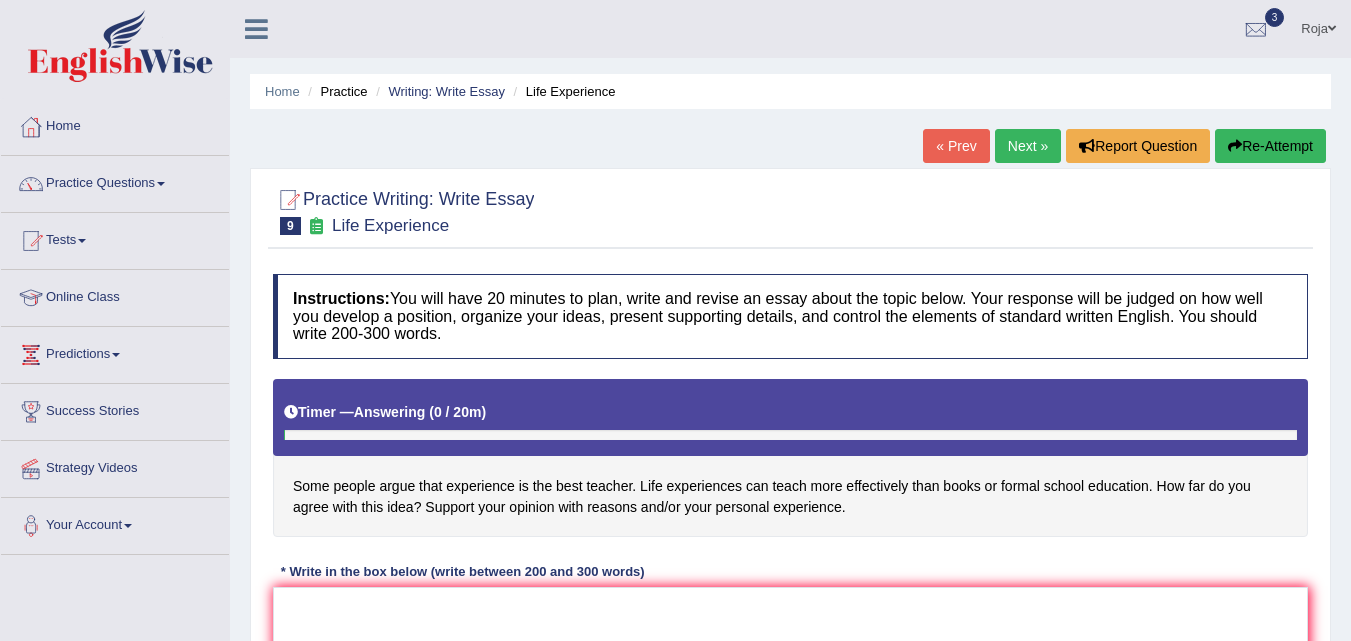 scroll, scrollTop: 0, scrollLeft: 0, axis: both 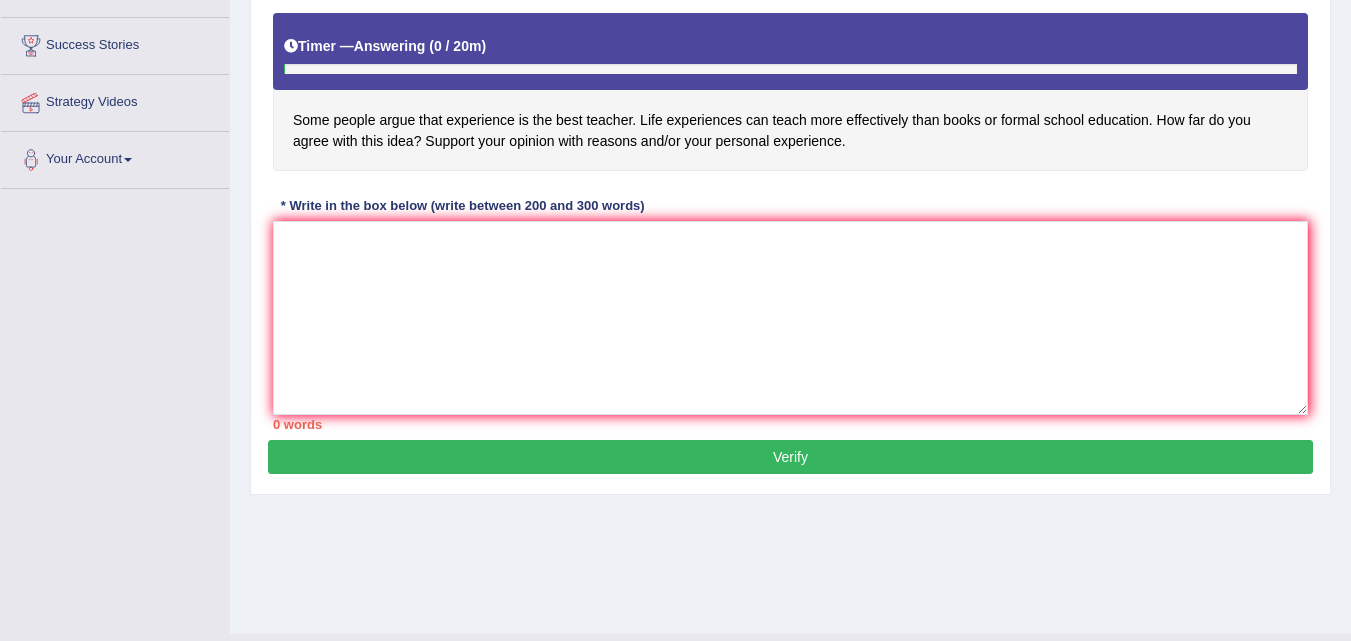 click on "Toggle navigation
Home
Practice Questions   Speaking Practice Read Aloud
Repeat Sentence
Describe Image
Re-tell Lecture
Answer Short Question
Summarize Group Discussion
Respond To A Situation
Writing Practice  Summarize Written Text
Write Essay
Reading Practice  Reading & Writing: Fill In The Blanks
Choose Multiple Answers
Re-order Paragraphs
Fill In The Blanks
Choose Single Answer
Listening Practice  Summarize Spoken Text
Highlight Incorrect Words
Highlight Correct Summary
Select Missing Word
Choose Single Answer
Choose Multiple Answers
Fill In The Blanks
Write From Dictation
Pronunciation
Tests
Take Mock Test" at bounding box center [675, -46] 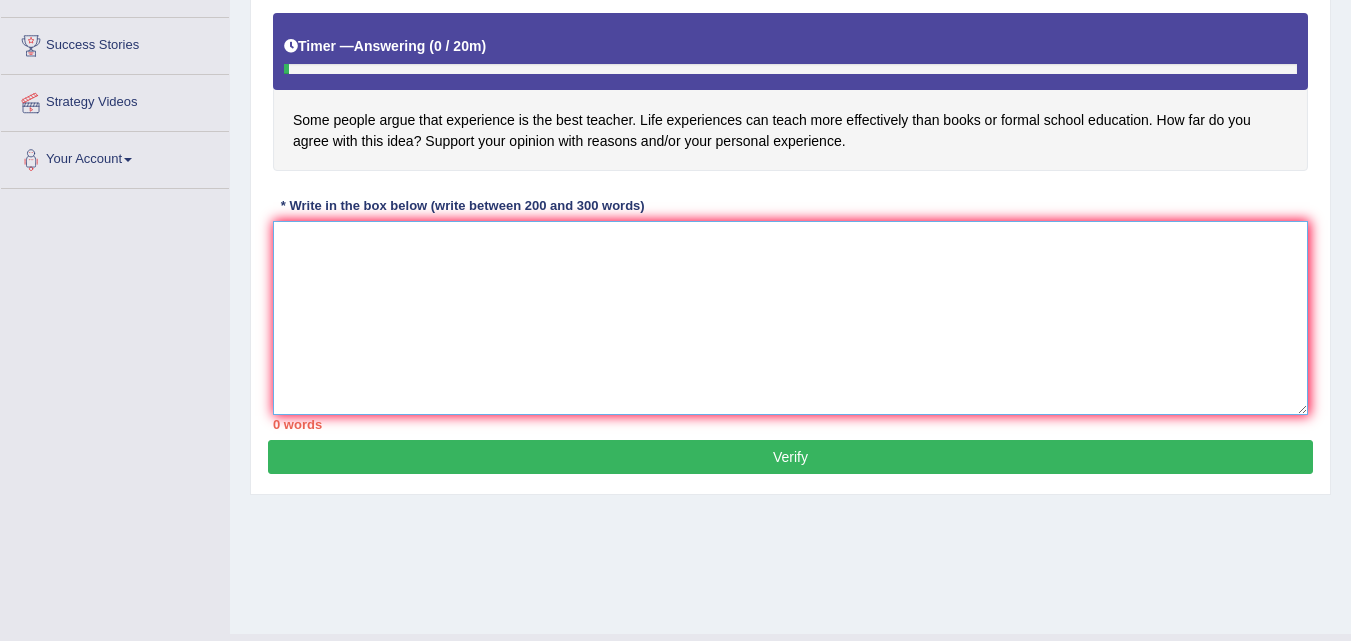 click at bounding box center [790, 318] 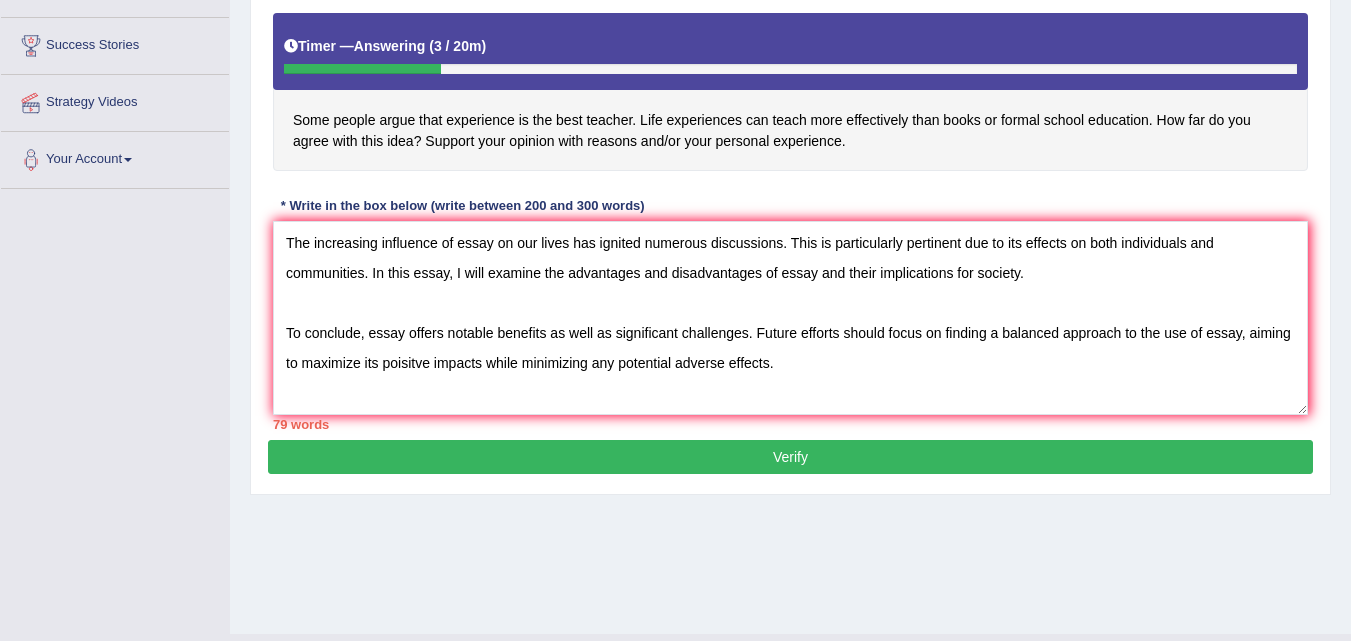 drag, startPoint x: 296, startPoint y: 109, endPoint x: 572, endPoint y: 120, distance: 276.21912 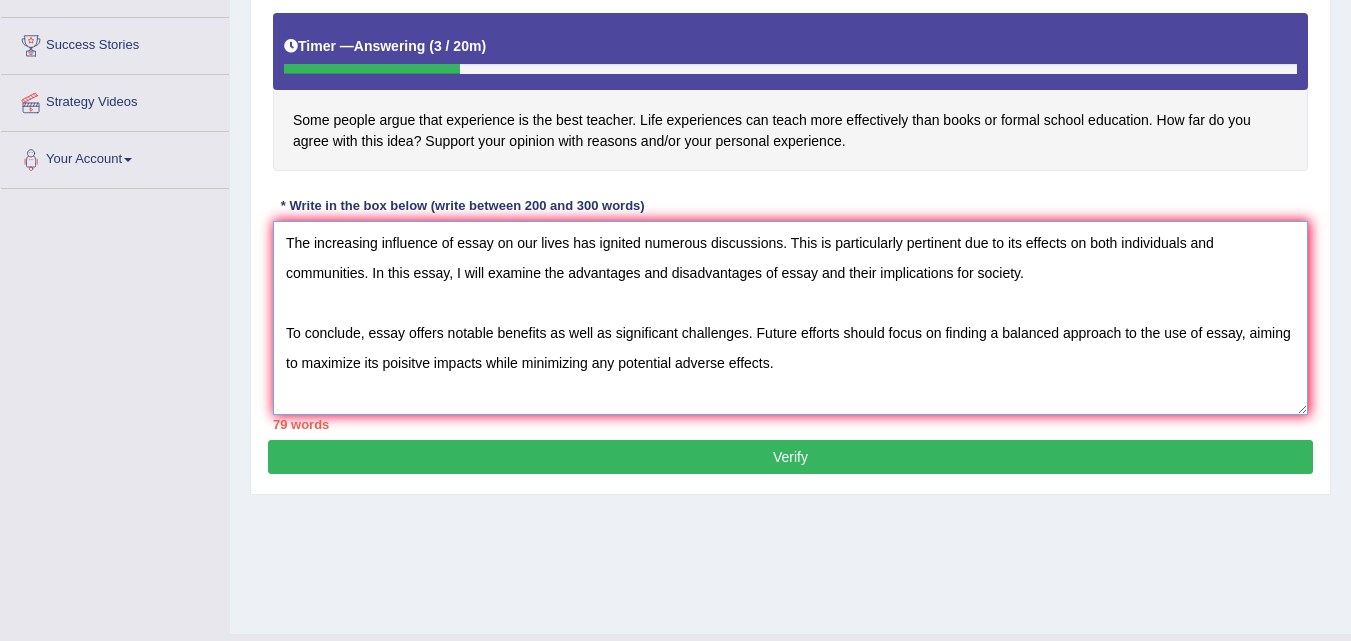 click on "The increasing influence of essay on our lives has ignited numerous discussions. This is particularly pertinent due to its effects on both individuals and communities. In this essay, I will examine the advantages and disadvantages of essay and their implications for society.
To conclude, essay offers notable benefits as well as significant challenges. Future efforts should focus on finding a balanced approach to the use of essay, aiming to maximize its poisitve impacts while minimizing any potential adverse effects." at bounding box center [790, 318] 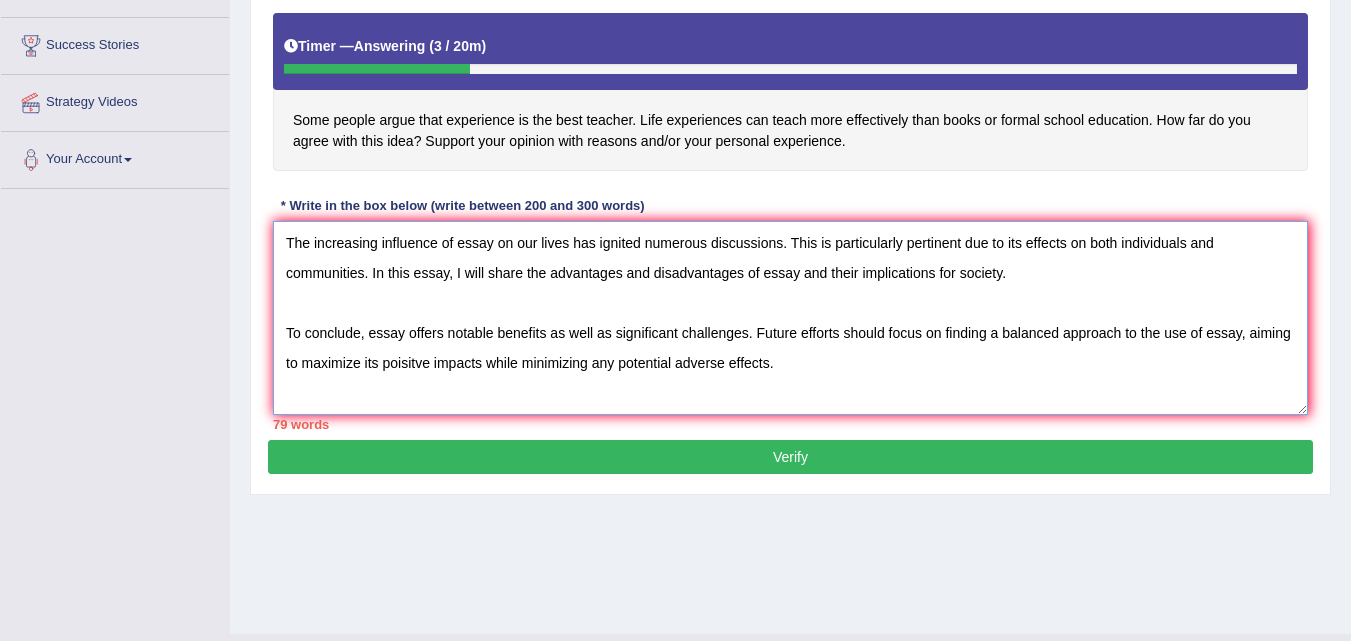 drag, startPoint x: 528, startPoint y: 277, endPoint x: 741, endPoint y: 269, distance: 213.15018 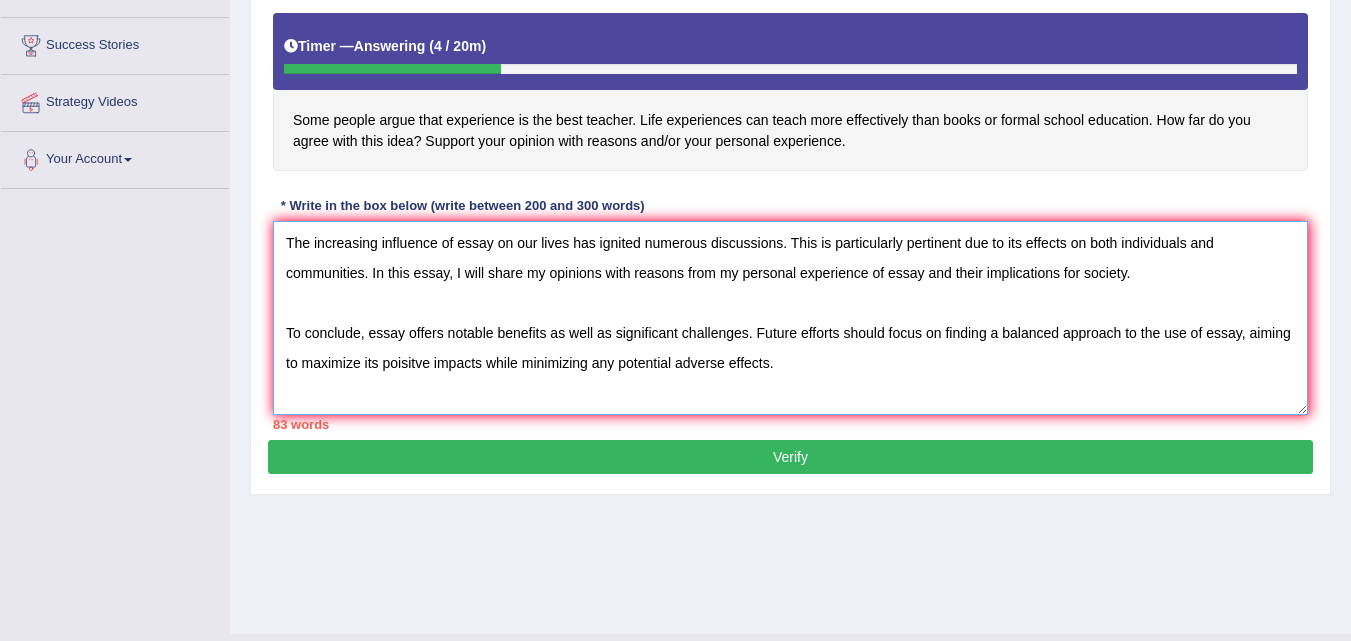 click on "The increasing influence of essay on our lives has ignited numerous discussions. This is particularly pertinent due to its effects on both individuals and communities. In this essay, I will share my opinions with reasons from my personal experience of essay and their implications for society.
To conclude, essay offers notable benefits as well as significant challenges. Future efforts should focus on finding a balanced approach to the use of essay, aiming to maximize its poisitve impacts while minimizing any potential adverse effects." at bounding box center [790, 318] 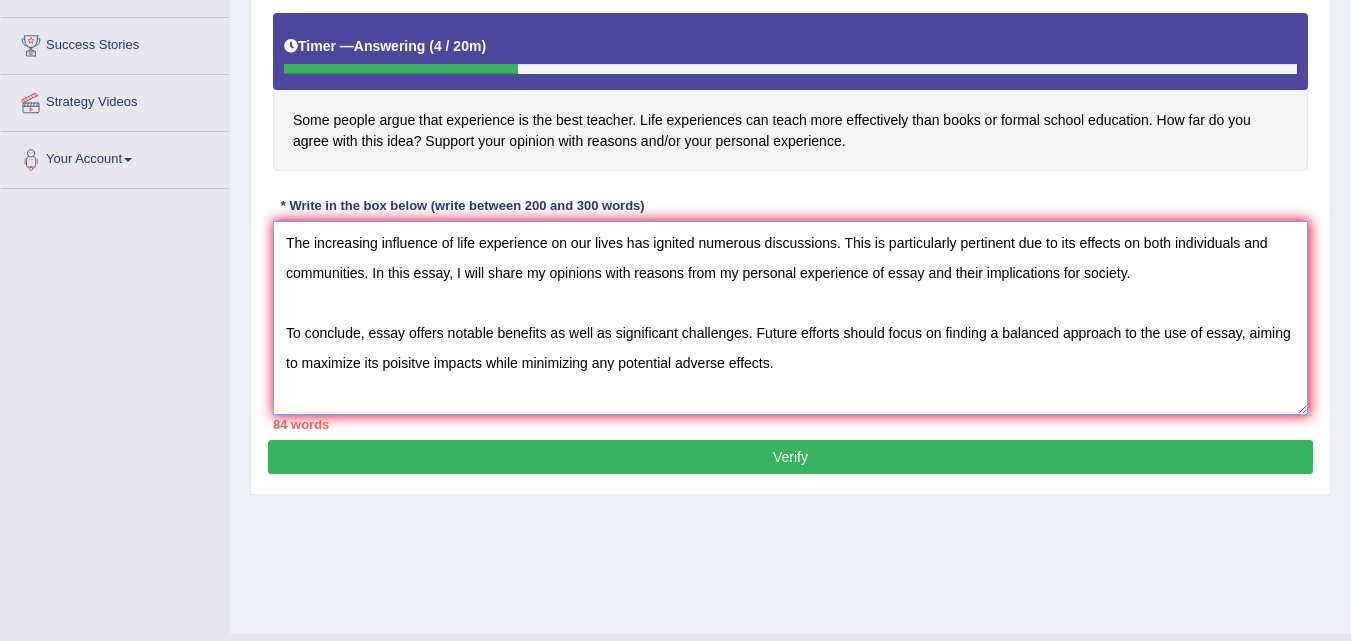 drag, startPoint x: 455, startPoint y: 248, endPoint x: 501, endPoint y: 246, distance: 46.043457 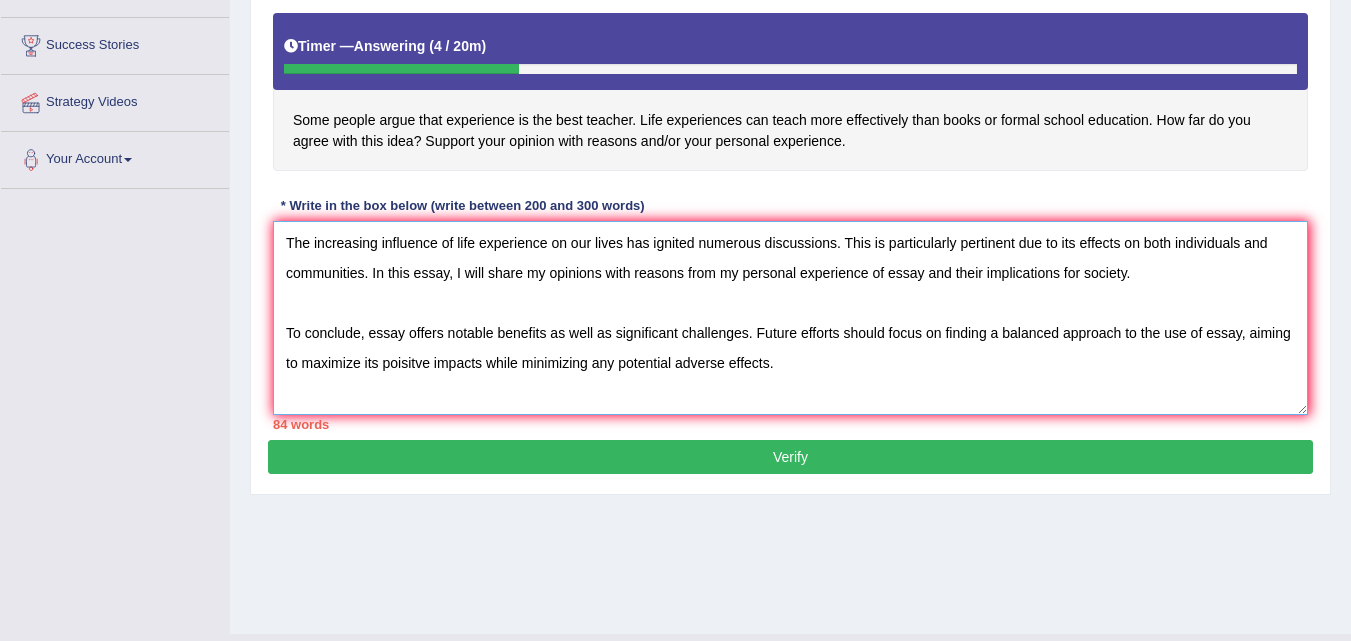 click on "The increasing influence of life experience on our lives has ignited numerous discussions. This is particularly pertinent due to its effects on both individuals and communities. In this essay, I will share my opinions with reasons from my personal experience of essay and their implications for society.
To conclude, essay offers notable benefits as well as significant challenges. Future efforts should focus on finding a balanced approach to the use of essay, aiming to maximize its poisitve impacts while minimizing any potential adverse effects." at bounding box center [790, 318] 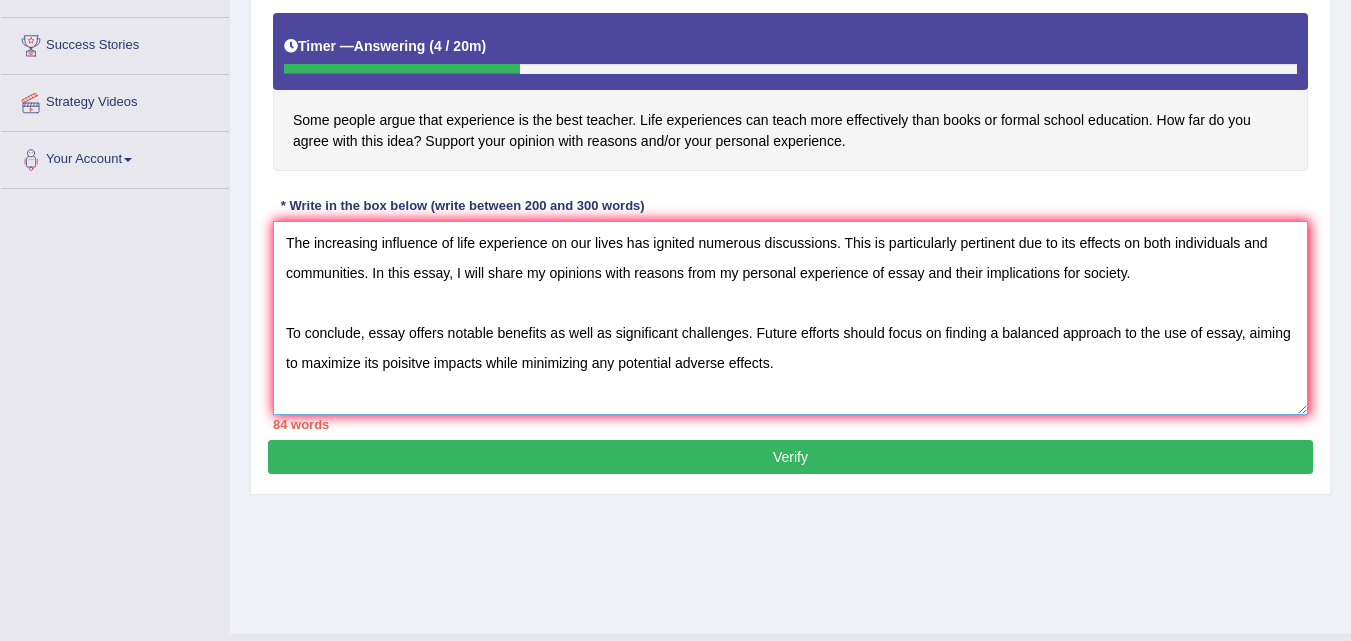 click on "The increasing influence of life experience on our lives has ignited numerous discussions. This is particularly pertinent due to its effects on both individuals and communities. In this essay, I will share my opinions with reasons from my personal experience of essay and their implications for society.
To conclude, essay offers notable benefits as well as significant challenges. Future efforts should focus on finding a balanced approach to the use of essay, aiming to maximize its poisitve impacts while minimizing any potential adverse effects." at bounding box center [790, 318] 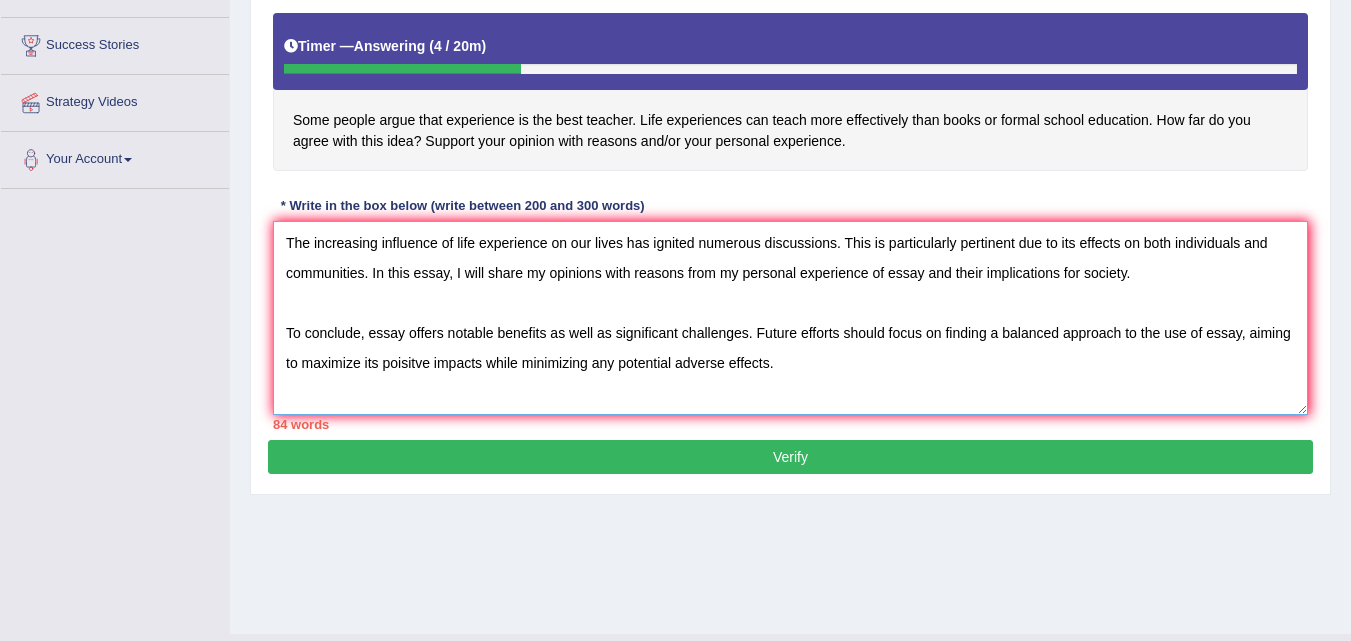 click on "The increasing influence of life experience on our lives has ignited numerous discussions. This is particularly pertinent due to its effects on both individuals and communities. In this essay, I will share my opinions with reasons from my personal experience of essay and their implications for society.
To conclude, essay offers notable benefits as well as significant challenges. Future efforts should focus on finding a balanced approach to the use of essay, aiming to maximize its poisitve impacts while minimizing any potential adverse effects." at bounding box center (790, 318) 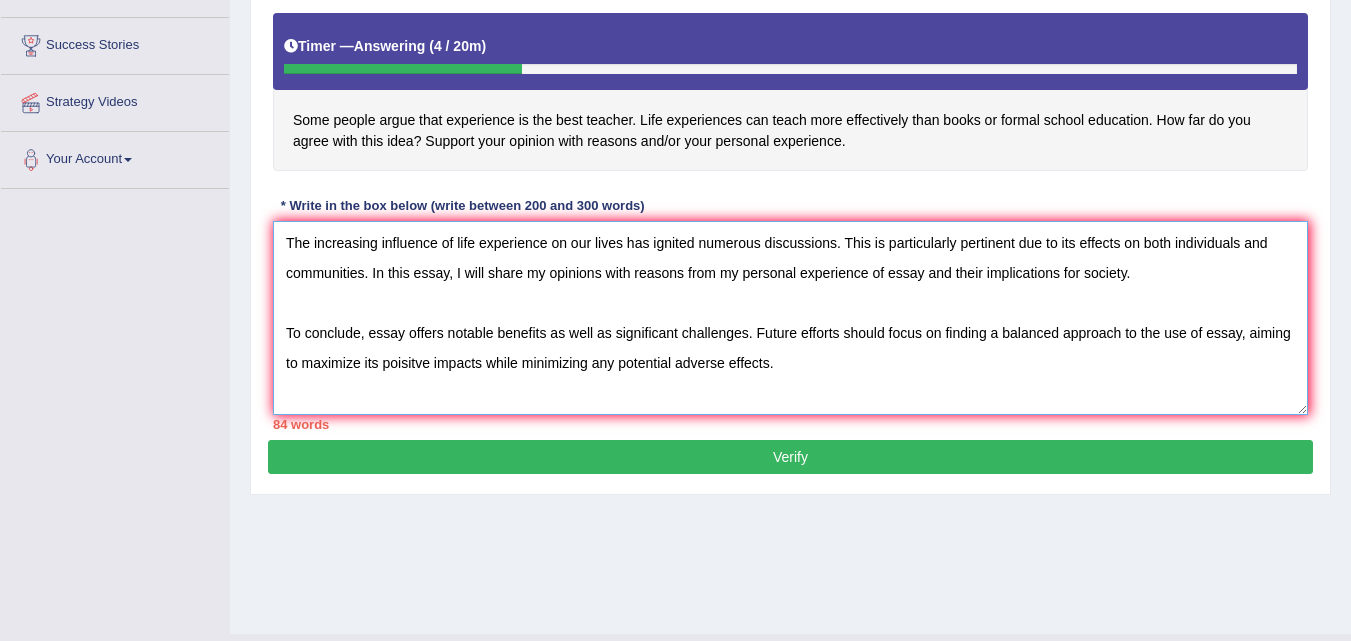 drag, startPoint x: 459, startPoint y: 241, endPoint x: 534, endPoint y: 244, distance: 75.059975 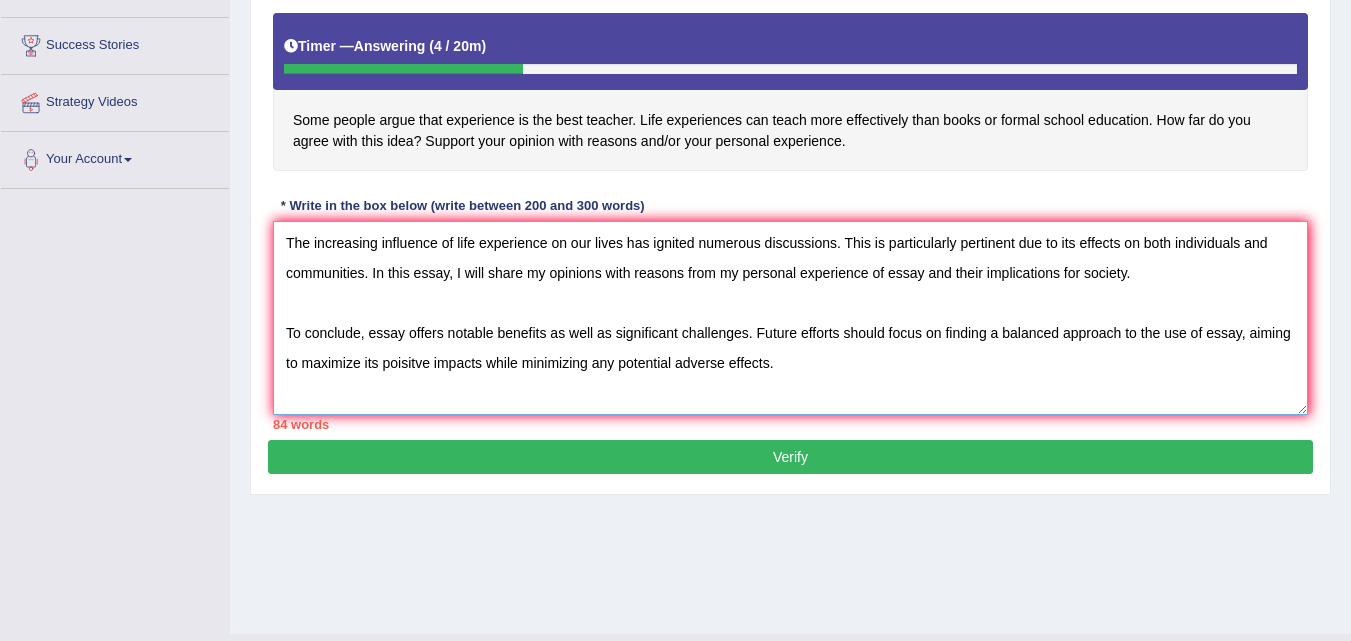 click on "The increasing influence of life experience on our lives has ignited numerous discussions. This is particularly pertinent due to its effects on both individuals and communities. In this essay, I will share my opinions with reasons from my personal experience of essay and their implications for society.
To conclude, essay offers notable benefits as well as significant challenges. Future efforts should focus on finding a balanced approach to the use of essay, aiming to maximize its poisitve impacts while minimizing any potential adverse effects." at bounding box center [790, 318] 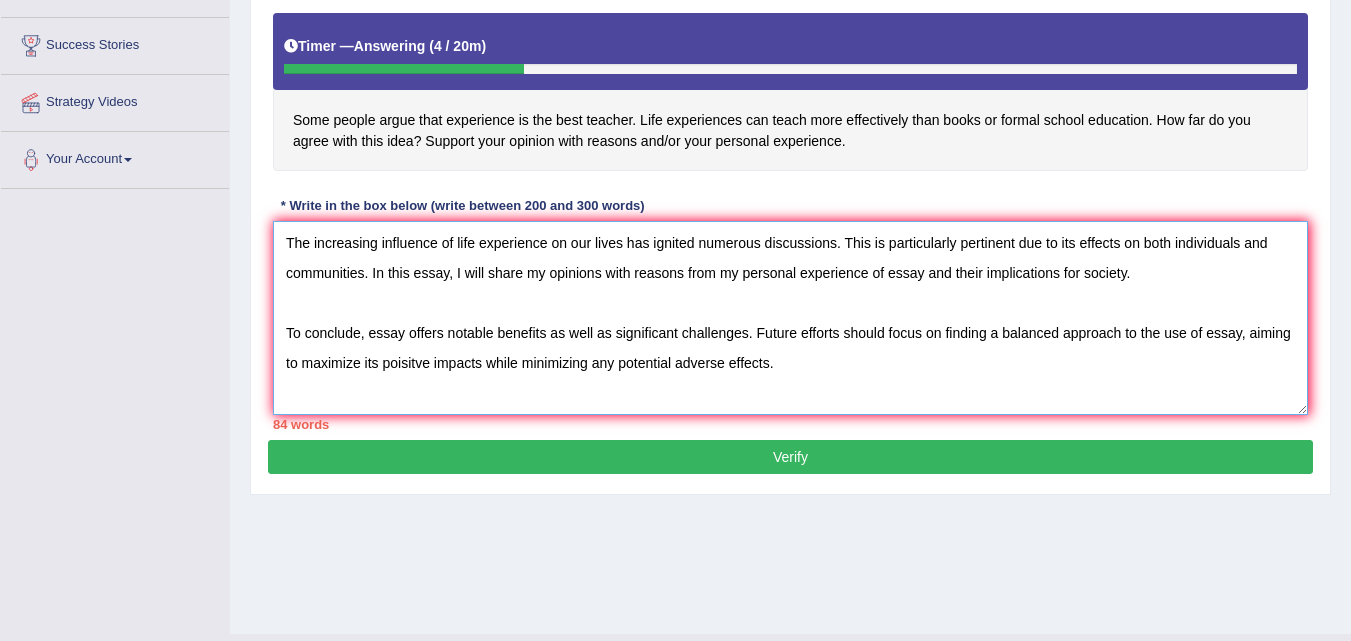 click on "The increasing influence of life experience on our lives has ignited numerous discussions. This is particularly pertinent due to its effects on both individuals and communities. In this essay, I will share my opinions with reasons from my personal experience of essay and their implications for society.
To conclude, essay offers notable benefits as well as significant challenges. Future efforts should focus on finding a balanced approach to the use of essay, aiming to maximize its poisitve impacts while minimizing any potential adverse effects." at bounding box center [790, 318] 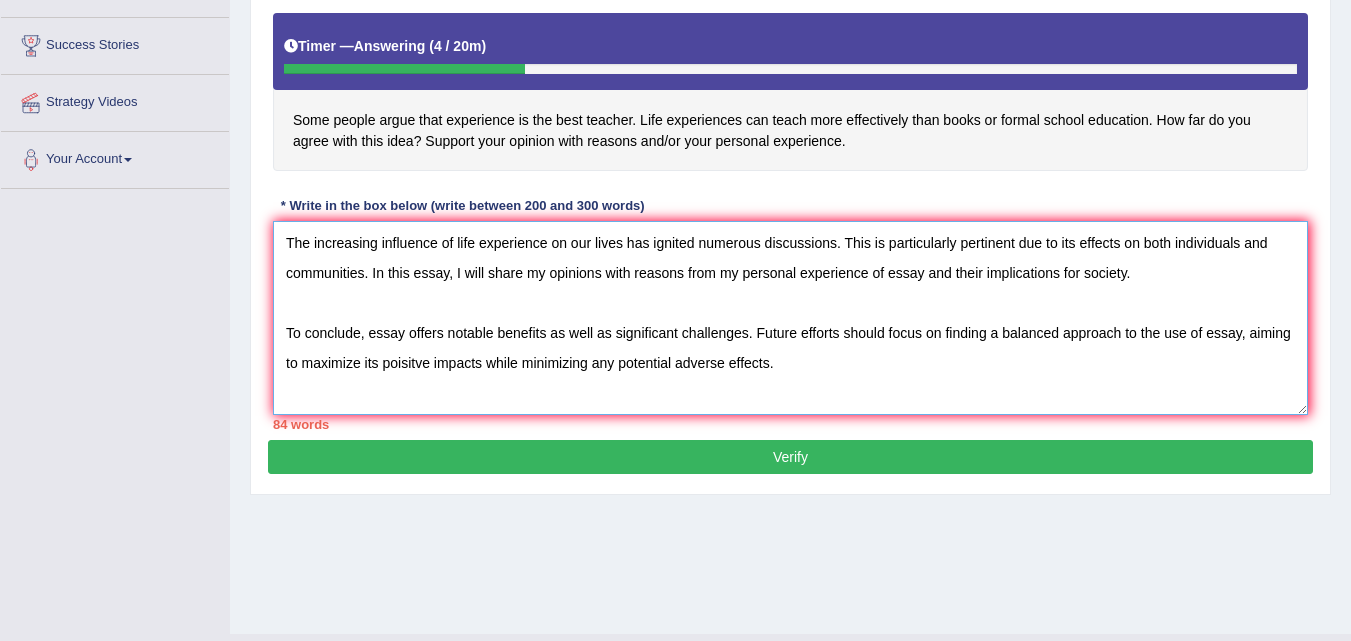 click on "The increasing influence of life experience on our lives has ignited numerous discussions. This is particularly pertinent due to its effects on both individuals and communities. In this essay, I will share my opinions with reasons from my personal experience of essay and their implications for society.
To conclude, essay offers notable benefits as well as significant challenges. Future efforts should focus on finding a balanced approach to the use of essay, aiming to maximize its poisitve impacts while minimizing any potential adverse effects." at bounding box center (790, 318) 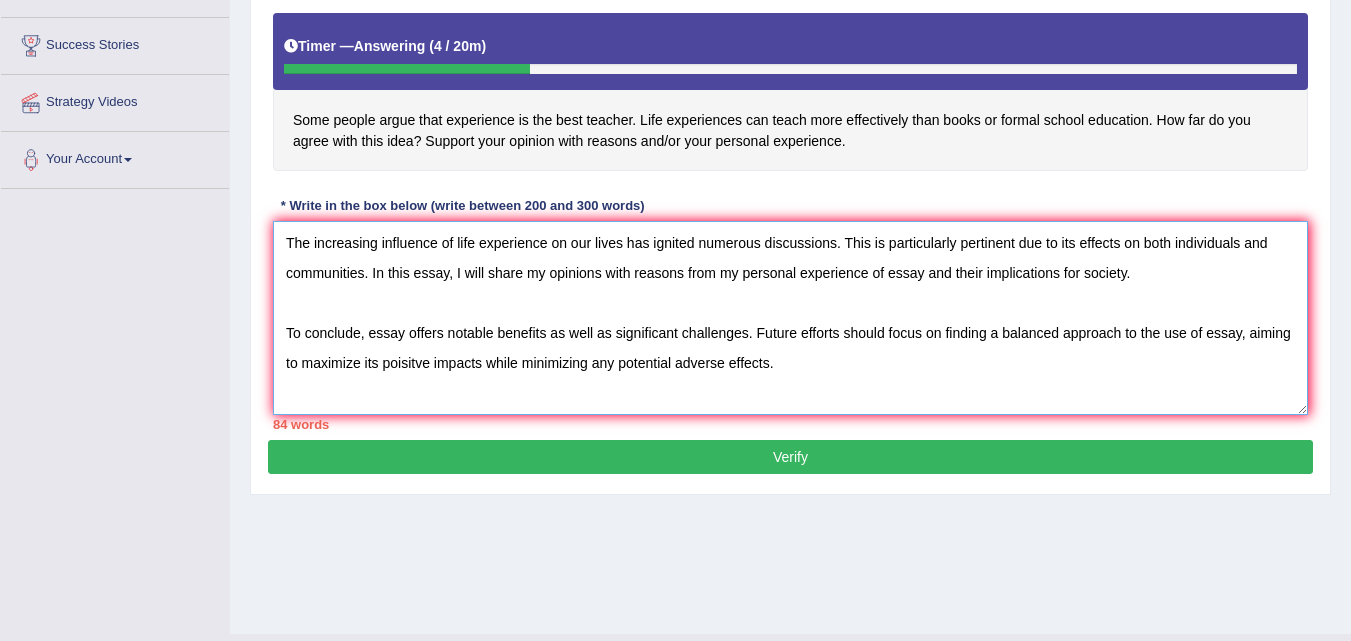 click on "The increasing influence of life experience on our lives has ignited numerous discussions. This is particularly pertinent due to its effects on both individuals and communities. In this essay, I will share my opinions with reasons from my personal experience of essay and their implications for society.
To conclude, essay offers notable benefits as well as significant challenges. Future efforts should focus on finding a balanced approach to the use of essay, aiming to maximize its poisitve impacts while minimizing any potential adverse effects." at bounding box center [790, 318] 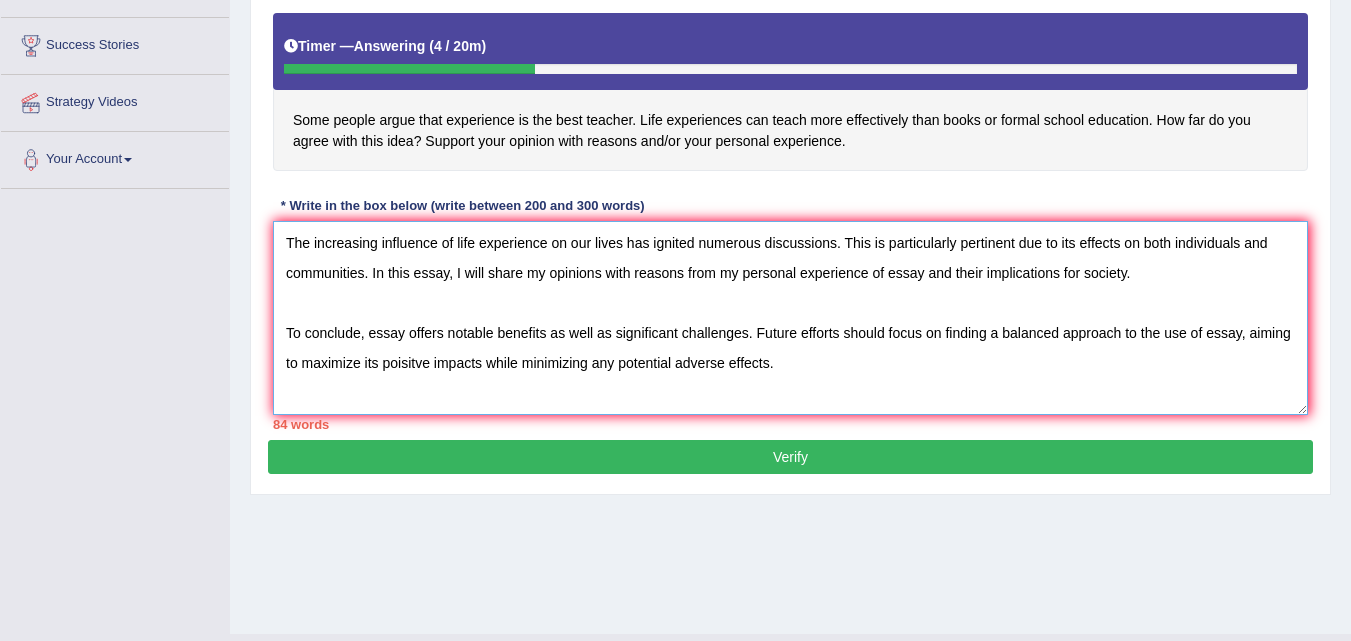click on "The increasing influence of life experience on our lives has ignited numerous discussions. This is particularly pertinent due to its effects on both individuals and communities. In this essay, I will share my opinions with reasons from my personal experience of essay and their implications for society.
To conclude, essay offers notable benefits as well as significant challenges. Future efforts should focus on finding a balanced approach to the use of essay, aiming to maximize its poisitve impacts while minimizing any potential adverse effects." at bounding box center (790, 318) 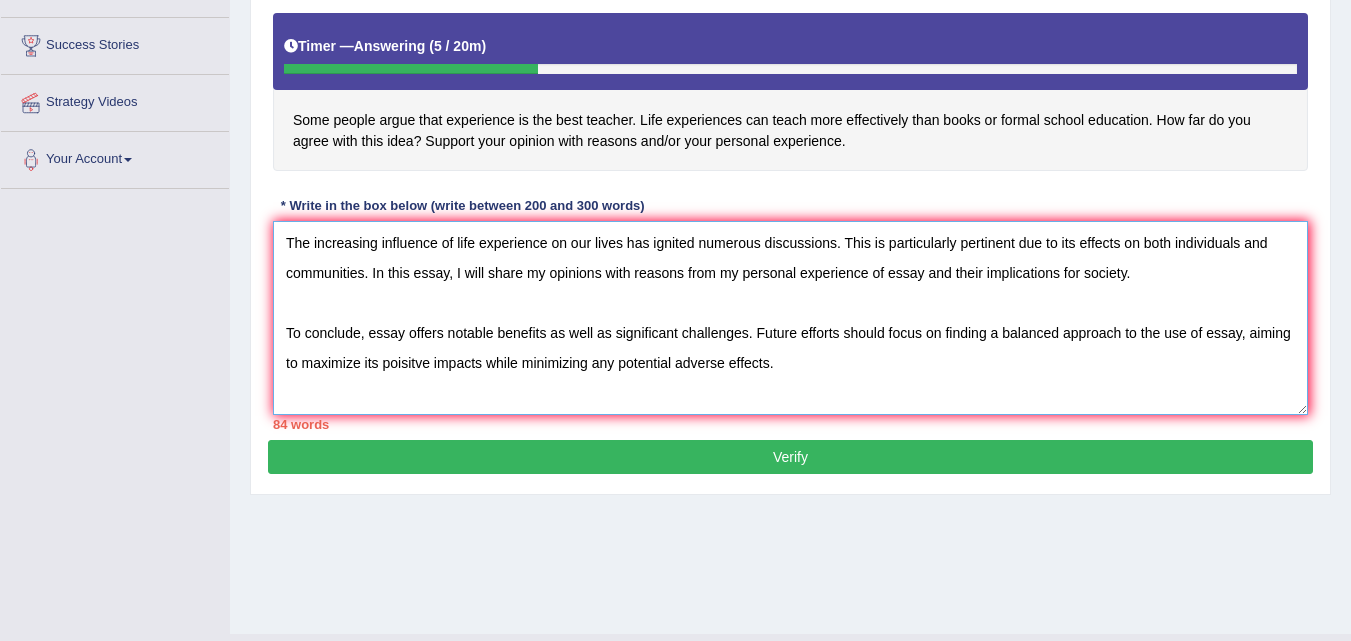 paste on "life experience" 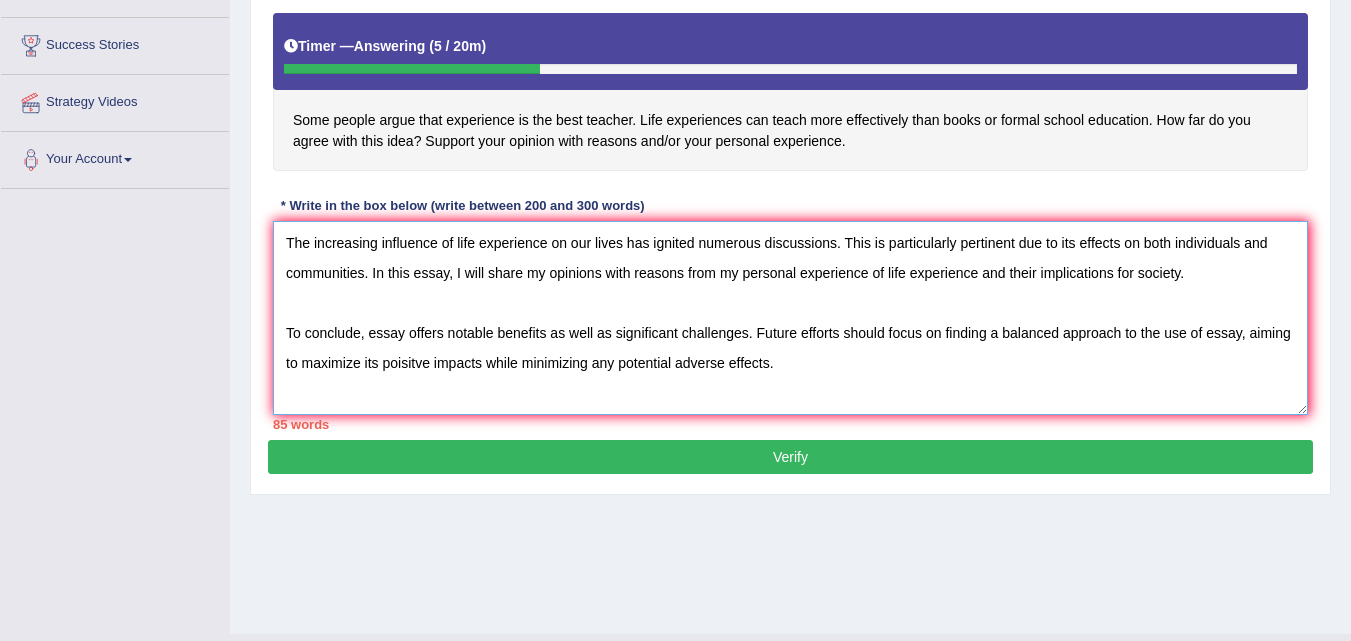 click on "The increasing influence of life experience on our lives has ignited numerous discussions. This is particularly pertinent due to its effects on both individuals and communities. In this essay, I will share my opinions with reasons from my personal experience of life experience and their implications for society.
To conclude, essay offers notable benefits as well as significant challenges. Future efforts should focus on finding a balanced approach to the use of essay, aiming to maximize its poisitve impacts while minimizing any potential adverse effects." at bounding box center [790, 318] 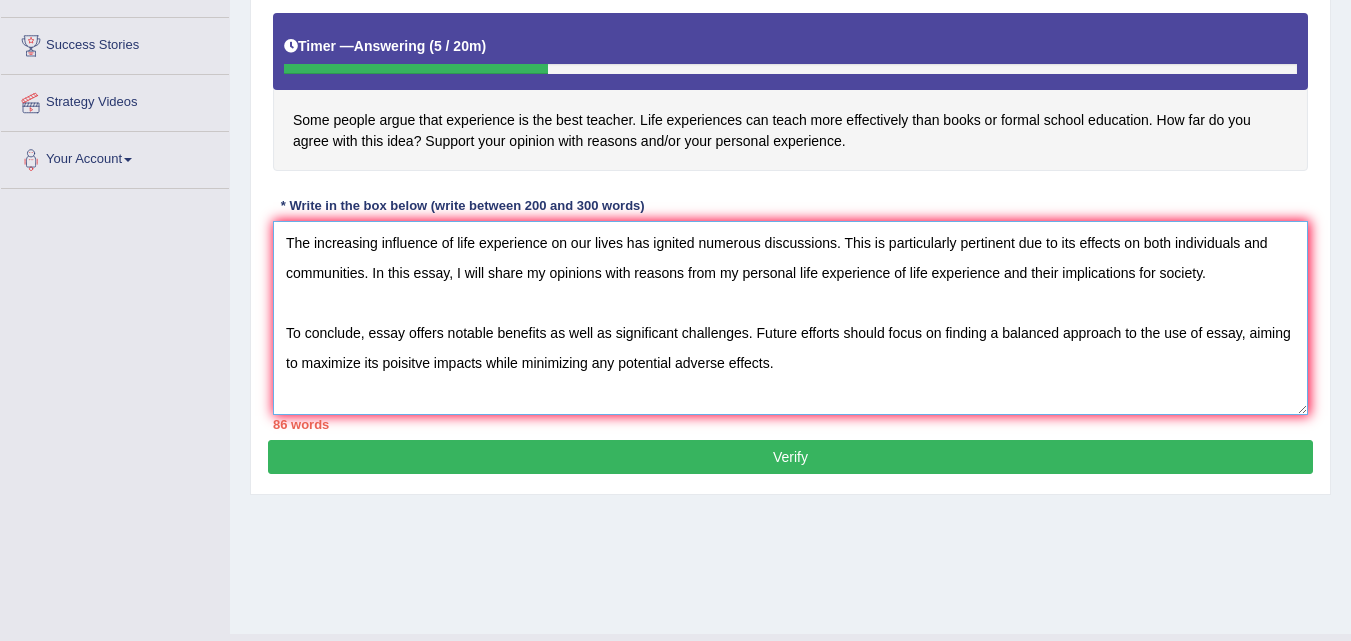 drag, startPoint x: 892, startPoint y: 273, endPoint x: 1002, endPoint y: 277, distance: 110.0727 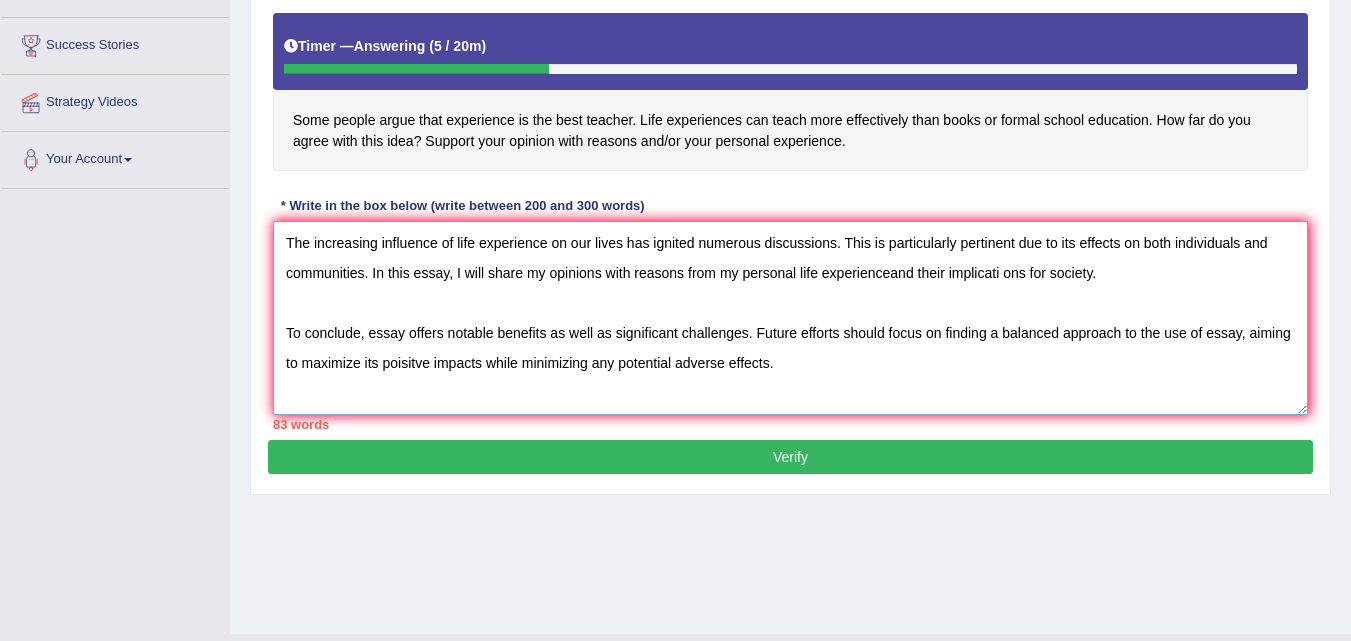 click on "The increasing influence of life experience on our lives has ignited numerous discussions. This is particularly pertinent due to its effects on both individuals and communities. In this essay, I will share my opinions with reasons from my personal life experienceand their implicati ons for society.
To conclude, essay offers notable benefits as well as significant challenges. Future efforts should focus on finding a balanced approach to the use of essay, aiming to maximize its poisitve impacts while minimizing any potential adverse effects." at bounding box center (790, 318) 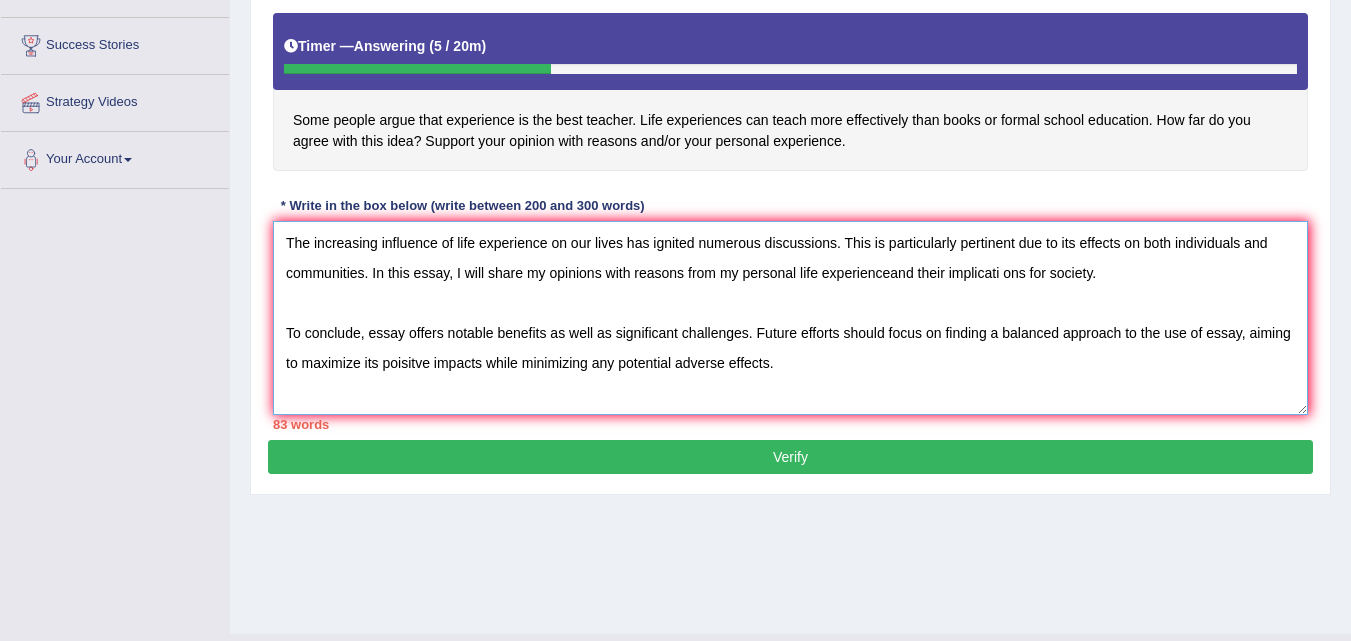 click on "The increasing influence of life experience on our lives has ignited numerous discussions. This is particularly pertinent due to its effects on both individuals and communities. In this essay, I will share my opinions with reasons from my personal life experienceand their implicati ons for society.
To conclude, essay offers notable benefits as well as significant challenges. Future efforts should focus on finding a balanced approach to the use of essay, aiming to maximize its poisitve impacts while minimizing any potential adverse effects." at bounding box center (790, 318) 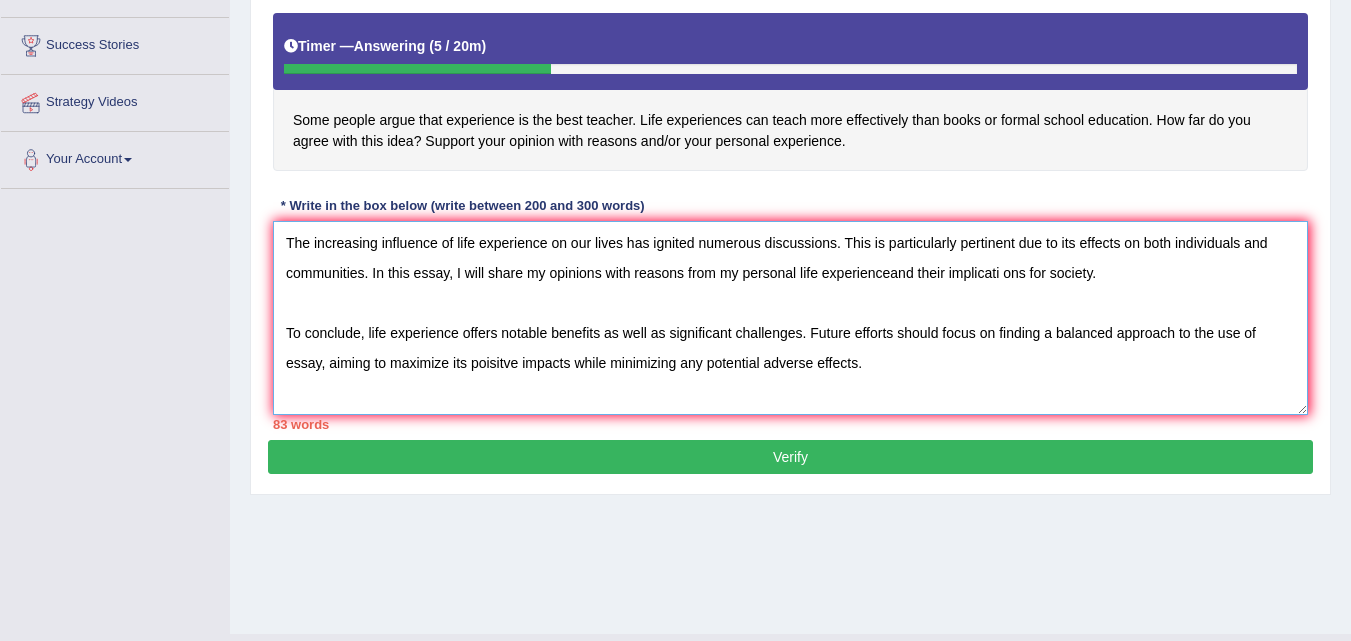 click on "The increasing influence of life experience on our lives has ignited numerous discussions. This is particularly pertinent due to its effects on both individuals and communities. In this essay, I will share my opinions with reasons from my personal life experienceand their implicati ons for society.
To conclude, life experience offers notable benefits as well as significant challenges. Future efforts should focus on finding a balanced approach to the use of essay, aiming to maximize its poisitve impacts while minimizing any potential adverse effects." at bounding box center [790, 318] 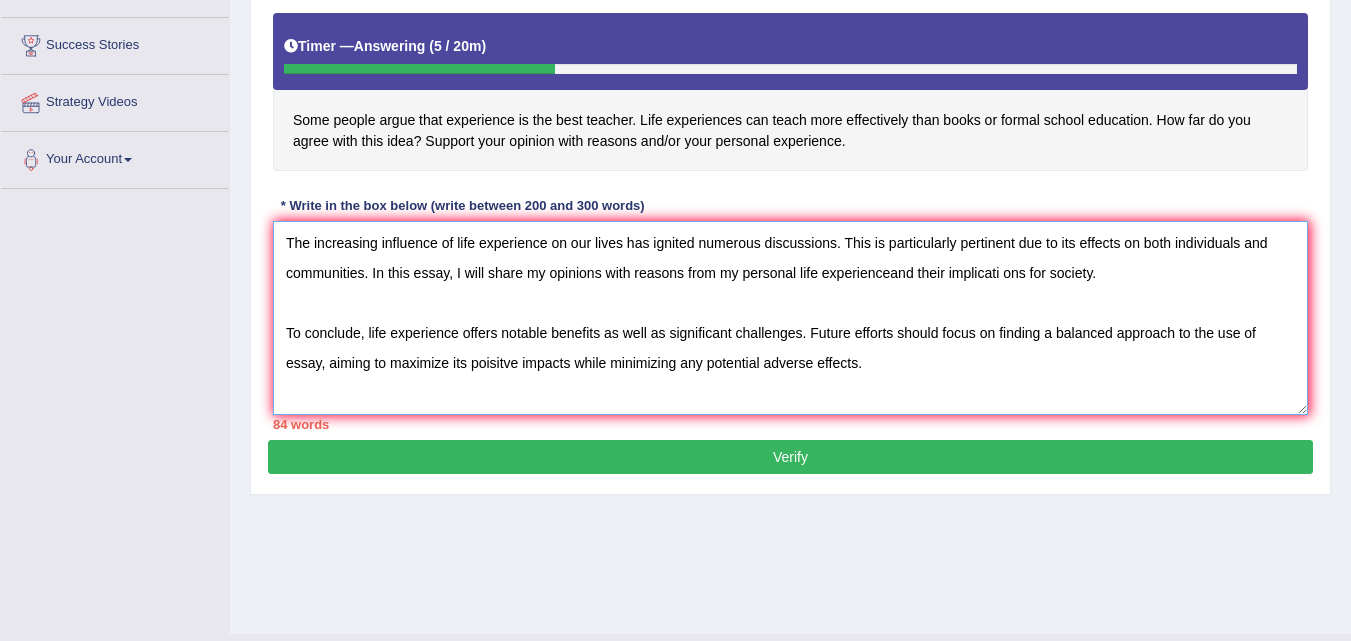 click on "The increasing influence of life experience on our lives has ignited numerous discussions. This is particularly pertinent due to its effects on both individuals and communities. In this essay, I will share my opinions with reasons from my personal life experienceand their implicati ons for society.
To conclude, life experience offers notable benefits as well as significant challenges. Future efforts should focus on finding a balanced approach to the use of essay, aiming to maximize its poisitve impacts while minimizing any potential adverse effects." at bounding box center [790, 318] 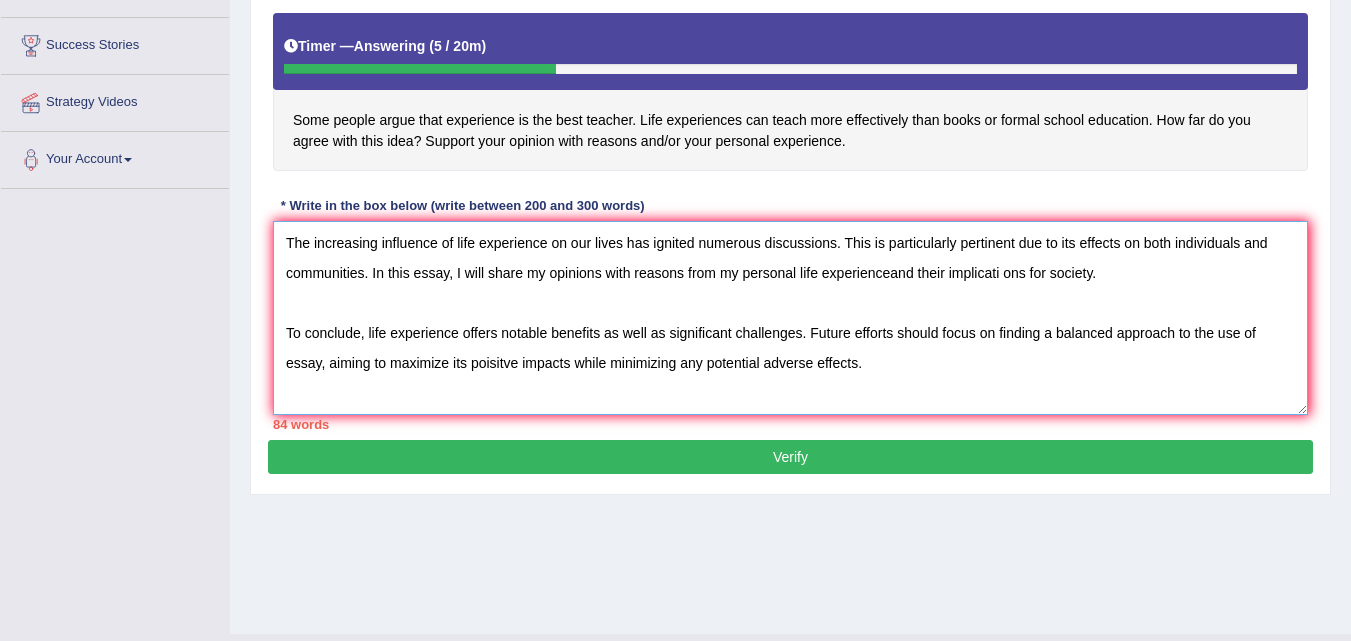 click on "The increasing influence of life experience on our lives has ignited numerous discussions. This is particularly pertinent due to its effects on both individuals and communities. In this essay, I will share my opinions with reasons from my personal life experienceand their implicati ons for society.
To conclude, life experience offers notable benefits as well as significant challenges. Future efforts should focus on finding a balanced approach to the use of essay, aiming to maximize its poisitve impacts while minimizing any potential adverse effects." at bounding box center [790, 318] 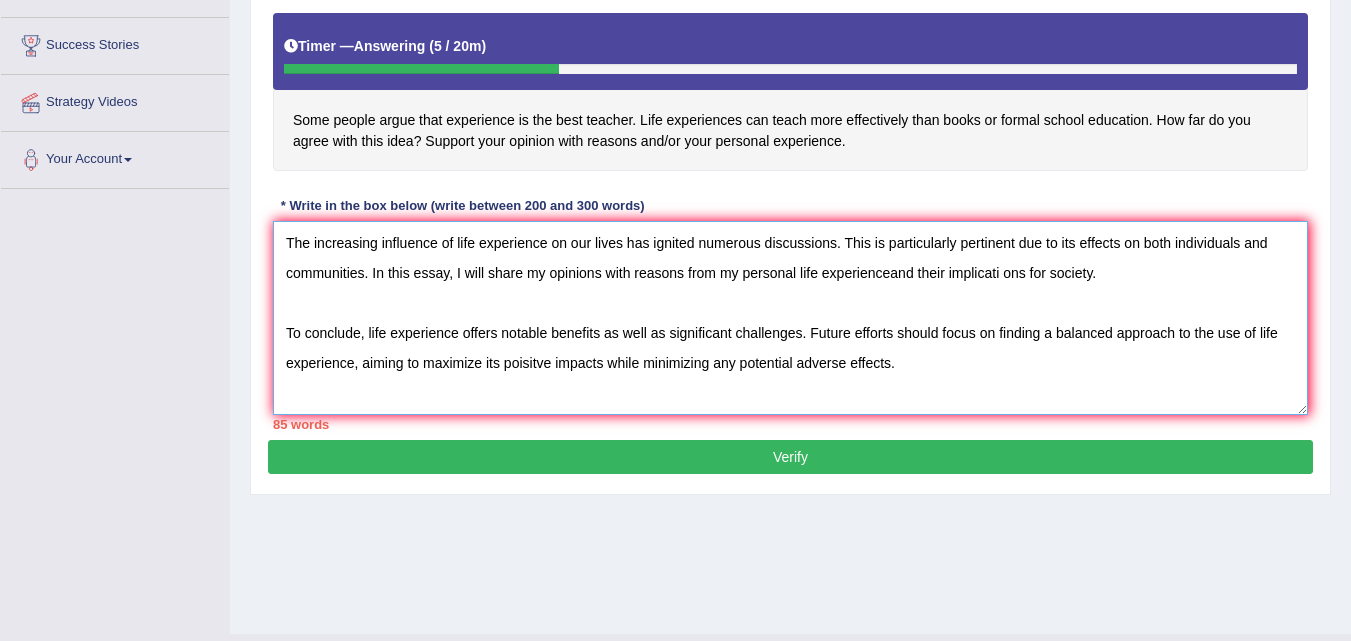 click on "The increasing influence of life experience on our lives has ignited numerous discussions. This is particularly pertinent due to its effects on both individuals and communities. In this essay, I will share my opinions with reasons from my personal life experienceand their implicati ons for society.
To conclude, life experience offers notable benefits as well as significant challenges. Future efforts should focus on finding a balanced approach to the use of life experience, aiming to maximize its poisitve impacts while minimizing any potential adverse effects." at bounding box center (790, 318) 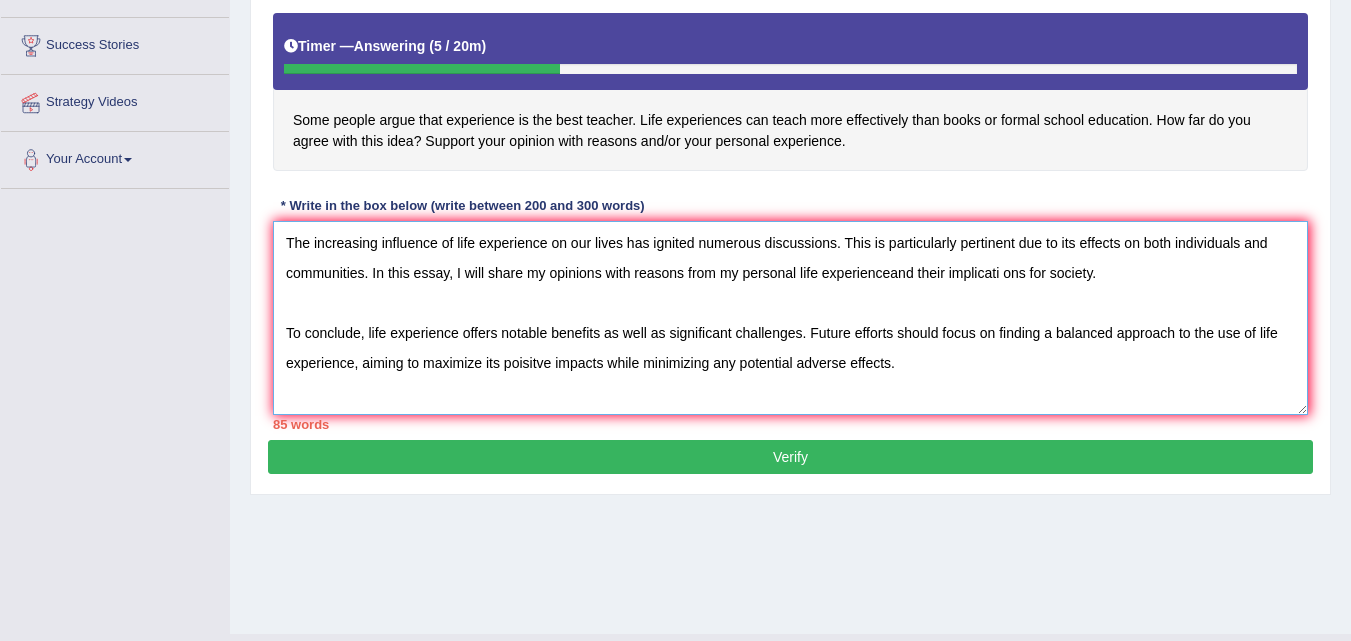 click on "The increasing influence of life experience on our lives has ignited numerous discussions. This is particularly pertinent due to its effects on both individuals and communities. In this essay, I will share my opinions with reasons from my personal life experienceand their implicati ons for society.
To conclude, life experience offers notable benefits as well as significant challenges. Future efforts should focus on finding a balanced approach to the use of life experience, aiming to maximize its poisitve impacts while minimizing any potential adverse effects." at bounding box center [790, 318] 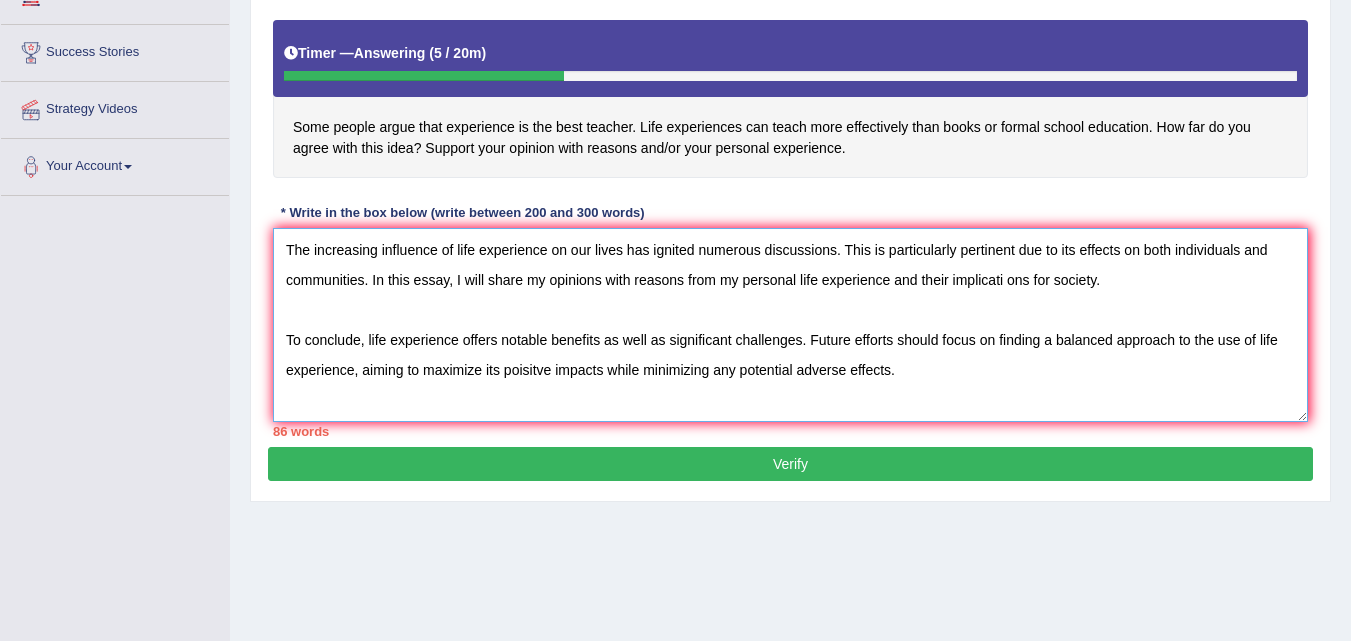 scroll, scrollTop: 362, scrollLeft: 0, axis: vertical 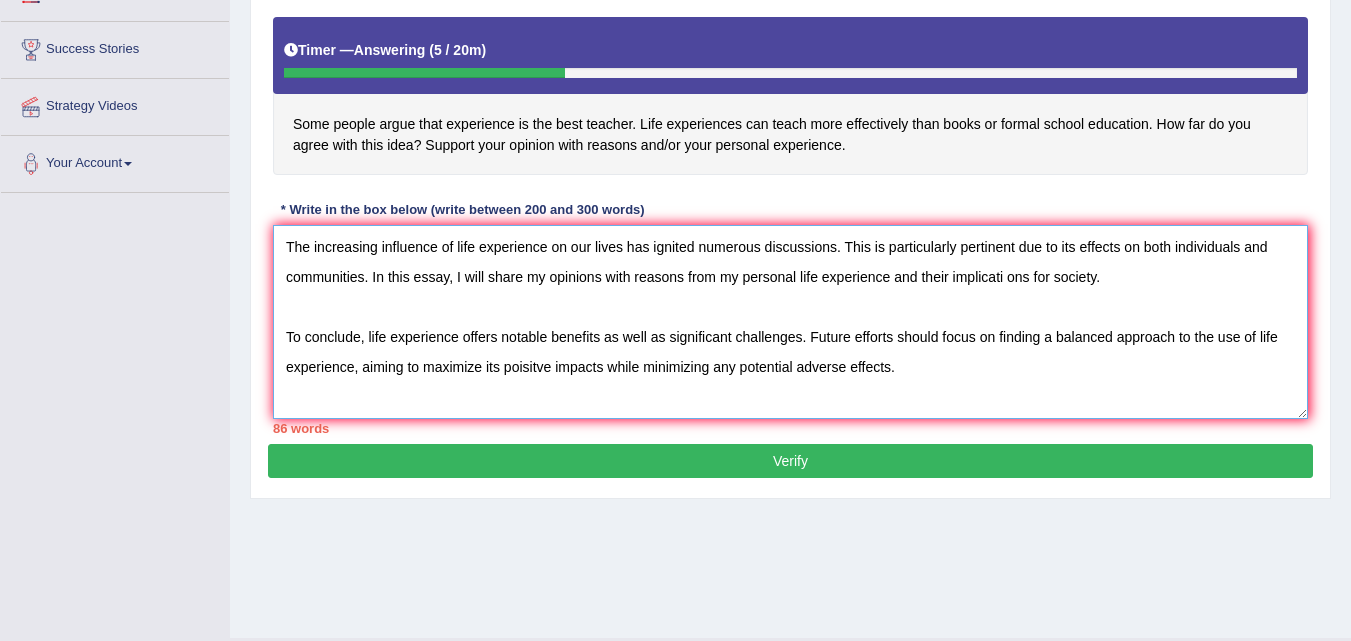 click on "The increasing influence of life experience on our lives has ignited numerous discussions. This is particularly pertinent due to its effects on both individuals and communities. In this essay, I will share my opinions with reasons from my personal life experience and their implicati ons for society.
To conclude, life experience offers notable benefits as well as significant challenges. Future efforts should focus on finding a balanced approach to the use of life experience, aiming to maximize its poisitve impacts while minimizing any potential adverse effects." at bounding box center [790, 322] 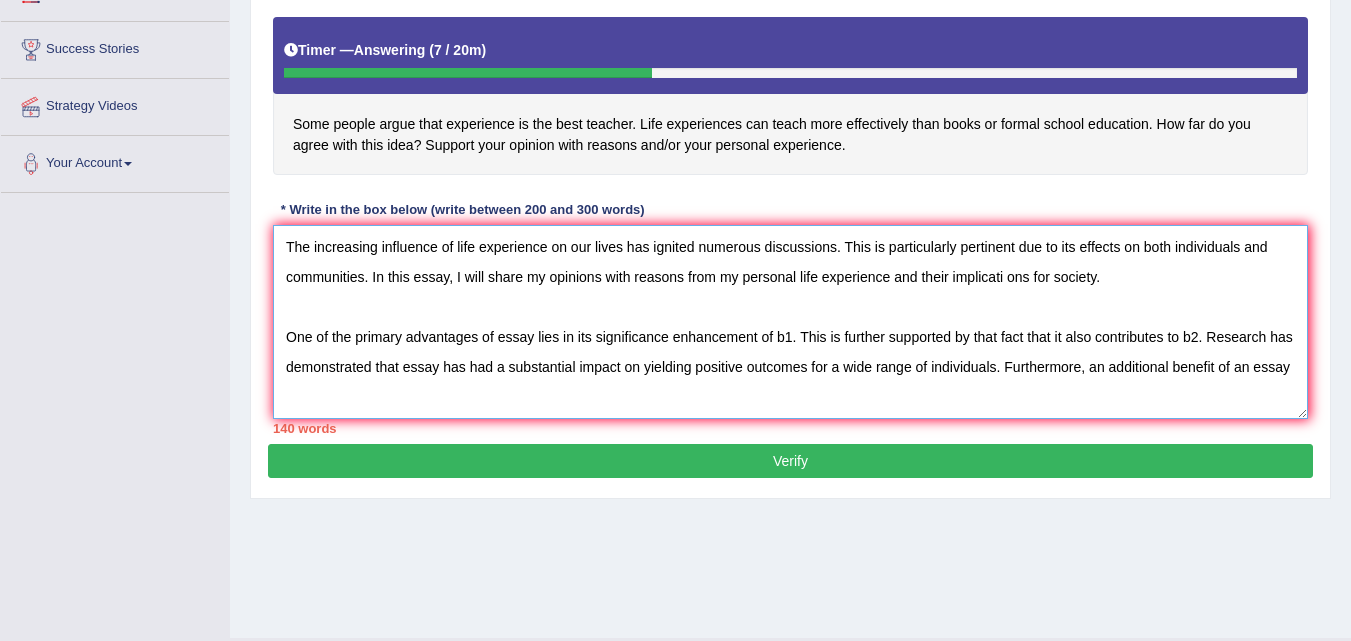 scroll, scrollTop: 90, scrollLeft: 0, axis: vertical 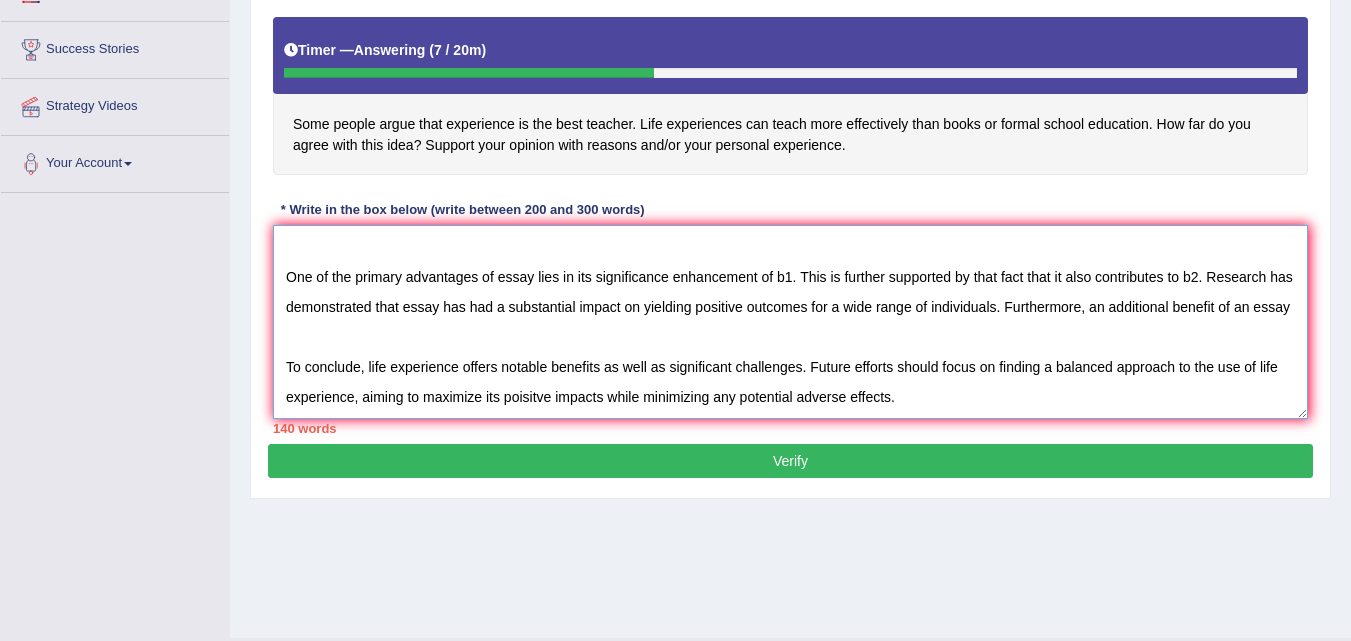 drag, startPoint x: 1262, startPoint y: 275, endPoint x: 1286, endPoint y: 287, distance: 26.832815 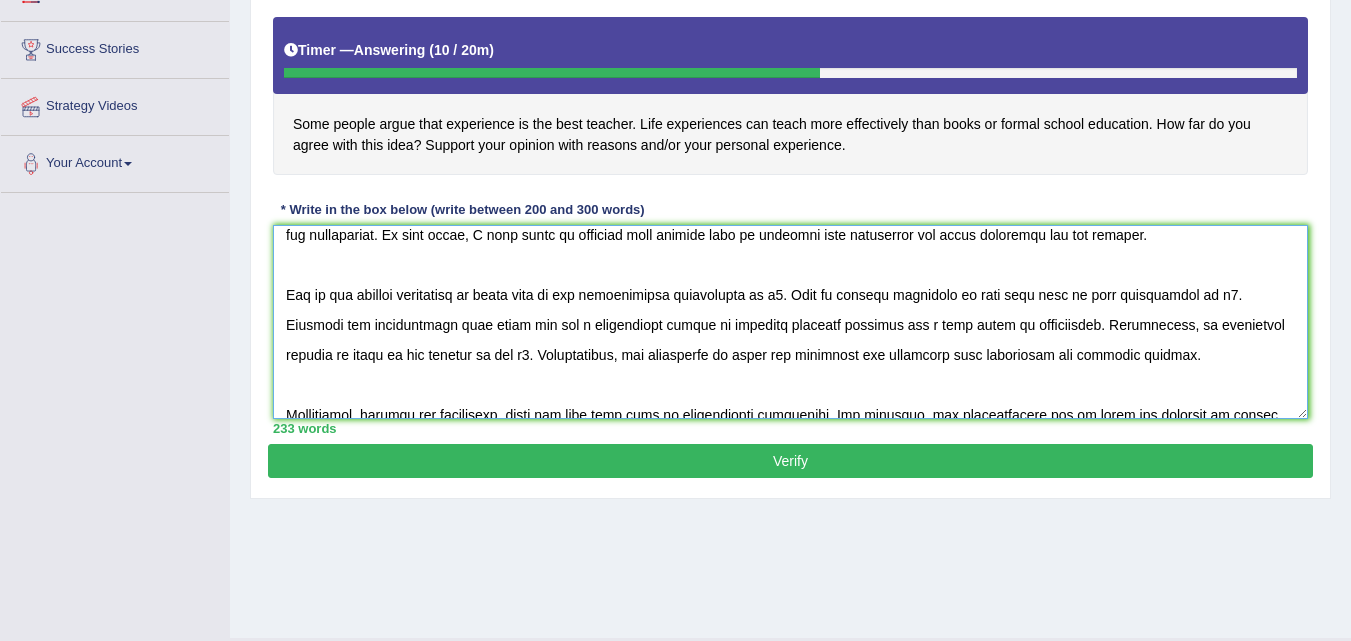 scroll, scrollTop: 12, scrollLeft: 0, axis: vertical 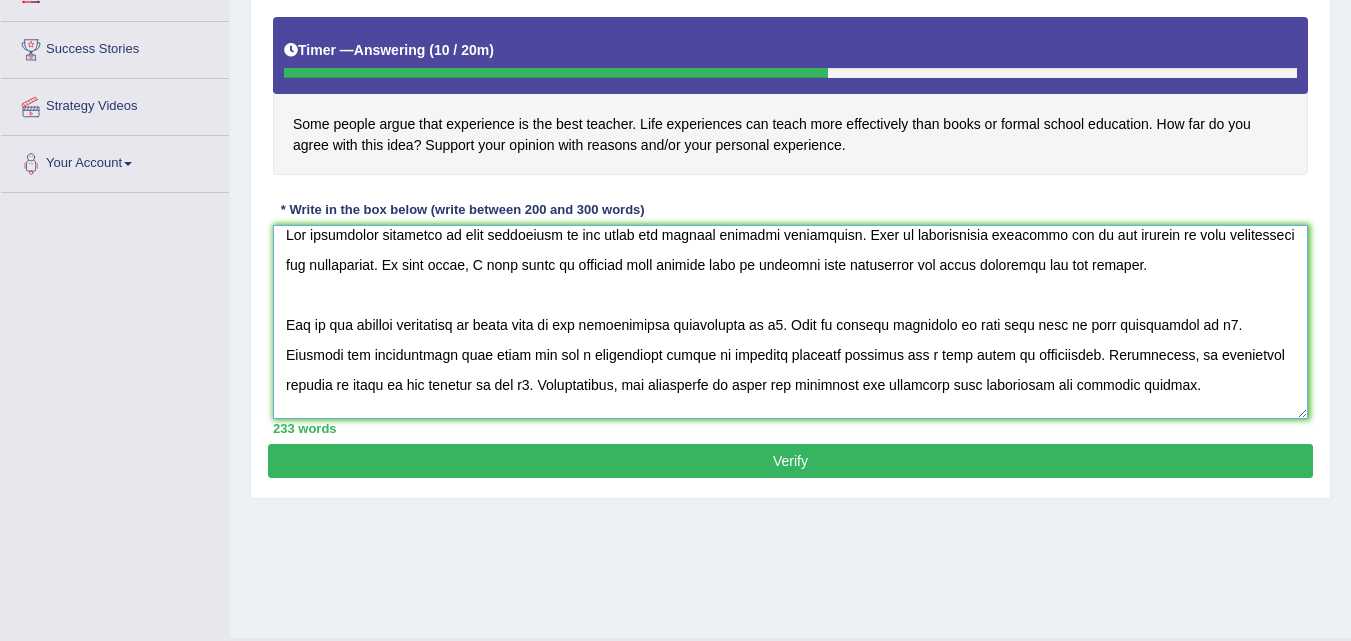 click at bounding box center [790, 322] 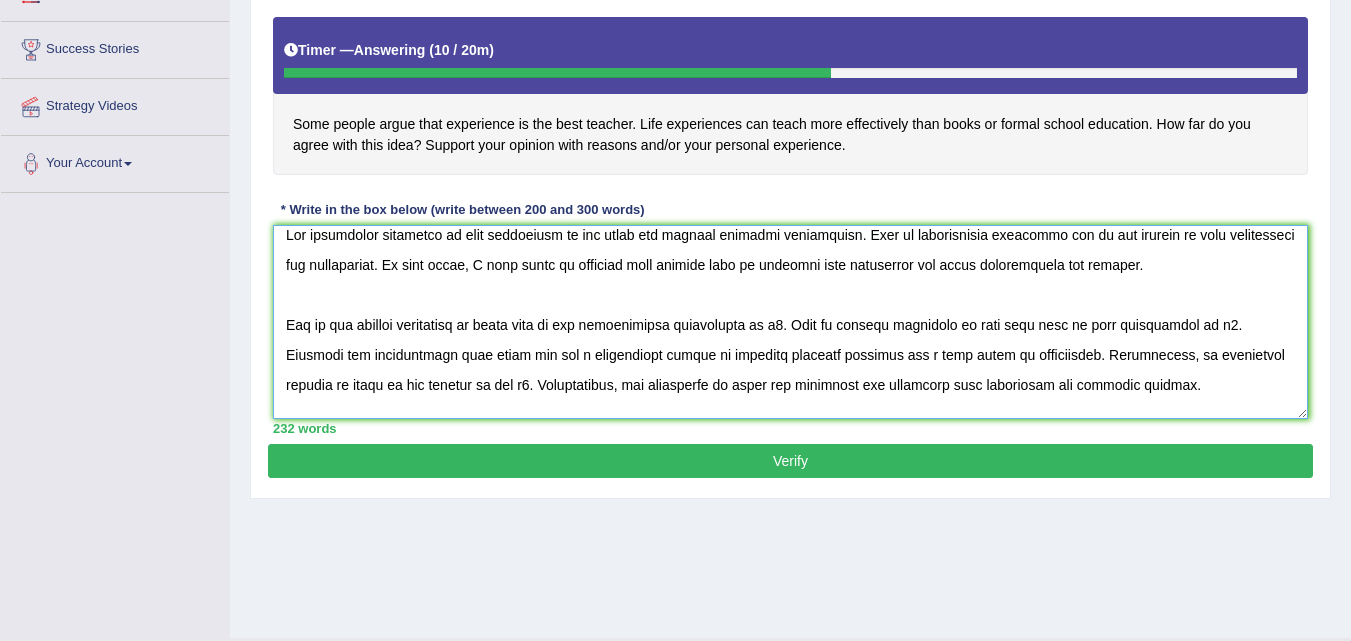 click at bounding box center [790, 322] 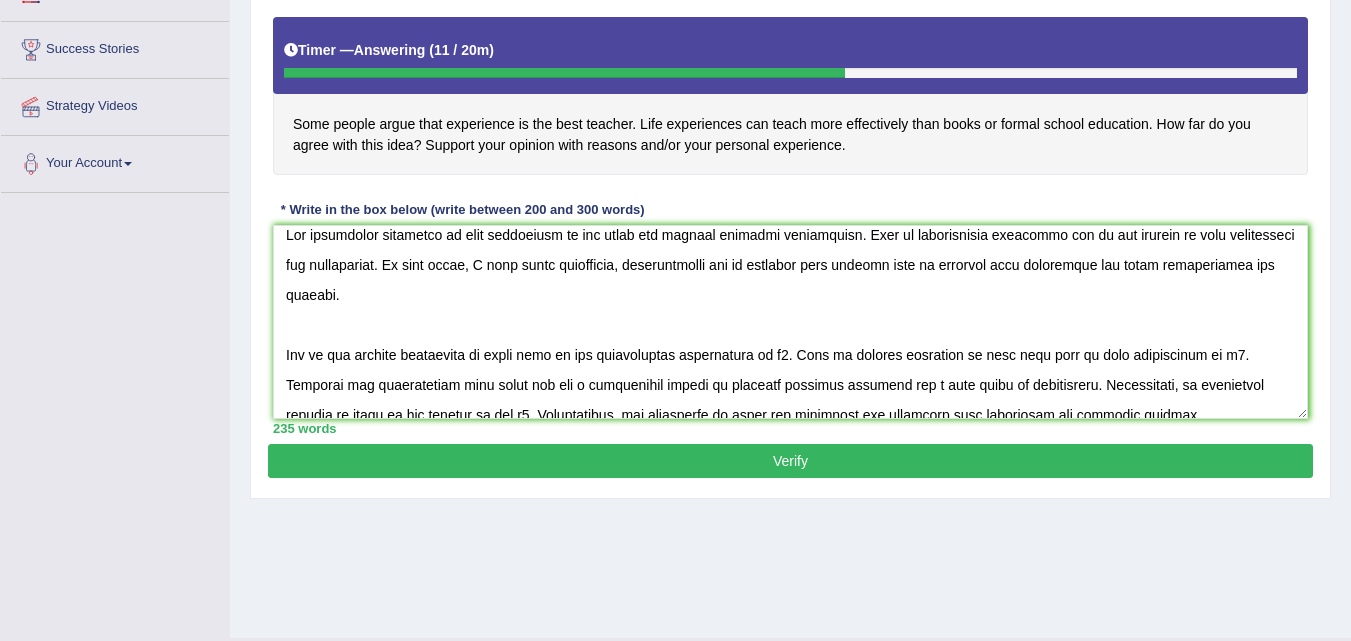drag, startPoint x: 1308, startPoint y: 279, endPoint x: 1304, endPoint y: 311, distance: 32.24903 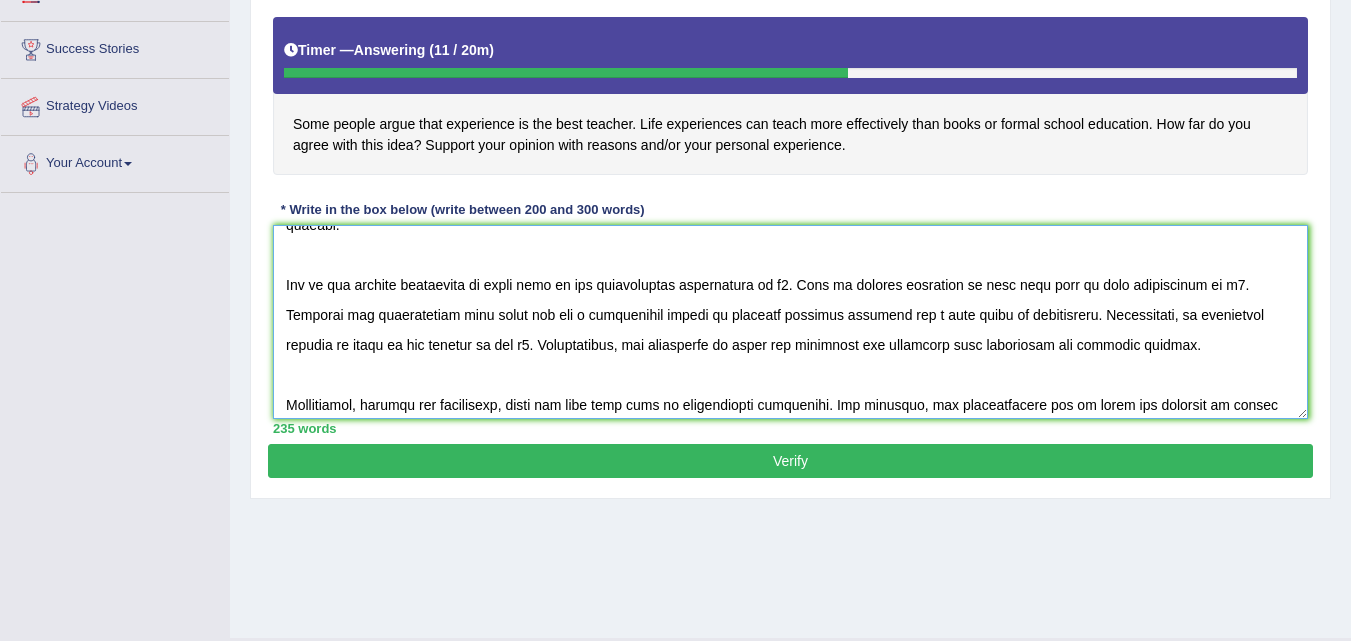 scroll, scrollTop: 0, scrollLeft: 0, axis: both 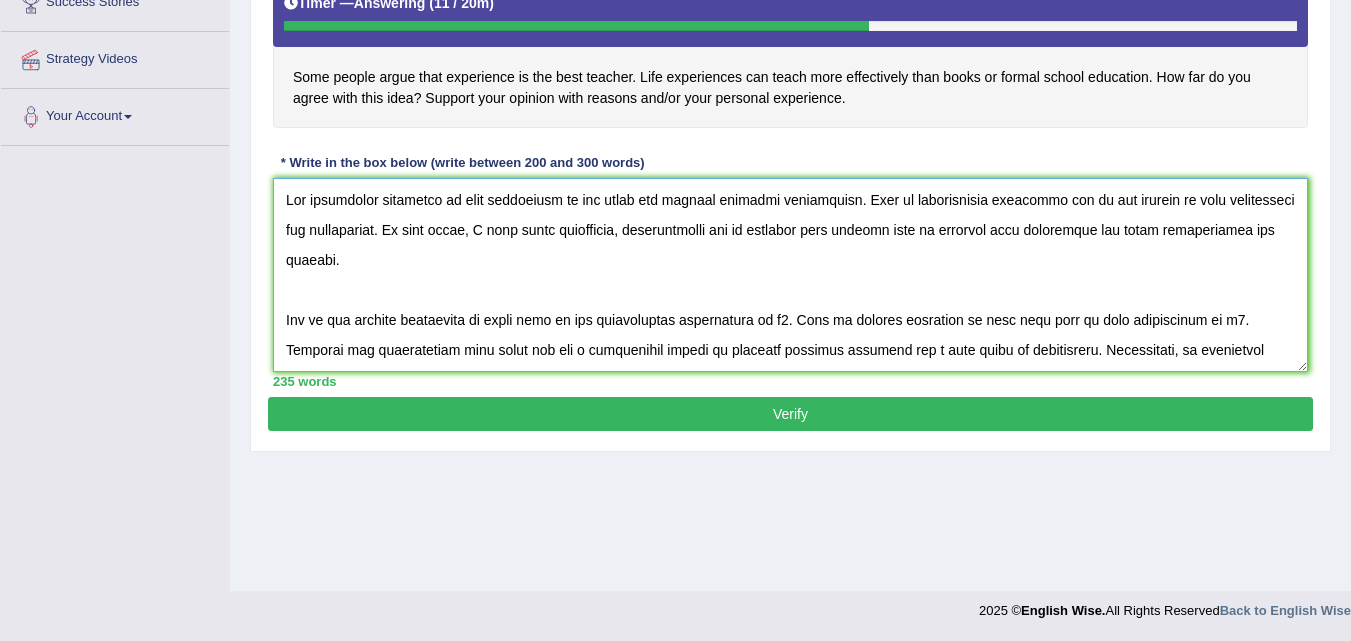 click at bounding box center (790, 275) 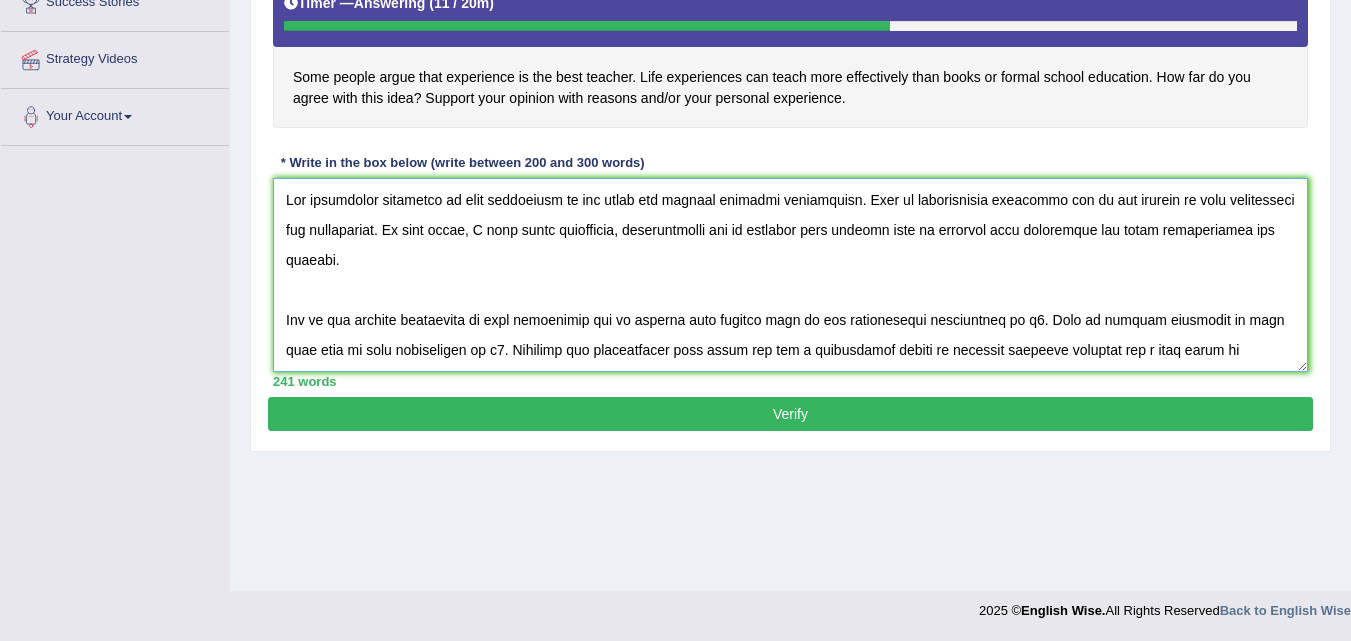 drag, startPoint x: 1013, startPoint y: 319, endPoint x: 1029, endPoint y: 319, distance: 16 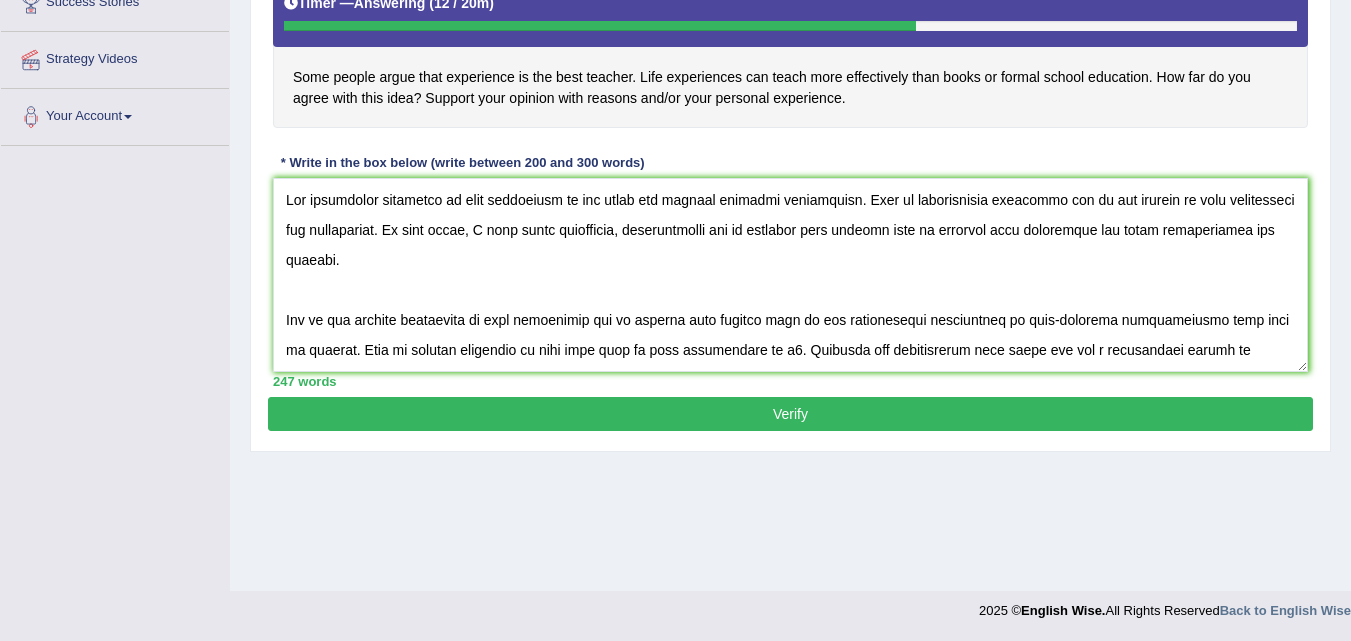 drag, startPoint x: 1312, startPoint y: 245, endPoint x: 1303, endPoint y: 235, distance: 13.453624 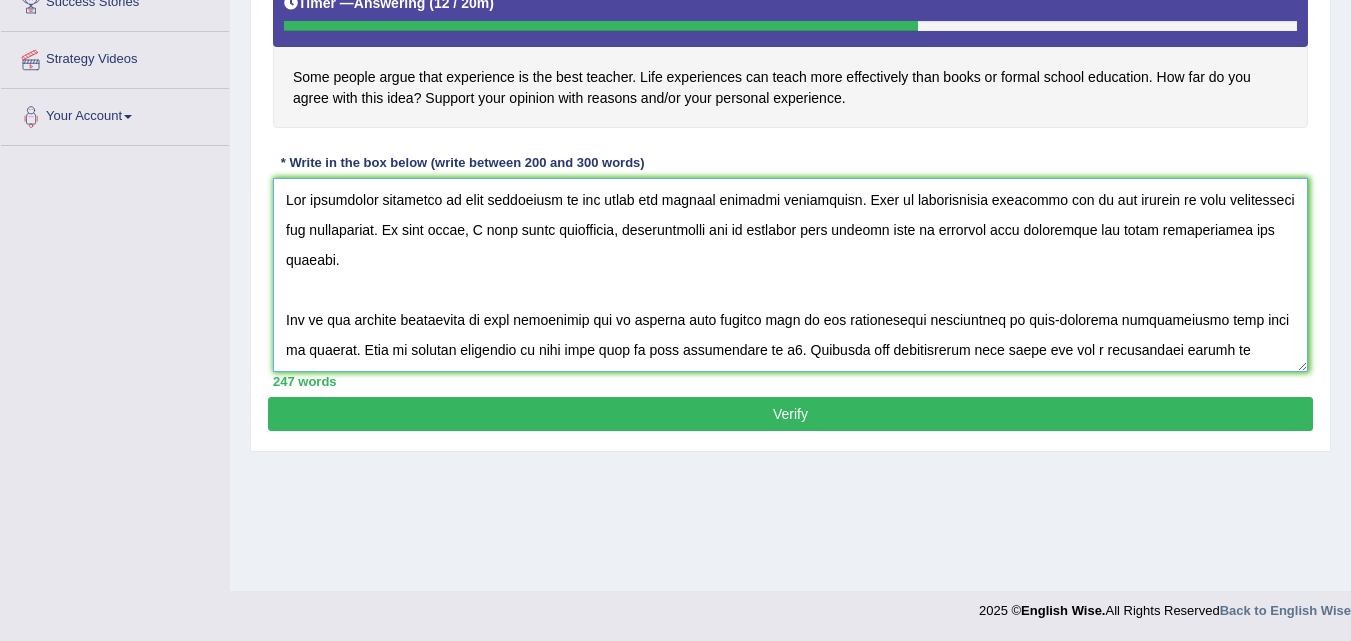 drag, startPoint x: 1307, startPoint y: 233, endPoint x: 1300, endPoint y: 266, distance: 33.734257 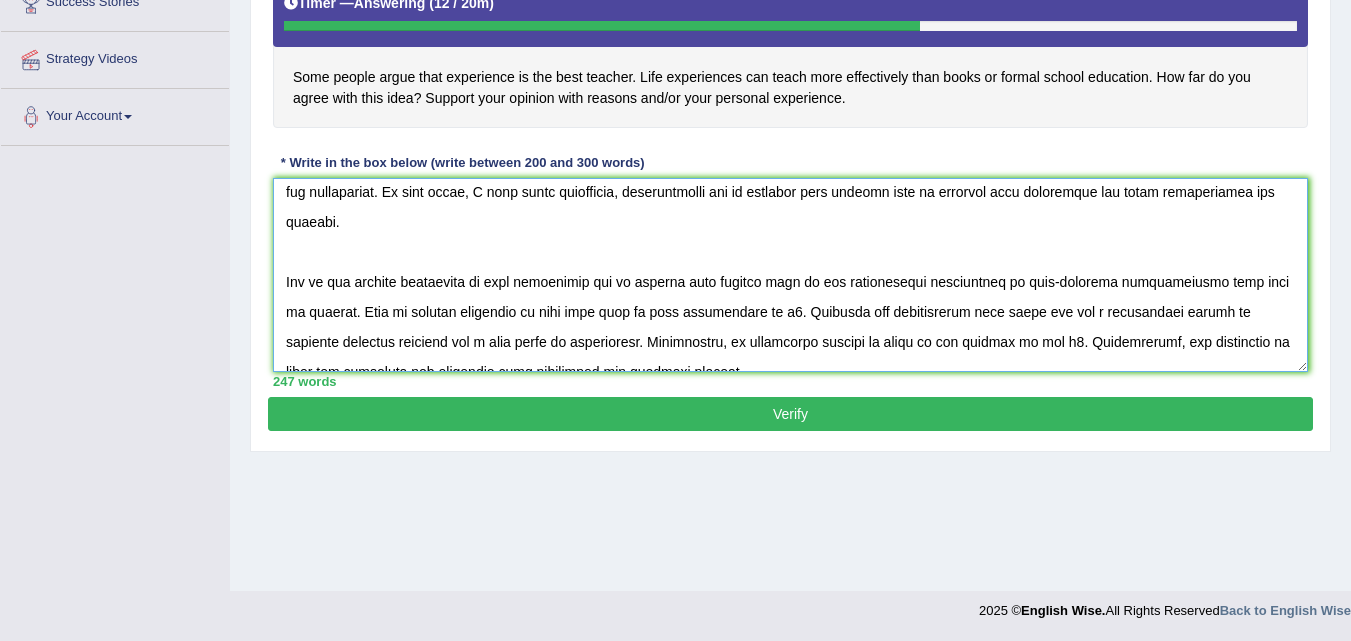 scroll, scrollTop: 28, scrollLeft: 0, axis: vertical 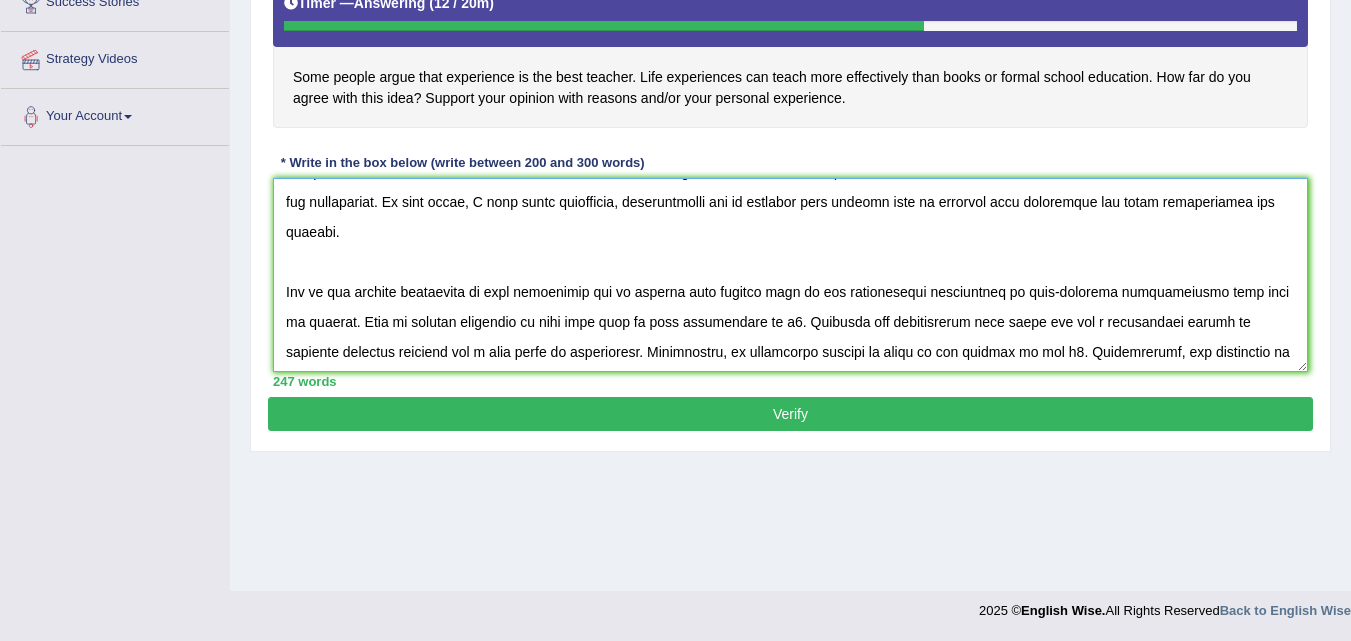 click at bounding box center (790, 275) 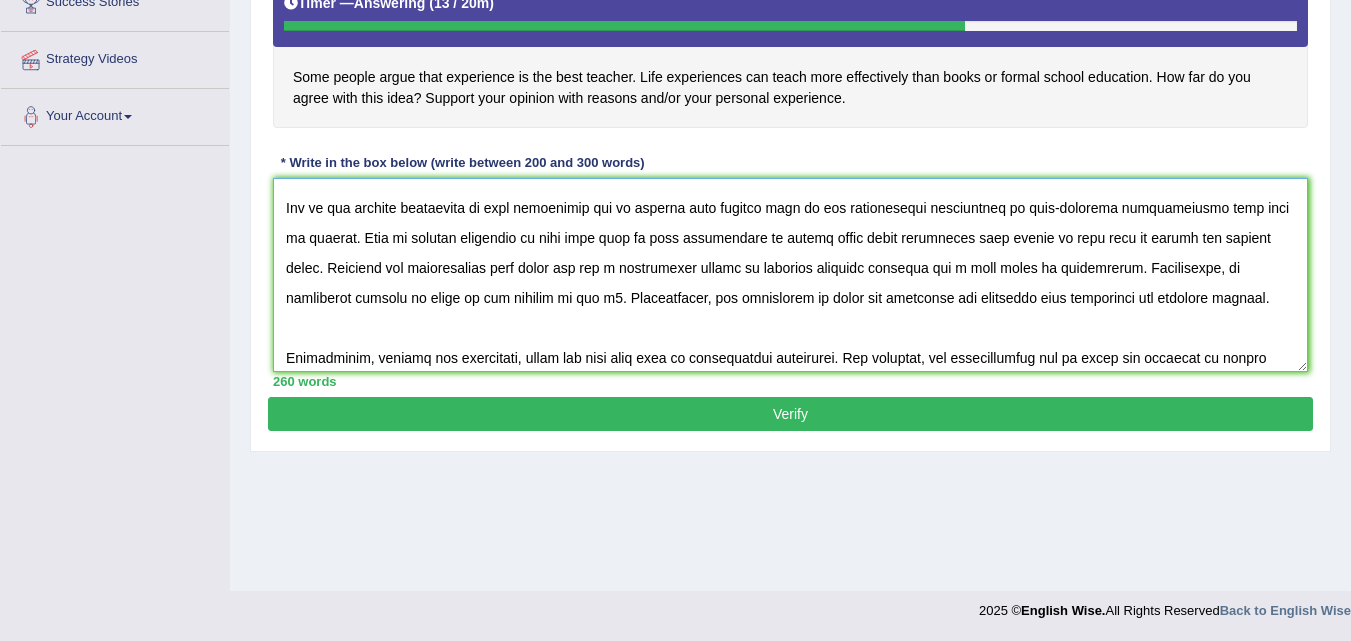 scroll, scrollTop: 119, scrollLeft: 0, axis: vertical 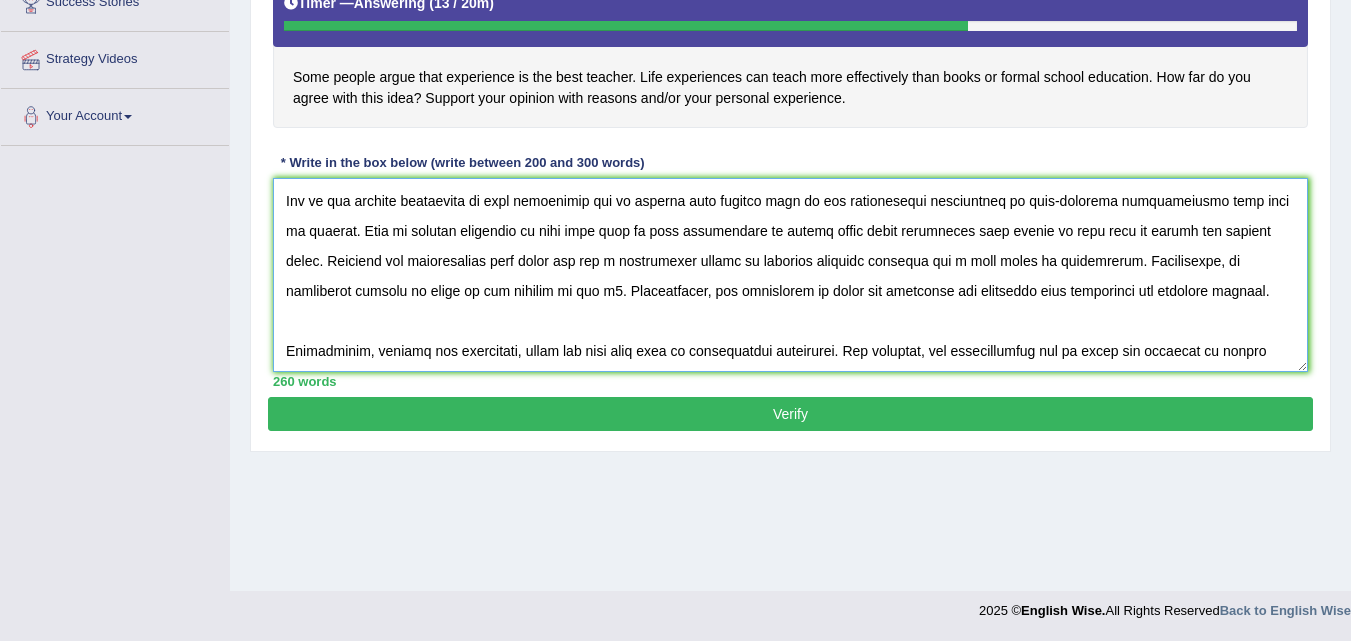 click at bounding box center [790, 275] 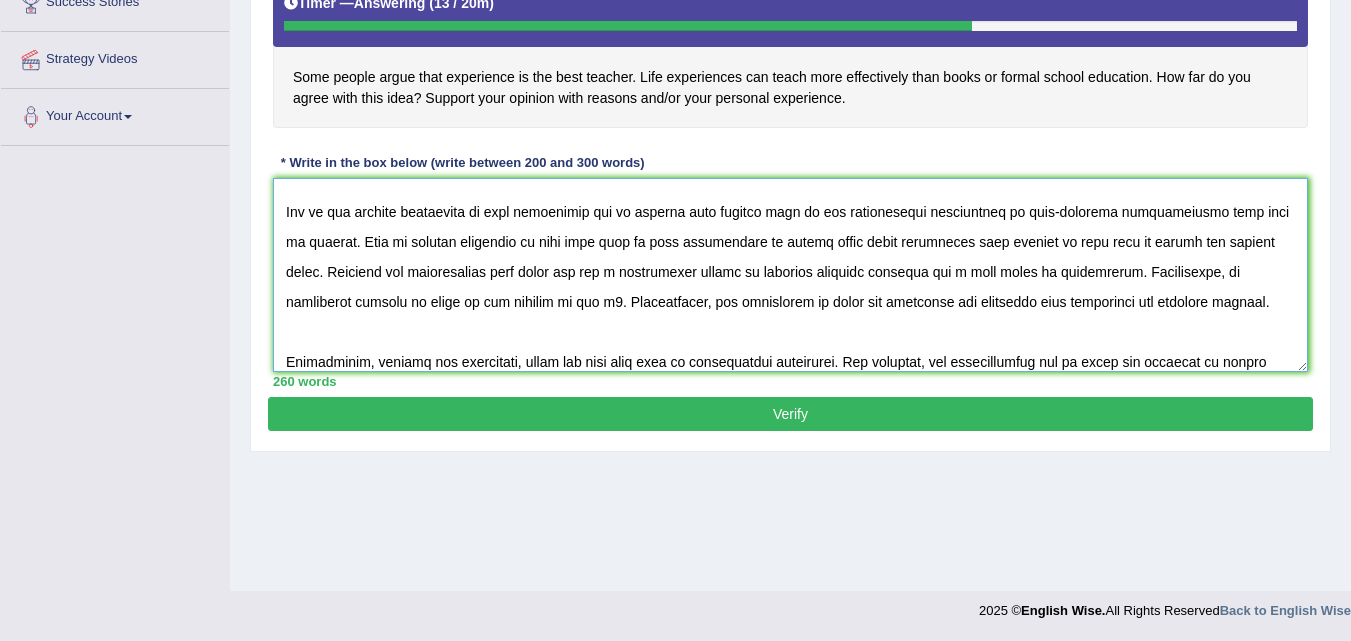 scroll, scrollTop: 84, scrollLeft: 0, axis: vertical 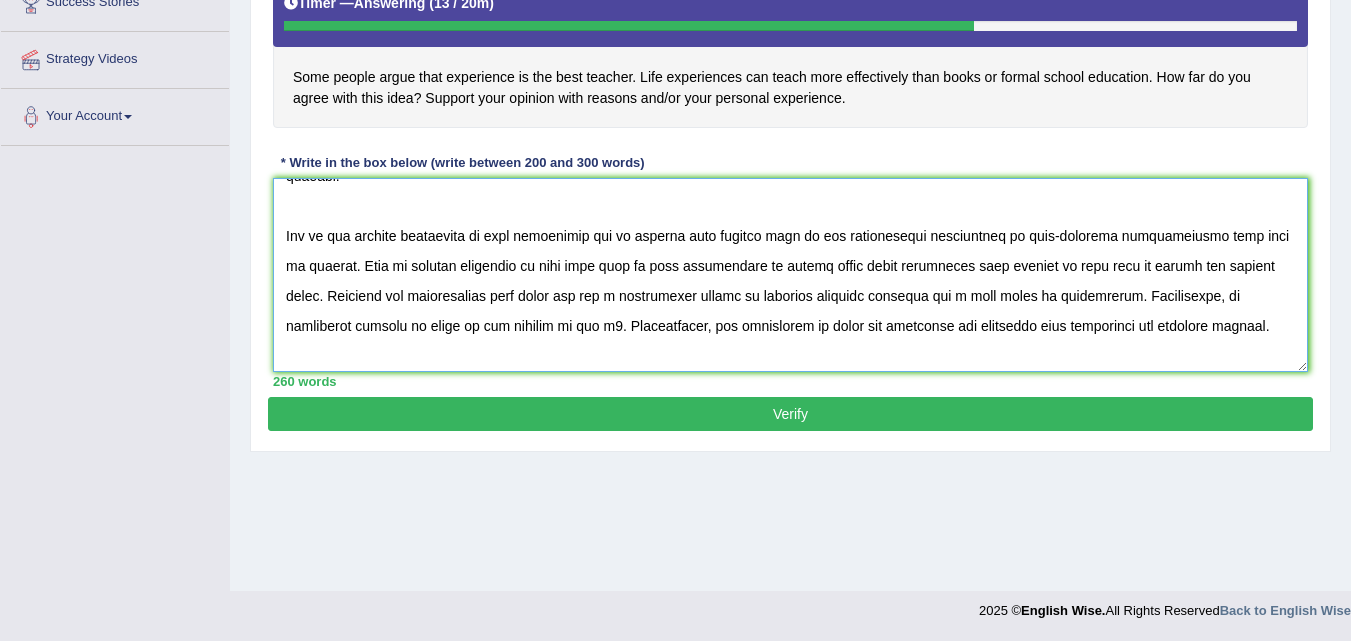 drag, startPoint x: 495, startPoint y: 237, endPoint x: 539, endPoint y: 237, distance: 44 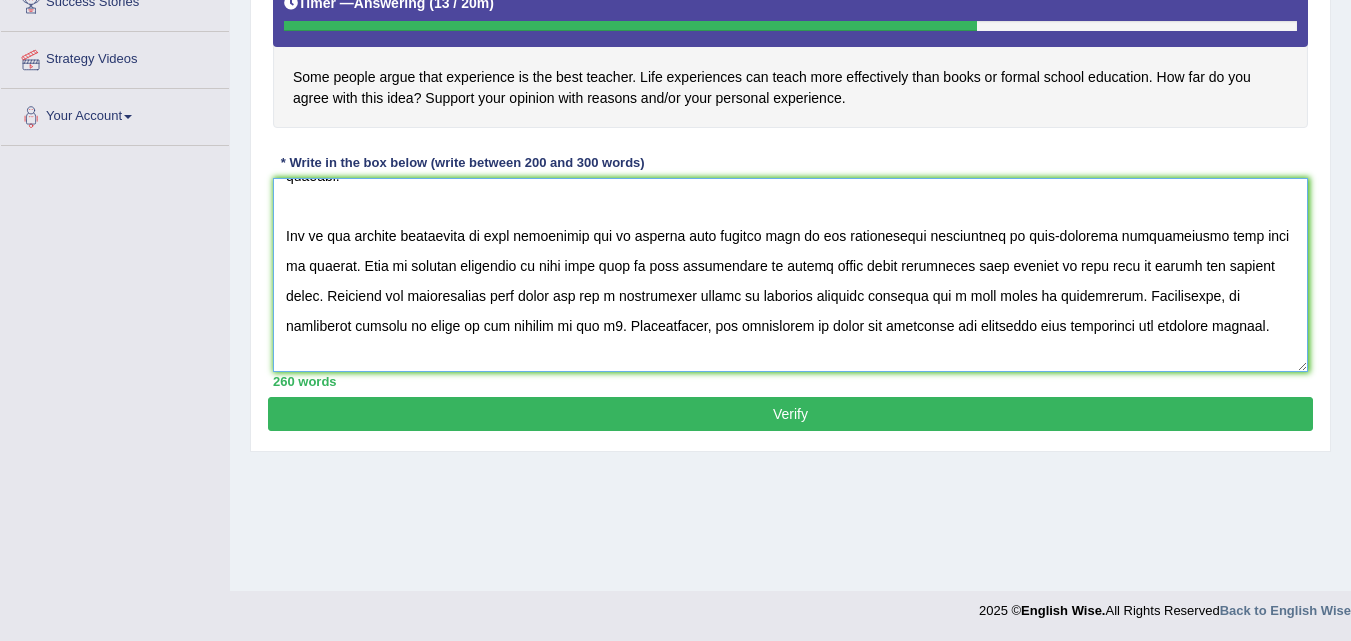drag, startPoint x: 499, startPoint y: 239, endPoint x: 586, endPoint y: 233, distance: 87.20665 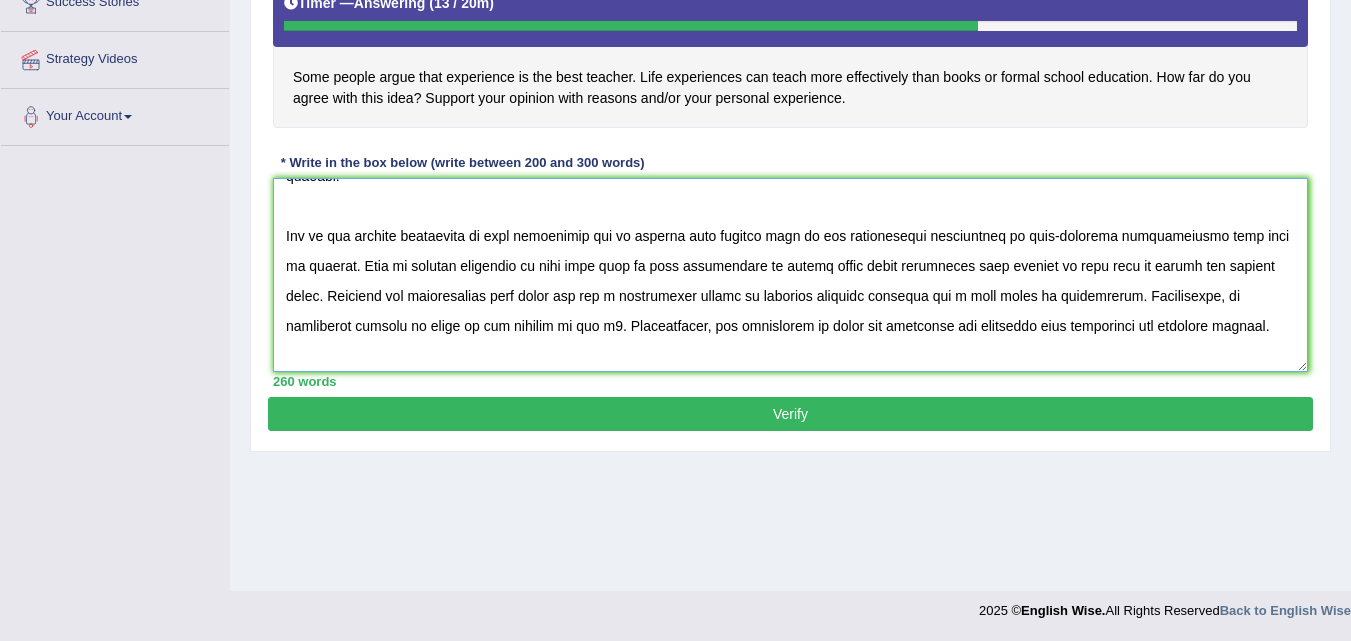 click at bounding box center [790, 275] 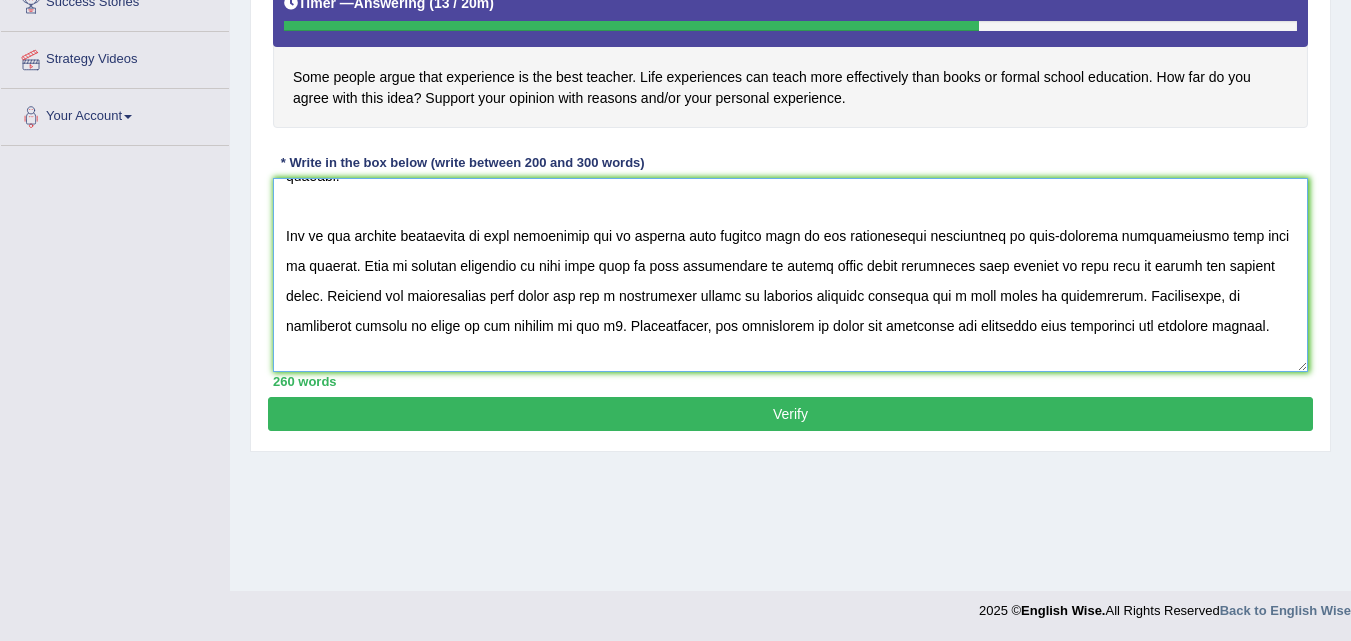click at bounding box center (790, 275) 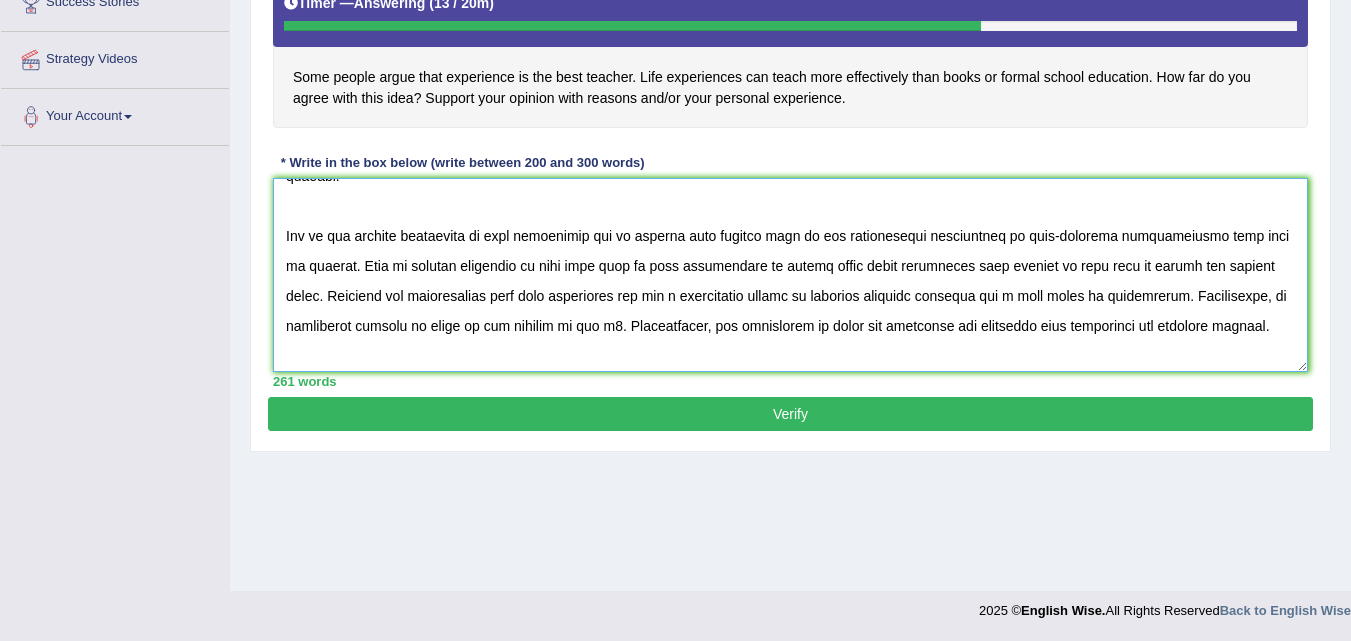 click at bounding box center [790, 275] 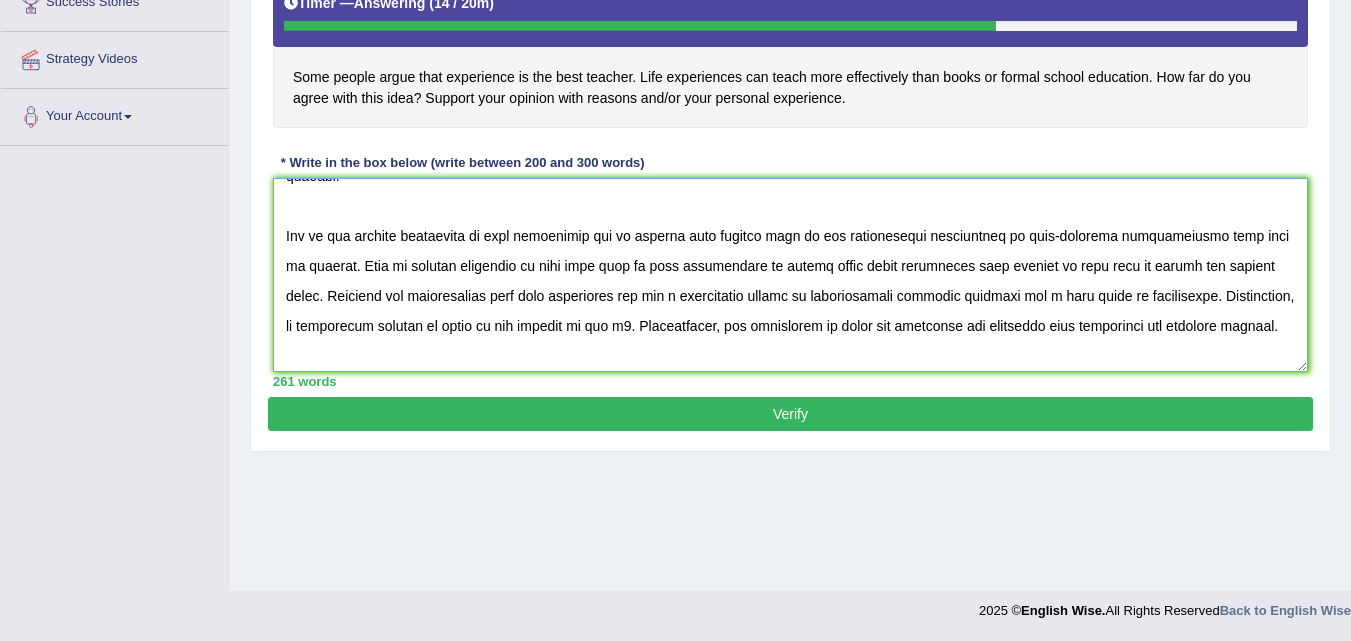 click at bounding box center [790, 275] 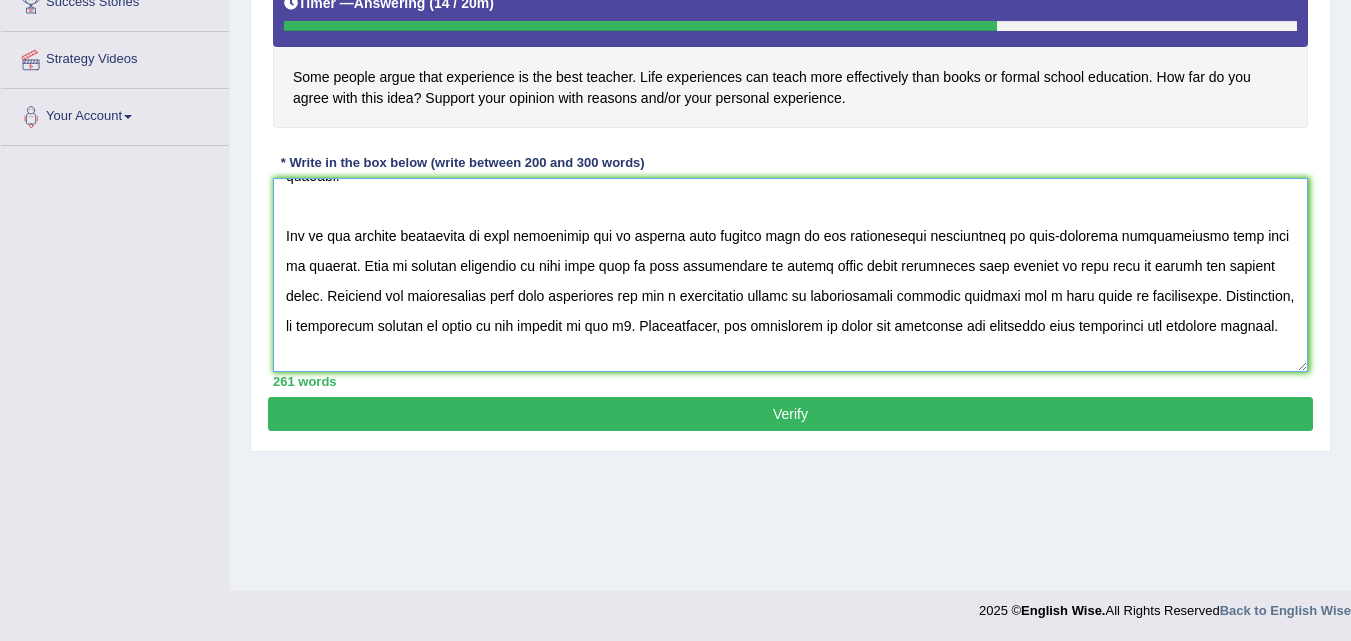 click at bounding box center [790, 275] 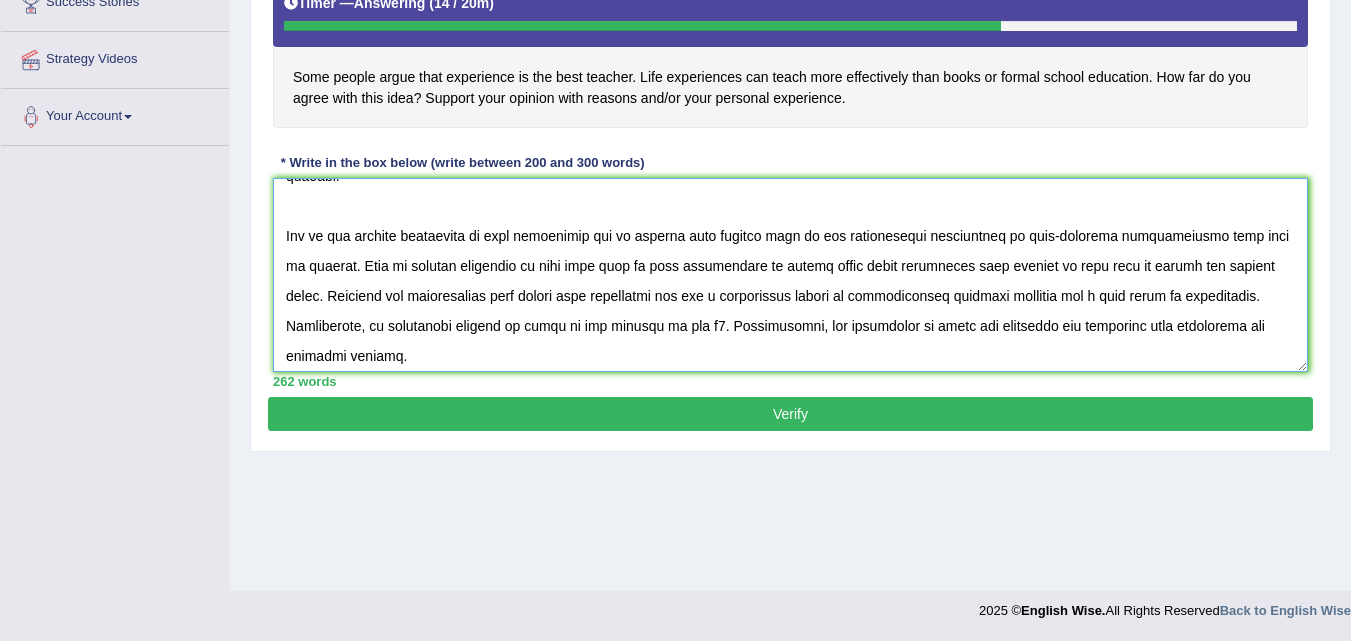 click at bounding box center (790, 275) 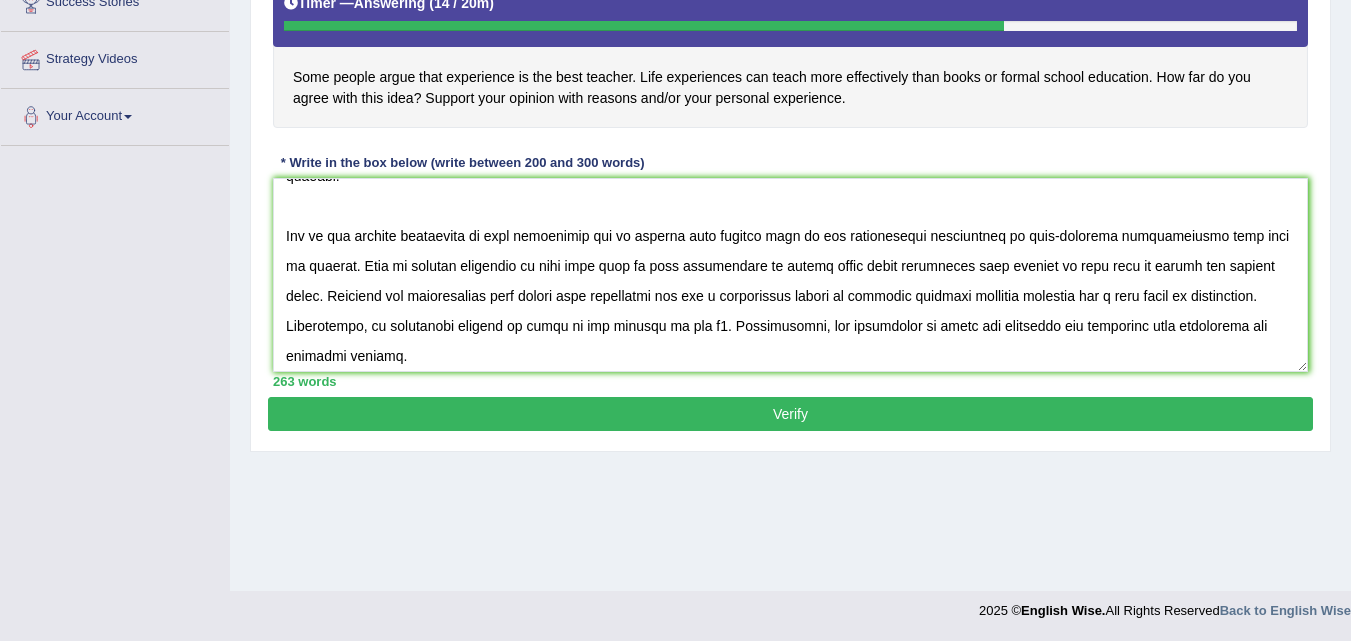 drag, startPoint x: 1312, startPoint y: 245, endPoint x: 1309, endPoint y: 271, distance: 26.172504 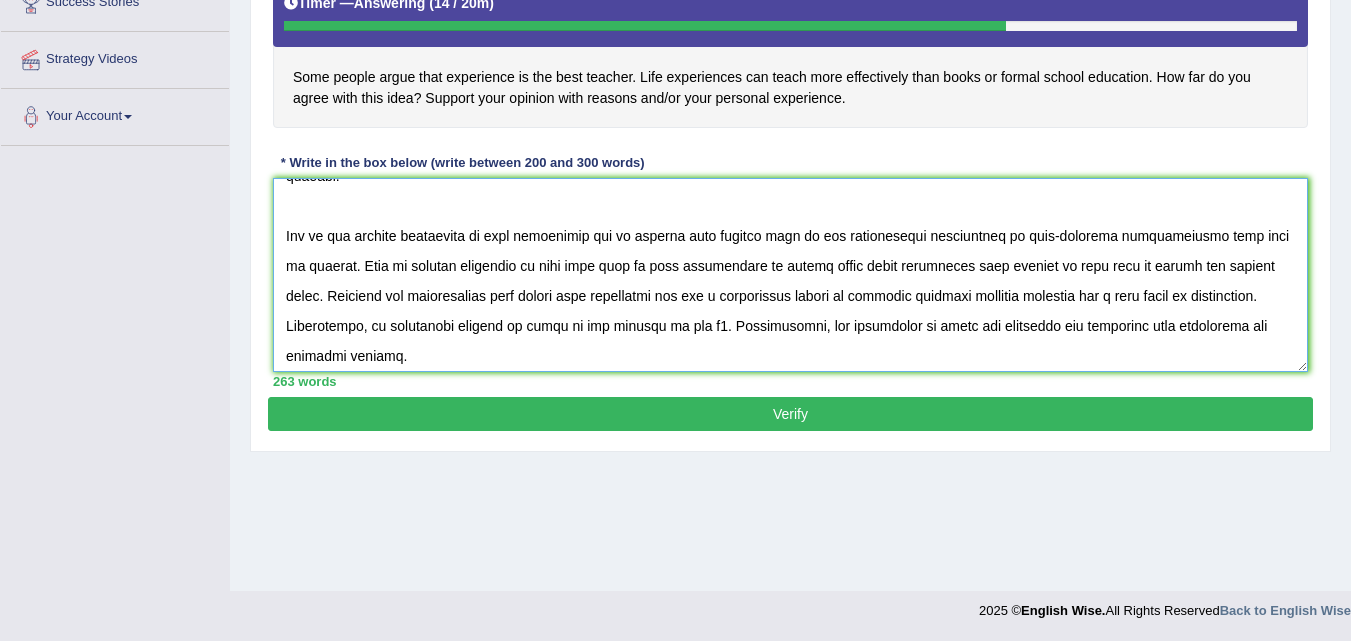 click at bounding box center (790, 275) 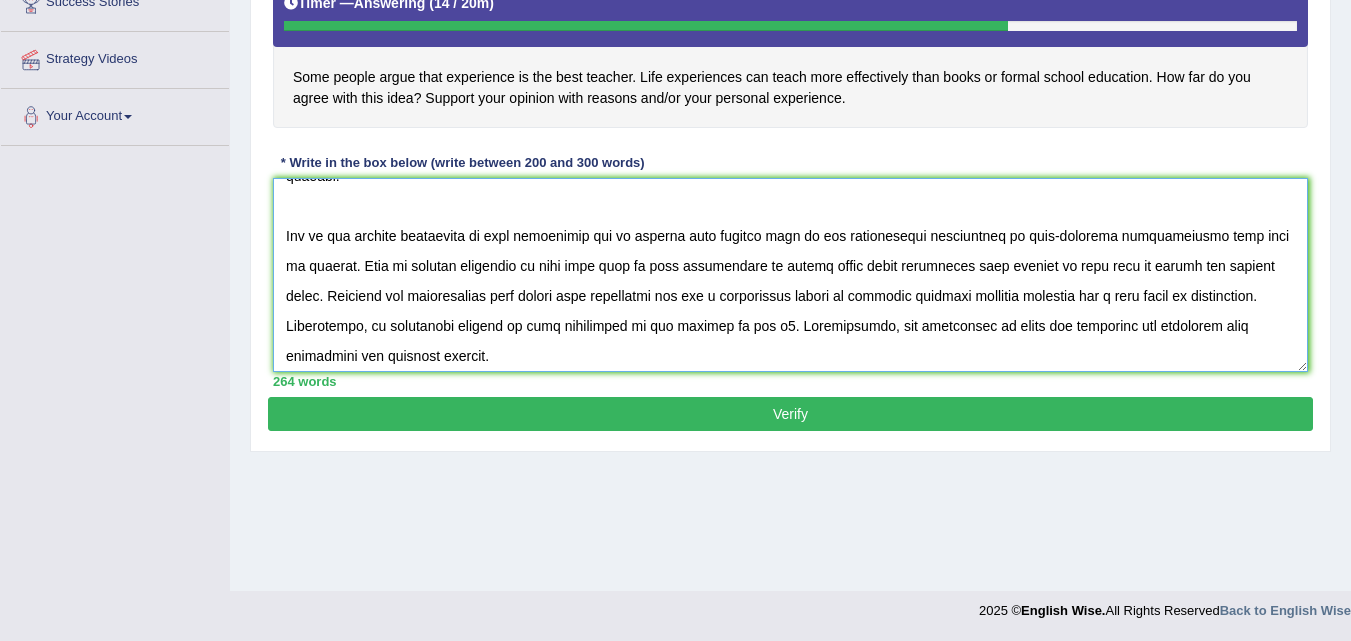 click at bounding box center [790, 275] 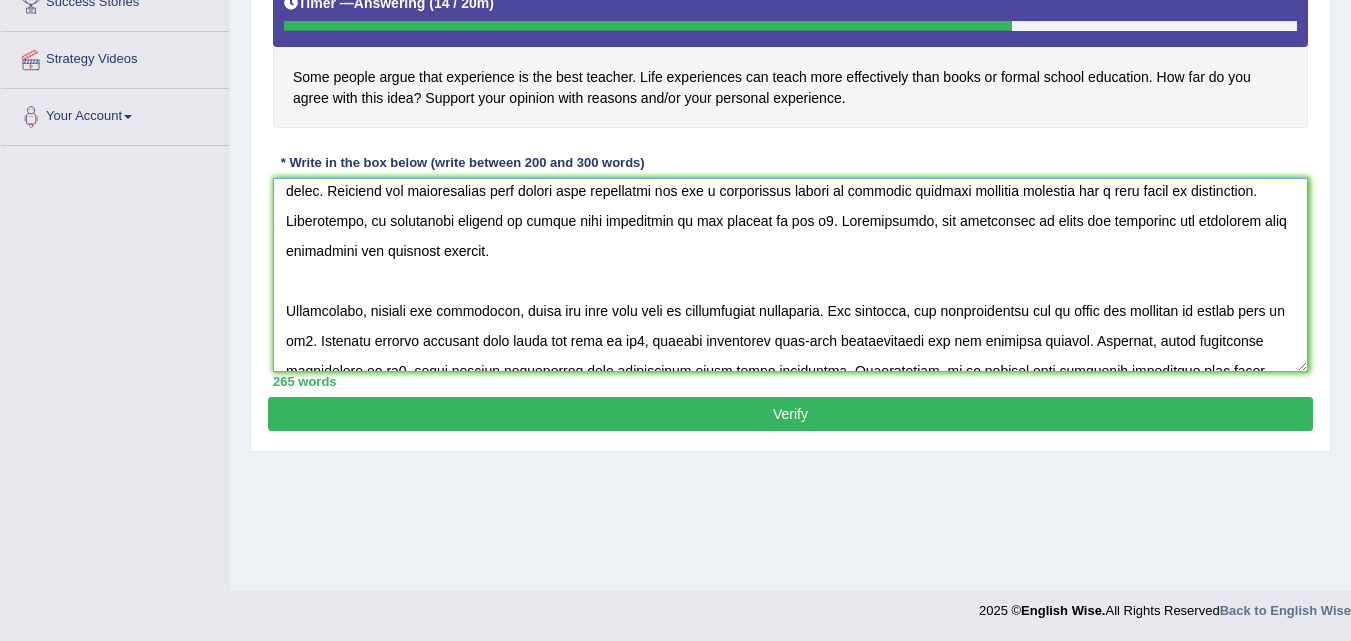 scroll, scrollTop: 204, scrollLeft: 0, axis: vertical 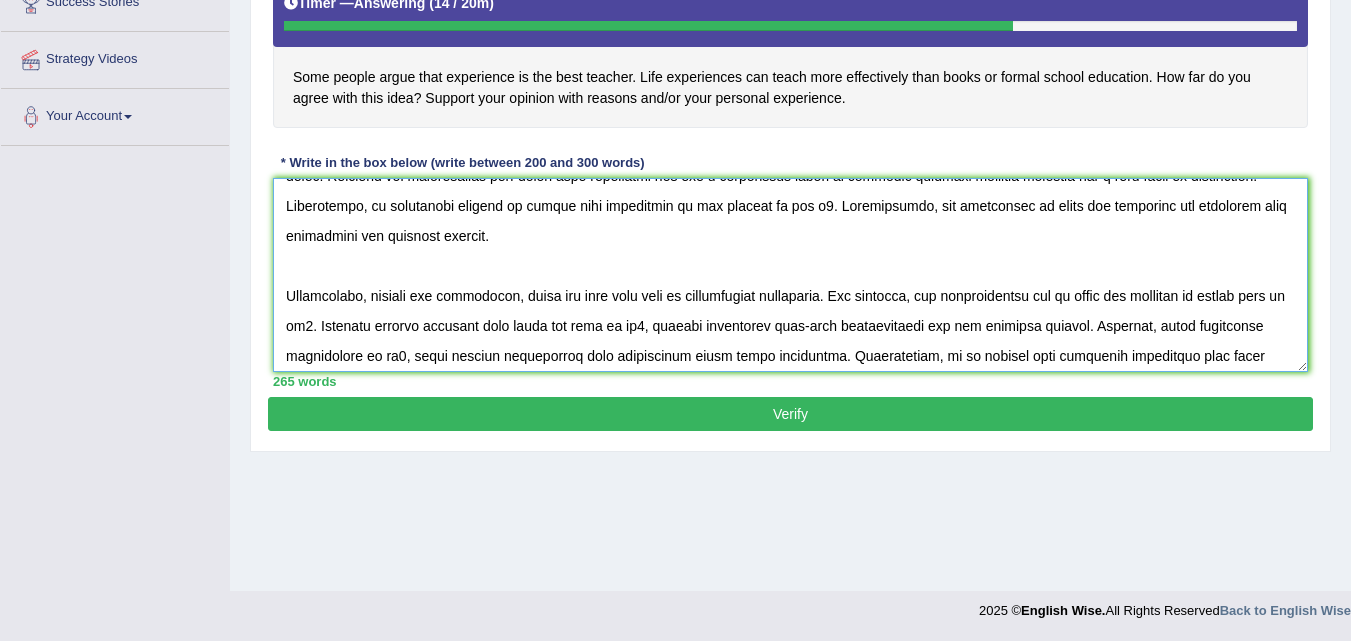 click at bounding box center (790, 275) 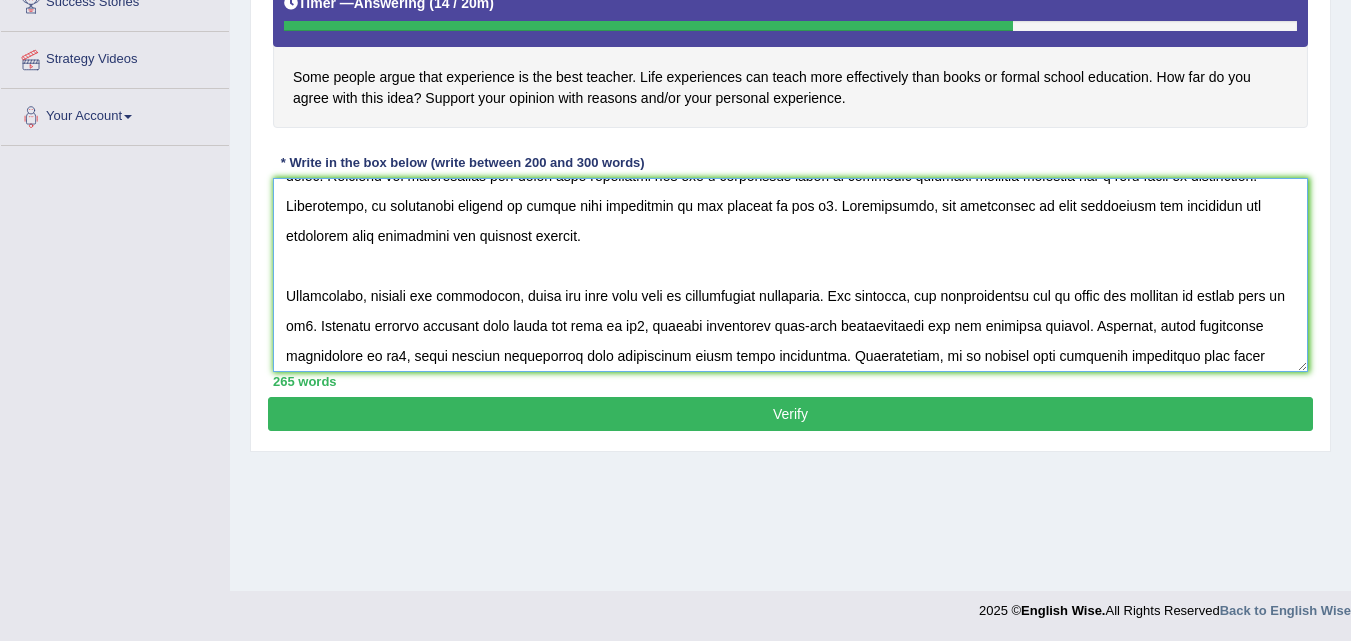 click at bounding box center [790, 275] 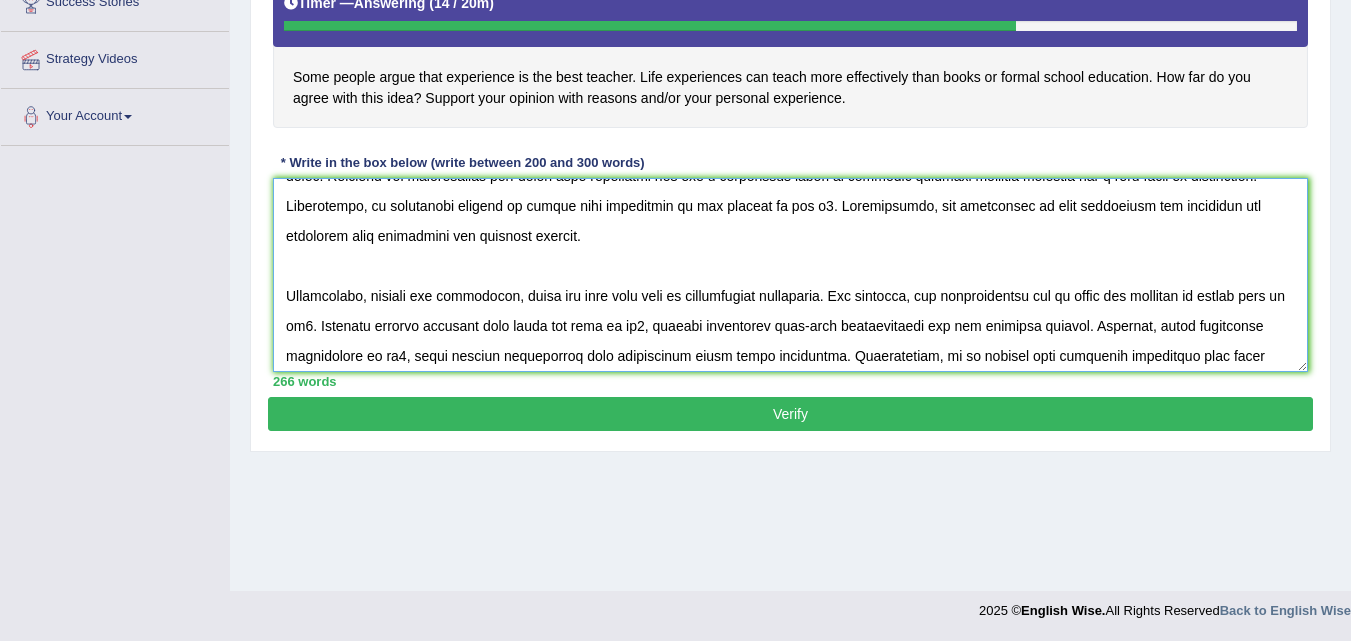 click at bounding box center [790, 275] 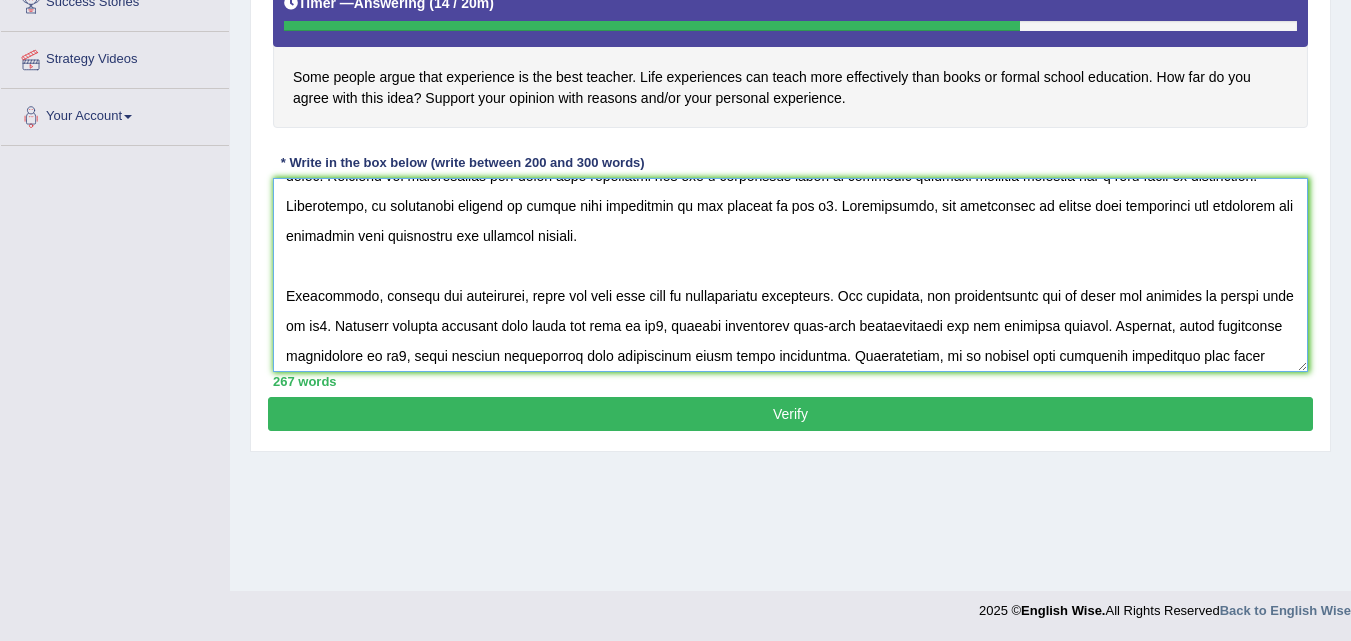 scroll, scrollTop: 338, scrollLeft: 0, axis: vertical 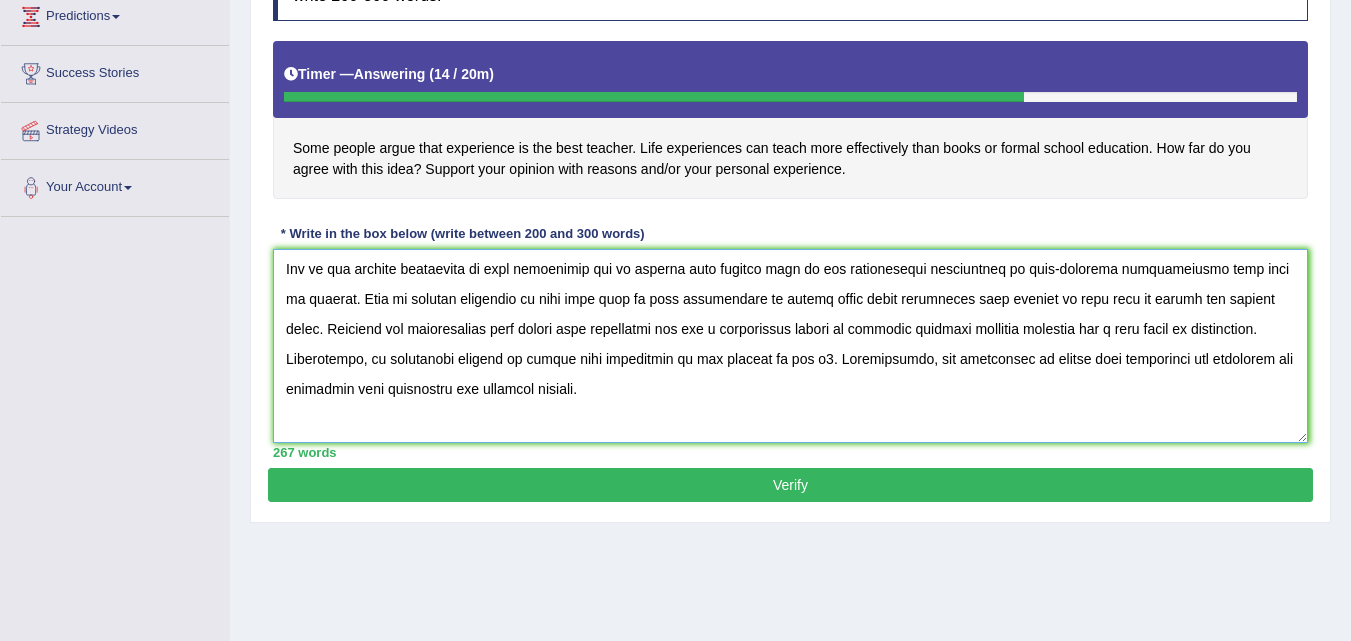 drag, startPoint x: 763, startPoint y: 362, endPoint x: 776, endPoint y: 362, distance: 13 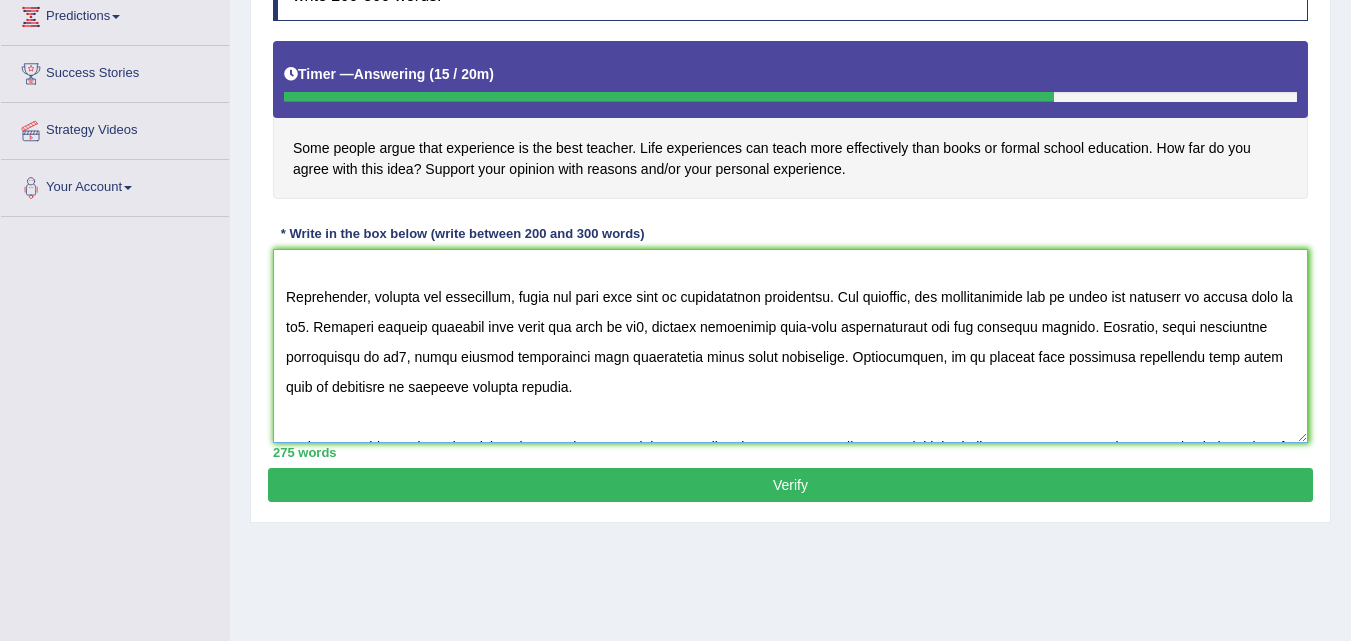 scroll, scrollTop: 278, scrollLeft: 0, axis: vertical 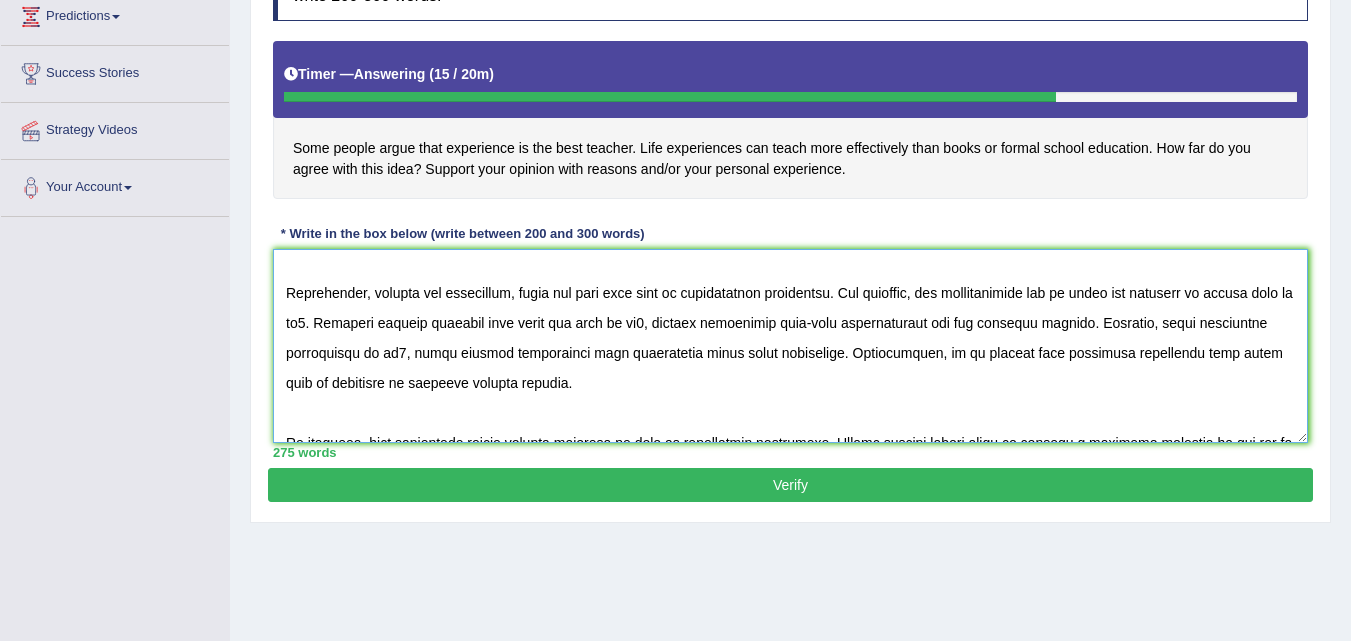 click at bounding box center (790, 346) 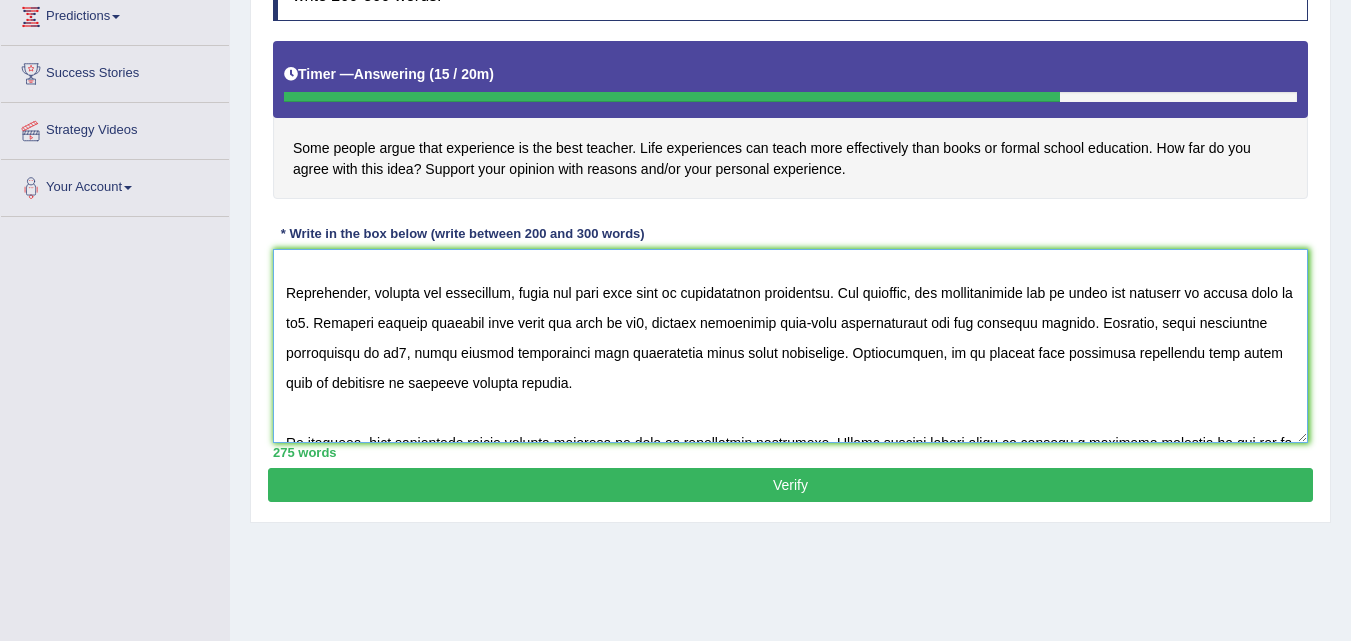 paste on "life experience" 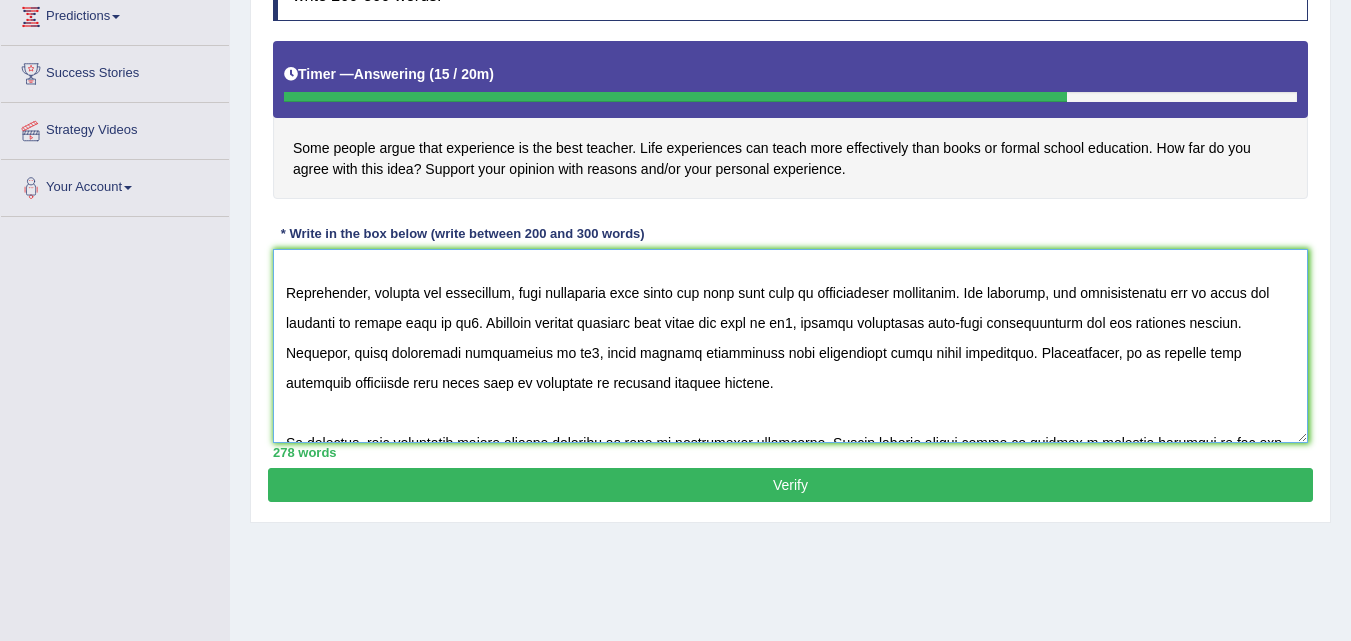 drag, startPoint x: 519, startPoint y: 294, endPoint x: 680, endPoint y: 288, distance: 161.11176 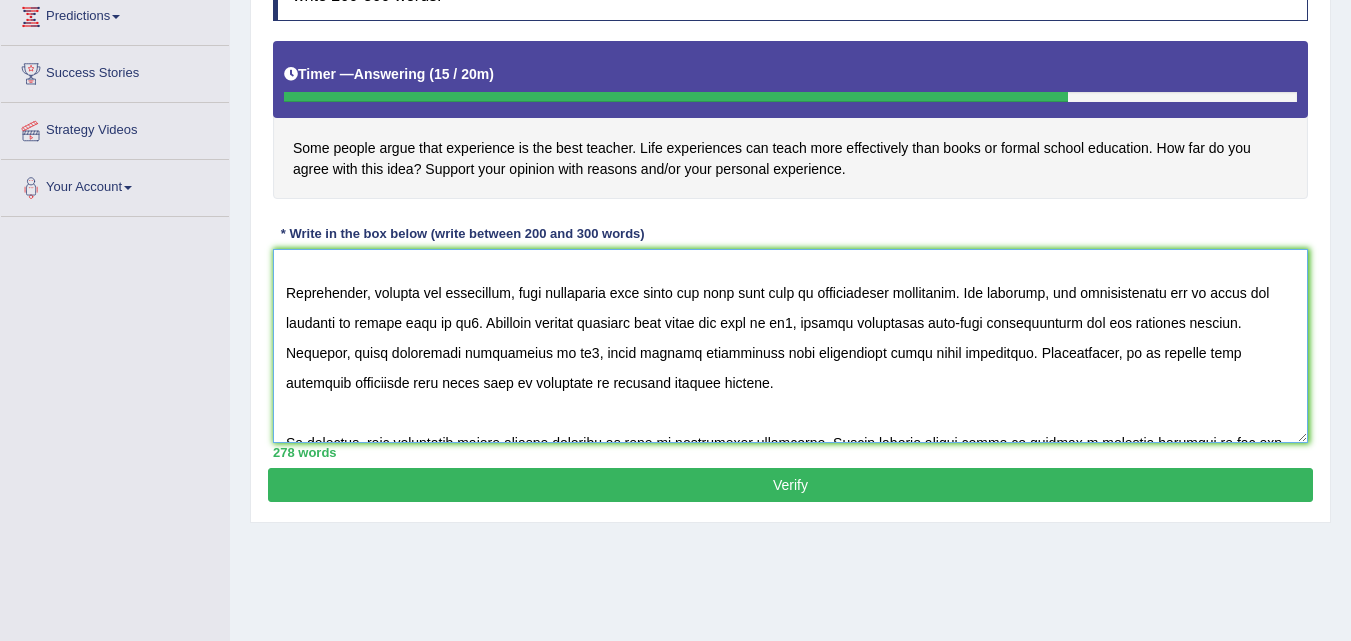 click at bounding box center (790, 346) 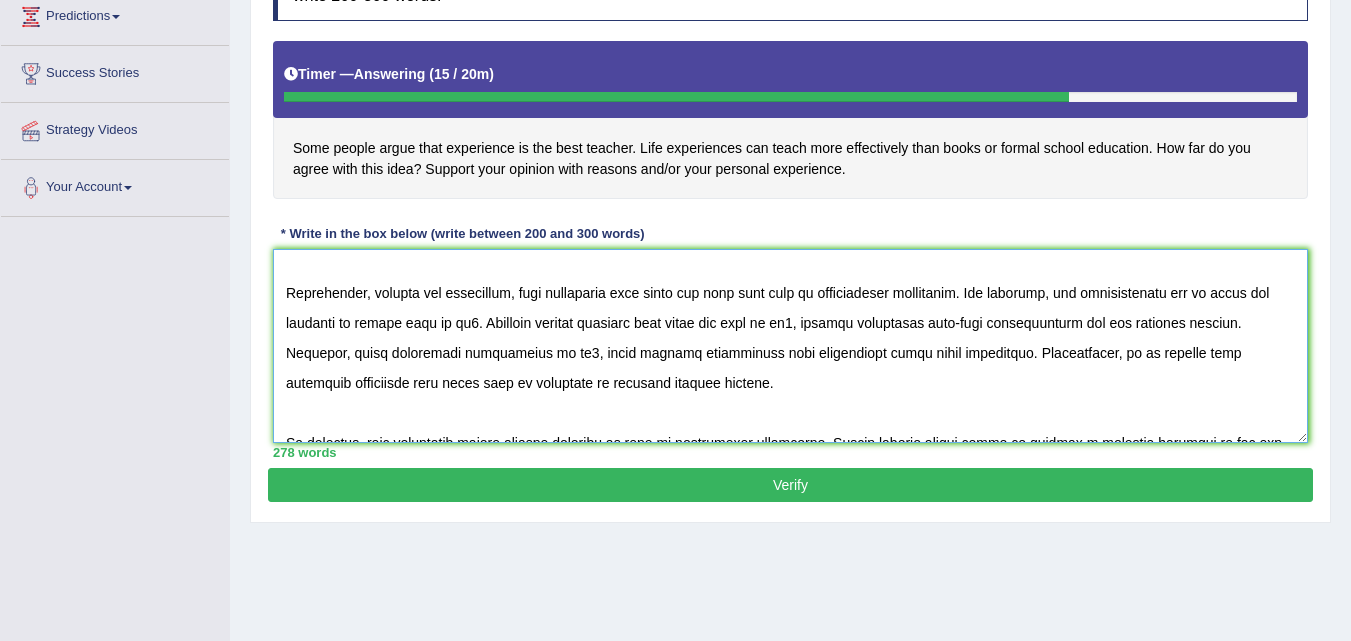 click at bounding box center (790, 346) 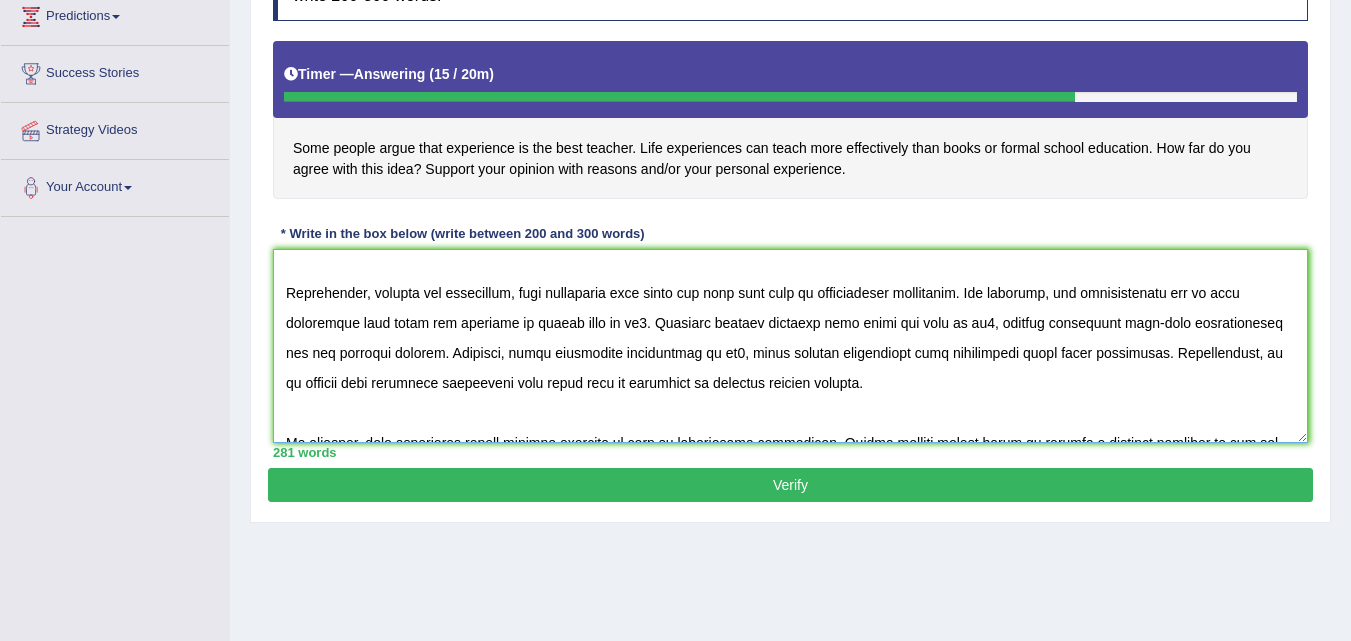 click at bounding box center [790, 346] 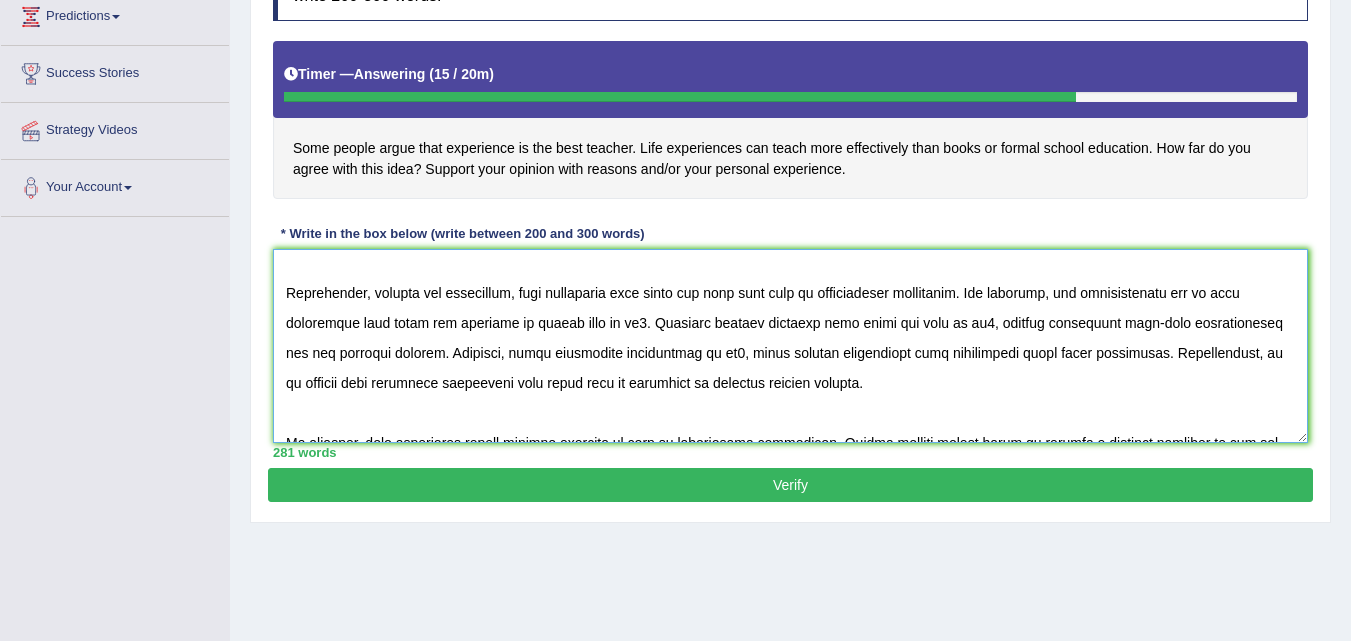 drag, startPoint x: 426, startPoint y: 325, endPoint x: 299, endPoint y: 325, distance: 127 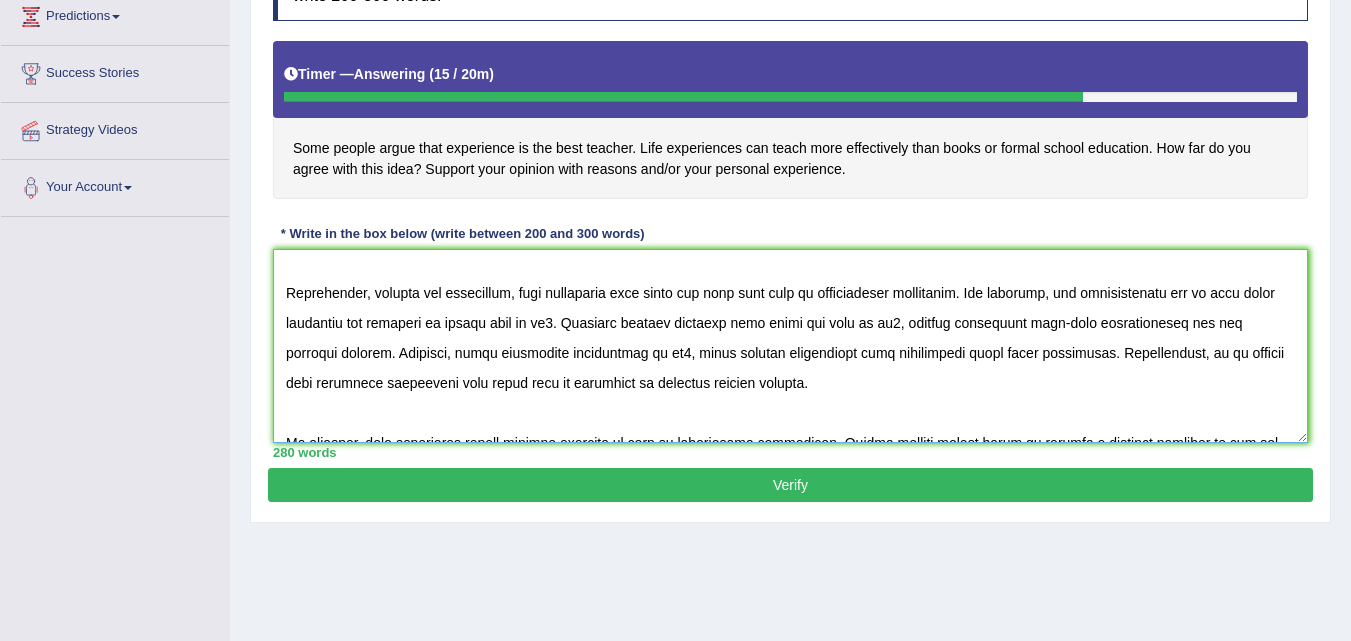 drag, startPoint x: 547, startPoint y: 322, endPoint x: 569, endPoint y: 325, distance: 22.203604 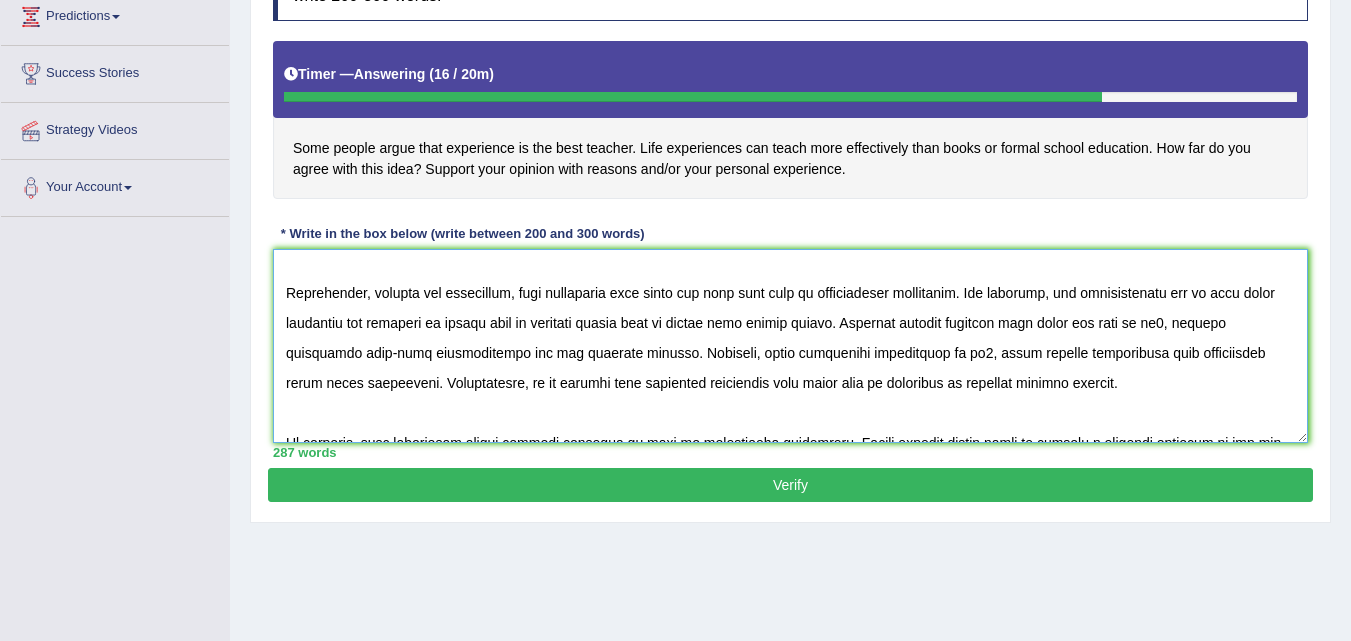 click at bounding box center [790, 346] 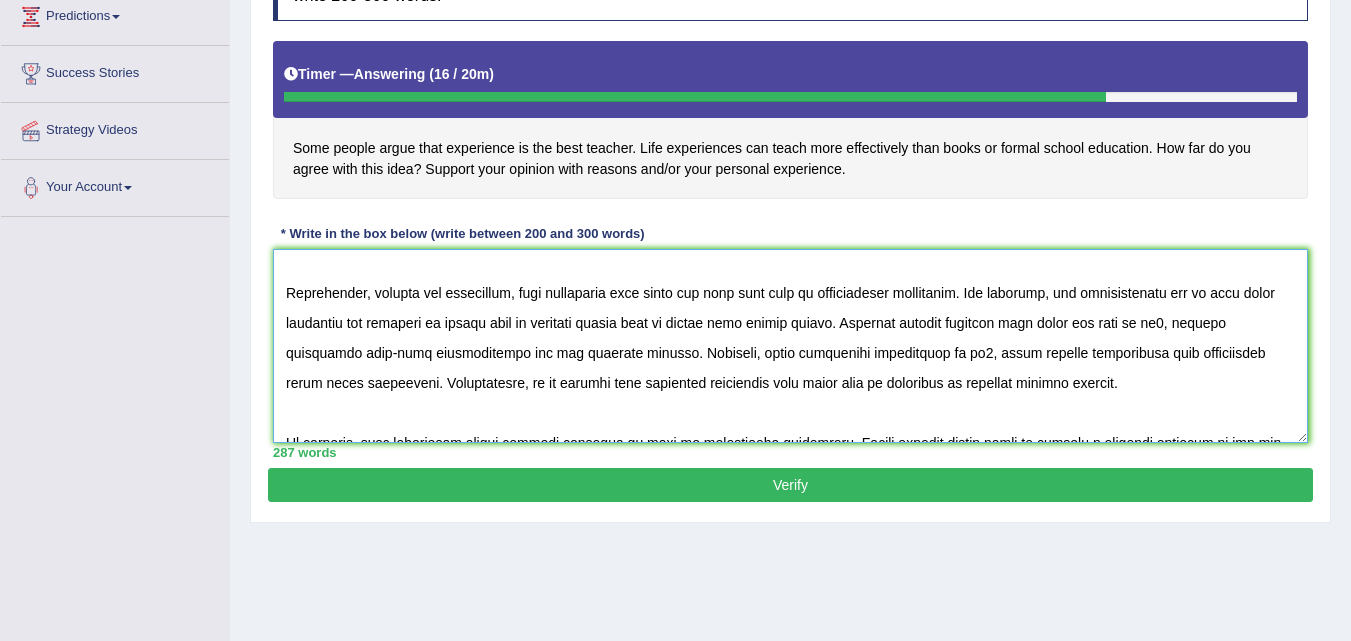 click at bounding box center [790, 346] 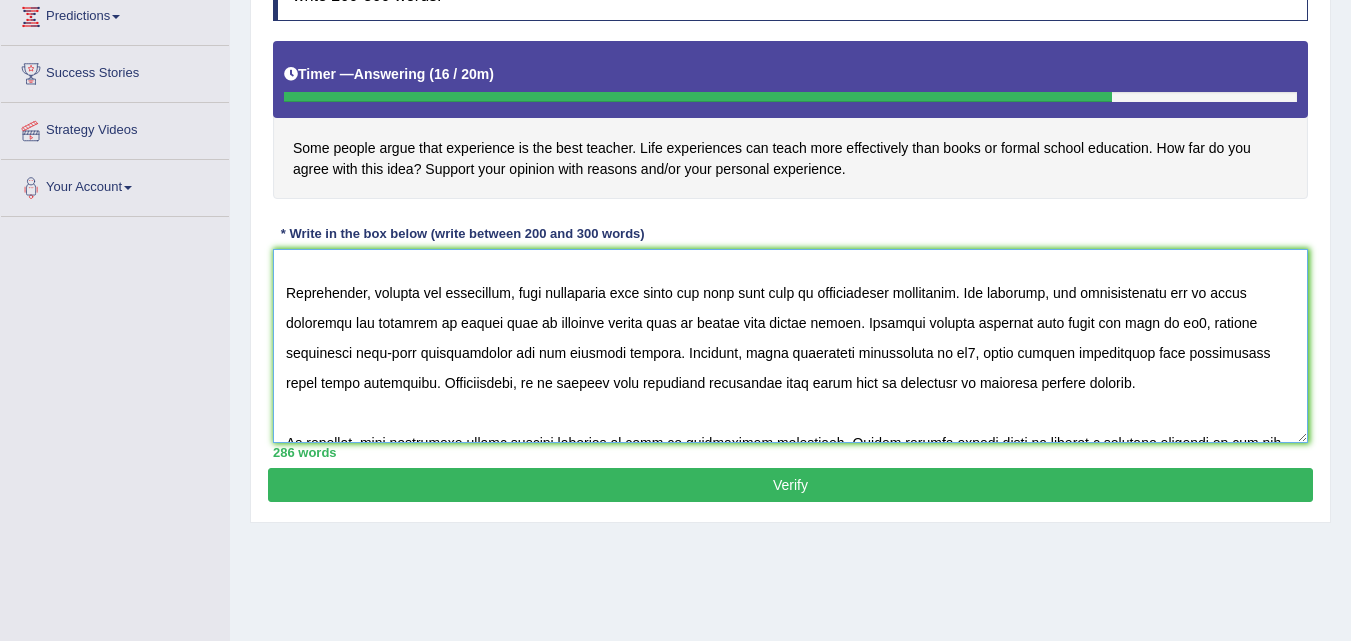 drag, startPoint x: 1206, startPoint y: 294, endPoint x: 351, endPoint y: 327, distance: 855.6366 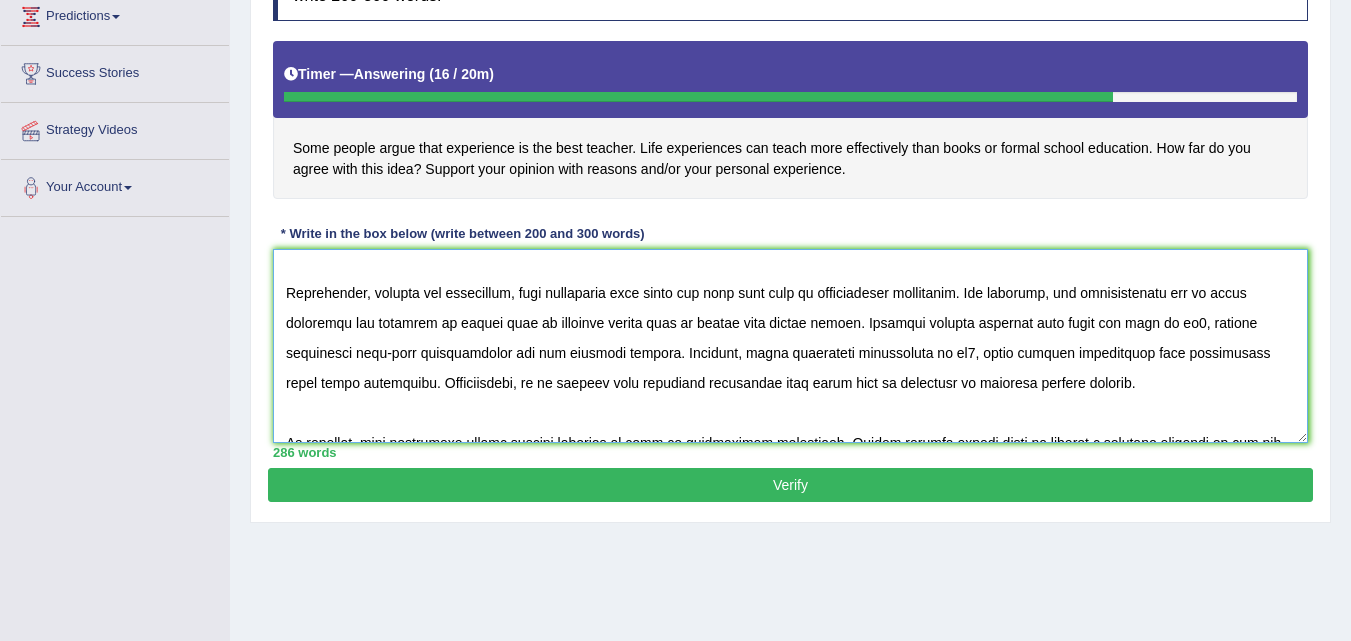 click at bounding box center (790, 346) 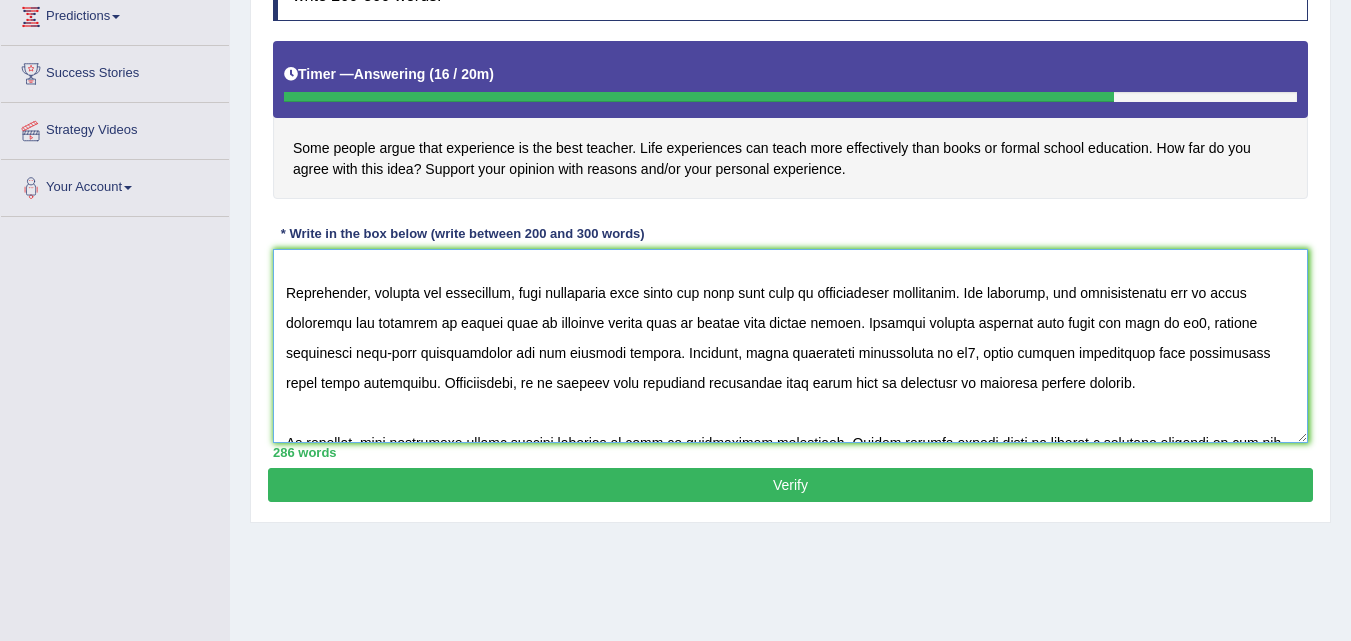click at bounding box center [790, 346] 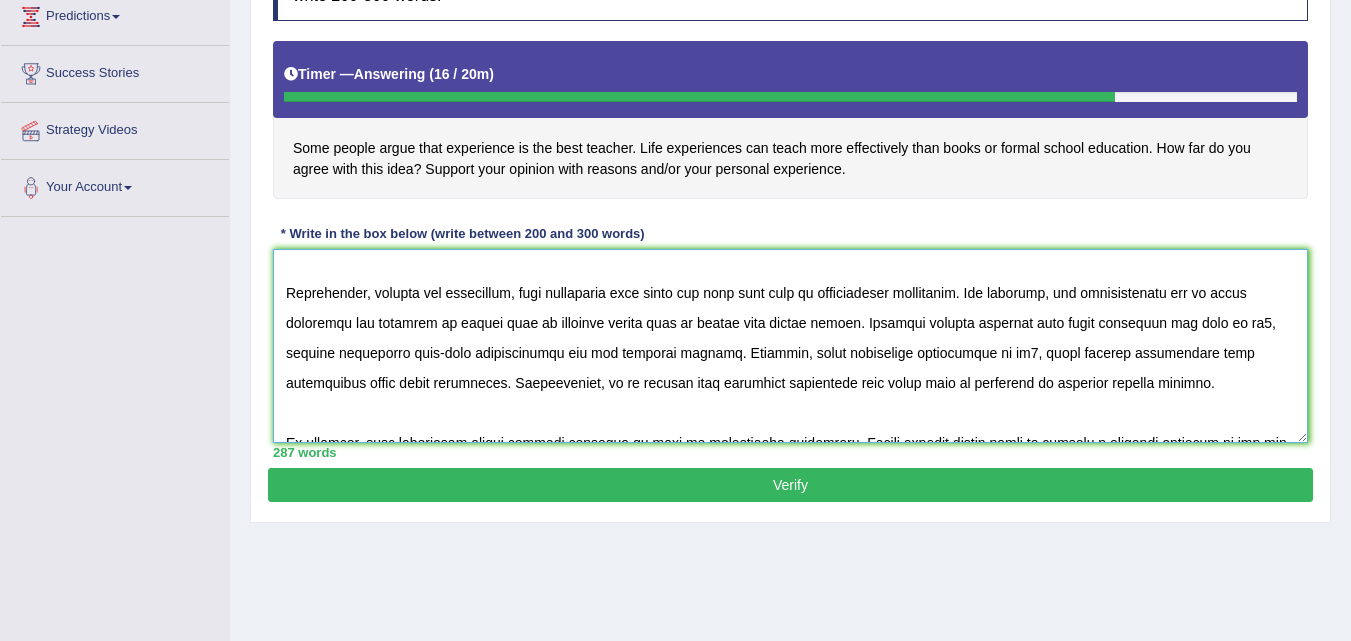 click at bounding box center (790, 346) 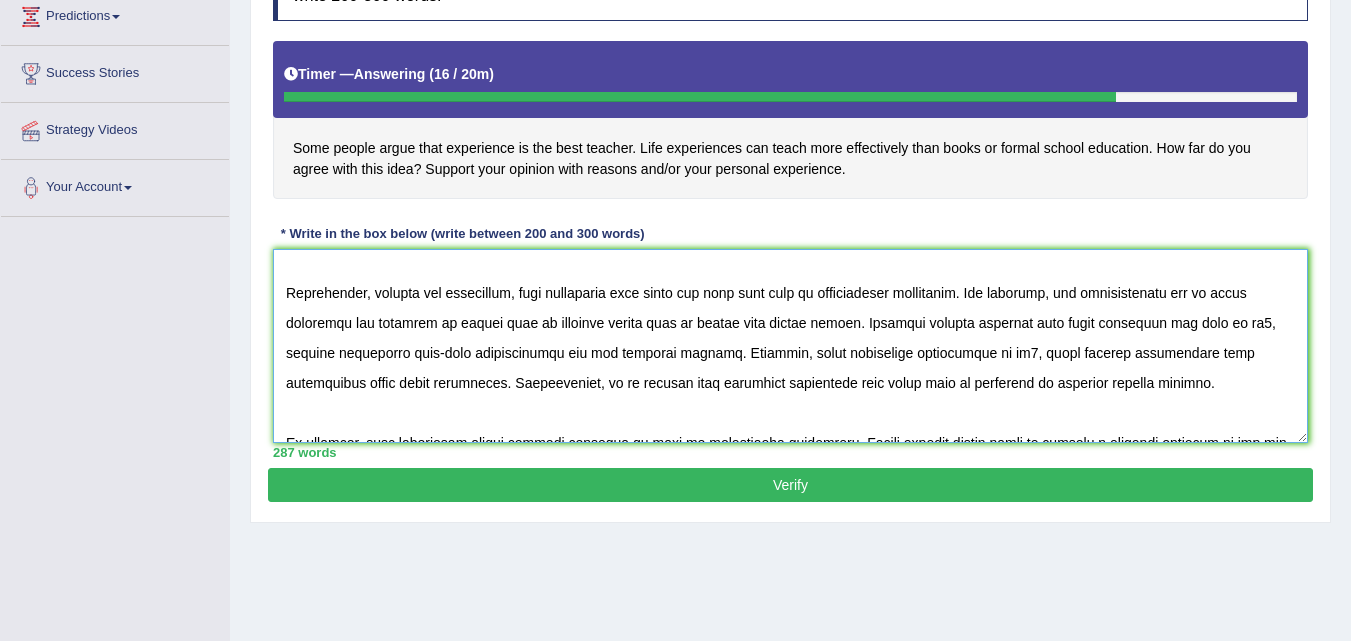click at bounding box center [790, 346] 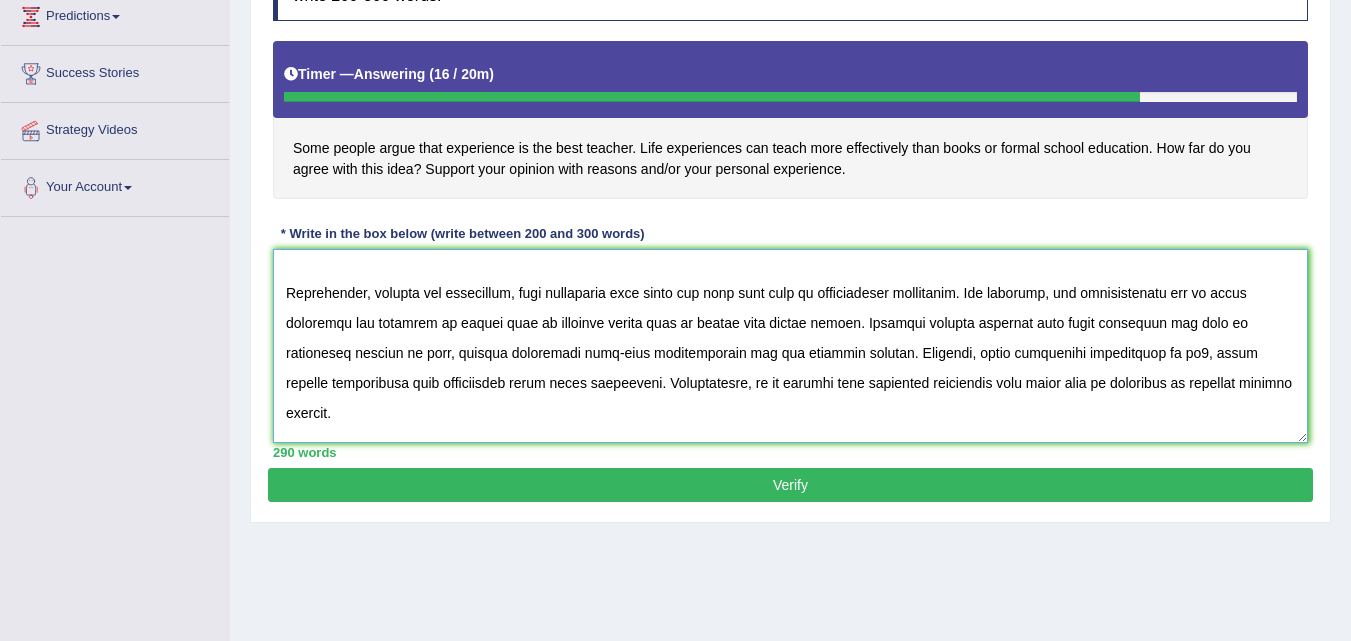 click at bounding box center [790, 346] 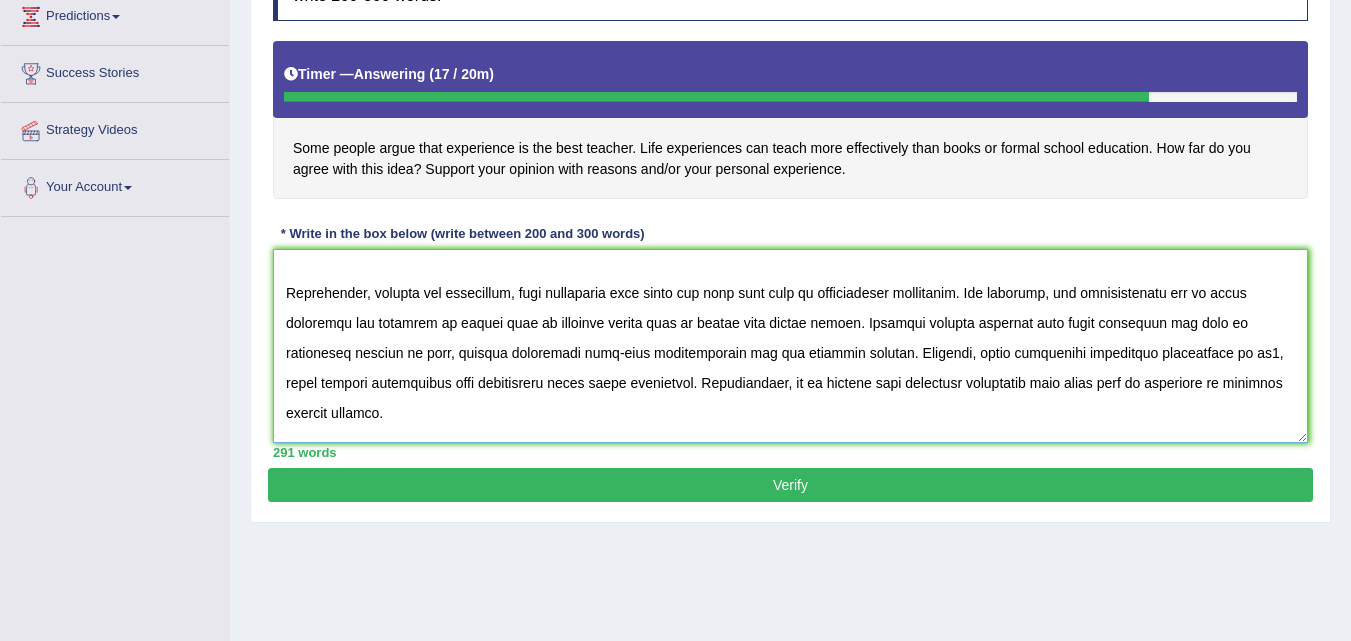 drag, startPoint x: 1204, startPoint y: 353, endPoint x: 1221, endPoint y: 353, distance: 17 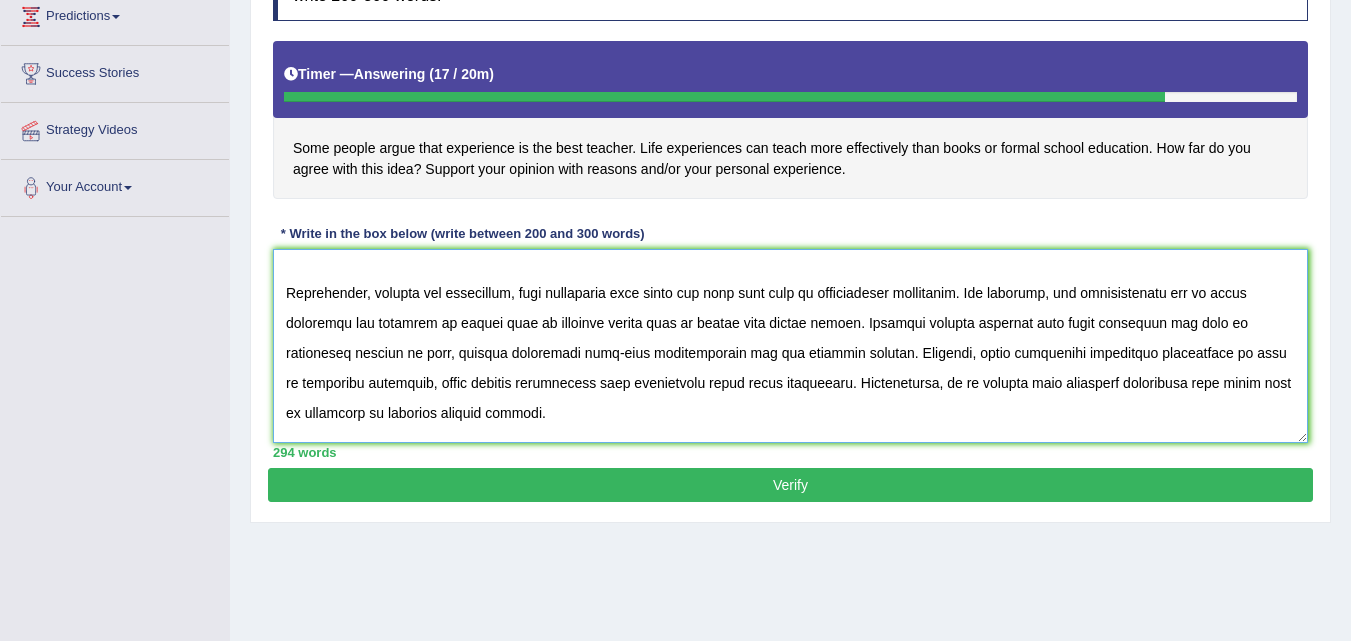 drag, startPoint x: 1307, startPoint y: 364, endPoint x: 1305, endPoint y: 377, distance: 13.152946 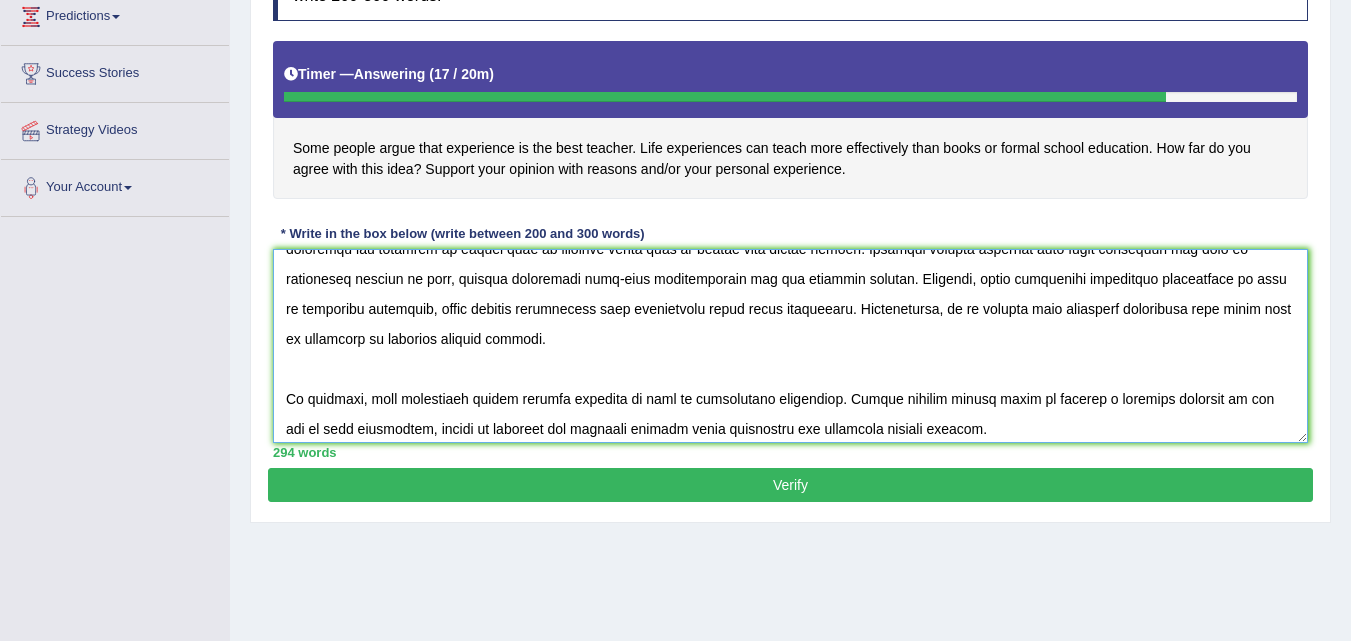 scroll, scrollTop: 360, scrollLeft: 0, axis: vertical 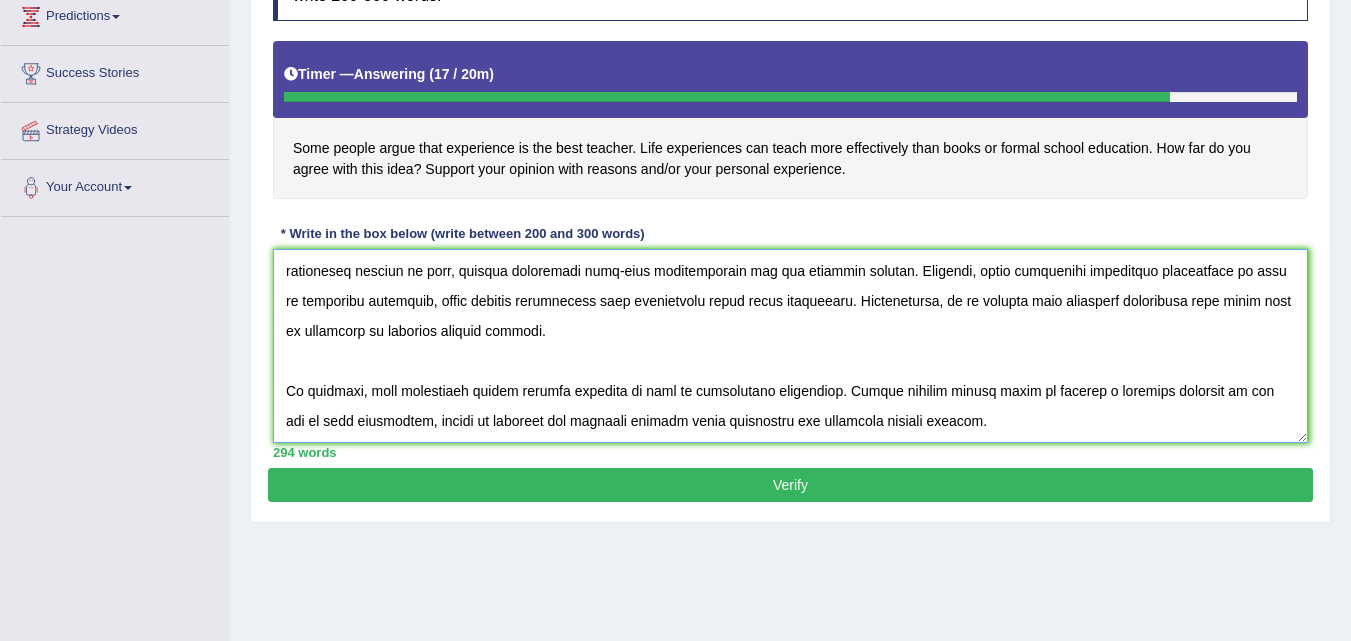 click at bounding box center [790, 346] 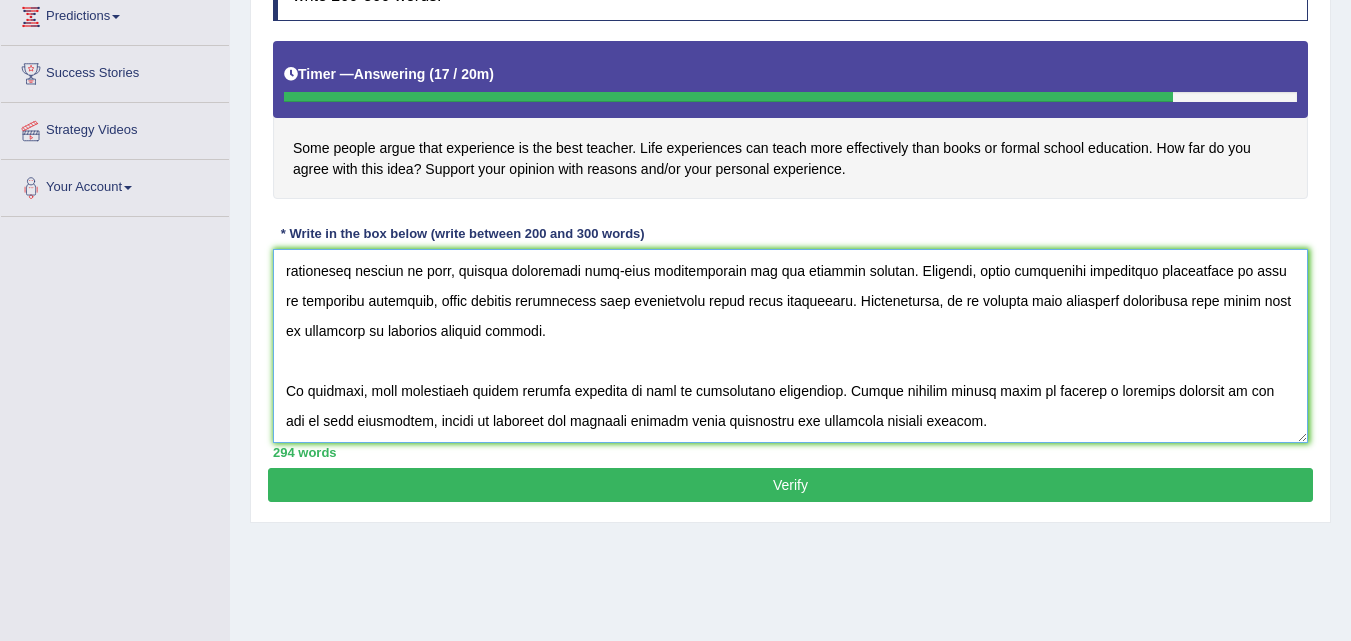 click at bounding box center [790, 346] 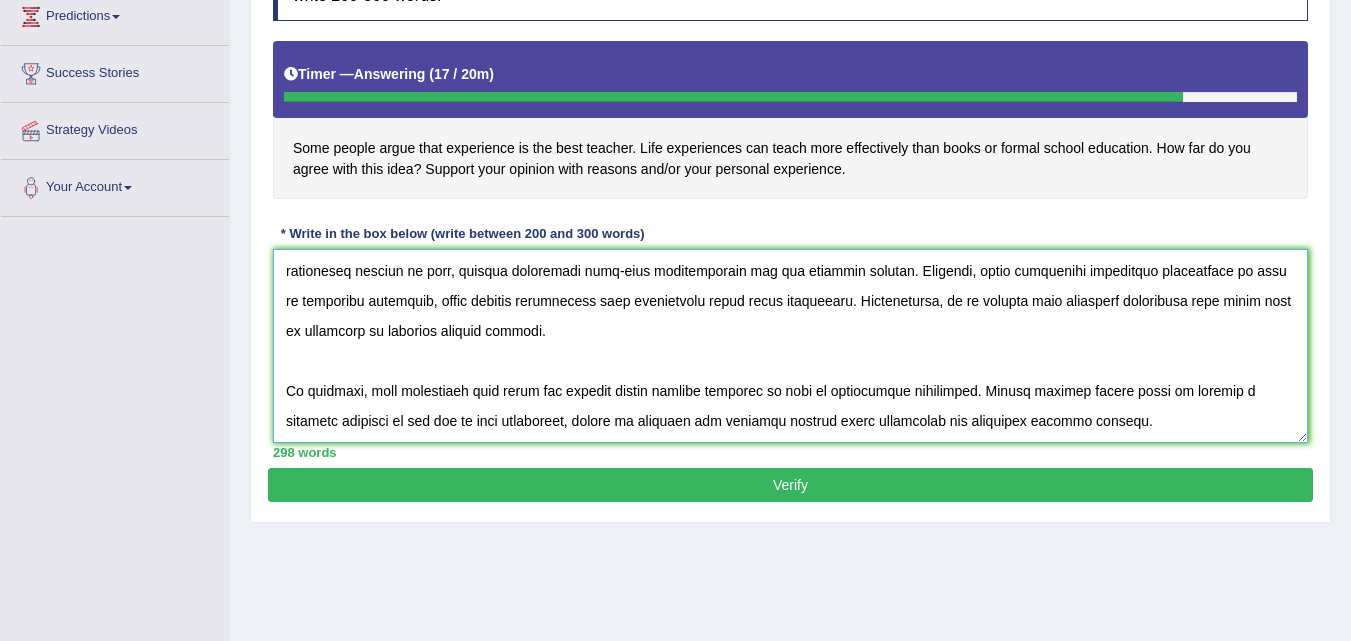 click at bounding box center (790, 346) 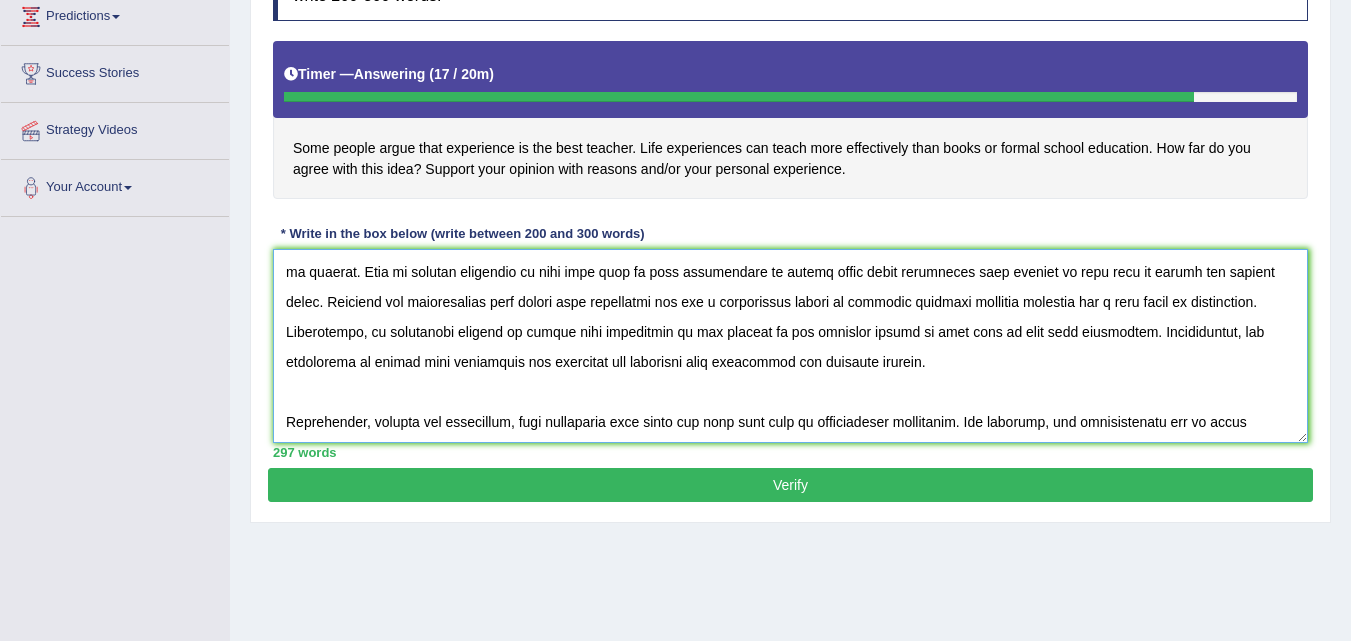 scroll, scrollTop: 0, scrollLeft: 0, axis: both 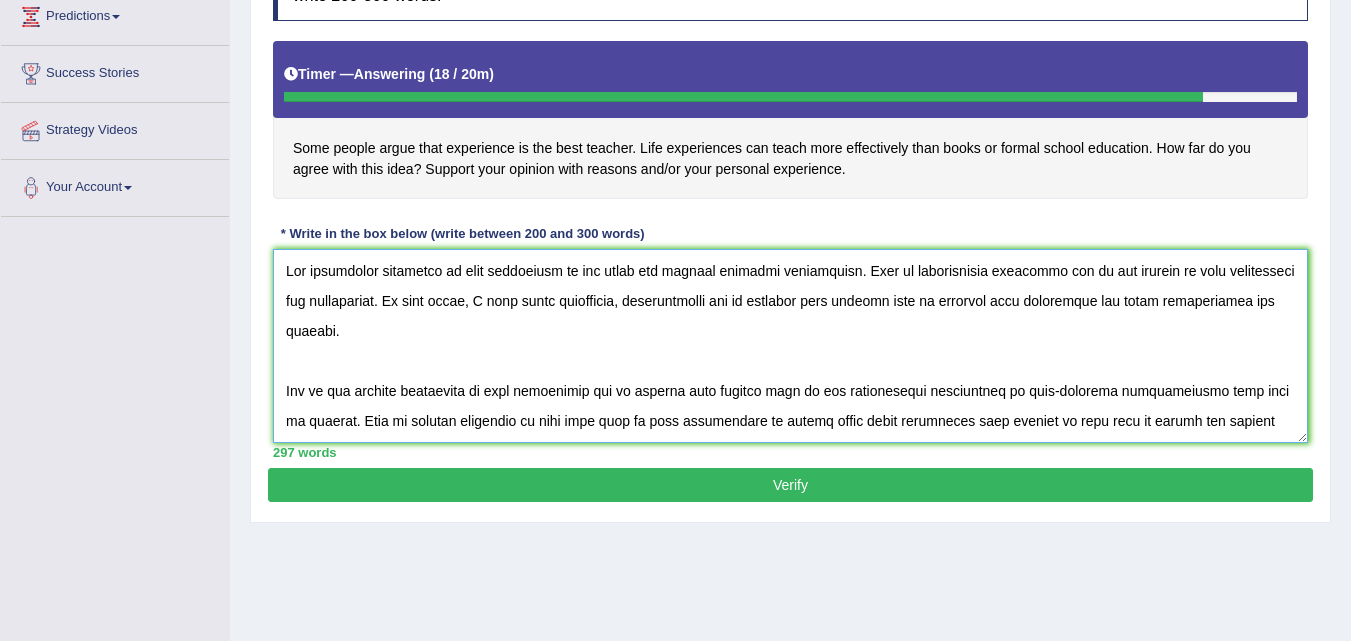 click at bounding box center (790, 346) 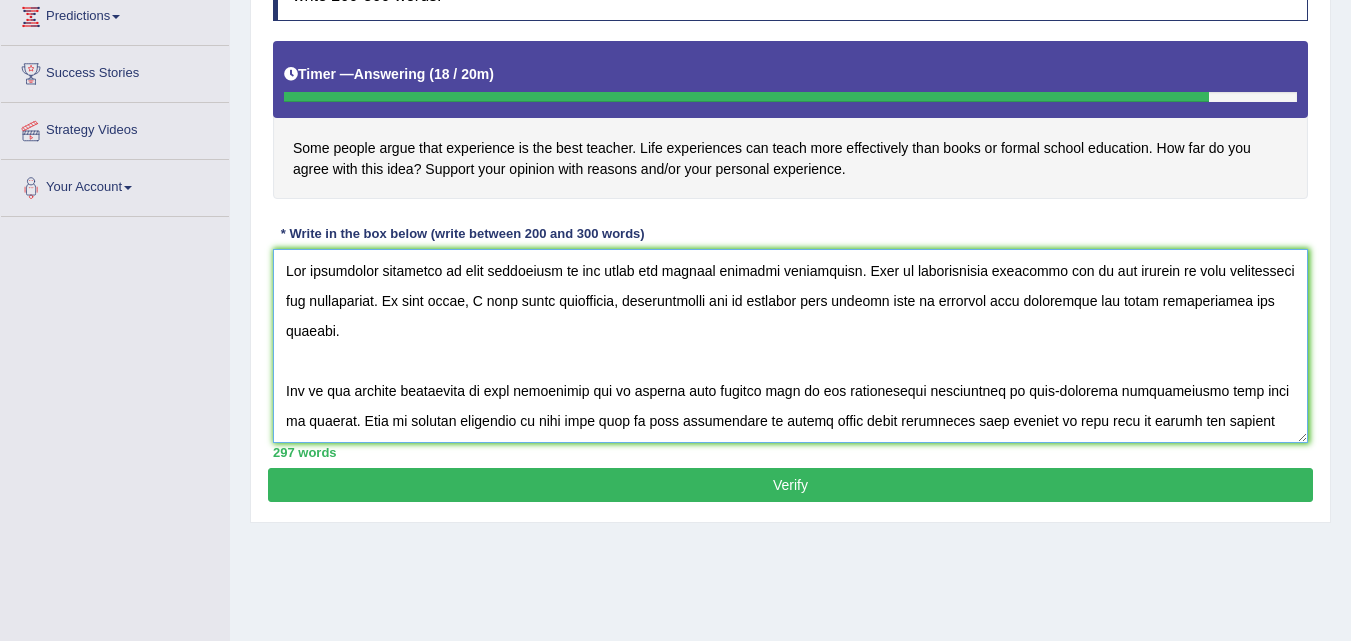 click at bounding box center (790, 346) 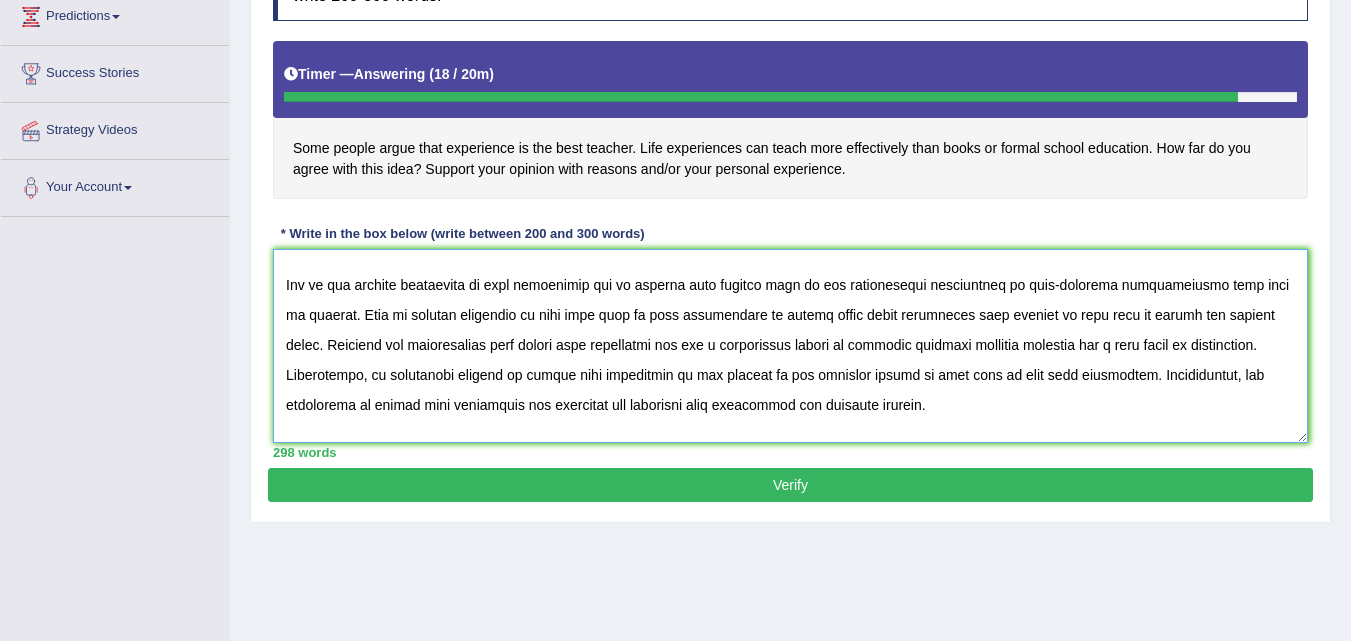 scroll, scrollTop: 110, scrollLeft: 0, axis: vertical 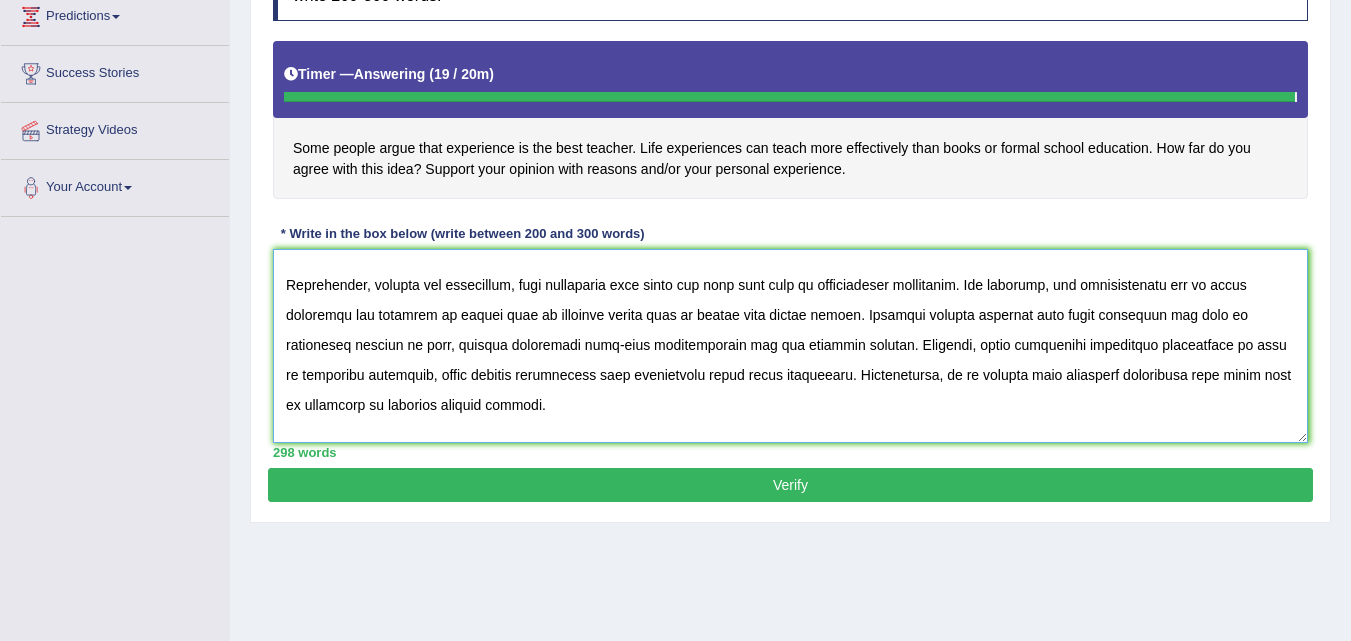 click at bounding box center (790, 346) 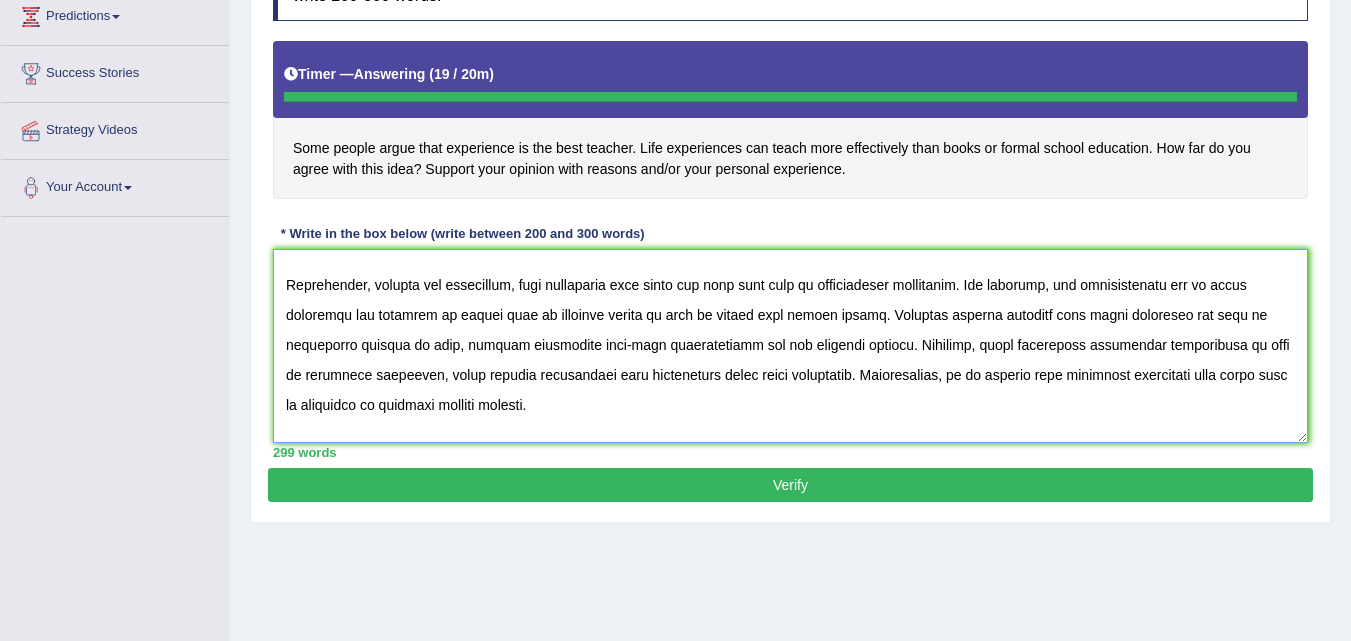 type on "The increasing influence of education life experience on our lives has ignited numerous discussions. This is particularly pertinent due to its effects on both individuals and communities. In this essay, I will share advantages, disadvantages and my opinions with reasons from my personal life experience and their implications for society.
One of the primary advantages of life experience can be teached from schools lies in its significance enhancement of well-behaving personalities will come to society. This is further supported by that fact that it also contributes to people would learn discipline from schools as they used to follow for several years. Research has demonstrated that school life experience has had a substantial impact on children yielding positive outcomes for a wide range of individuals. Furthermore, an additional benefit of school life experience is its ability to its sportive spirit as they used to play with classmates. Consequently, the advantages of school life experience are essential ..." 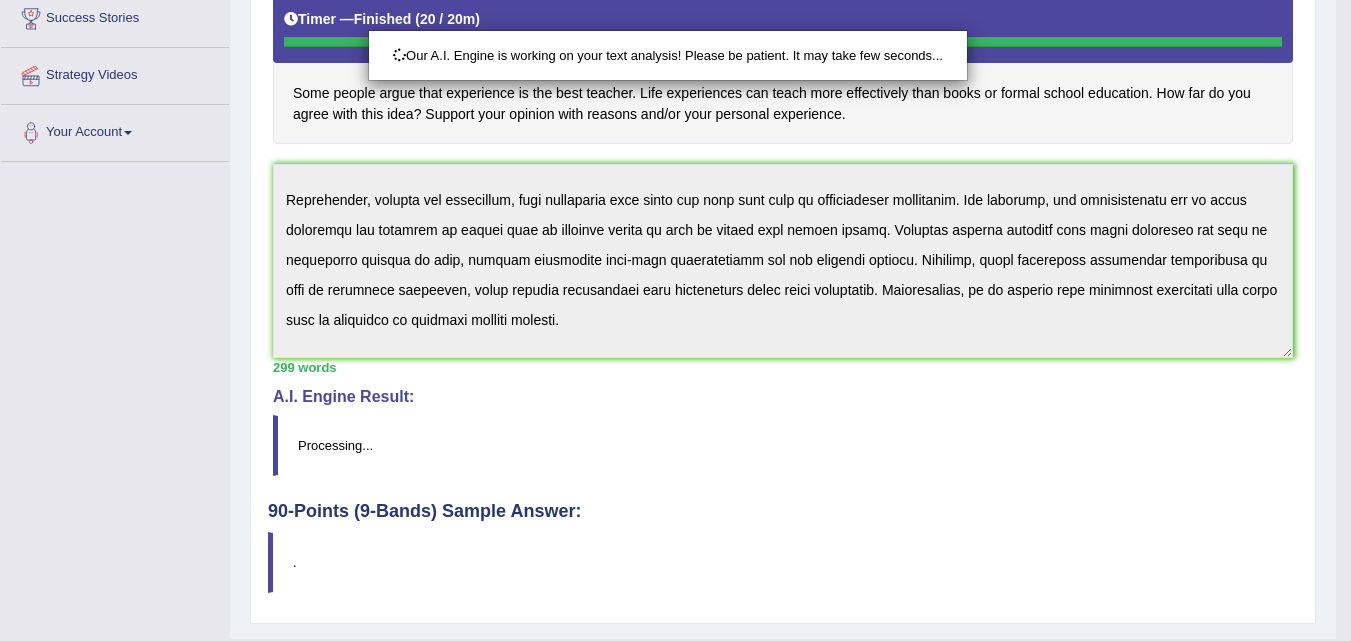scroll, scrollTop: 441, scrollLeft: 0, axis: vertical 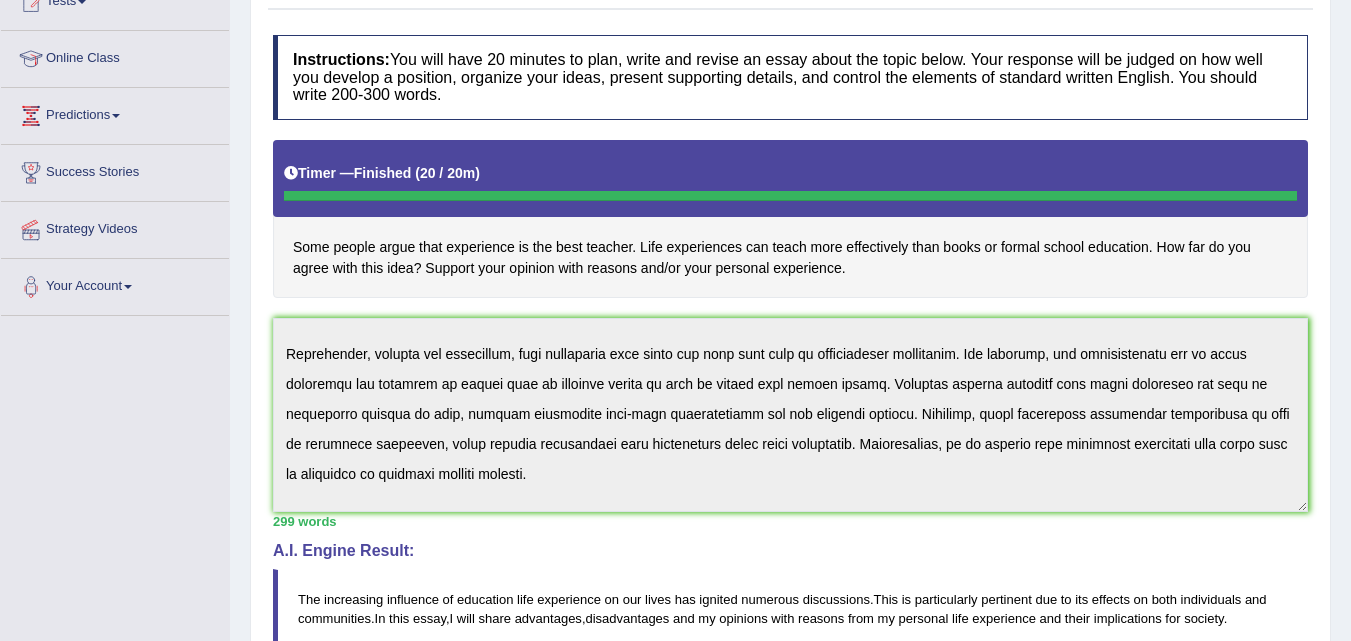 drag, startPoint x: 1365, startPoint y: 353, endPoint x: 1365, endPoint y: 396, distance: 43 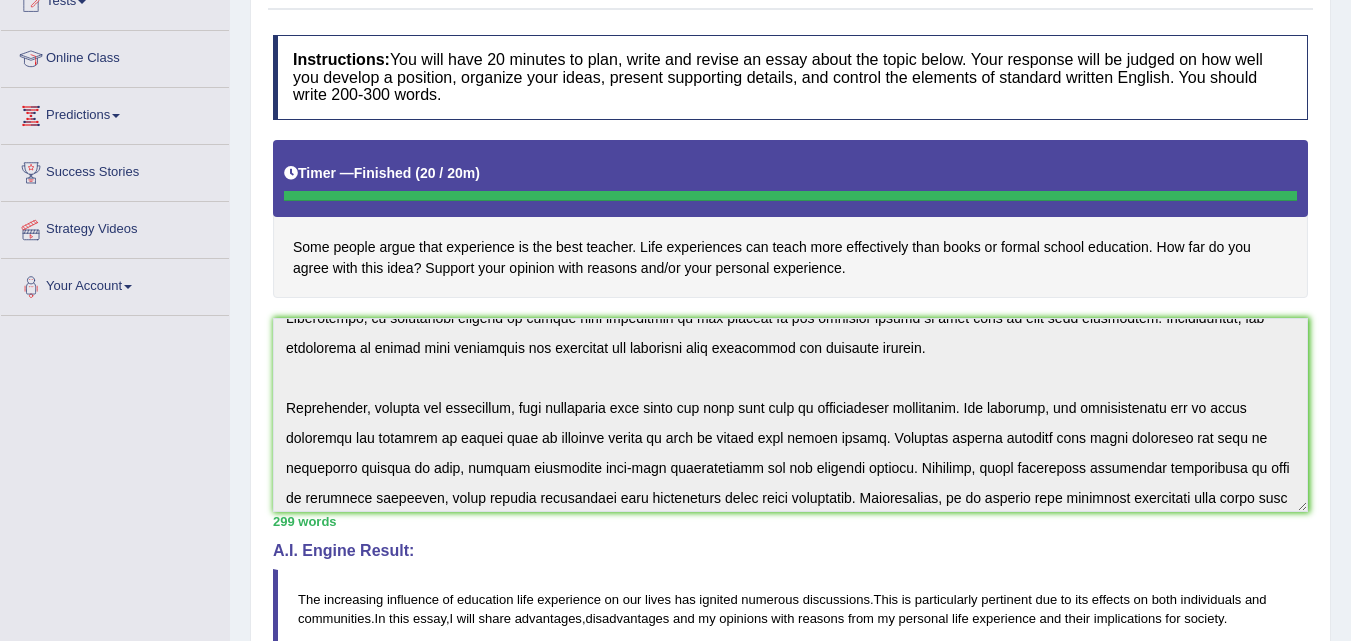 scroll, scrollTop: 360, scrollLeft: 0, axis: vertical 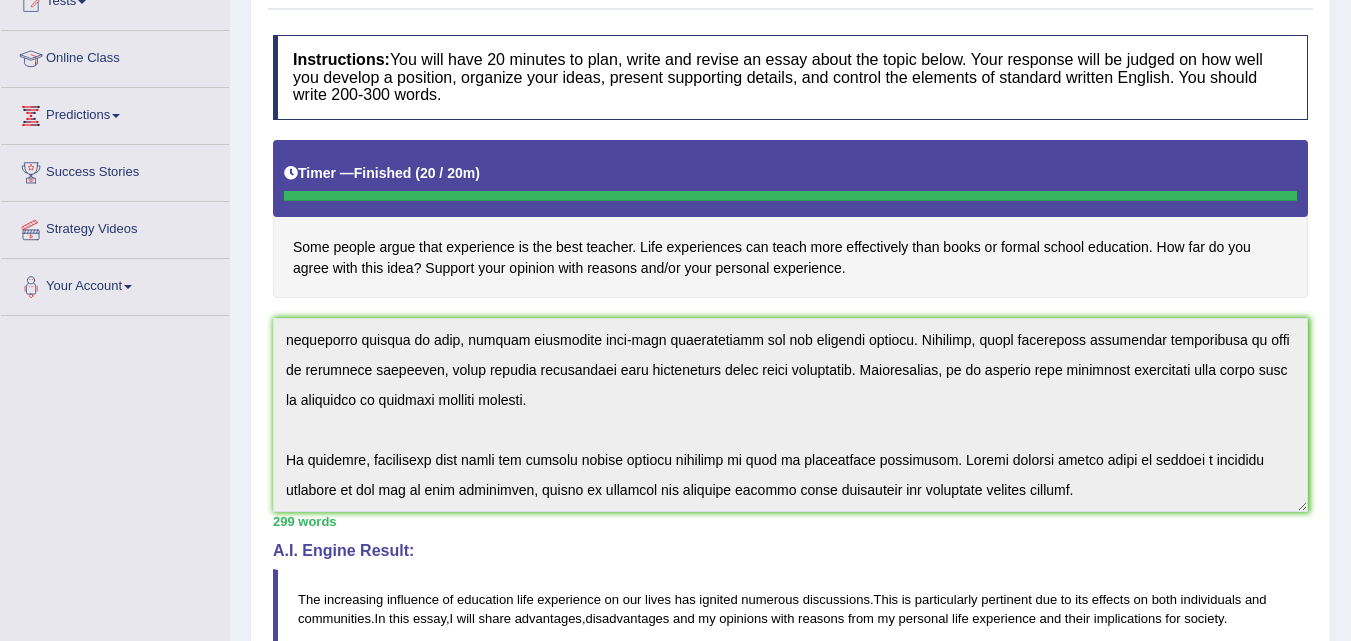 click on "Instructions:  You will have 20 minutes to plan, write and revise an essay about the topic below. Your response will be judged on how well you develop a position, organize your ideas, present supporting details, and control the elements of standard written English. You should write 200-300 words.
Timer —  Finished   ( 20 / 20m ) Skip Some people argue that experience is the best teacher. Life experiences can teach more effectively than books or formal school education. How far do you agree with this idea? Support your opinion with reasons and/or your personal experience. * Write in the box below (write between 200 and 300 words) 299 words Written Keywords:  experience  people  life  books  education  personal  knowledge  success  education  school A.I. Engine Result: The   increasing   influence   of   education   life   experience   on   our   lives   has   ignited   numerous   discussions .  This   is   particularly   pertinent   due   to   its   effects   on   both   individuals   and   ." at bounding box center (790, 566) 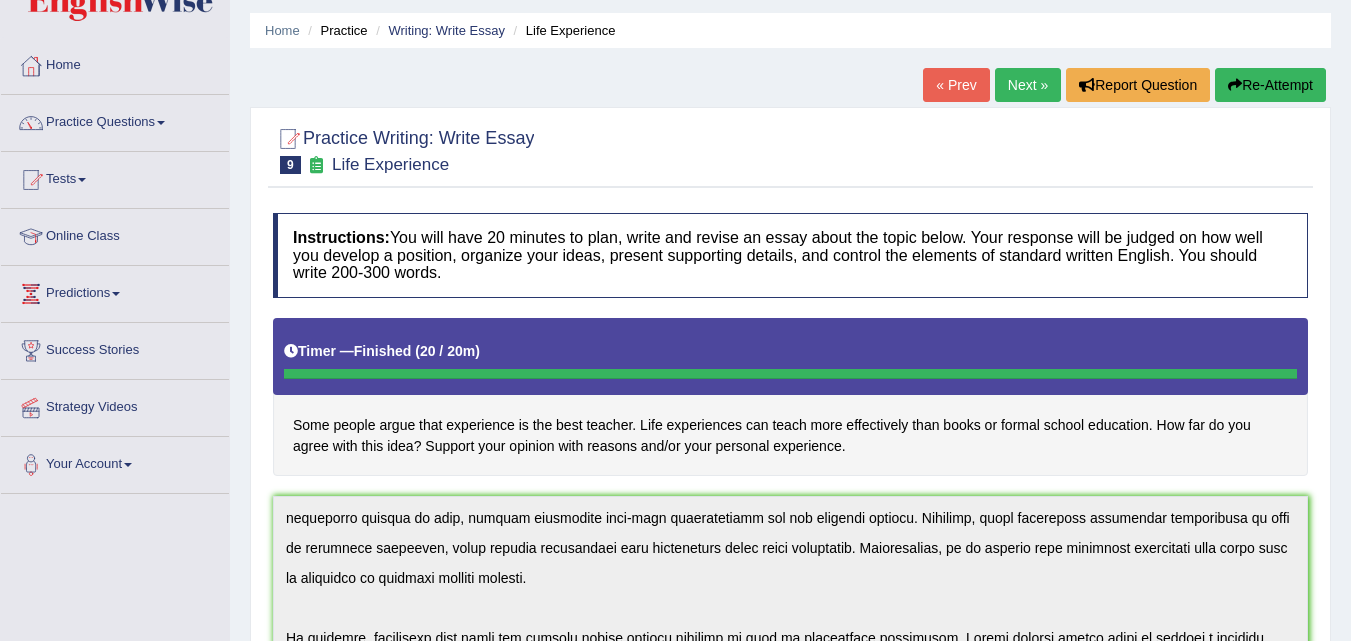 scroll, scrollTop: 0, scrollLeft: 0, axis: both 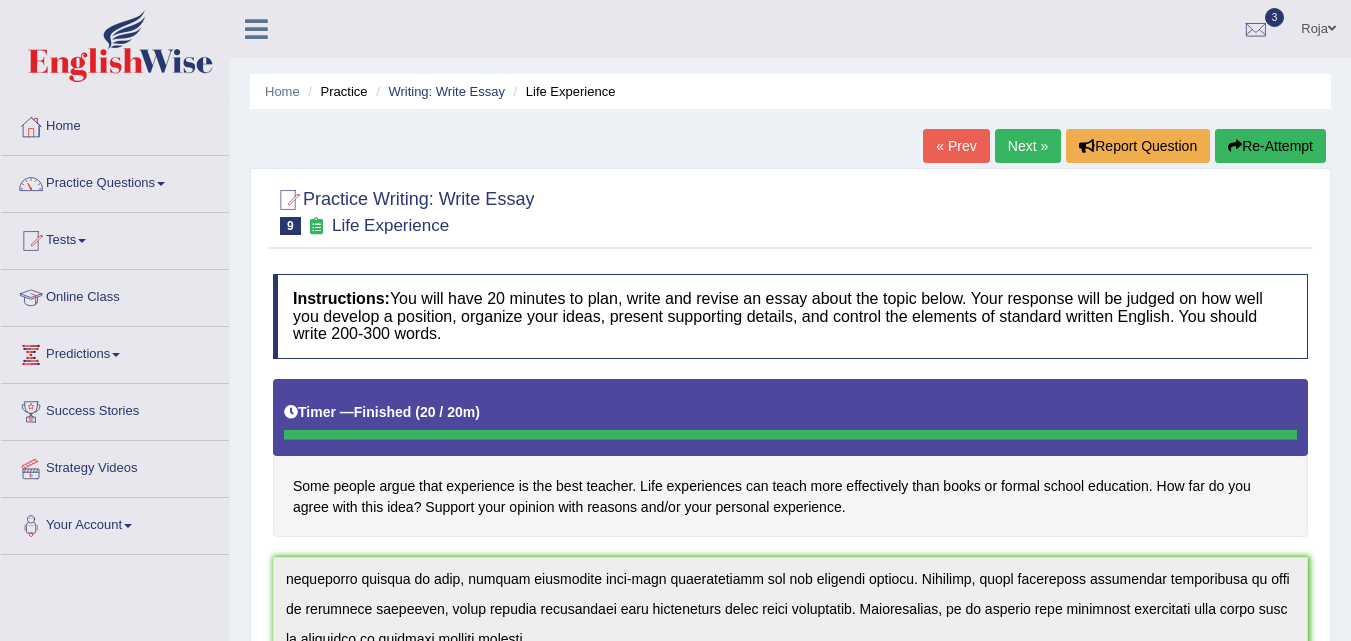 click on "Re-Attempt" at bounding box center (1270, 146) 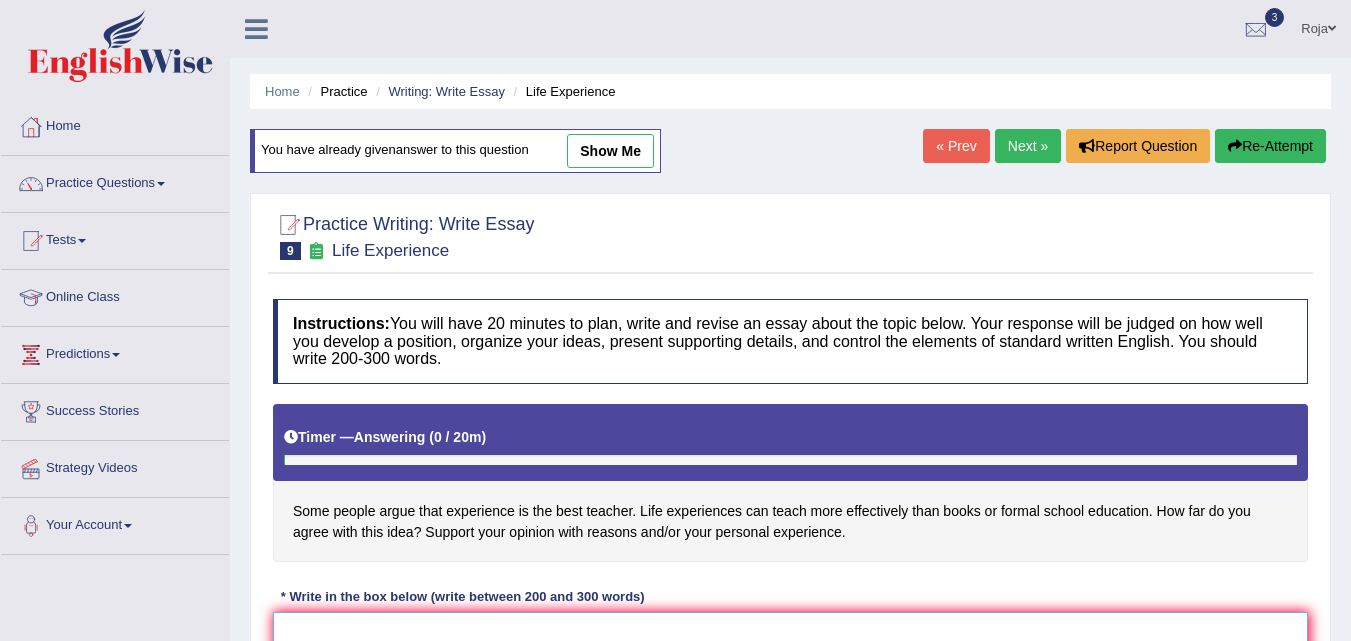 scroll, scrollTop: 409, scrollLeft: 0, axis: vertical 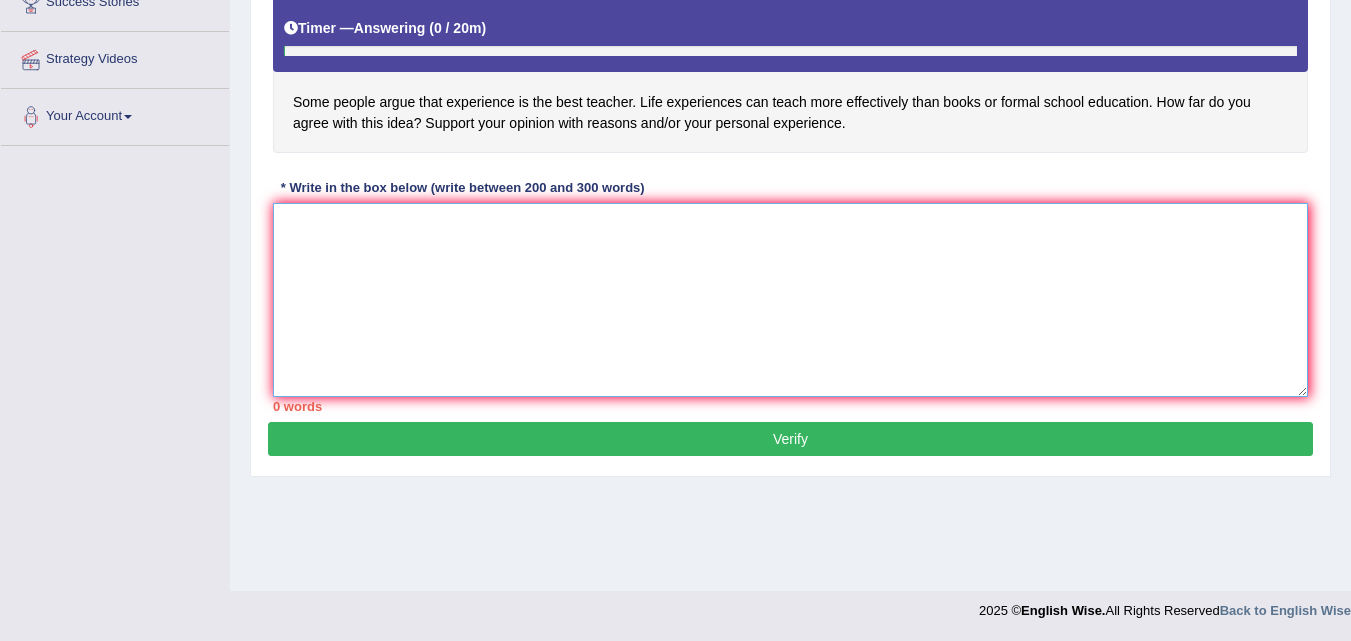 click at bounding box center [790, 300] 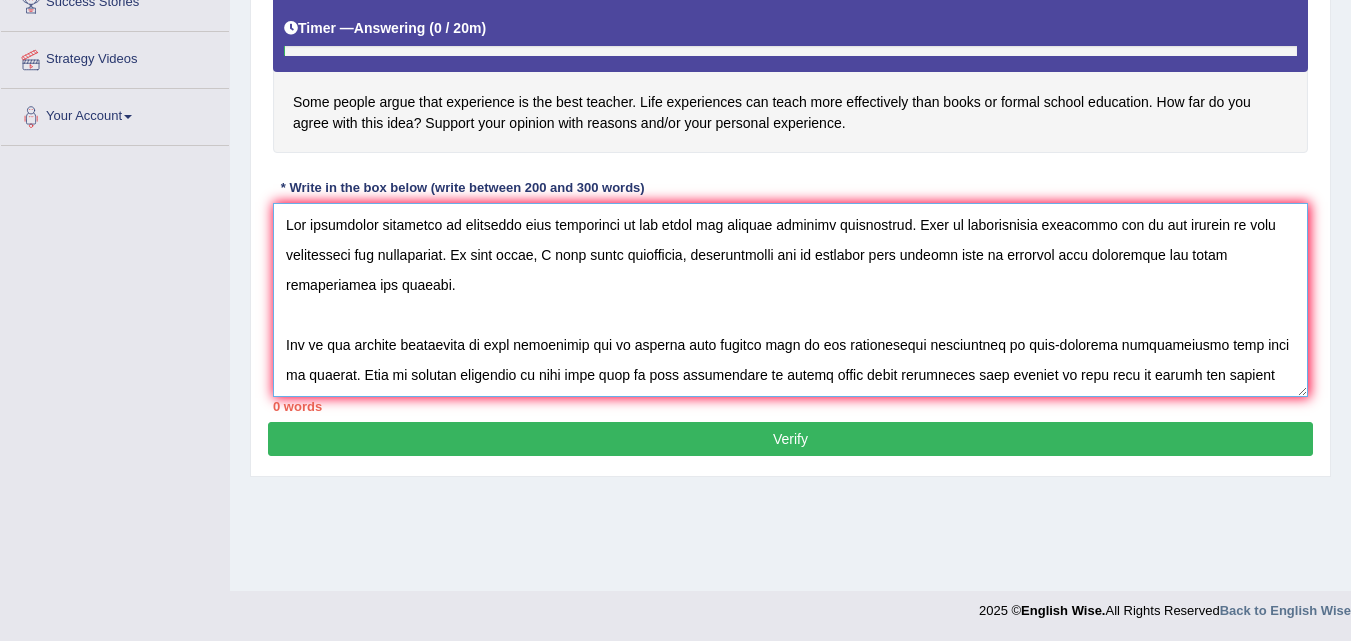 scroll, scrollTop: 347, scrollLeft: 0, axis: vertical 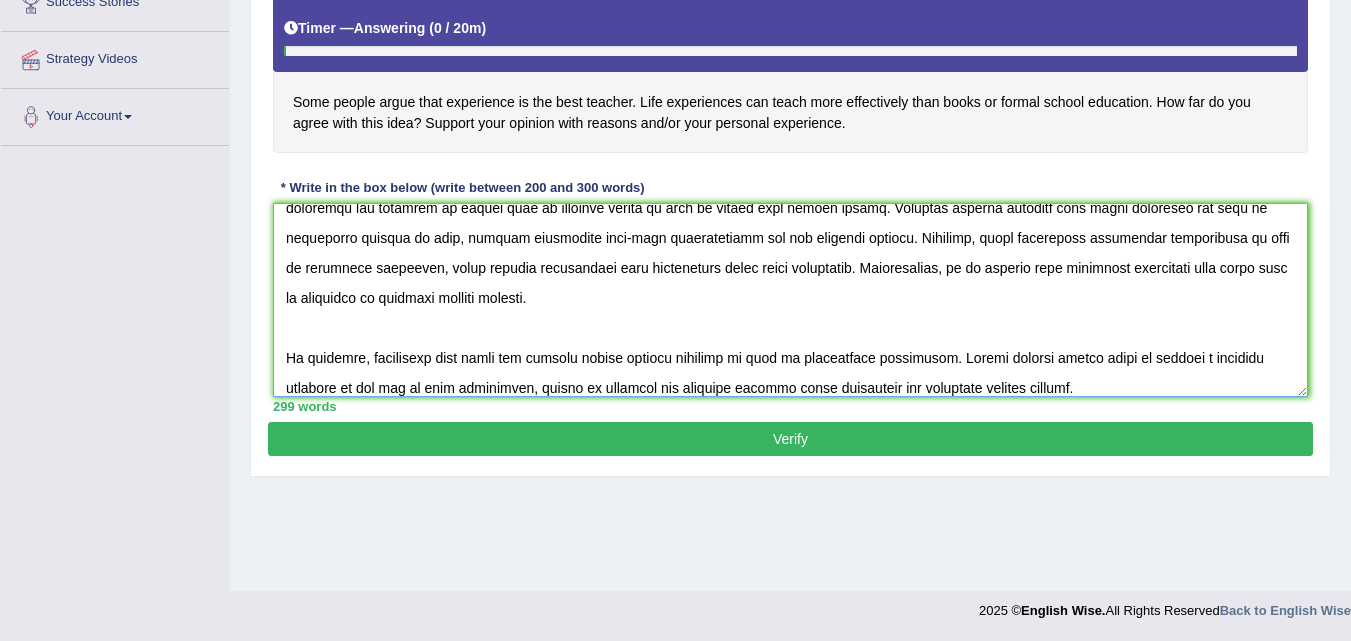 click at bounding box center [790, 300] 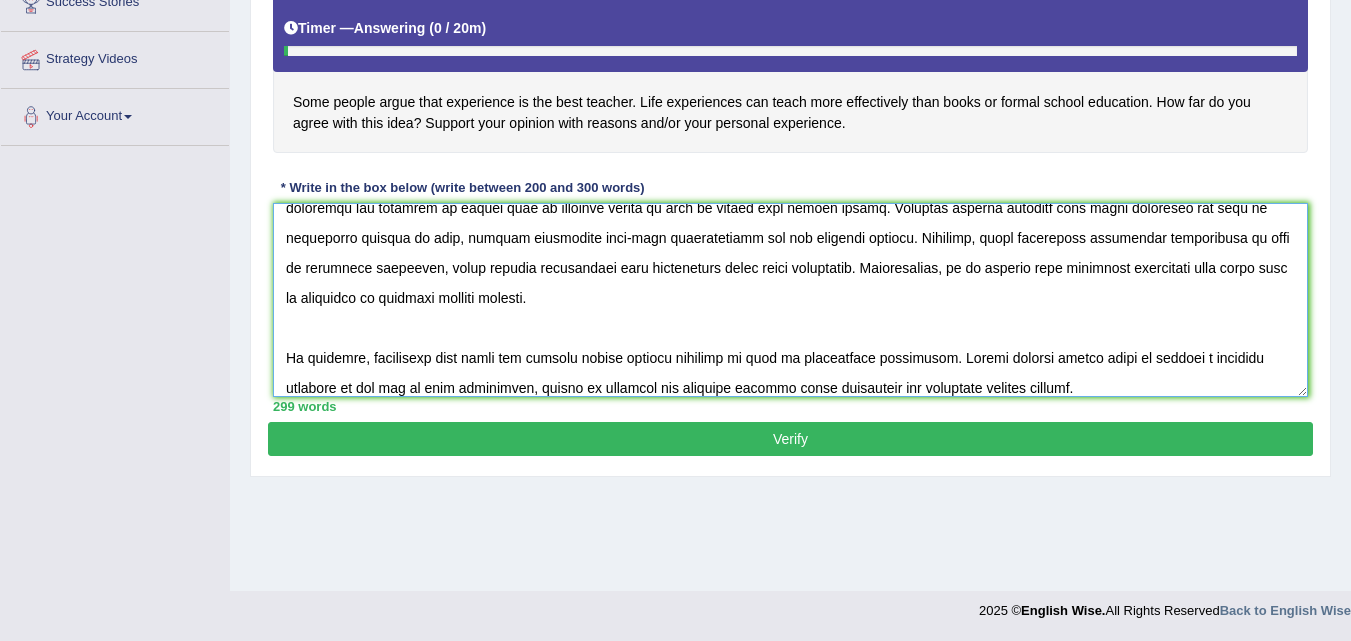 click at bounding box center [790, 300] 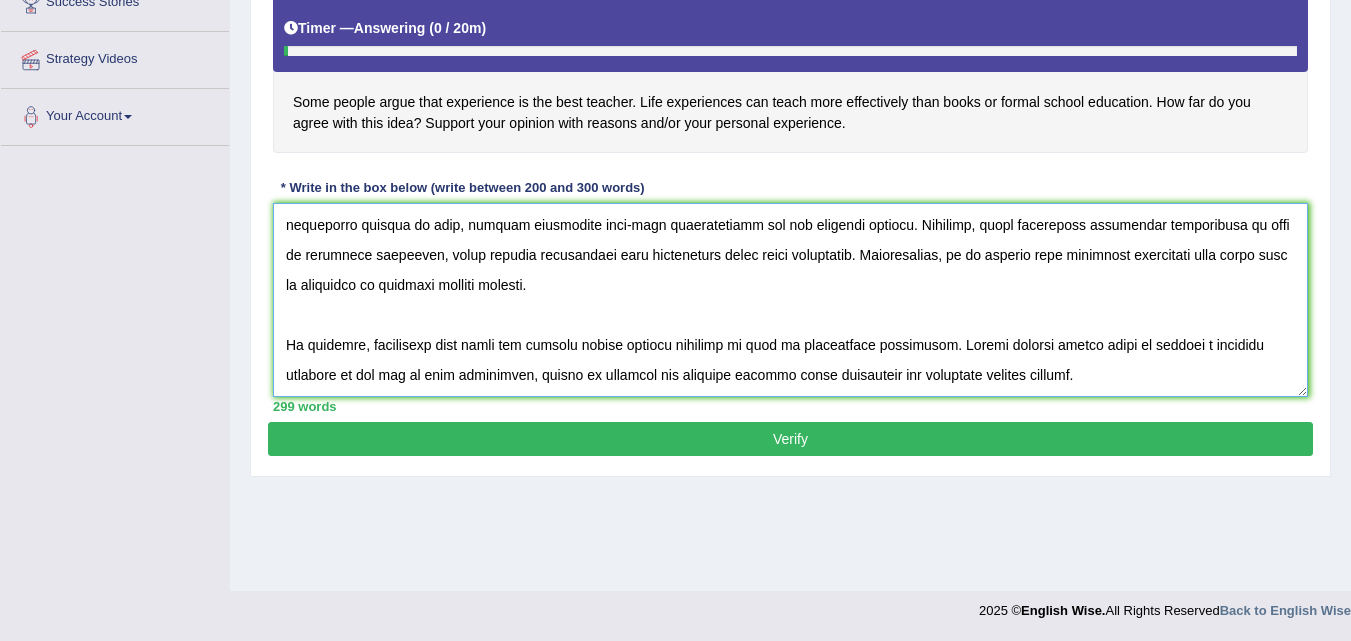 click at bounding box center [790, 300] 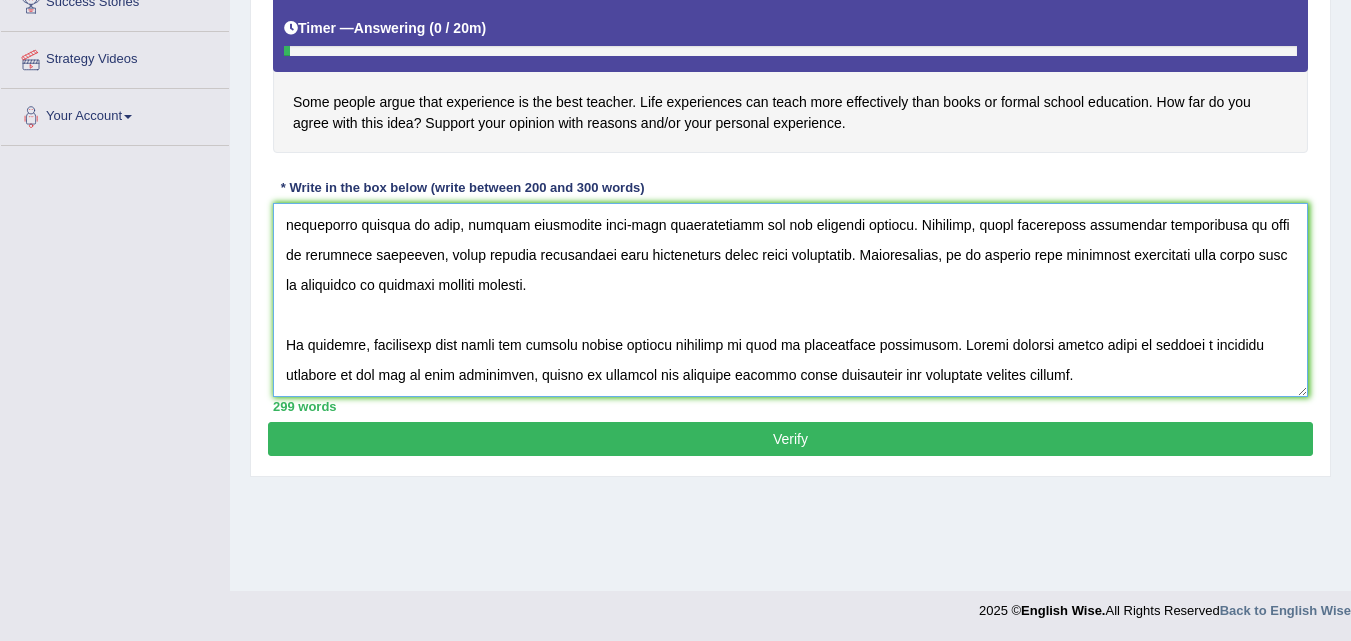 scroll, scrollTop: 12, scrollLeft: 0, axis: vertical 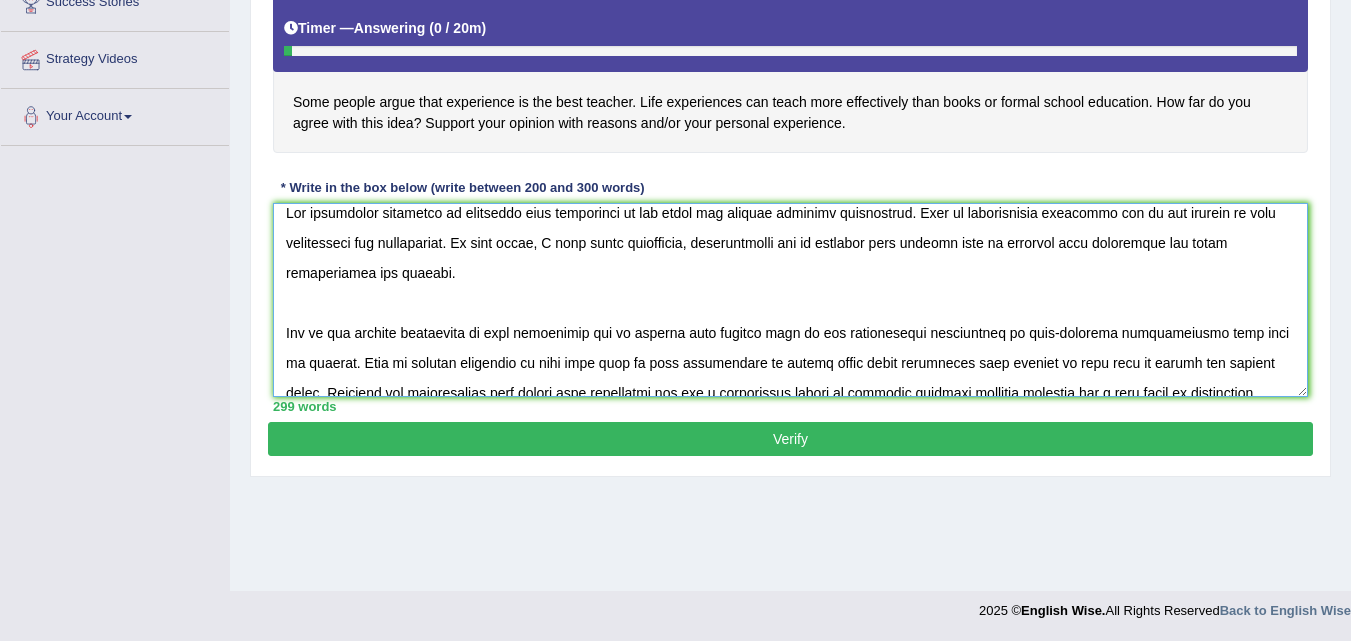click at bounding box center (790, 300) 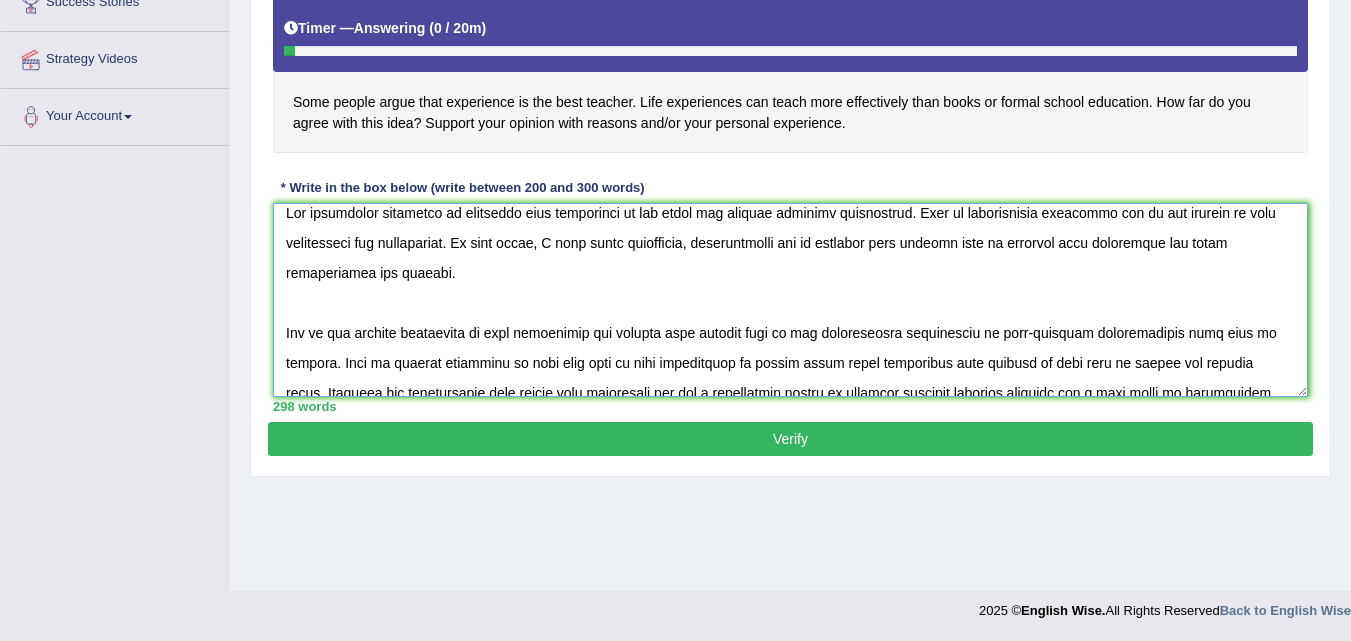 click at bounding box center (790, 300) 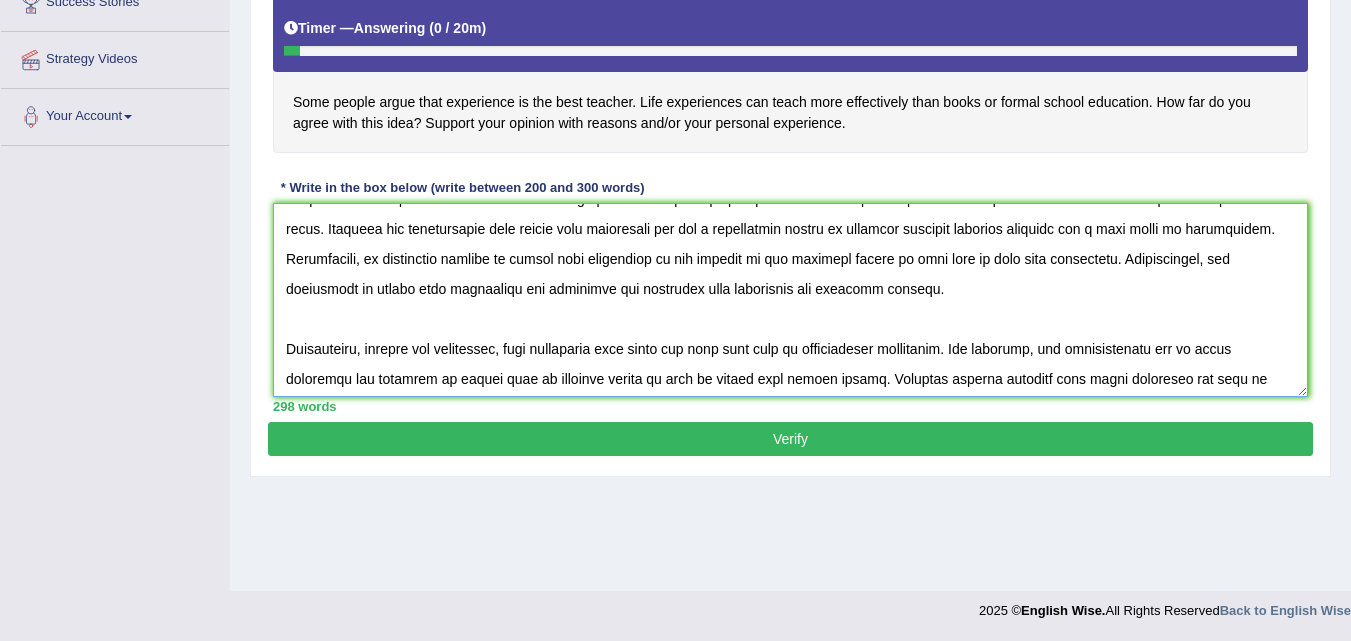 scroll, scrollTop: 360, scrollLeft: 0, axis: vertical 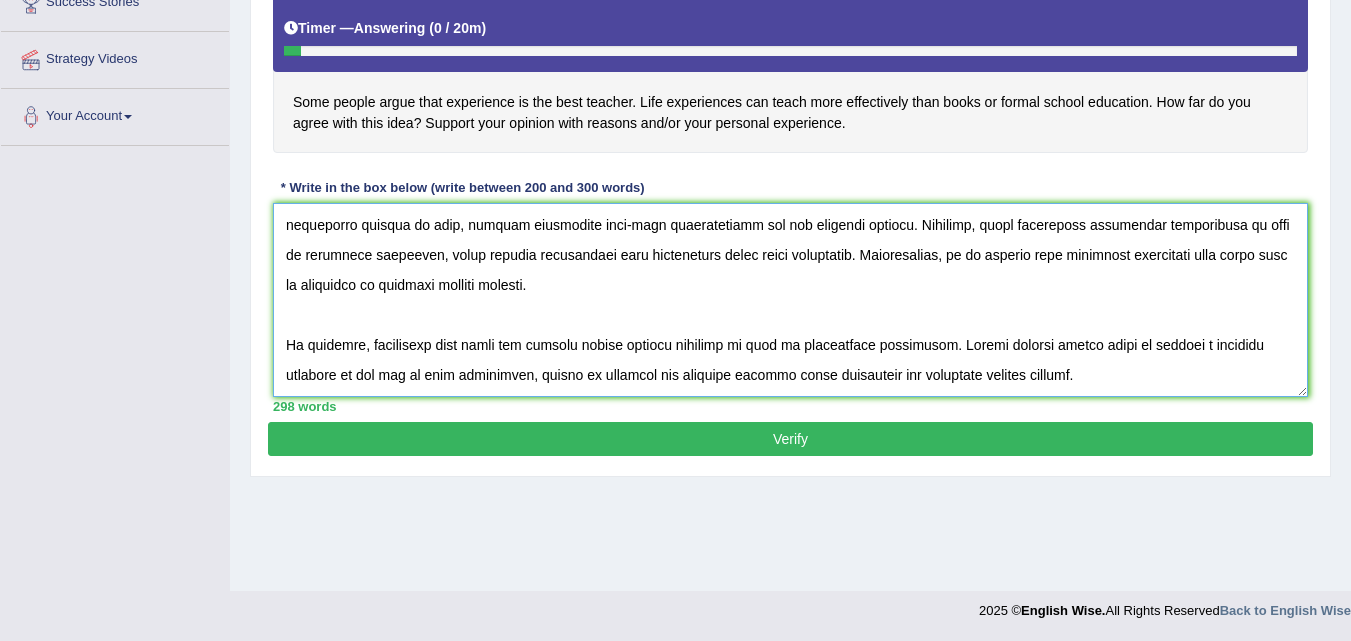 type on "The increasing influence of education life experience on our lives has ignited numerous discussions. This is particularly pertinent due to its effects on both individuals and communities. In this essay, I will share advantages, disadvantages and my opinions with reasons from my personal life experience and their implications for society.
One of the primary advantages of life experience can teach from schools lies in its significance enhancement of well-behaving personalities will come to society. This is further supported by that fact that it also contributes to people would learn discipline from schools as they used to follow for several years. Research has demonstrated that school life experience has had a substantial impact on children yielding positive outcomes for a wide range of individuals. Furthermore, an additional benefit of school life experience is its ability to its sportive spirit as they used to play with classmates. Consequently, the advantages of school life experience are essential for p..." 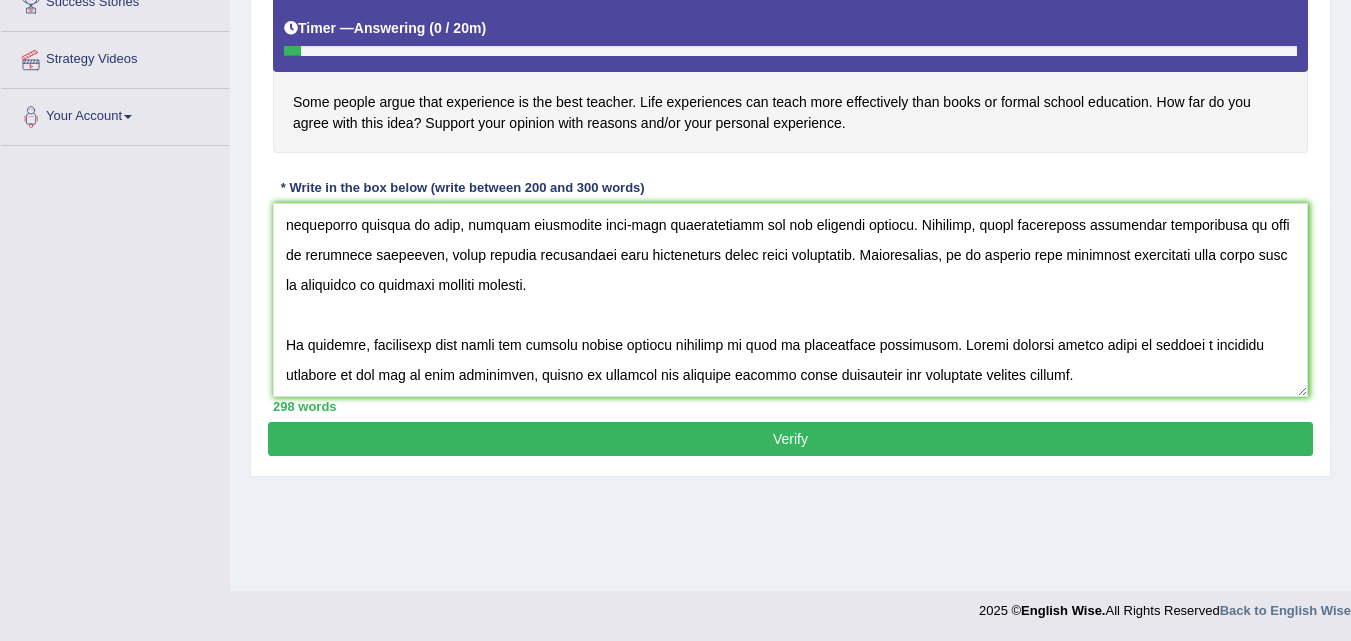 click on "Verify" at bounding box center [790, 439] 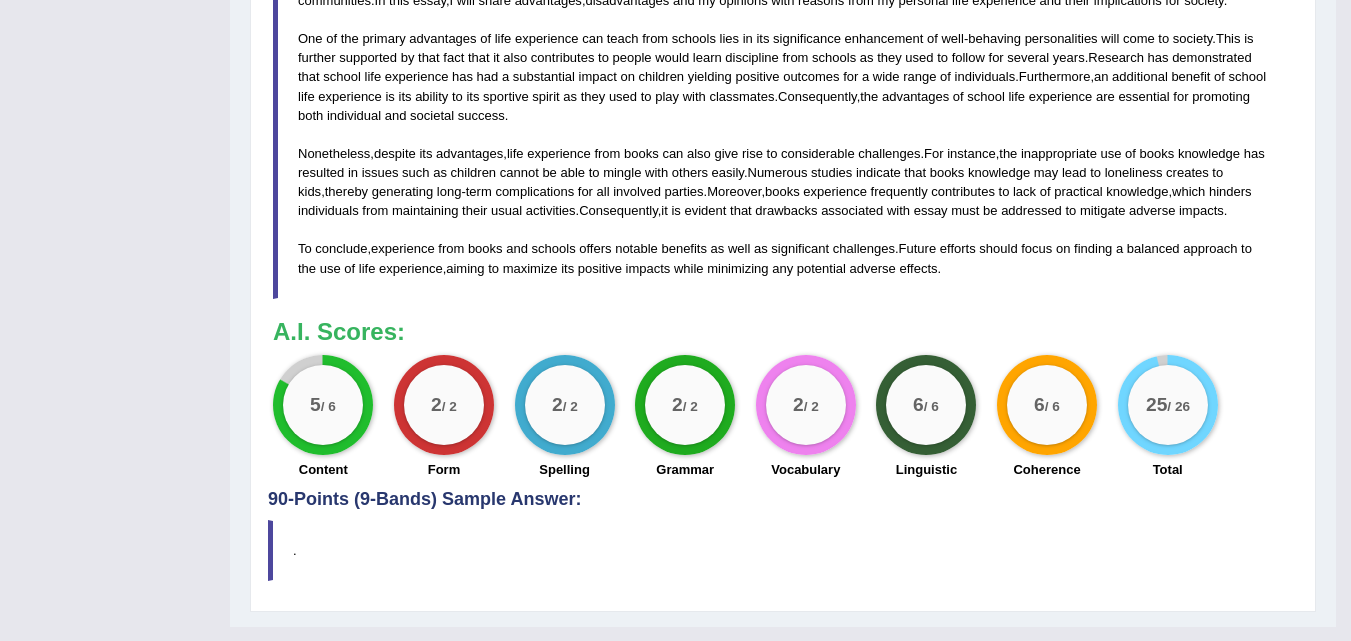 scroll, scrollTop: 826, scrollLeft: 0, axis: vertical 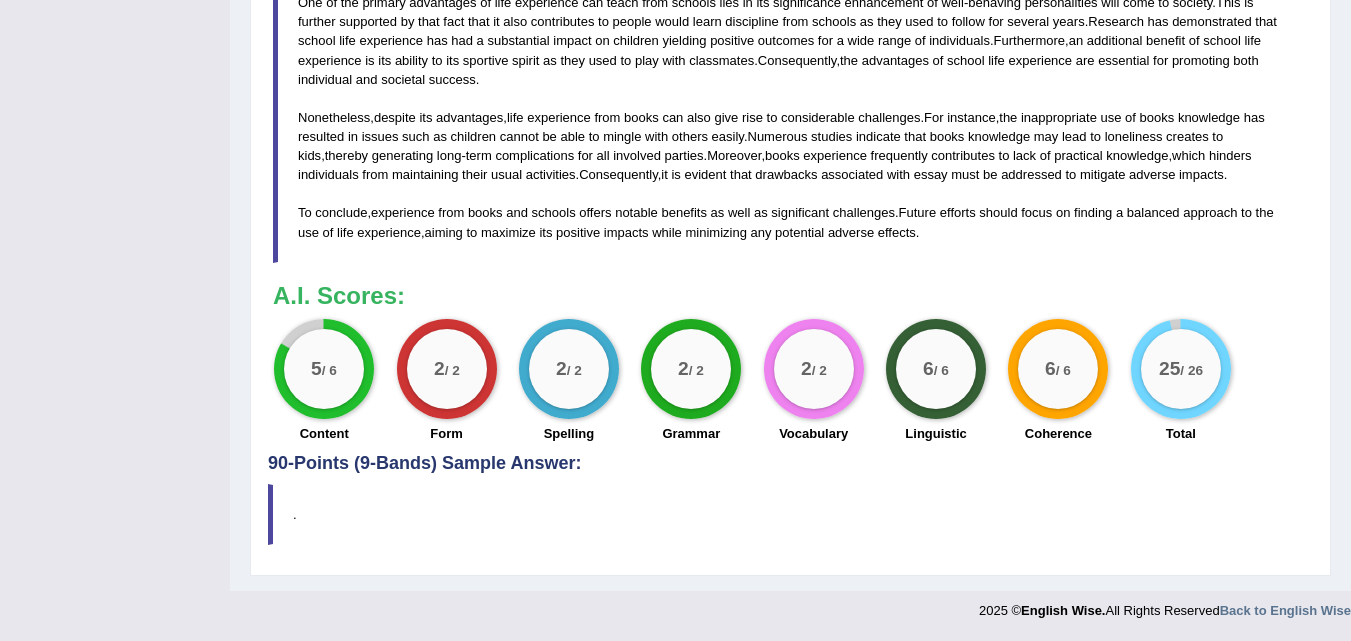drag, startPoint x: 1364, startPoint y: 346, endPoint x: 1365, endPoint y: 554, distance: 208.00241 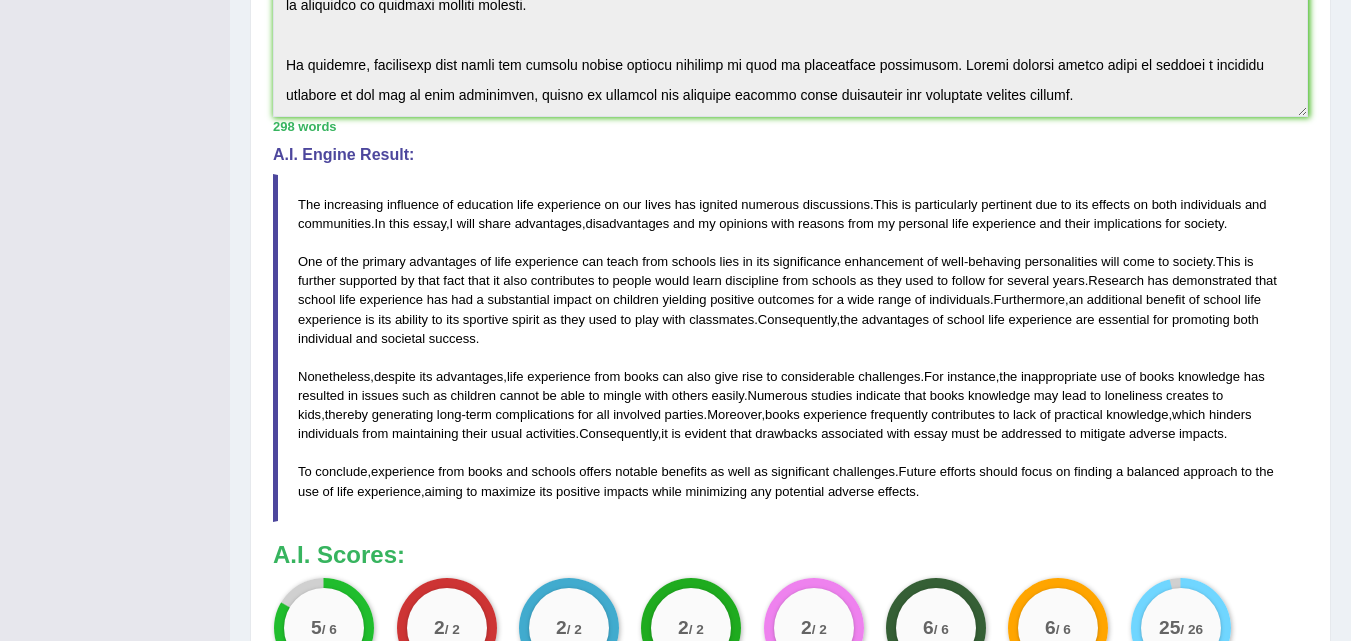 scroll, scrollTop: 608, scrollLeft: 0, axis: vertical 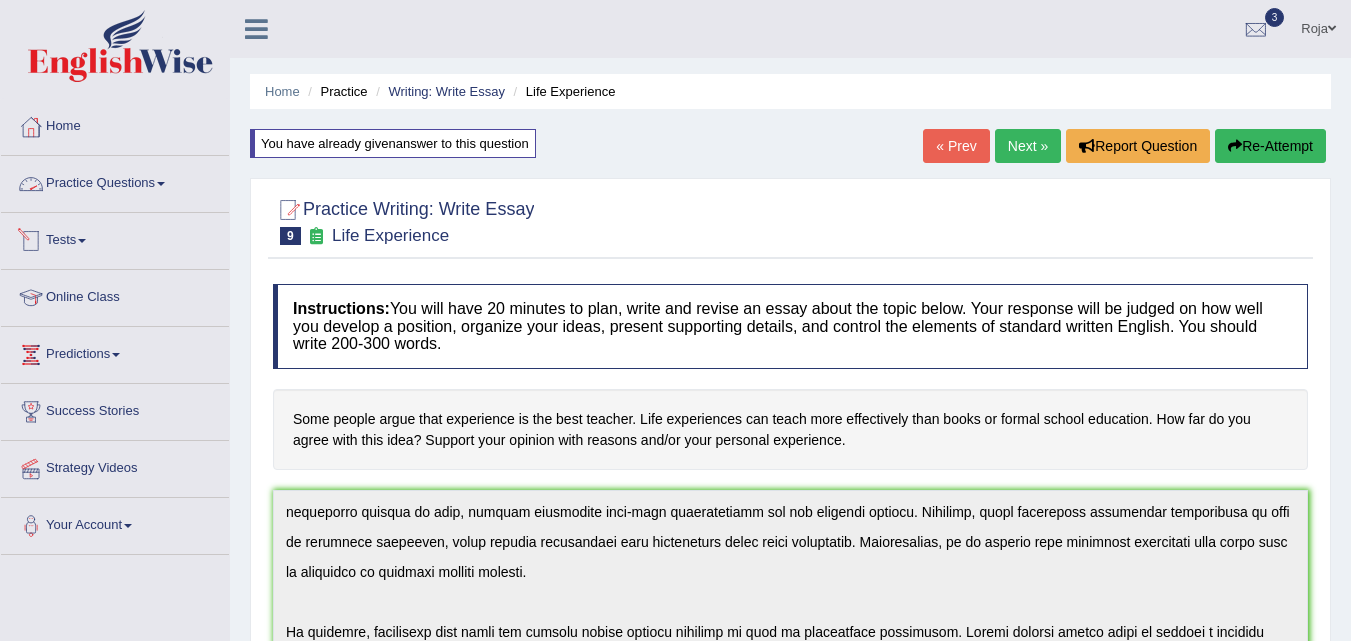 click on "Practice Questions" at bounding box center [115, 181] 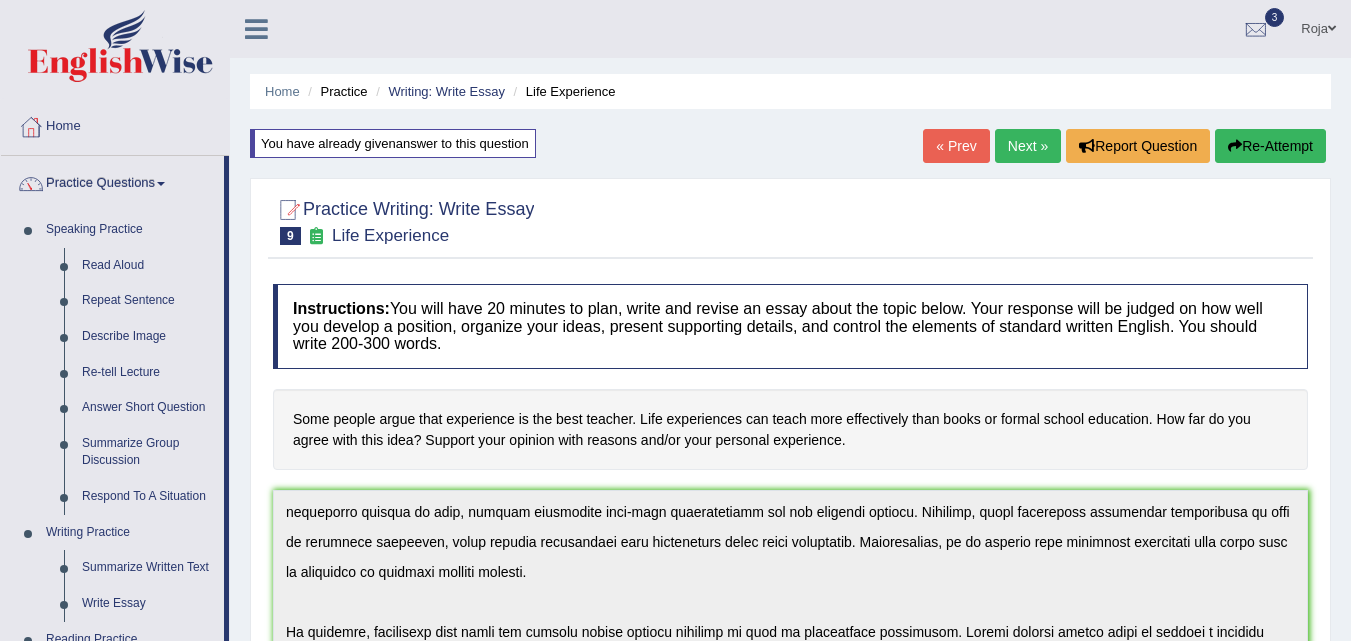 drag, startPoint x: 1348, startPoint y: 198, endPoint x: 1365, endPoint y: 254, distance: 58.5235 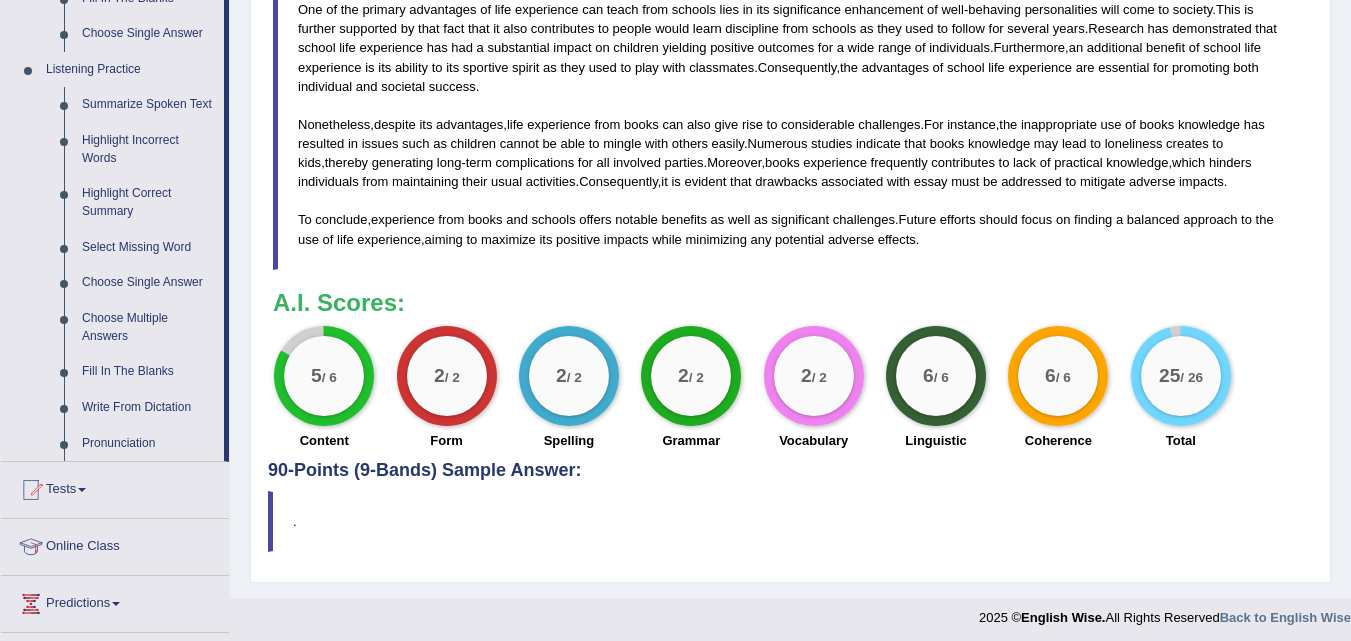 scroll, scrollTop: 822, scrollLeft: 0, axis: vertical 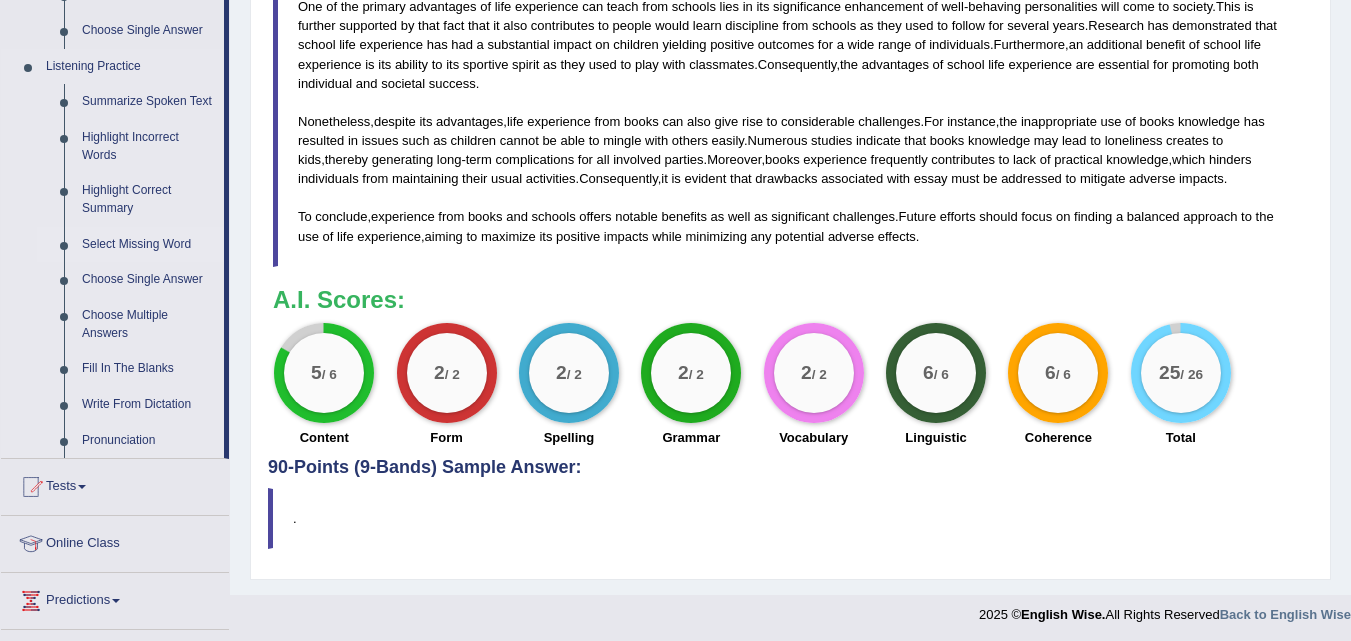 click on "Select Missing Word" at bounding box center (148, 245) 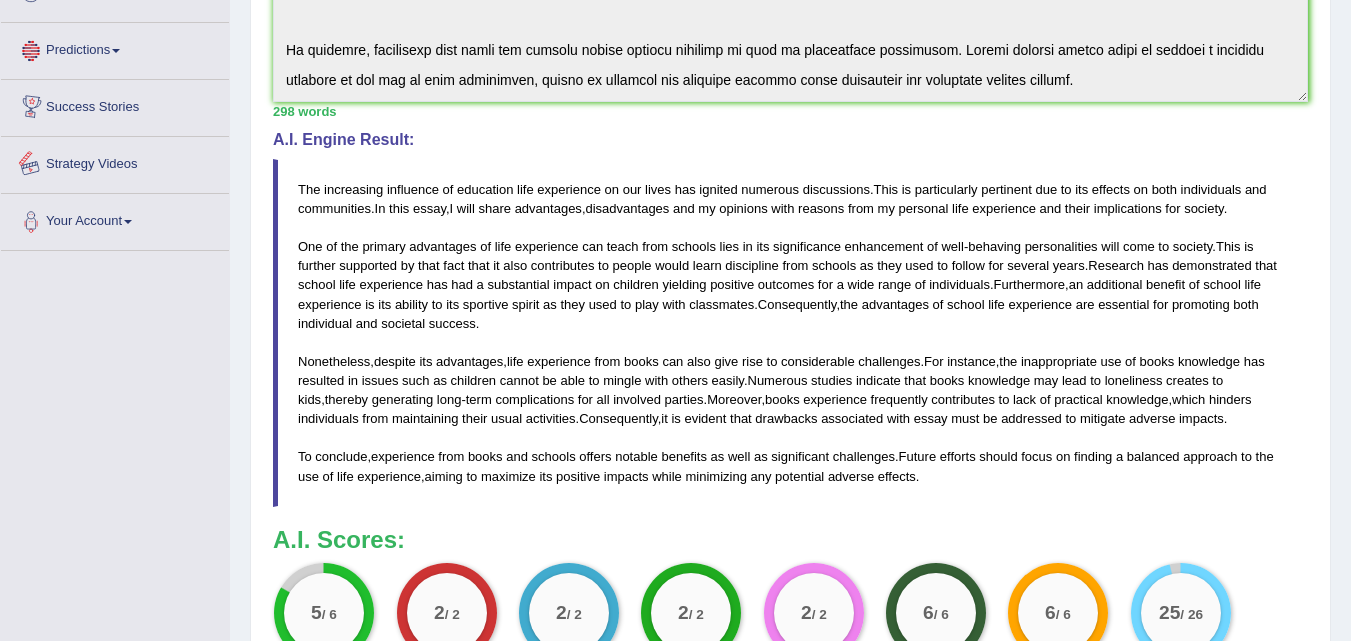 scroll, scrollTop: 741, scrollLeft: 0, axis: vertical 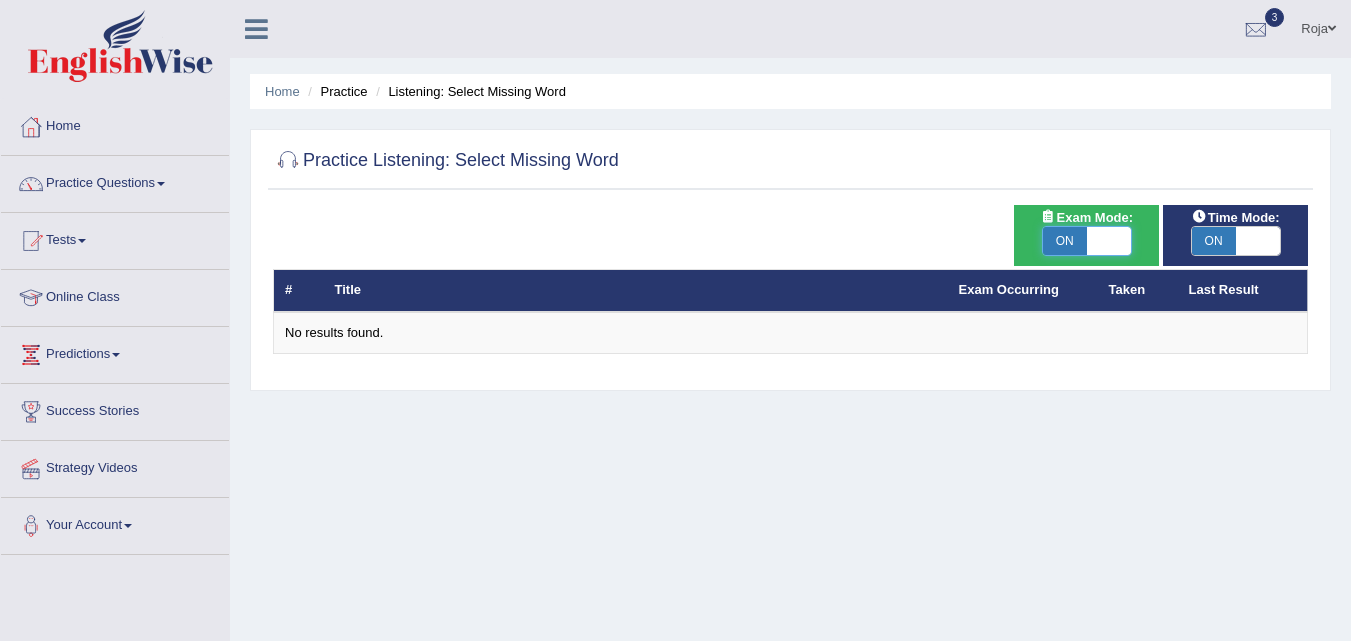 click at bounding box center (1109, 241) 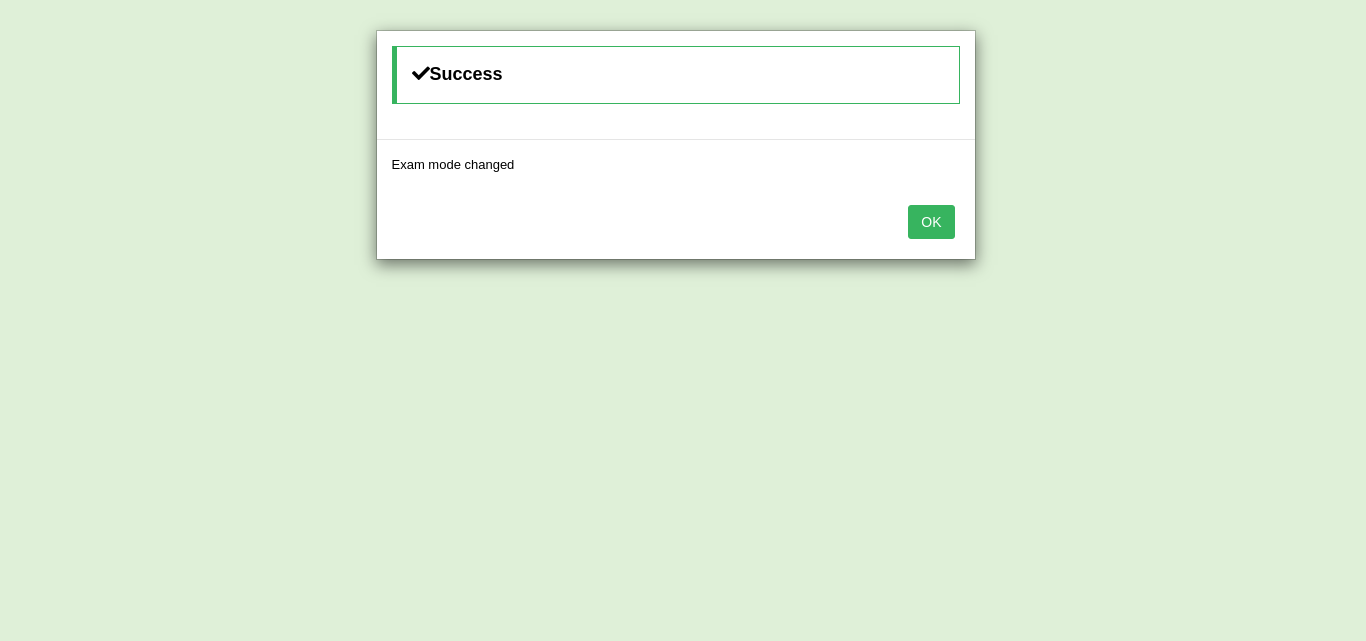 click on "OK" at bounding box center (931, 222) 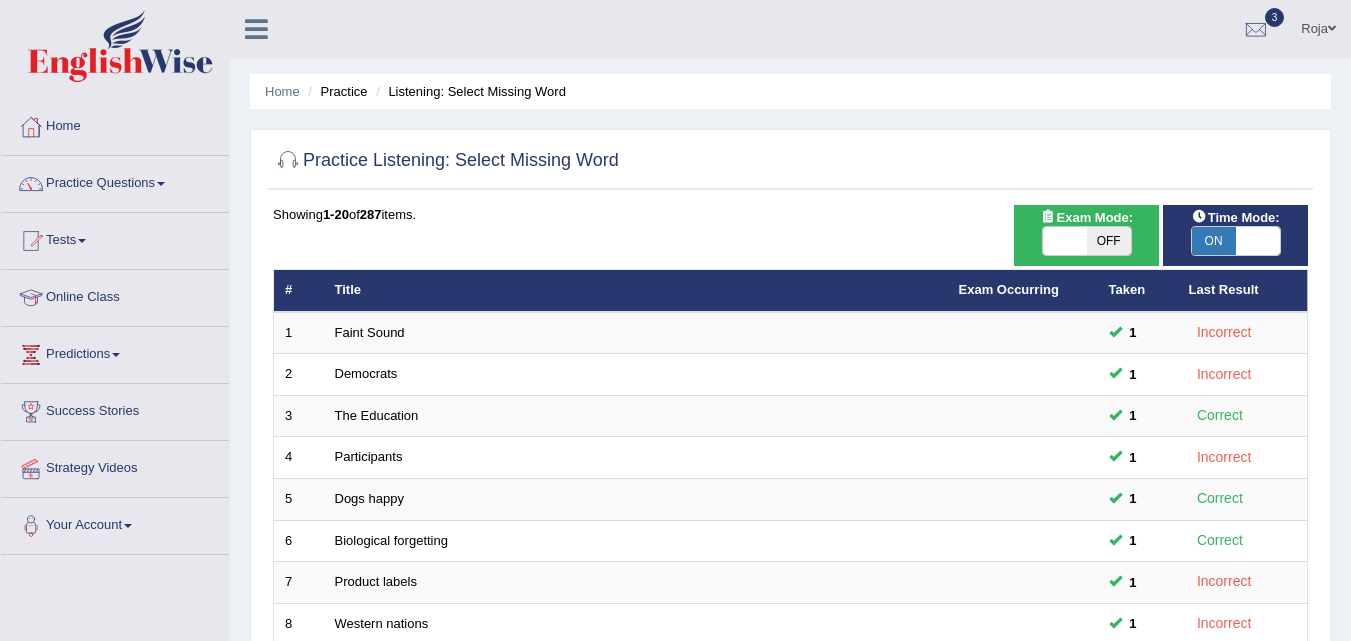 scroll, scrollTop: 0, scrollLeft: 0, axis: both 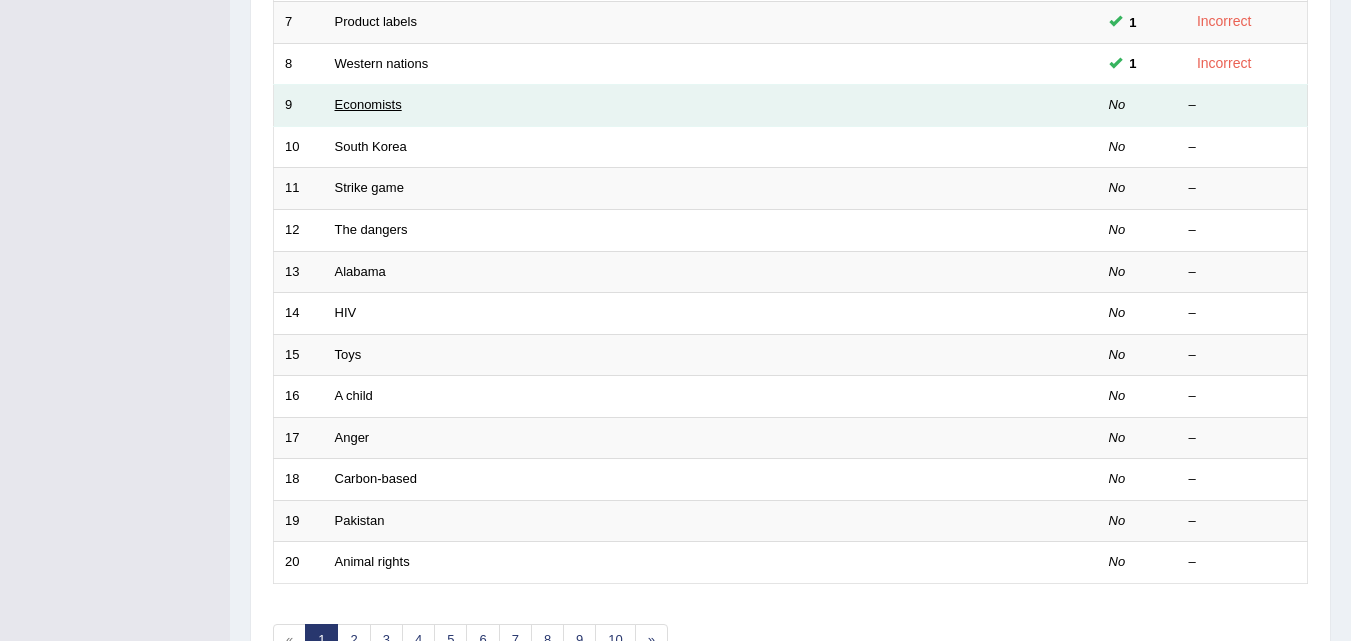 click on "Economists" at bounding box center [368, 104] 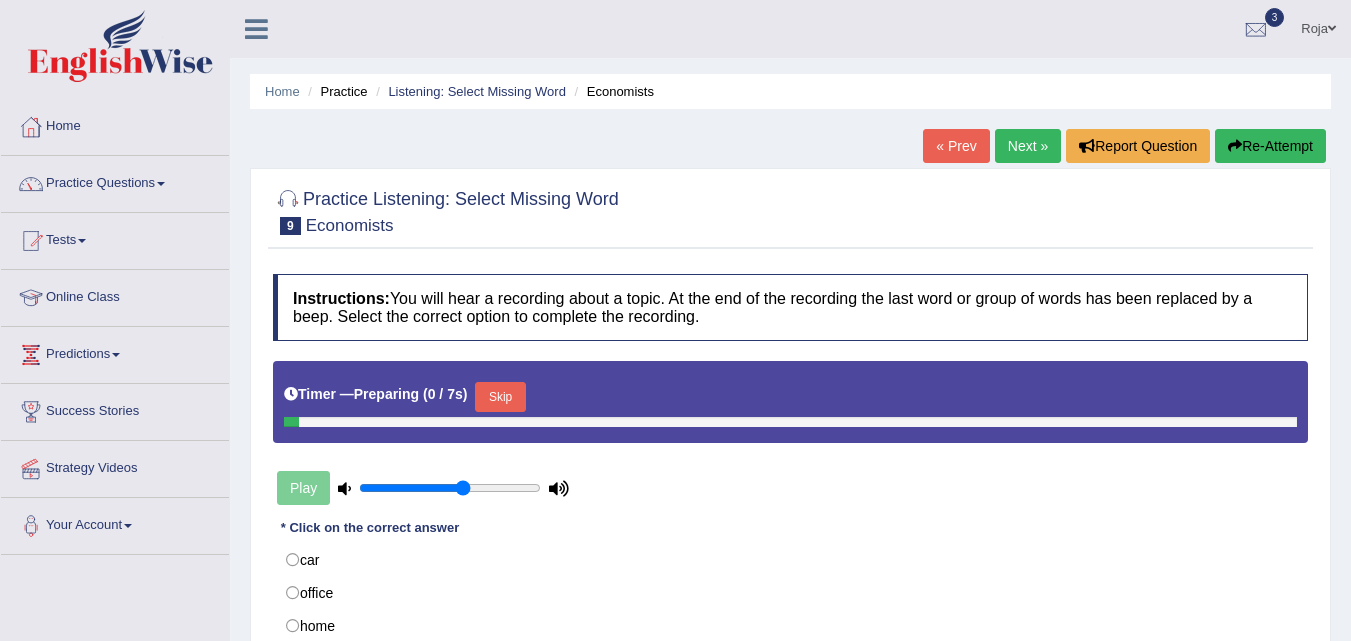 scroll, scrollTop: 0, scrollLeft: 0, axis: both 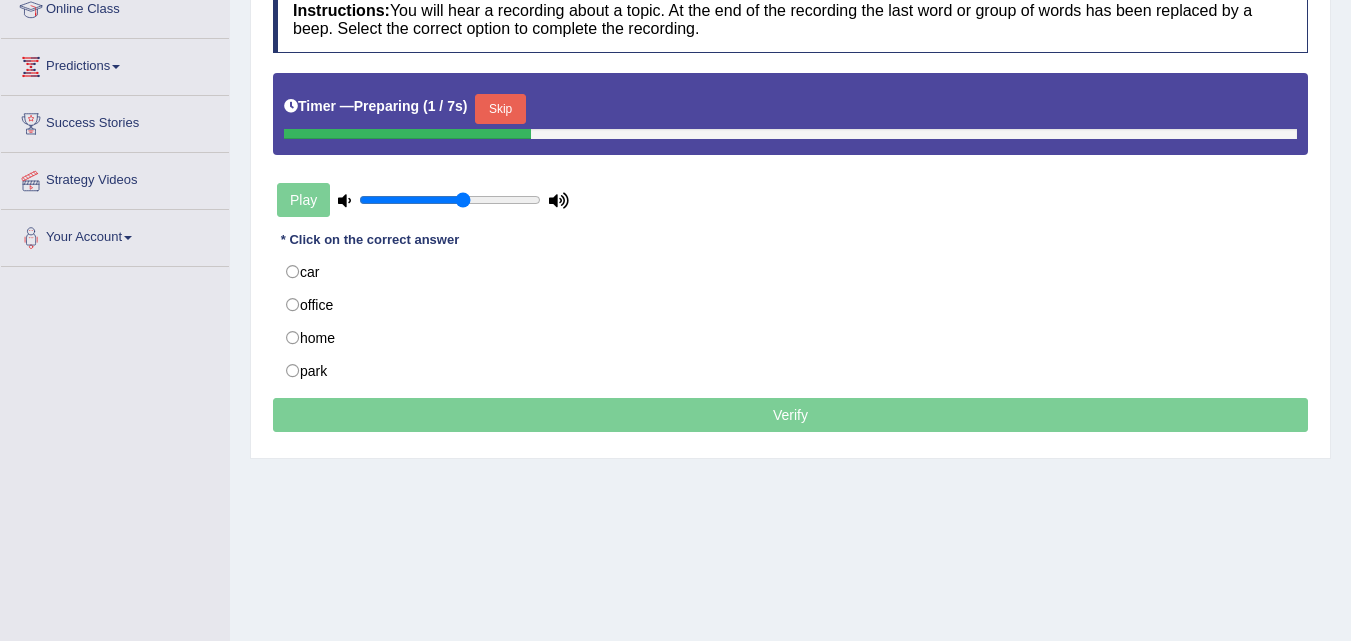 drag, startPoint x: 1365, startPoint y: 274, endPoint x: 1364, endPoint y: 440, distance: 166.003 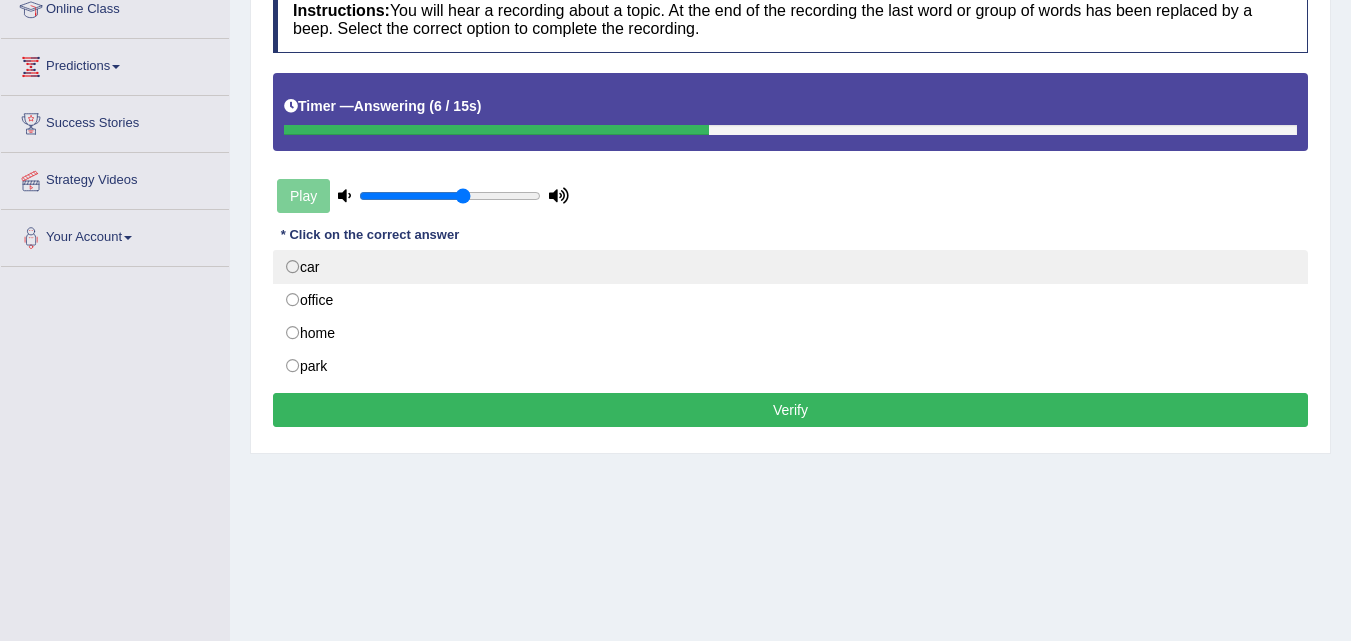 click on "car" at bounding box center (790, 267) 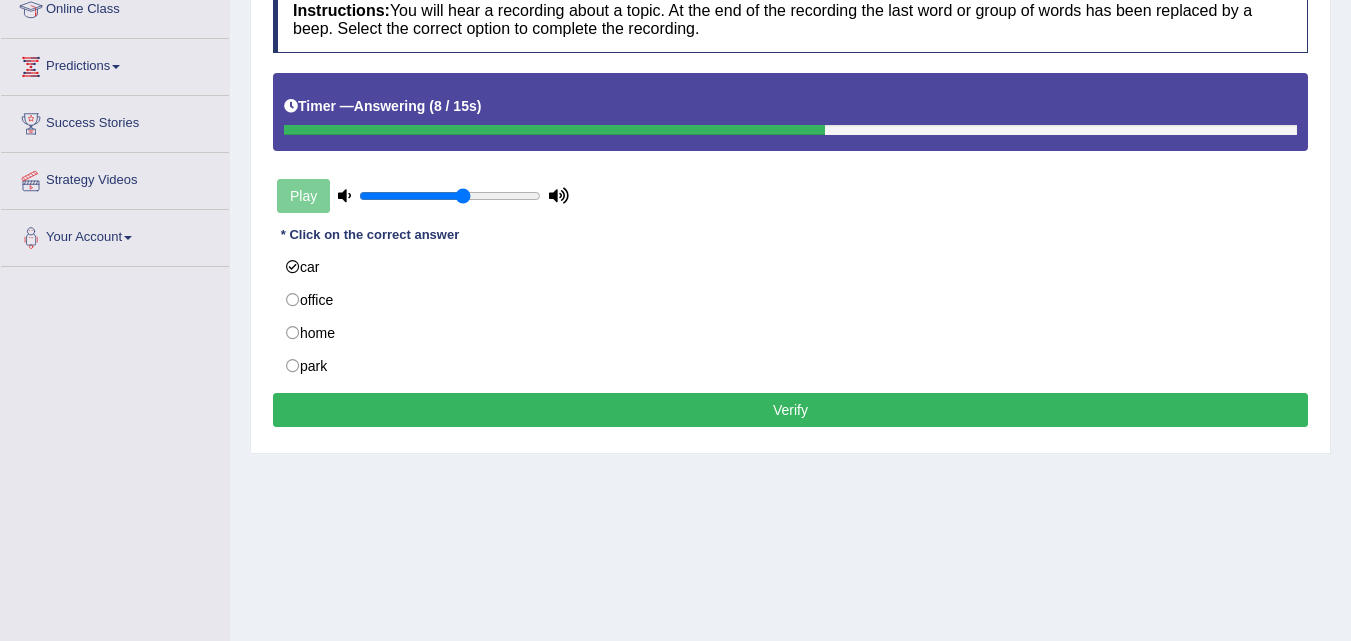 click on "Verify" at bounding box center (790, 410) 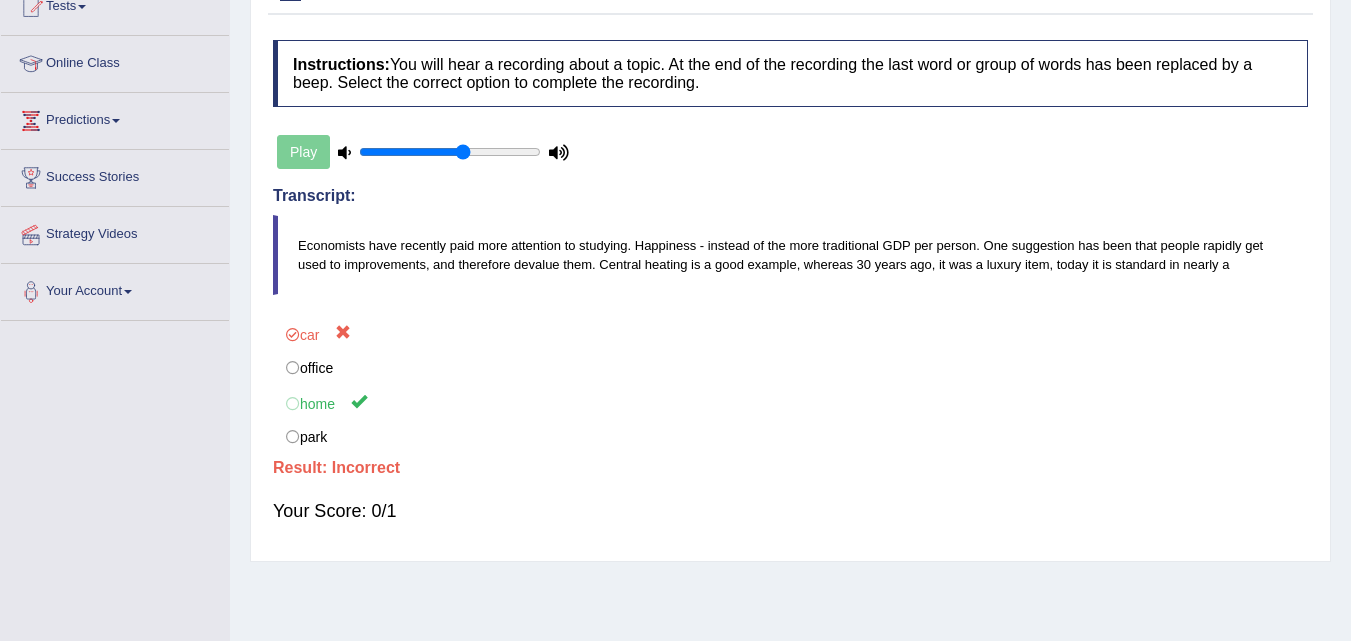 scroll, scrollTop: 0, scrollLeft: 0, axis: both 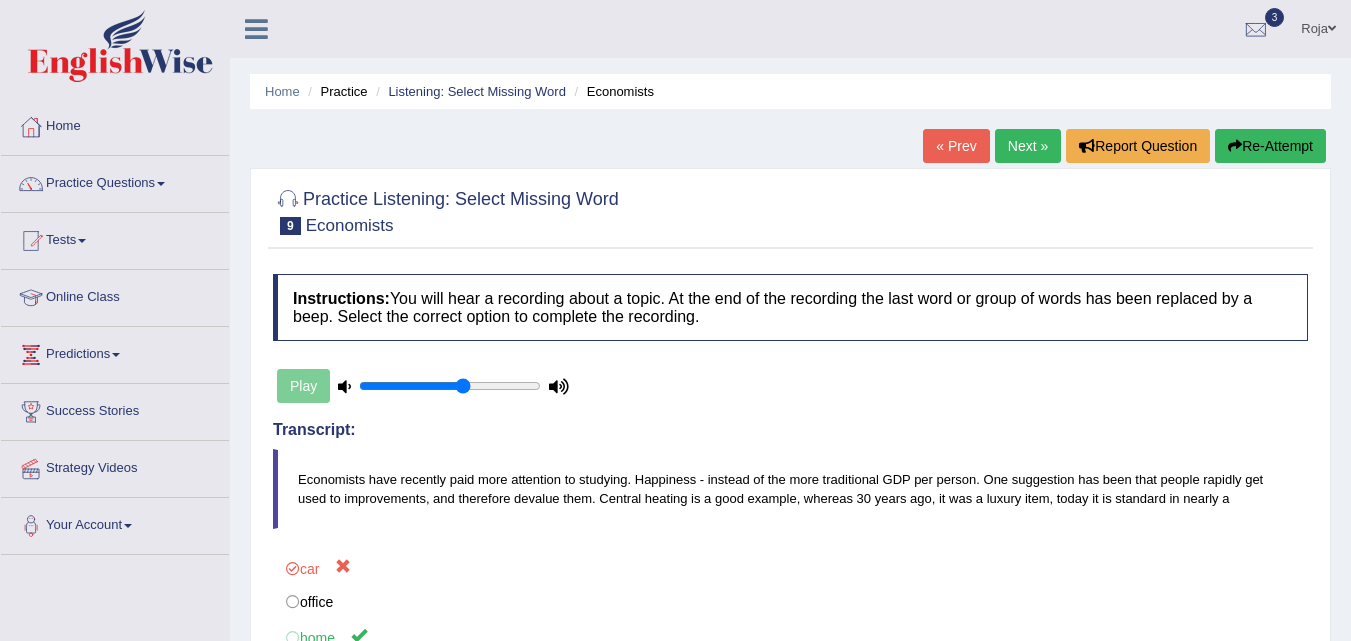 click on "Next »" at bounding box center [1028, 146] 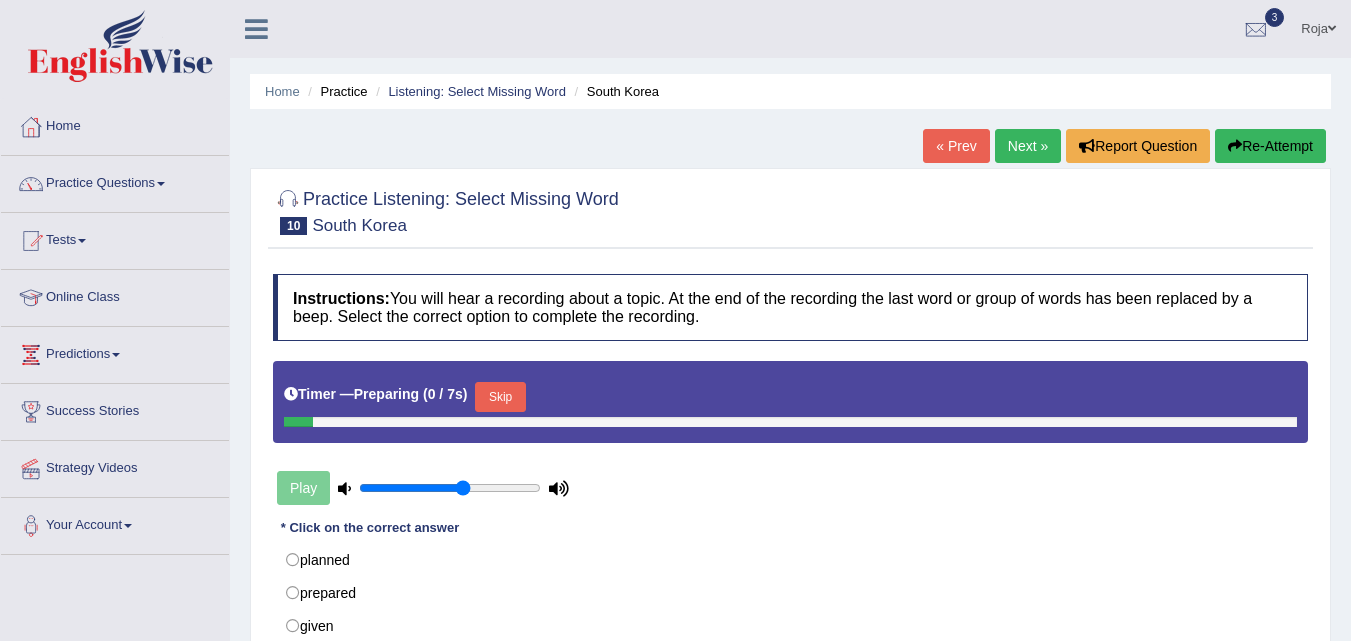 scroll, scrollTop: 0, scrollLeft: 0, axis: both 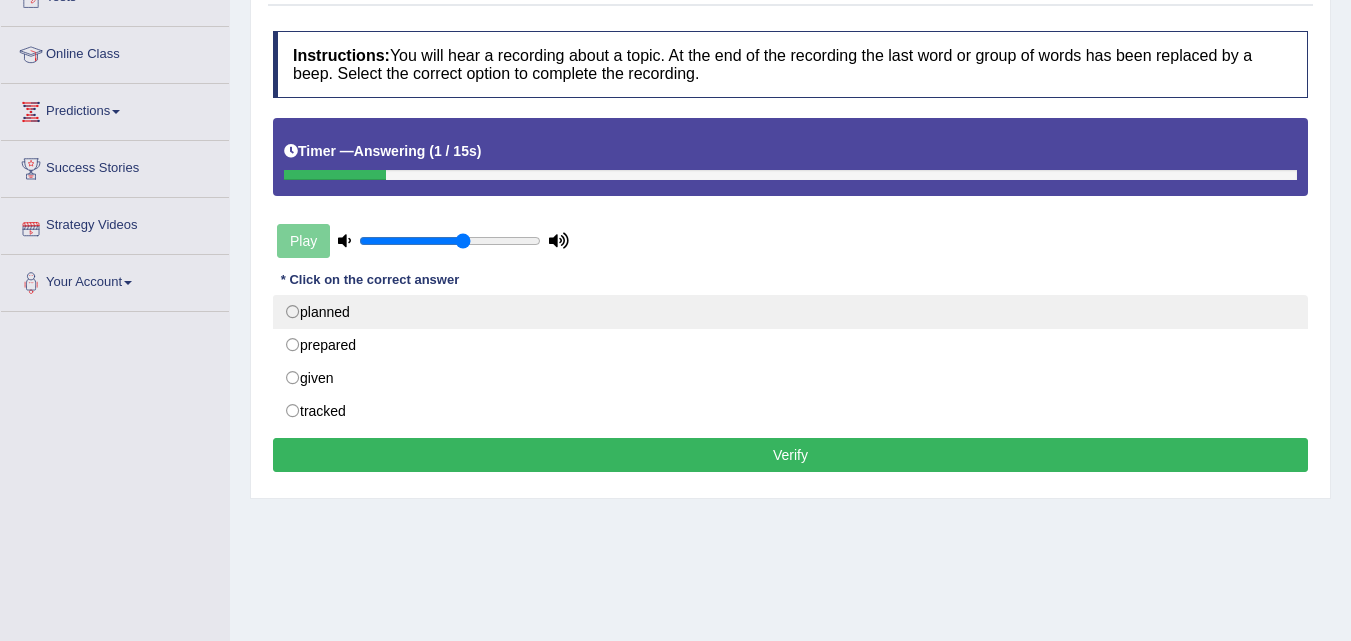 click on "planned" at bounding box center (790, 312) 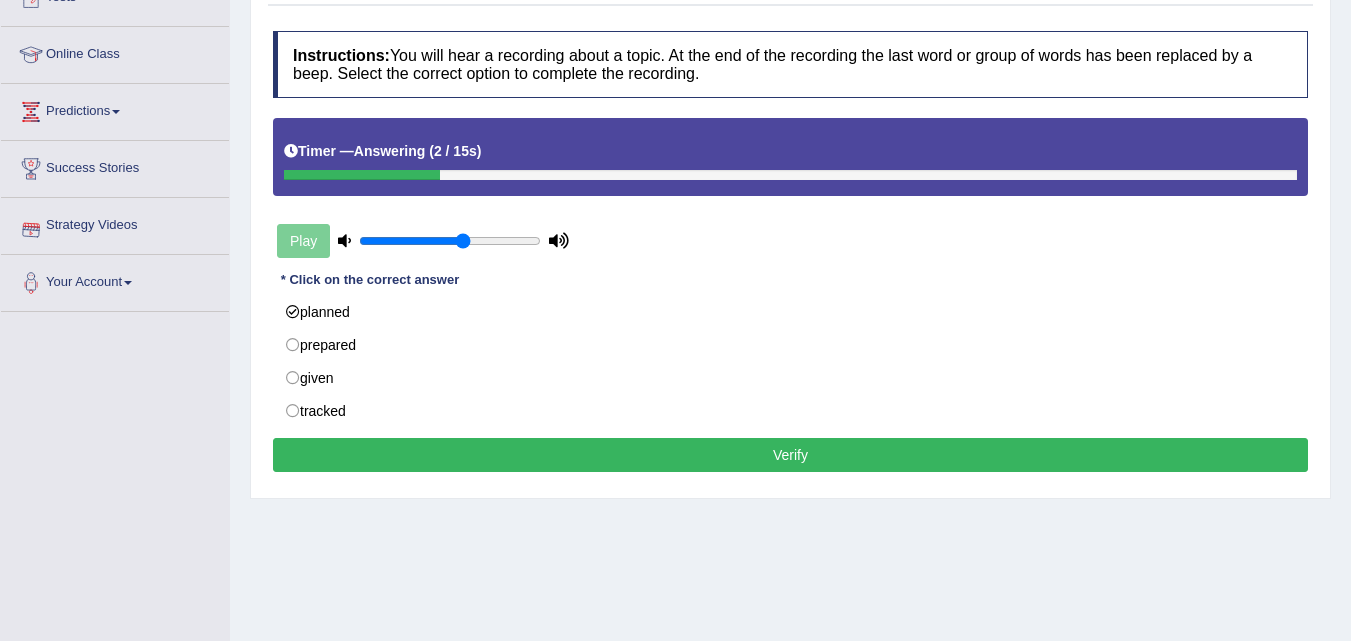 click on "Verify" at bounding box center (790, 455) 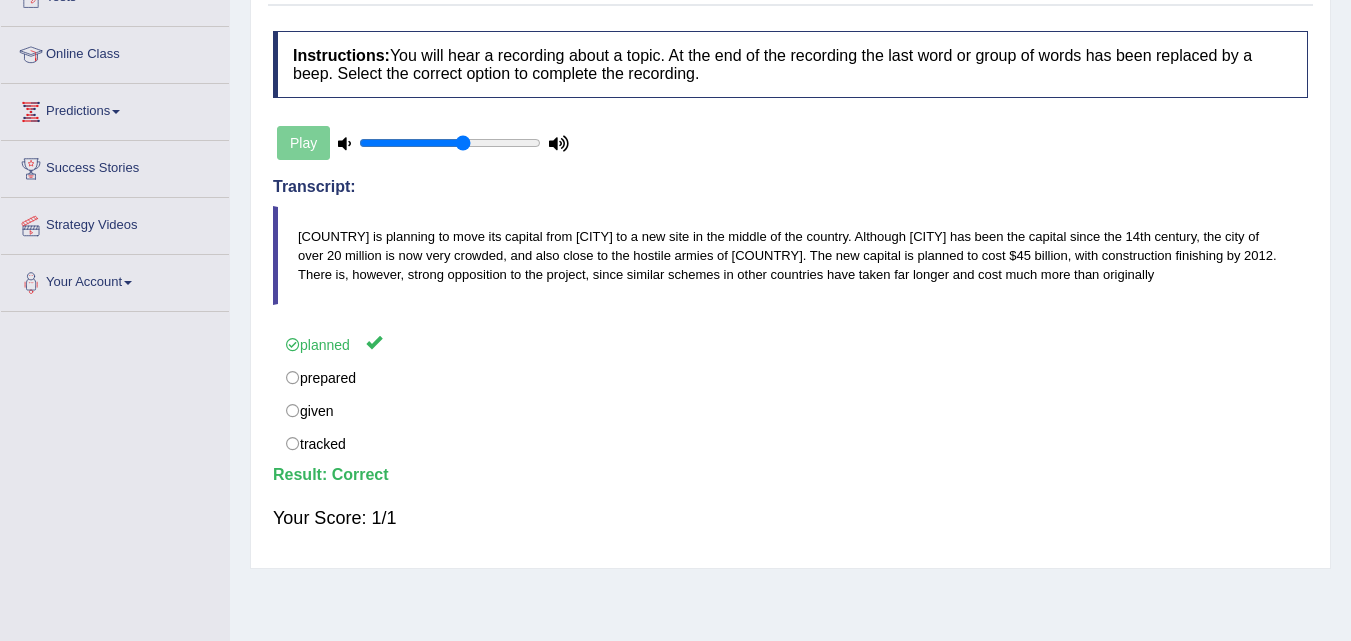 scroll, scrollTop: 0, scrollLeft: 0, axis: both 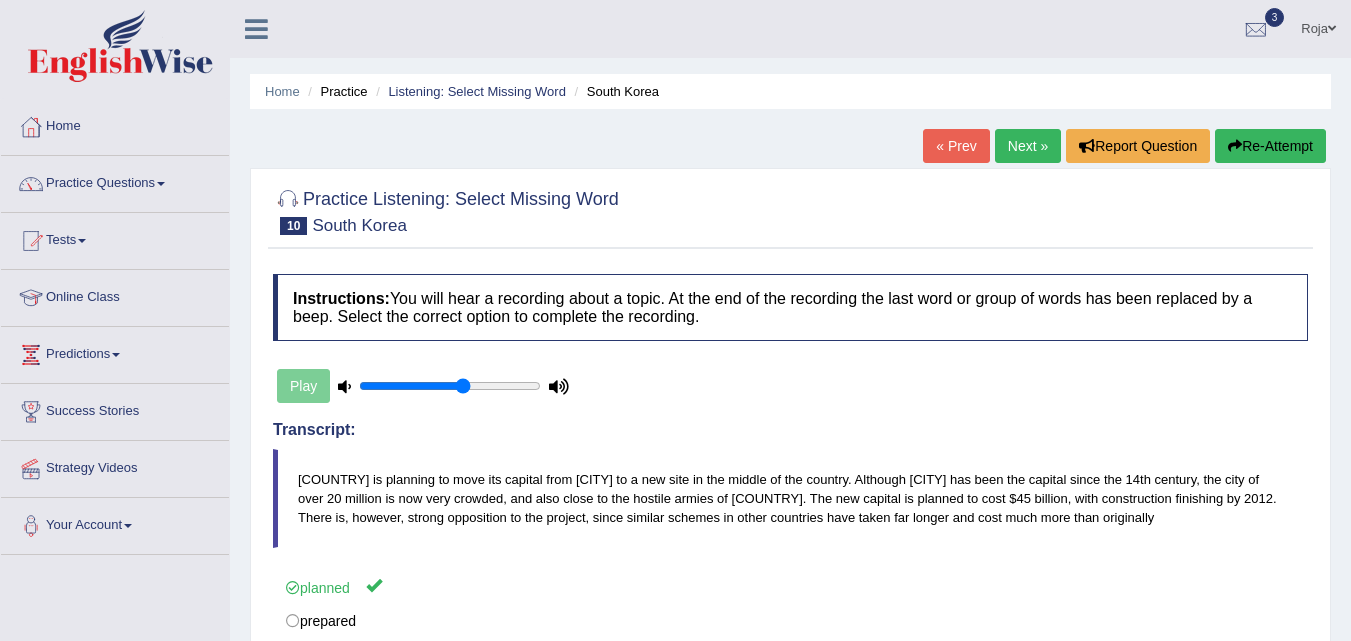click on "Next »" at bounding box center (1028, 146) 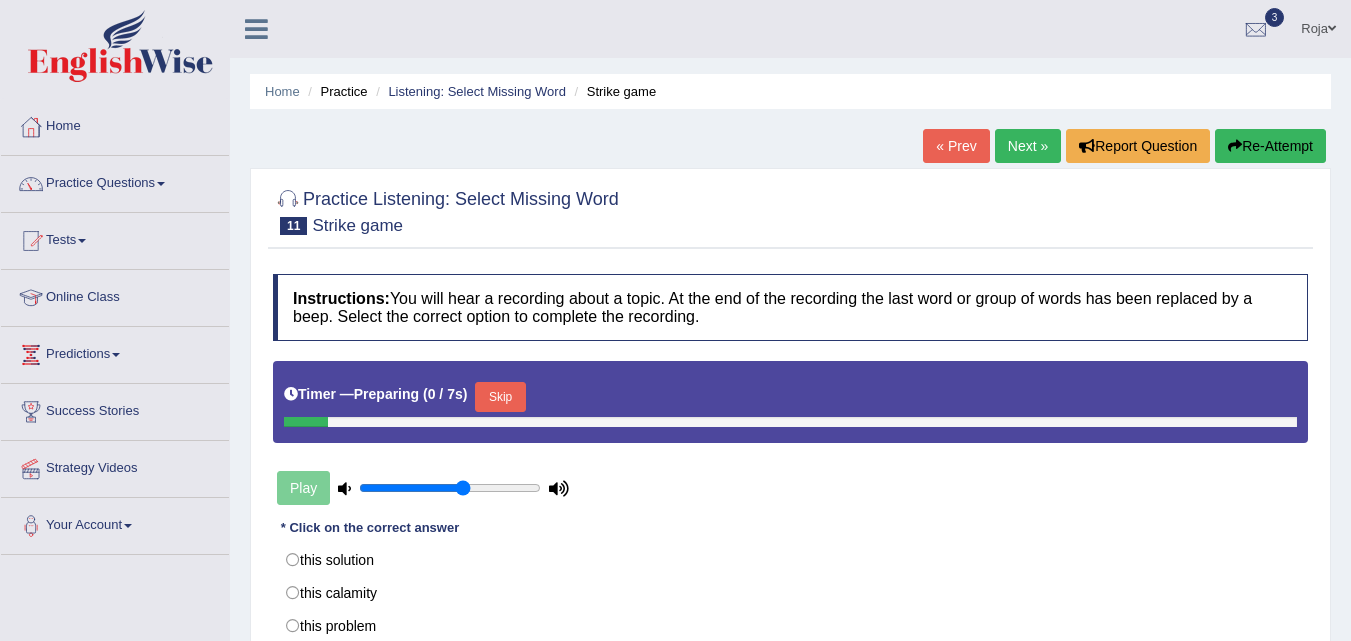 scroll, scrollTop: 0, scrollLeft: 0, axis: both 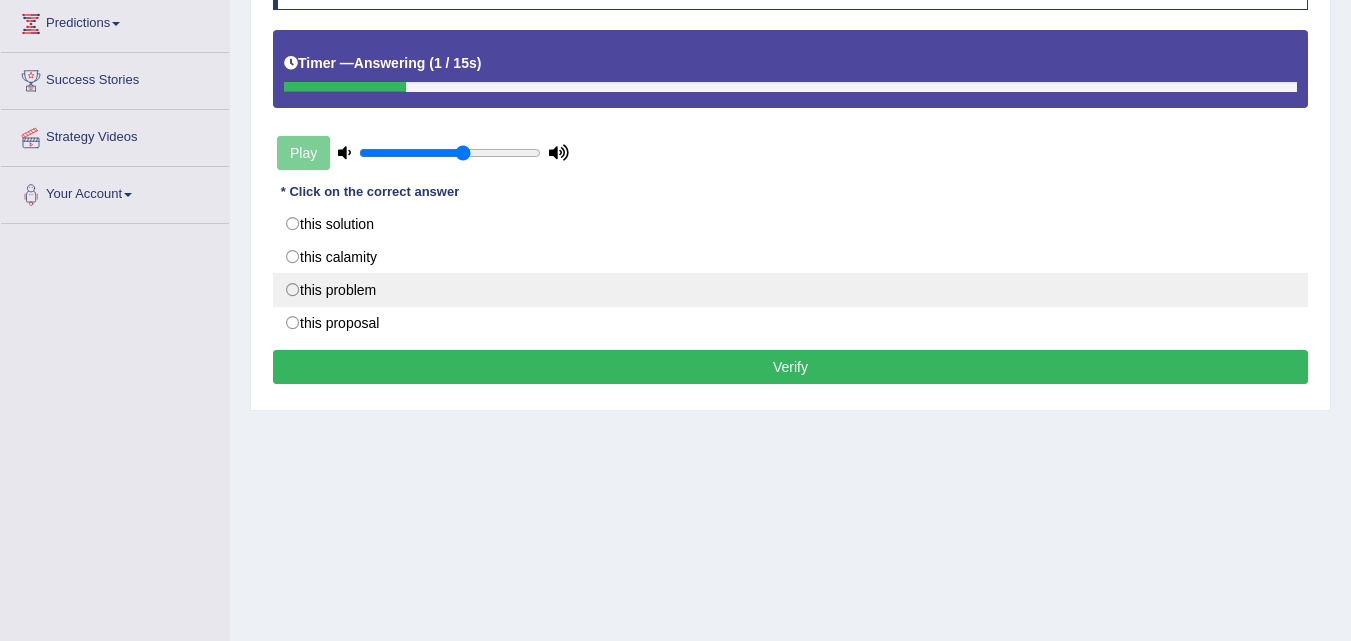 click on "this  problem" at bounding box center [790, 290] 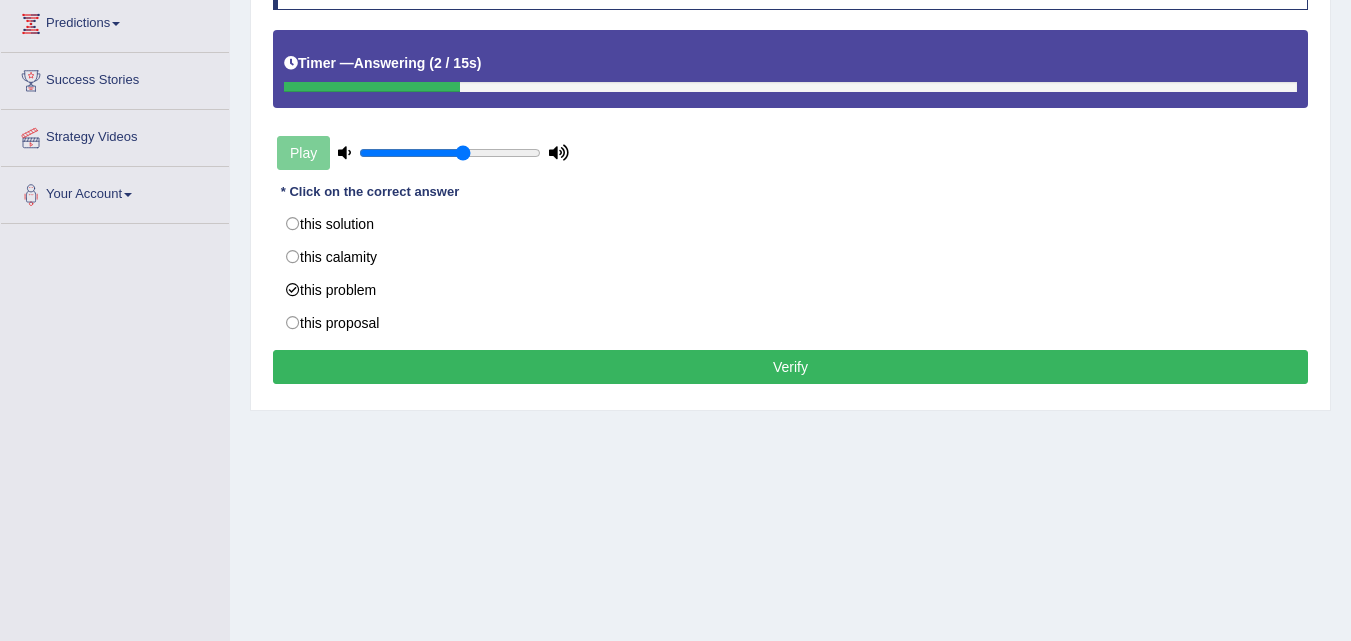 click on "Verify" at bounding box center (790, 367) 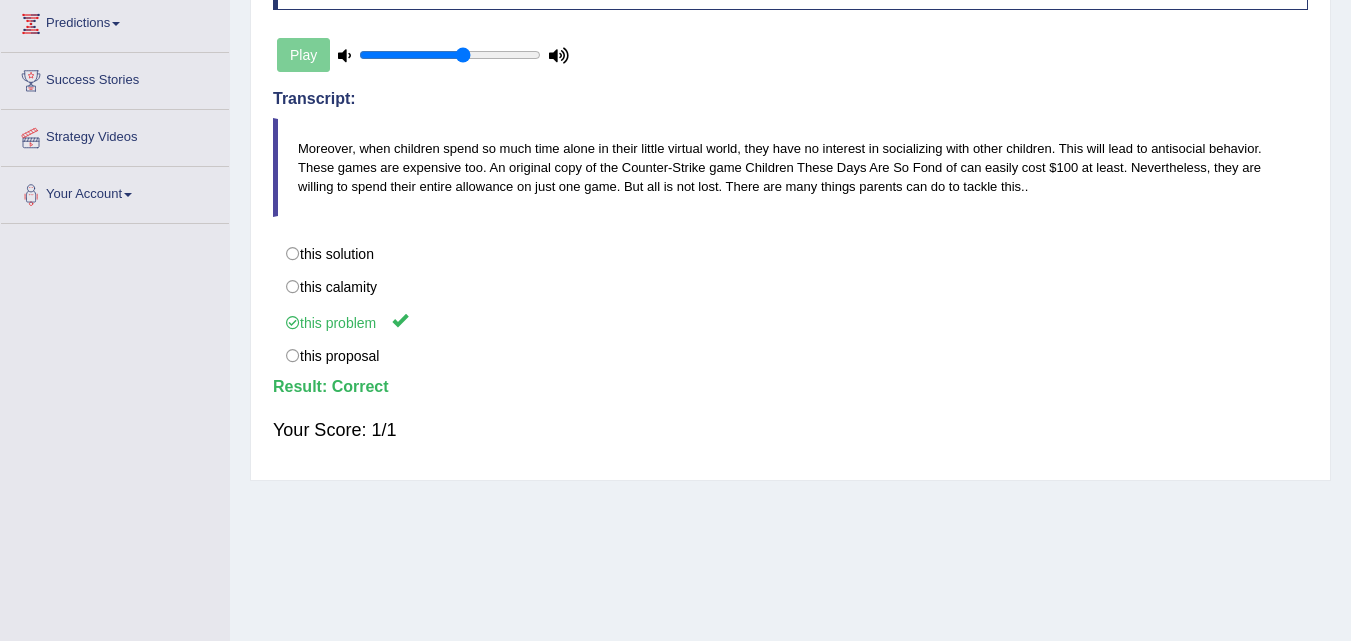 scroll, scrollTop: 0, scrollLeft: 0, axis: both 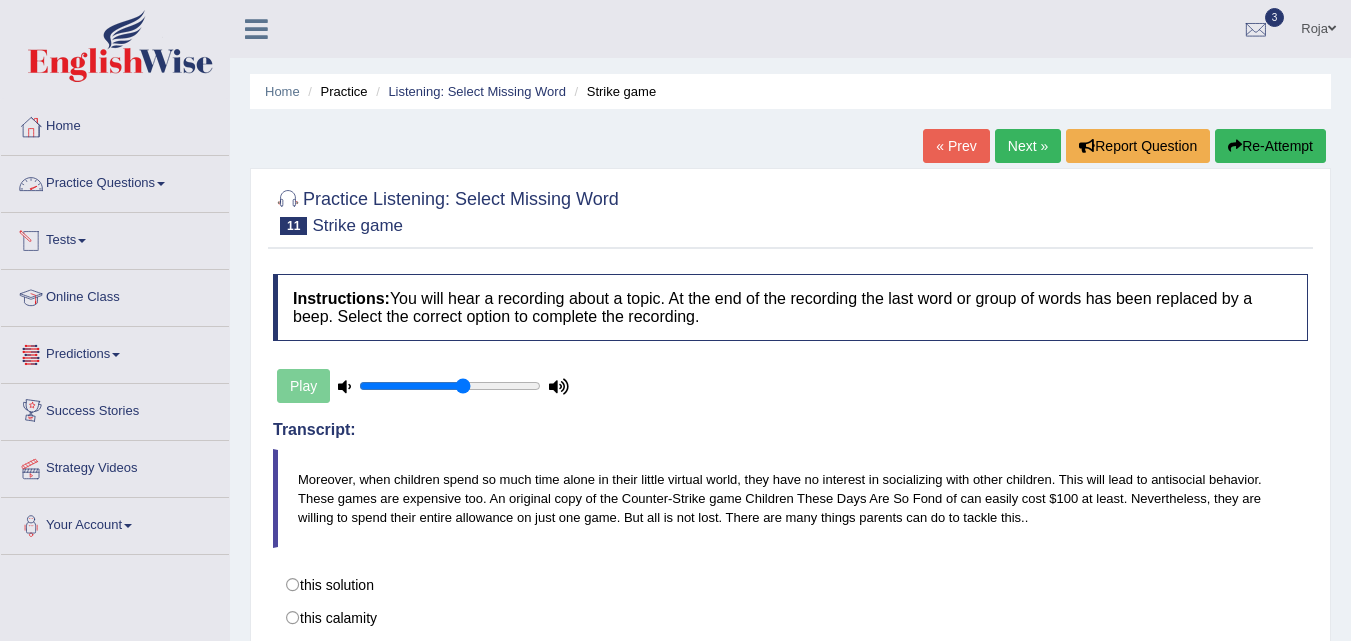 click on "Practice Questions" at bounding box center [115, 181] 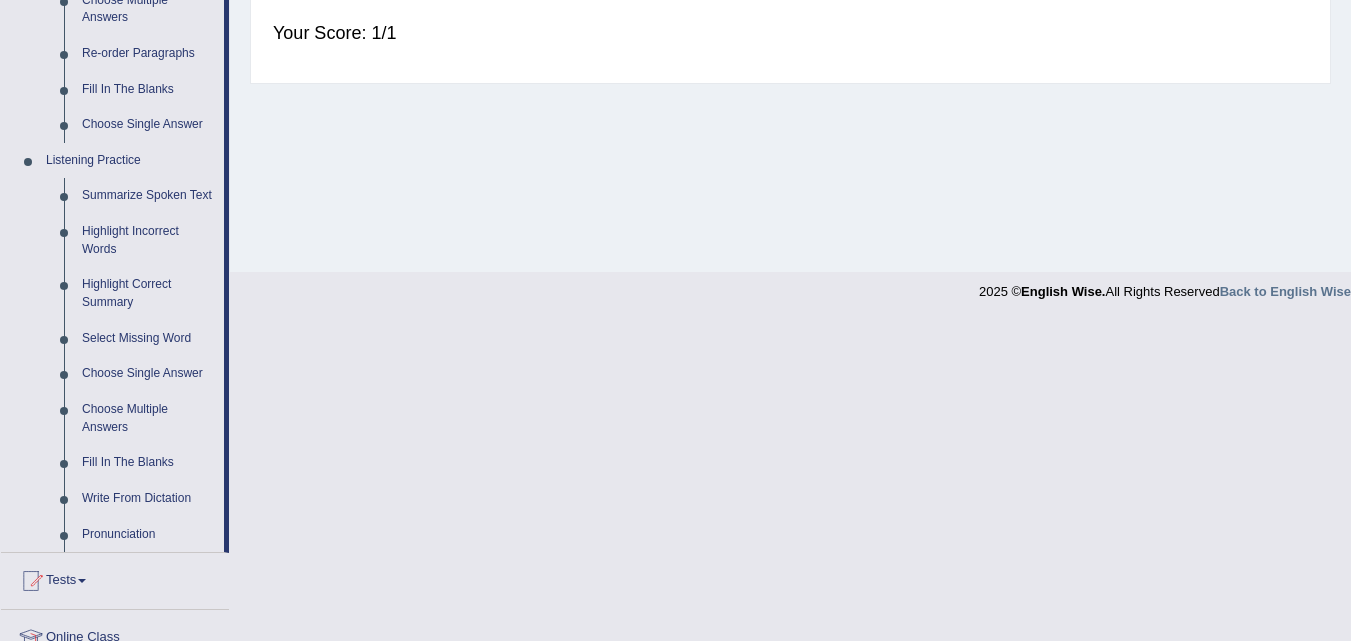 scroll, scrollTop: 983, scrollLeft: 0, axis: vertical 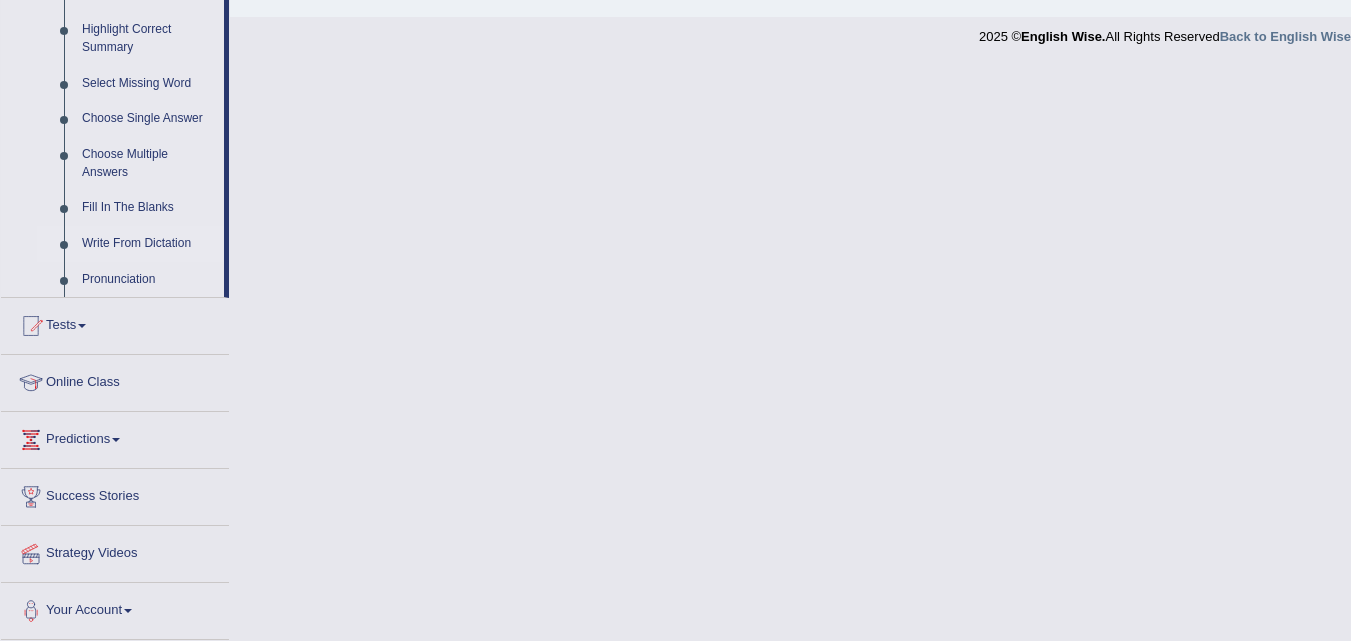 click on "Write From Dictation" at bounding box center (148, 244) 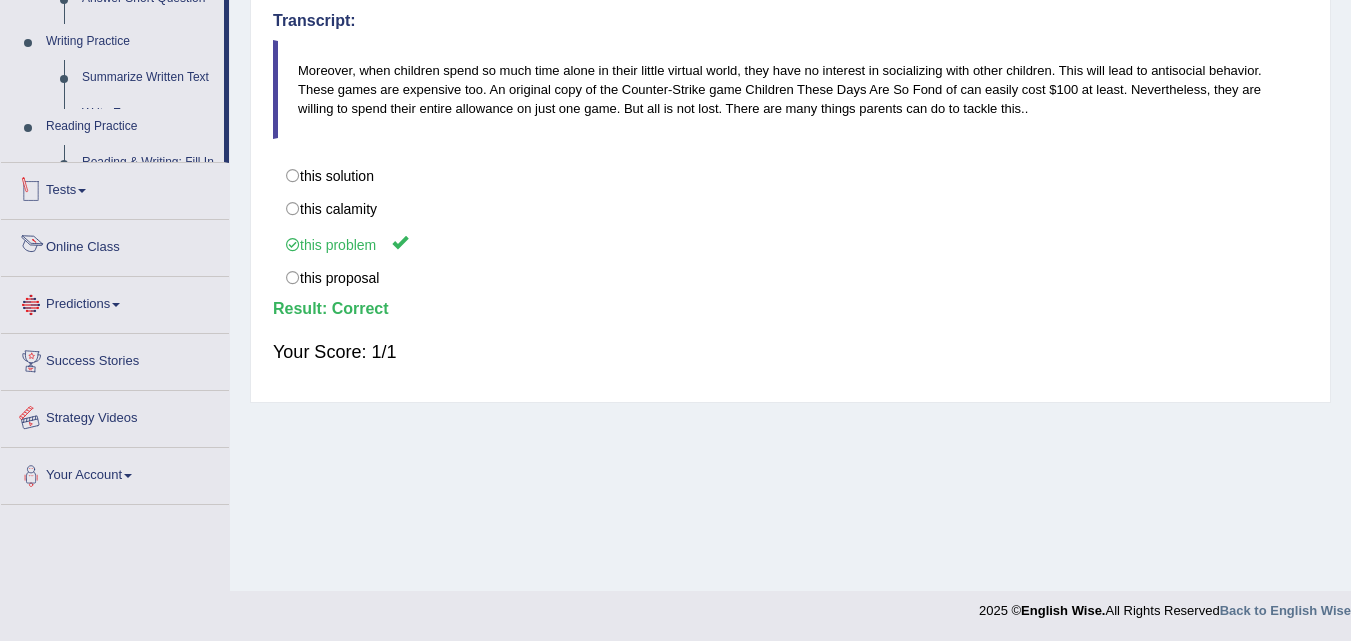 scroll, scrollTop: 968, scrollLeft: 0, axis: vertical 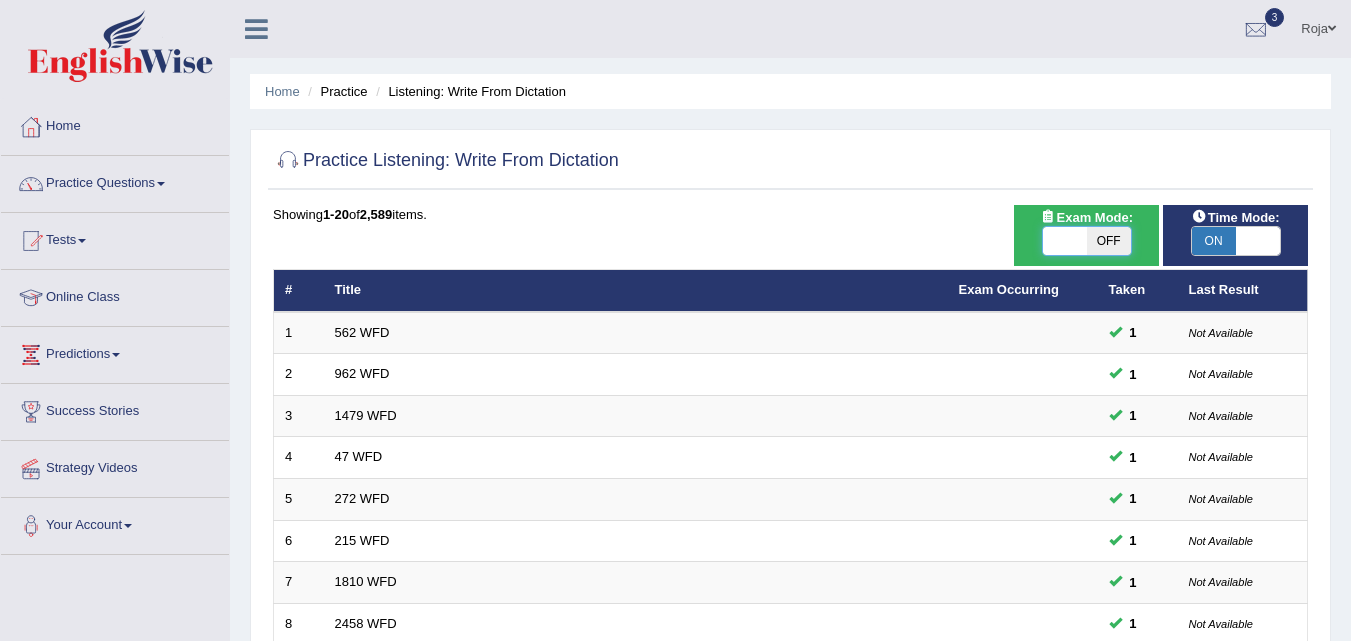 click at bounding box center [1065, 241] 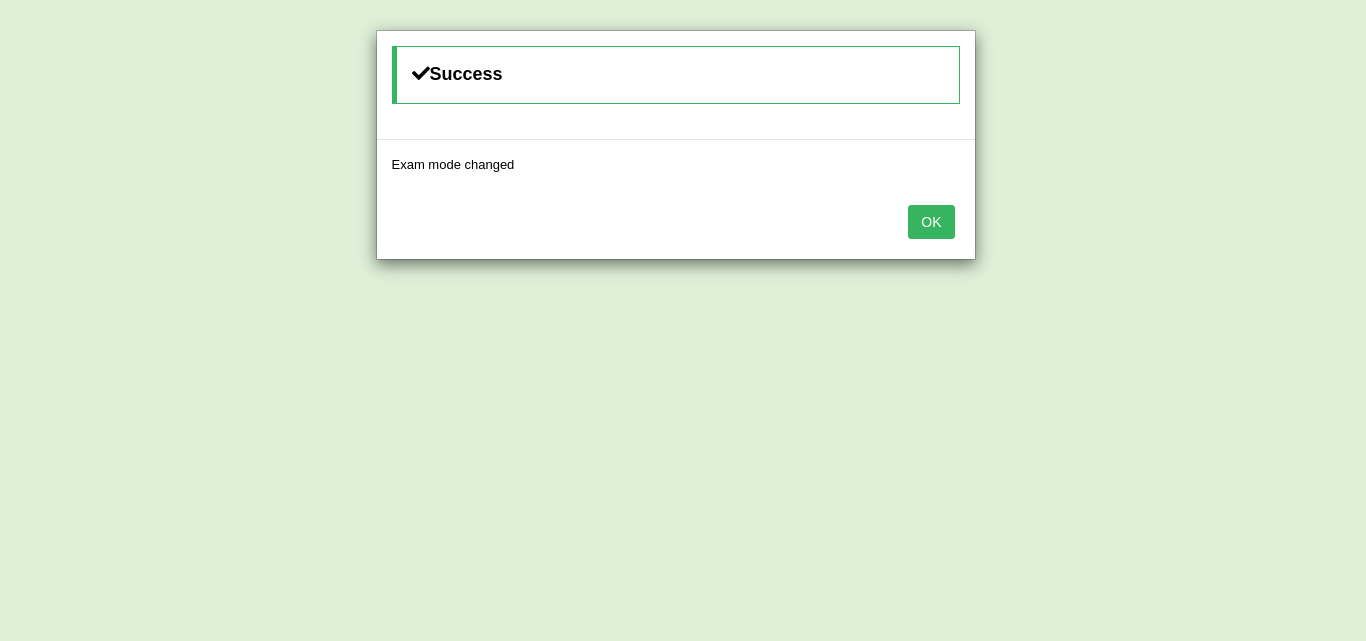 click on "OK" at bounding box center (931, 222) 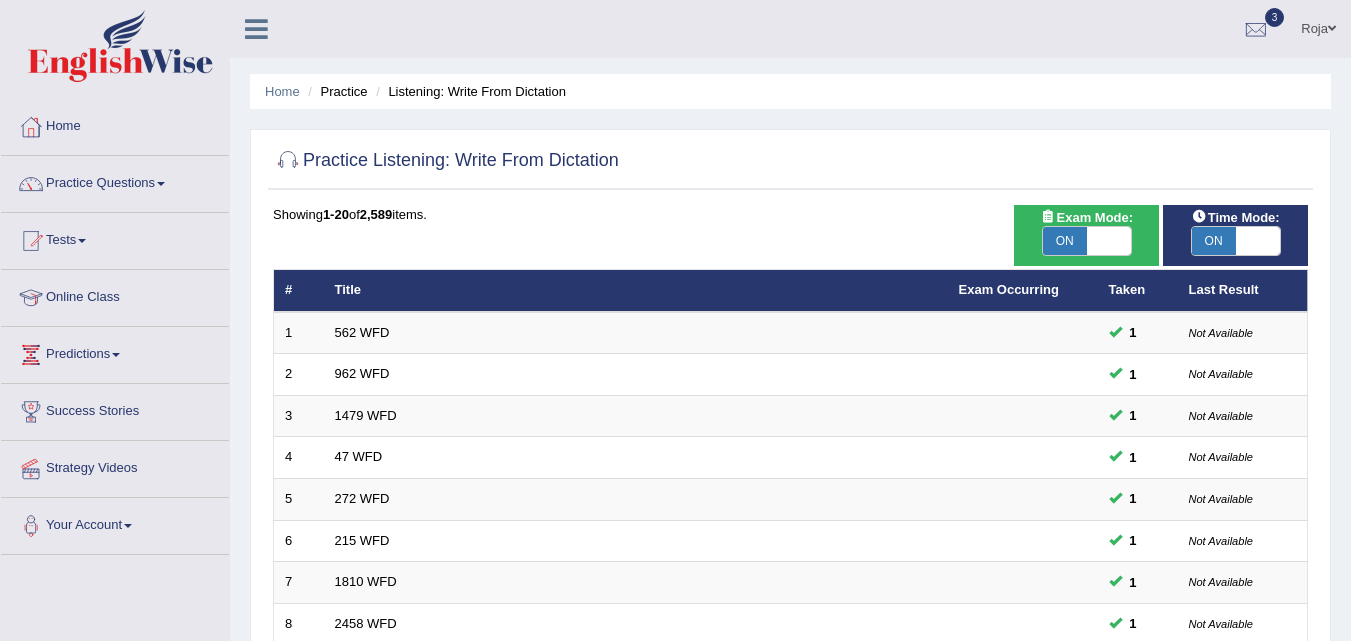 scroll, scrollTop: 683, scrollLeft: 0, axis: vertical 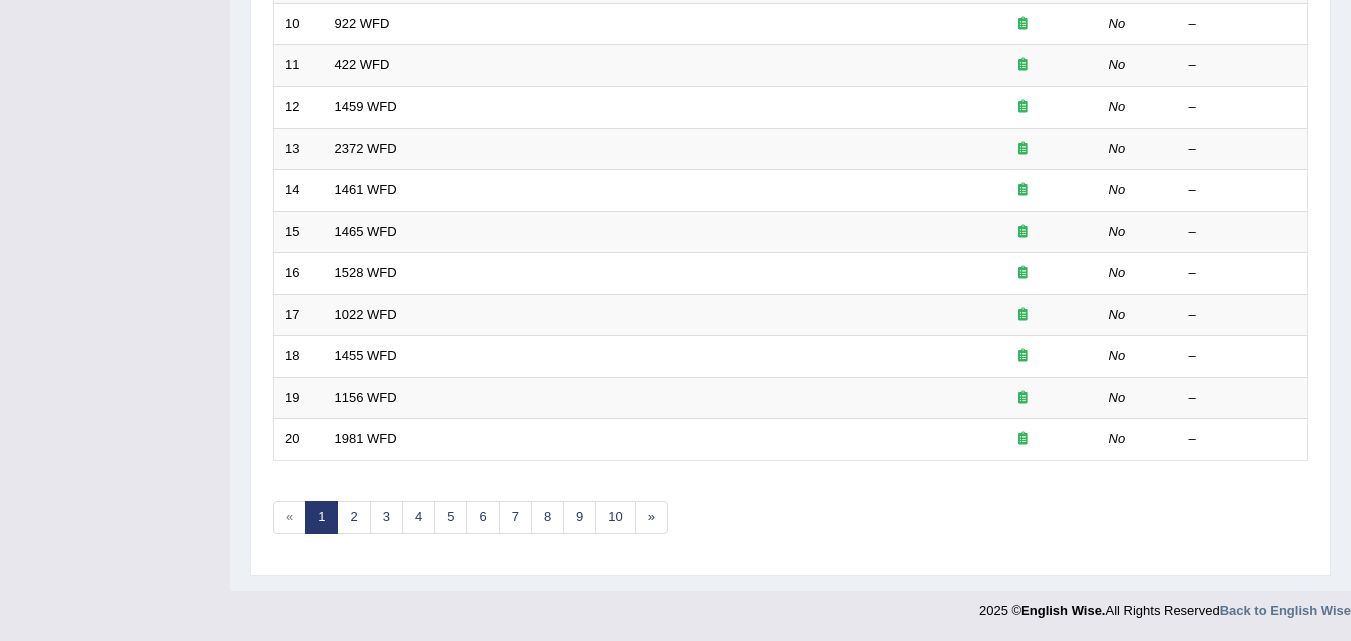 click on "Home
Practice
Listening: Write From Dictation
Practice Listening: Write From Dictation
Time Mode:
ON   OFF
Exam Mode:
ON   OFF
Showing  1-20  of  284  items.
# Title Exam Occurring Taken Last Result
1 1127 WFD No –
2 606 WFD No –
3 1848 WFD No –
4 163 WFD No –
5 2486 WFD No –
6 156 WFD No –
7 1765 WFD No –
8 1485 WFD No –
9 228 WFD No –
10 922 WFD No –
11 422 WFD No –
12 1459 WFD No –
13 2372 WFD No –
14 1461 WFD No –
15 1465 WFD No –
16 1528 WFD No –
17 1022 WFD No –
18 1455 WFD No –
19 1156 WFD No –
20 1981 WFD No –
«
1
2
3
4
5
6
7
8
9
10
»" at bounding box center (790, -46) 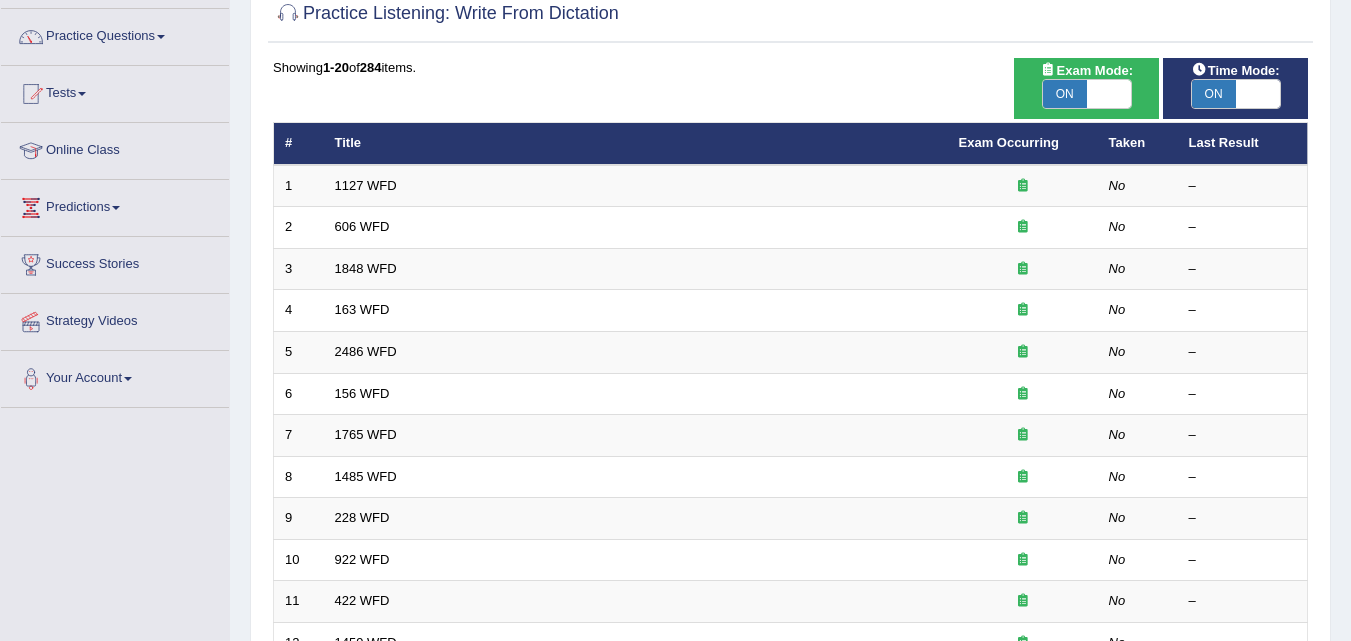 scroll, scrollTop: 90, scrollLeft: 0, axis: vertical 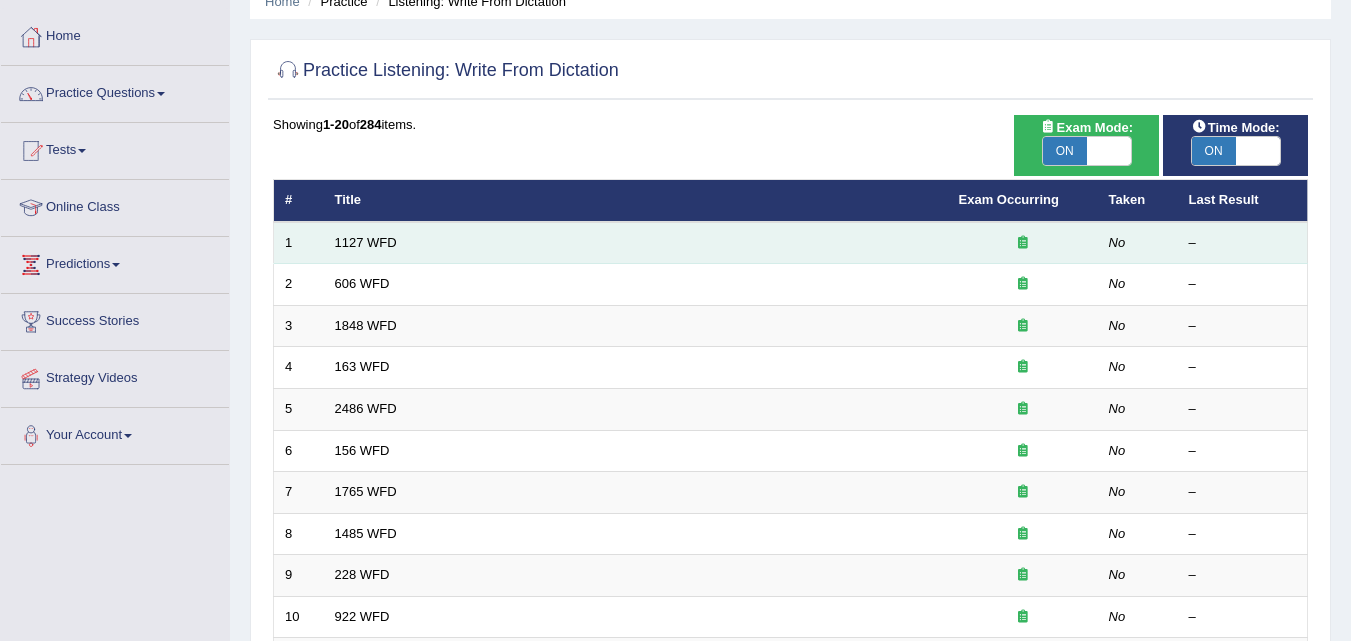 click on "1127 WFD" at bounding box center (636, 243) 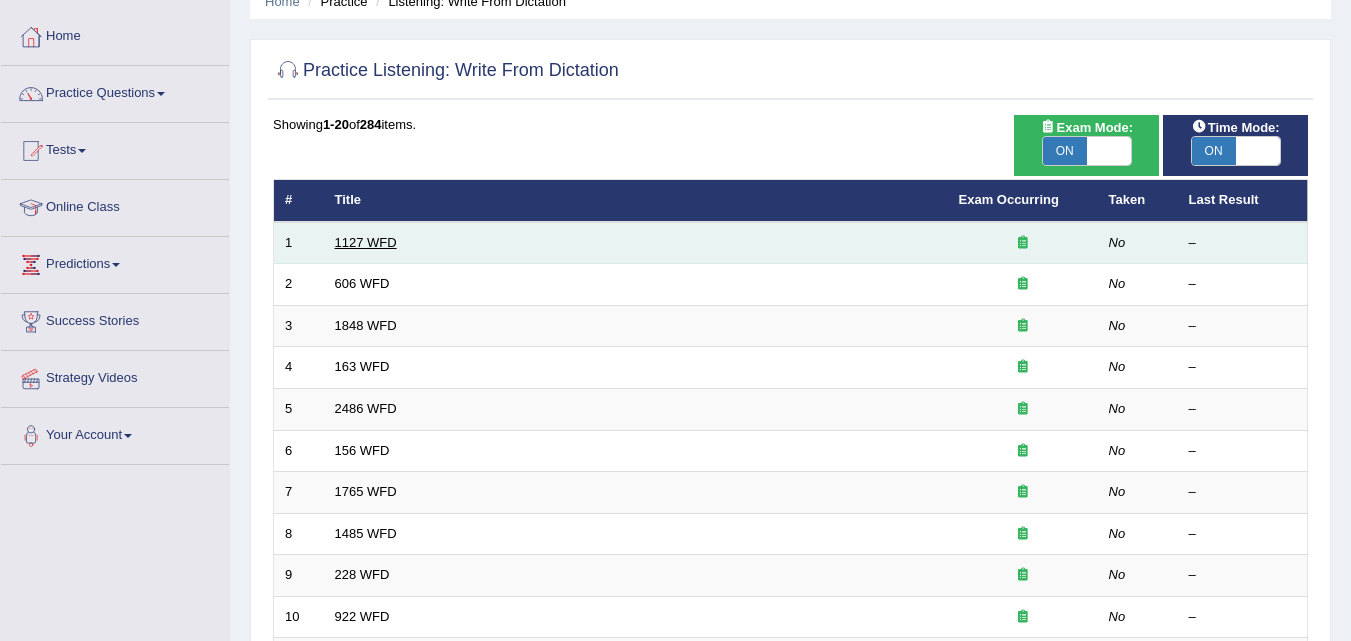 click on "1127 WFD" at bounding box center (366, 242) 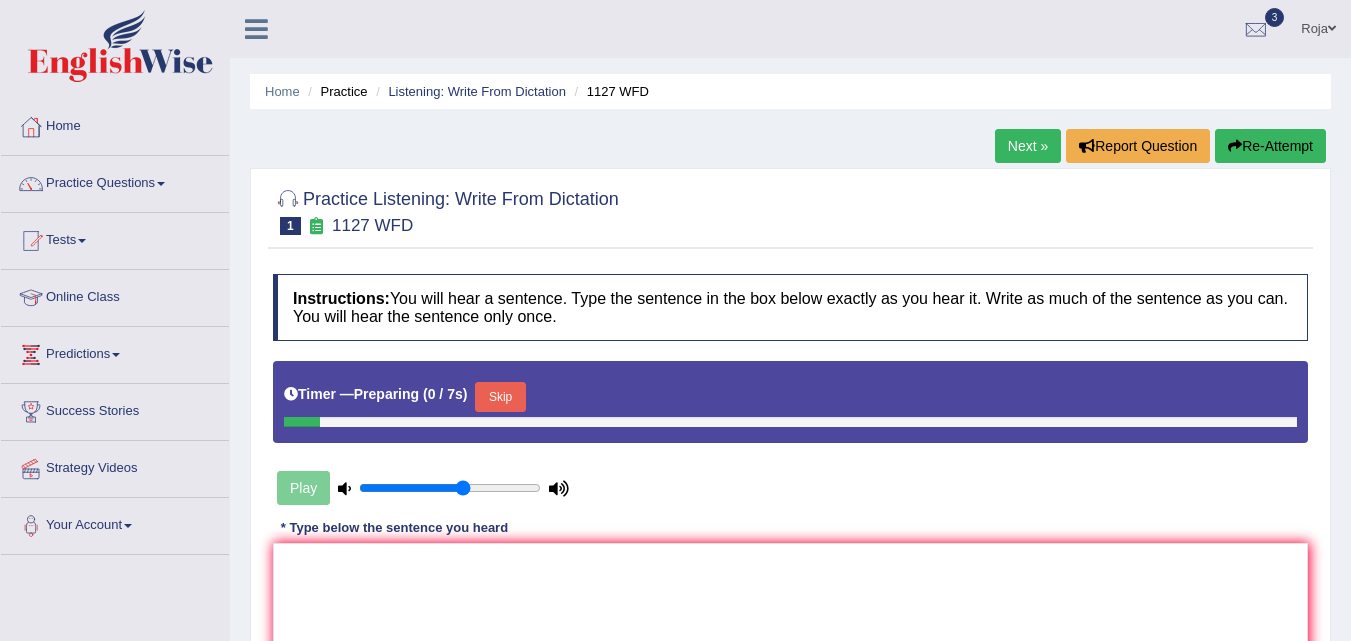 scroll, scrollTop: 0, scrollLeft: 0, axis: both 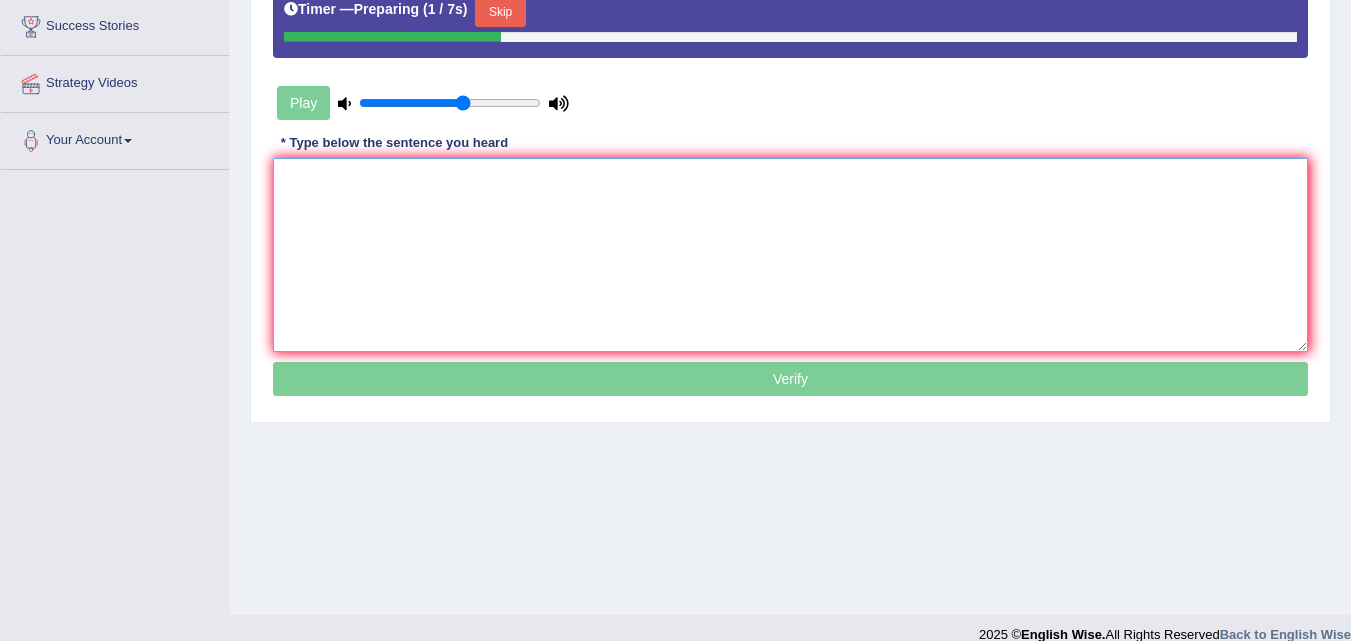 click at bounding box center [790, 255] 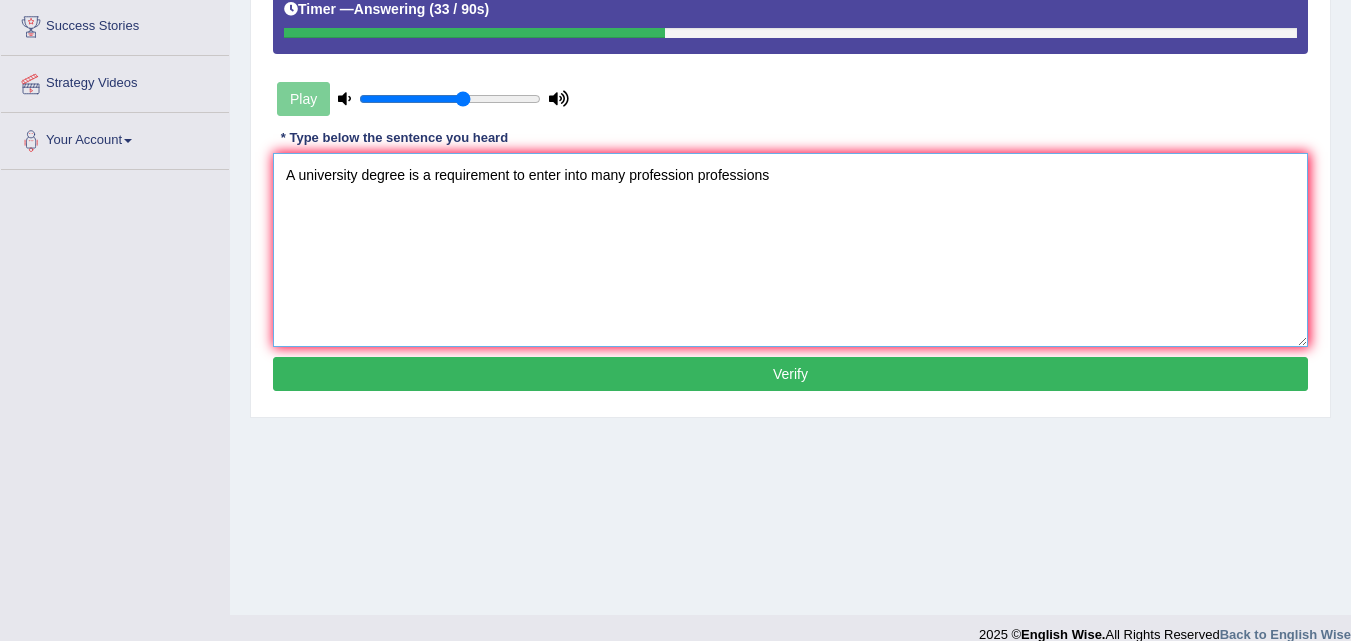 click on "A university degree is a requirement to enter into many profession professions" at bounding box center (790, 250) 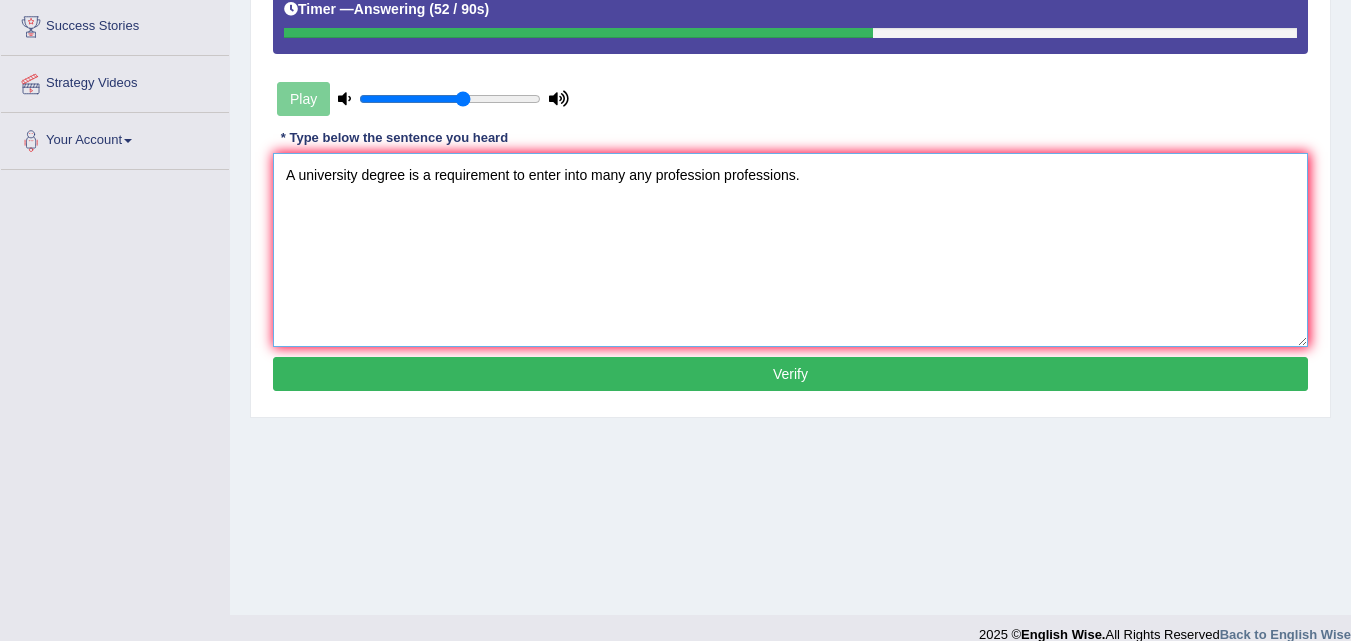 type on "A university degree is a requirement to enter into many any profession professions." 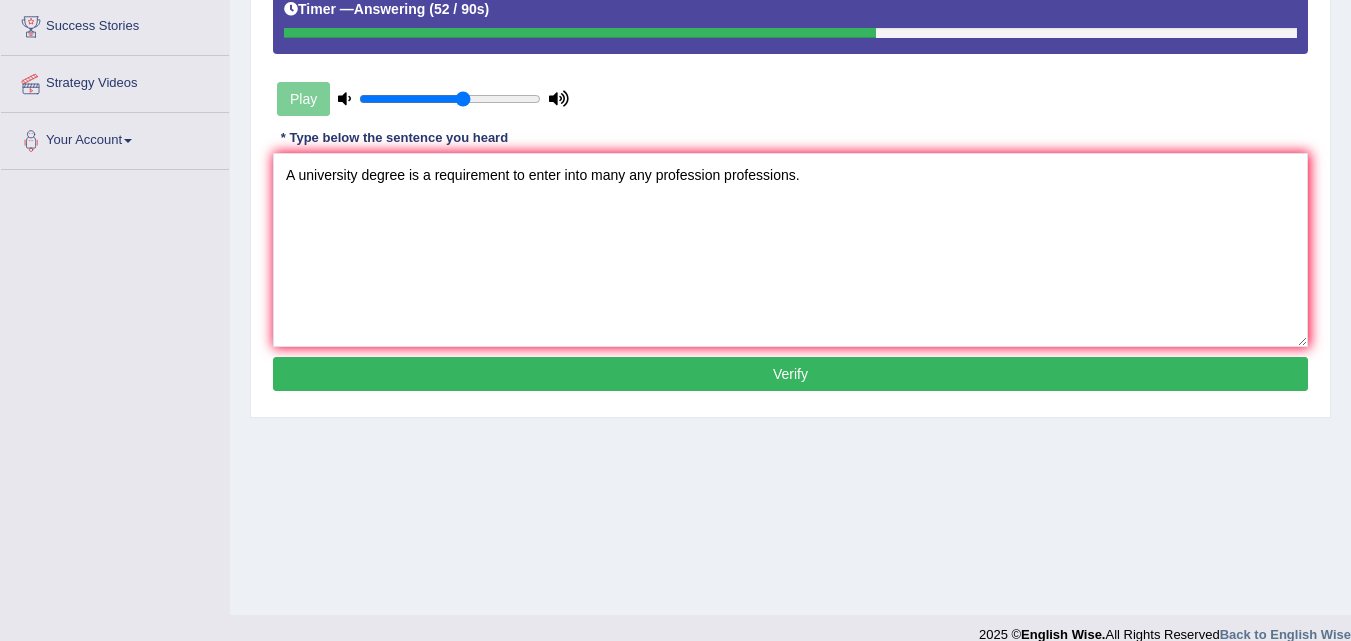 click on "Verify" at bounding box center (790, 374) 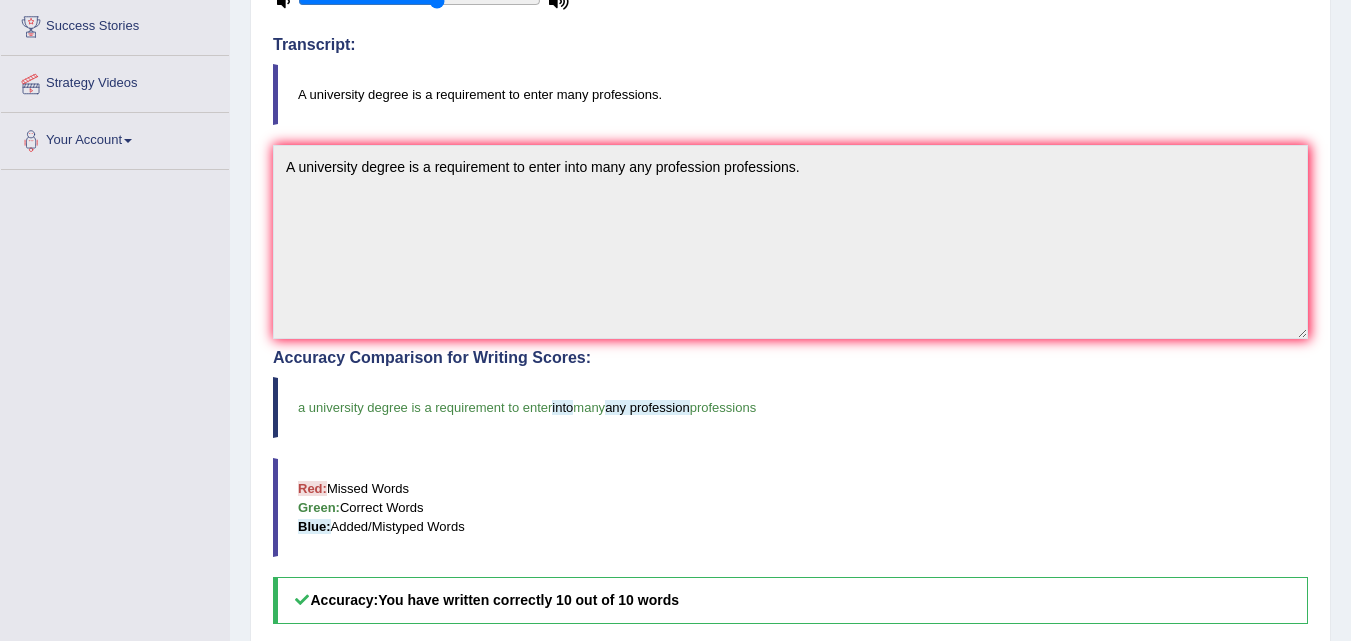 drag, startPoint x: 1340, startPoint y: 359, endPoint x: 1356, endPoint y: 371, distance: 20 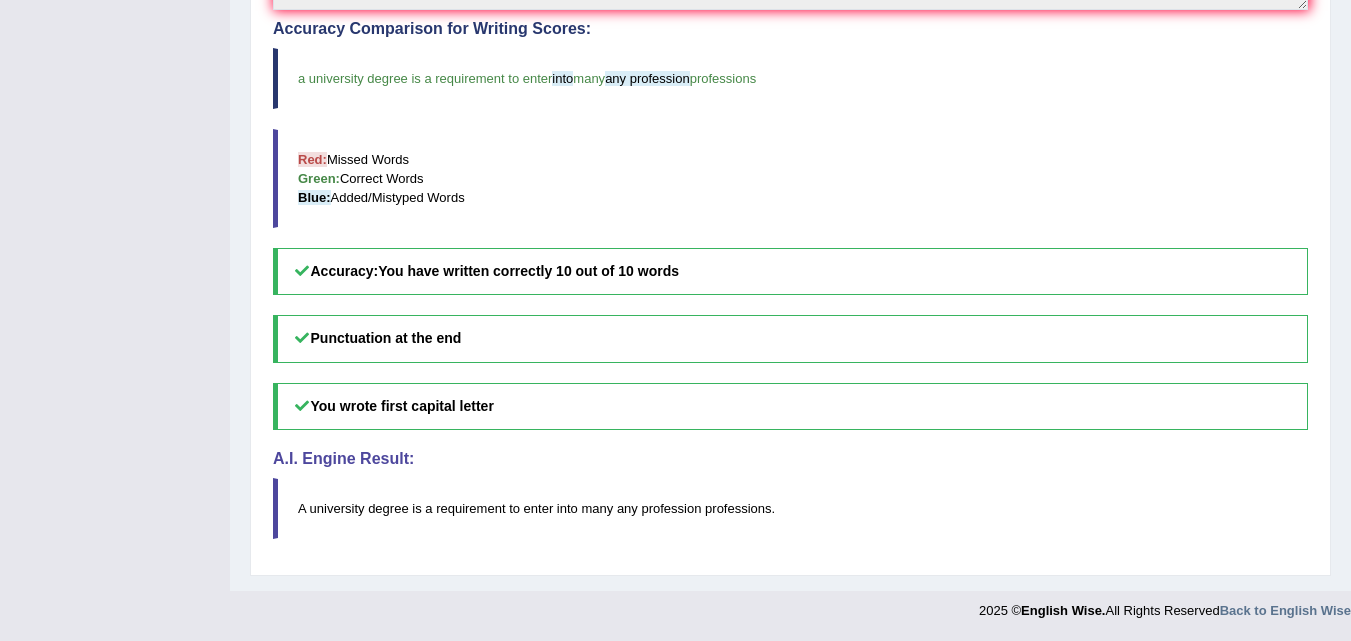 scroll, scrollTop: 0, scrollLeft: 0, axis: both 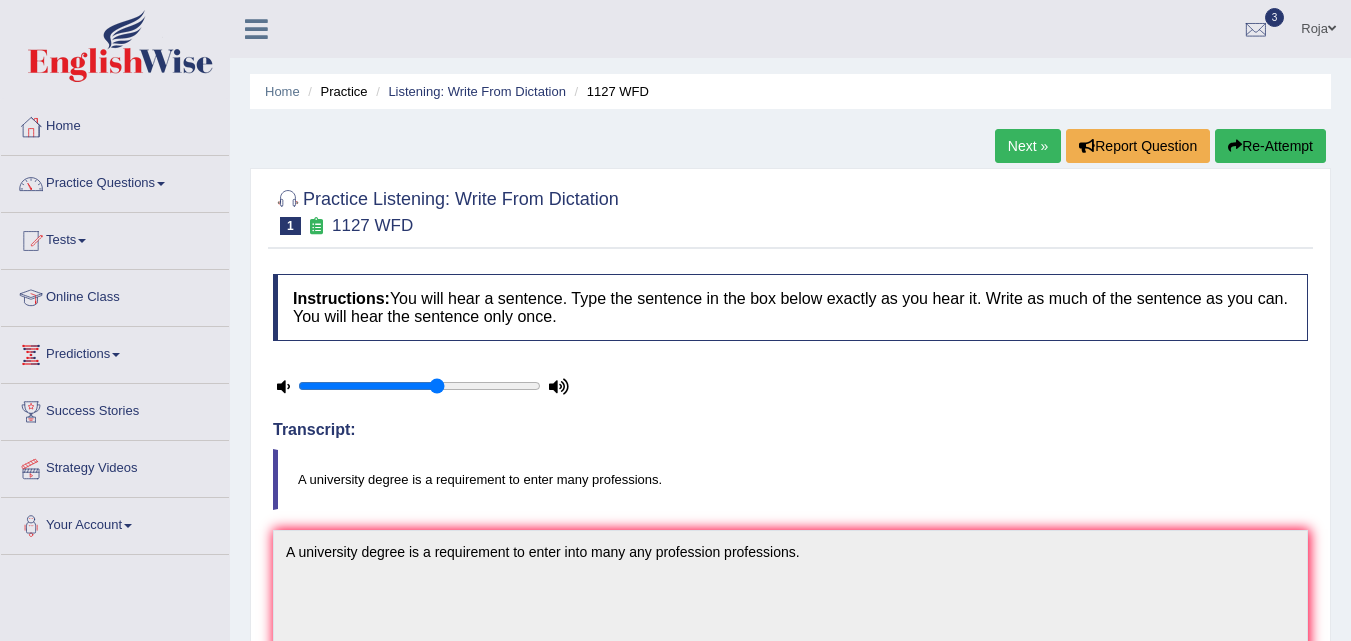 click on "Next »" at bounding box center (1028, 146) 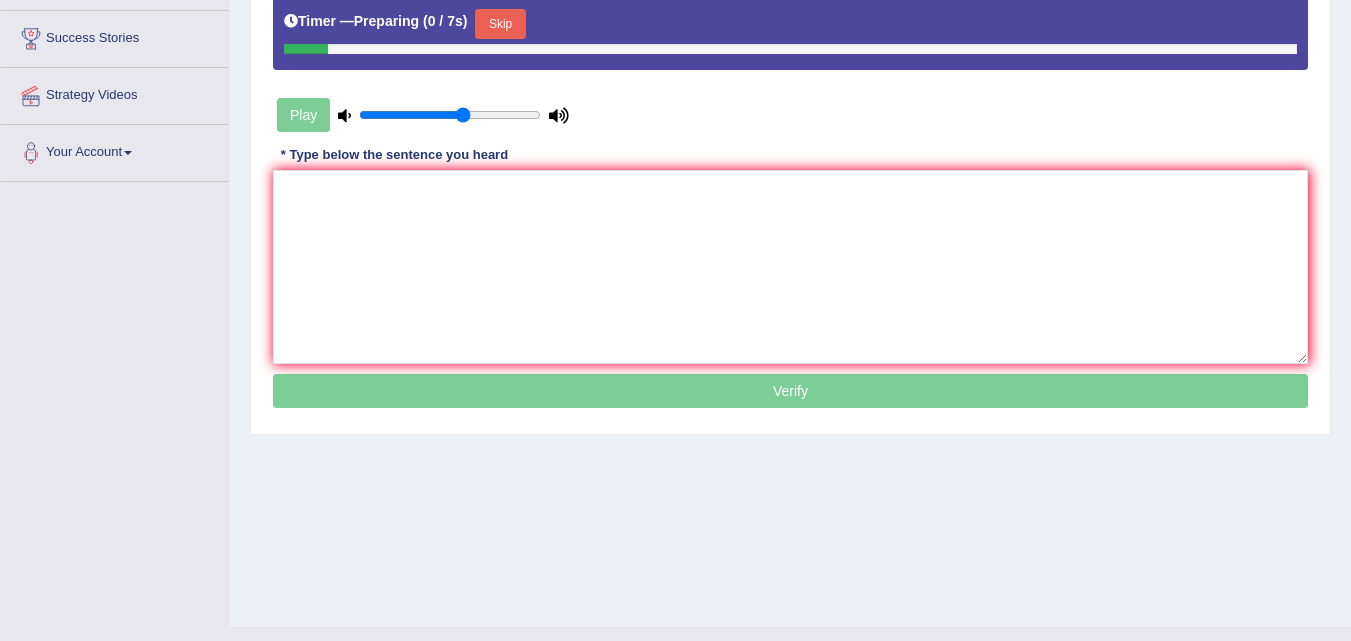 scroll, scrollTop: 373, scrollLeft: 0, axis: vertical 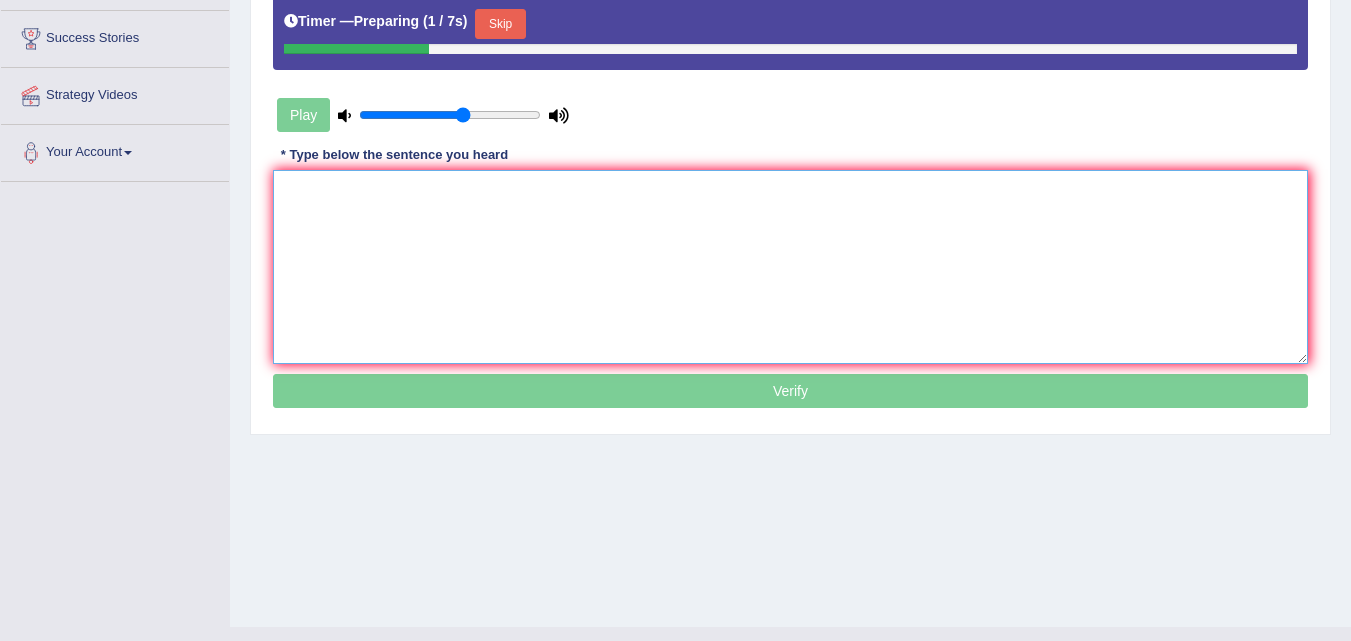 click at bounding box center (790, 267) 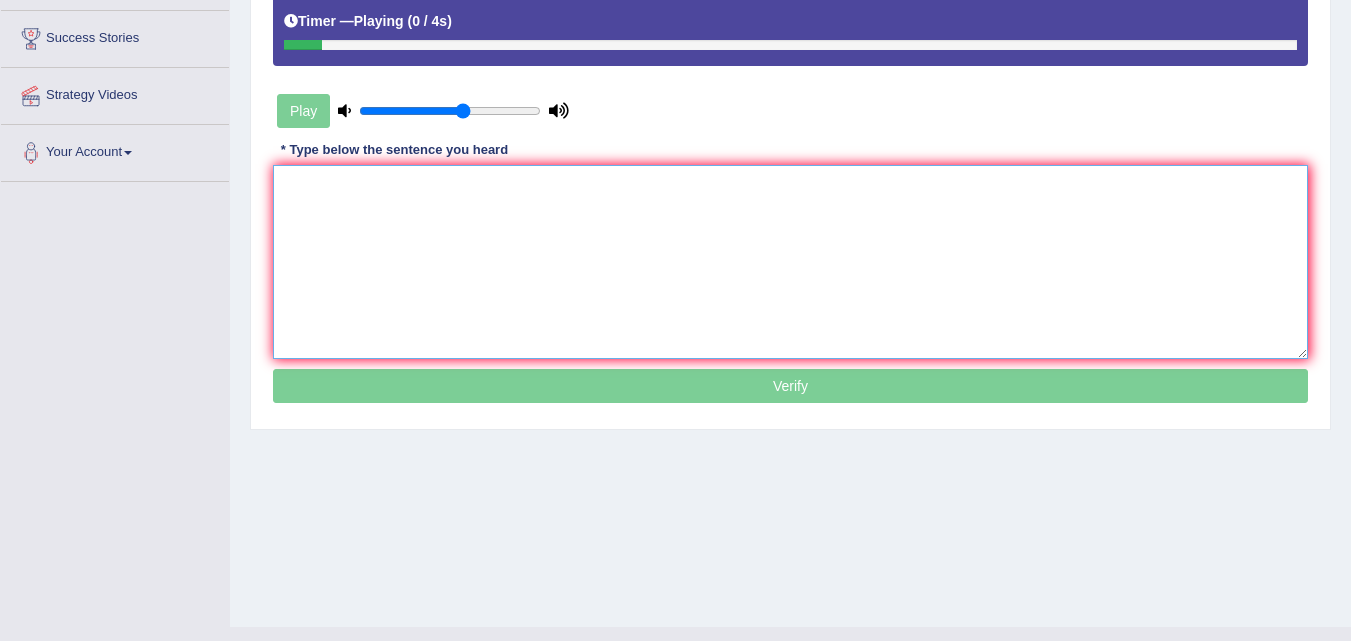 click at bounding box center (790, 262) 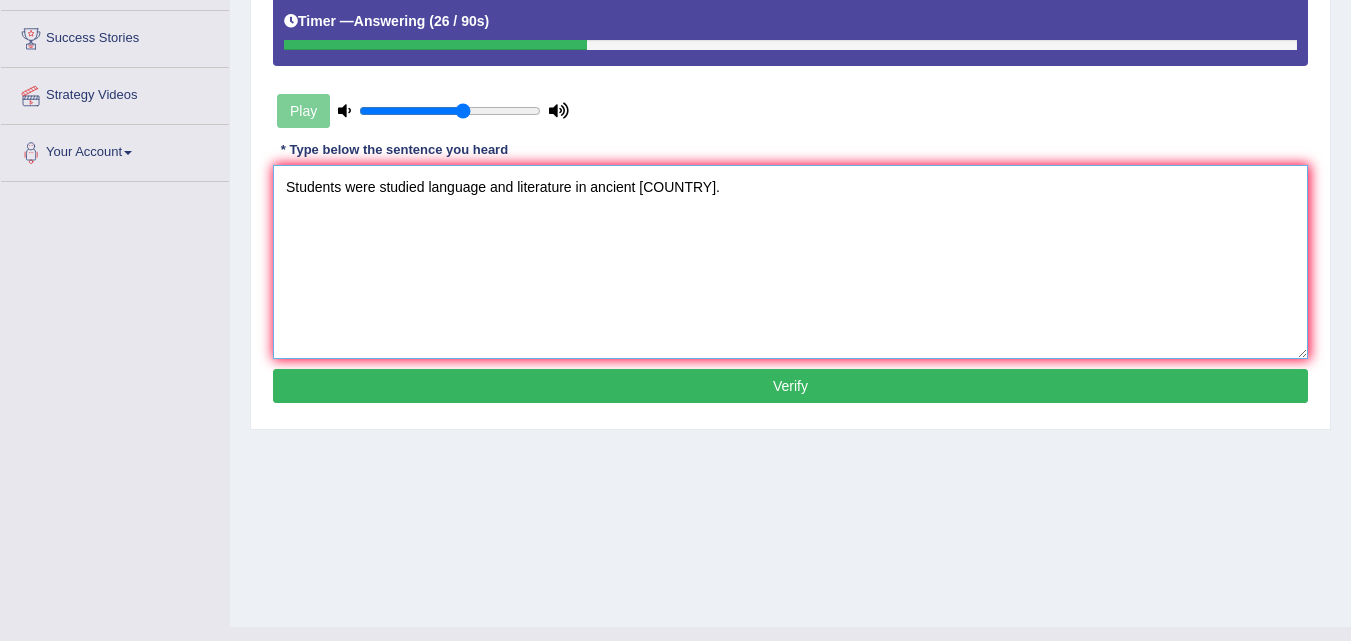 click on "Students were studied language and literature in ancient [COUNTRY]." at bounding box center [790, 262] 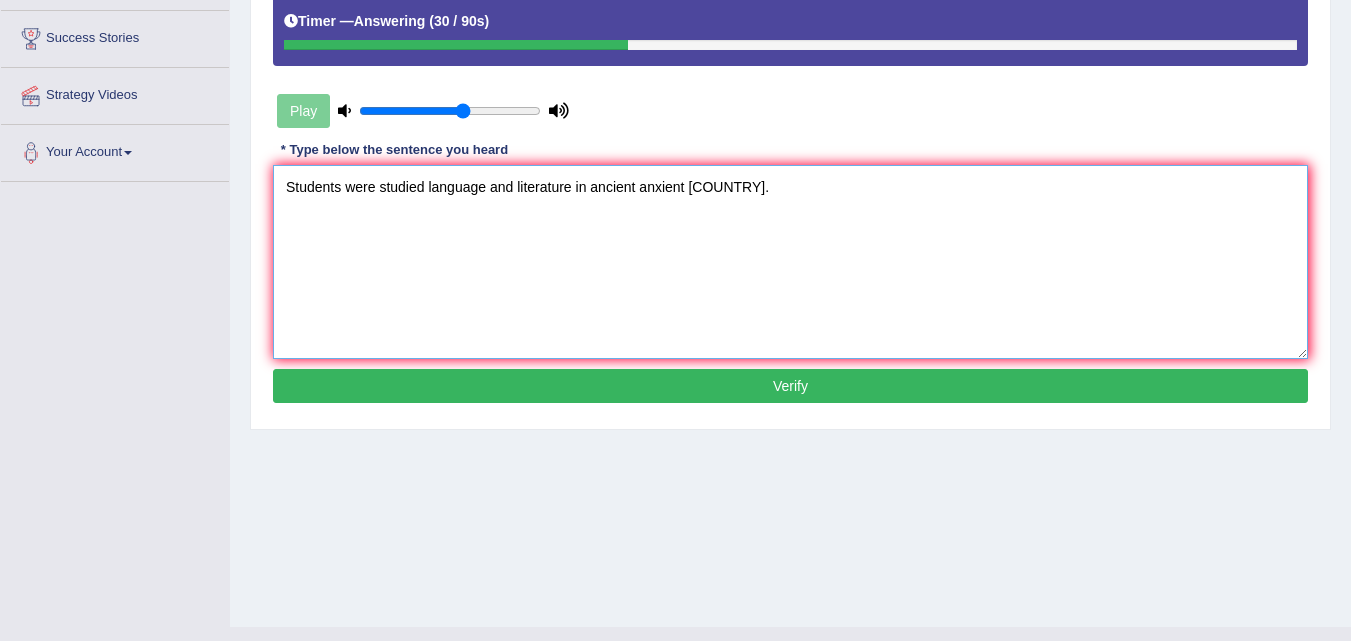 click on "Students were studied language and literature in ancient anxient [COUNTRY]." at bounding box center [790, 262] 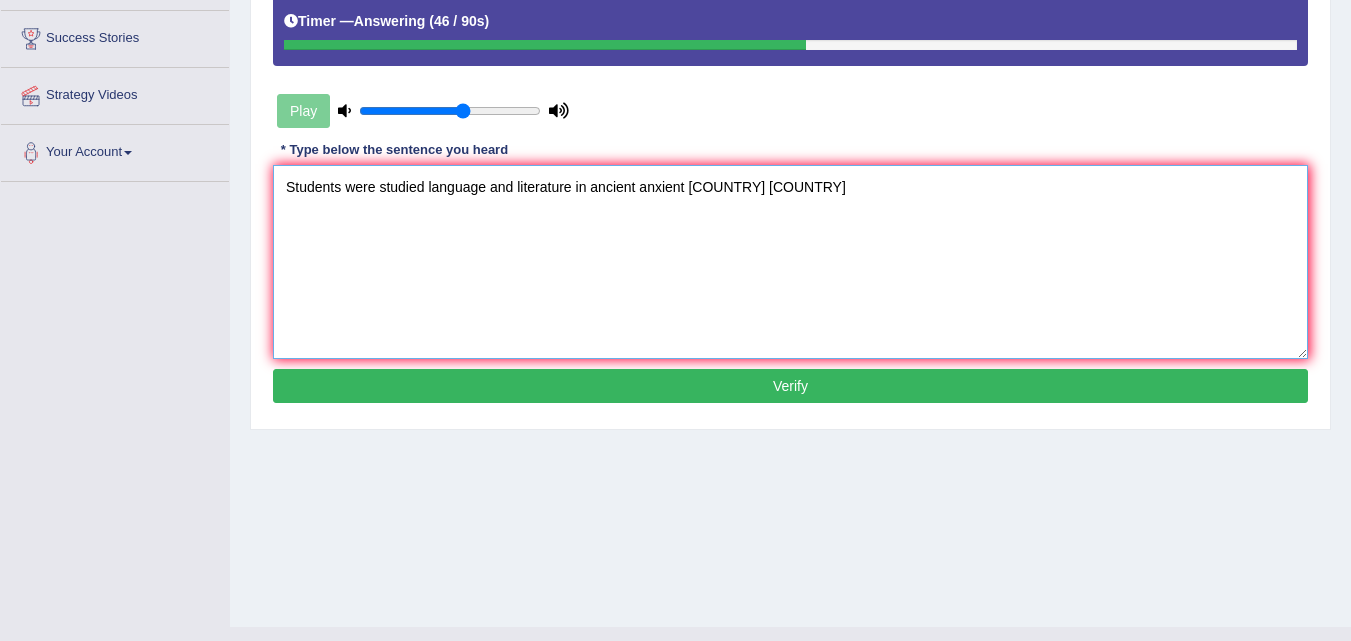 type on "Students were studied language and literature in ancient anxient [COUNTRY] [COUNTRY]" 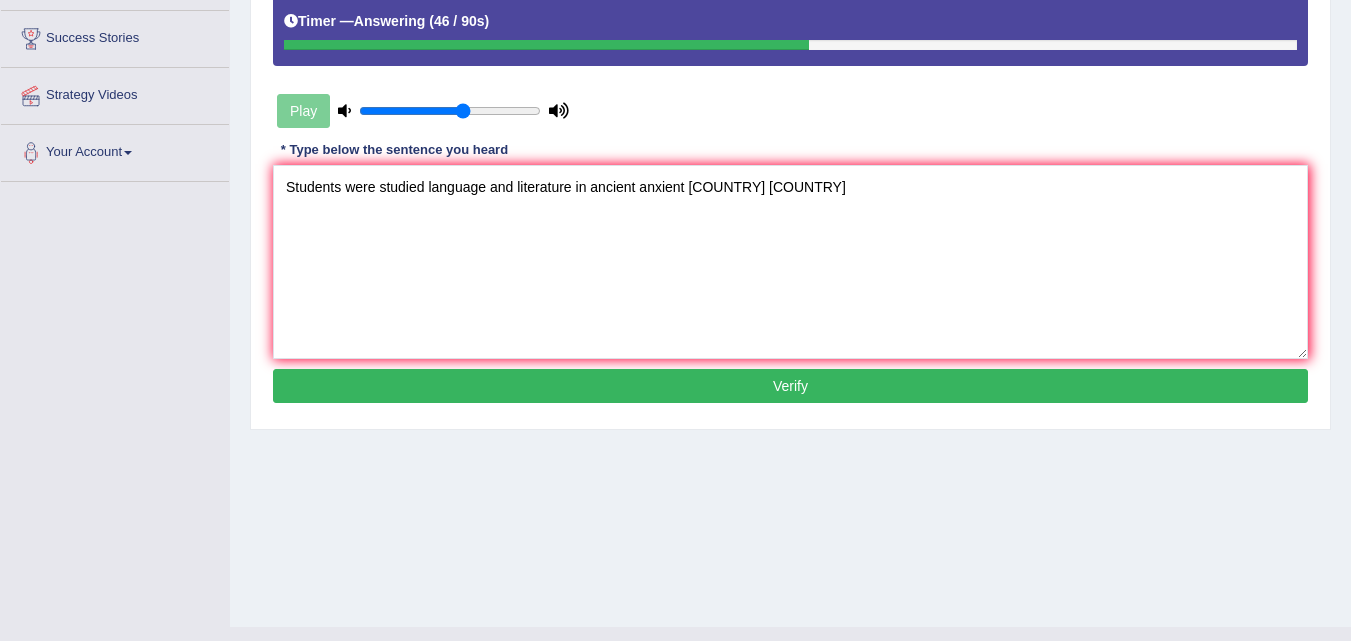 click on "Verify" at bounding box center (790, 386) 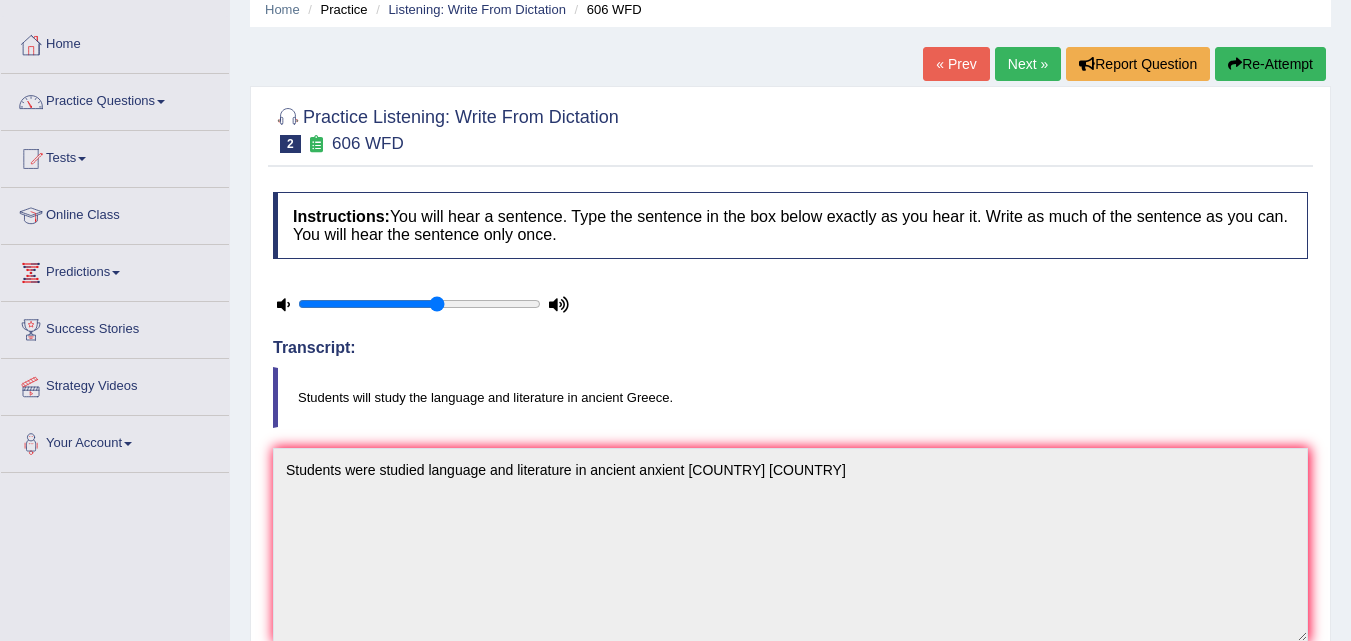 scroll, scrollTop: 61, scrollLeft: 0, axis: vertical 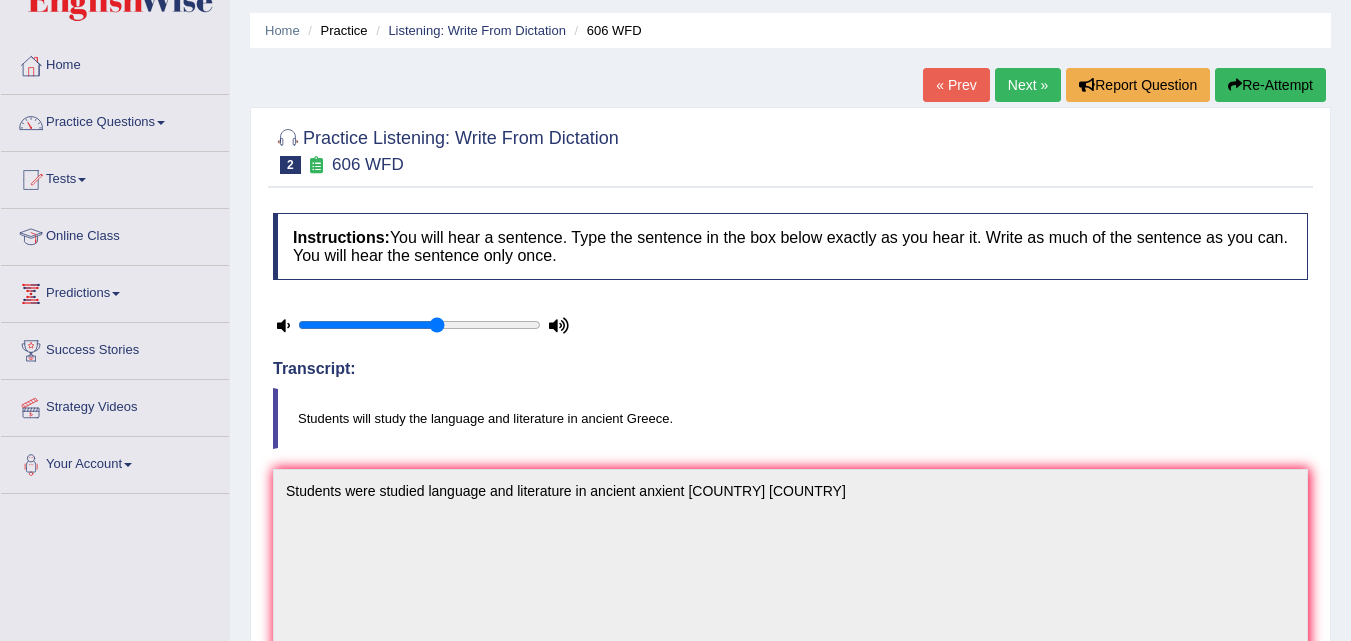 click on "Next »" at bounding box center [1028, 85] 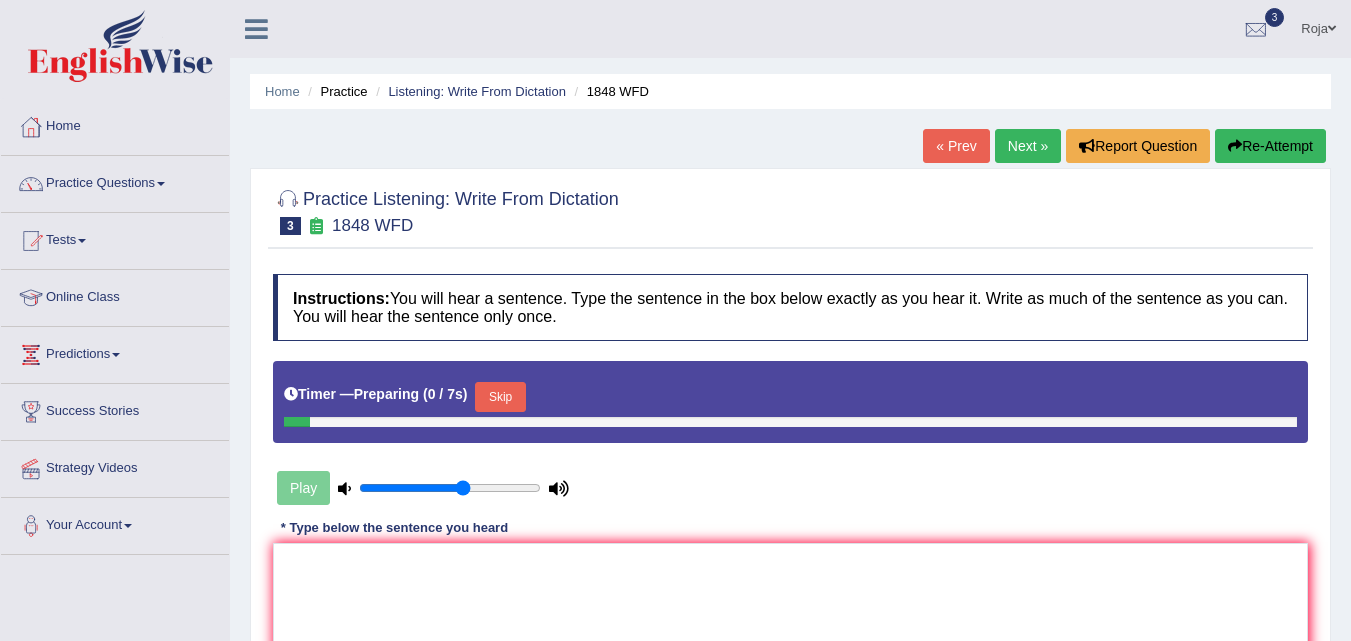 scroll, scrollTop: 371, scrollLeft: 0, axis: vertical 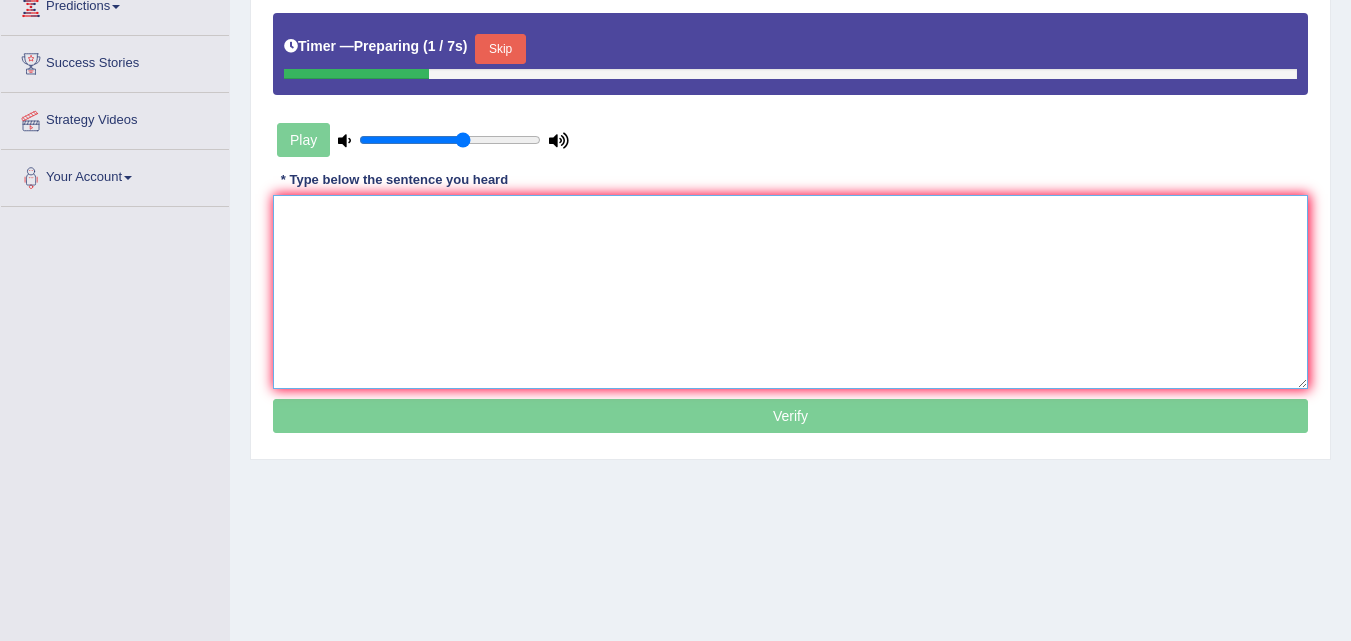 click at bounding box center (790, 292) 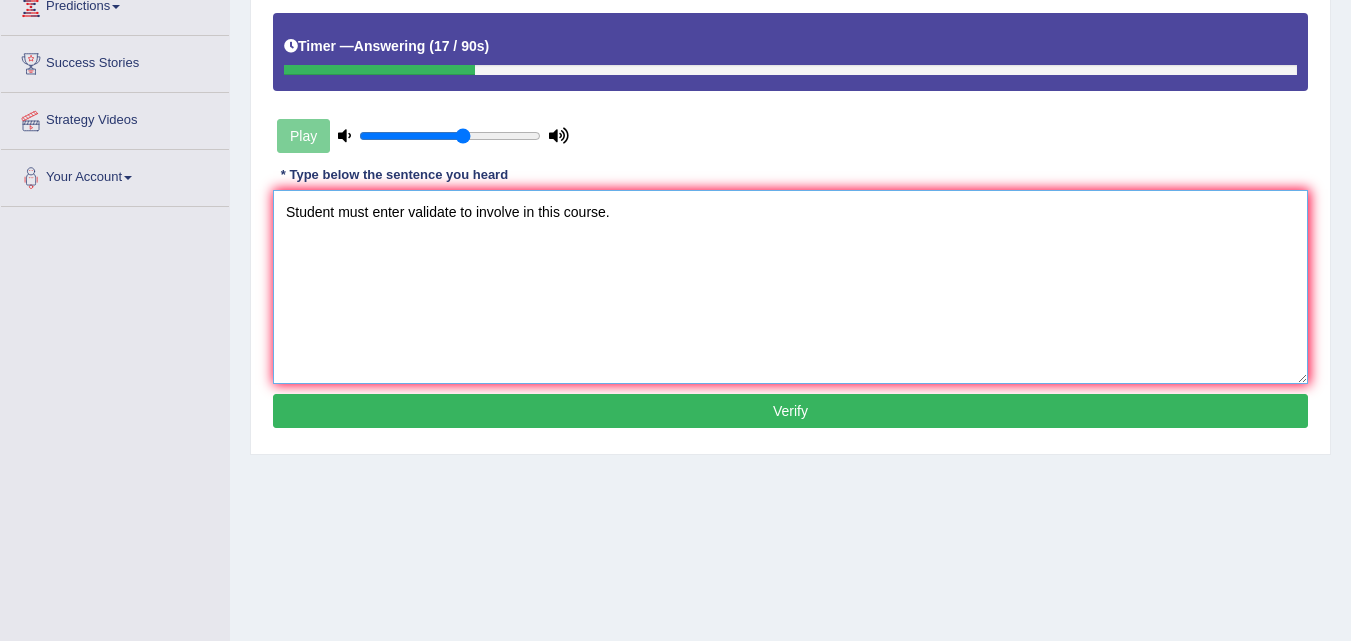 click on "Student must enter validate to involve in this course." at bounding box center (790, 287) 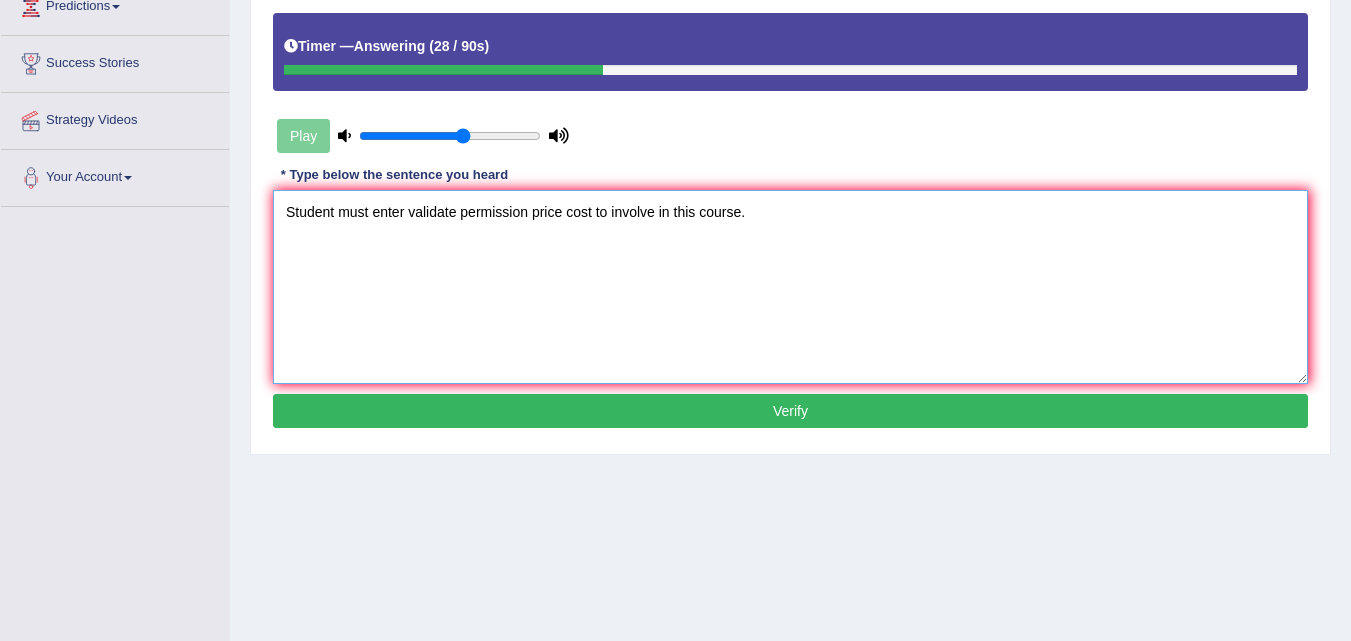 click on "Student must enter validate permission price cost to involve in this course." at bounding box center [790, 287] 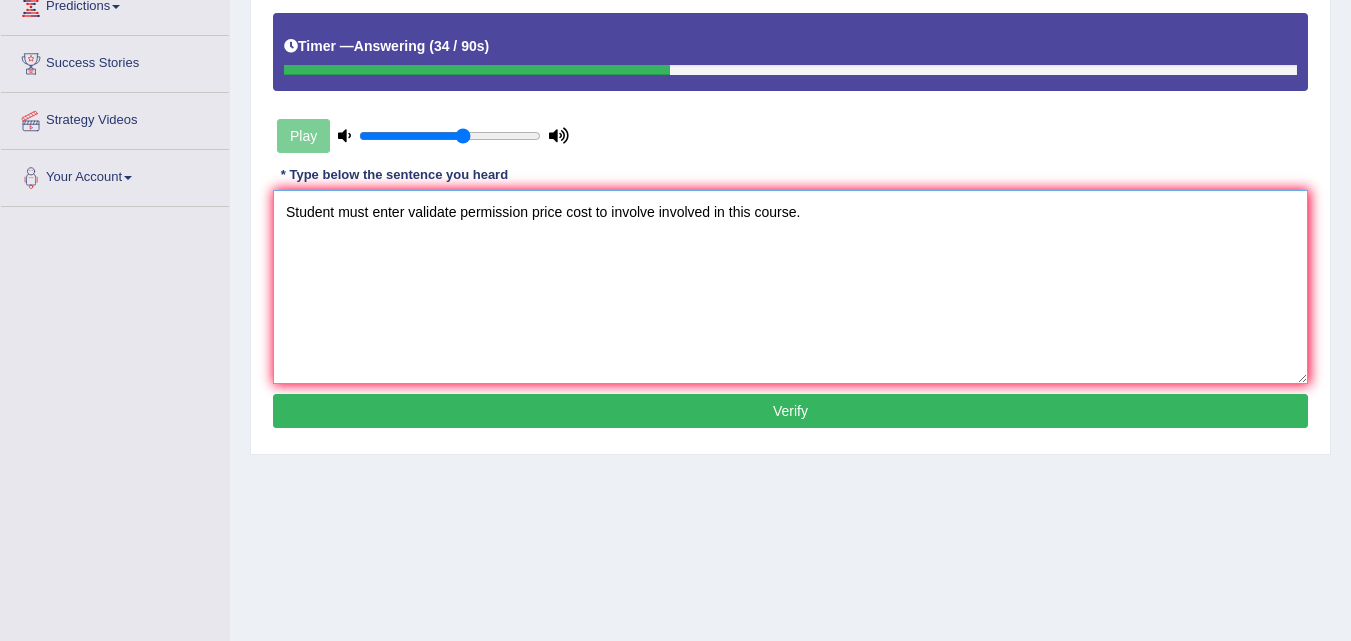 click on "Student must enter validate permission price cost to involve involved in this course." at bounding box center (790, 287) 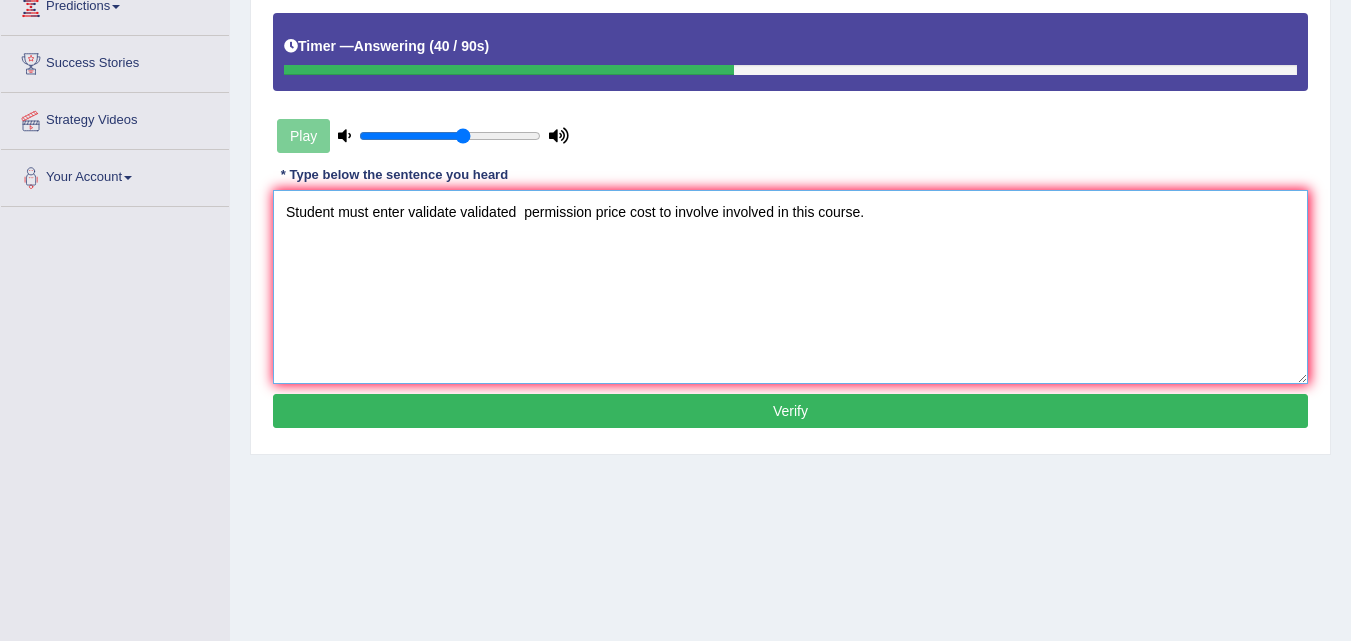 click on "Student must enter validate validated  permission price cost to involve involved in this course." at bounding box center [790, 287] 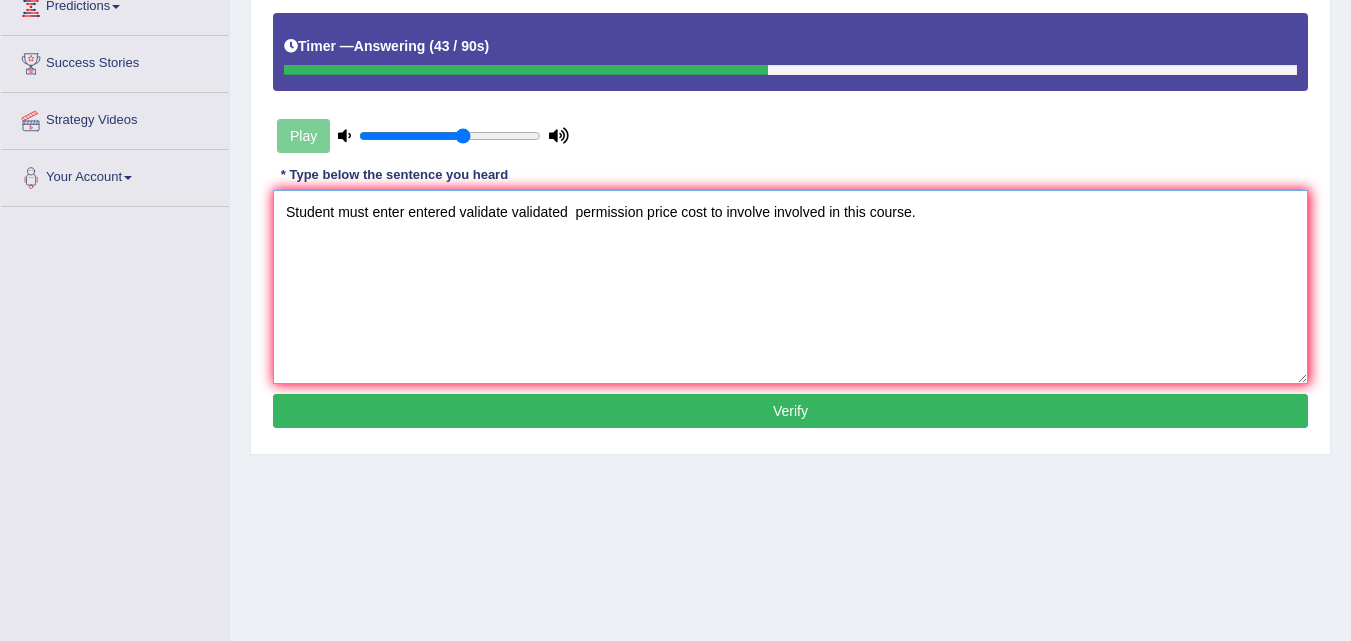 click on "Student must enter entered validate validated  permission price cost to involve involved in this course." at bounding box center (790, 287) 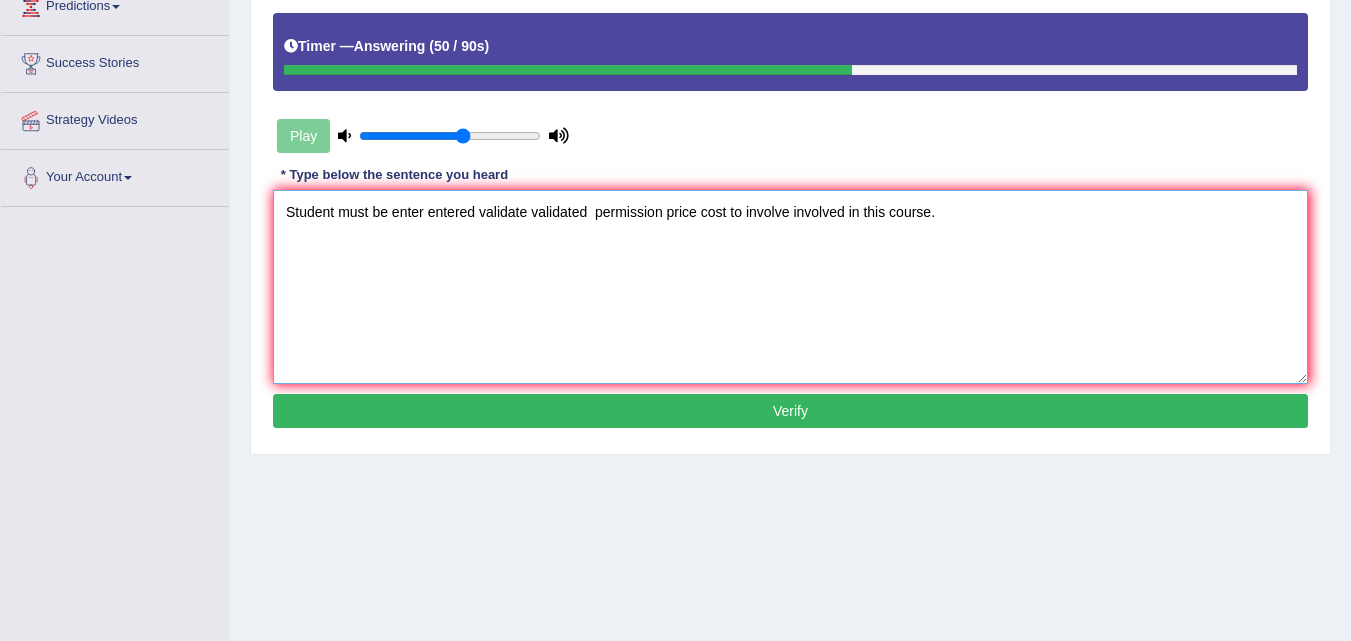type on "Student must be enter entered validate validated  permission price cost to involve involved in this course." 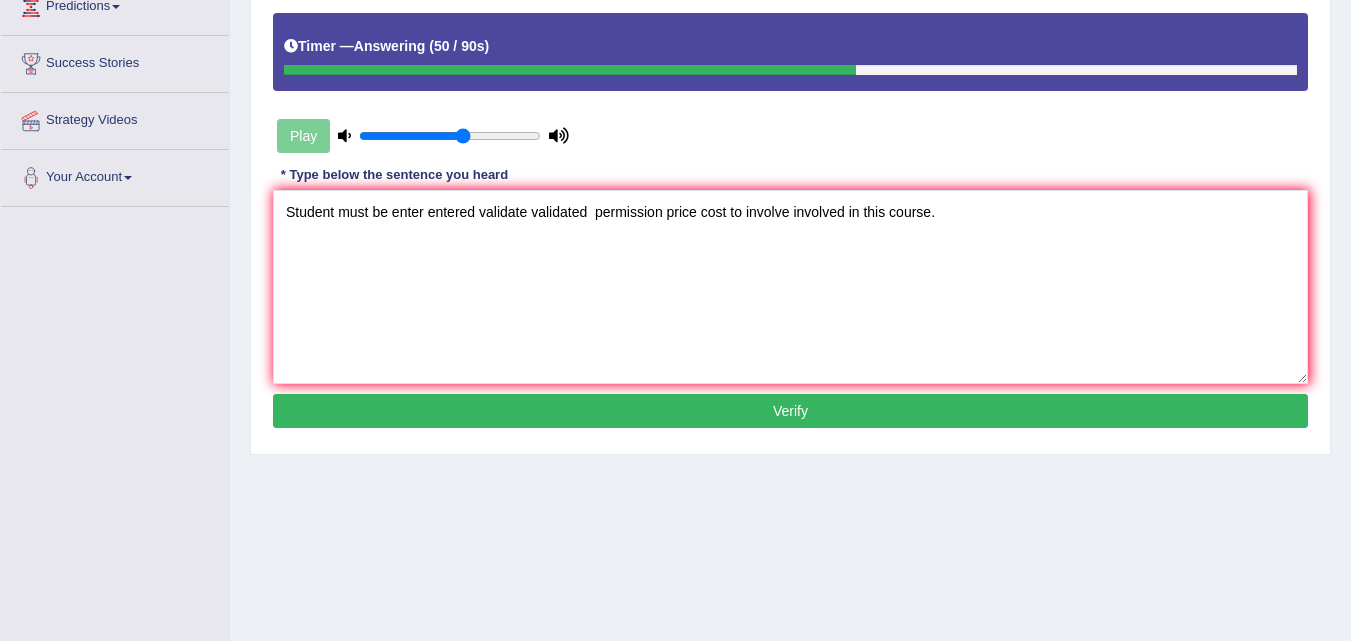 click on "Verify" at bounding box center [790, 411] 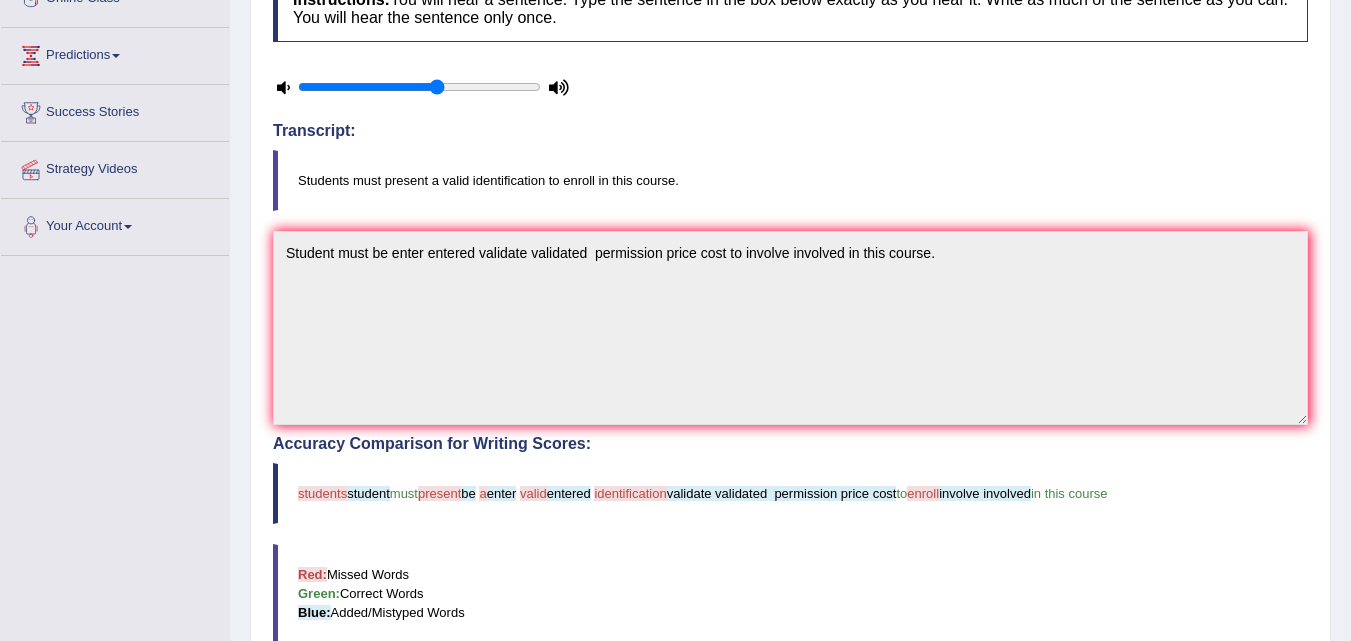 scroll, scrollTop: 290, scrollLeft: 0, axis: vertical 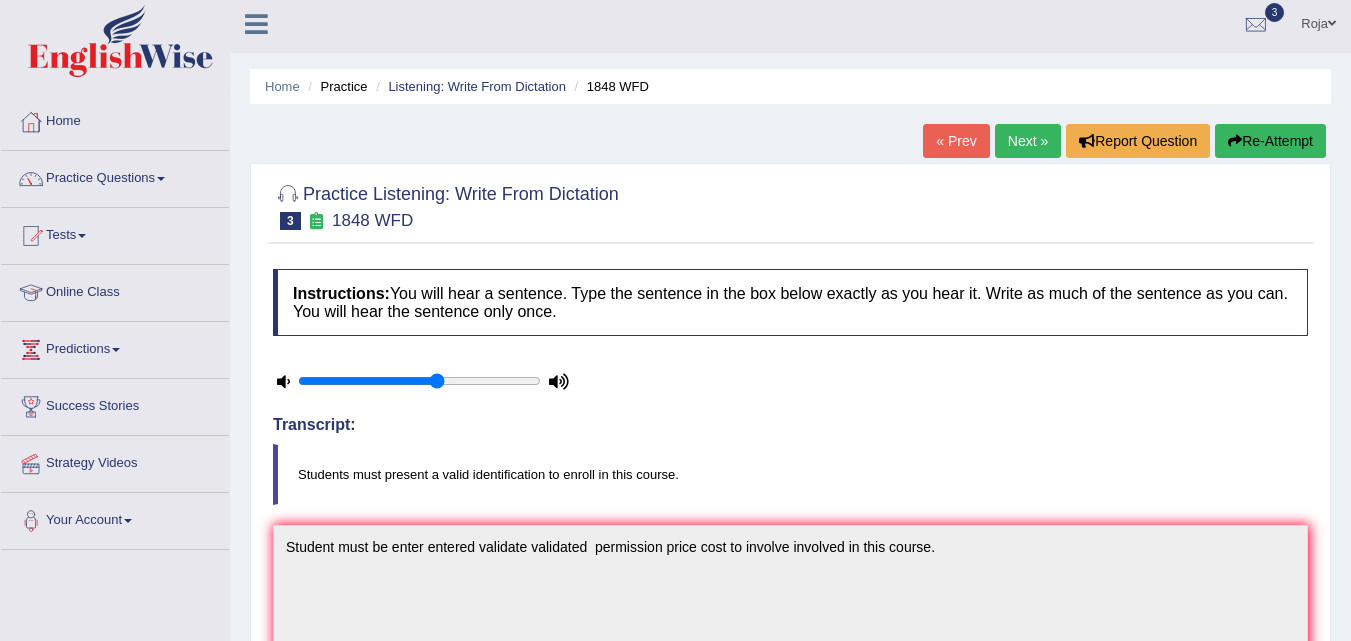 click on "Next »" at bounding box center [1028, 141] 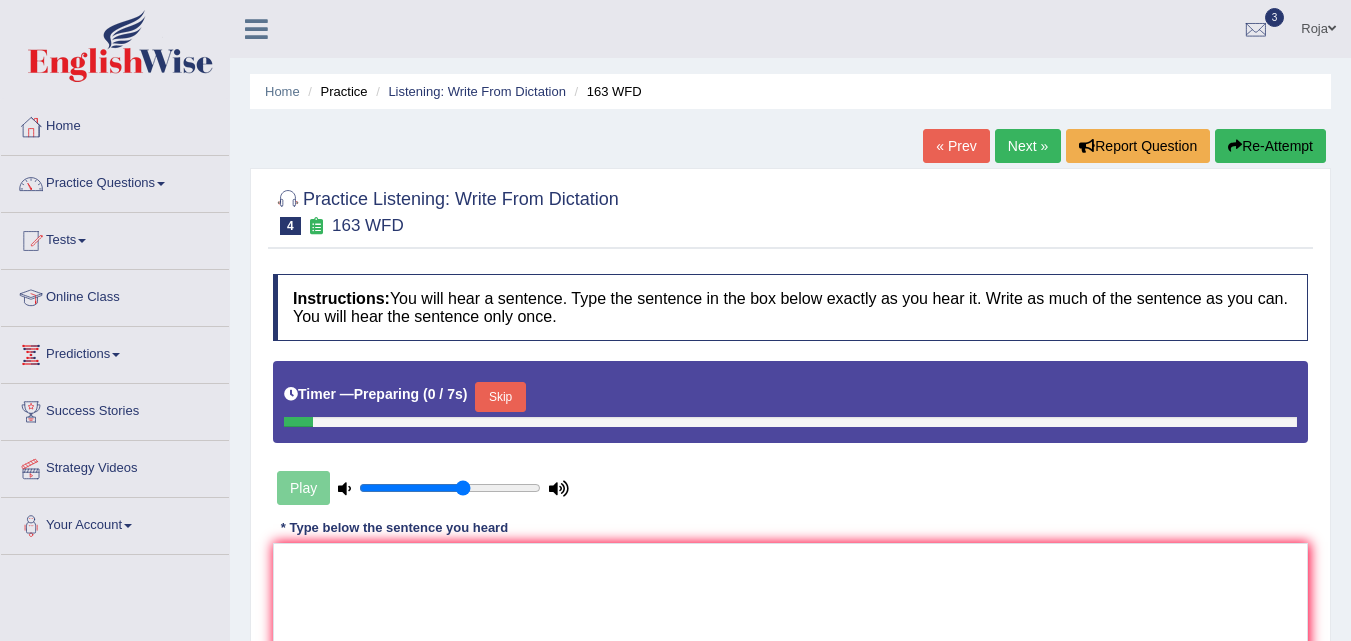 scroll, scrollTop: 0, scrollLeft: 0, axis: both 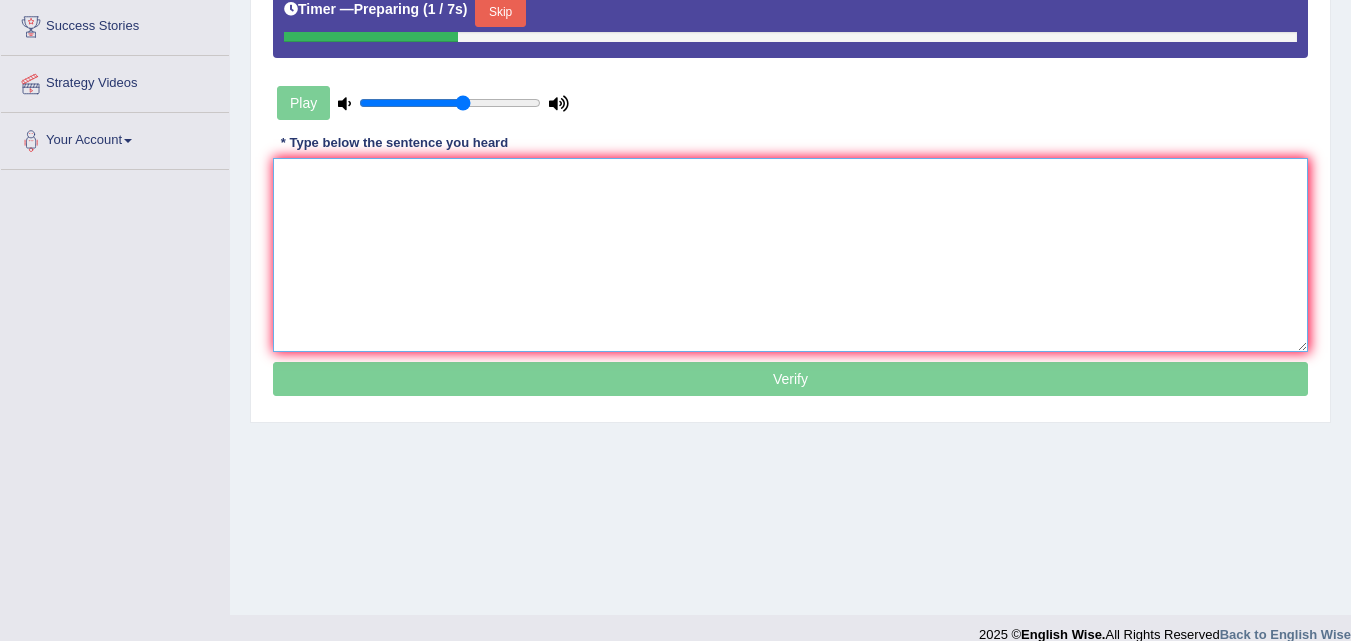 click at bounding box center (790, 255) 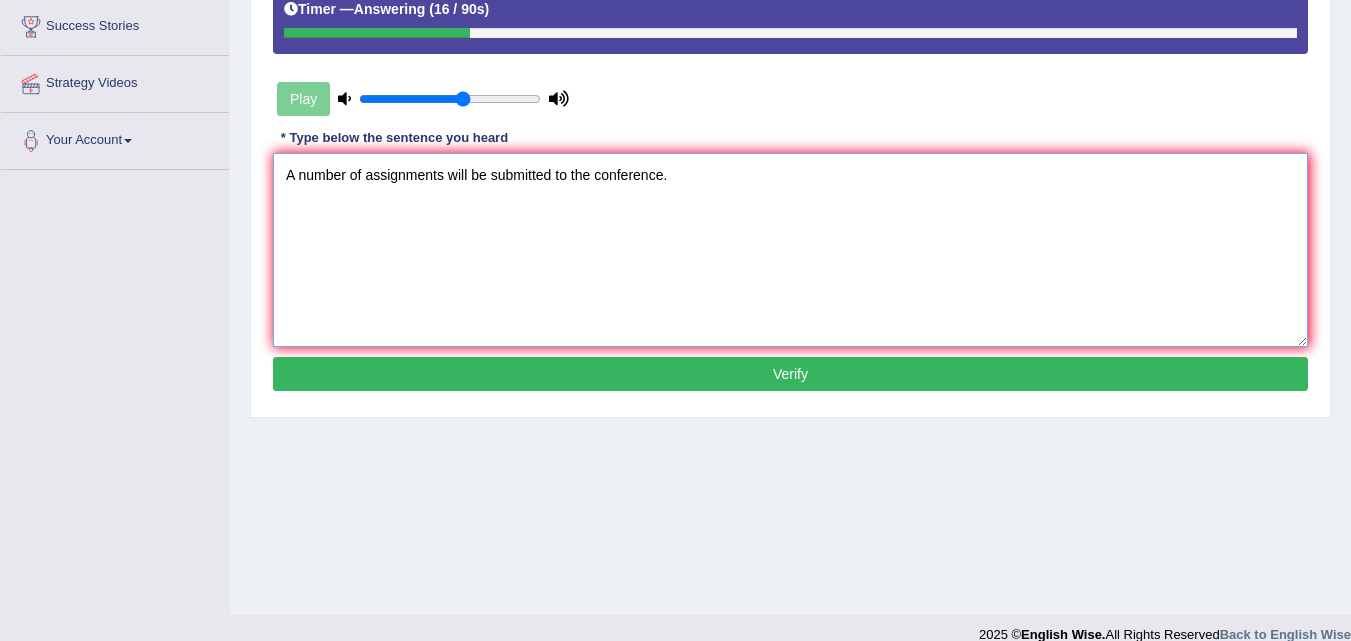 type on "A number of assignments will be submitted to the conference." 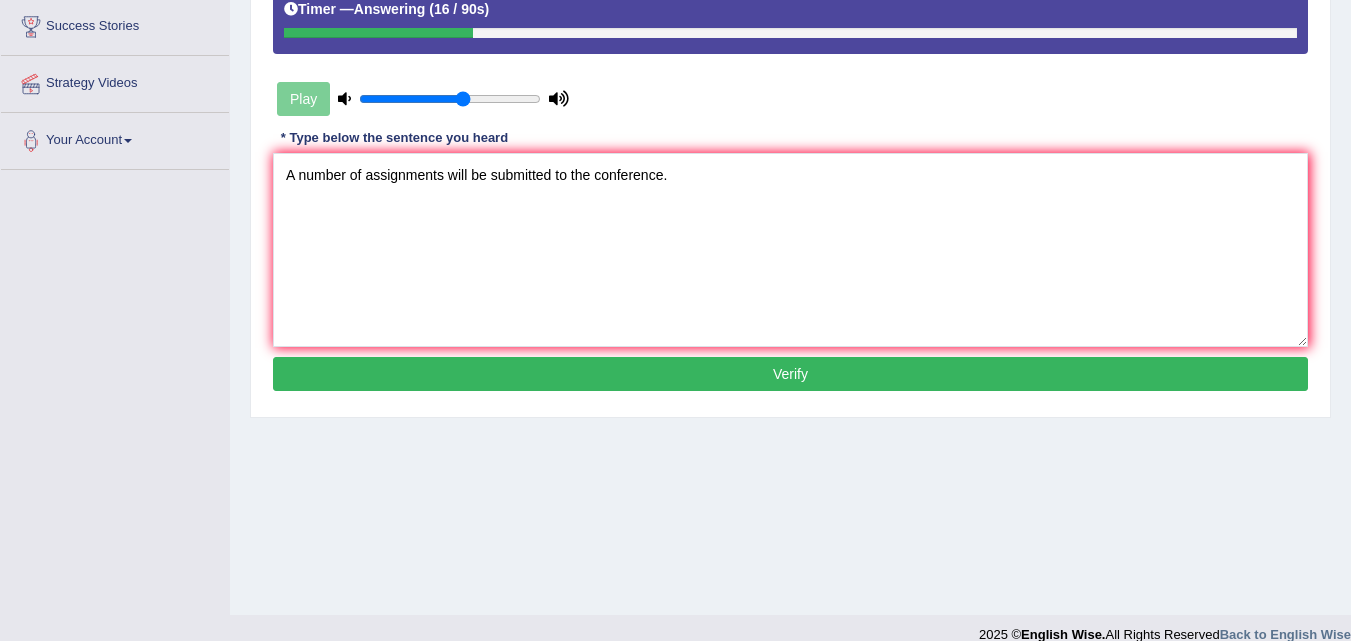 click on "Verify" at bounding box center [790, 374] 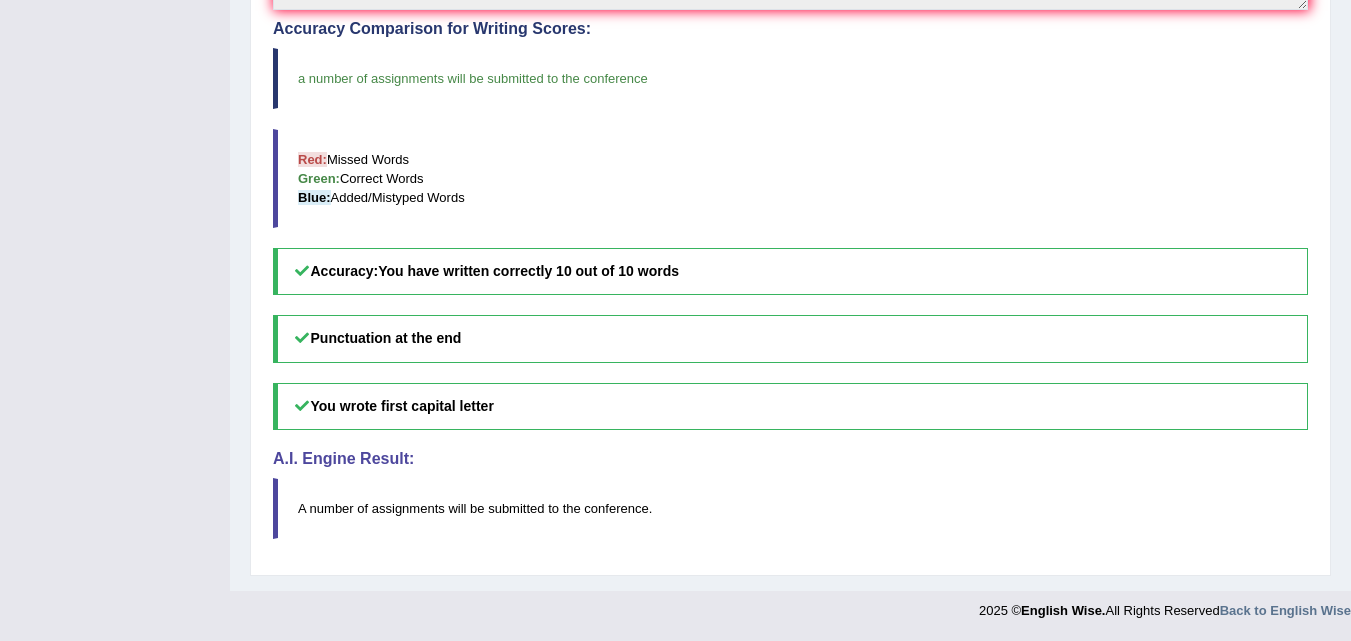 scroll, scrollTop: 0, scrollLeft: 0, axis: both 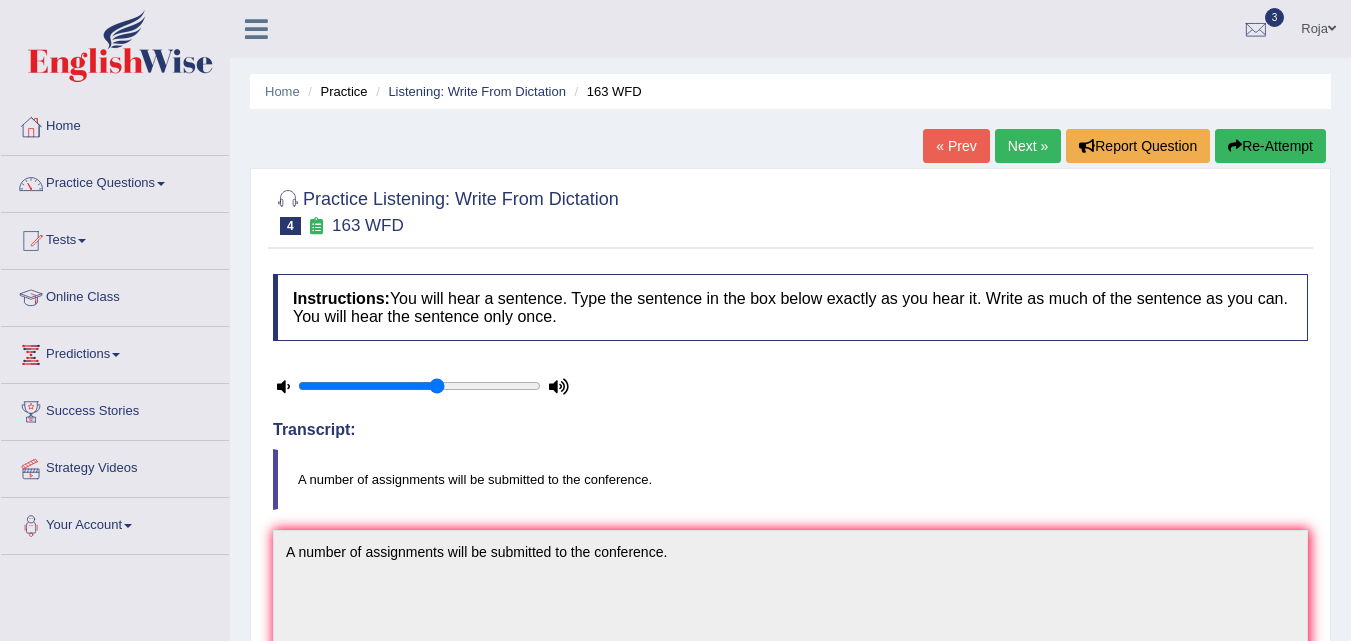 click on "Next »" at bounding box center (1028, 146) 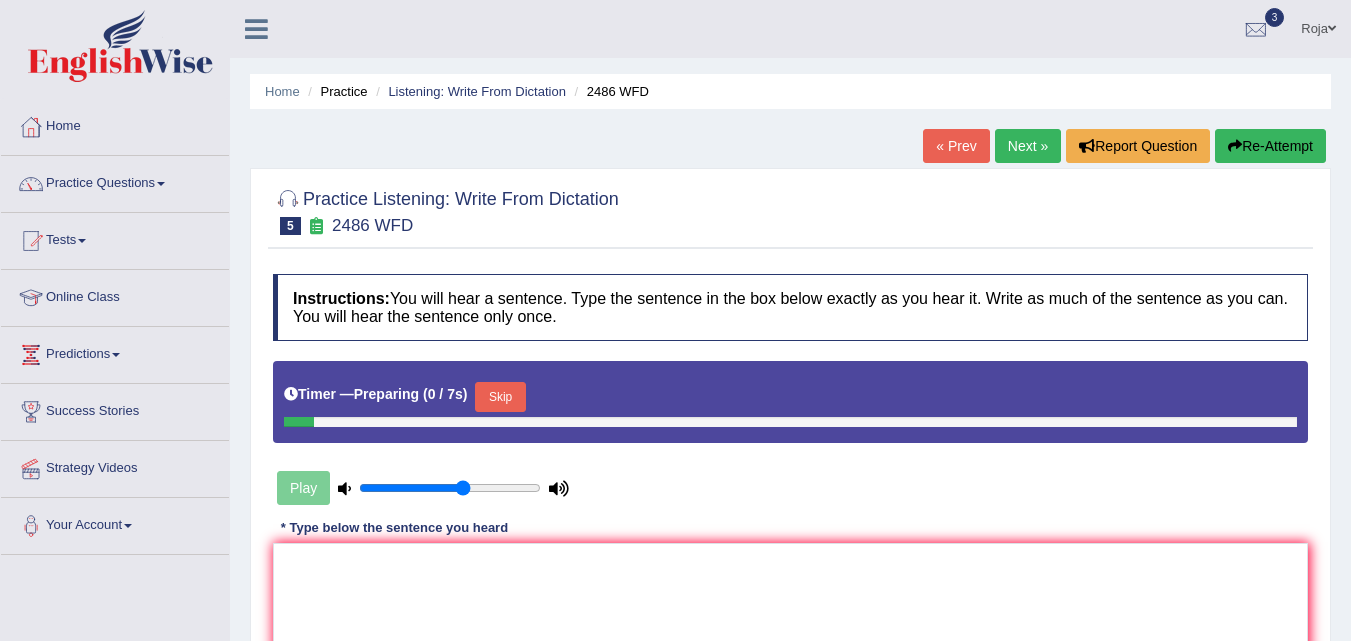 scroll, scrollTop: 0, scrollLeft: 0, axis: both 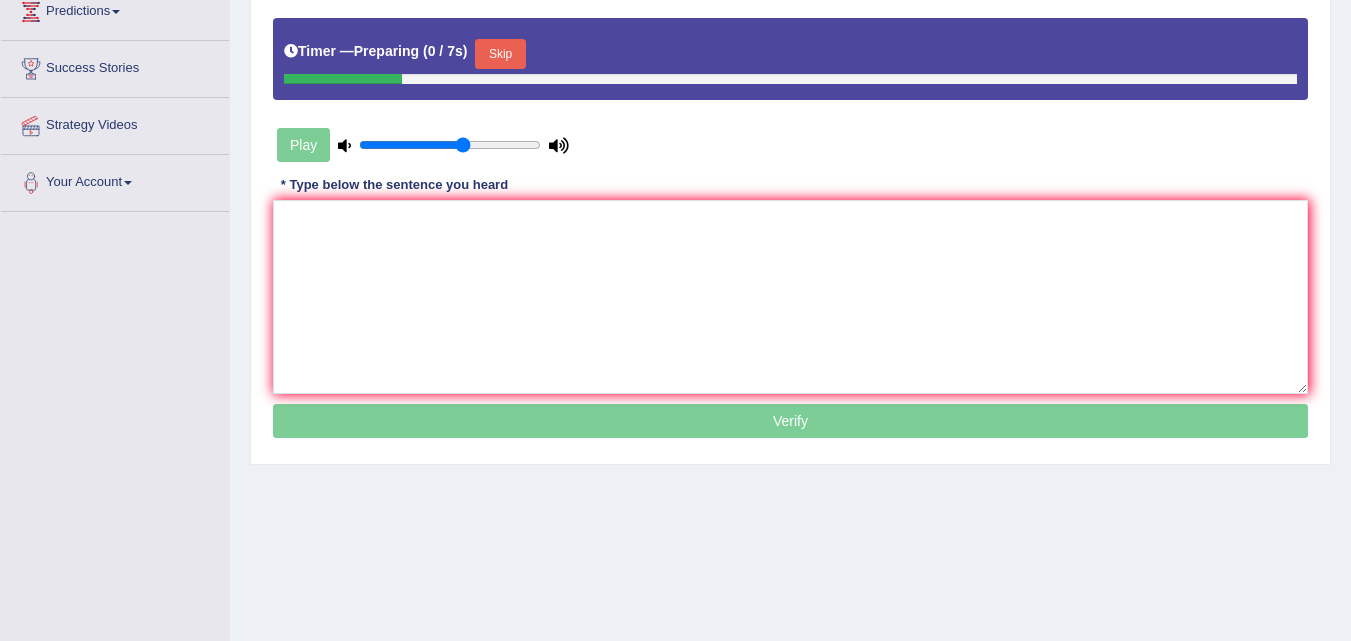 drag, startPoint x: 0, startPoint y: 0, endPoint x: 1364, endPoint y: 399, distance: 1421.1604 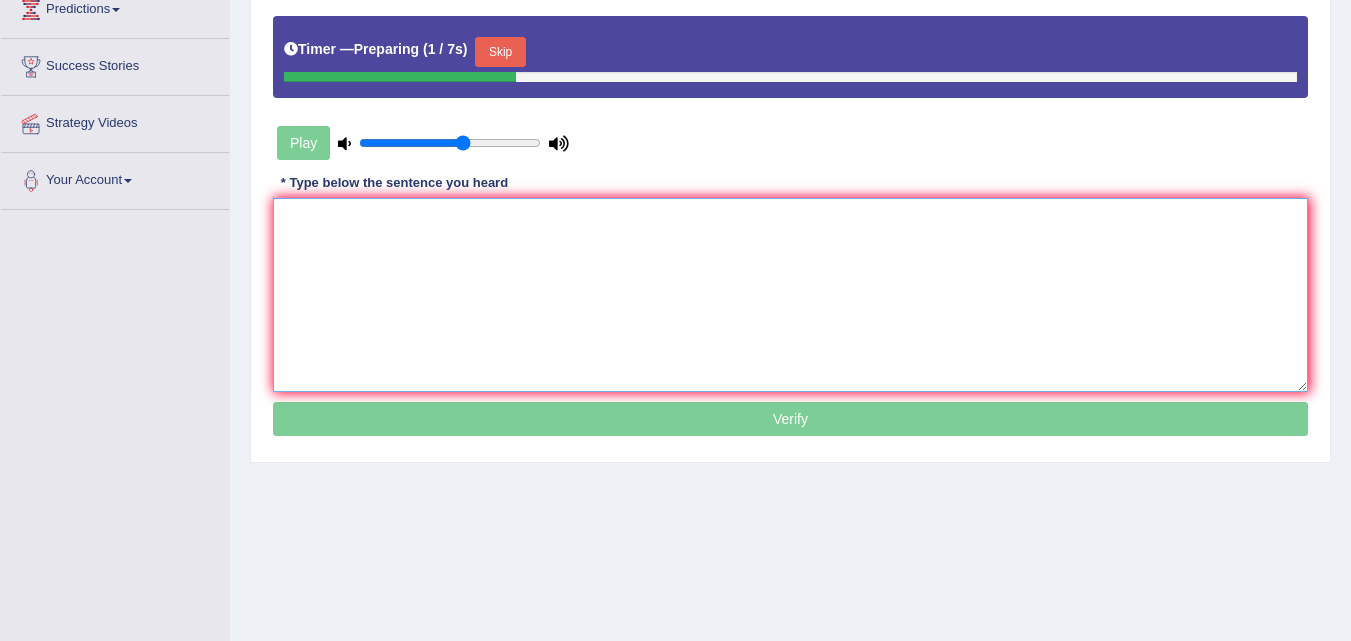click at bounding box center (790, 295) 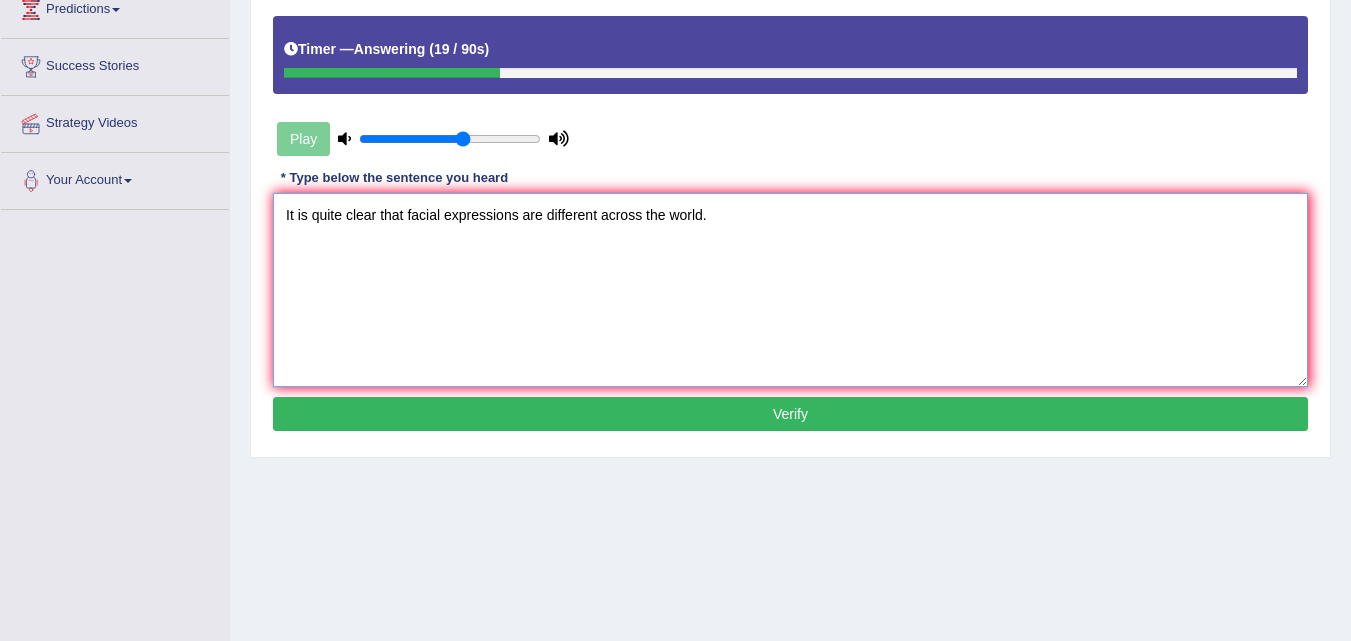 type on "It is quite clear that facial expressions are different across the world." 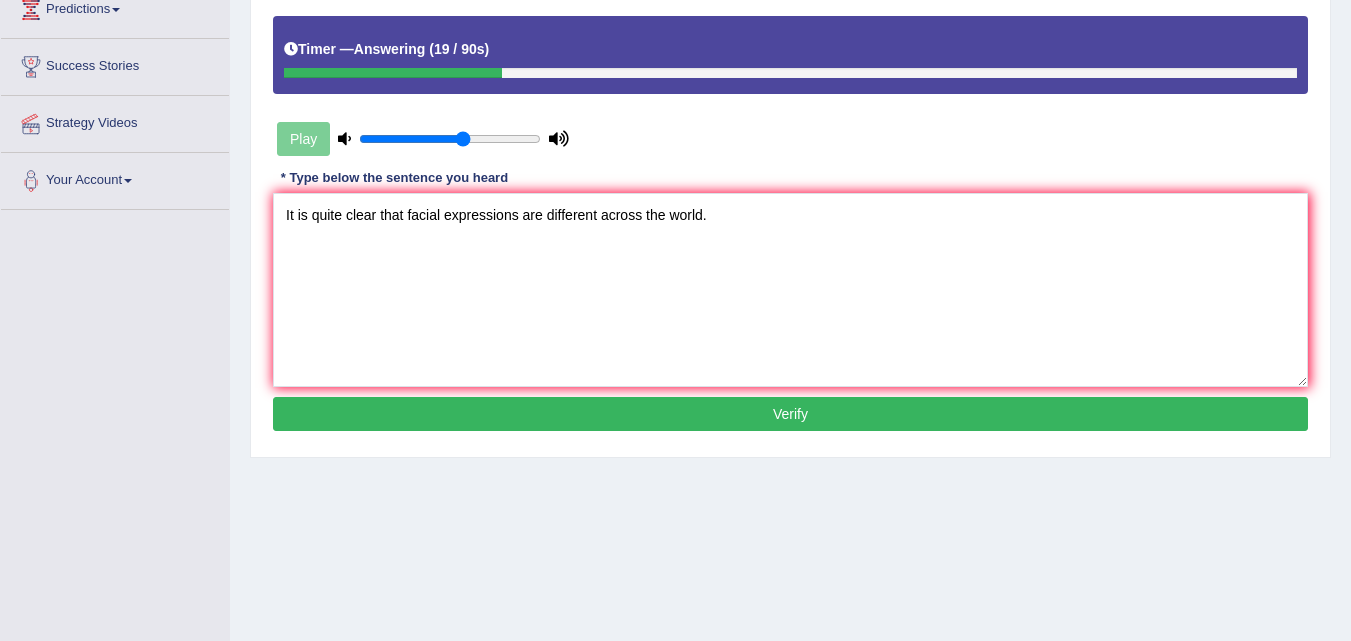 click on "Verify" at bounding box center (790, 414) 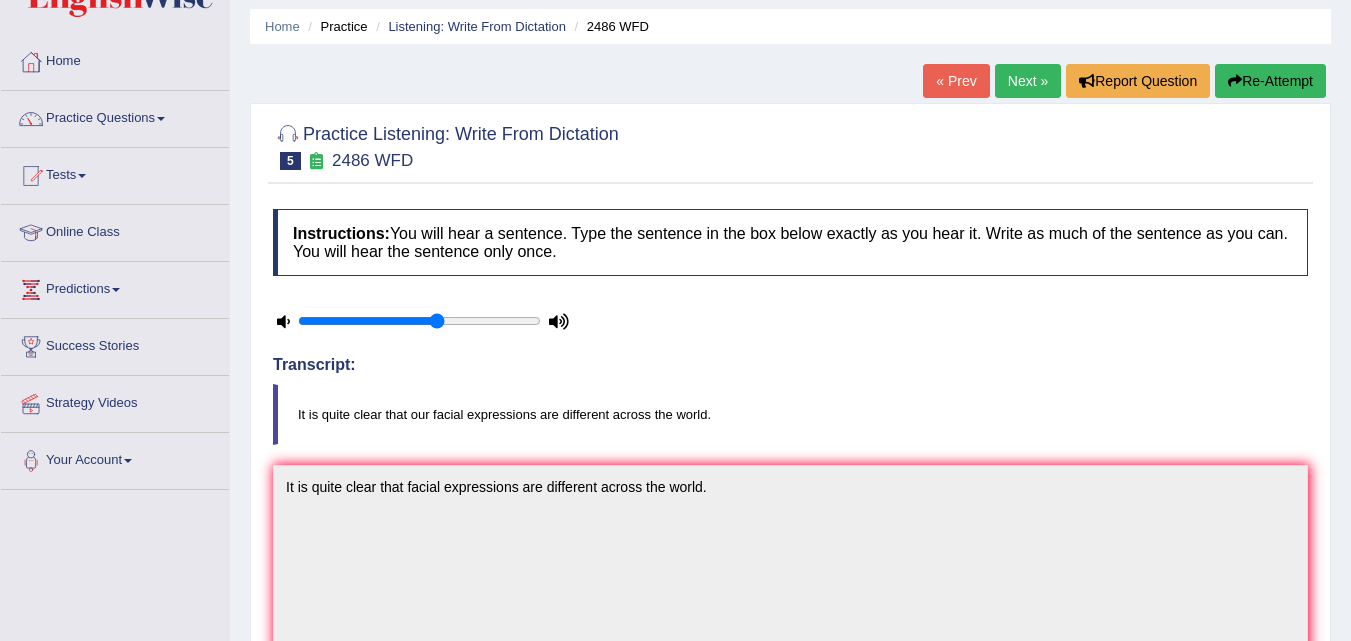 scroll, scrollTop: 63, scrollLeft: 0, axis: vertical 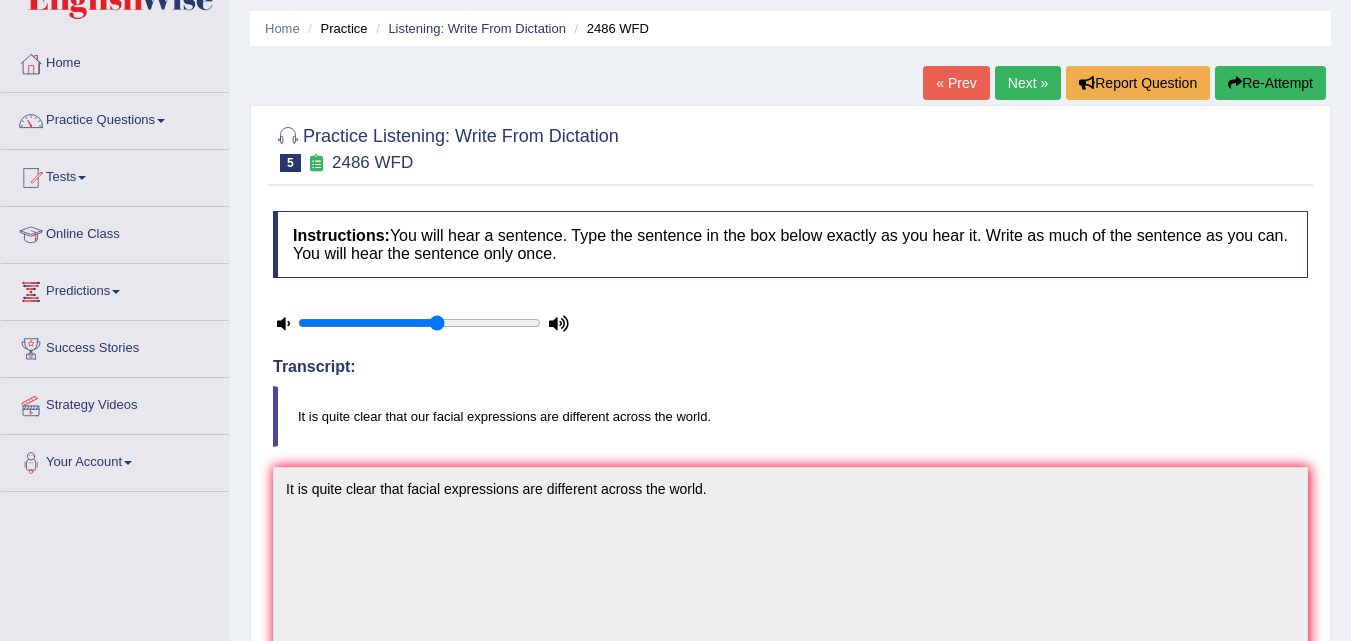 click on "Next »" at bounding box center [1028, 83] 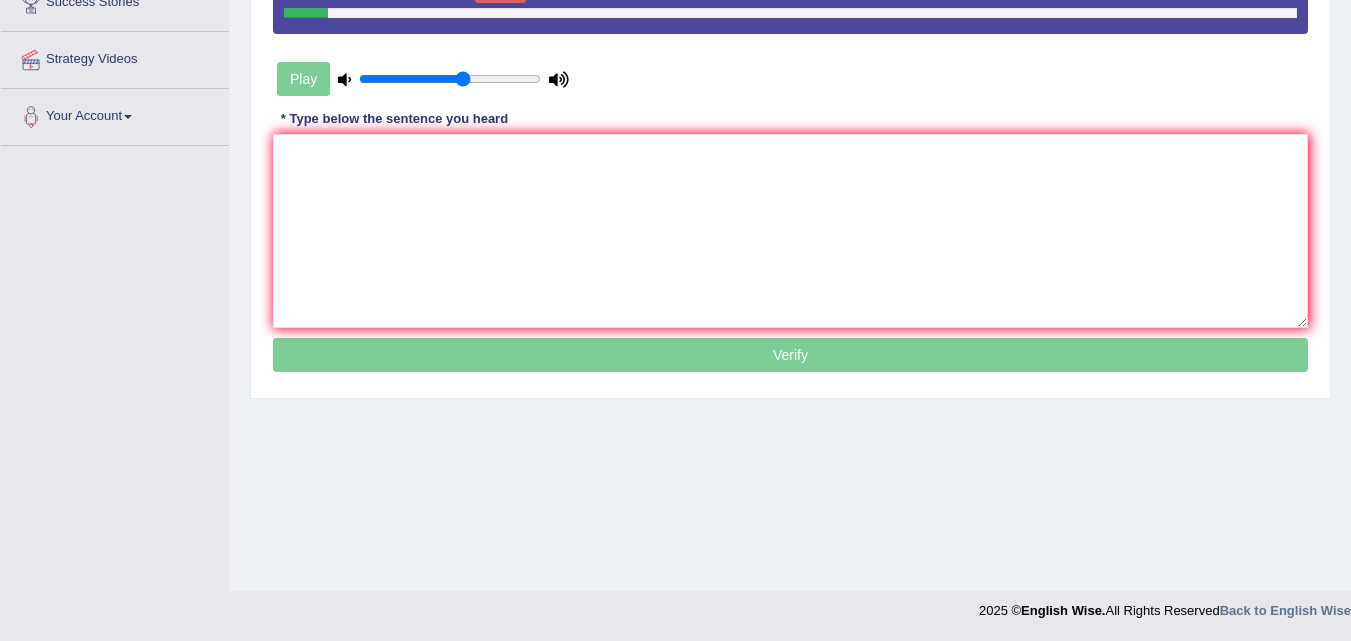 scroll, scrollTop: 409, scrollLeft: 0, axis: vertical 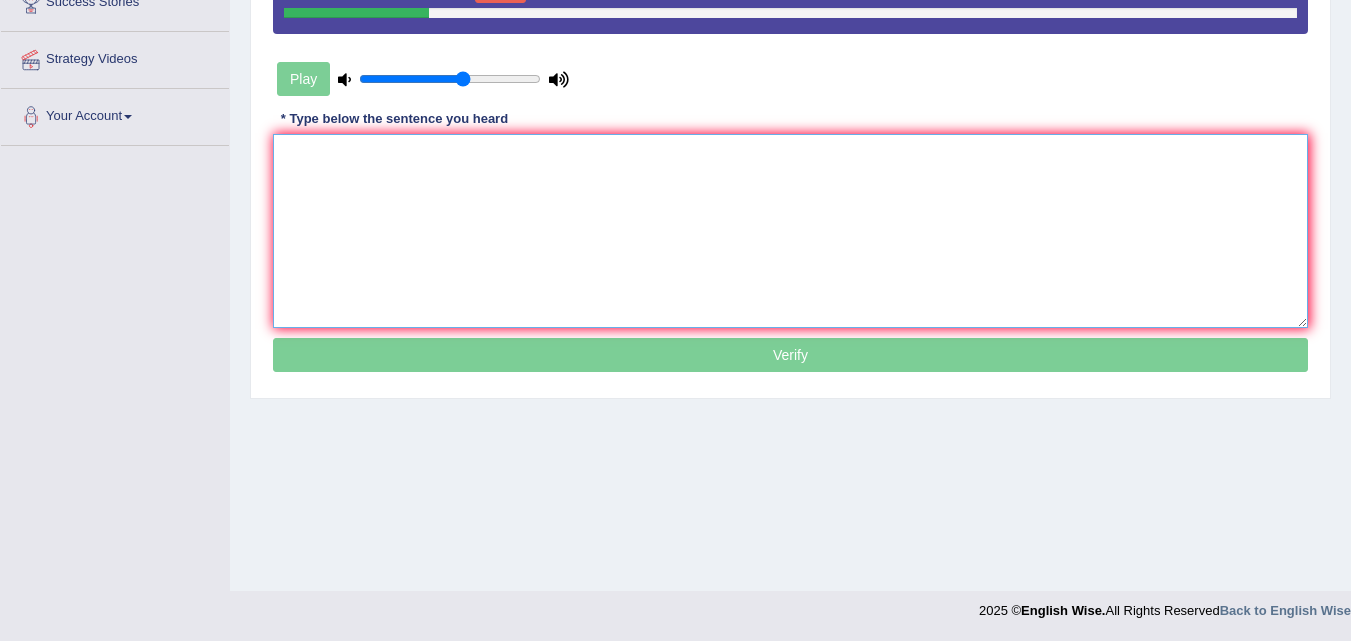 click at bounding box center (790, 231) 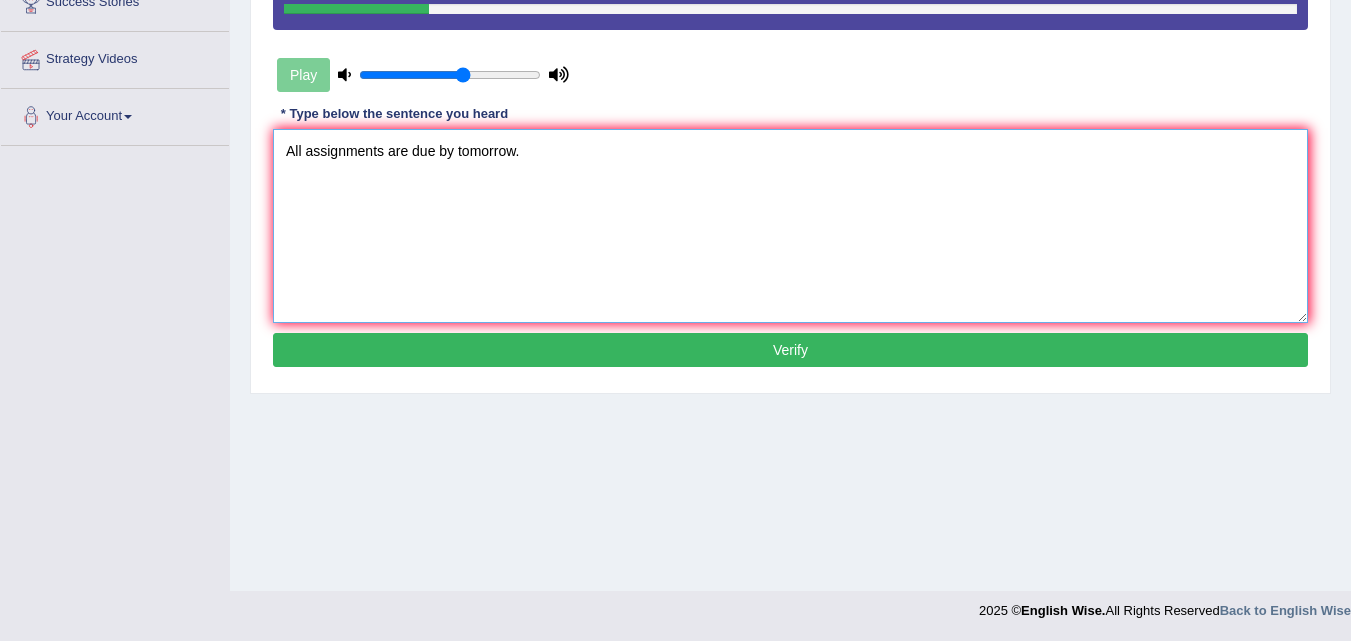 type on "All assignments are due by tomorrow." 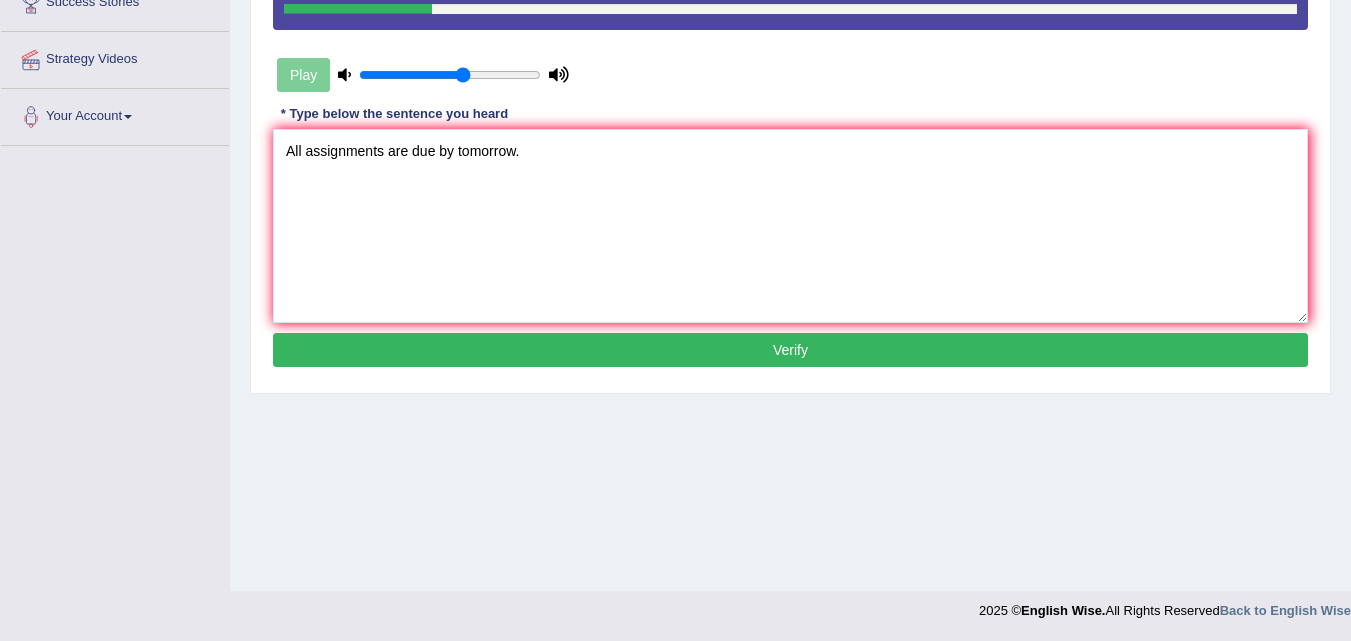 click on "Instructions:  You will hear a sentence. Type the sentence in the box below exactly as you hear it. Write as much of the sentence as you can. You will hear the sentence only once.
Timer —  Answering   ( 13 / 90s ) Play Transcript: All of your assignments are due by tomorrow. * Type below the sentence you heard All assignments are due by tomorrow. Accuracy Comparison for Writing Scores:
Red:  Missed Words
Green:  Correct Words
Blue:  Added/Mistyped Words
Accuracy:   Punctuation at the end  You wrote first capital letter A.I. Engine Result:  Processing... Verify" at bounding box center [790, 119] 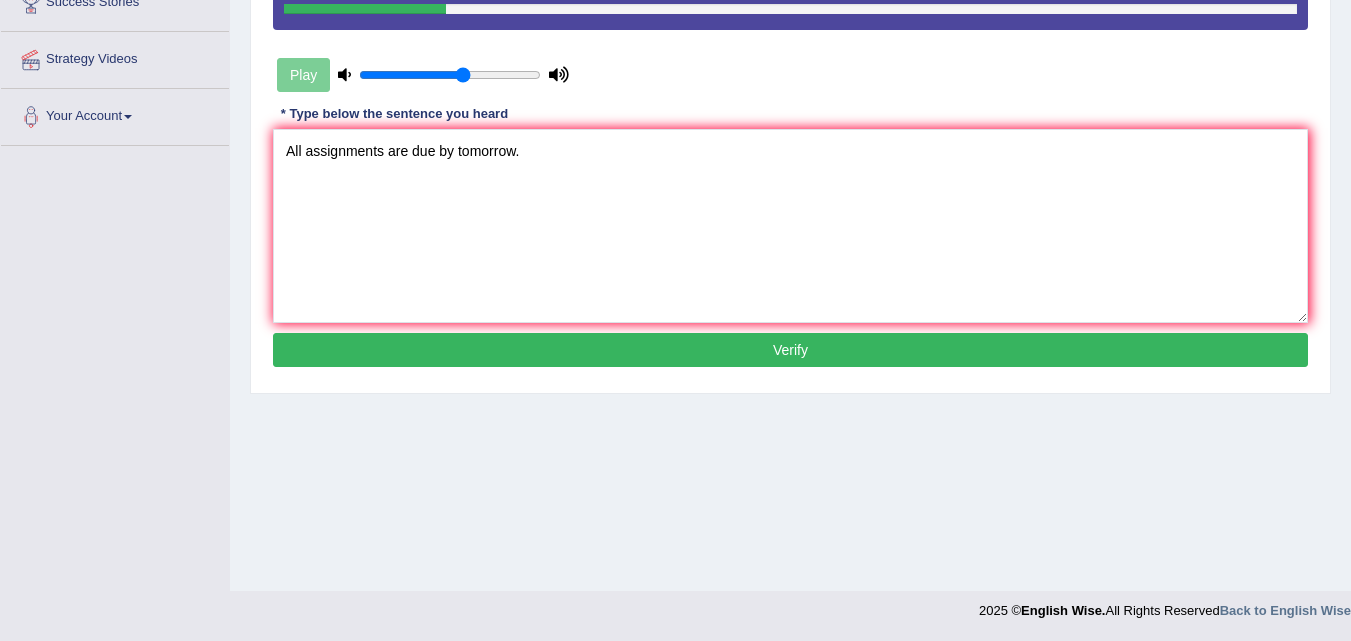 click on "Verify" at bounding box center (790, 350) 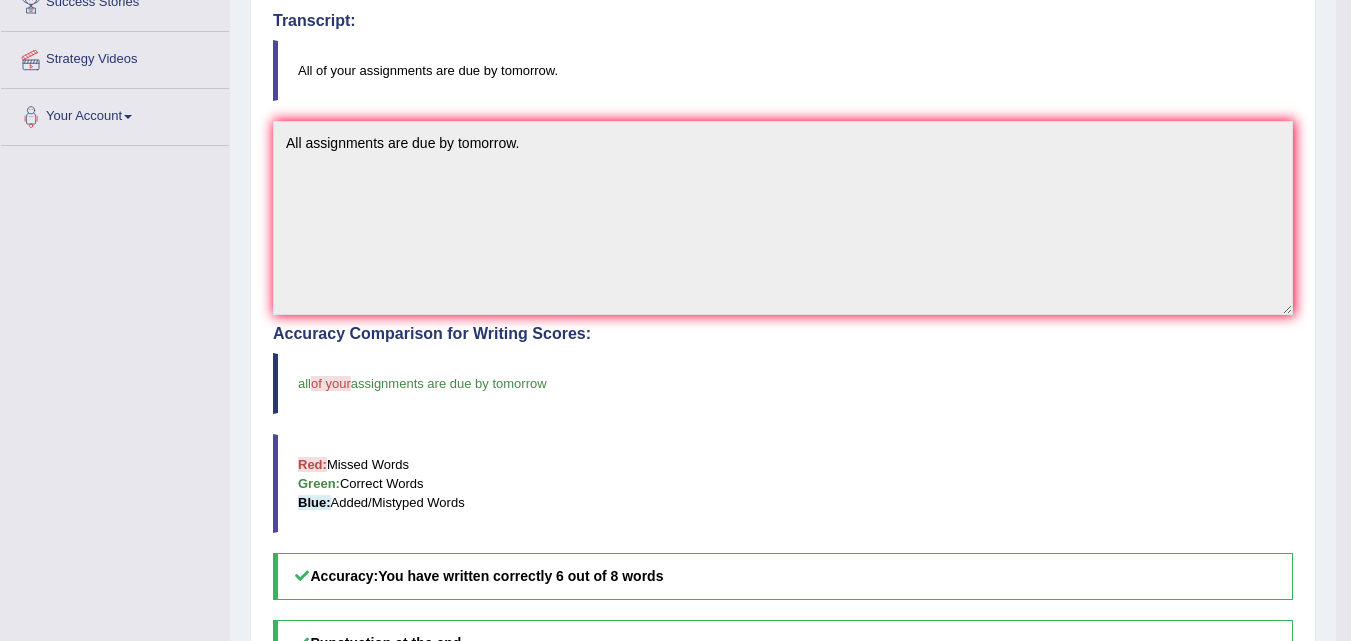 drag, startPoint x: 1351, startPoint y: 331, endPoint x: 1365, endPoint y: 310, distance: 25.23886 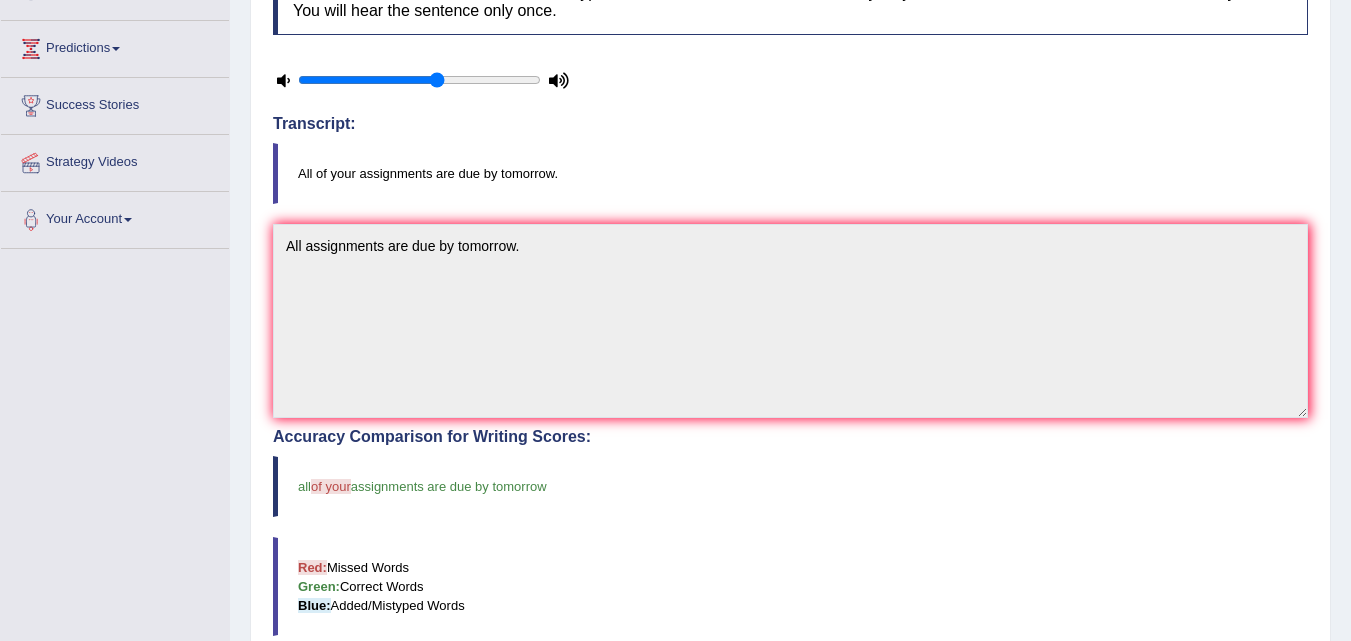 scroll, scrollTop: 60, scrollLeft: 0, axis: vertical 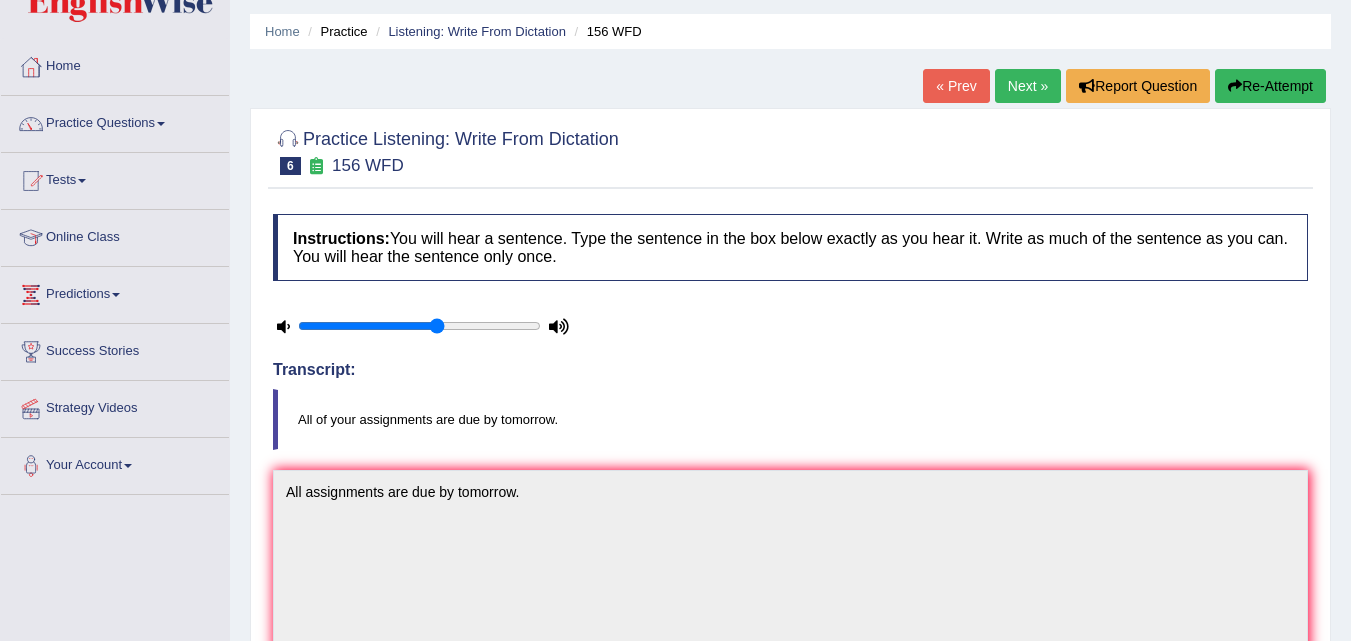 click on "Next »" at bounding box center [1028, 86] 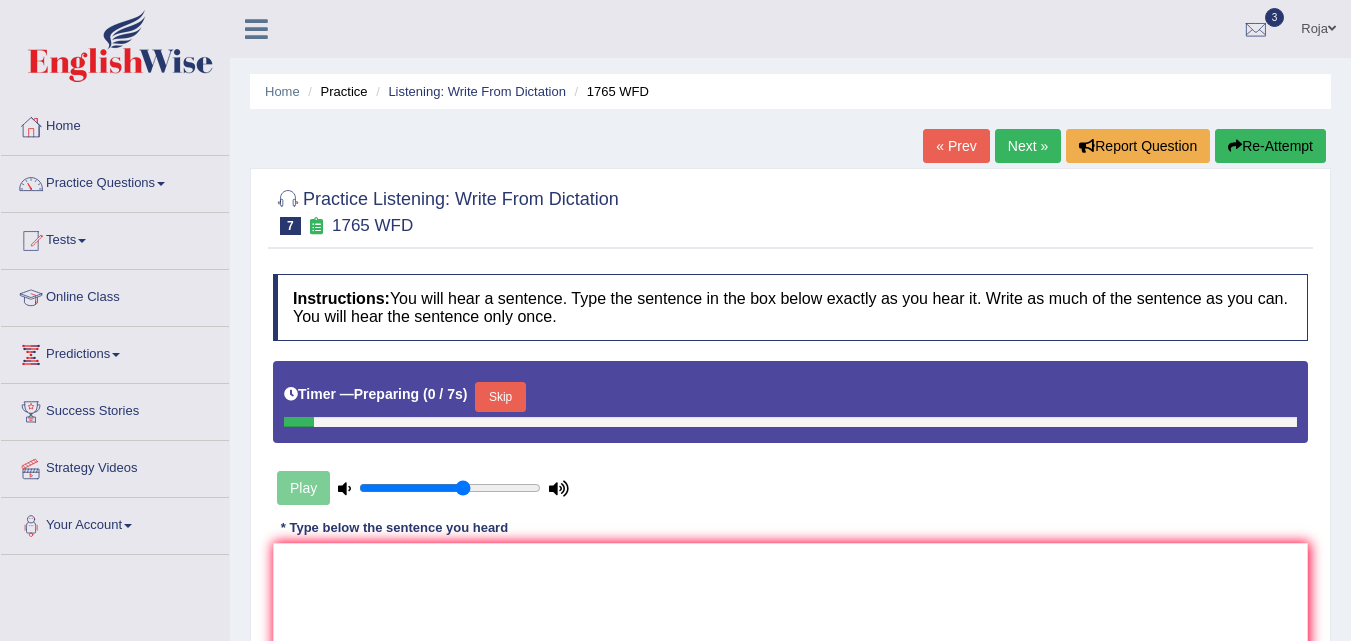 scroll, scrollTop: 0, scrollLeft: 0, axis: both 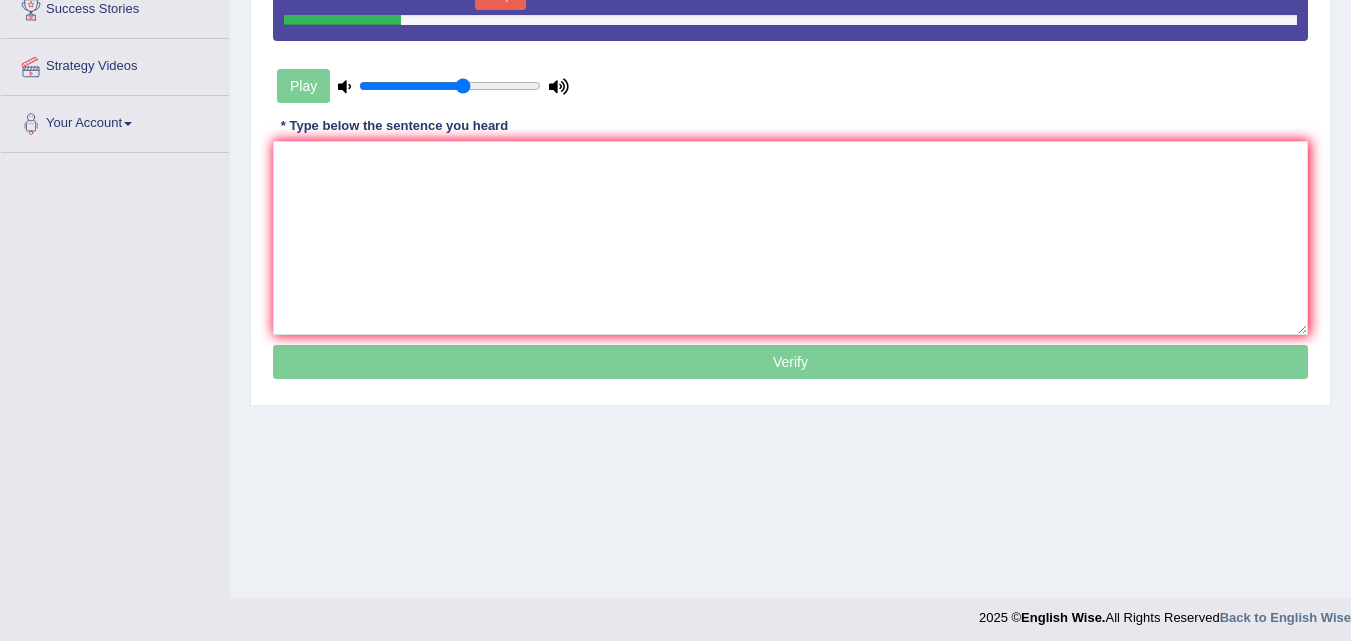 drag, startPoint x: 0, startPoint y: 0, endPoint x: 1365, endPoint y: 443, distance: 1435.0868 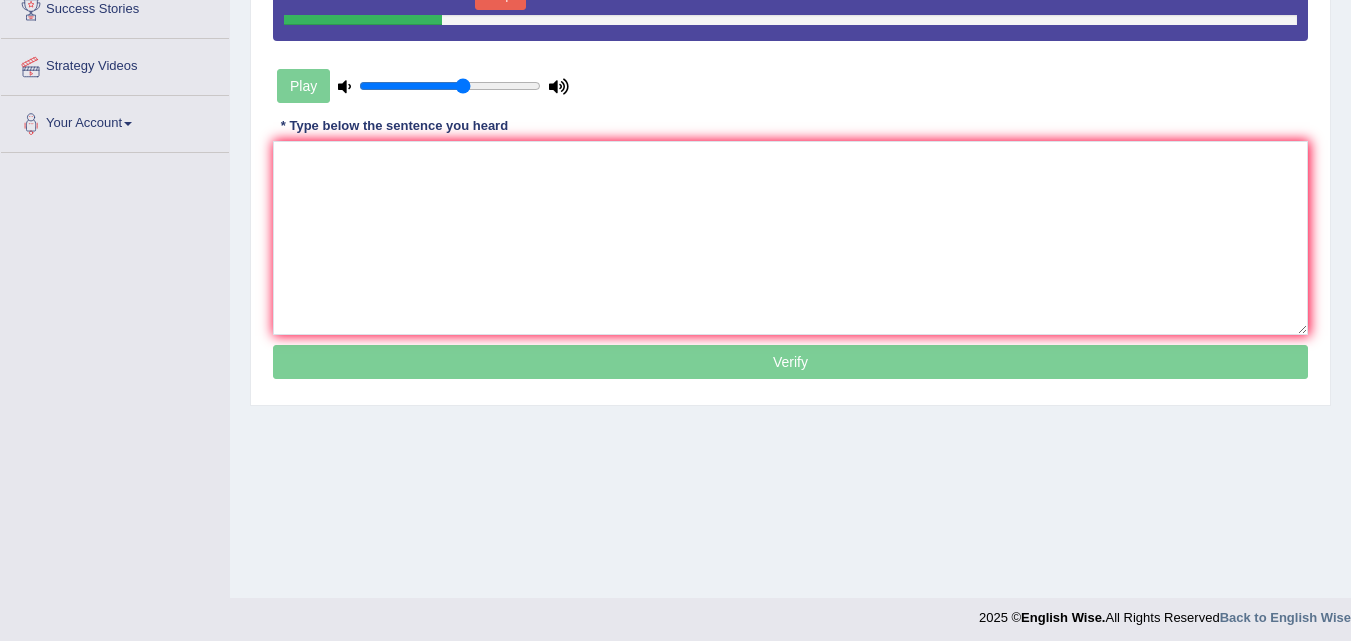scroll, scrollTop: 404, scrollLeft: 0, axis: vertical 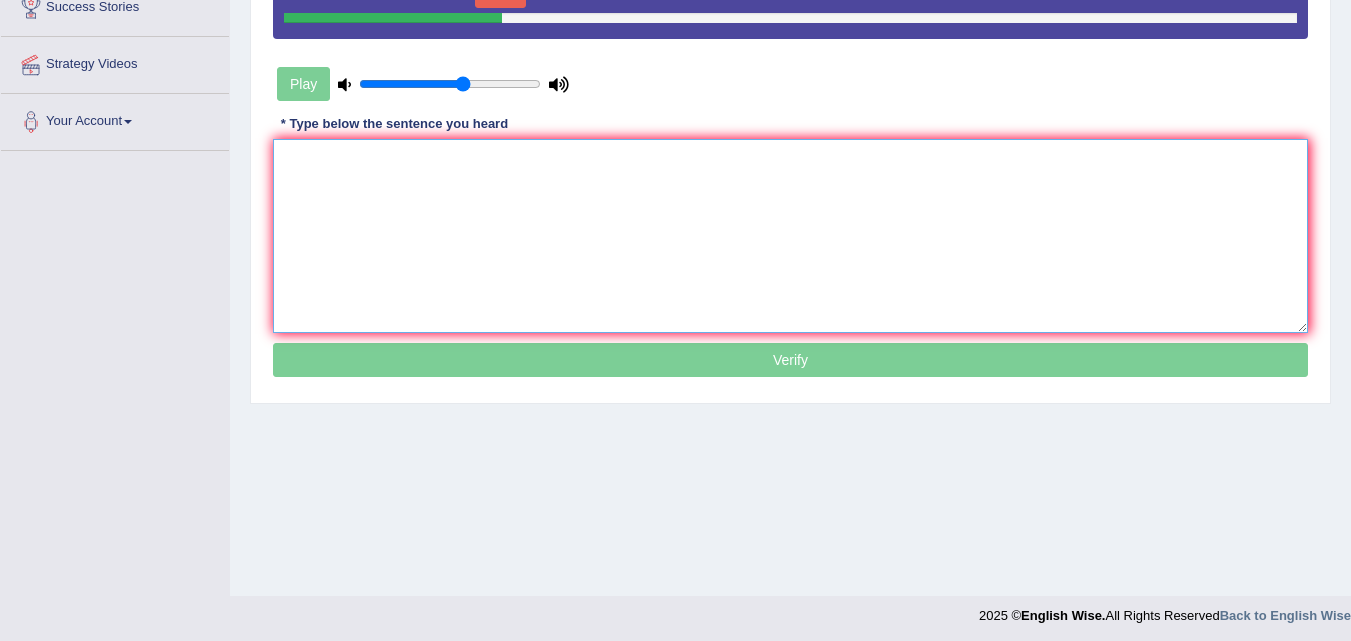 click at bounding box center (790, 236) 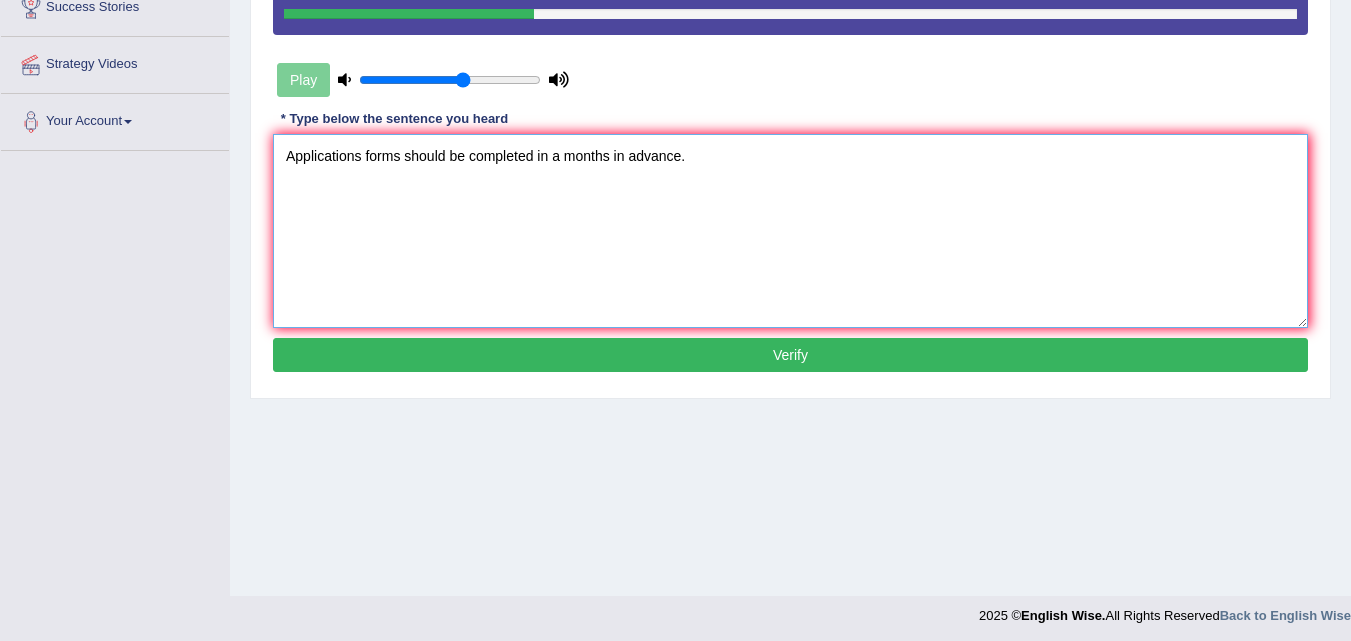click on "Applications forms should be completed in a months in advance." at bounding box center [790, 231] 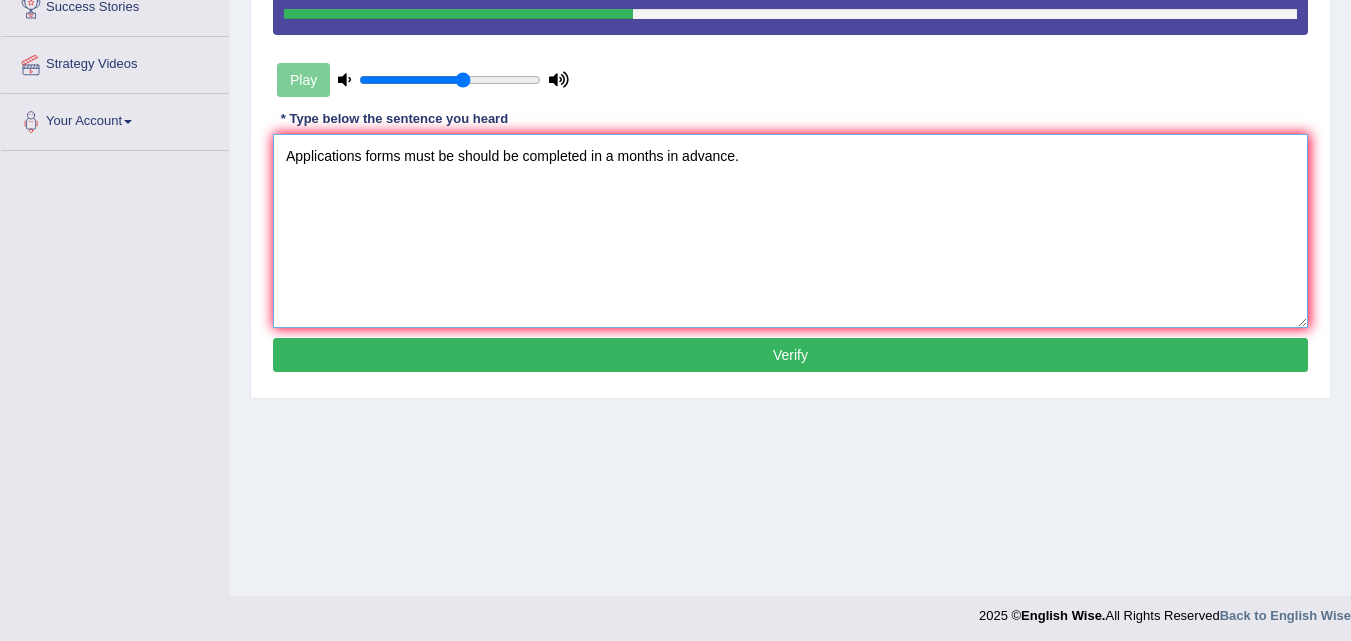click on "Applications forms must be should be completed in a months in advance." at bounding box center (790, 231) 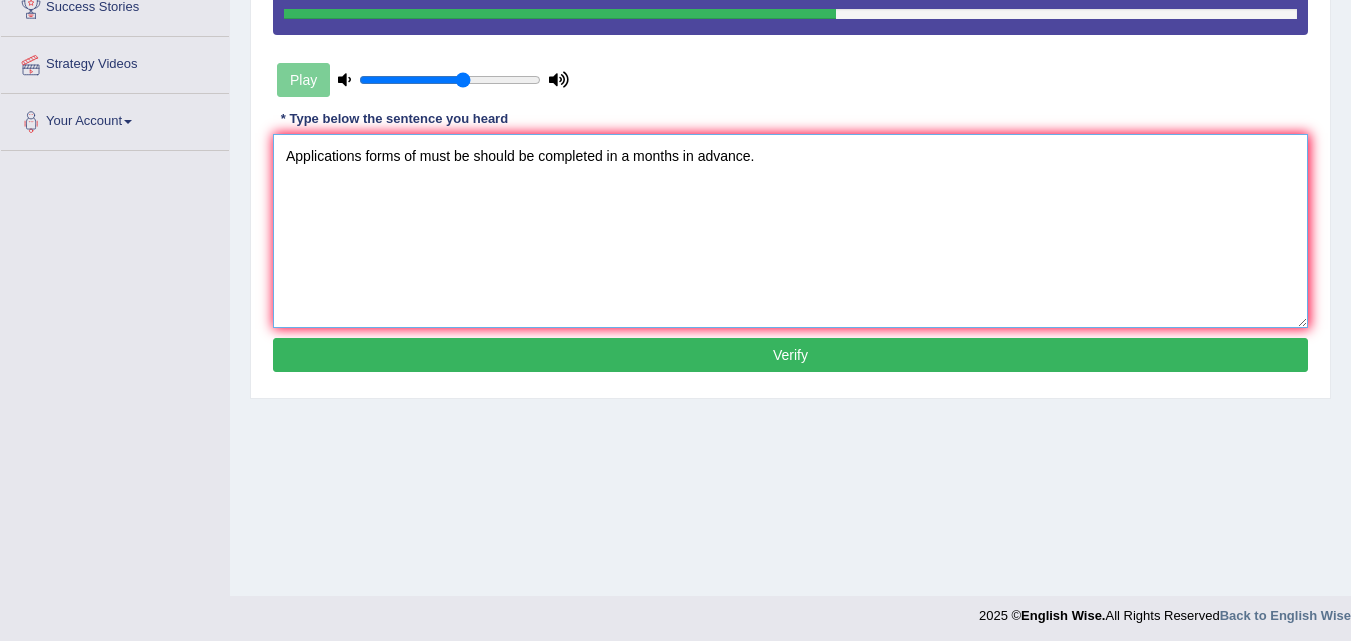 click on "Applications forms of must be should be completed in a months in advance." at bounding box center [790, 231] 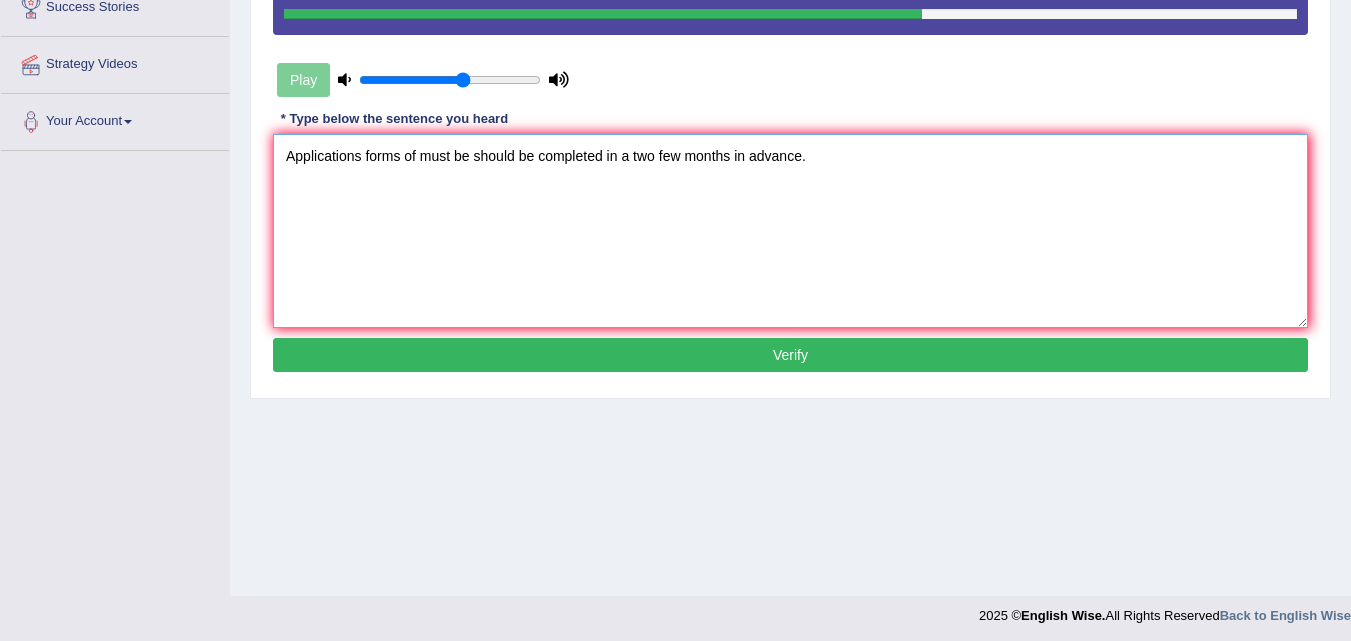 click on "Applications forms of must be should be completed in a two few months in advance." at bounding box center [790, 231] 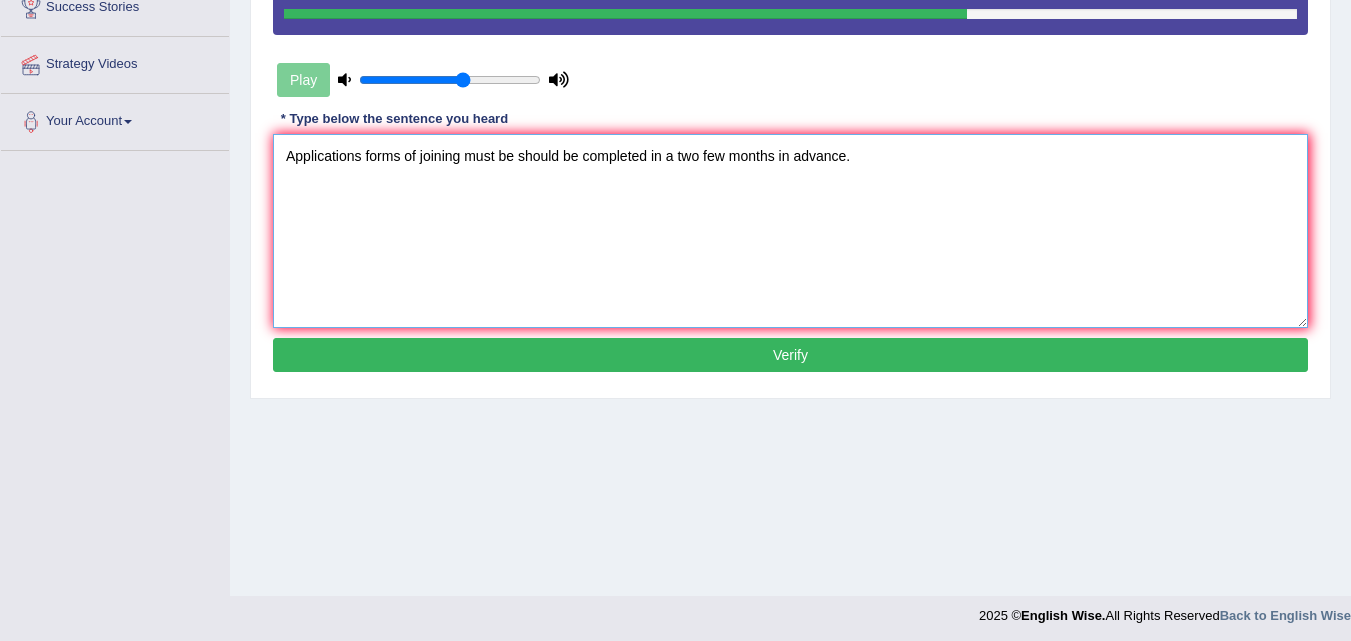 type on "Applications forms of joining must be should be completed in a two few months in advance." 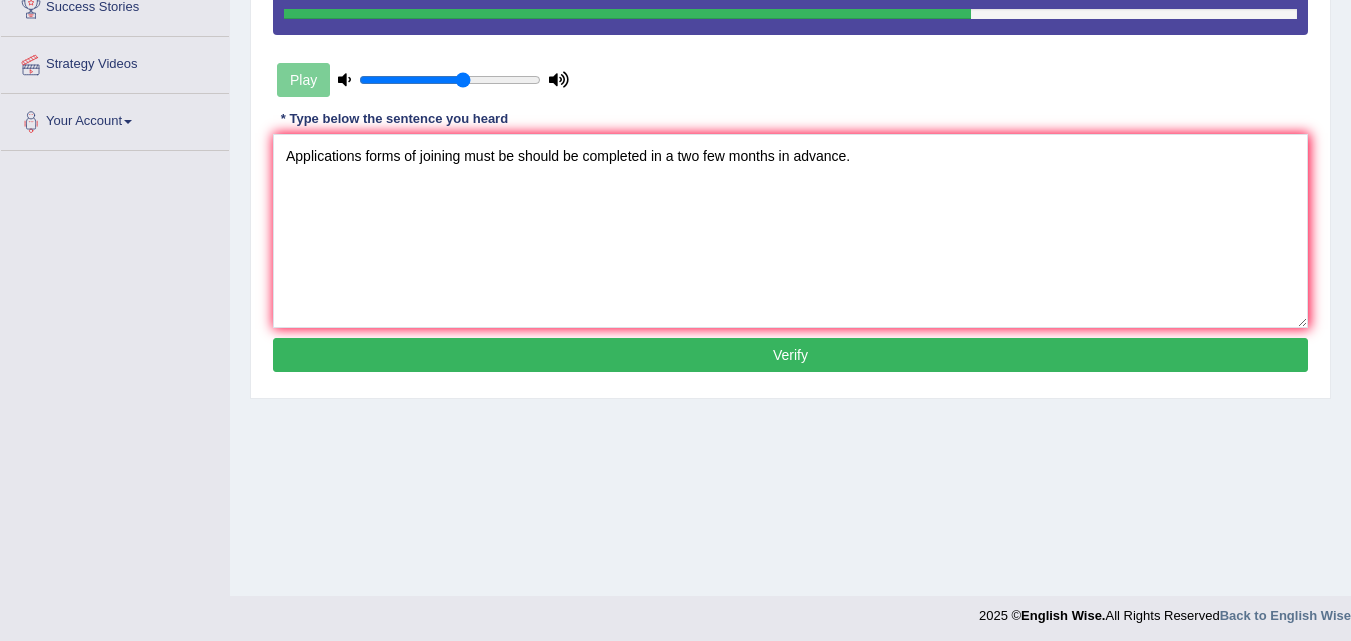 click on "Verify" at bounding box center (790, 355) 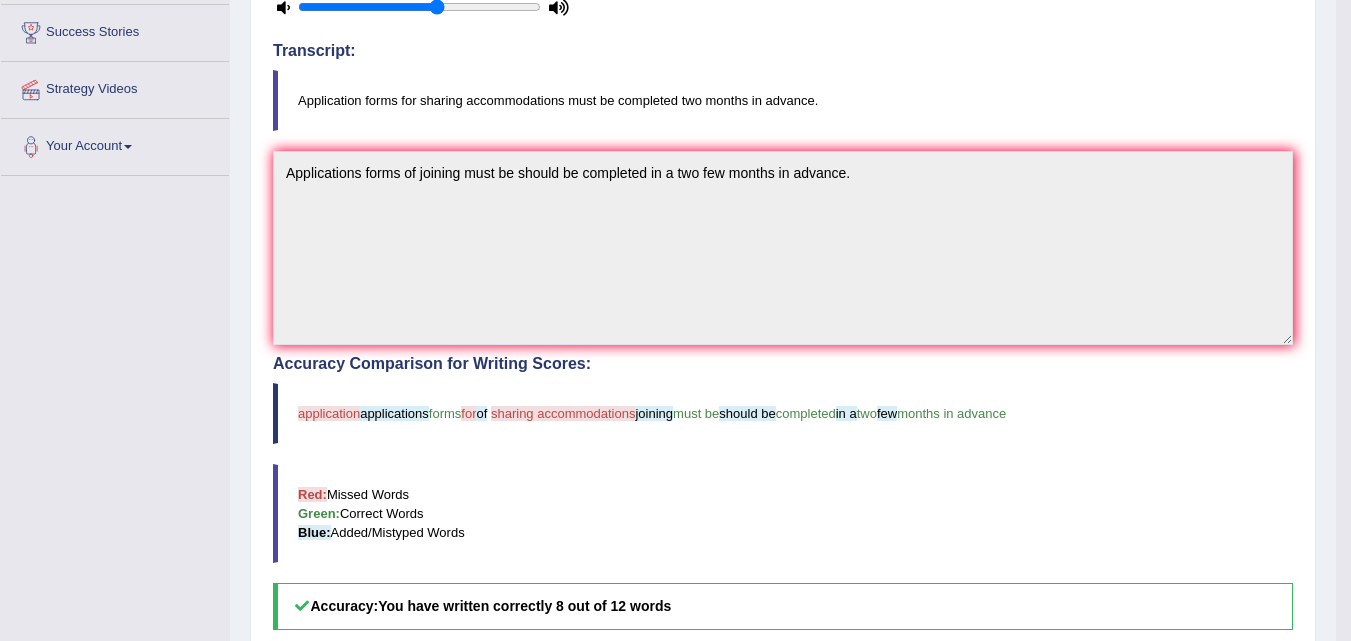 scroll, scrollTop: 0, scrollLeft: 0, axis: both 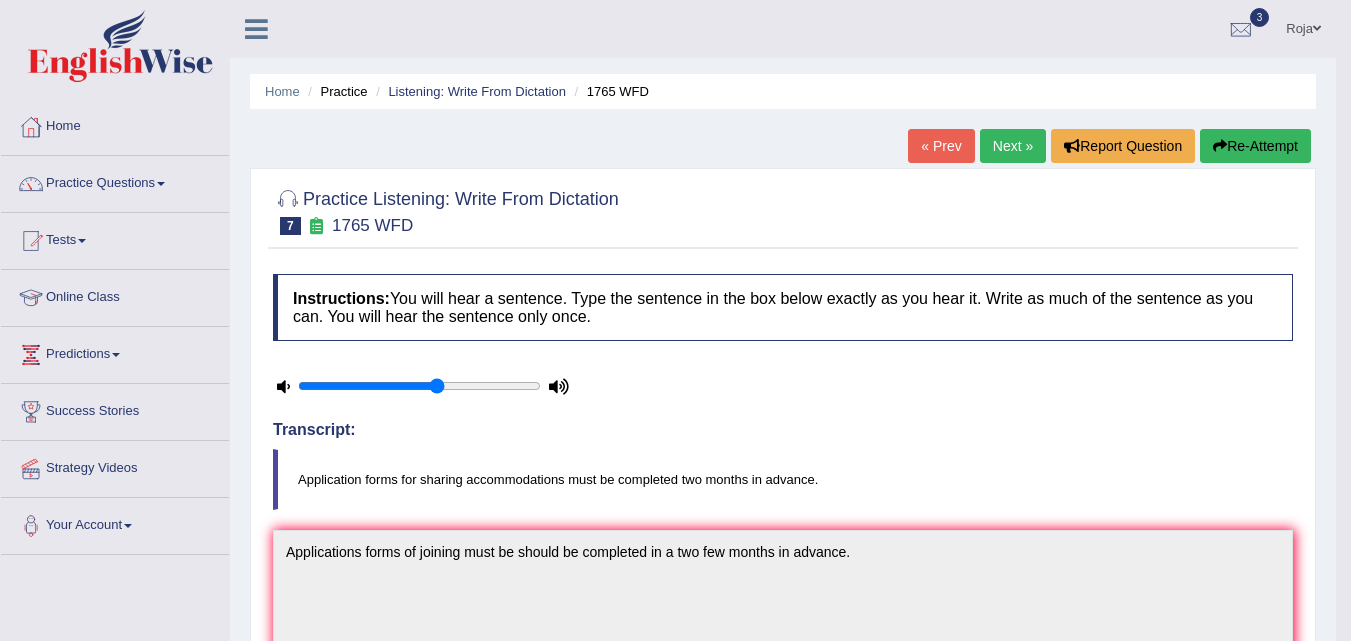 click on "Next »" at bounding box center [1013, 146] 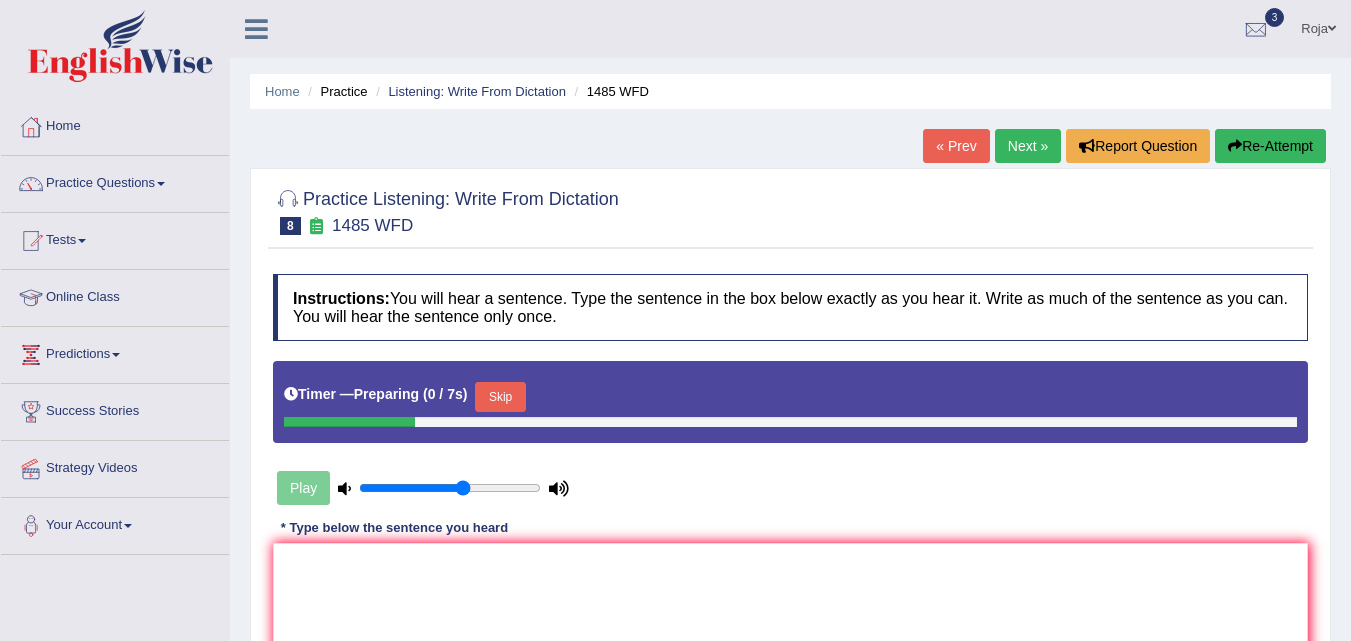scroll, scrollTop: 409, scrollLeft: 0, axis: vertical 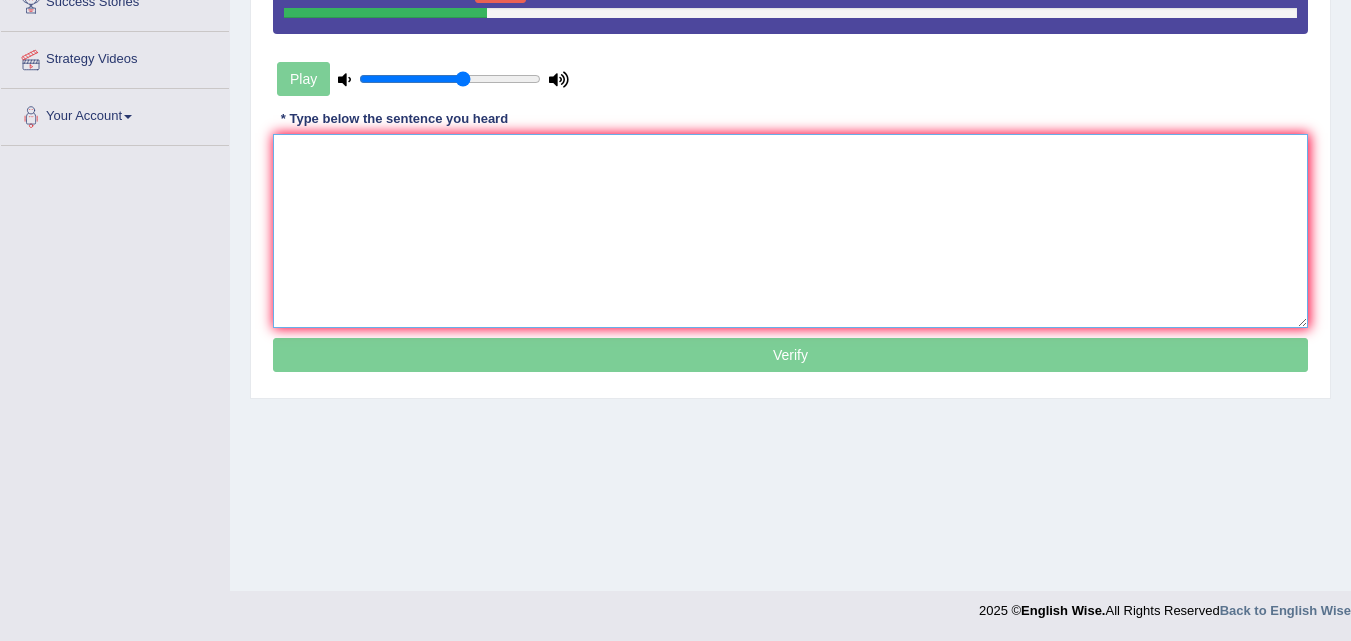 click at bounding box center (790, 231) 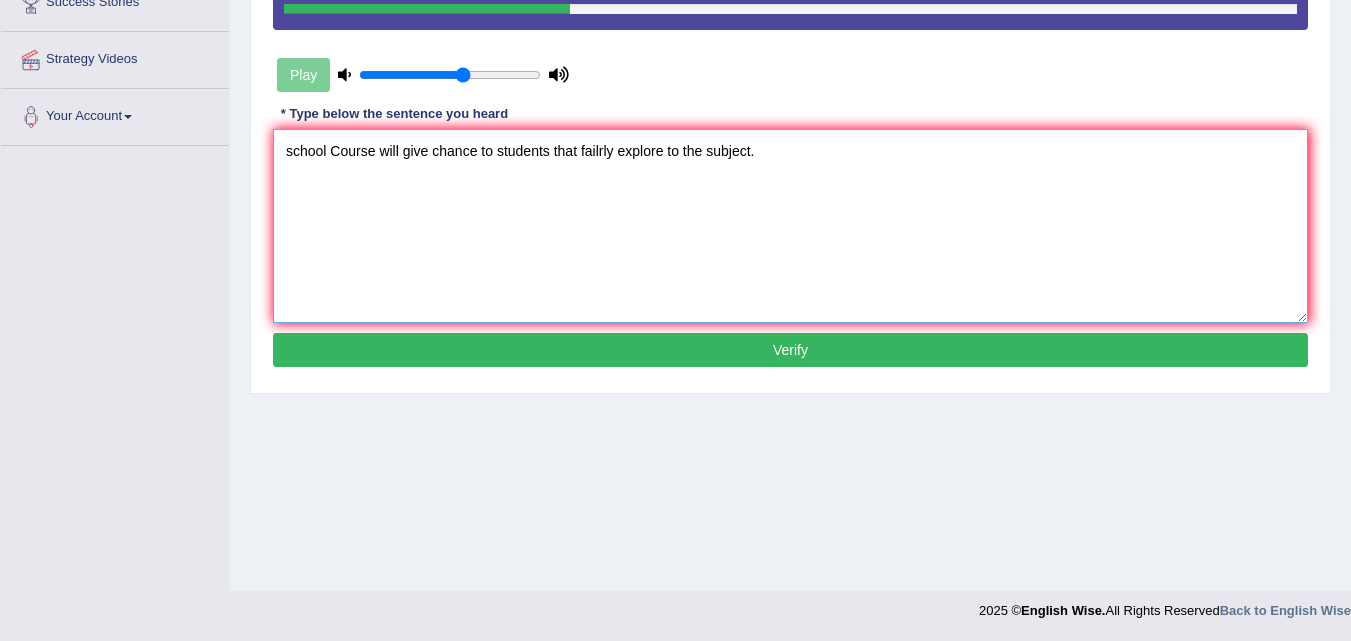 click on "school Course will give chance to students that failrly explore to the subject." at bounding box center (790, 226) 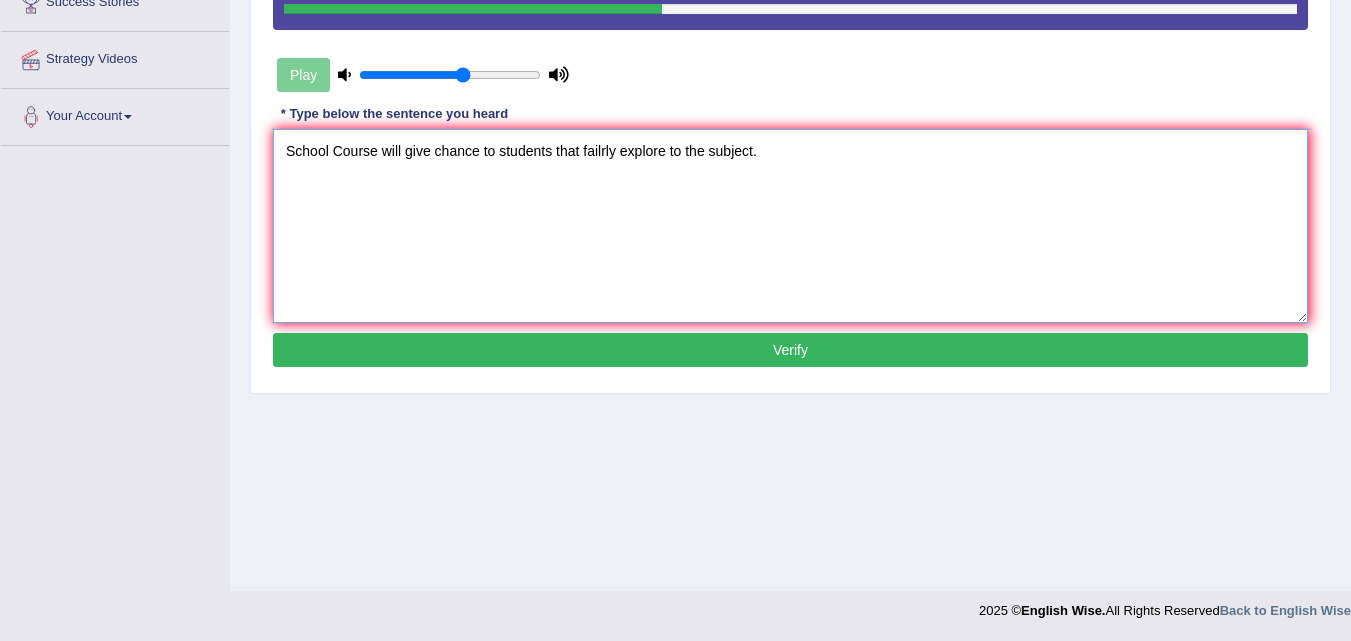 type on "School Course will give chance to students that failrly explore to the subject." 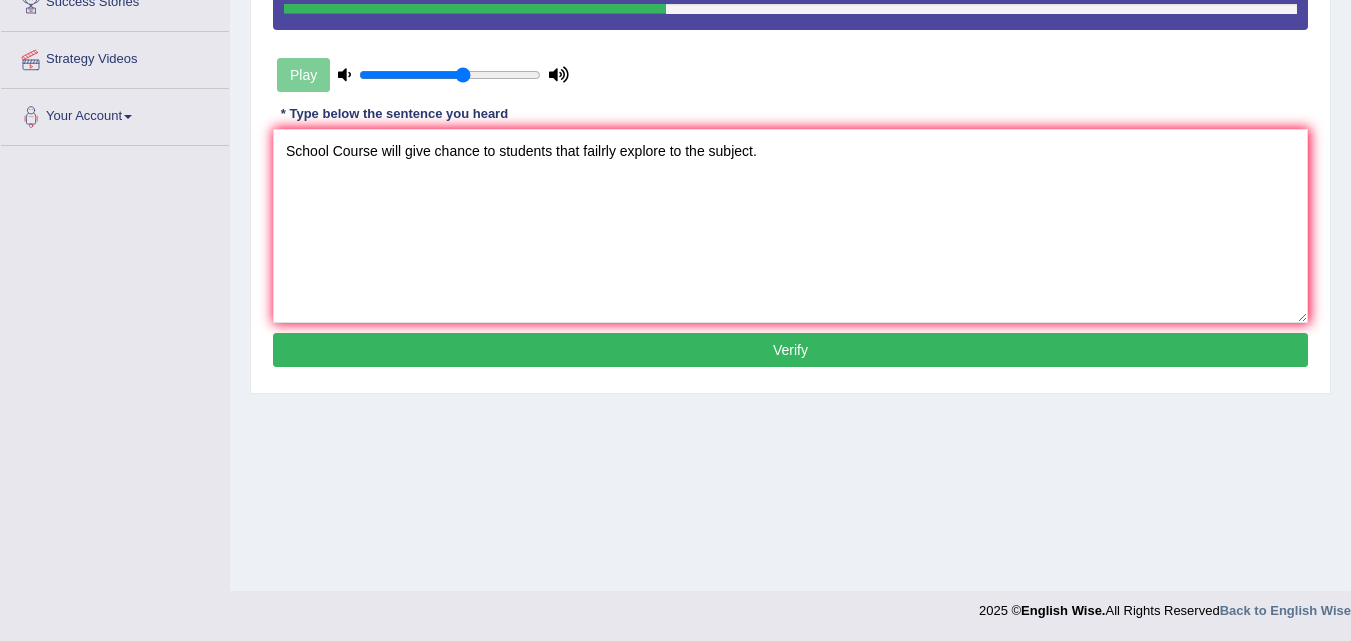 click on "Verify" at bounding box center [790, 350] 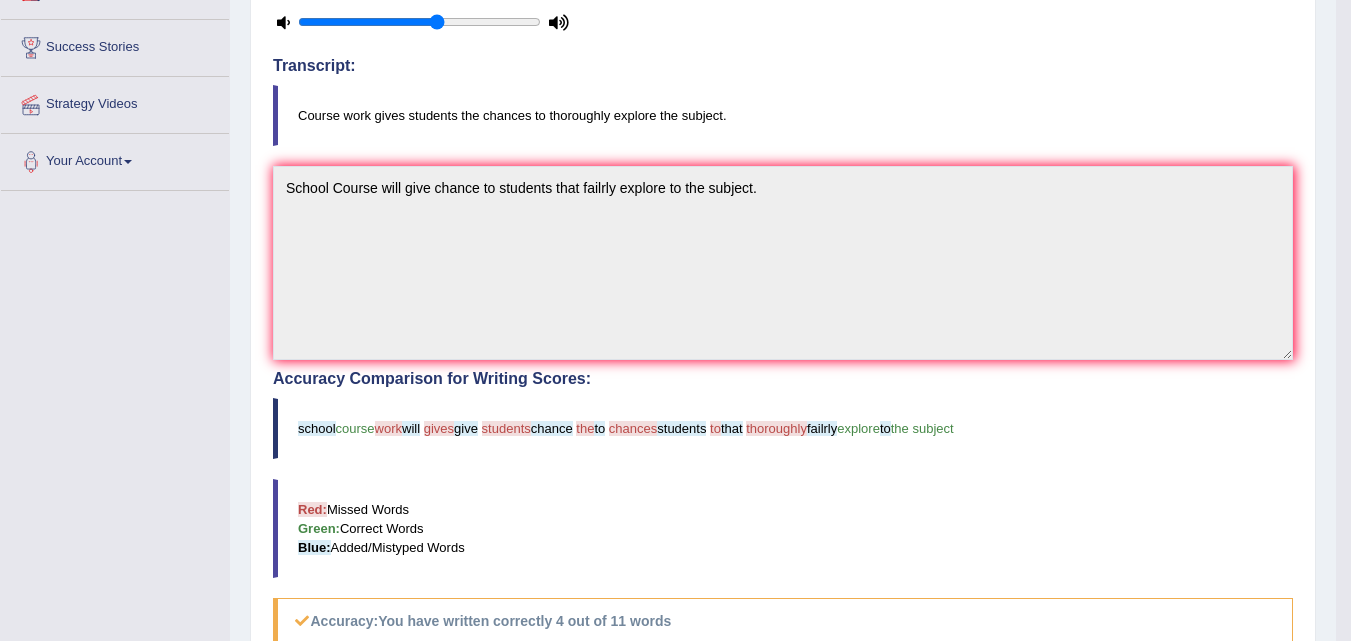 scroll, scrollTop: 0, scrollLeft: 0, axis: both 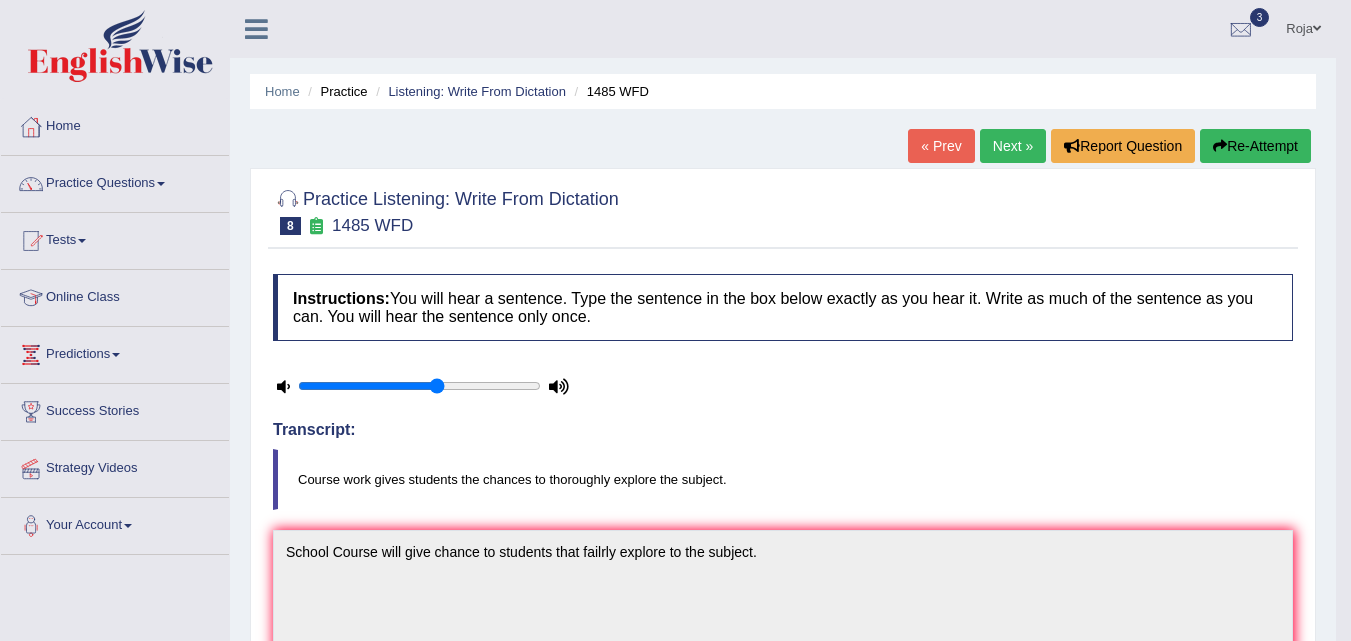click on "Next »" at bounding box center (1013, 146) 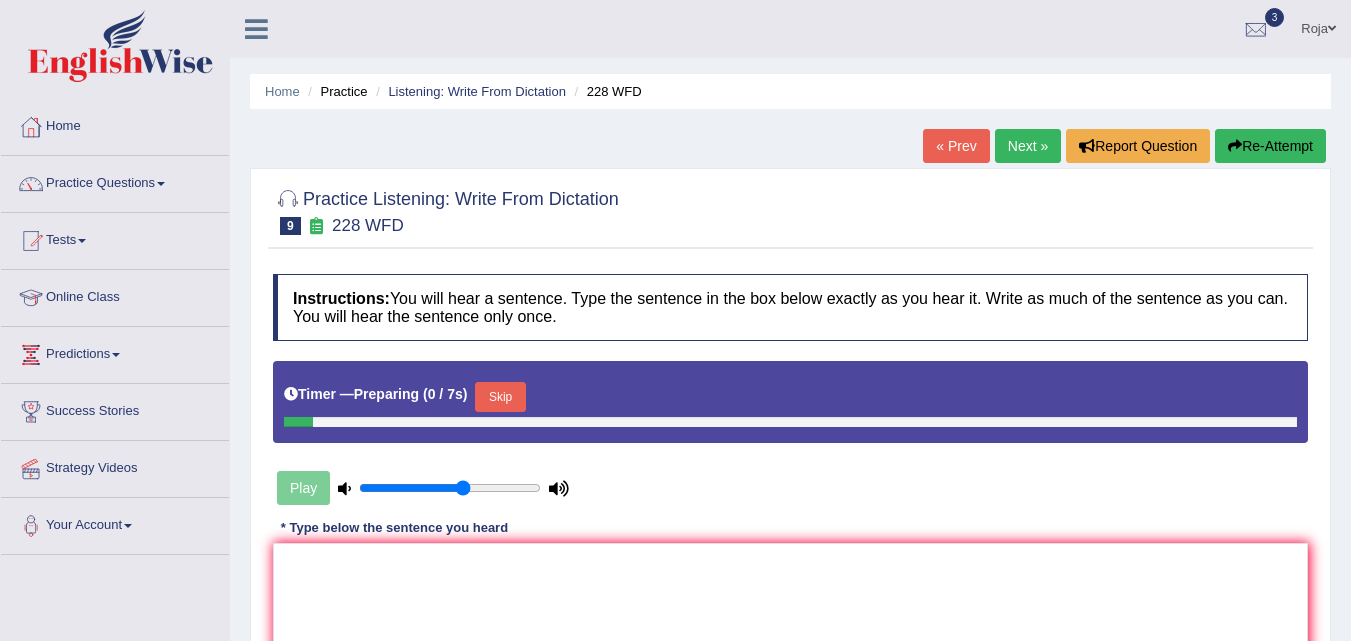 scroll, scrollTop: 0, scrollLeft: 0, axis: both 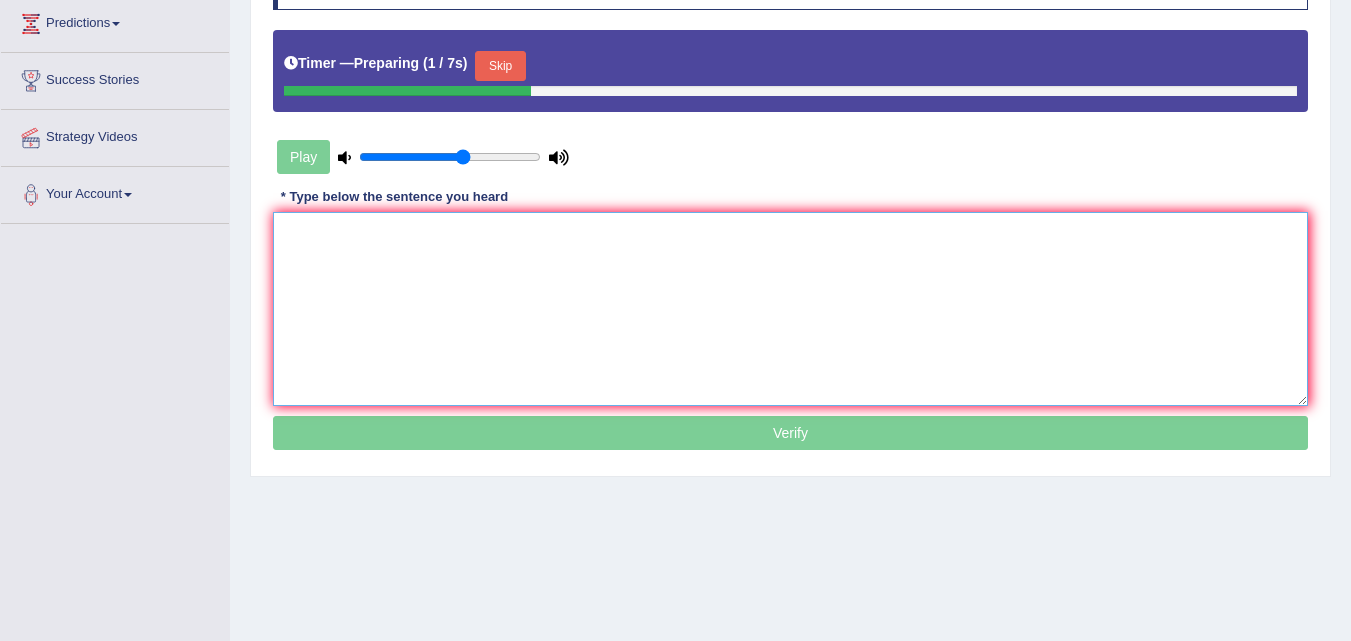click at bounding box center [790, 309] 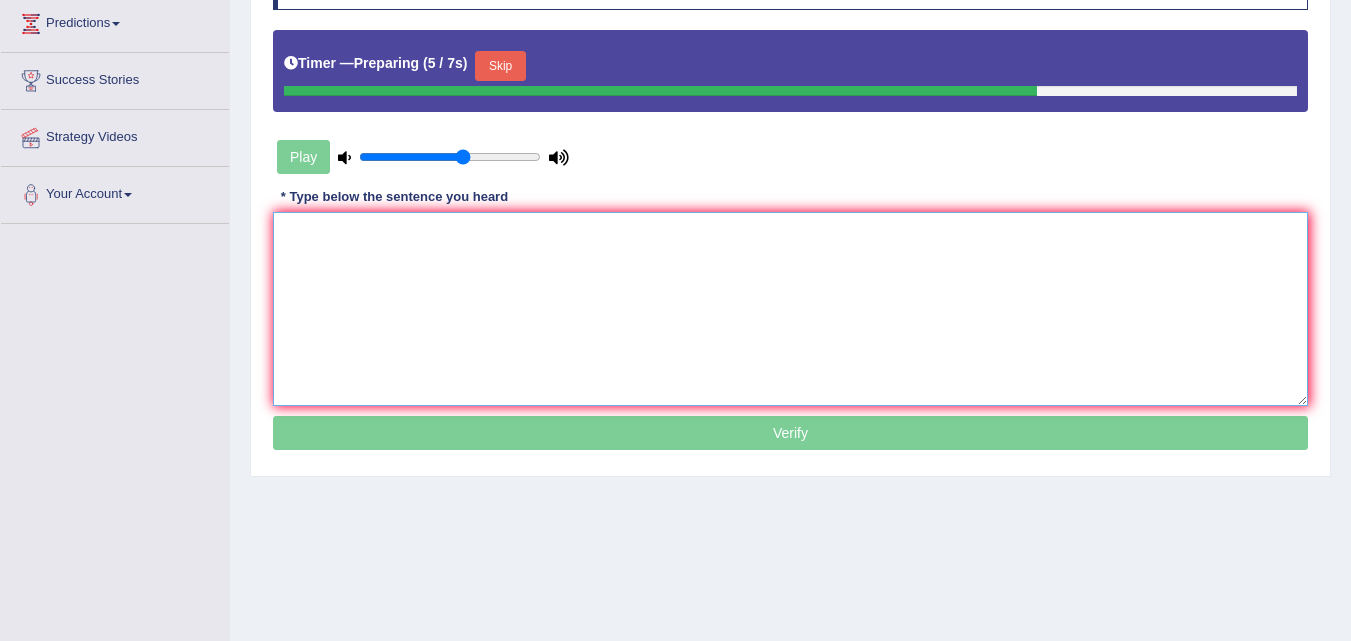 click at bounding box center [790, 309] 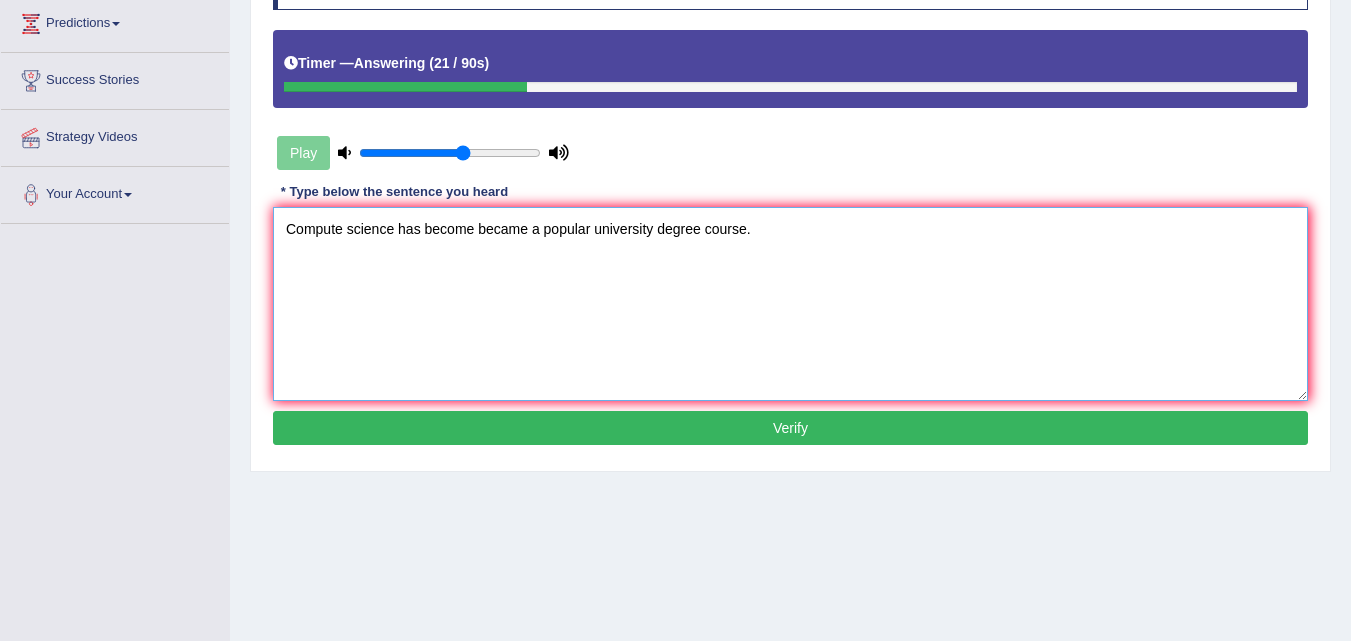 click on "Compute science has become became a popular university degree course." at bounding box center [790, 304] 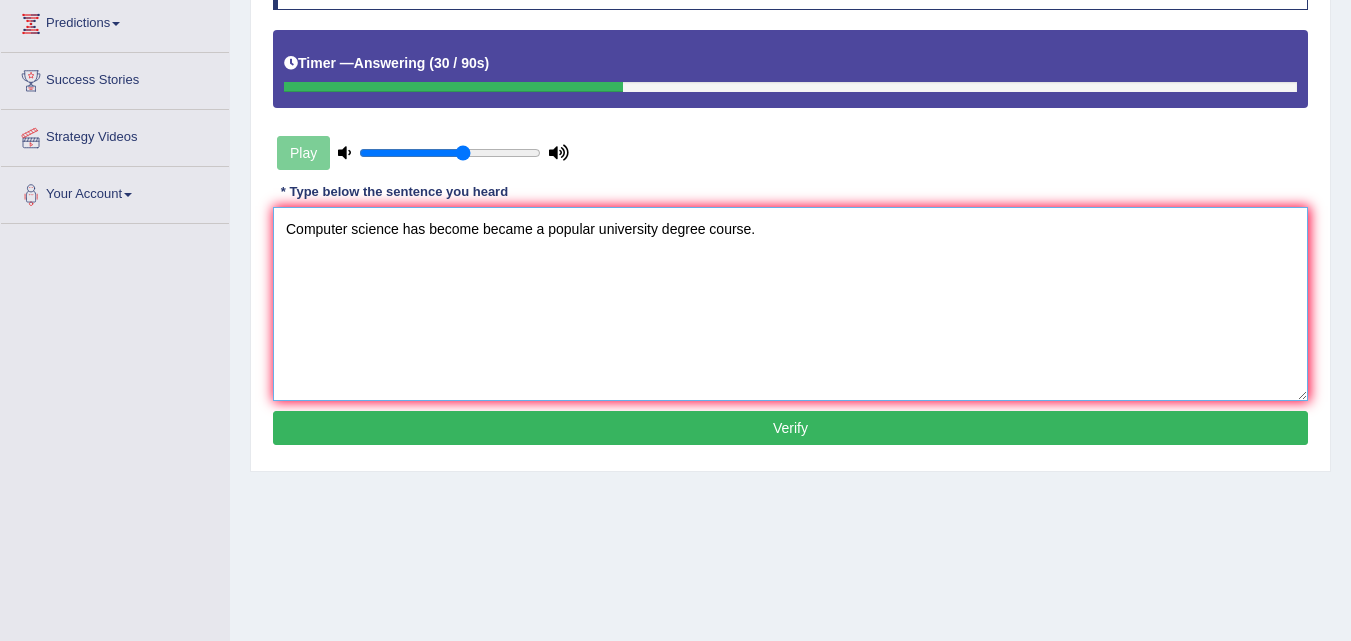 click on "Computer science has become became a popular university degree course." at bounding box center [790, 304] 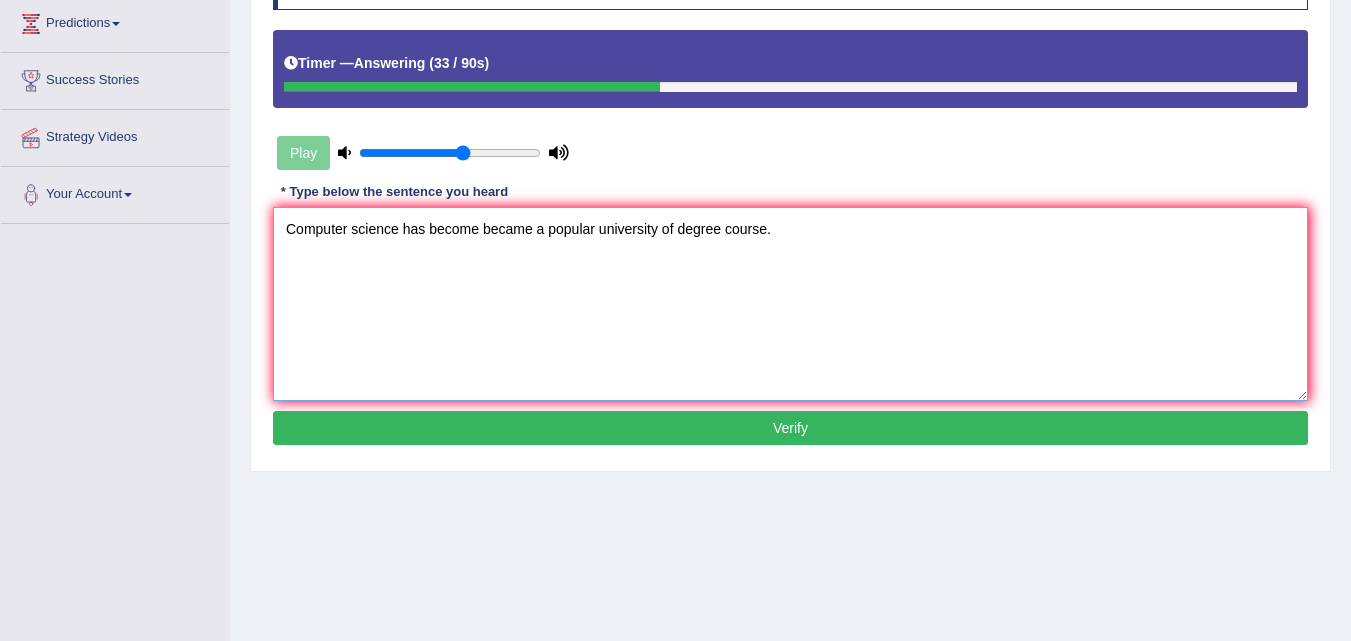 type on "Computer science has become became a popular university of degree course." 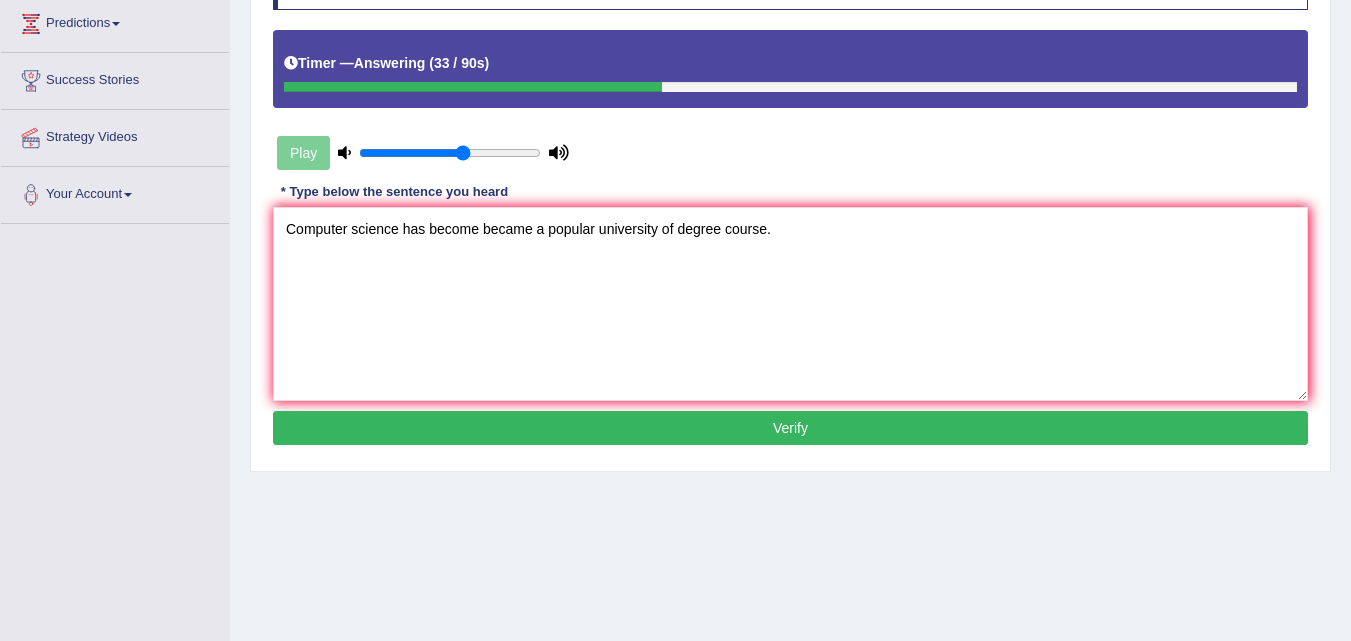 click on "Verify" at bounding box center (790, 428) 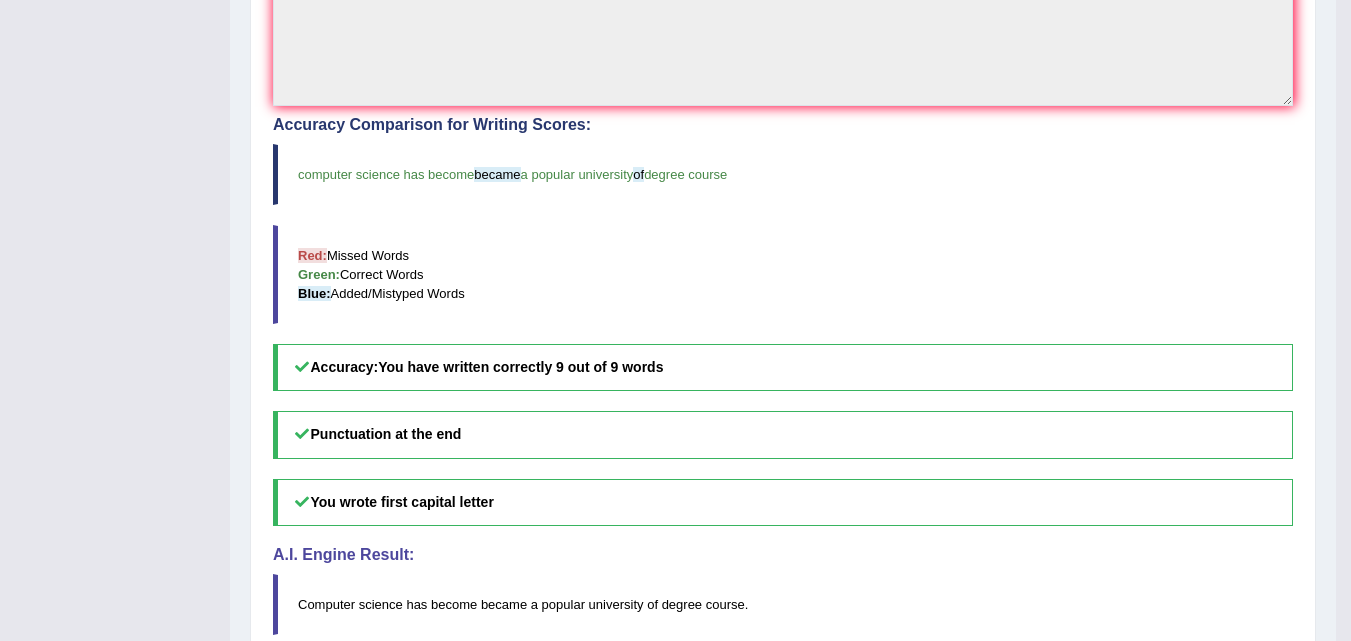 scroll, scrollTop: 714, scrollLeft: 0, axis: vertical 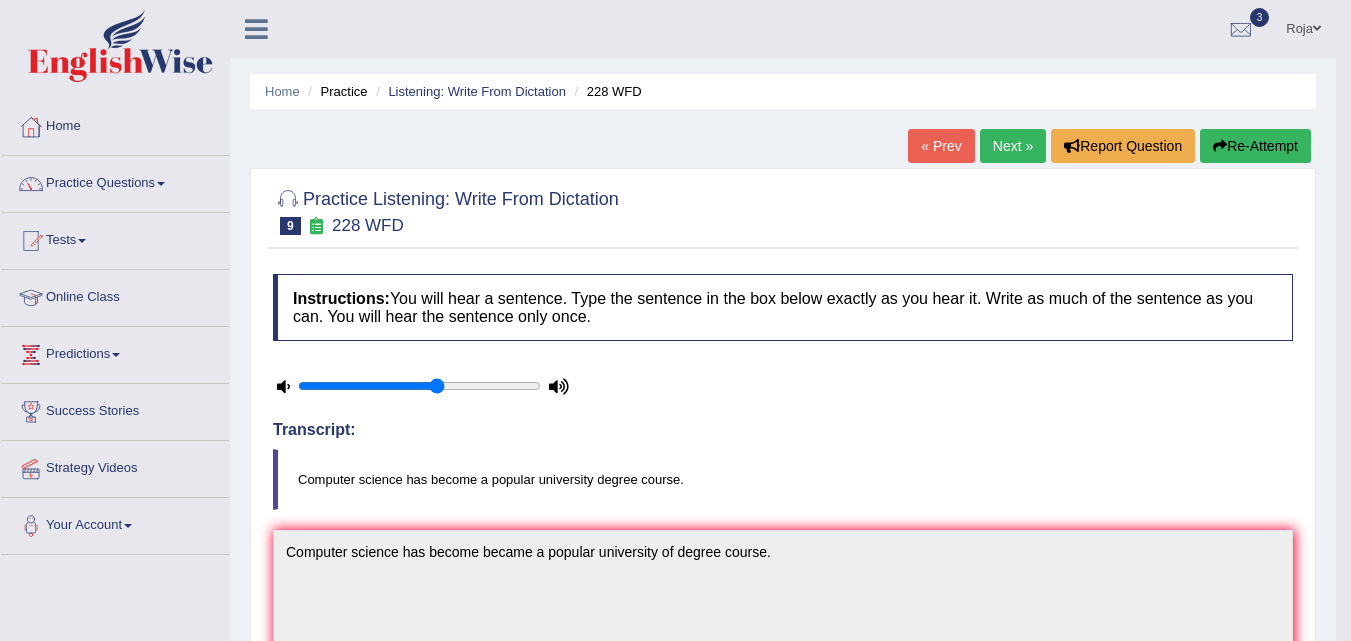 click on "Next »" at bounding box center [1013, 146] 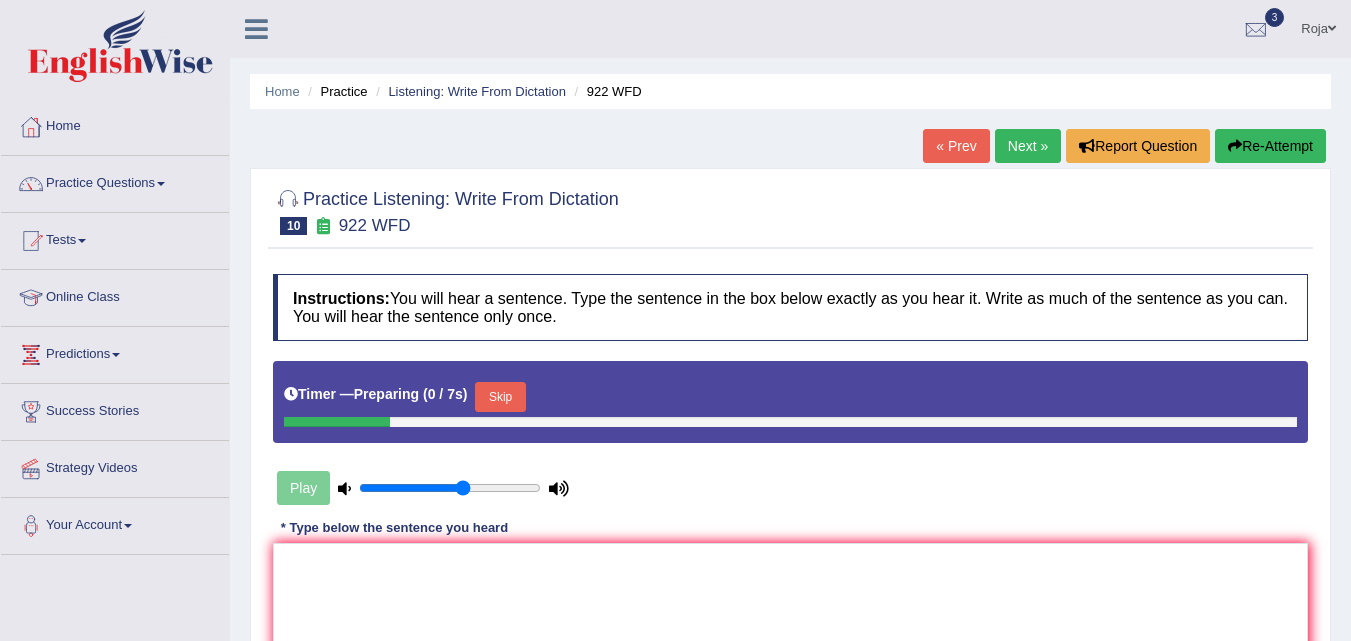 scroll, scrollTop: 409, scrollLeft: 0, axis: vertical 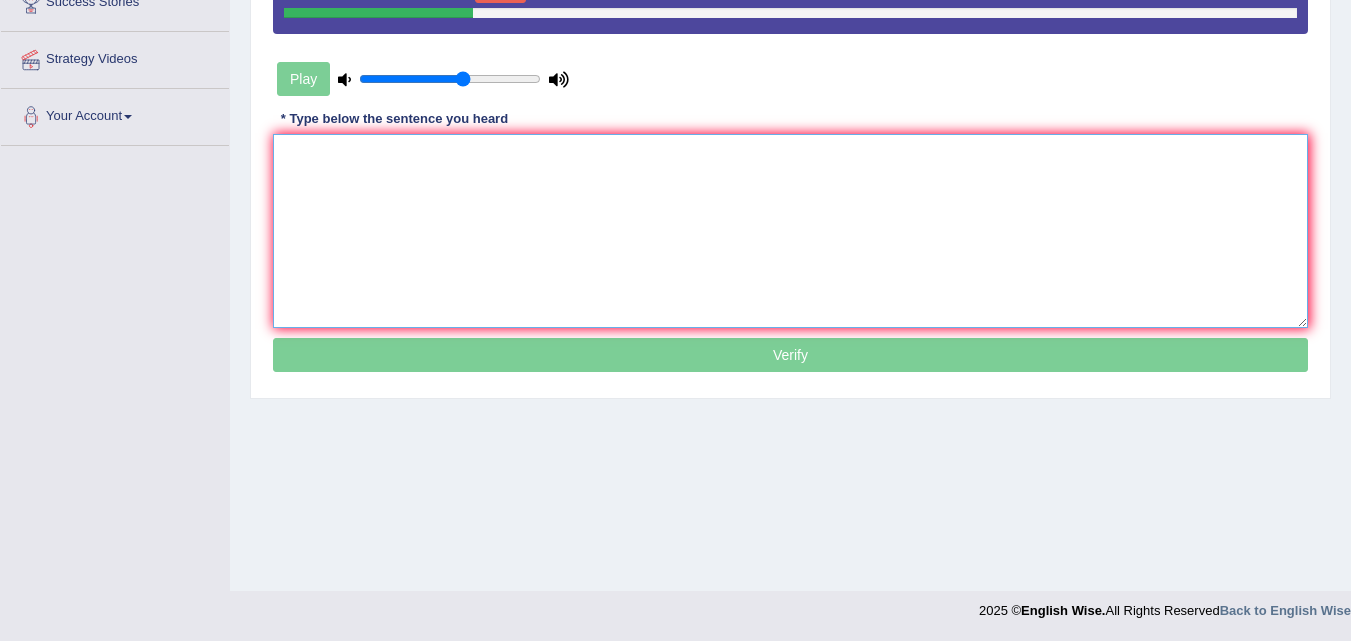 click at bounding box center [790, 231] 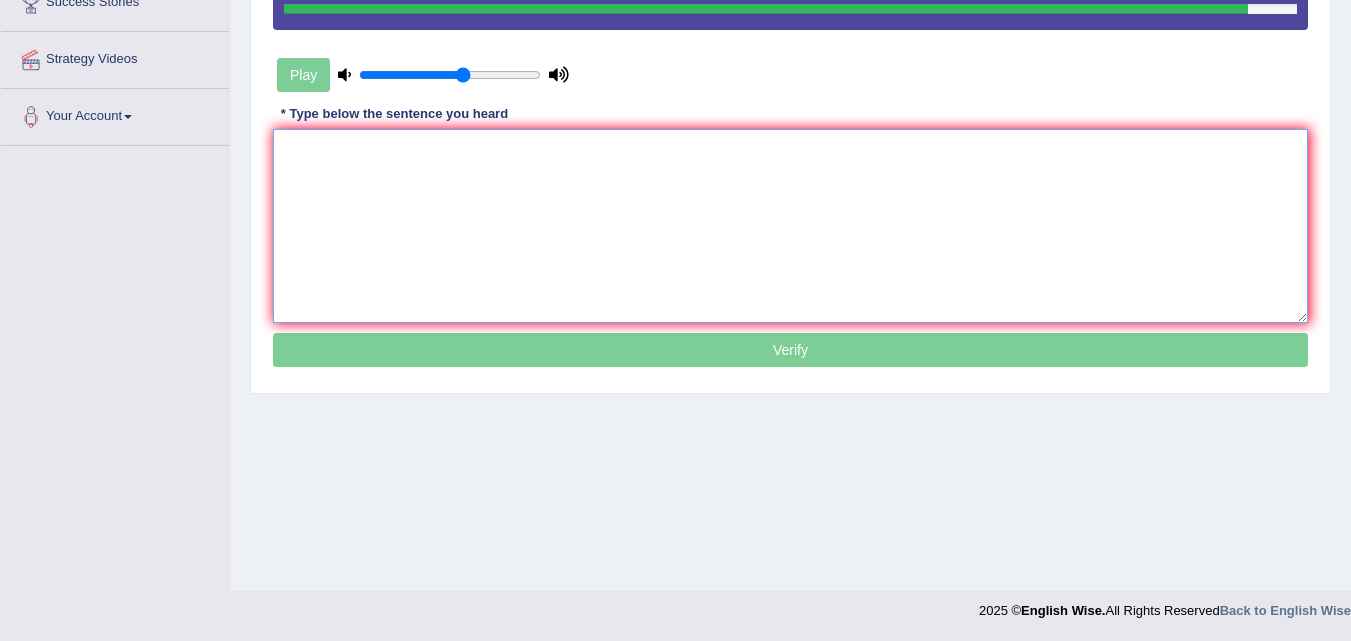 click at bounding box center [790, 226] 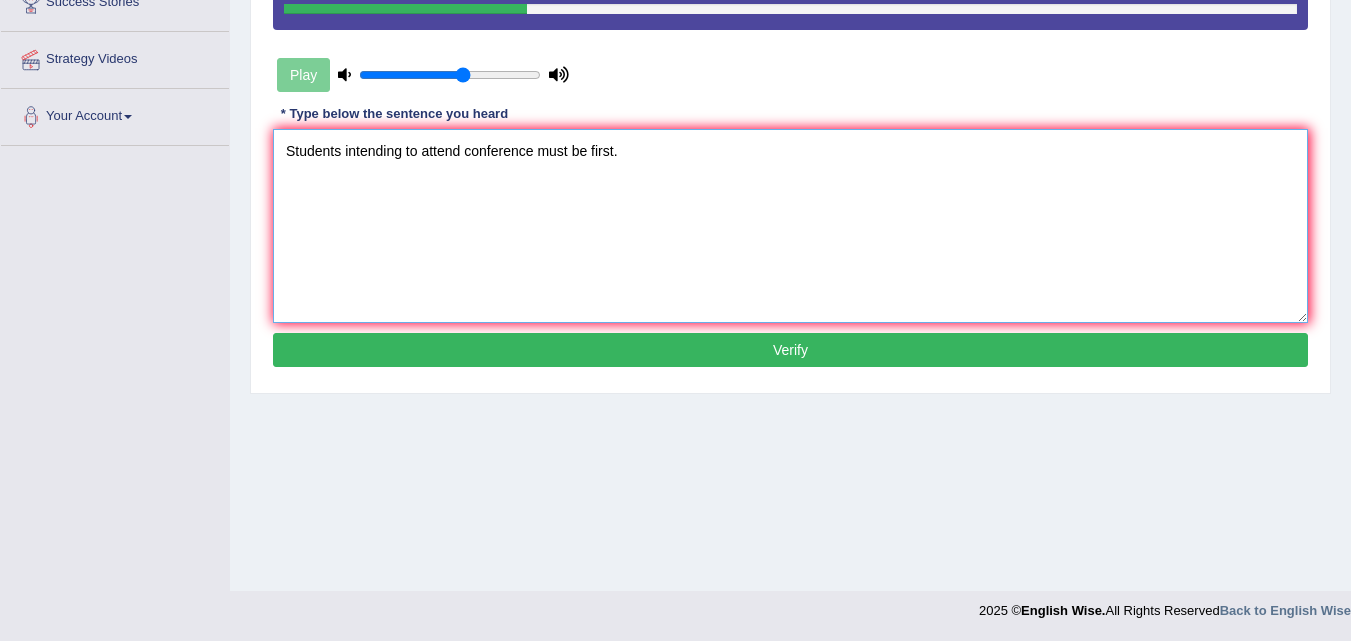 type on "Students intending to attend conference must be first." 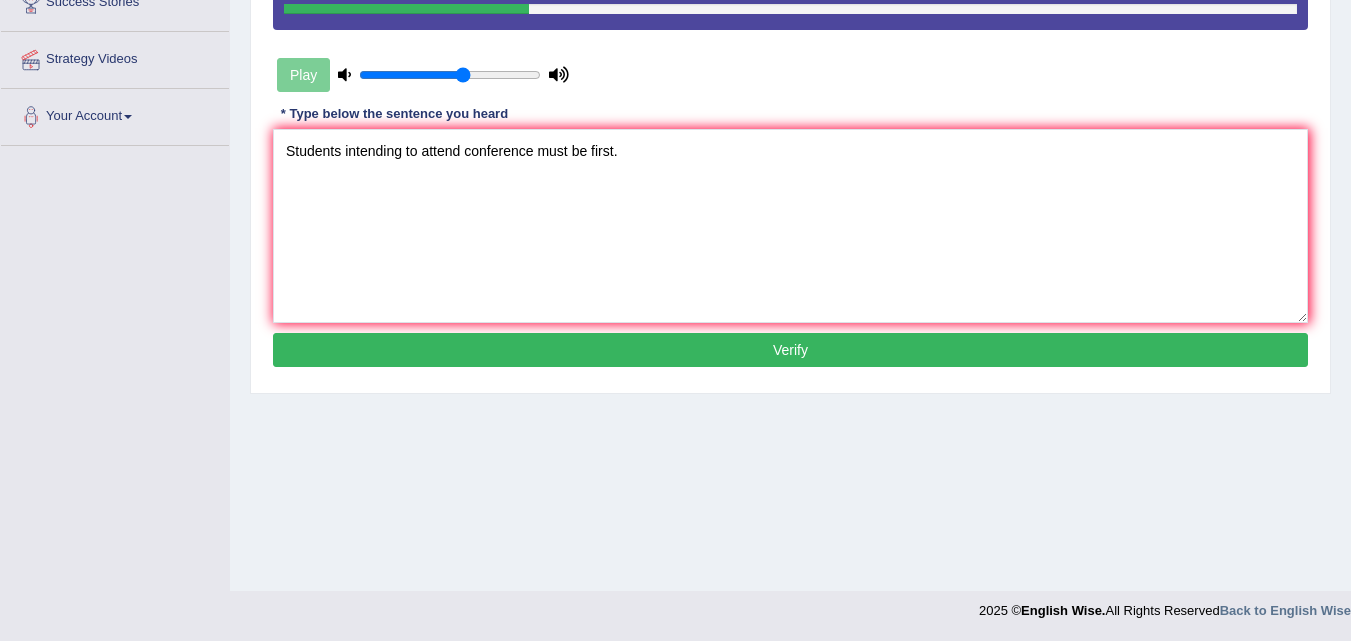 click on "Verify" at bounding box center [790, 350] 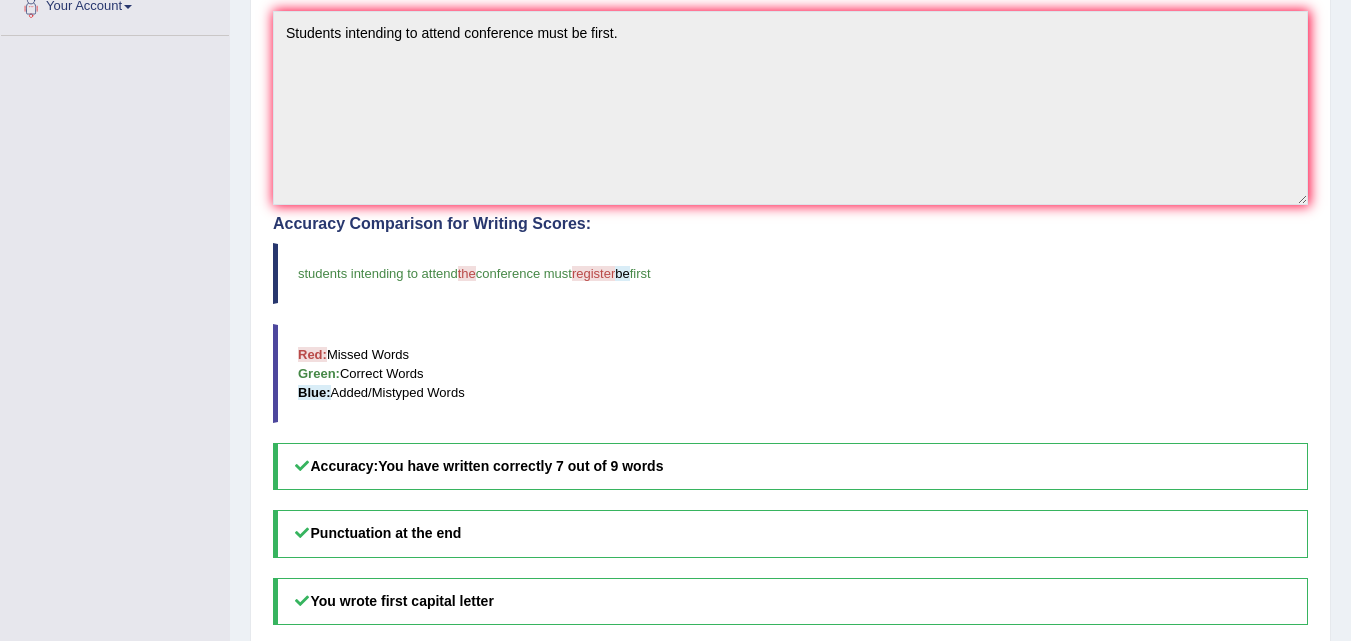 scroll, scrollTop: 501, scrollLeft: 0, axis: vertical 